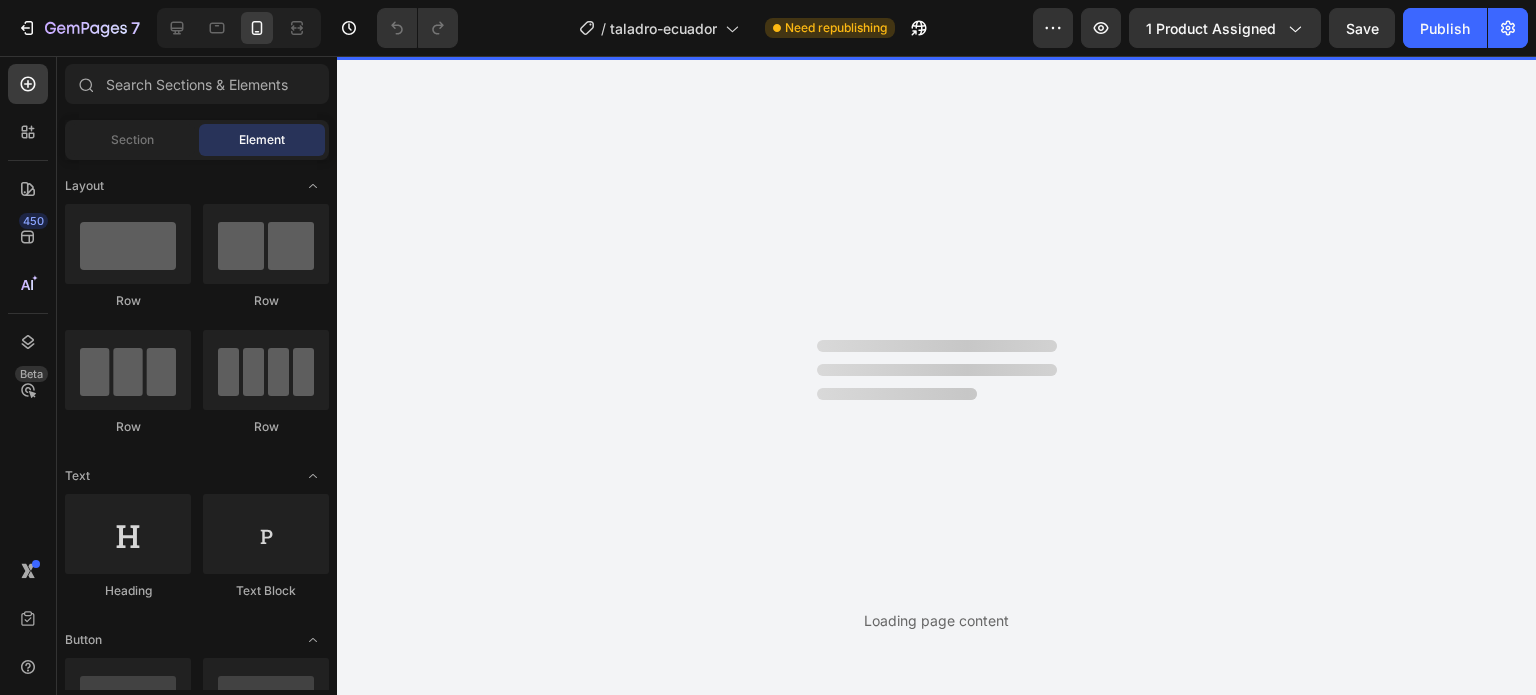 scroll, scrollTop: 0, scrollLeft: 0, axis: both 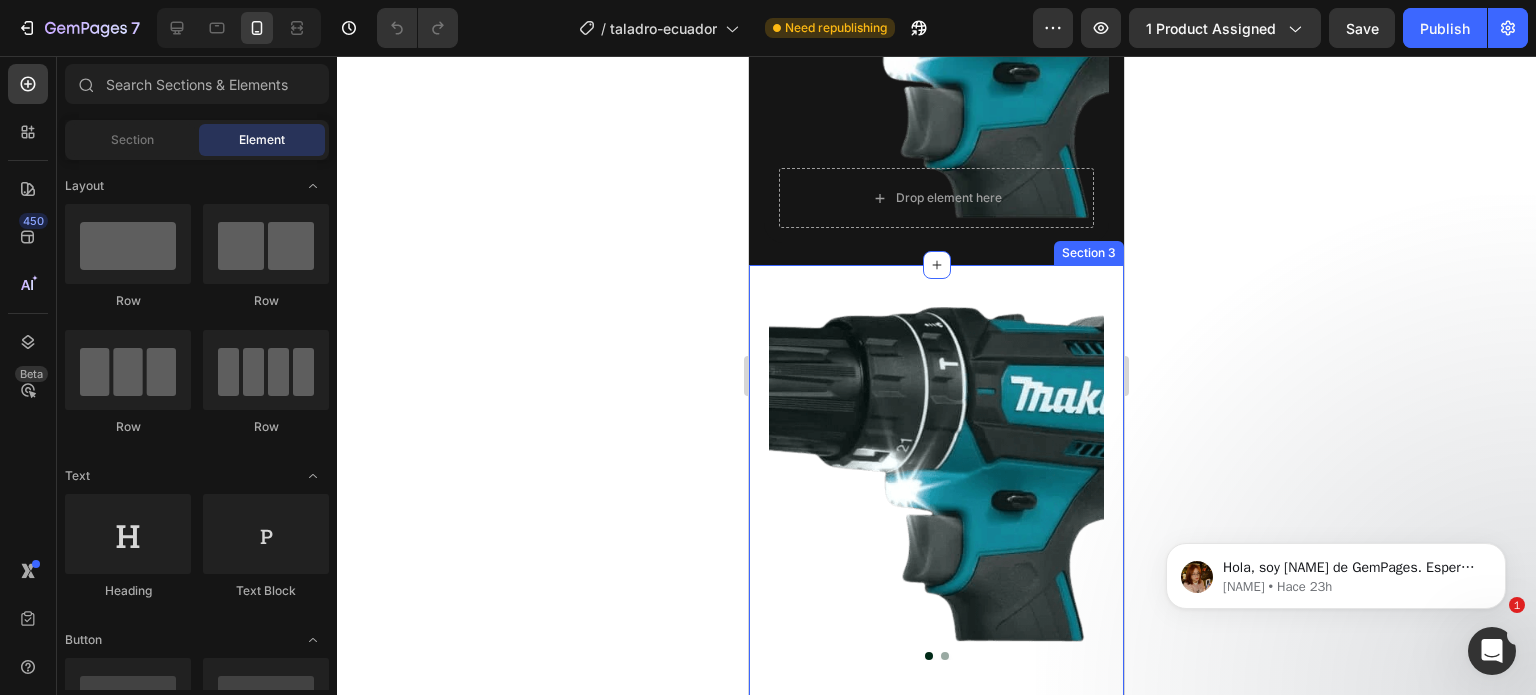 click on "Product Images
Icon
Icon
Icon
Icon
Icon Icon List +3,580 + Verified Reviews! Text Block Row TALADRO DE ALTO IMPACTO MAKITA Product Title $75.00 Product Price Product Price $245.00 Product Price Product Price 69% off Product Badge Row Add to cart Add to Cart Row Product Section 3" at bounding box center (936, 639) 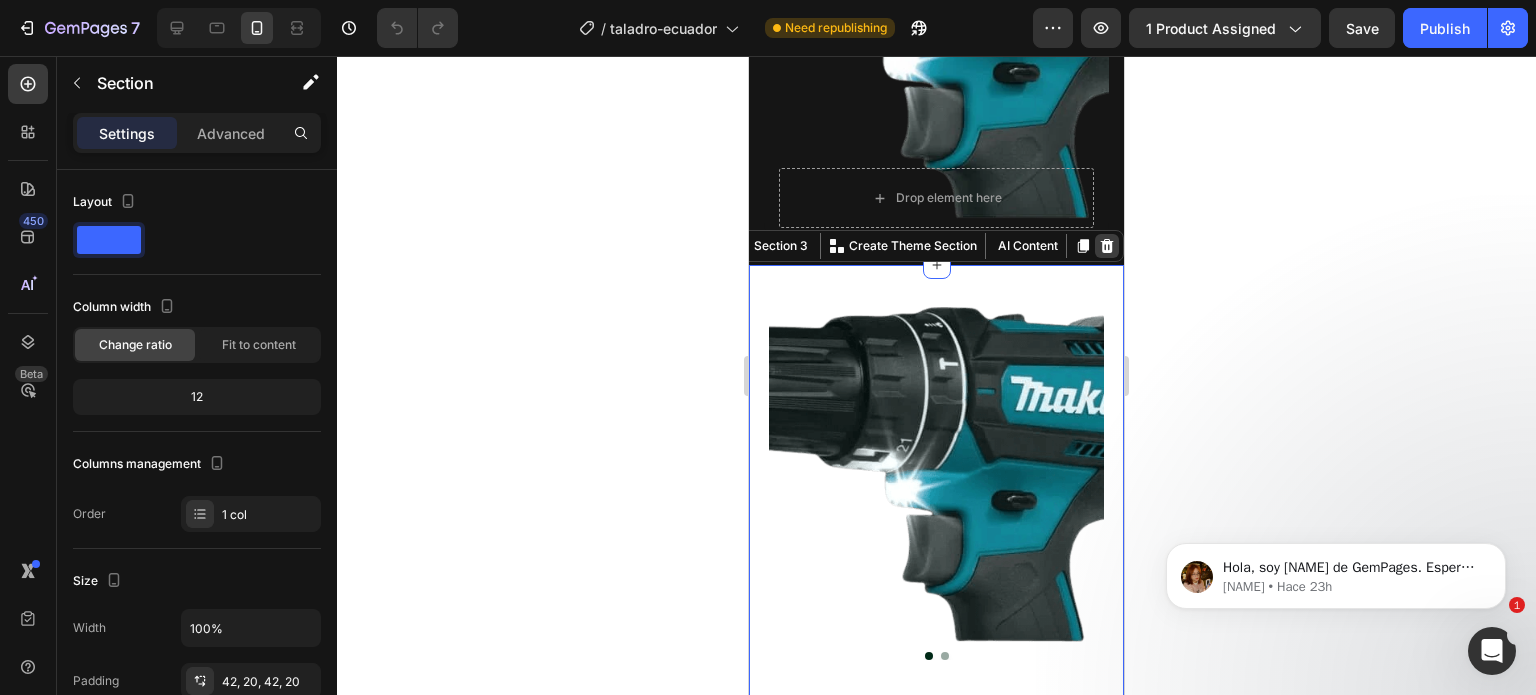 drag, startPoint x: 1085, startPoint y: 276, endPoint x: 1874, endPoint y: 383, distance: 796.22235 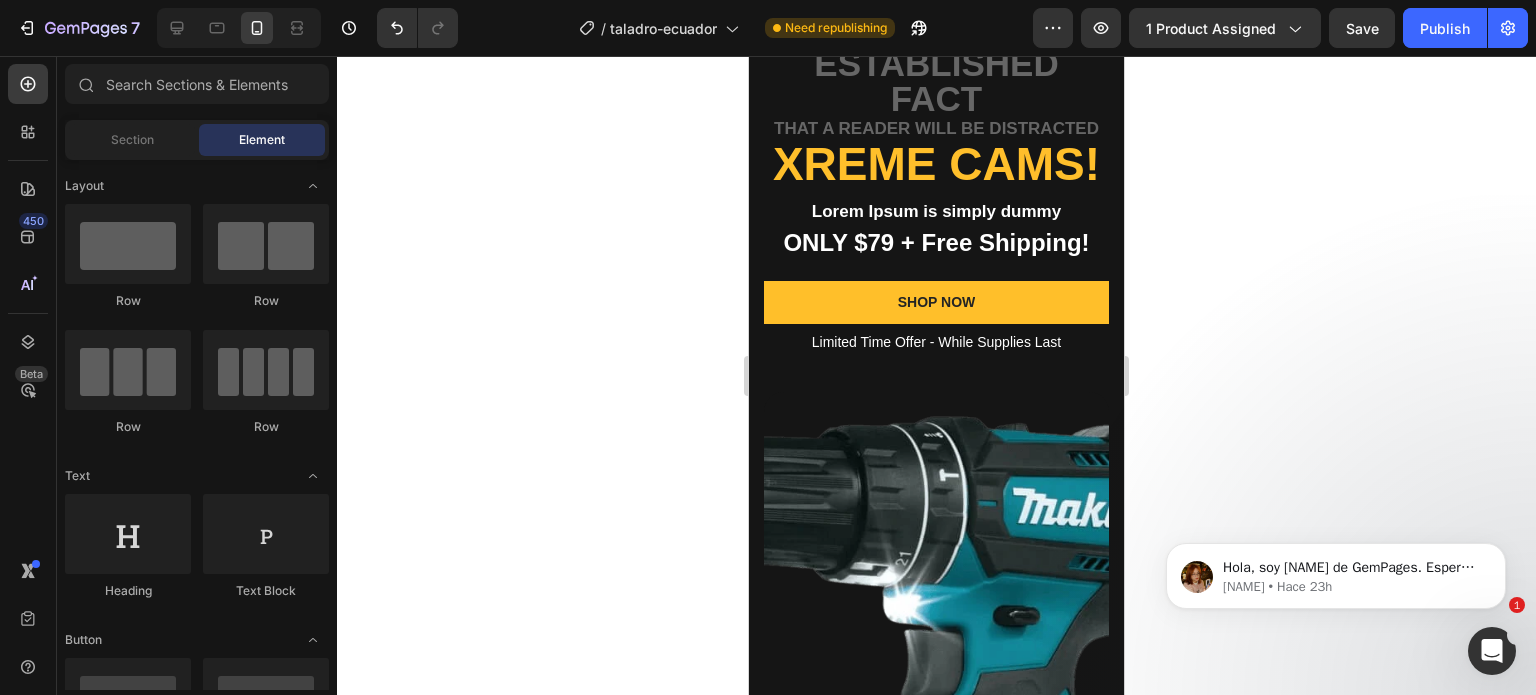 scroll, scrollTop: 0, scrollLeft: 0, axis: both 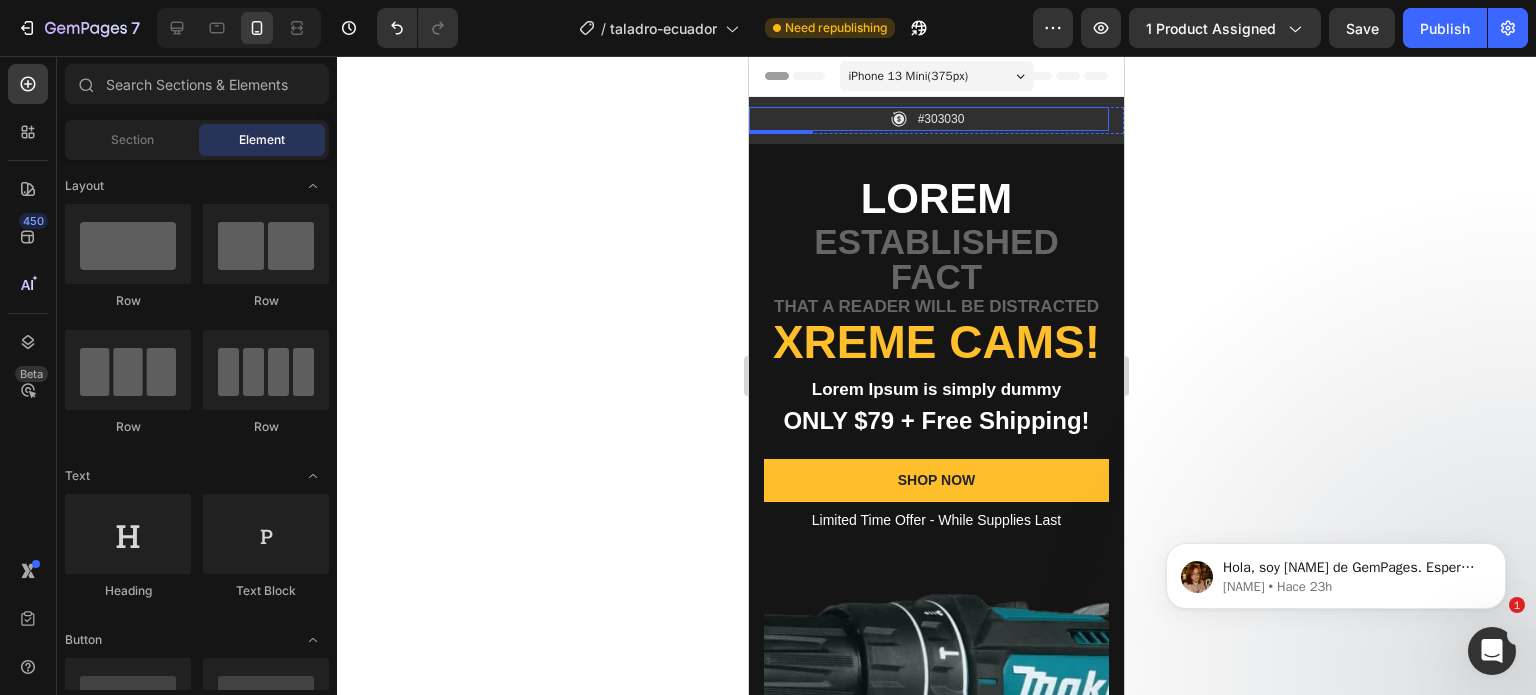 click on "#303030" at bounding box center [941, 119] 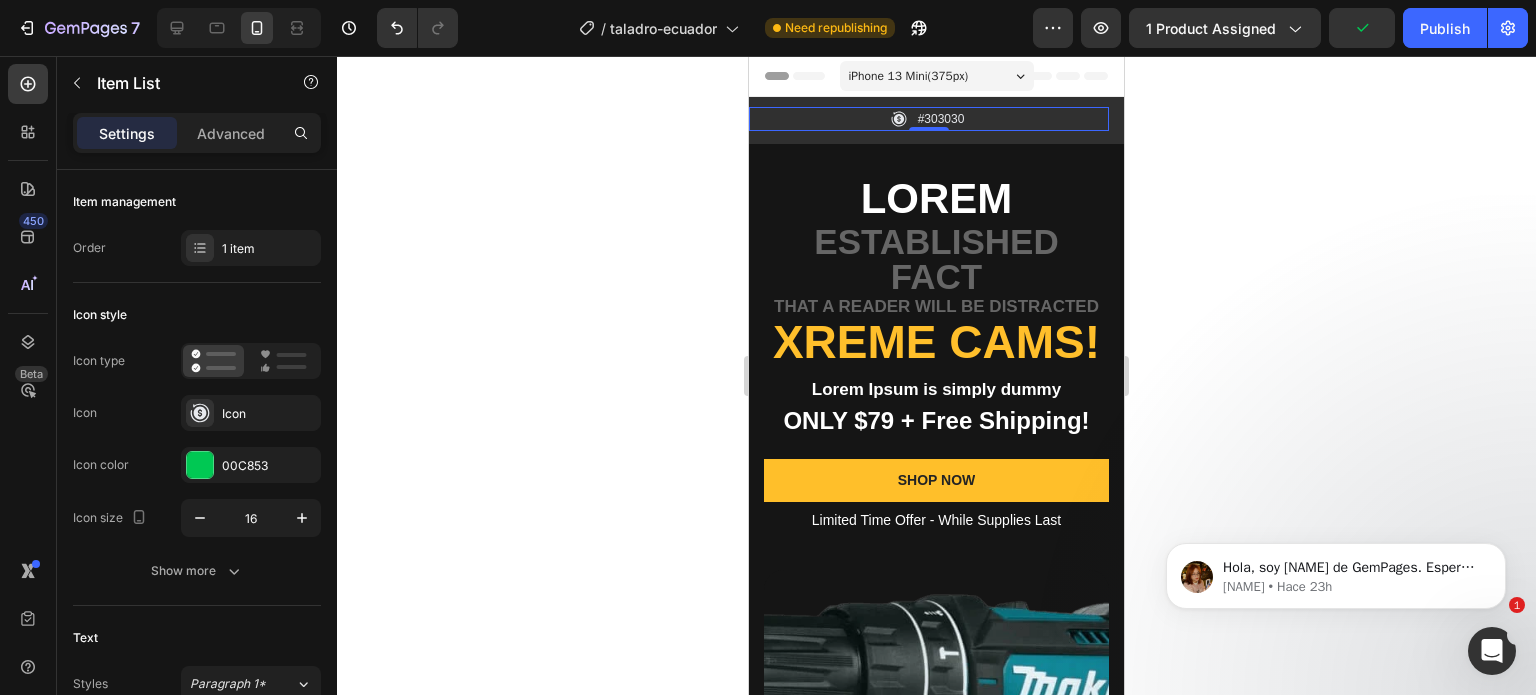 click 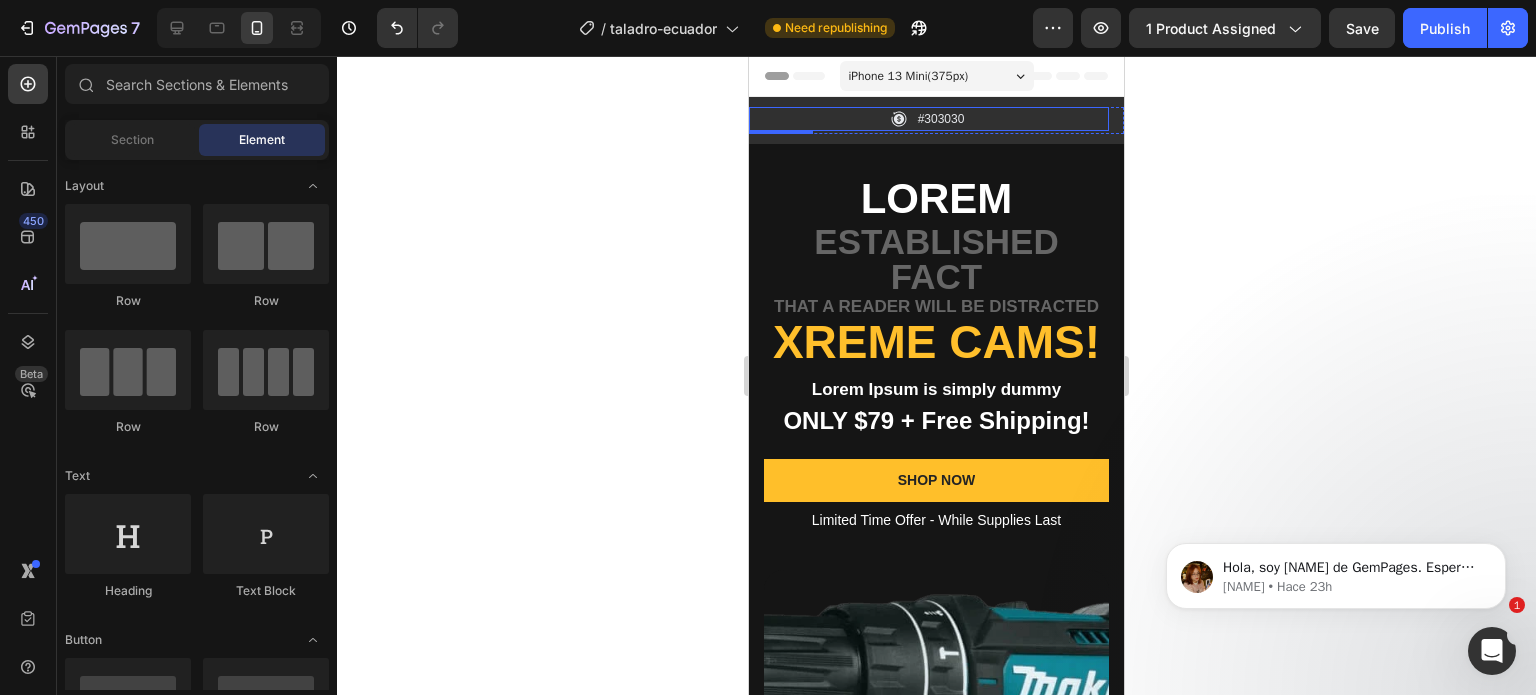 click on "#303030" at bounding box center (929, 119) 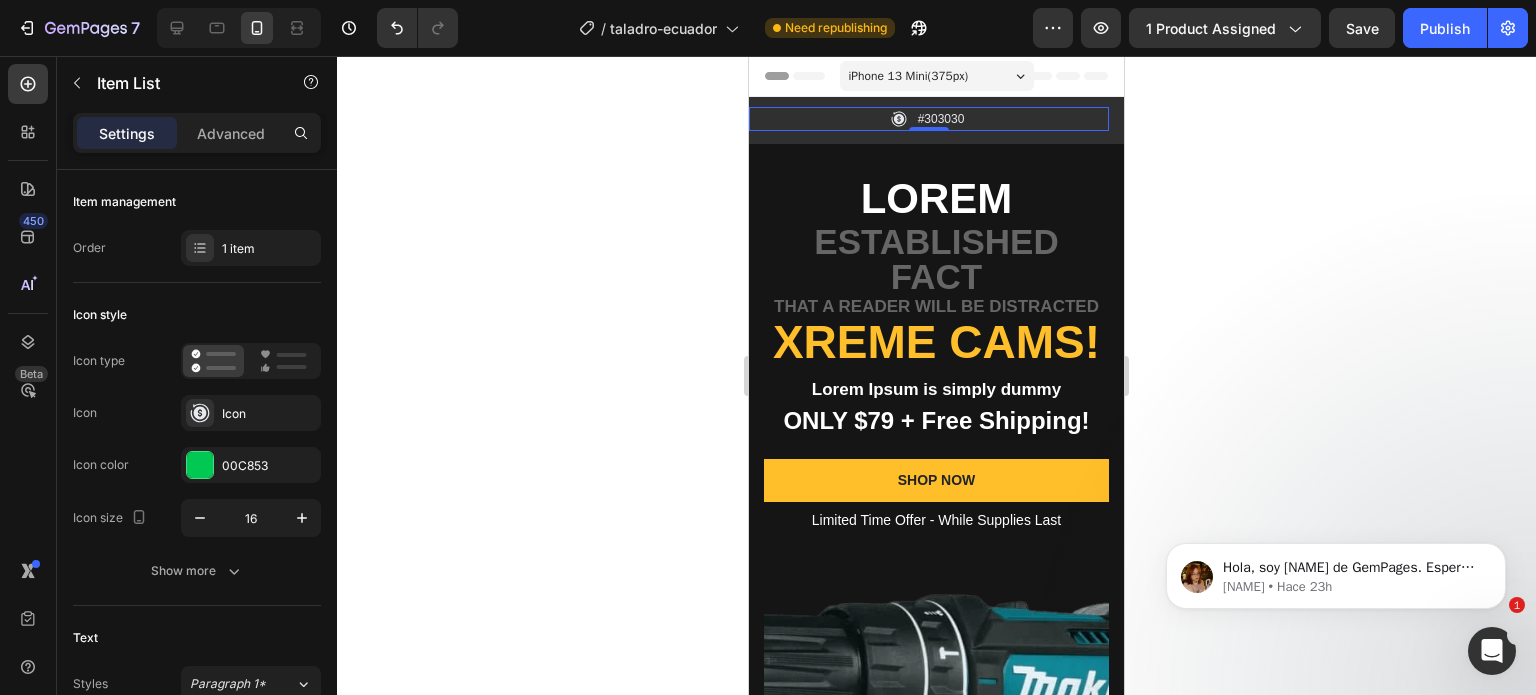 click 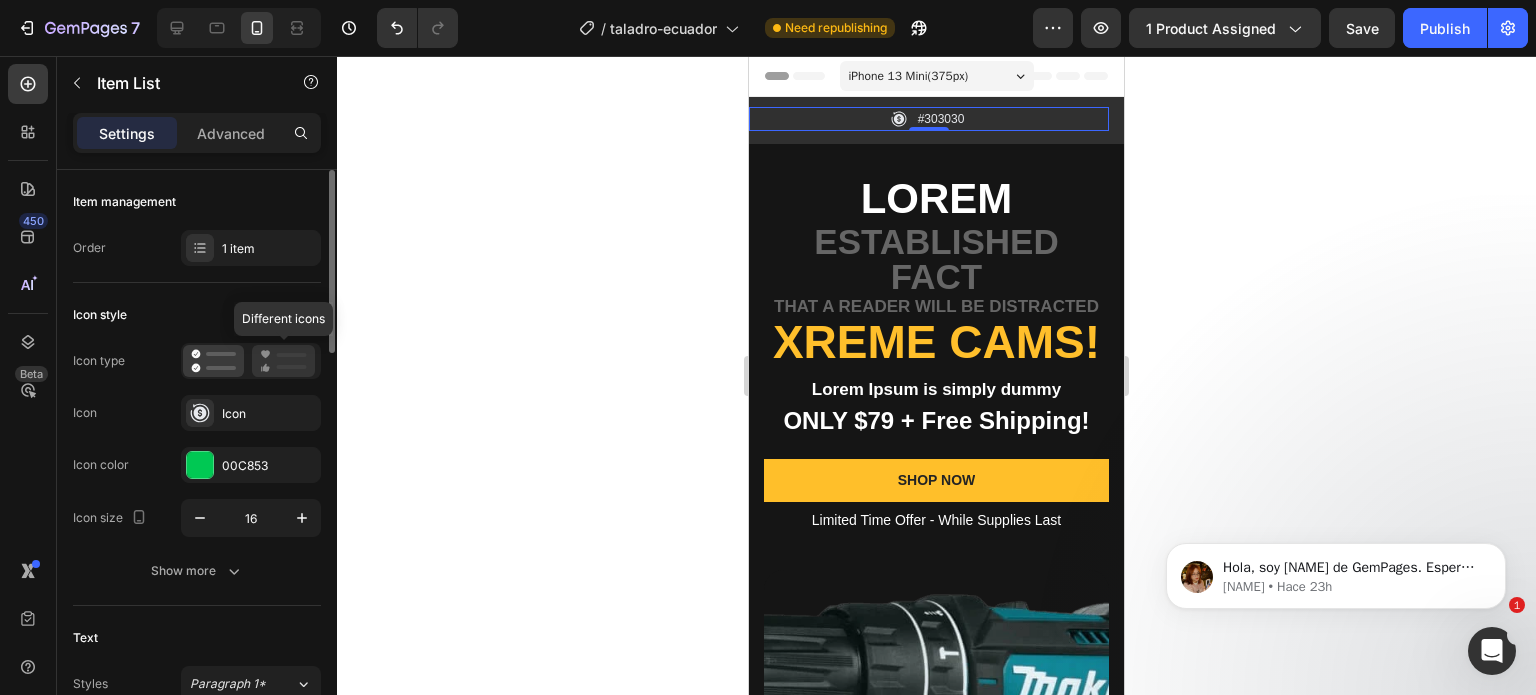 click 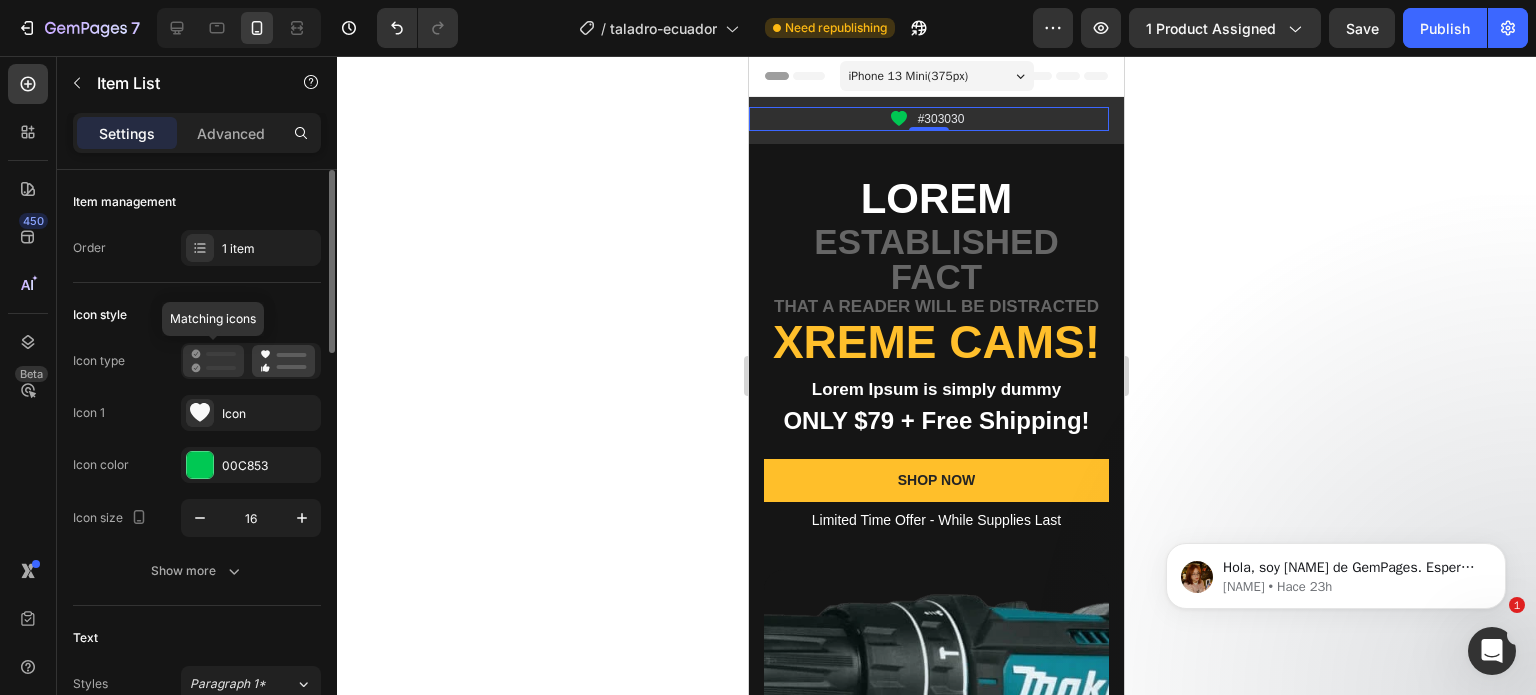 click 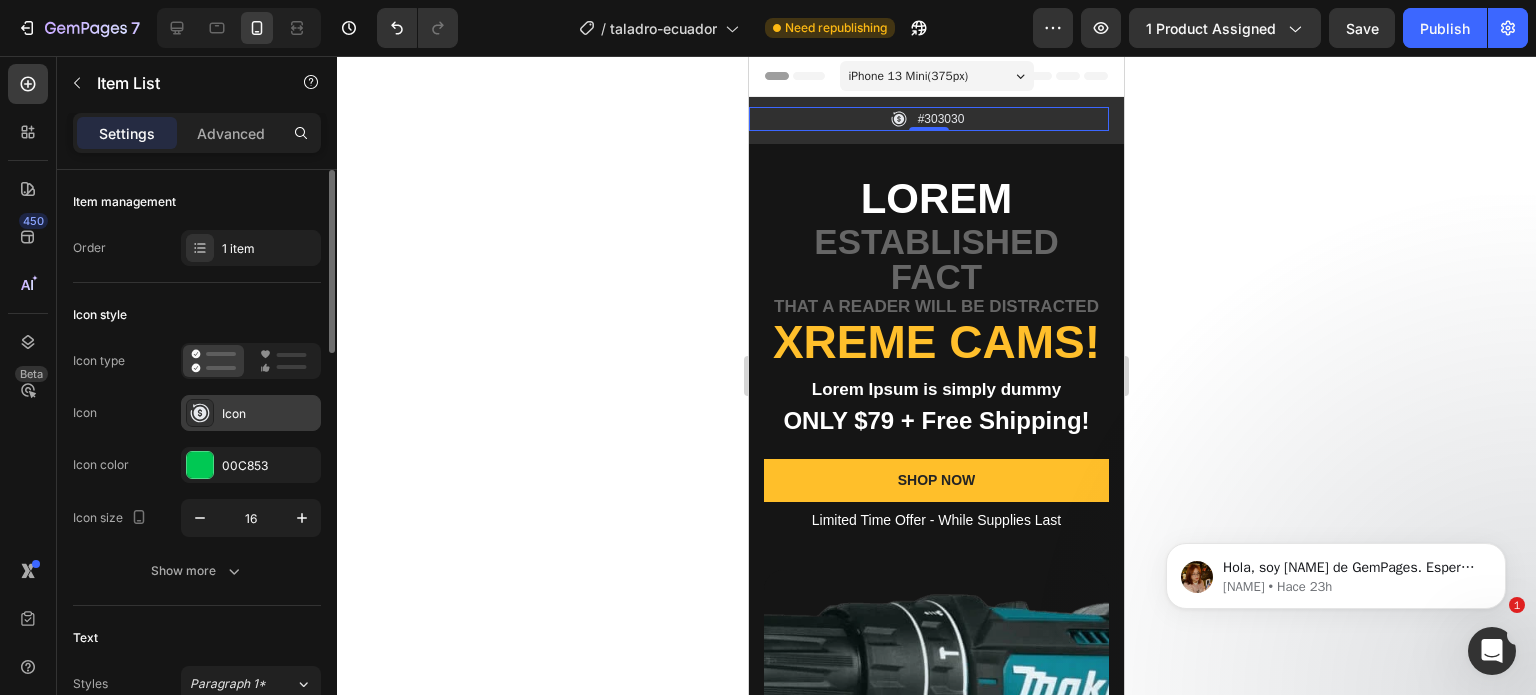 click 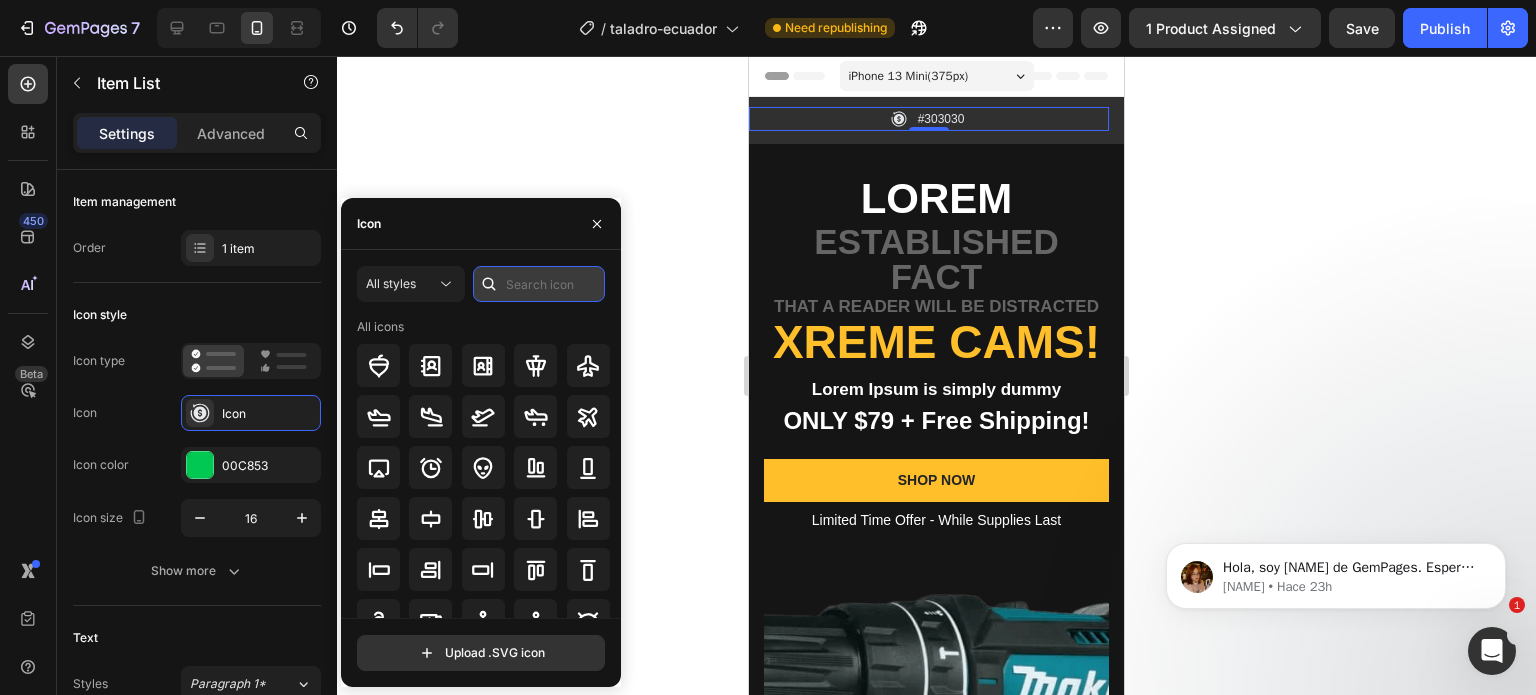 click at bounding box center (539, 284) 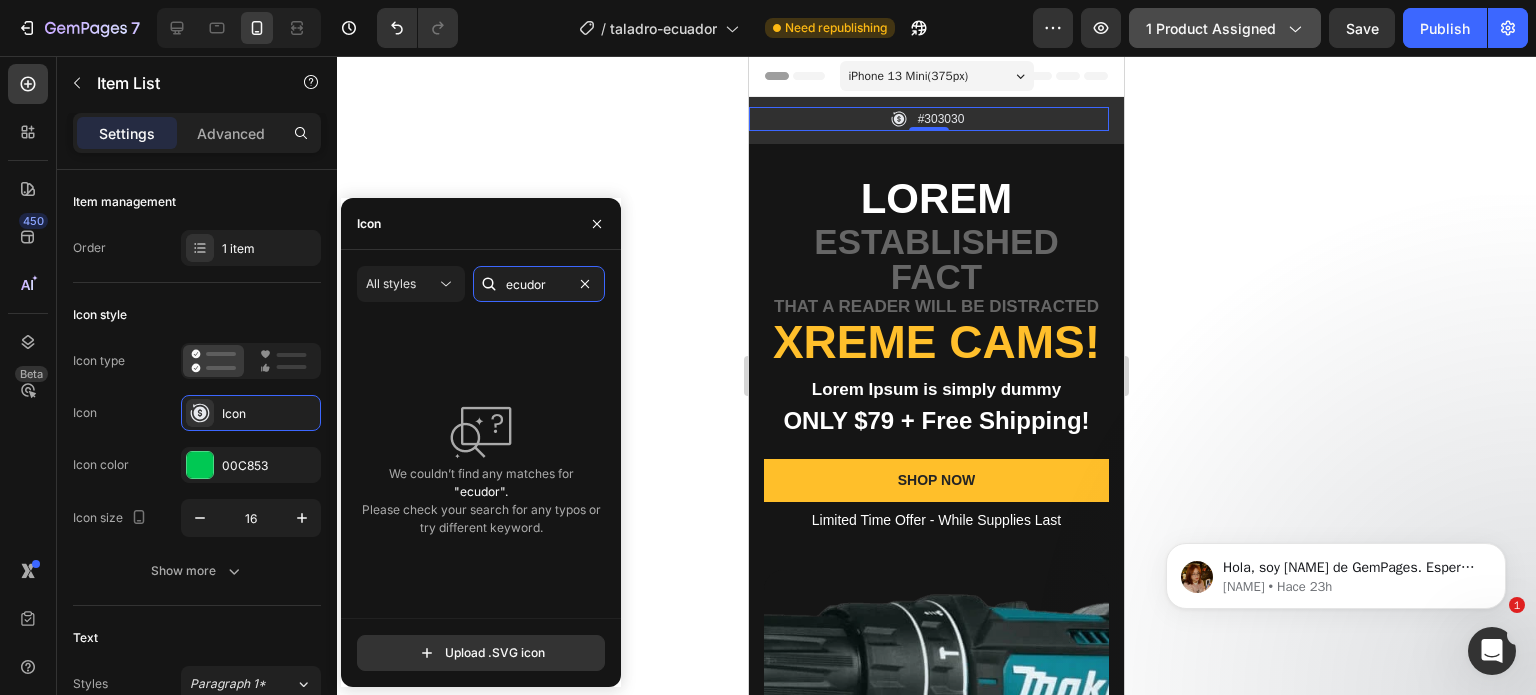 type on "ecudor" 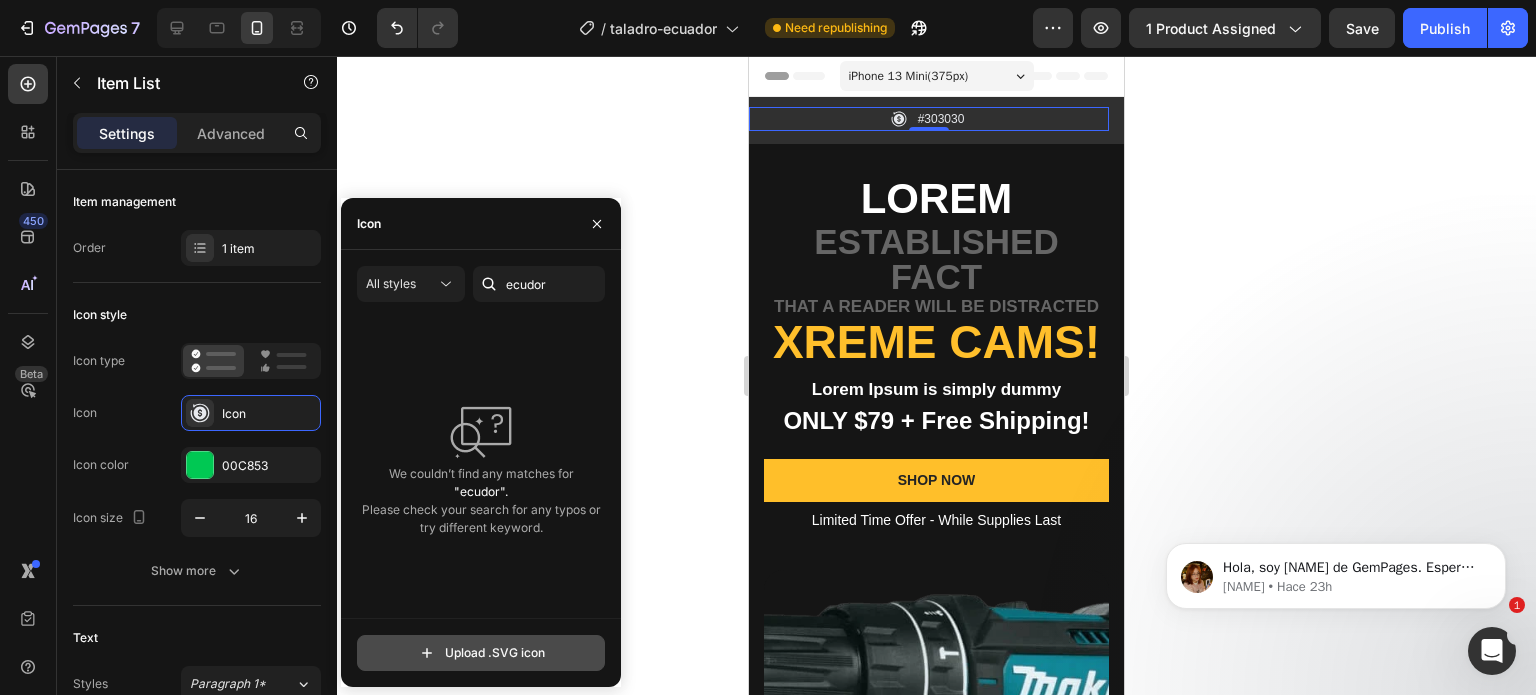 click 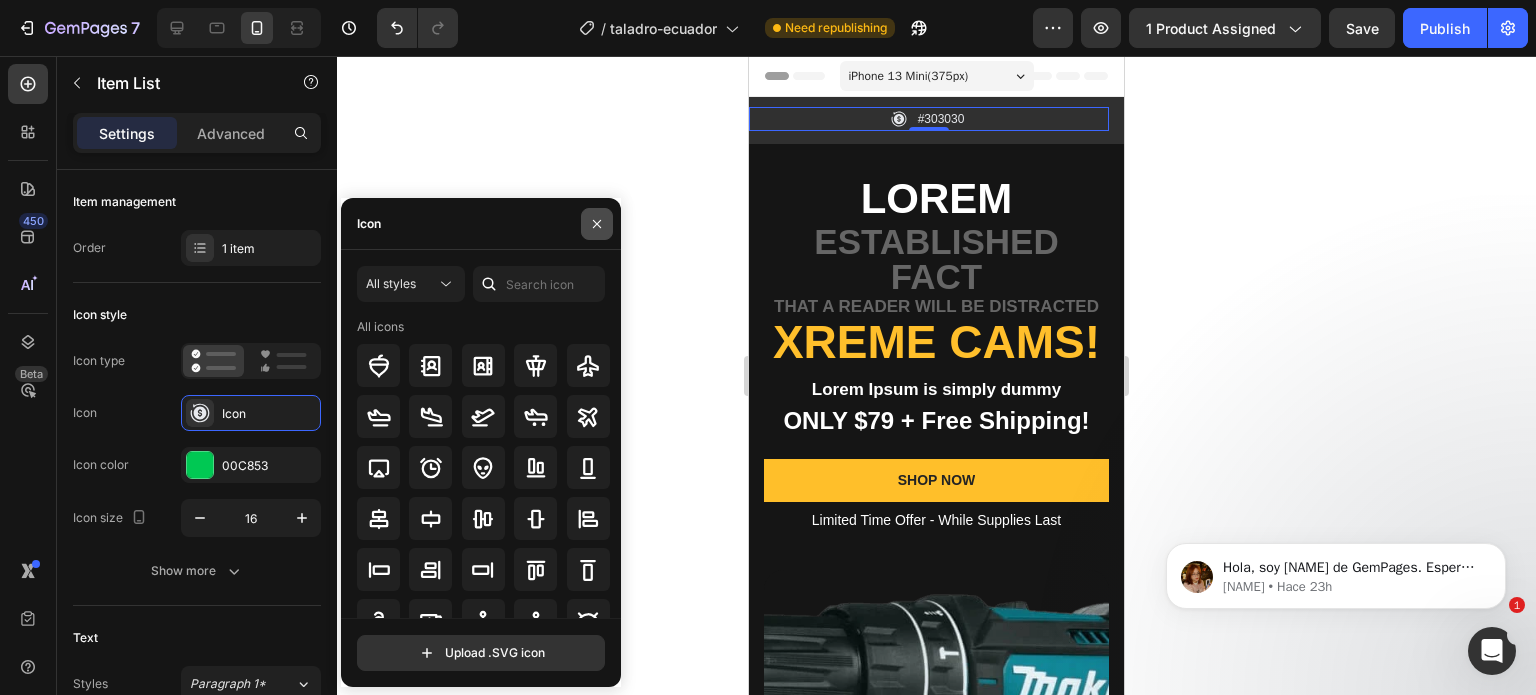 click 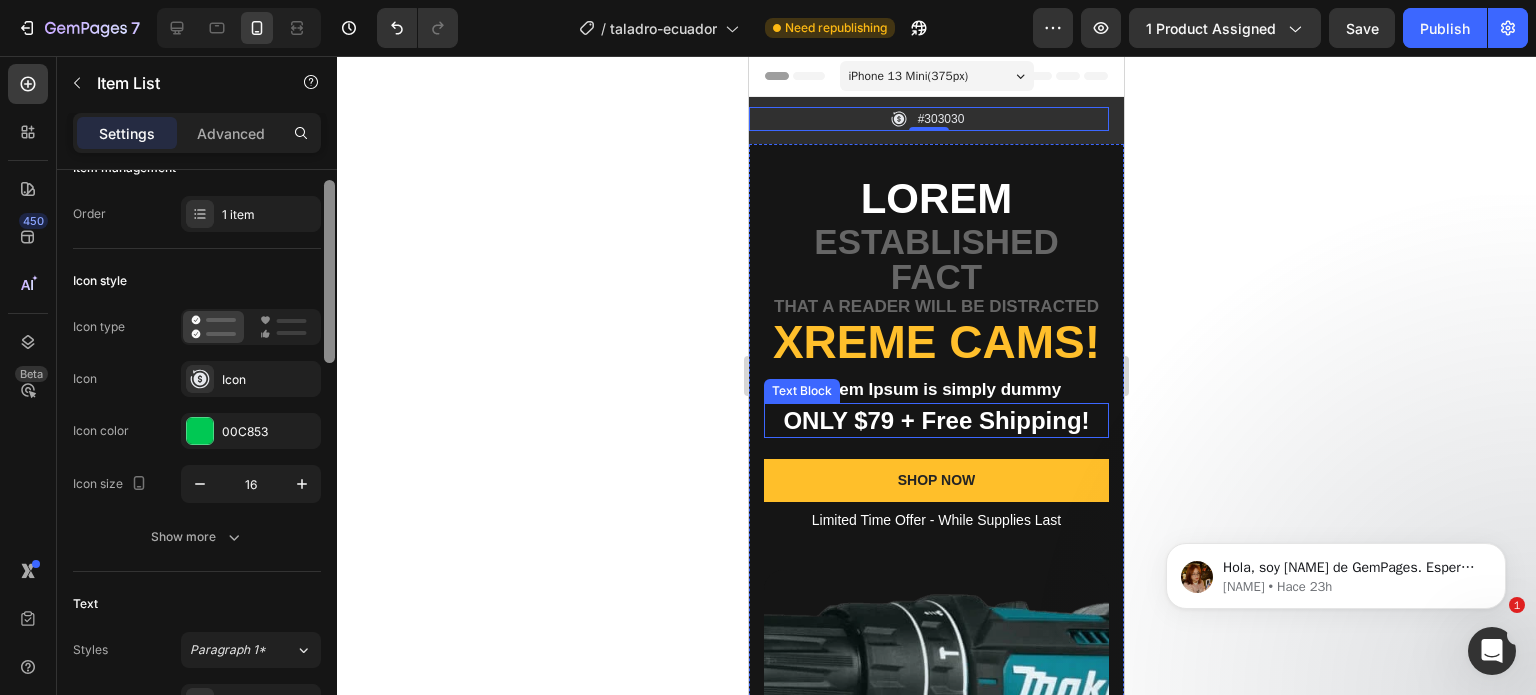 scroll, scrollTop: 0, scrollLeft: 0, axis: both 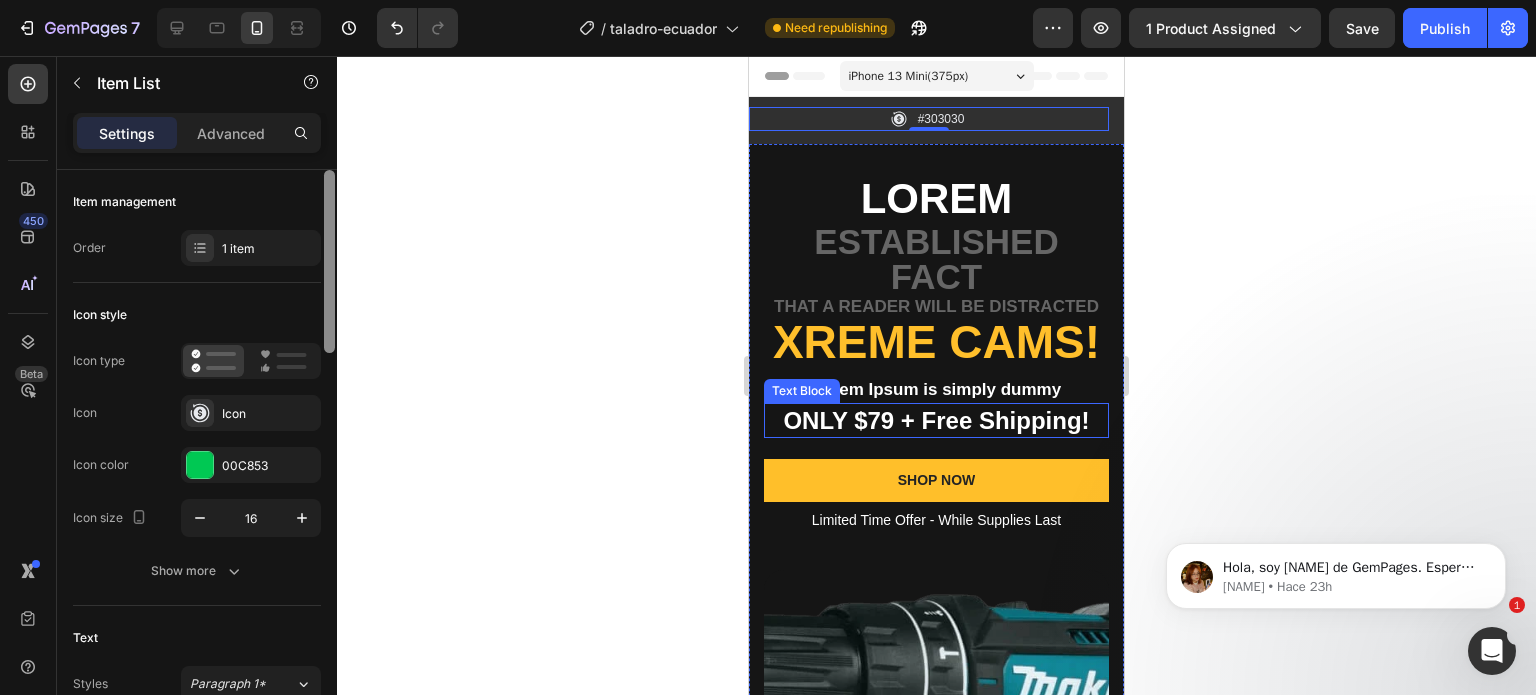 drag, startPoint x: 324, startPoint y: 275, endPoint x: 332, endPoint y: 259, distance: 17.888544 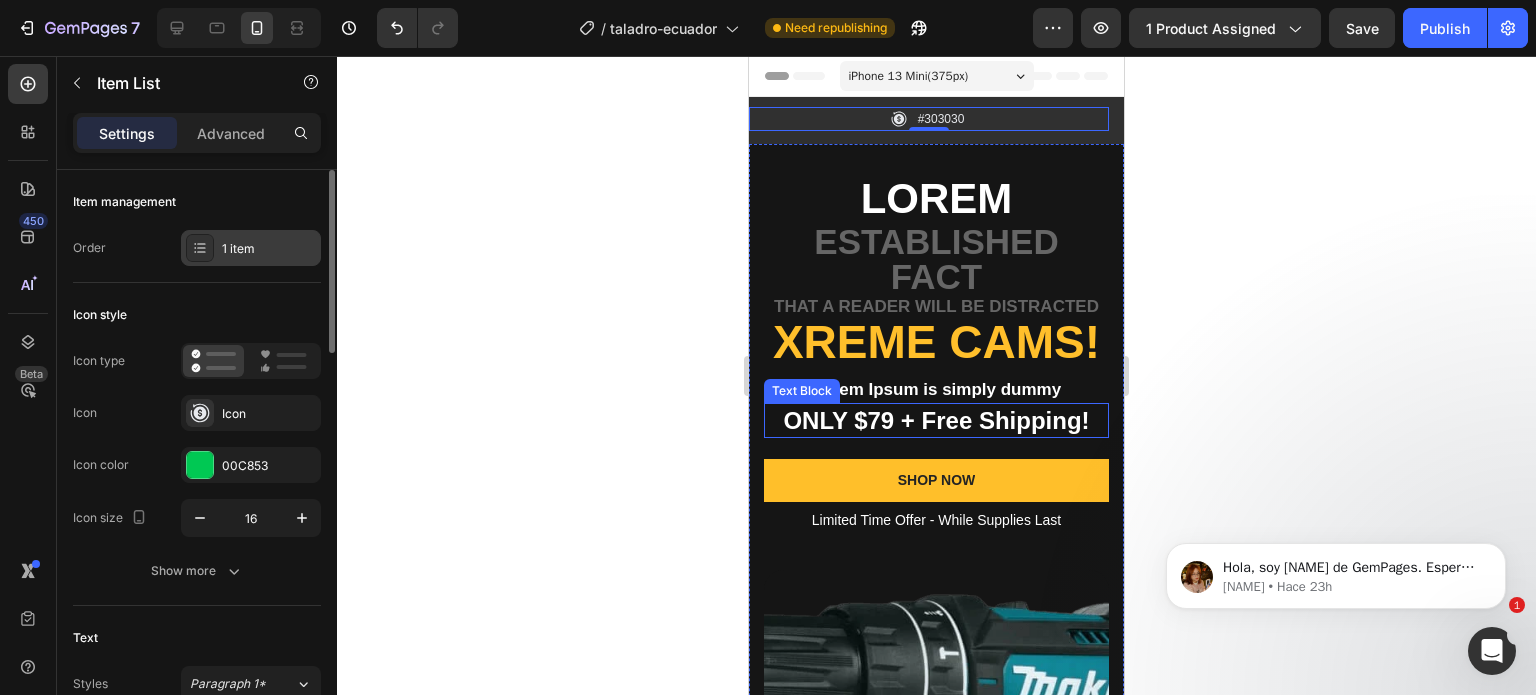 click on "1 item" at bounding box center (269, 249) 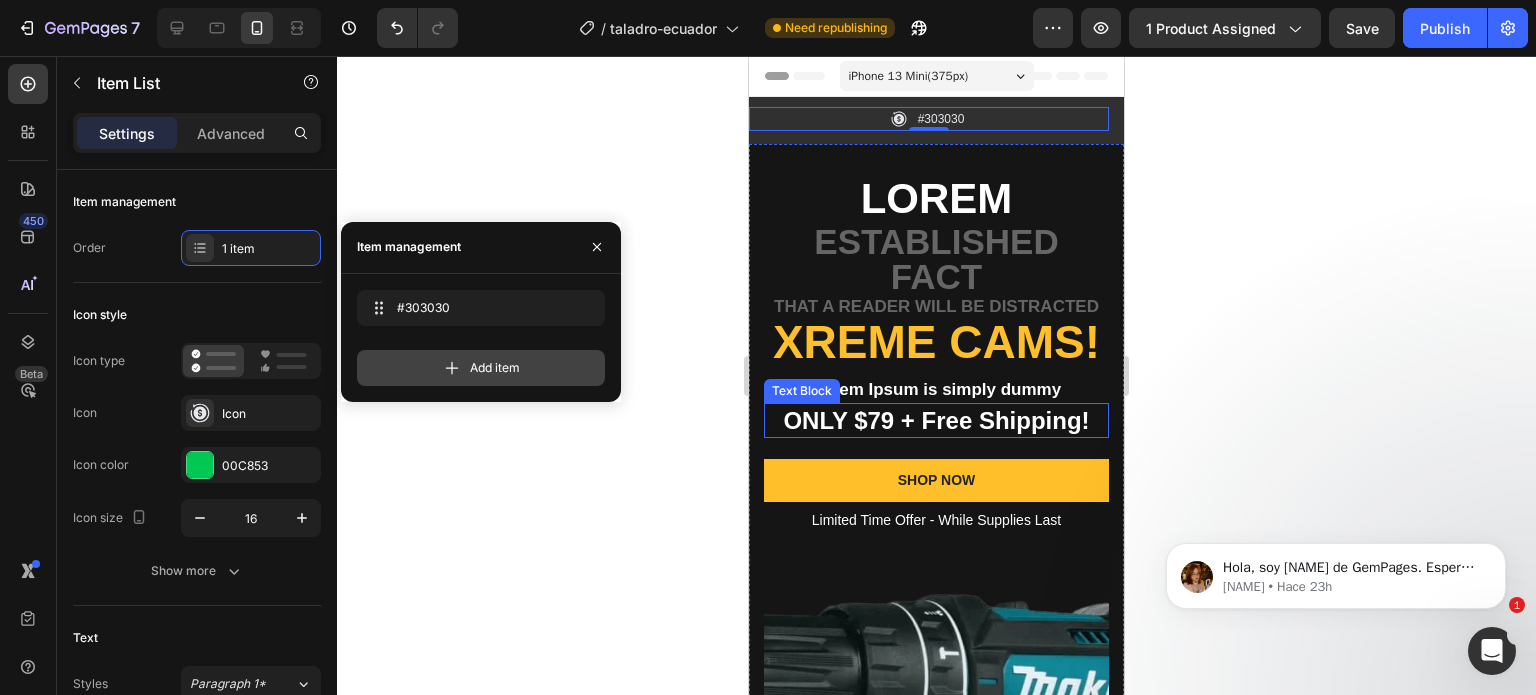 click on "Add item" at bounding box center (495, 368) 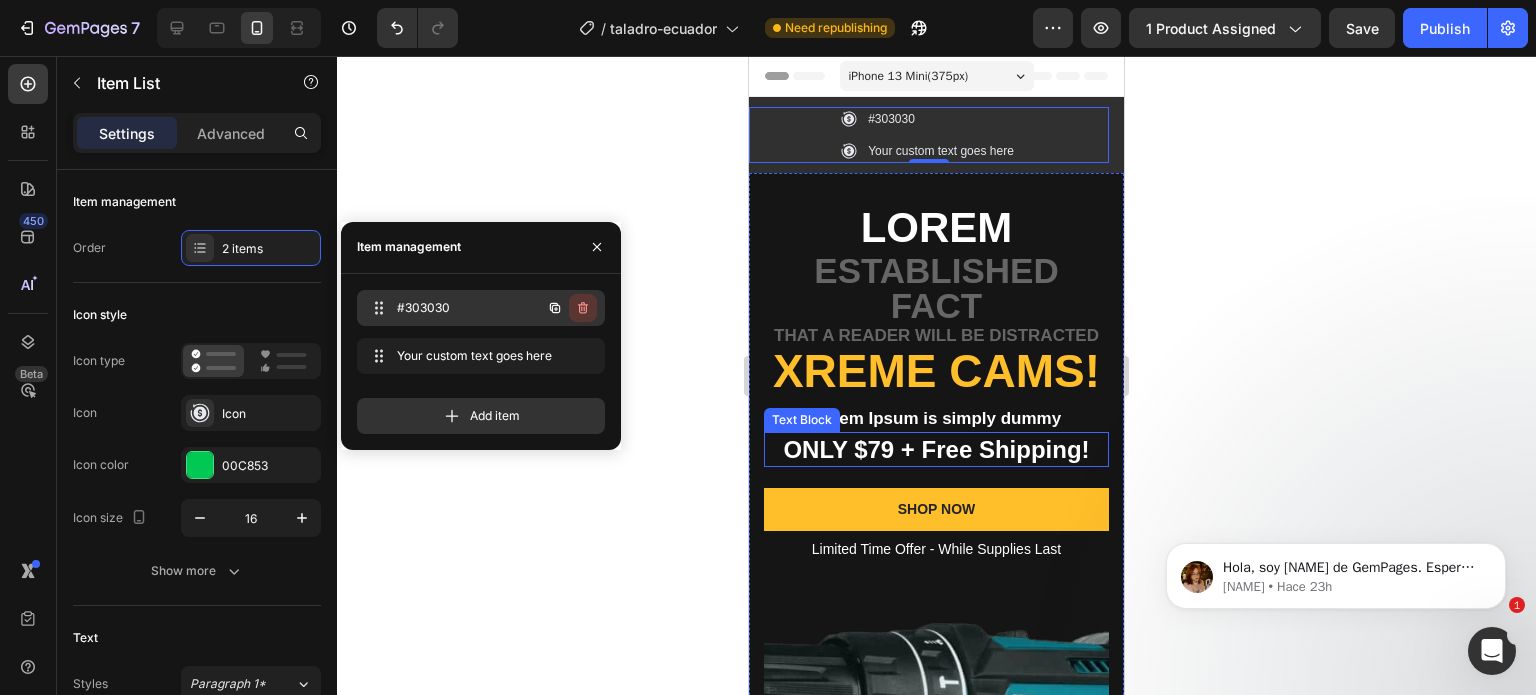 click 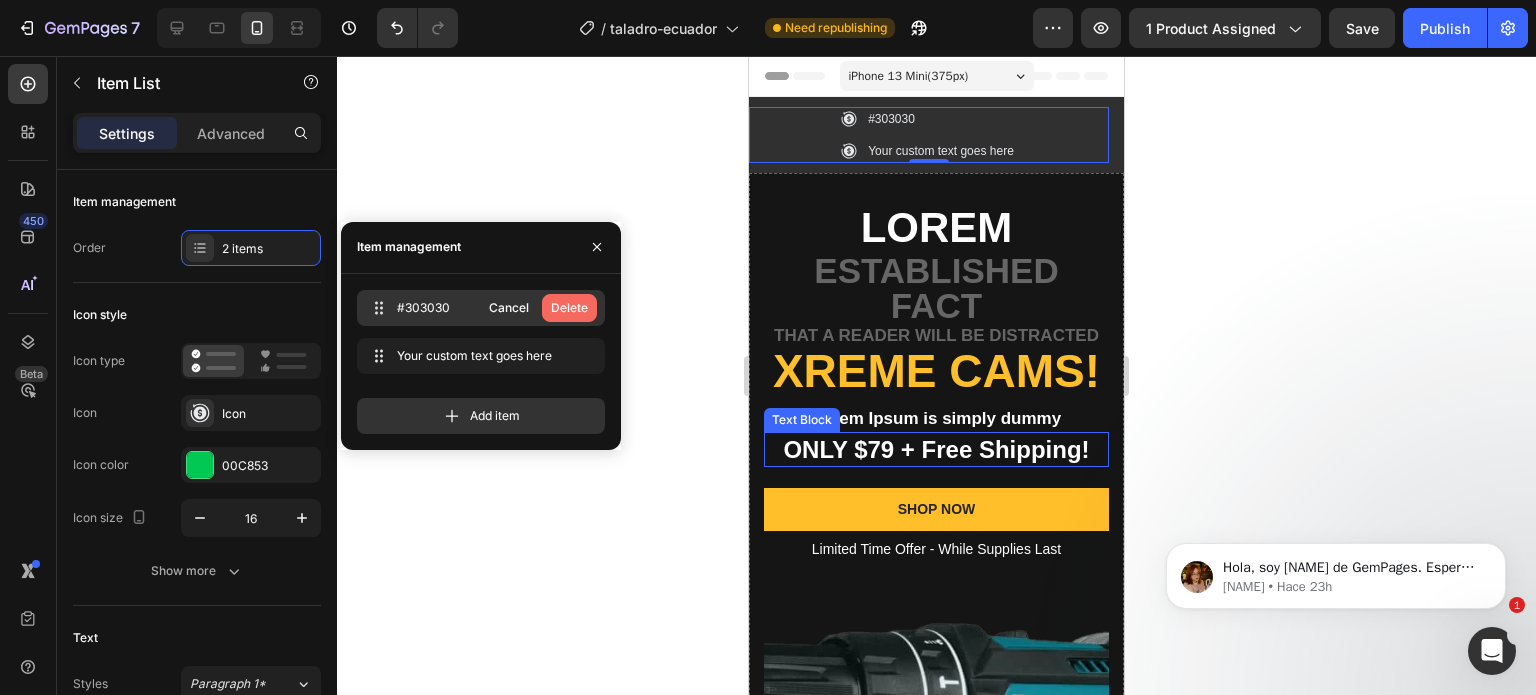 click on "Delete" at bounding box center (569, 308) 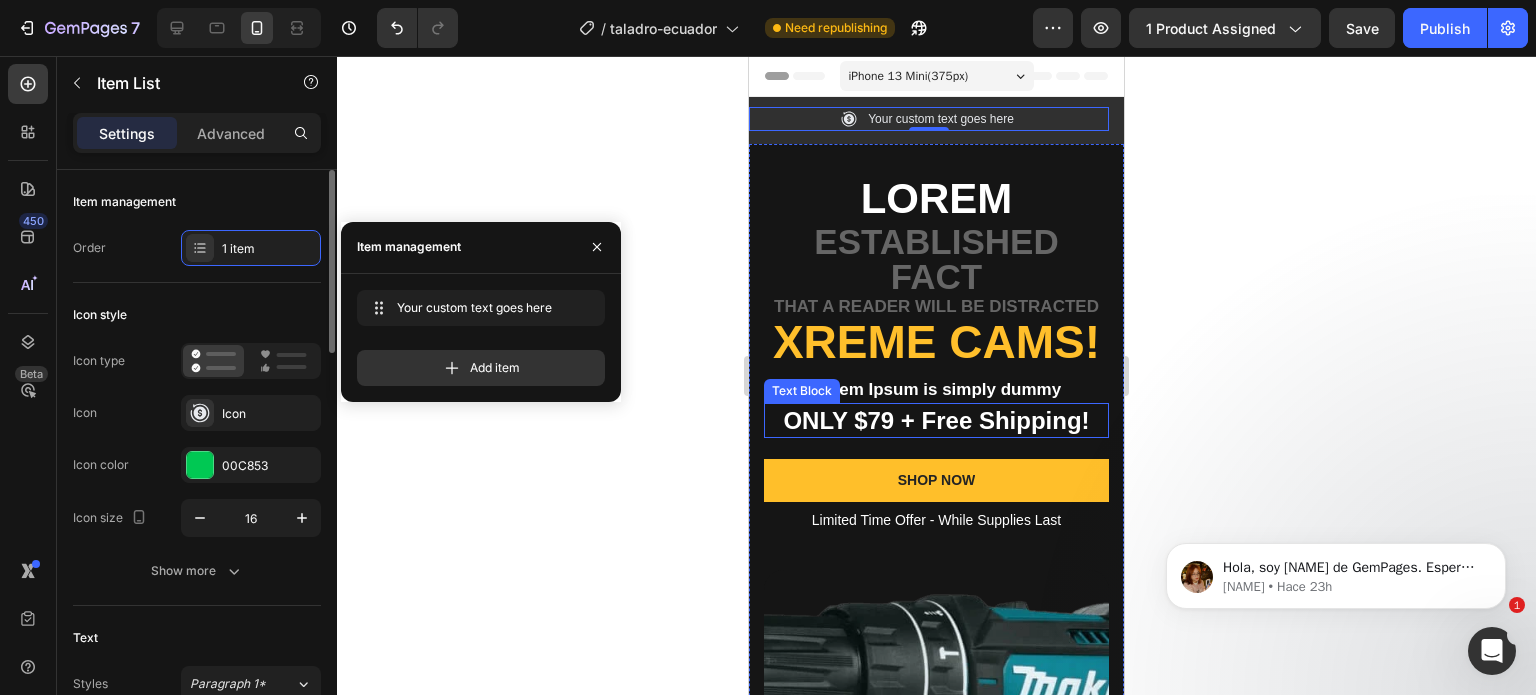 click on "Icon style Icon type  Icon
Icon Icon color 00C853 Icon size 16 Show more" 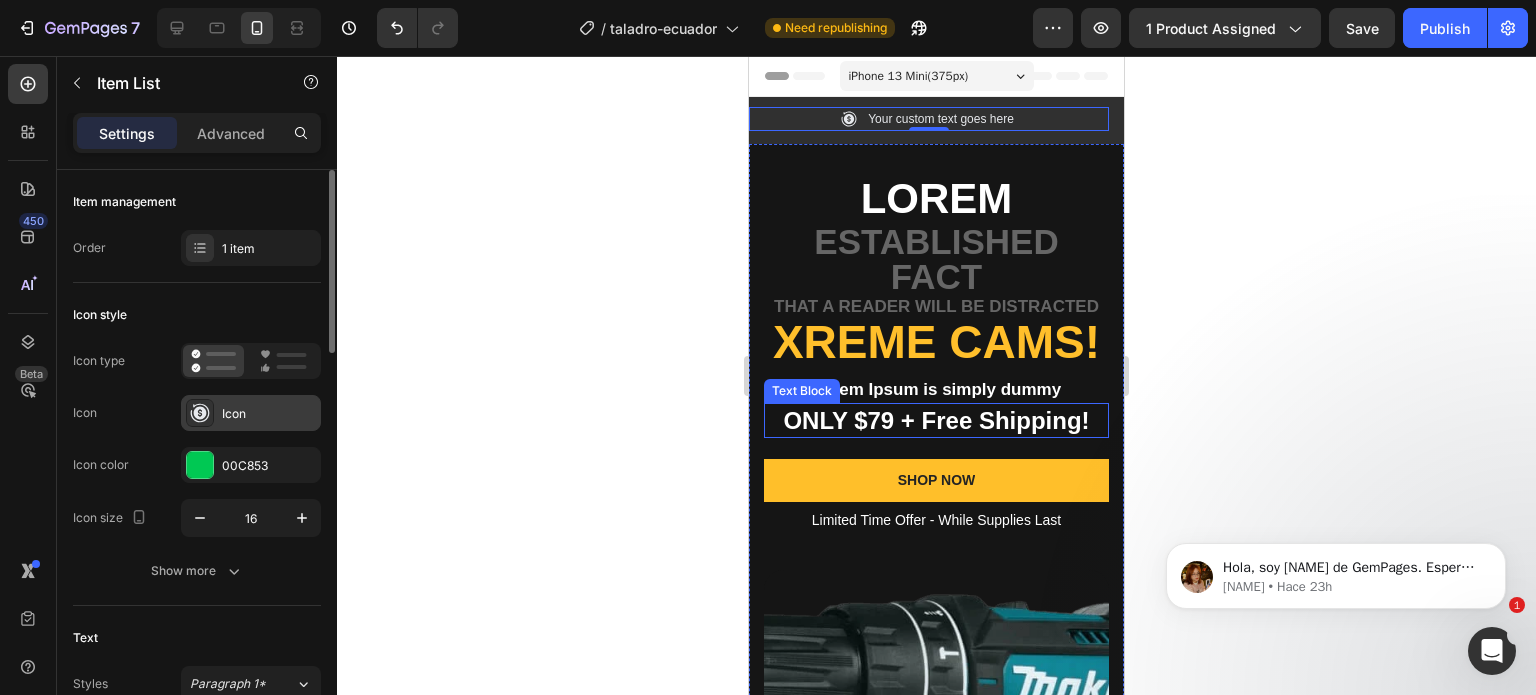 click on "Icon" at bounding box center [269, 414] 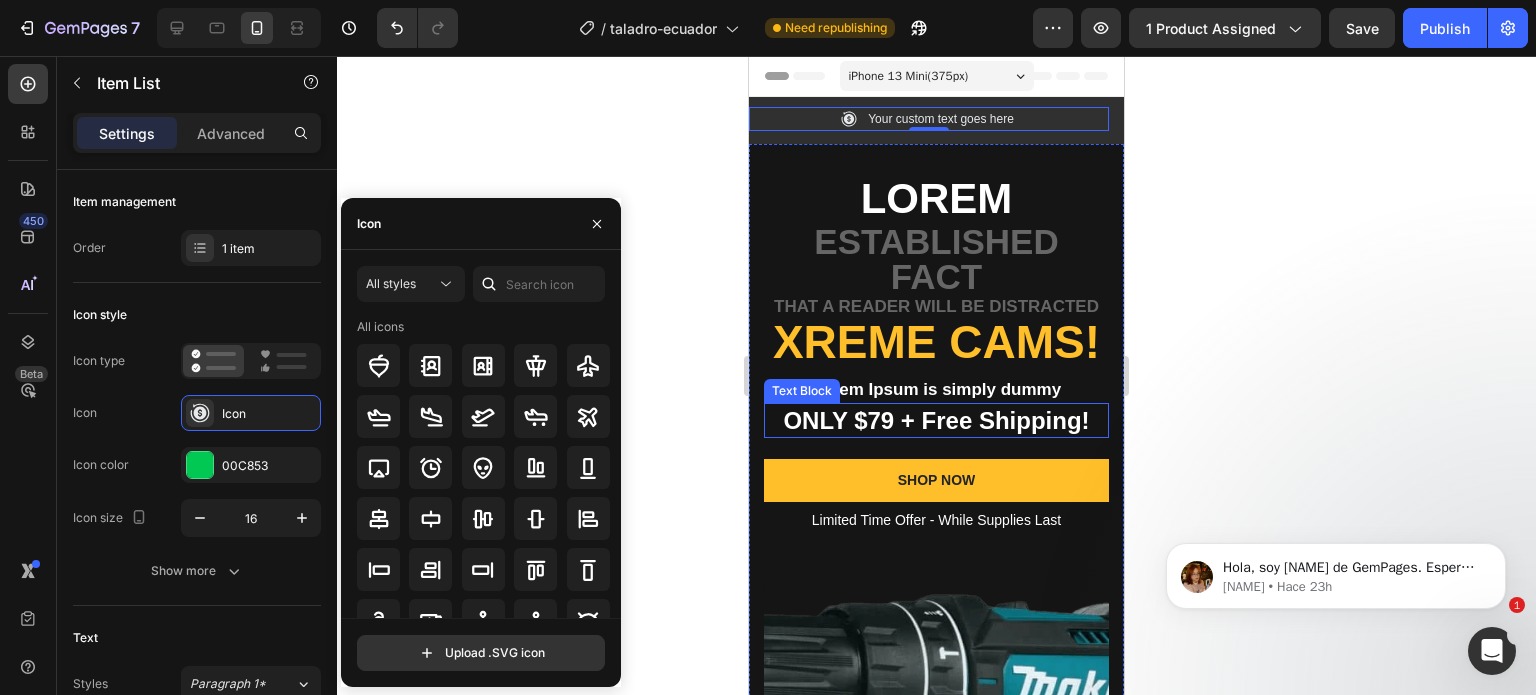 click 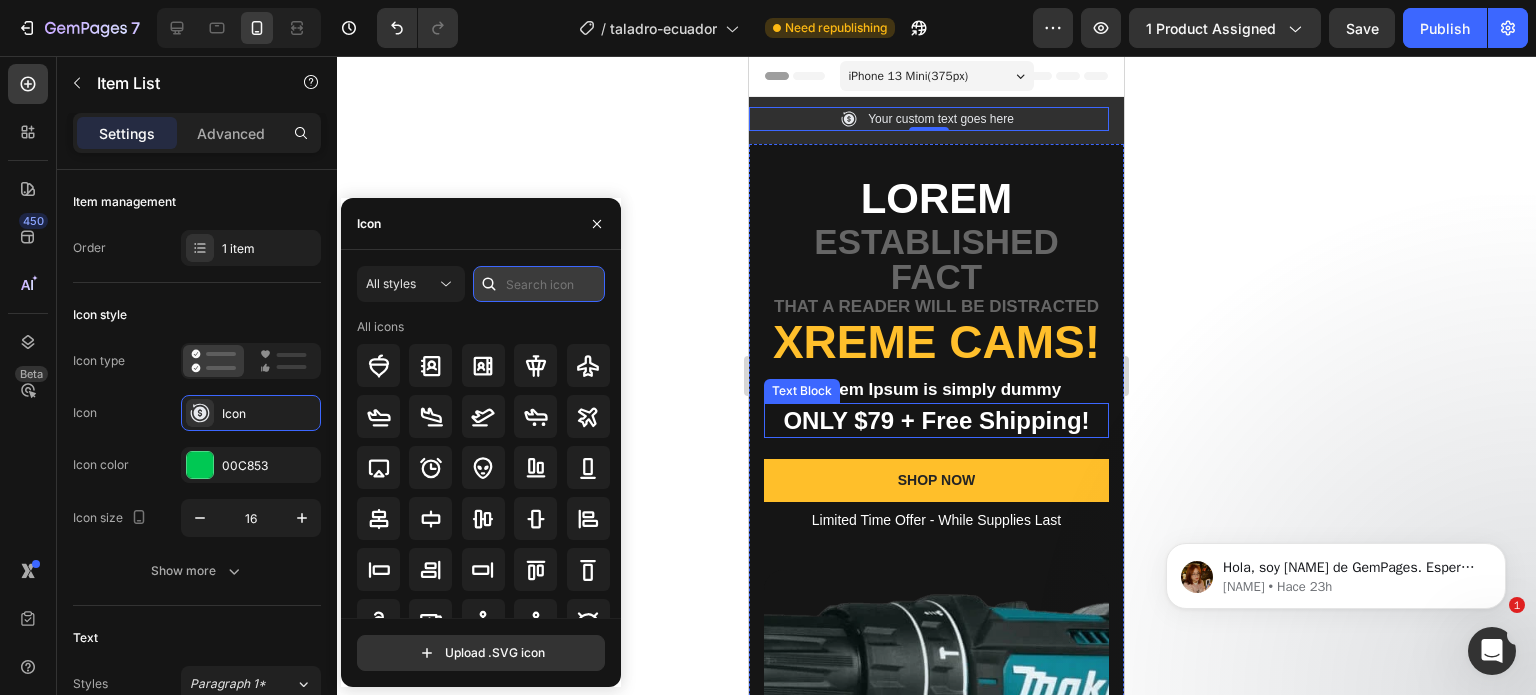 click at bounding box center (539, 284) 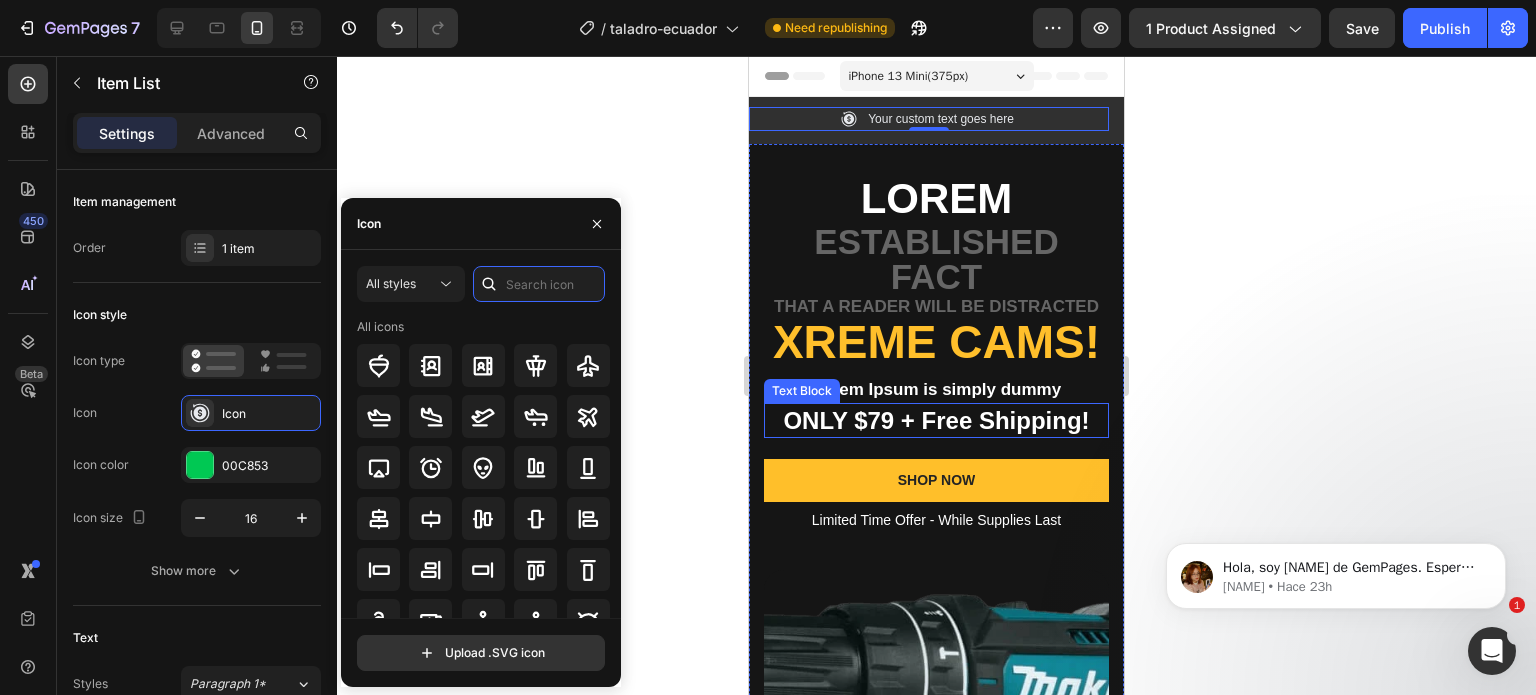 type on "A" 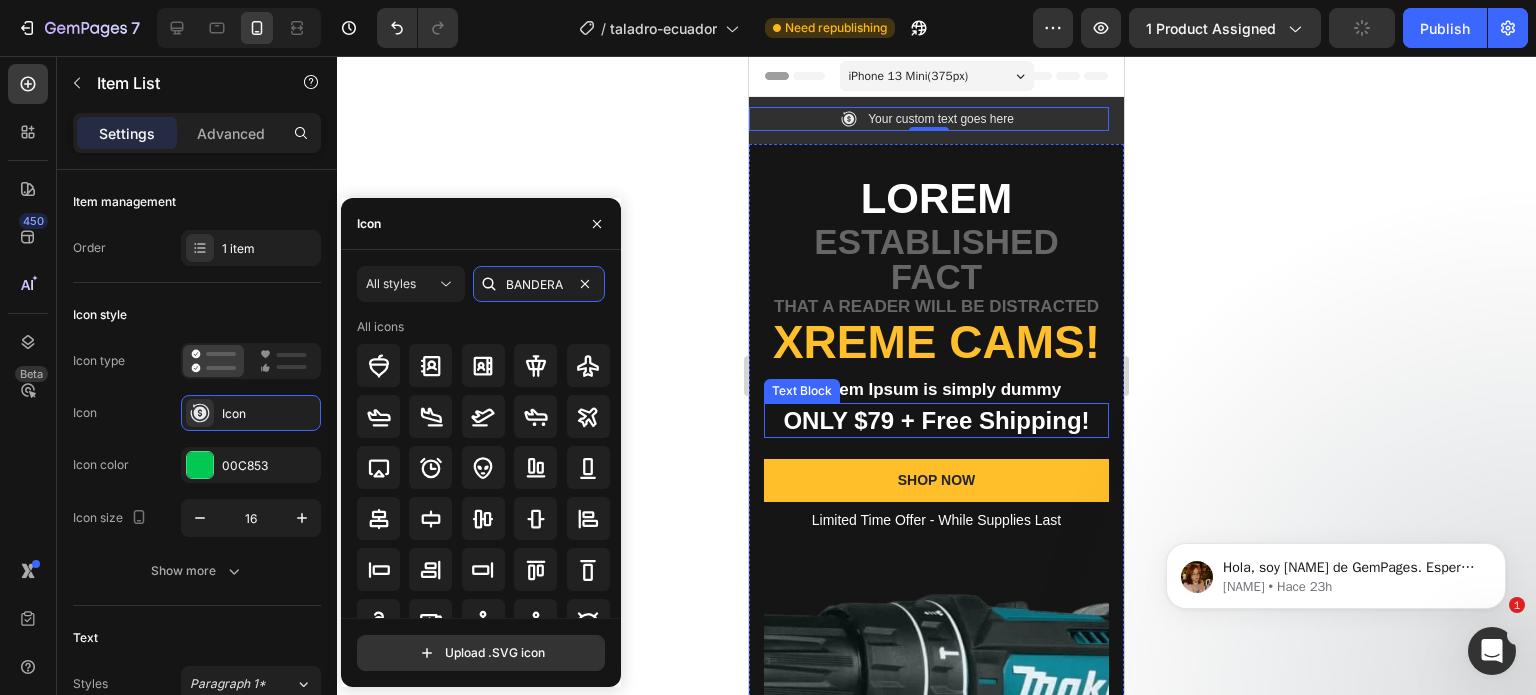 type on "BANDERA" 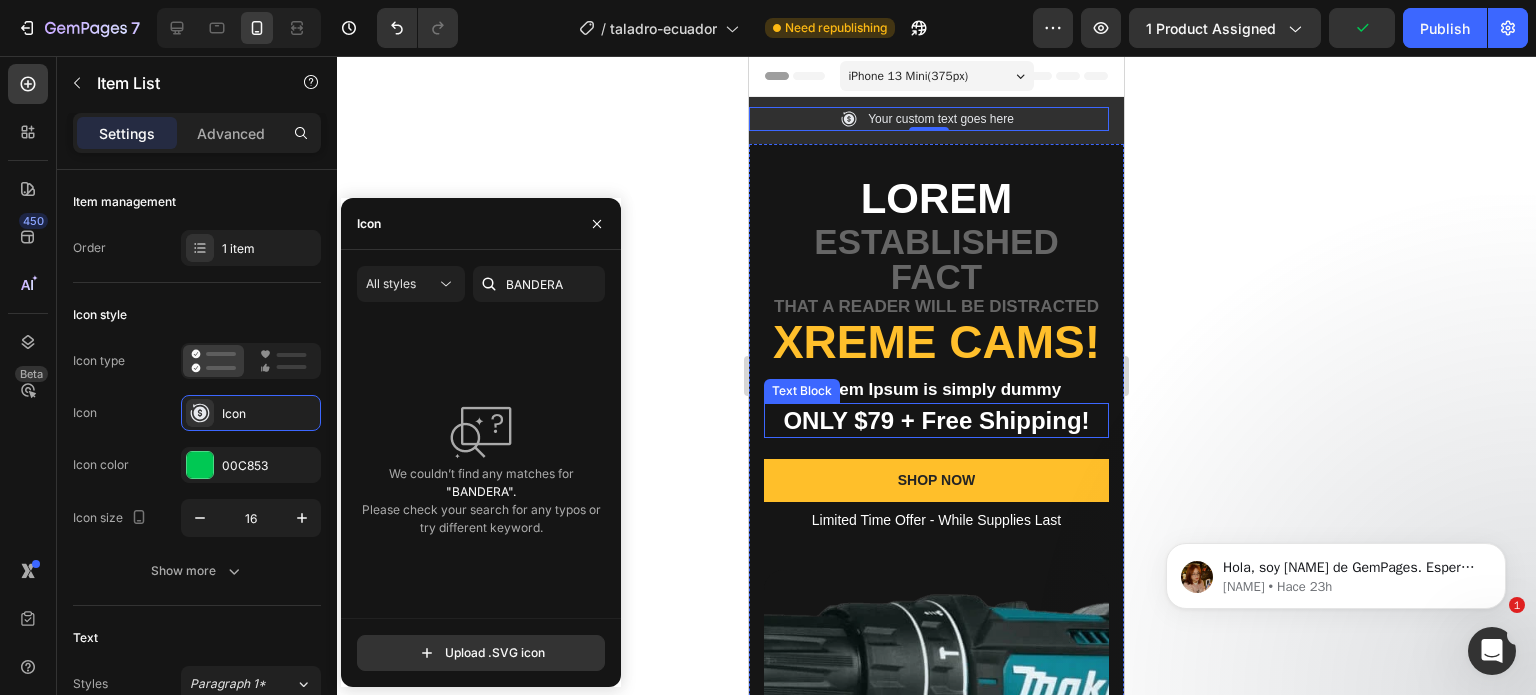 click on "We couldn’t find any matches for  "BANDERA".  Please check your search for any typos or  try different keyword." at bounding box center (481, 468) 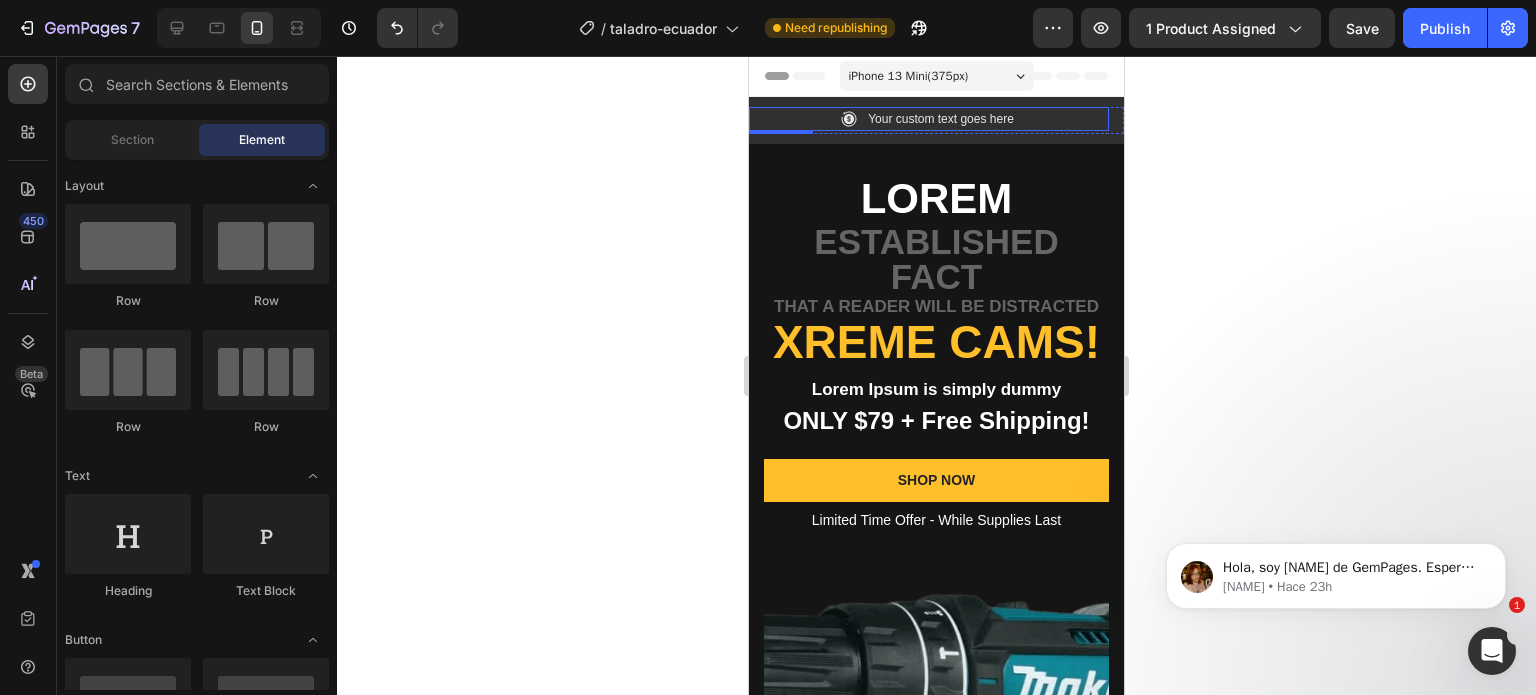 click on "Your custom text goes here" at bounding box center [941, 119] 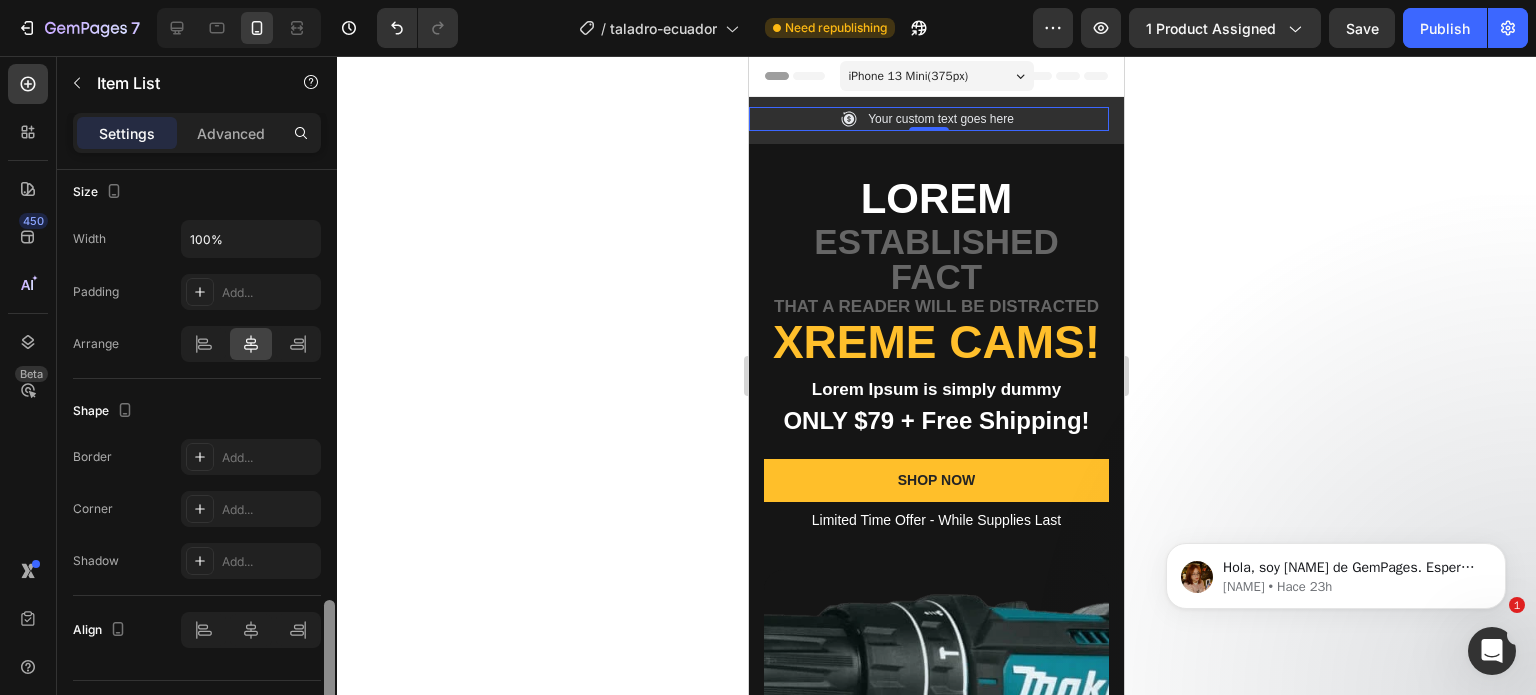drag, startPoint x: 329, startPoint y: 320, endPoint x: 340, endPoint y: 701, distance: 381.15875 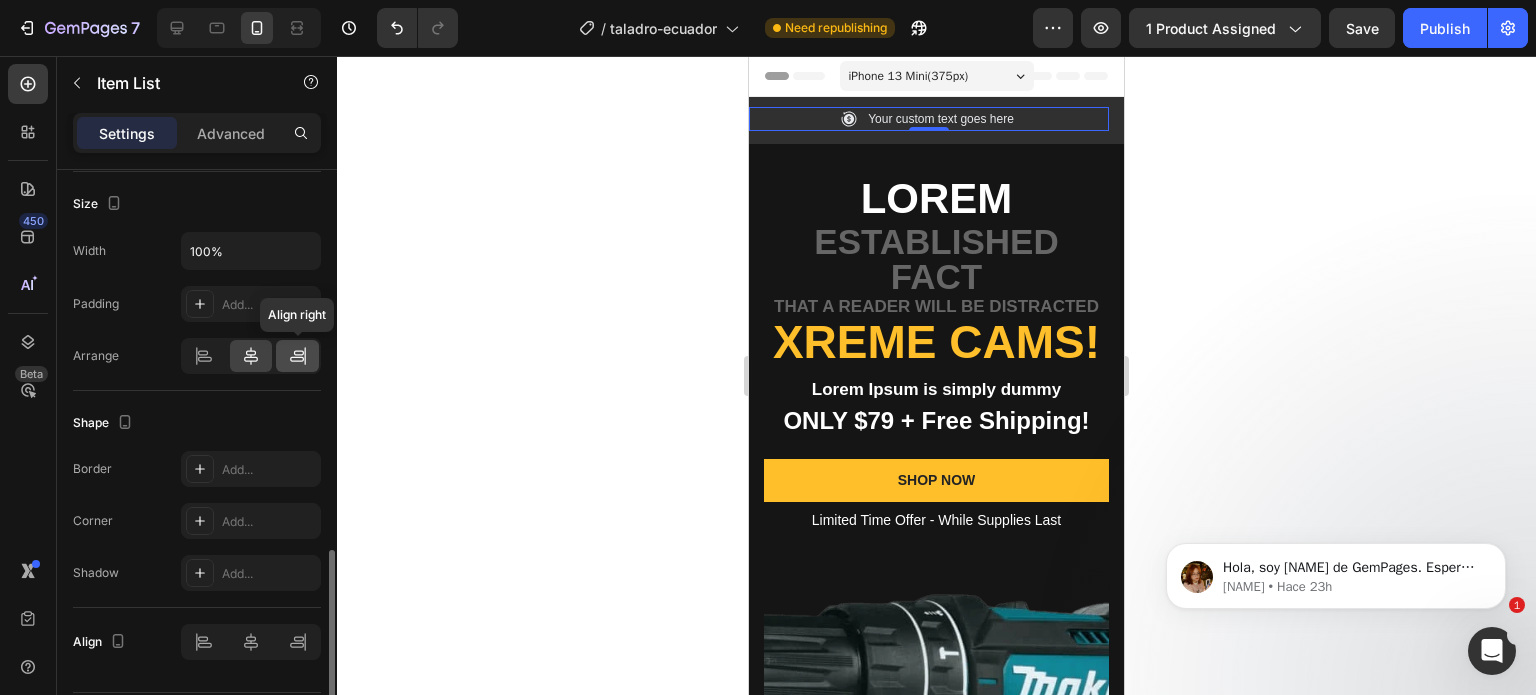 click 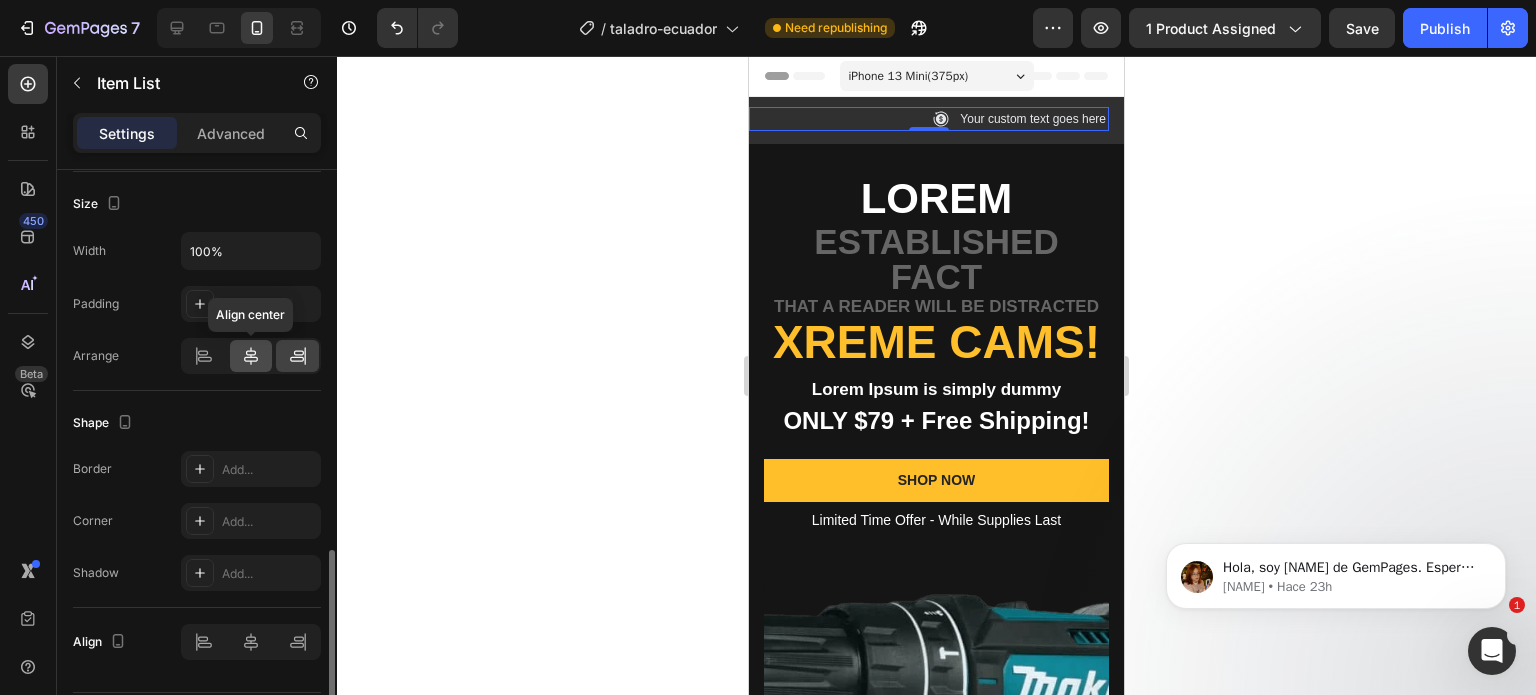 click 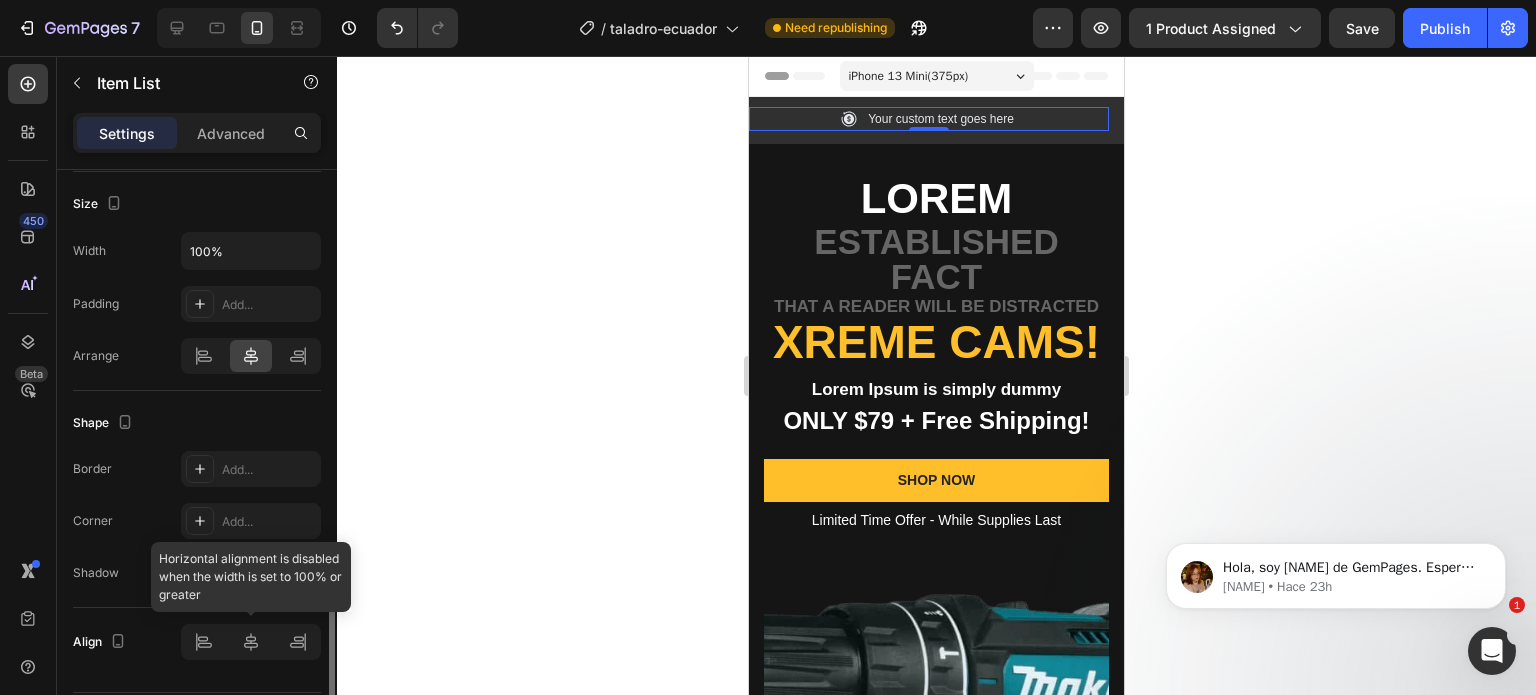 click 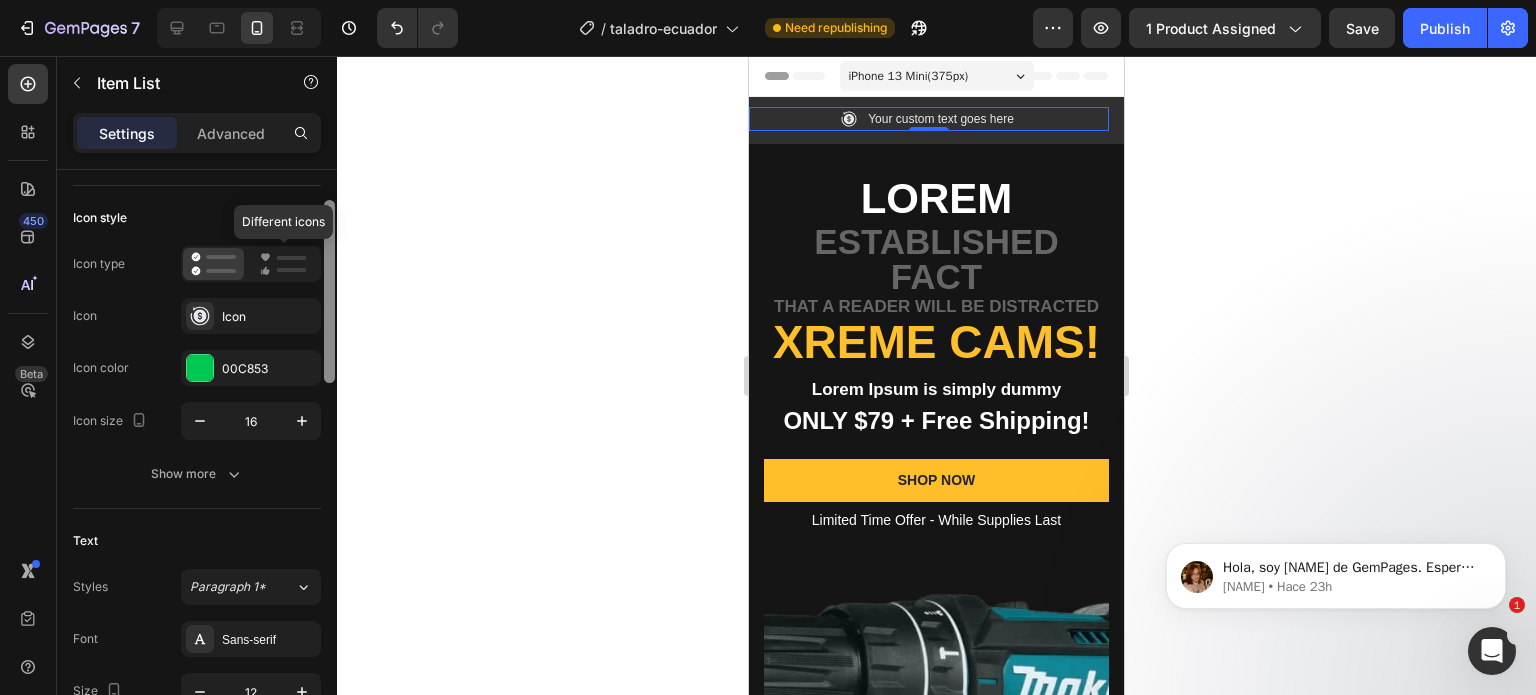 scroll, scrollTop: 0, scrollLeft: 0, axis: both 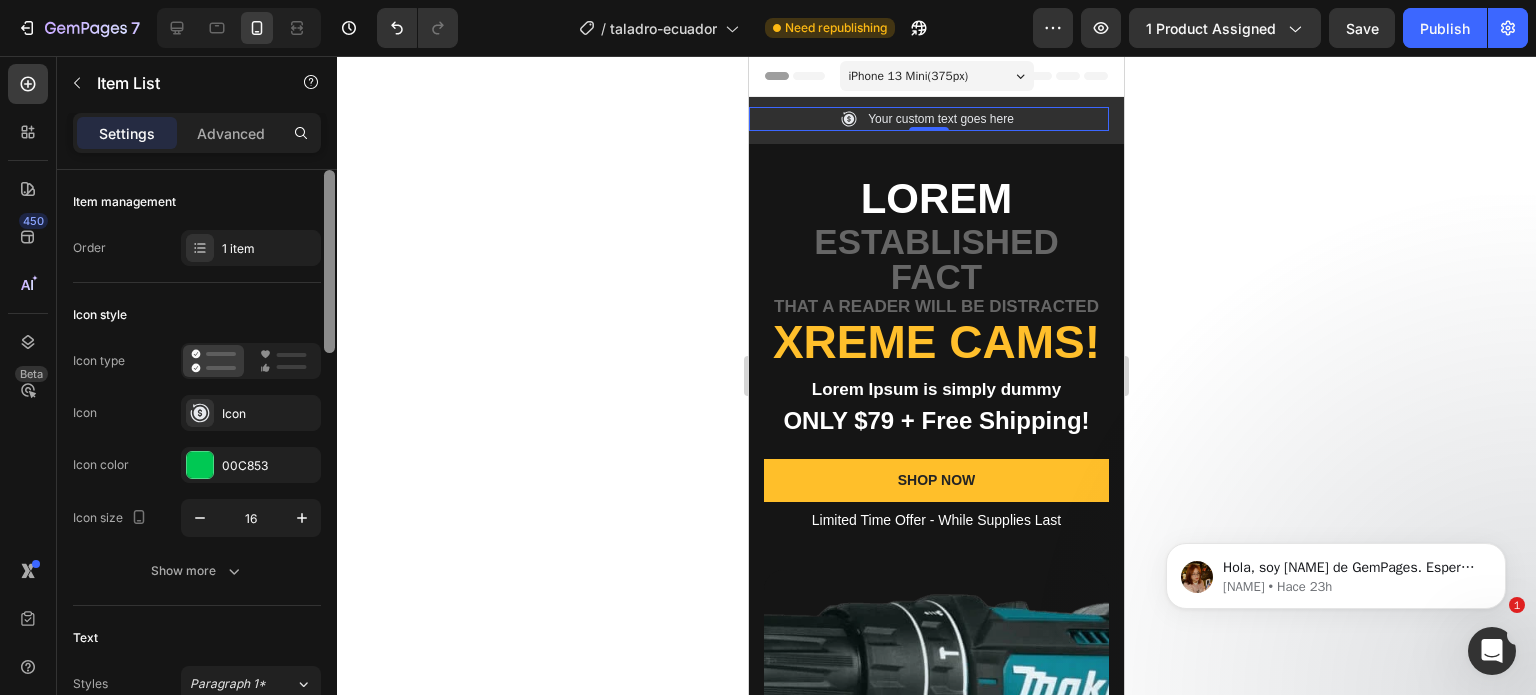 drag, startPoint x: 326, startPoint y: 603, endPoint x: 289, endPoint y: 170, distance: 434.57794 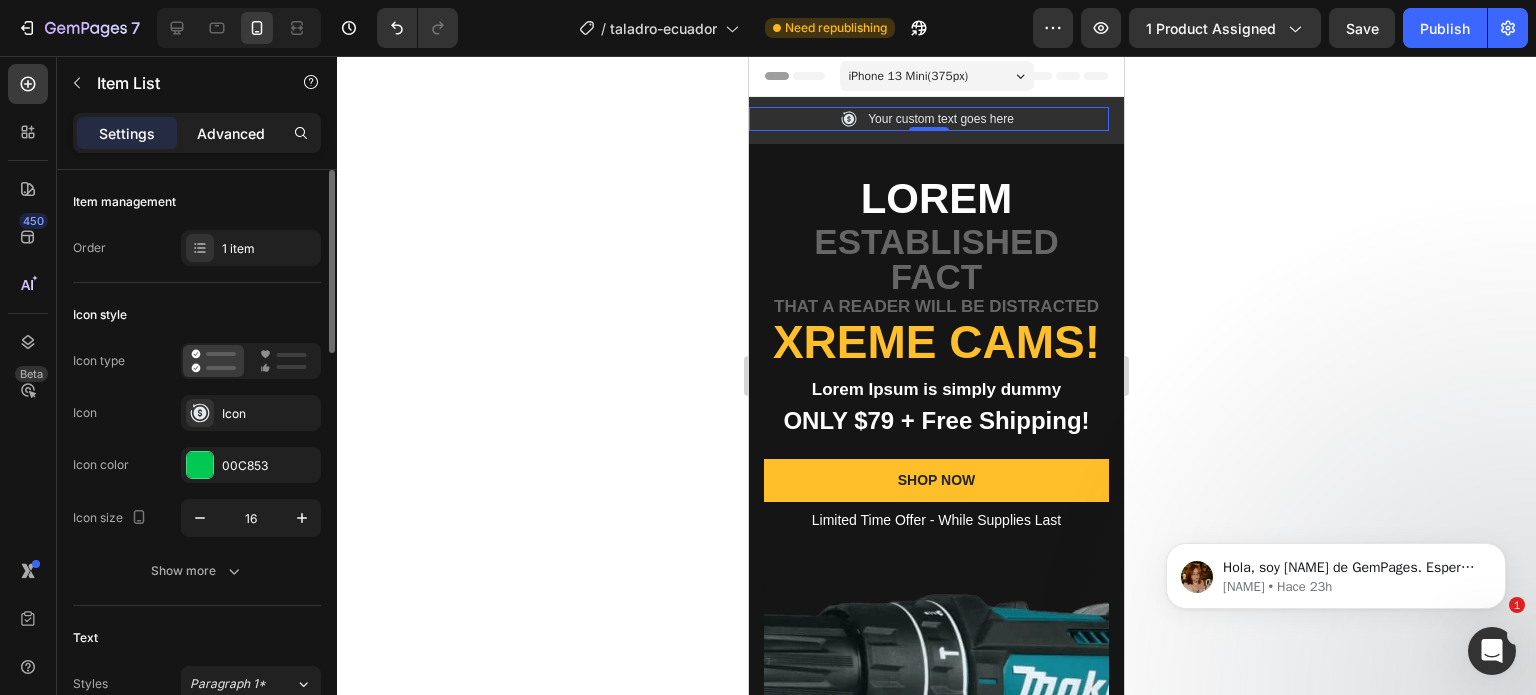 click on "Advanced" 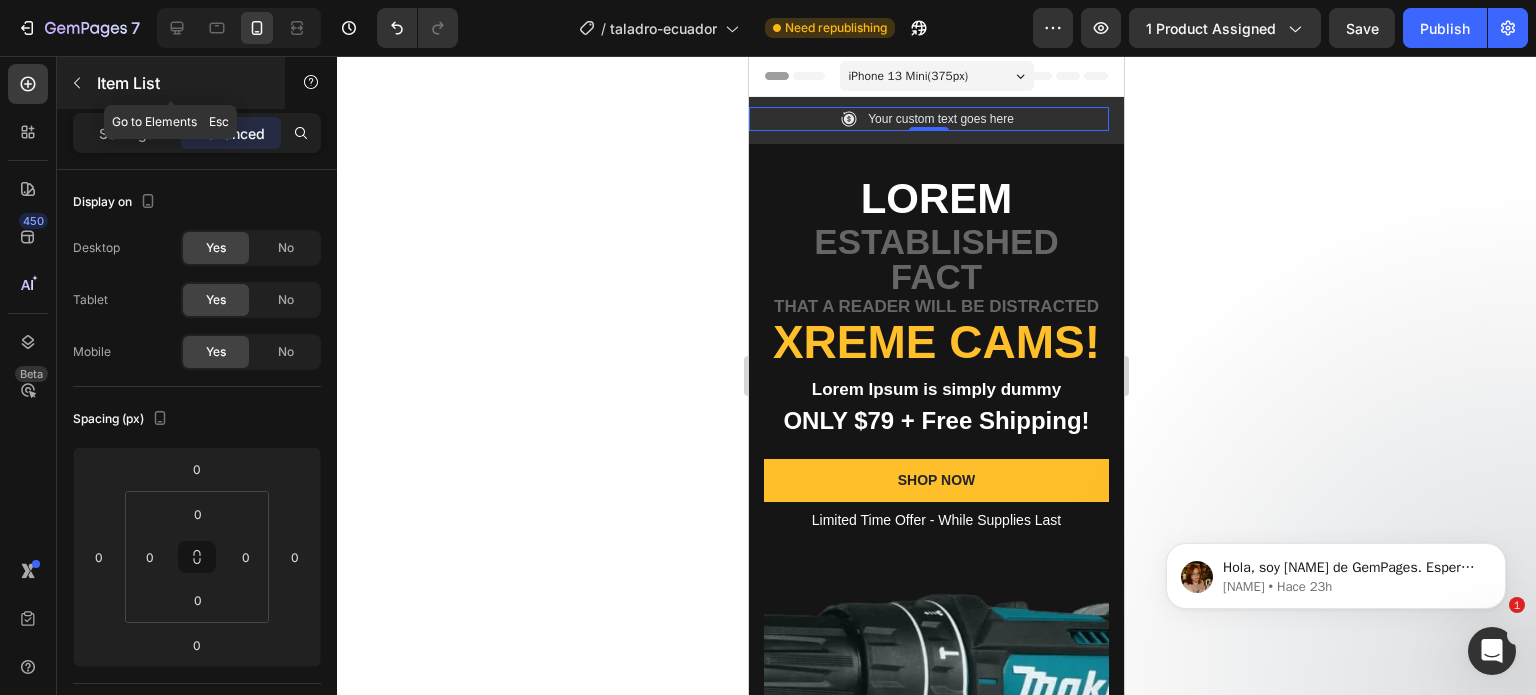 click at bounding box center (77, 83) 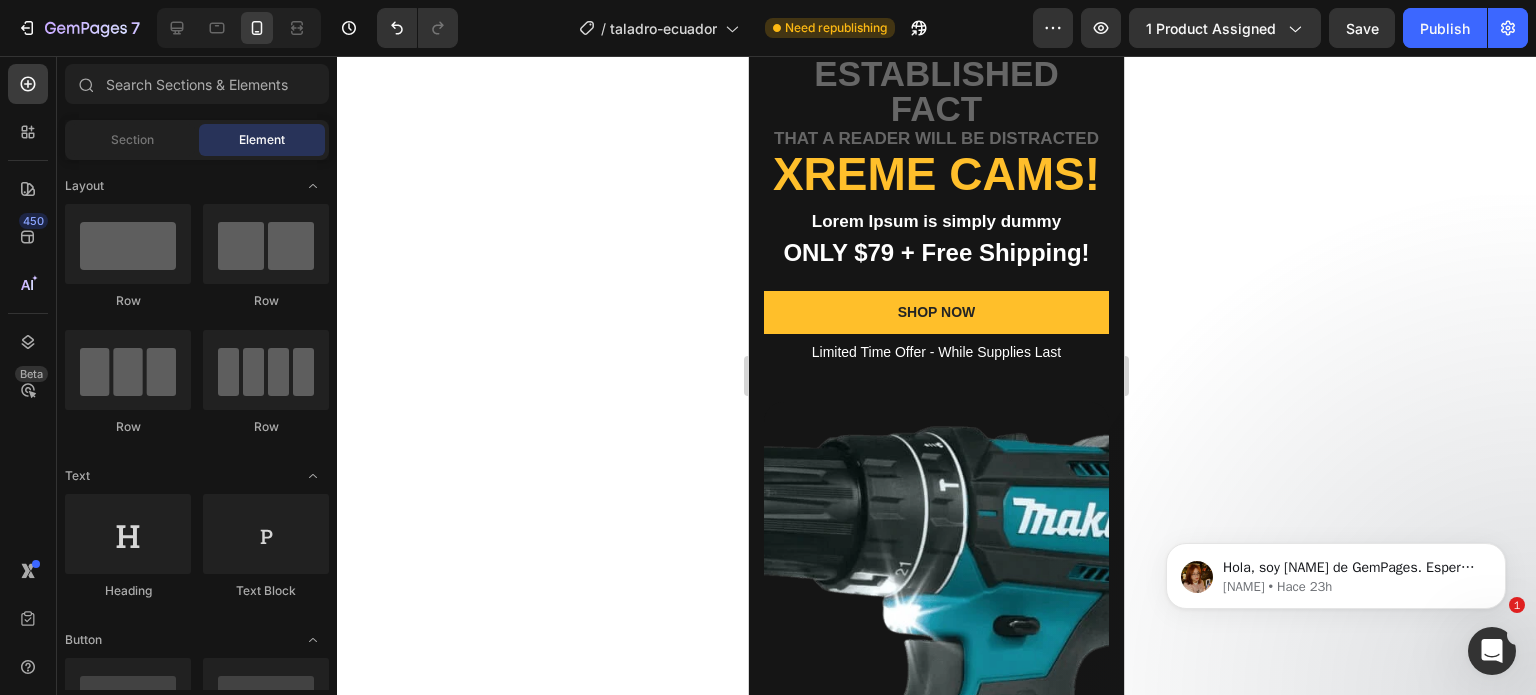 scroll, scrollTop: 0, scrollLeft: 0, axis: both 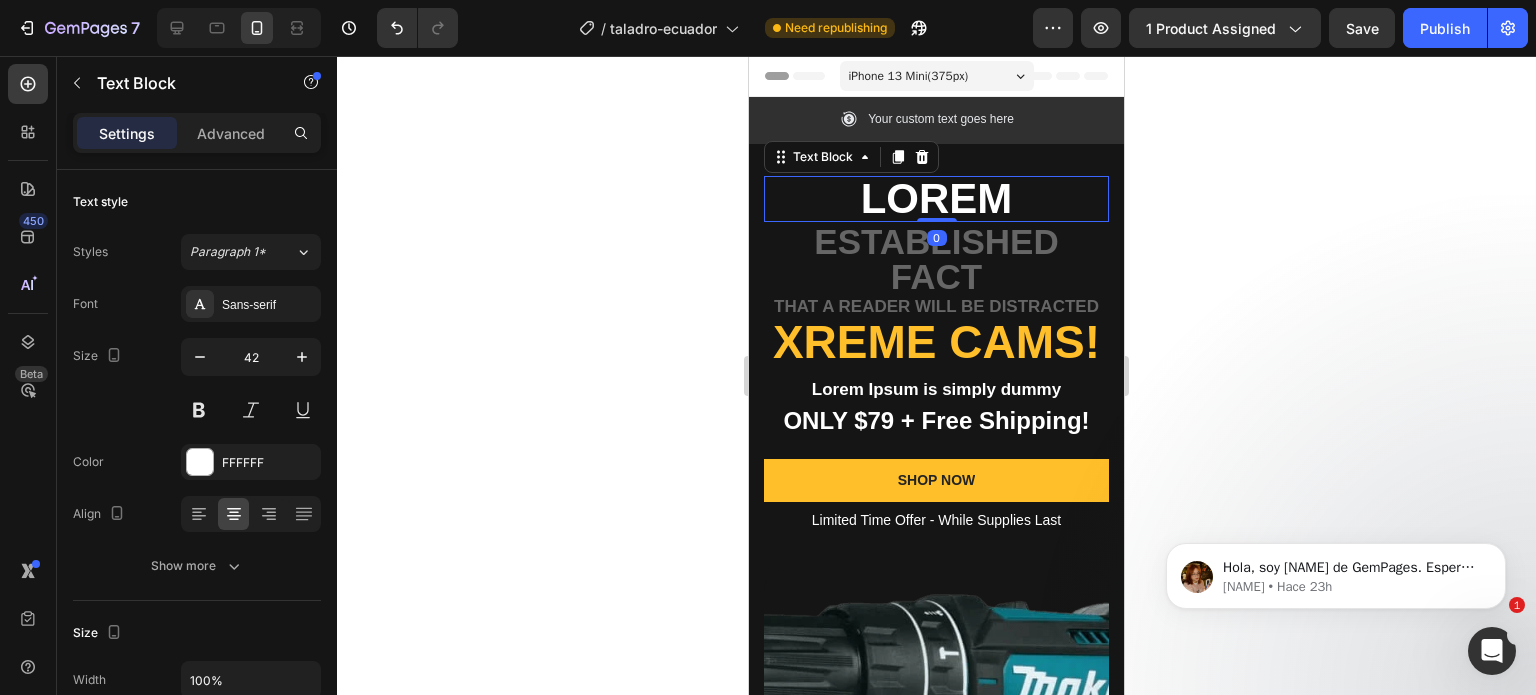click 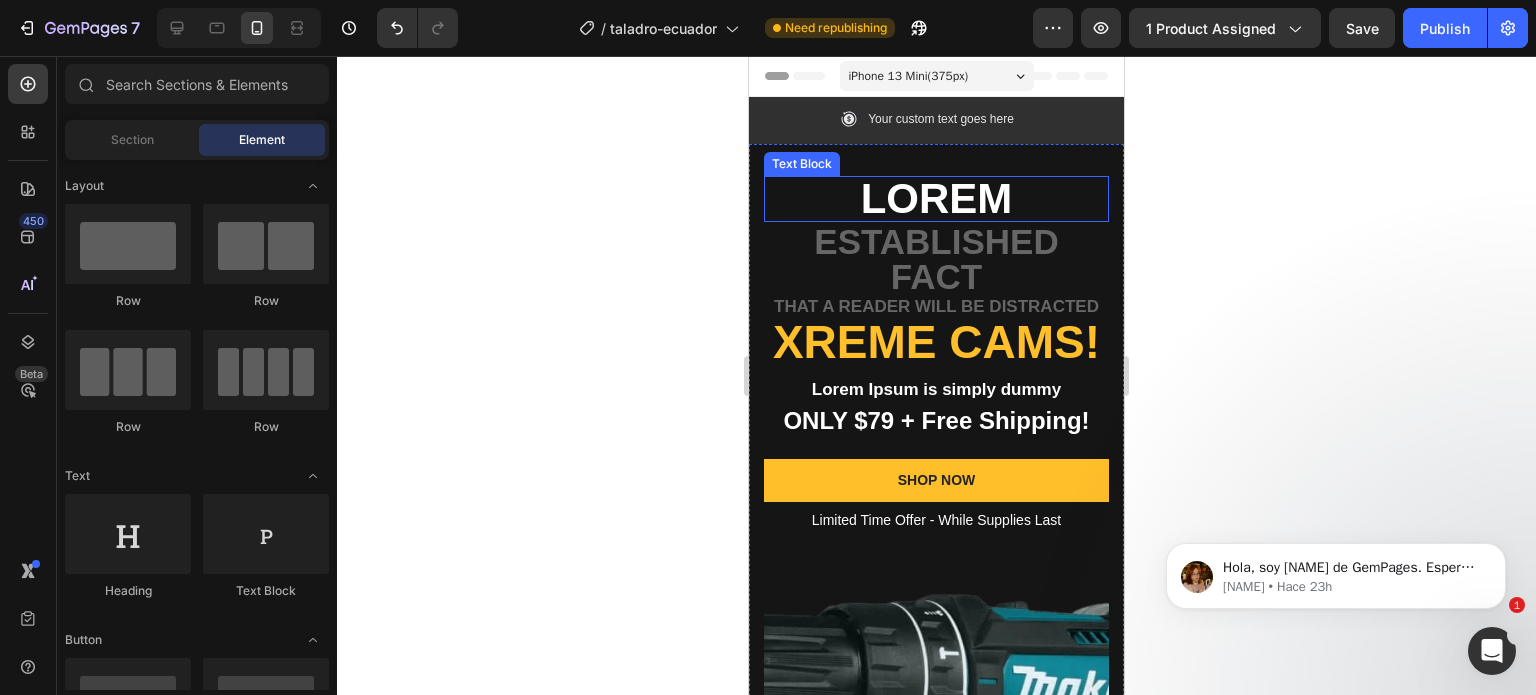 click on "Lorem" at bounding box center (936, 199) 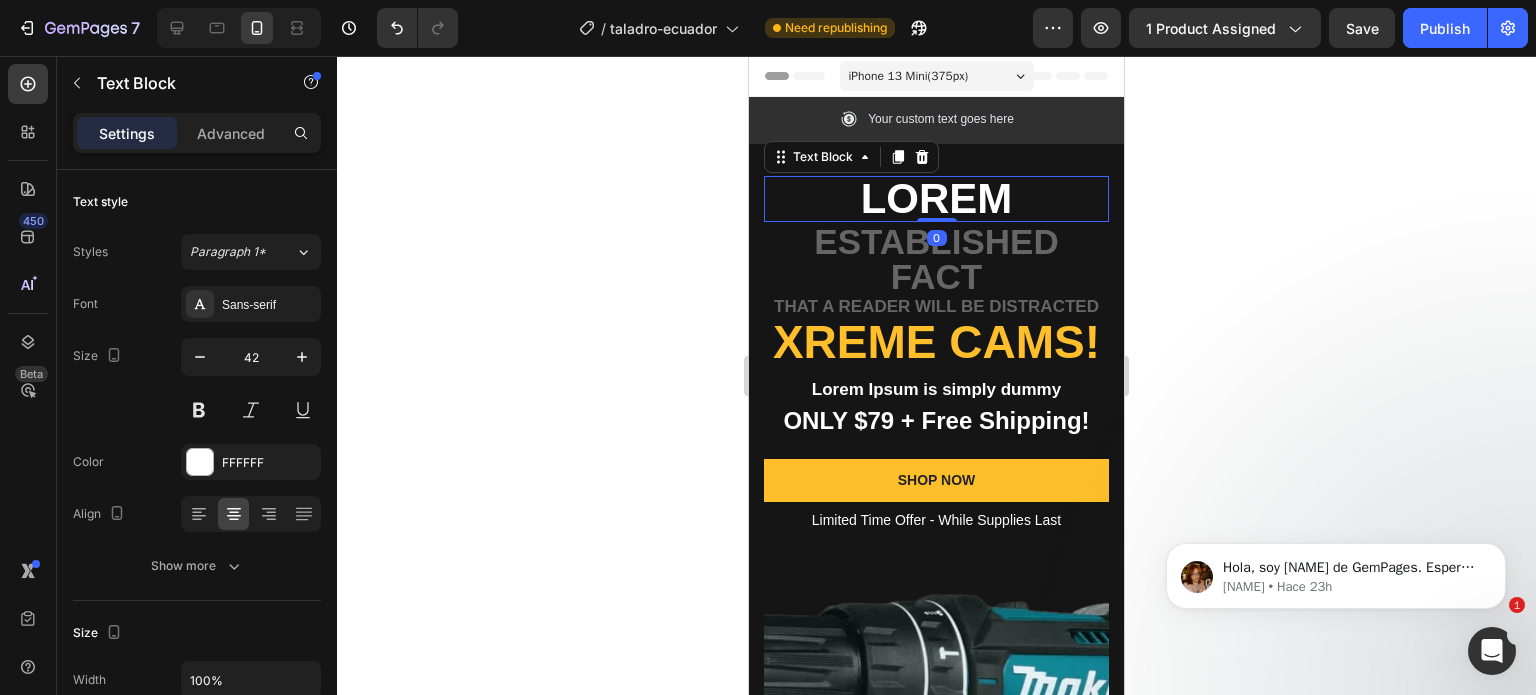 click on "Lorem" at bounding box center (936, 199) 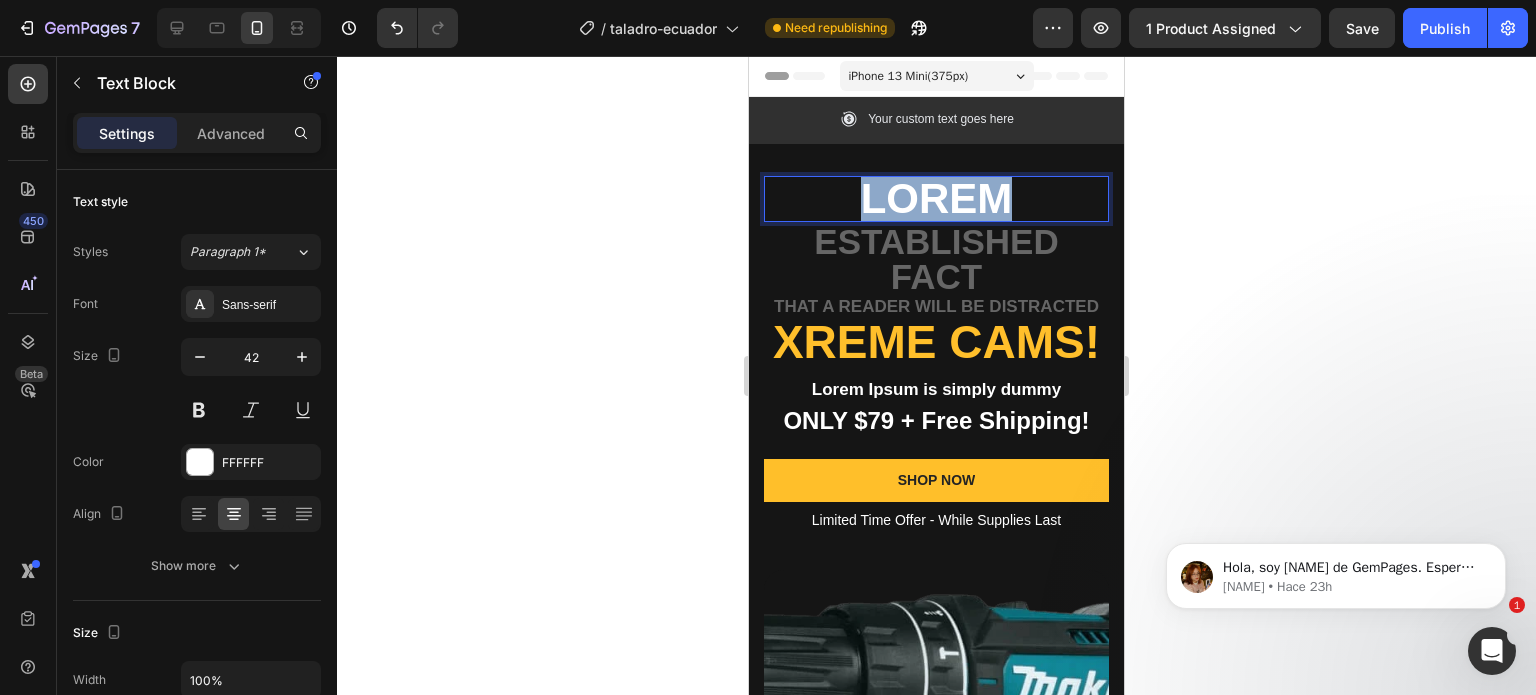 click on "Lorem" at bounding box center [936, 199] 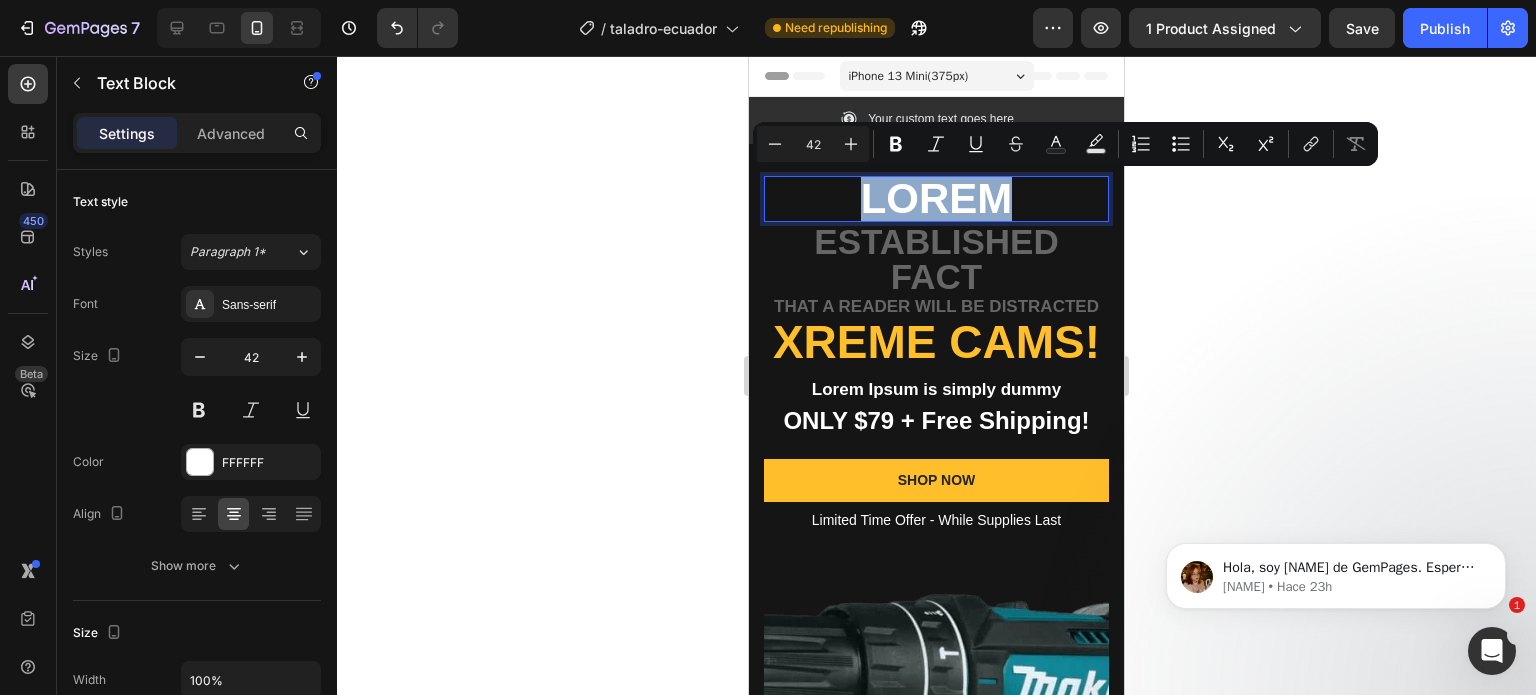 click on "Lorem" at bounding box center (936, 199) 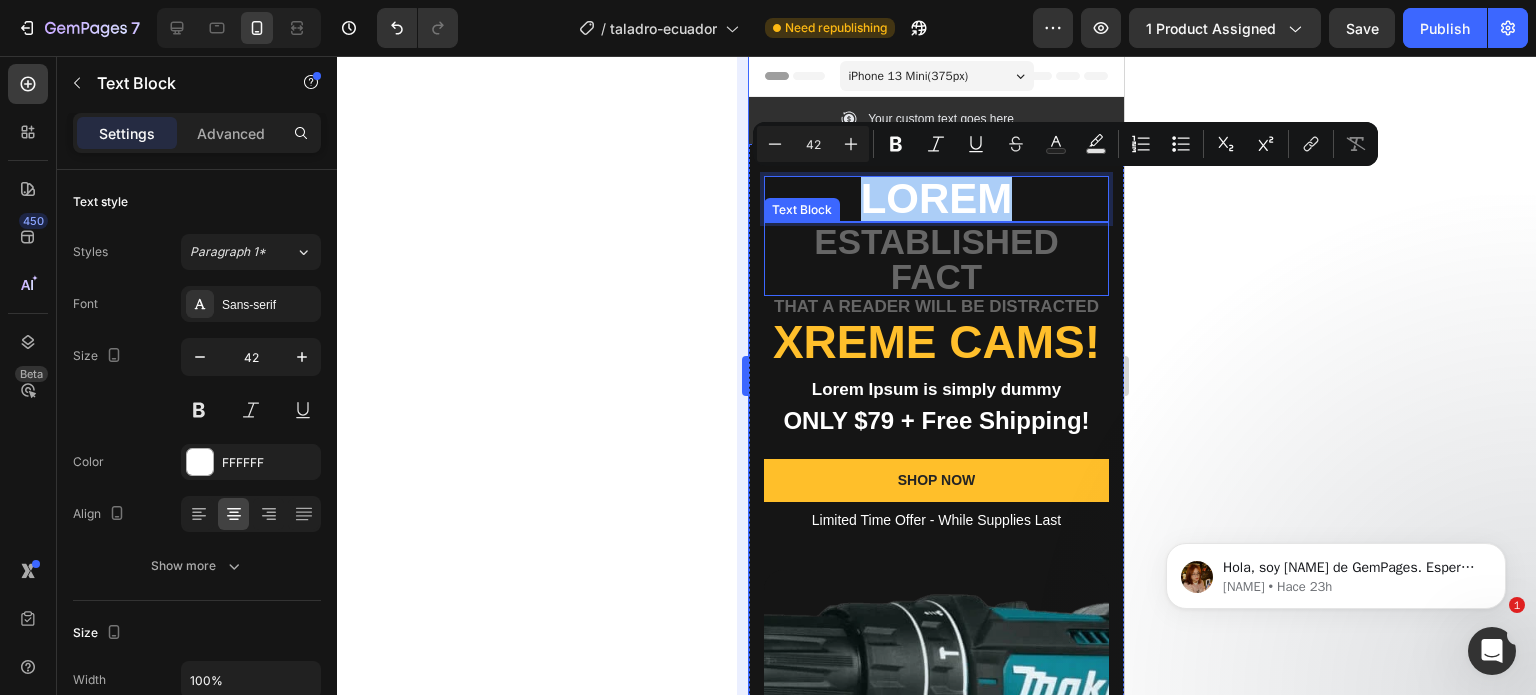 click 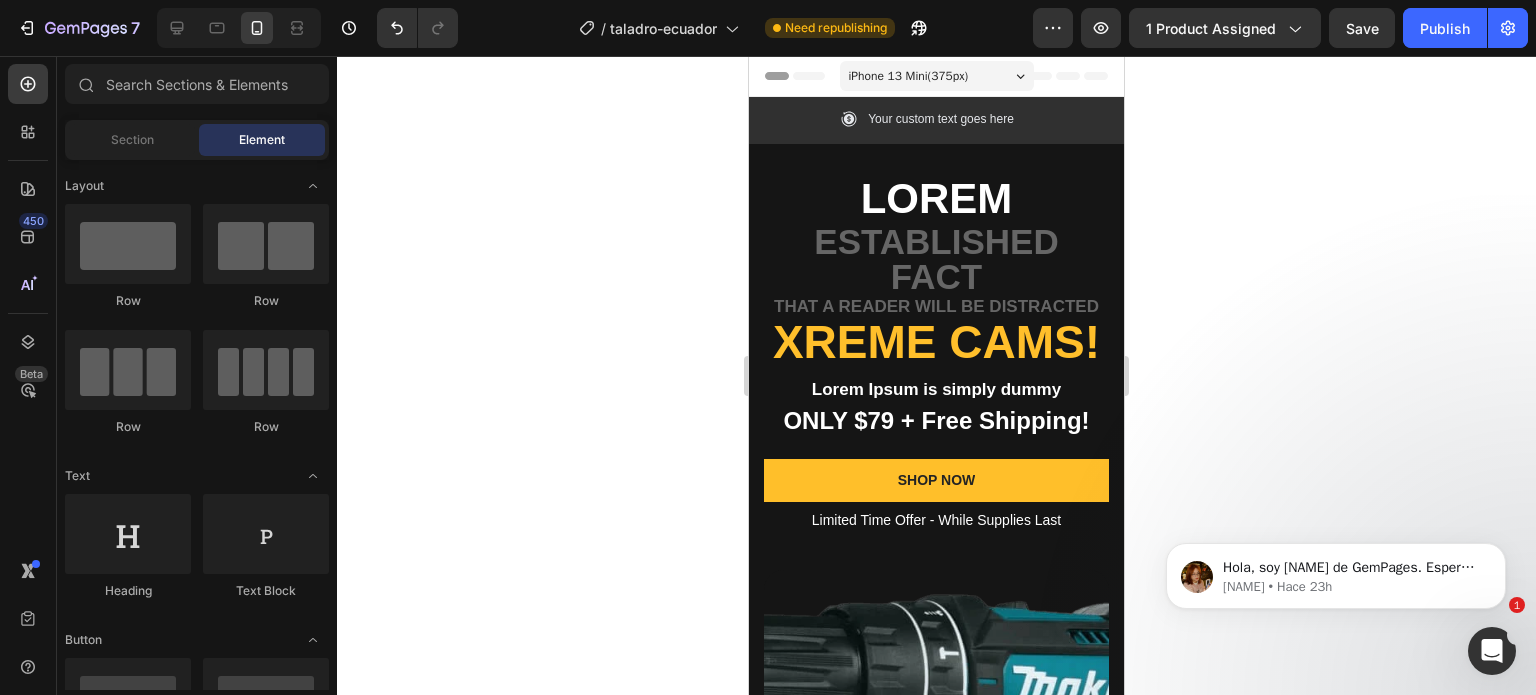 click 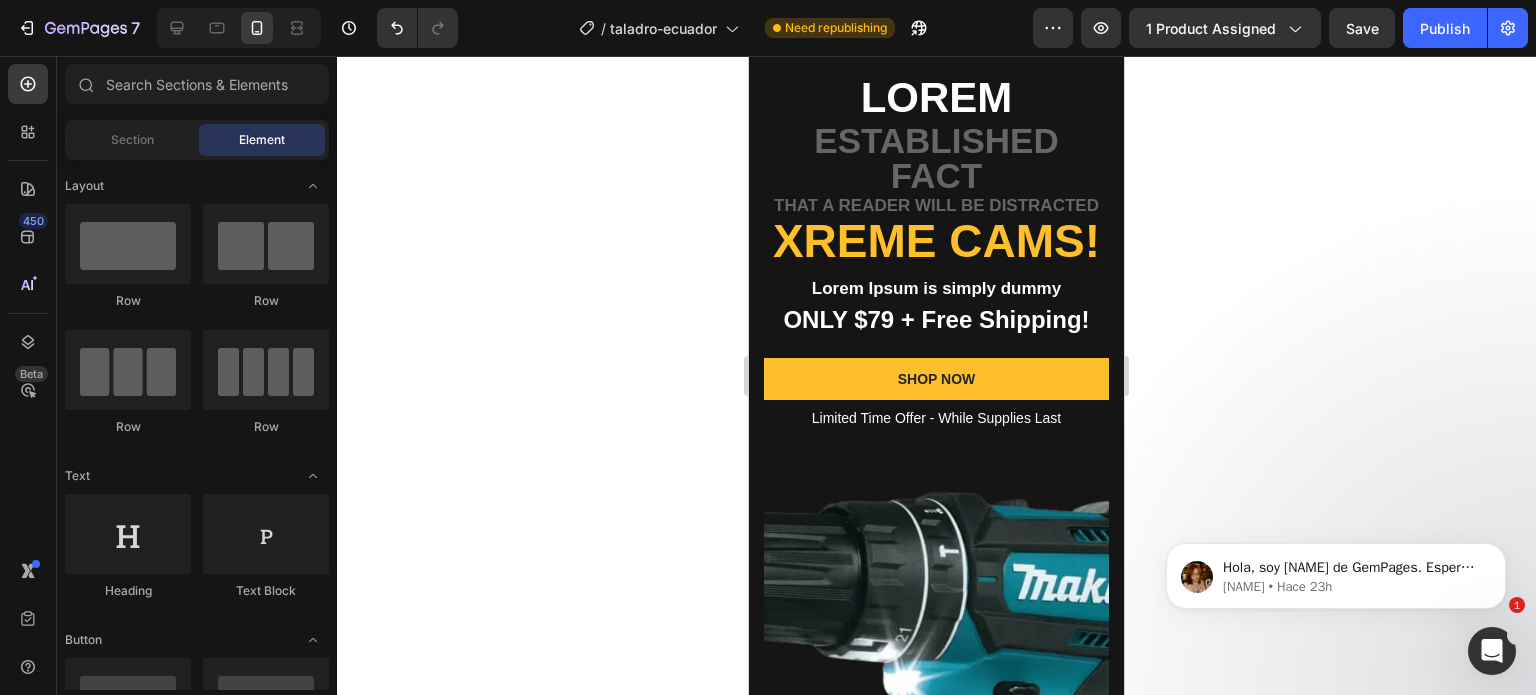 scroll, scrollTop: 180, scrollLeft: 0, axis: vertical 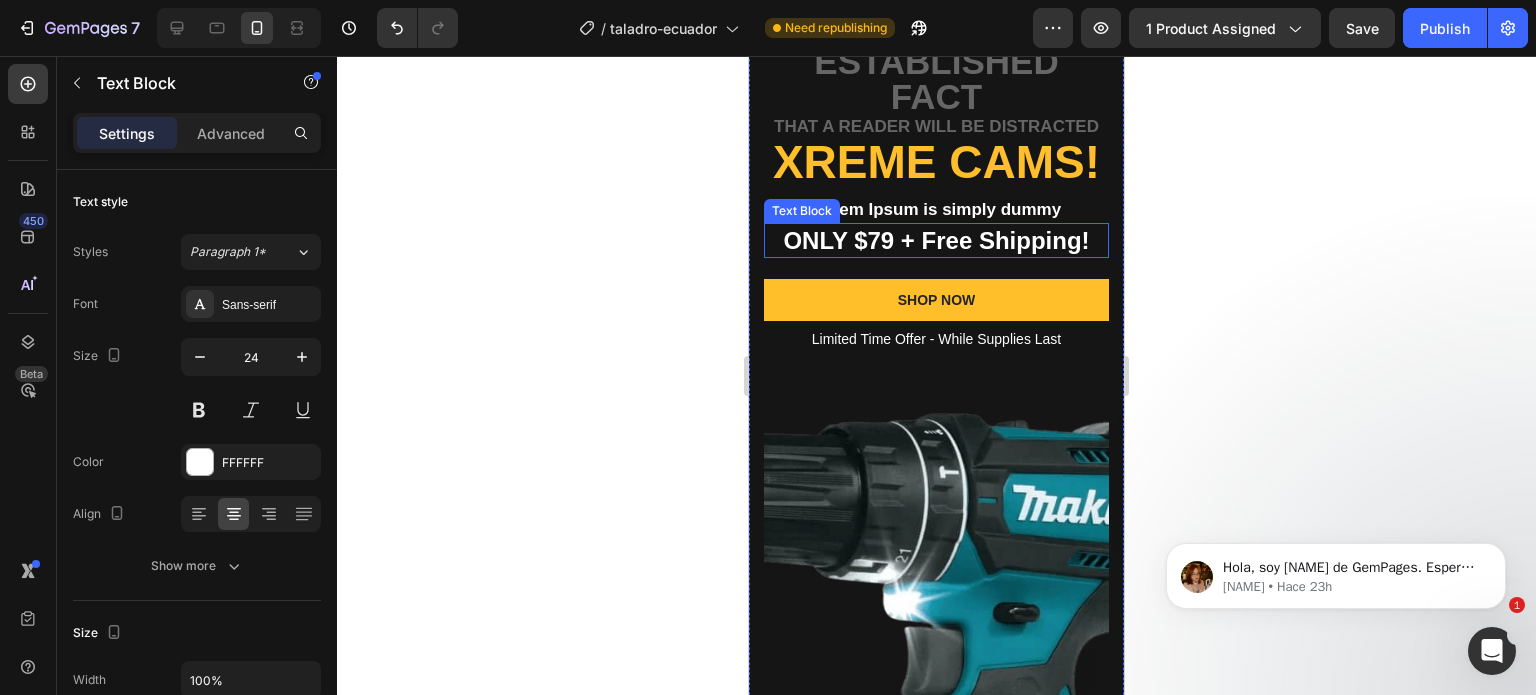 click on "ONLY $79 + Free Shipping!" at bounding box center (936, 240) 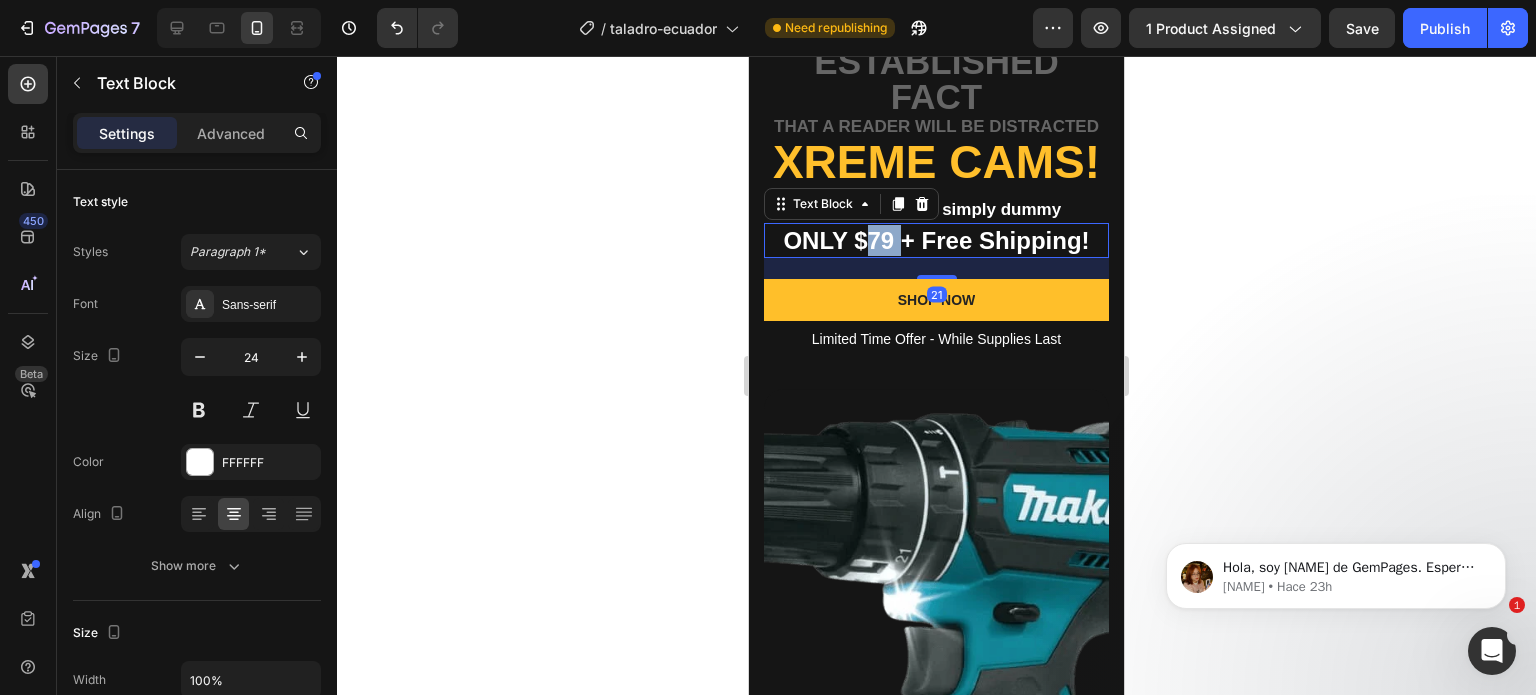 click on "ONLY $79 + Free Shipping!" at bounding box center [936, 240] 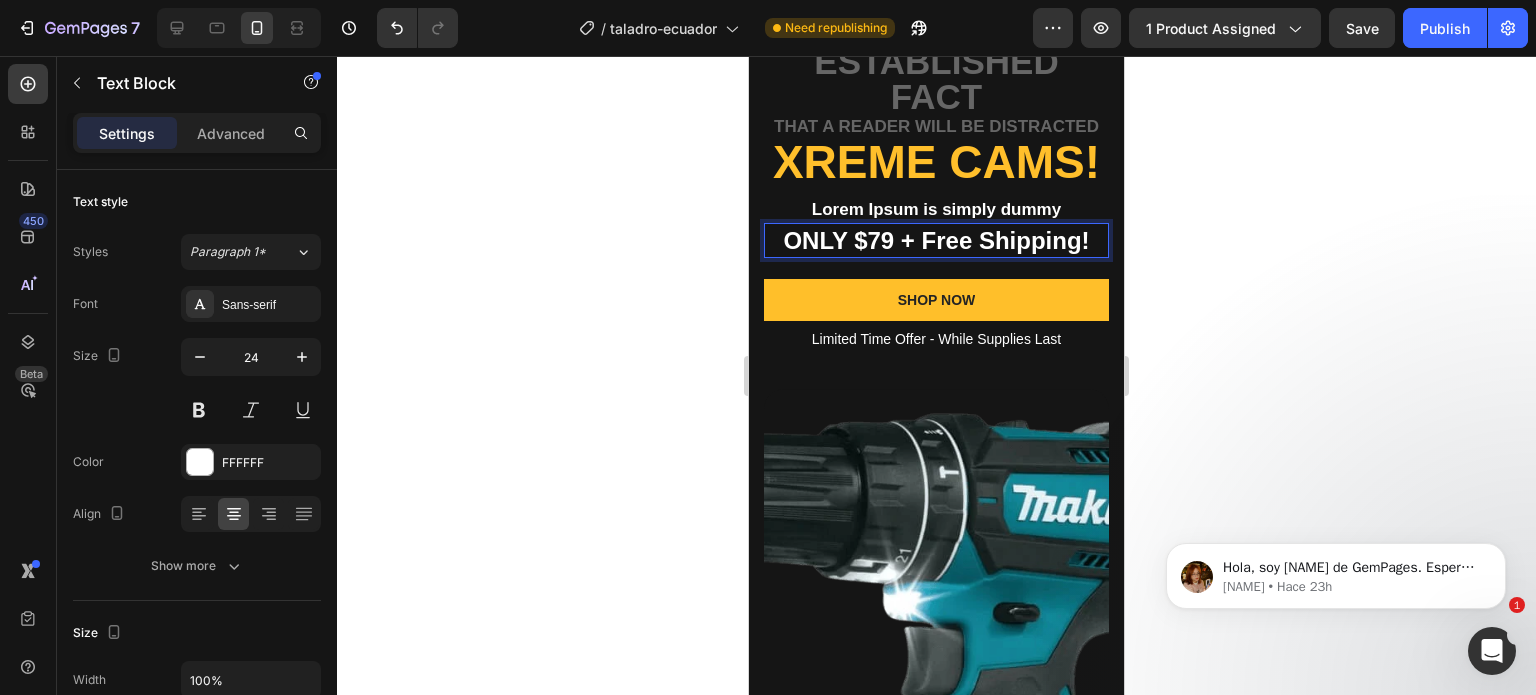 click on "ONLY $79 + Free Shipping!" at bounding box center [936, 240] 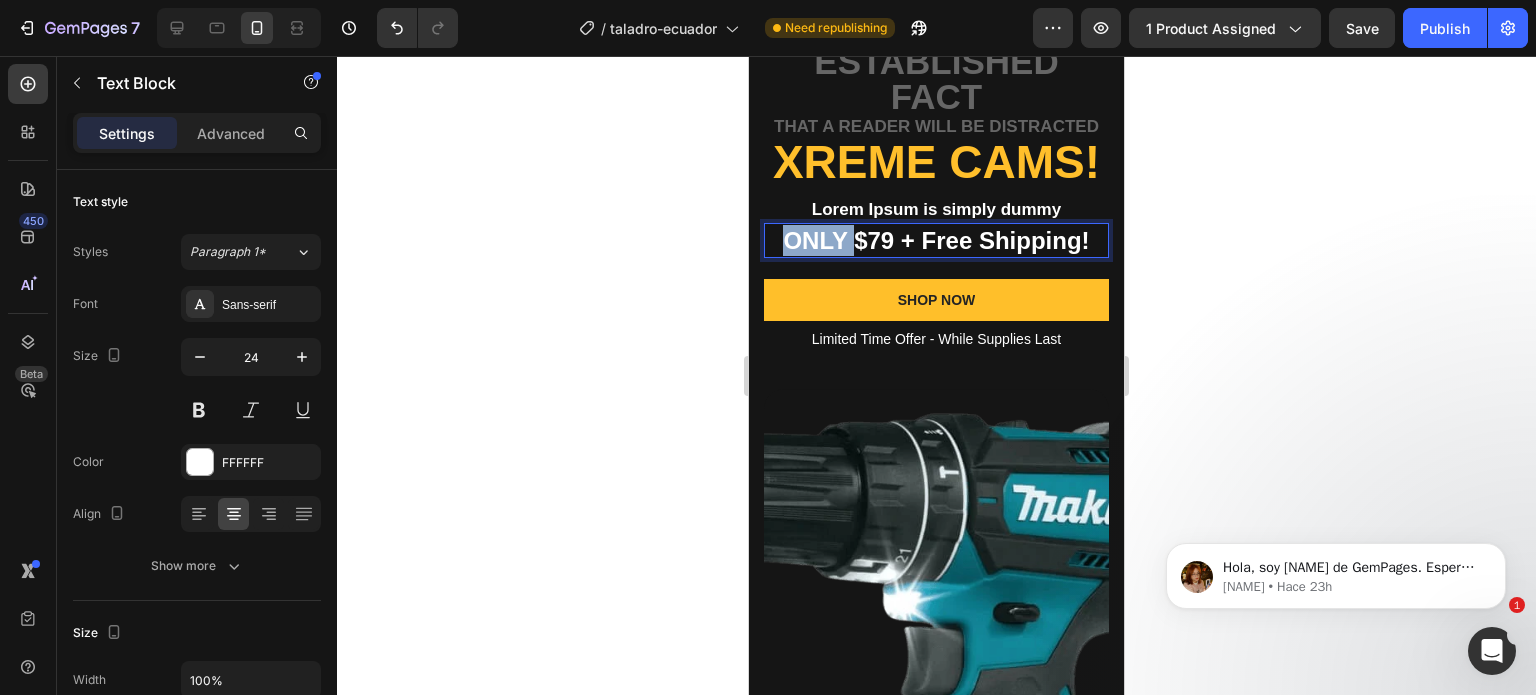 click on "ONLY $79 + Free Shipping!" at bounding box center (936, 240) 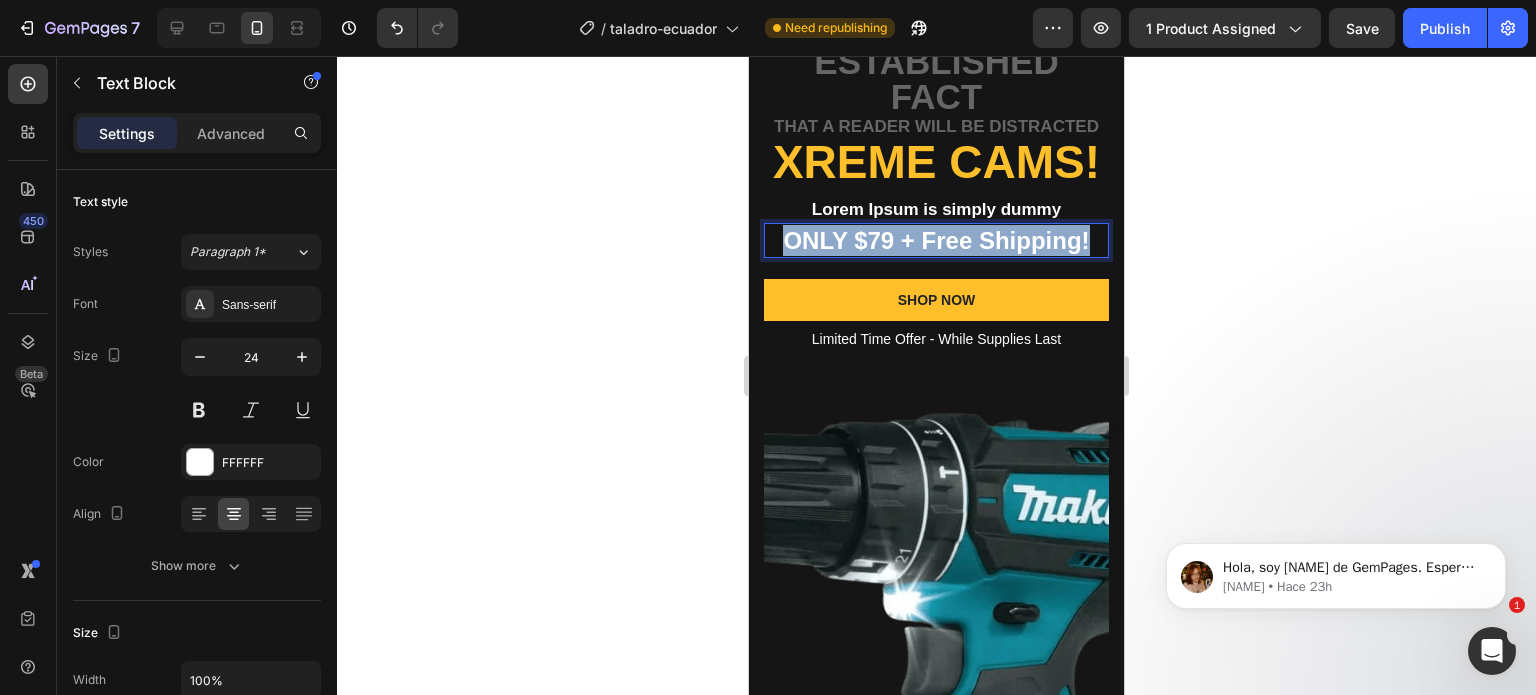 click on "ONLY $79 + Free Shipping!" at bounding box center [936, 240] 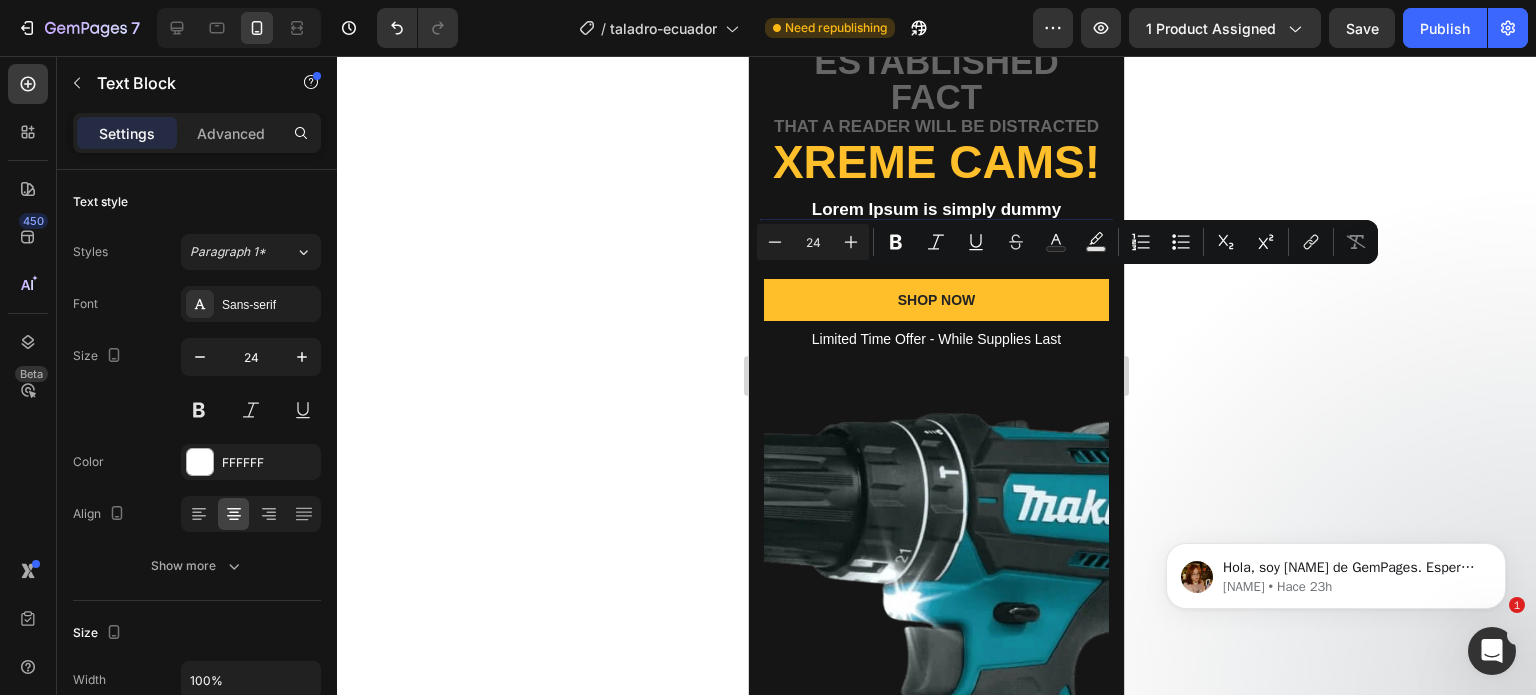 click on "ONLY $79 + Free Shipping!" at bounding box center [936, 240] 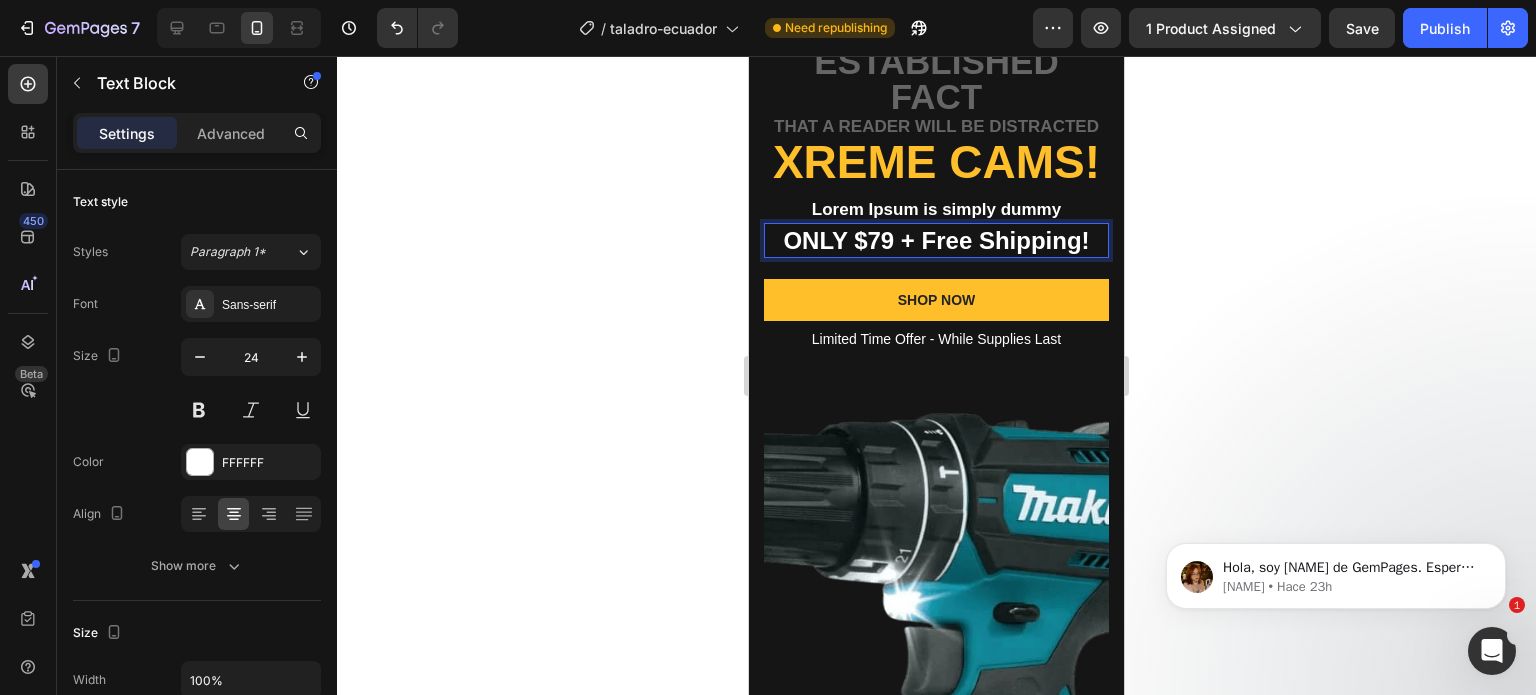 click on "ONLY $79 + Free Shipping!" at bounding box center [936, 240] 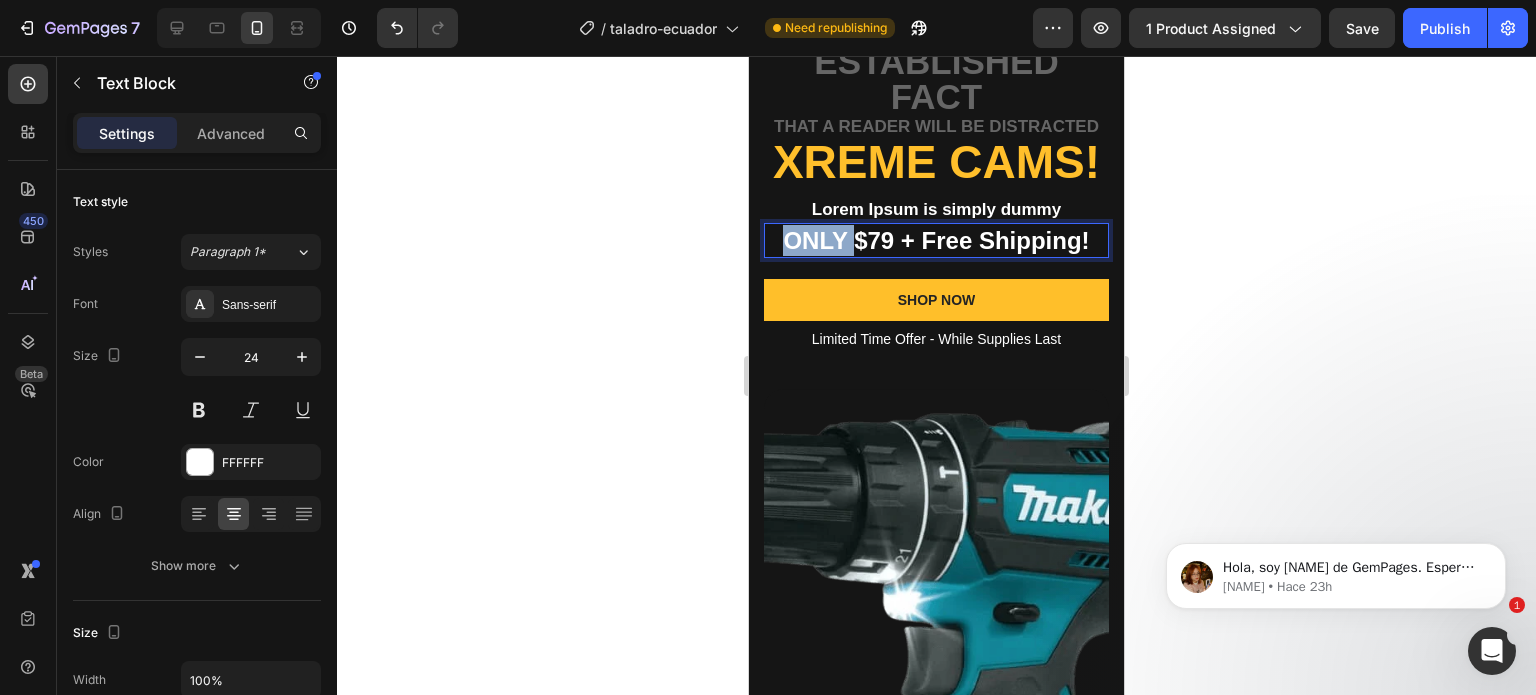 click on "ONLY $79 + Free Shipping!" at bounding box center [936, 240] 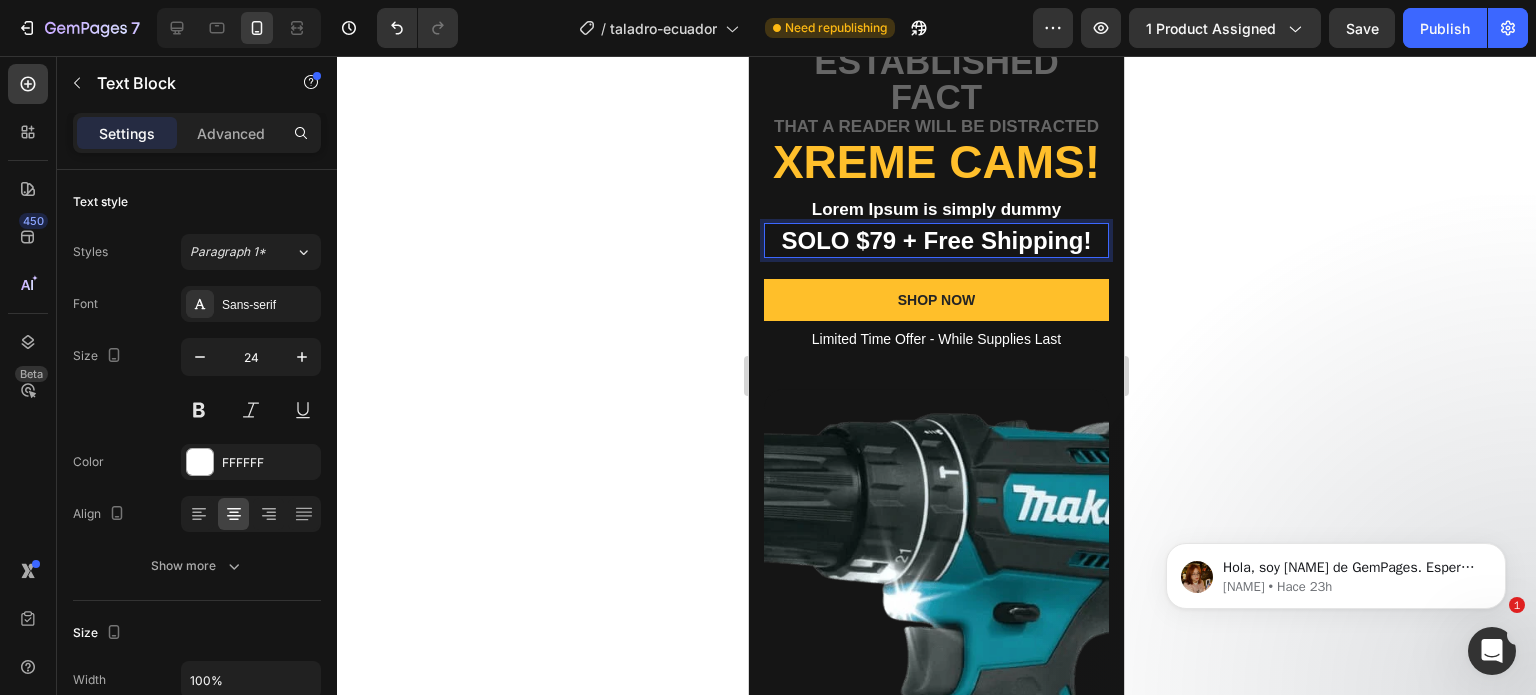 click on "SOLO $79 + Free Shipping!" at bounding box center (936, 240) 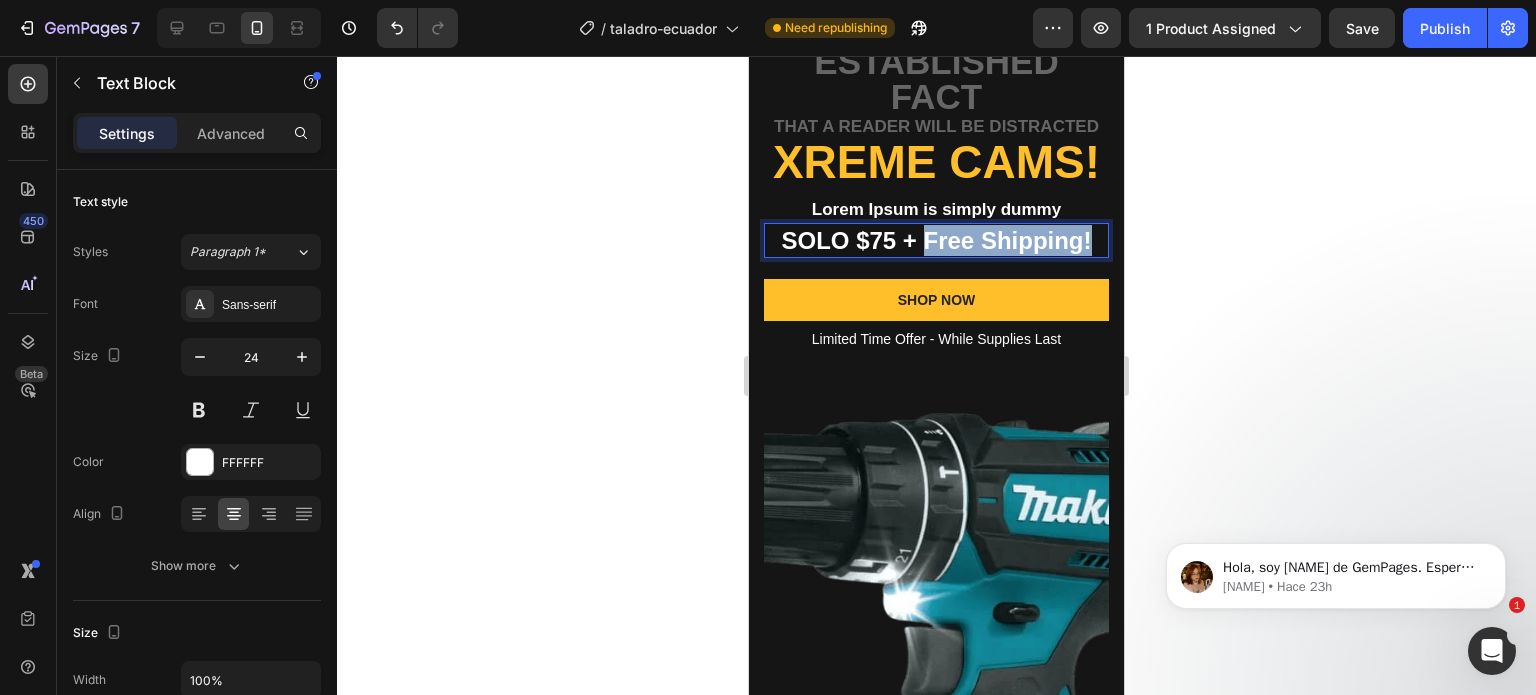 drag, startPoint x: 916, startPoint y: 281, endPoint x: 1080, endPoint y: 271, distance: 164.3046 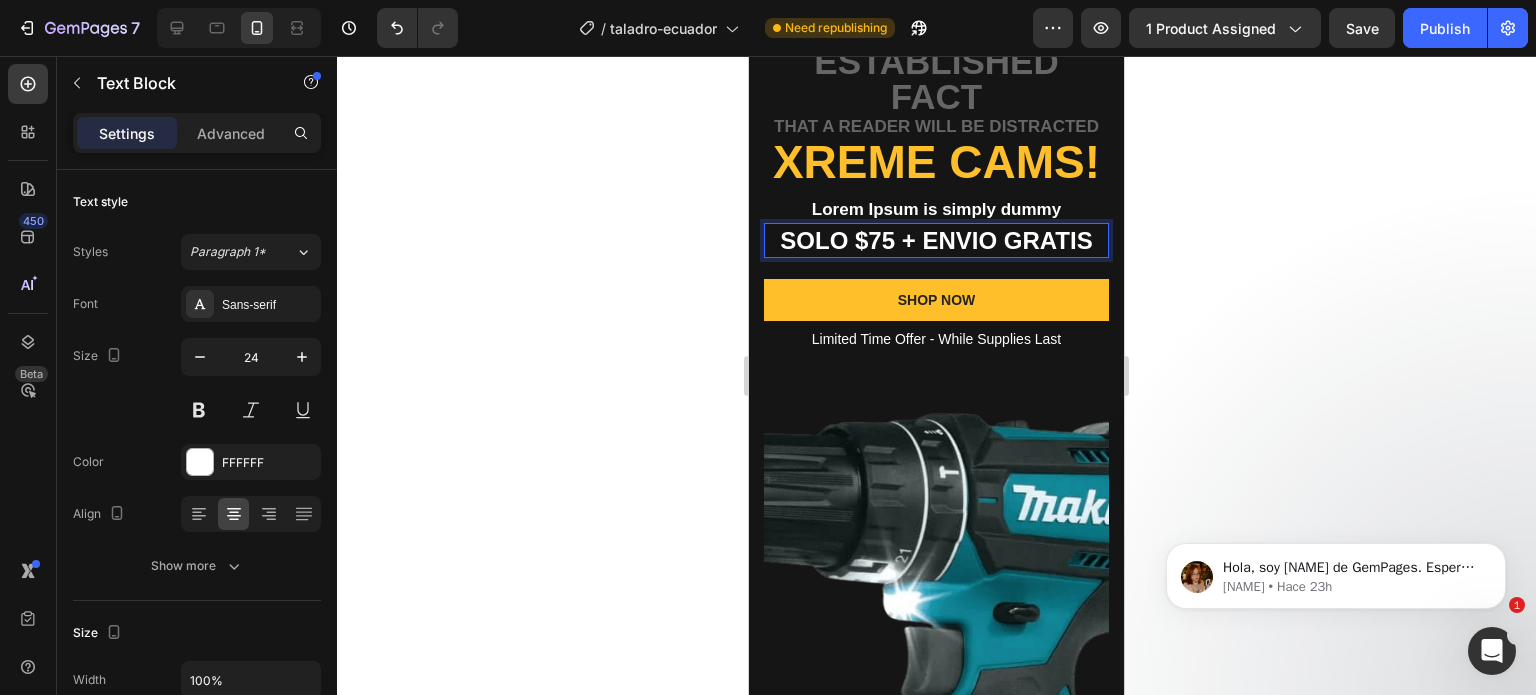 click 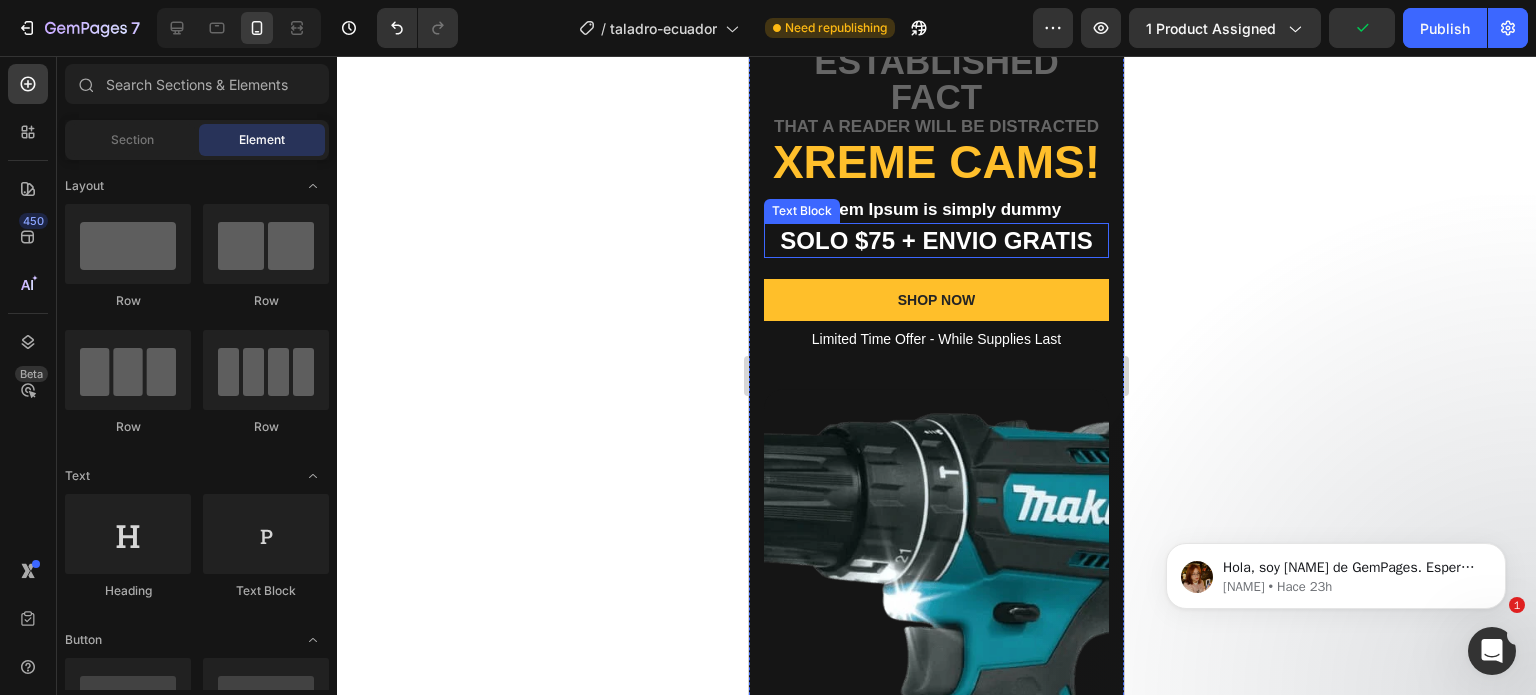 click on "SOLO $75 + ENVIO GRATIS" at bounding box center (936, 240) 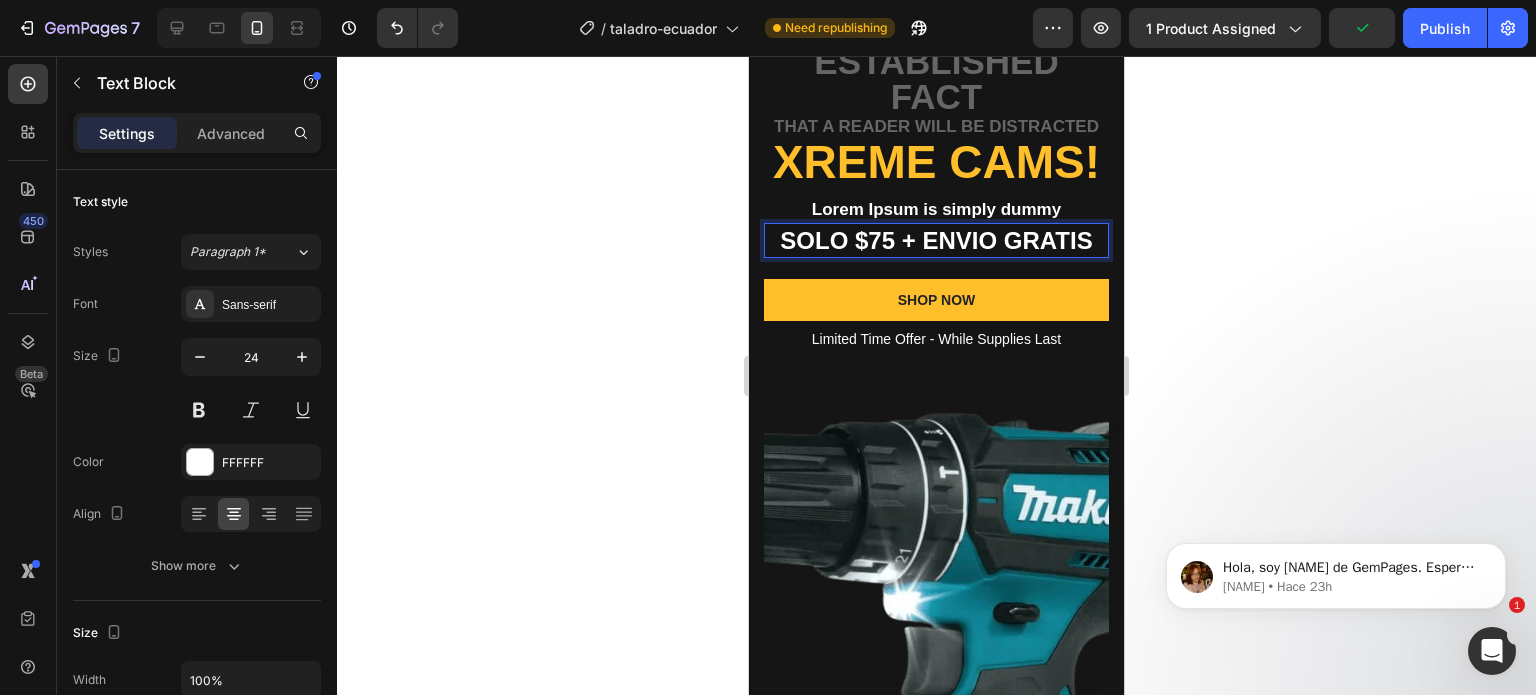 click on "SOLO $75 + ENVIO GRATIS" at bounding box center (936, 240) 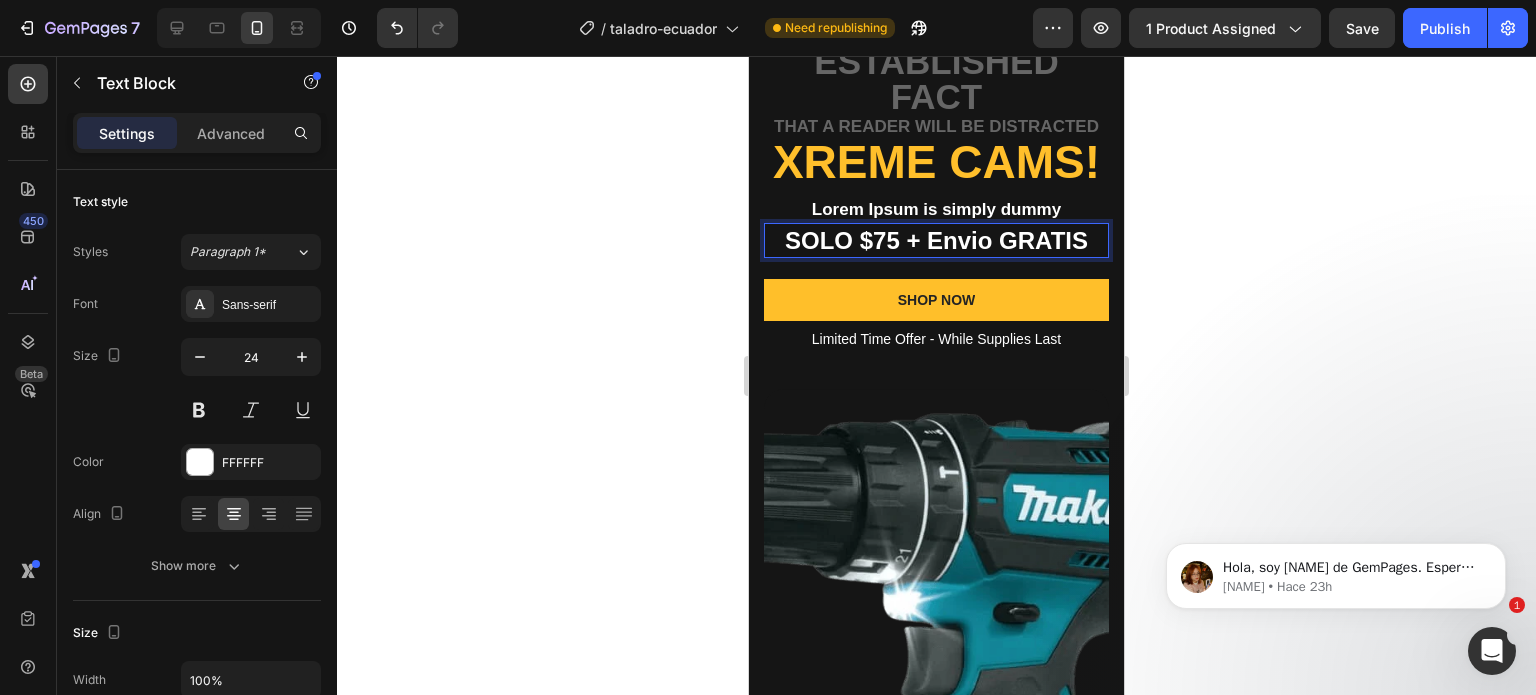 click on "SOLO $75 + Envio GRATIS" at bounding box center [936, 240] 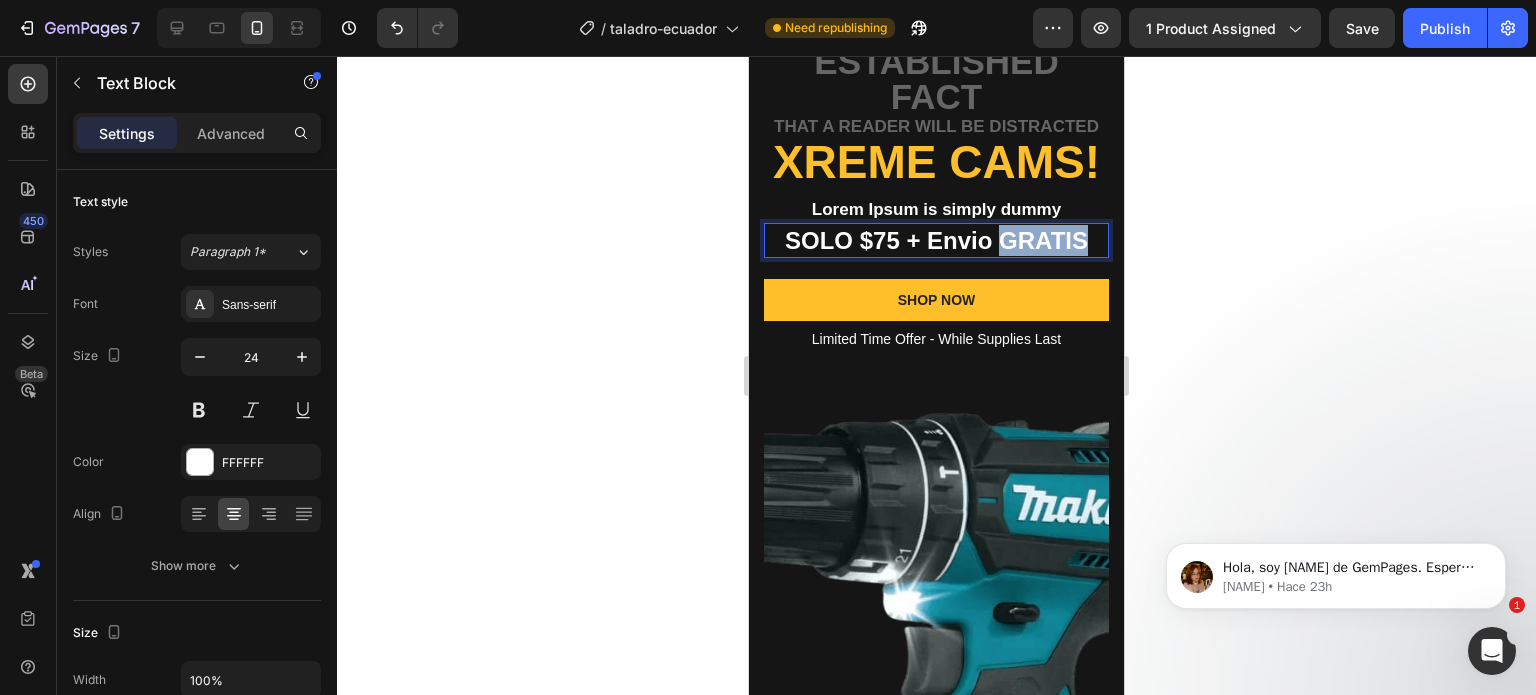 click on "SOLO $75 + Envio GRATIS" at bounding box center [936, 240] 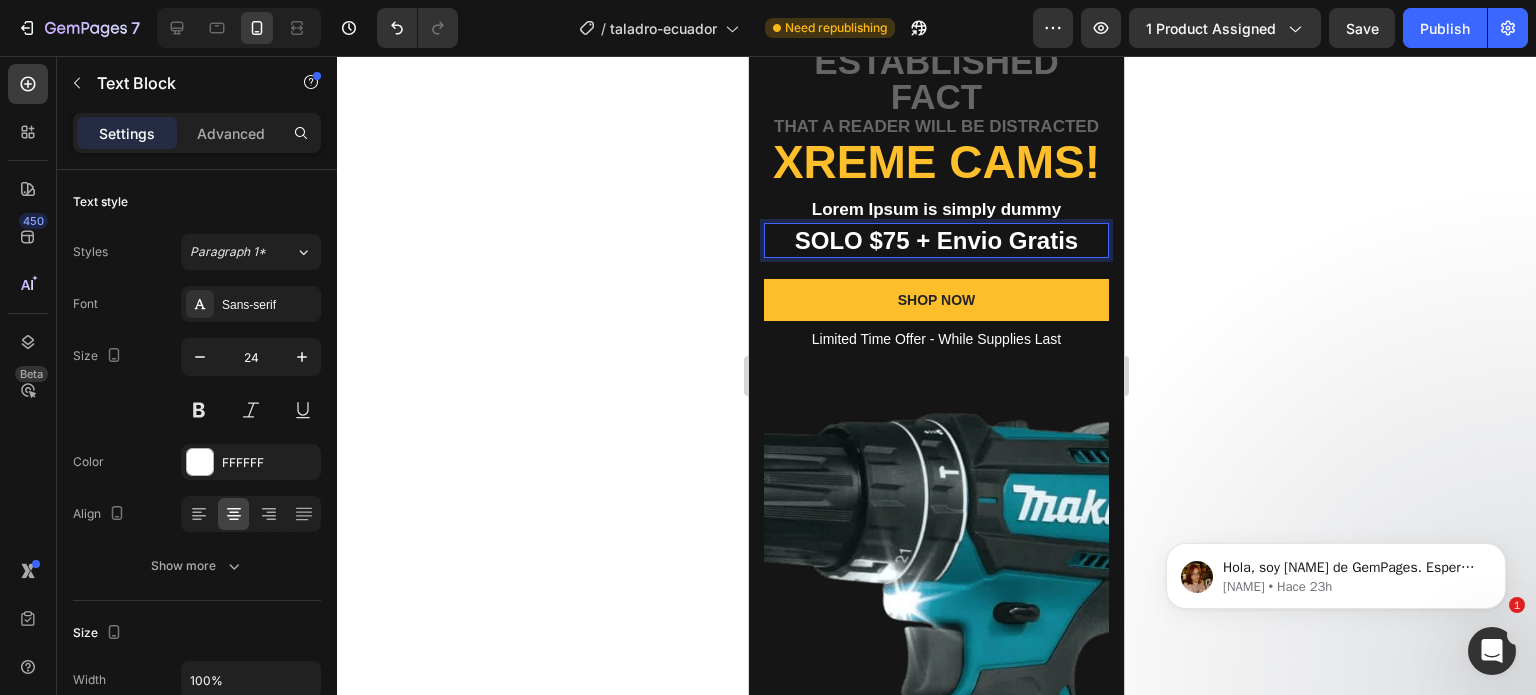 click on "SOLO $75 + Envio Gratis" at bounding box center (936, 240) 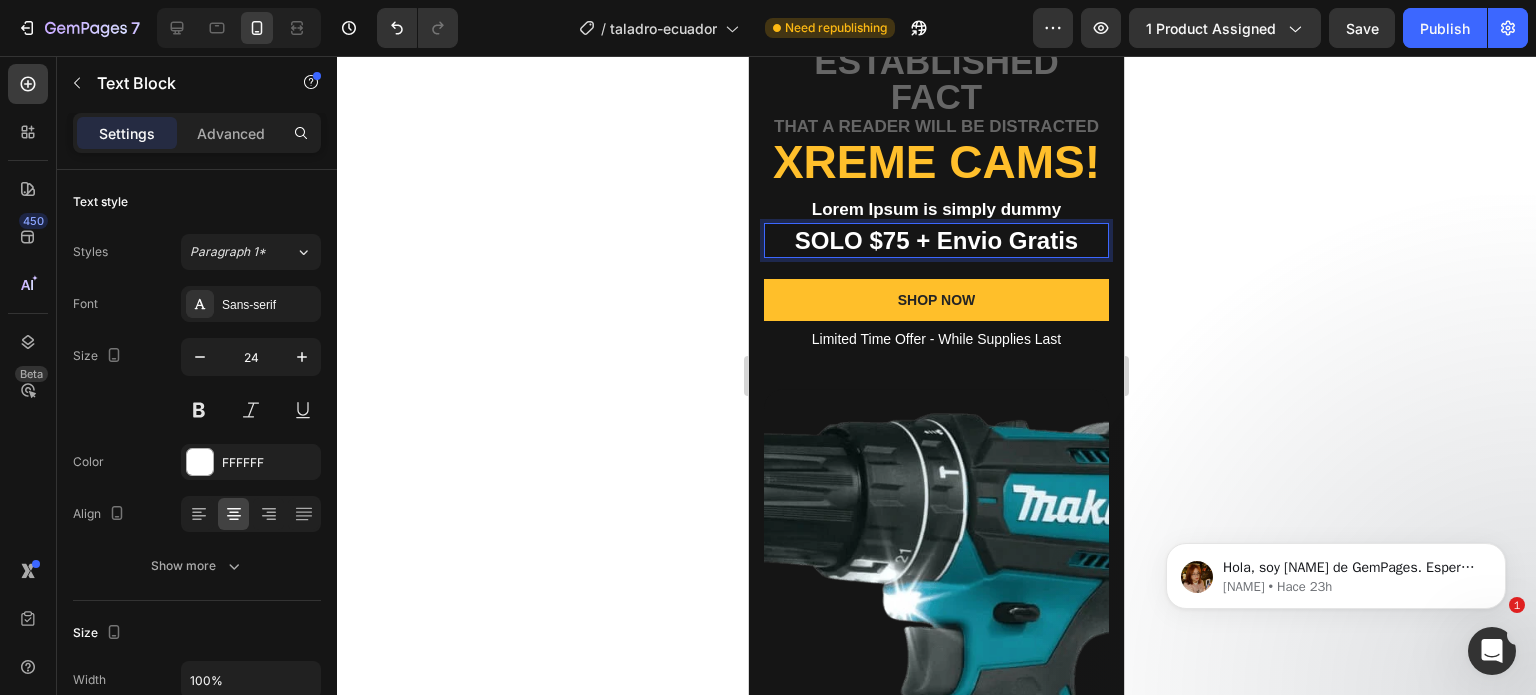 click on "Env í o" 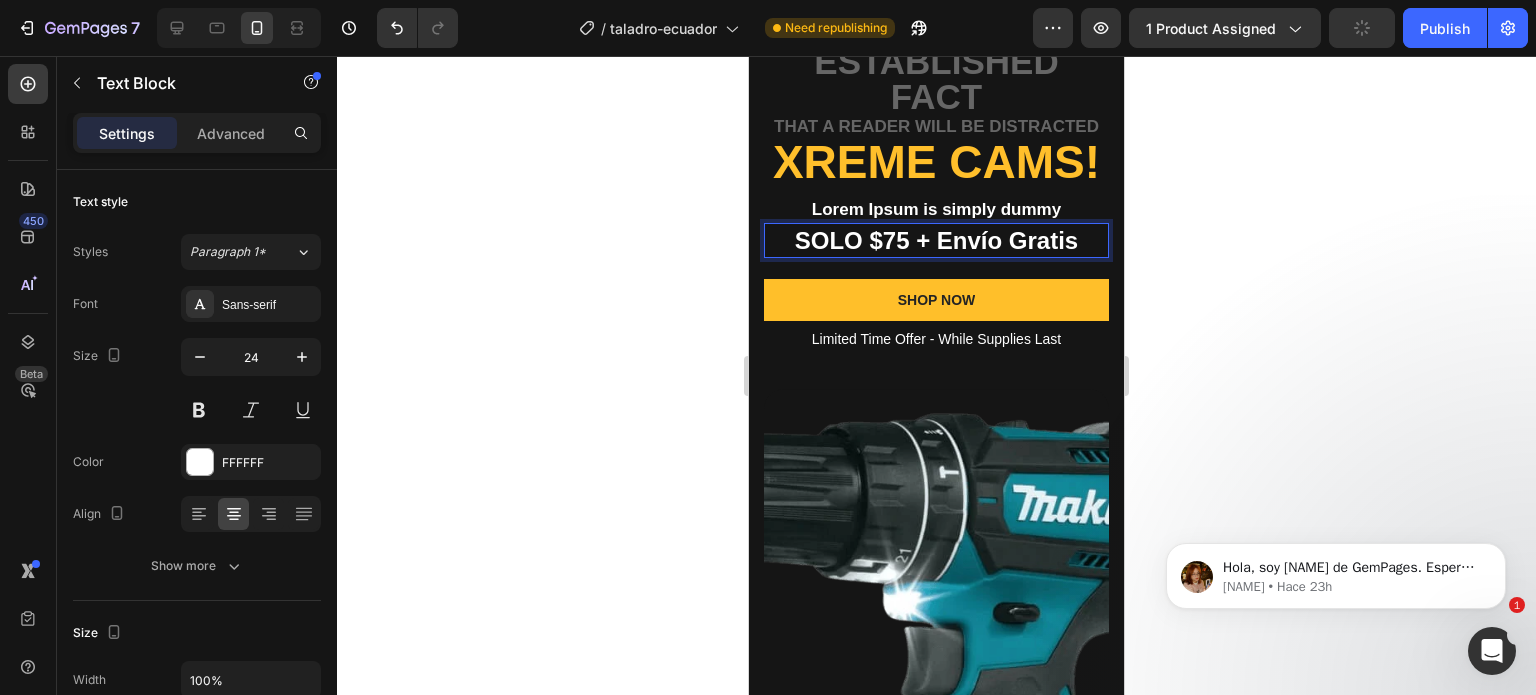 click on "SOLO $75 + Envío Gratis" at bounding box center [936, 240] 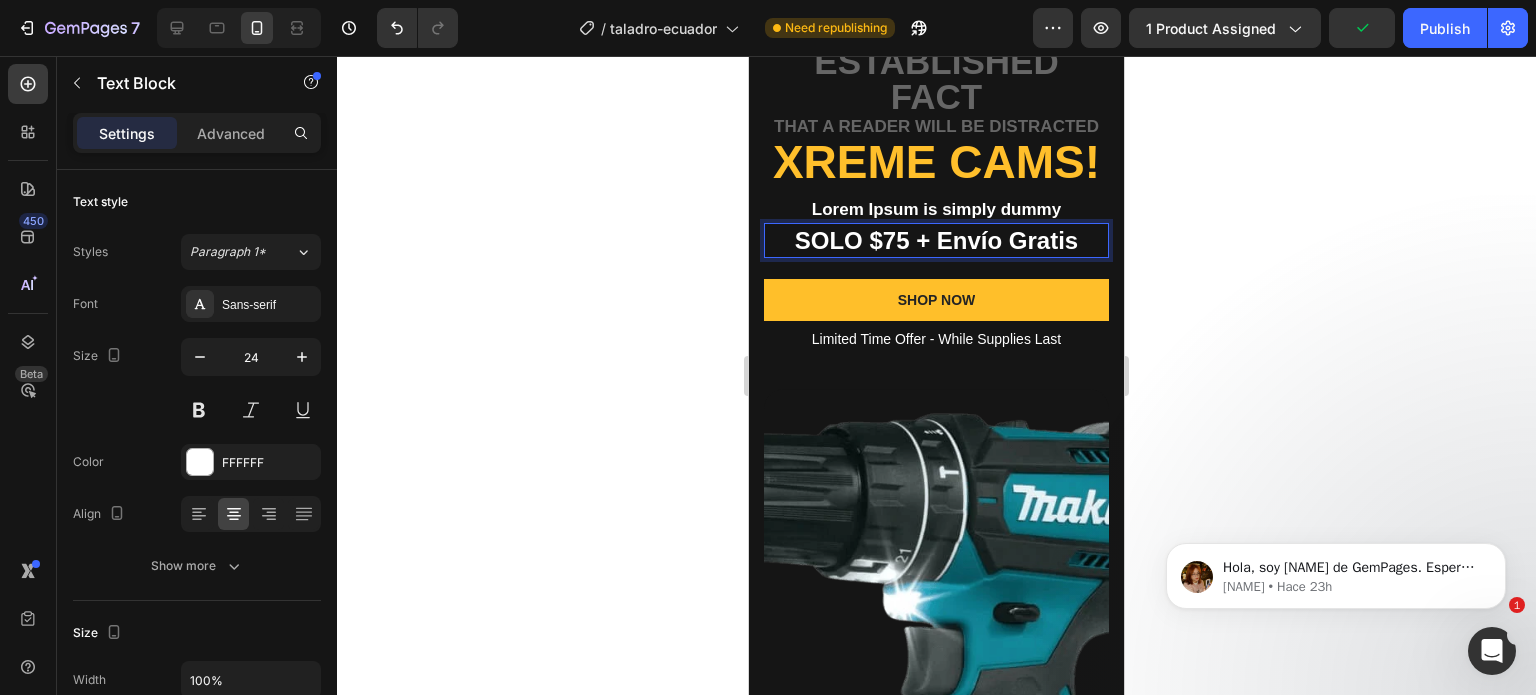 drag, startPoint x: 691, startPoint y: 323, endPoint x: 41, endPoint y: 264, distance: 652.6722 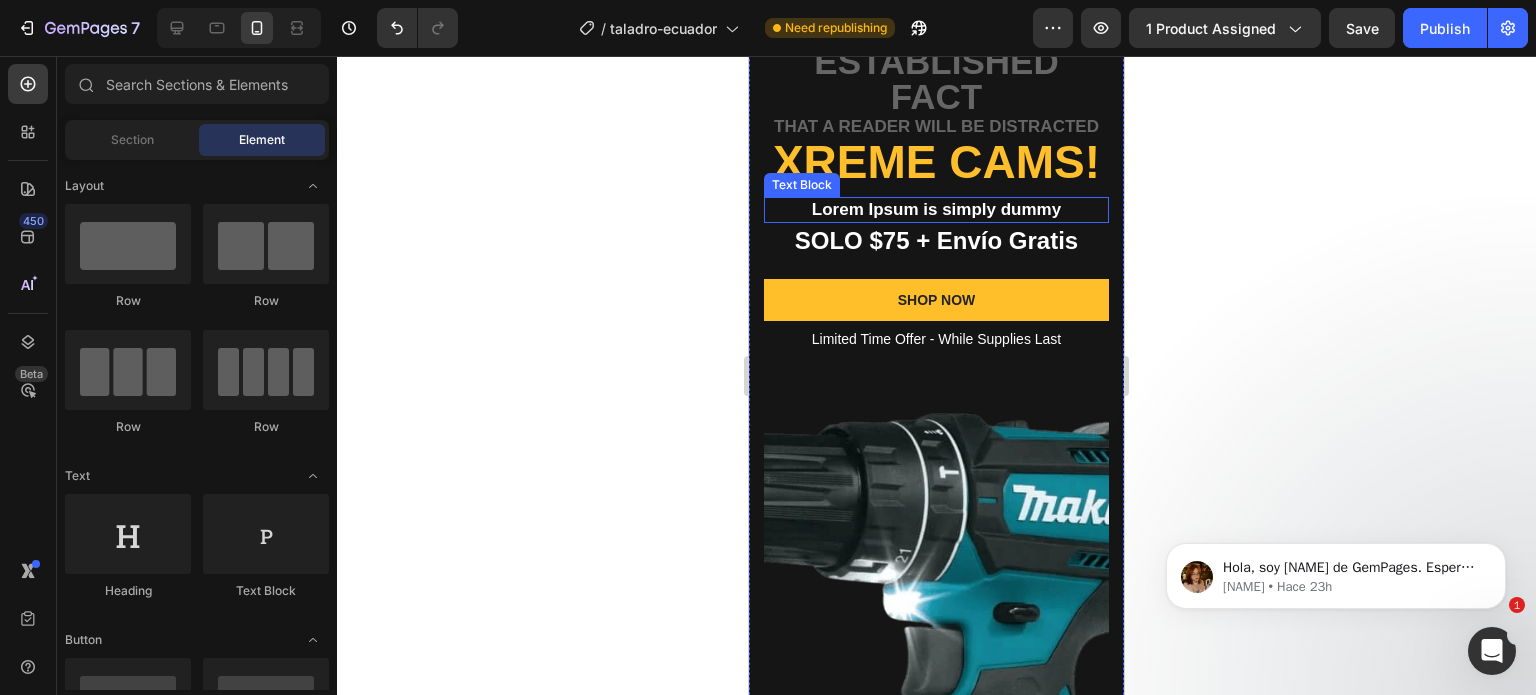 click on "Lorem Ipsum is simply dummy" at bounding box center [936, 210] 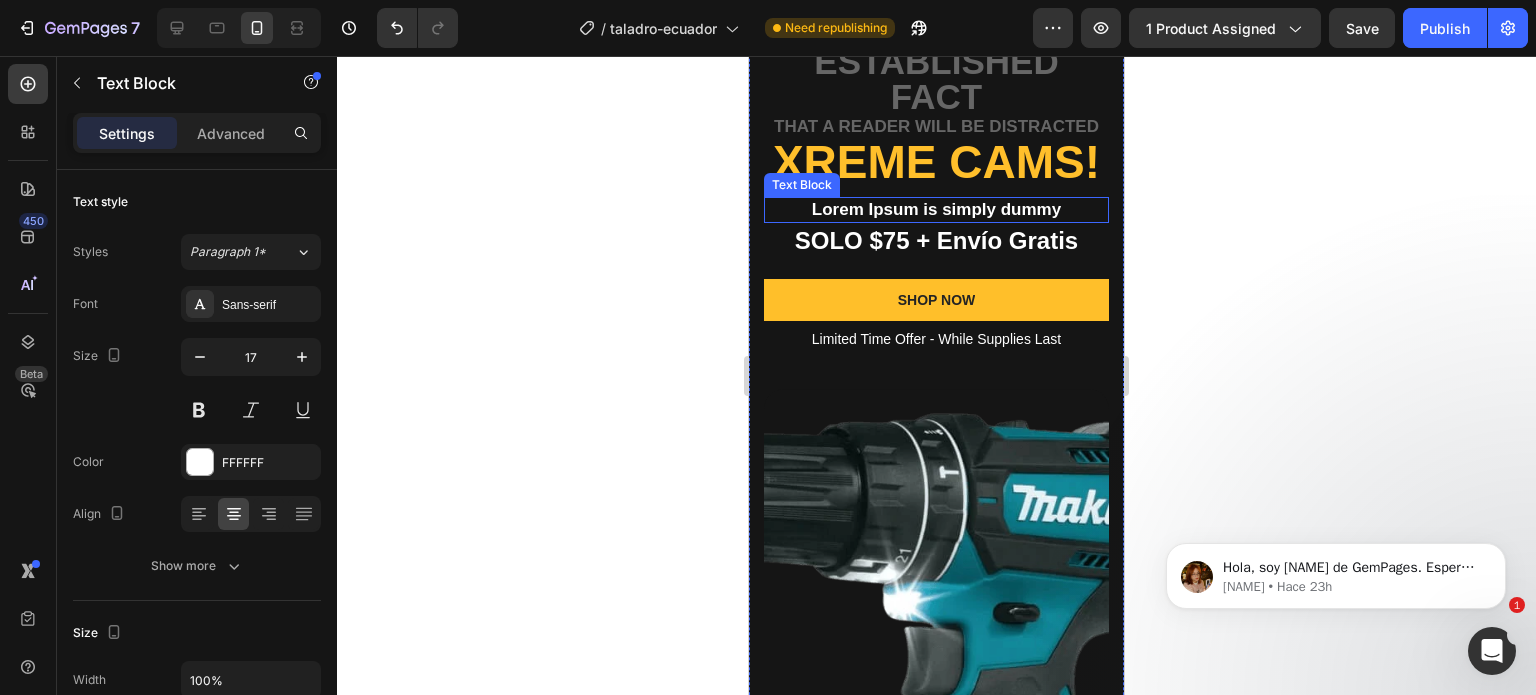 click on "Lorem Ipsum is simply dummy" at bounding box center (936, 210) 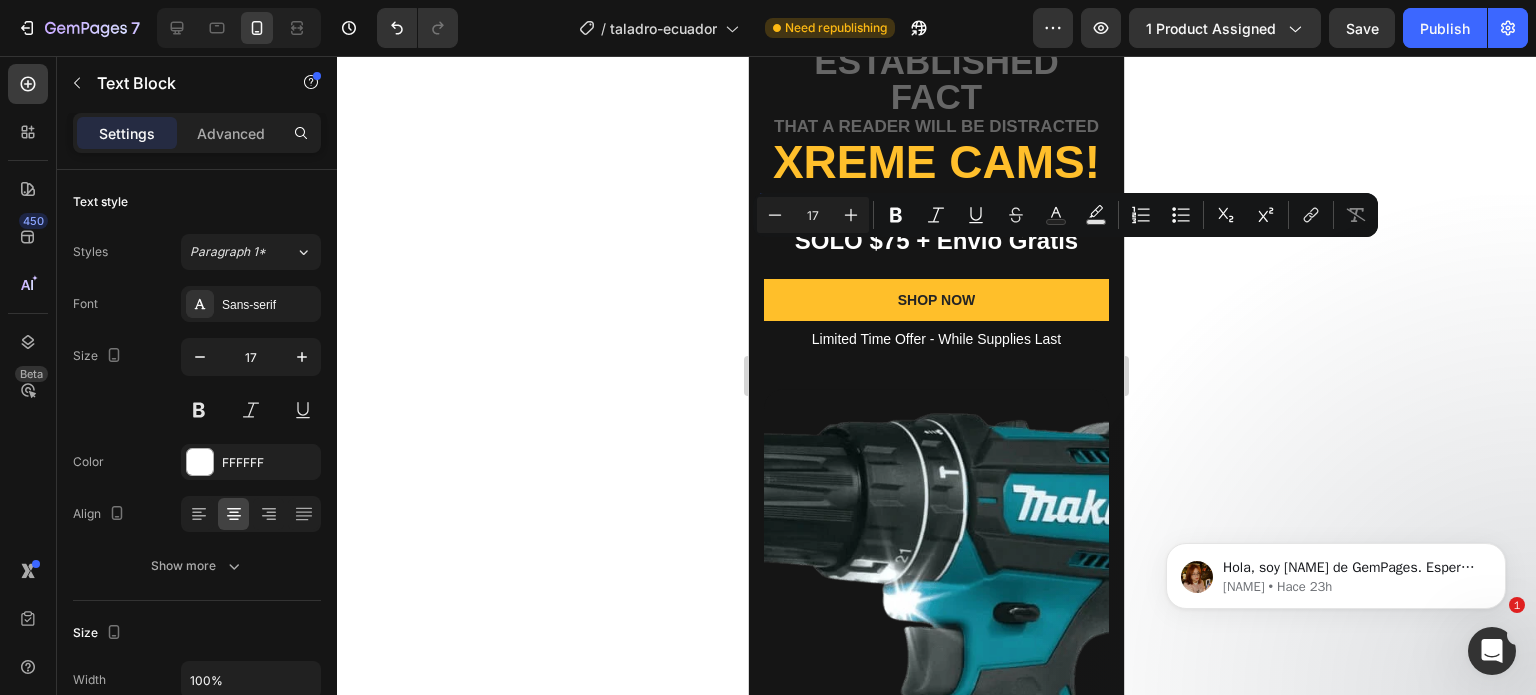 click on "Lorem Ipsum is simply dummy" at bounding box center (936, 210) 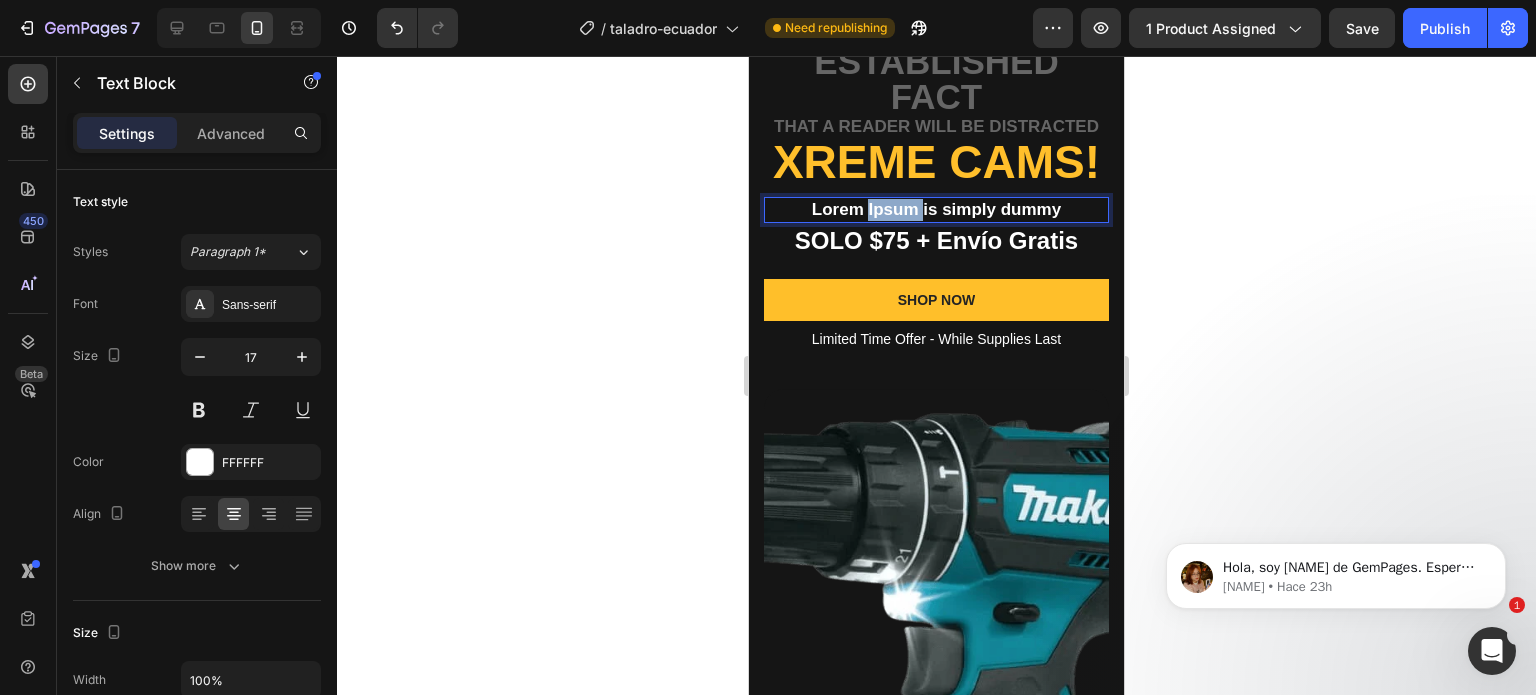 click on "Lorem Ipsum is simply dummy" at bounding box center (936, 210) 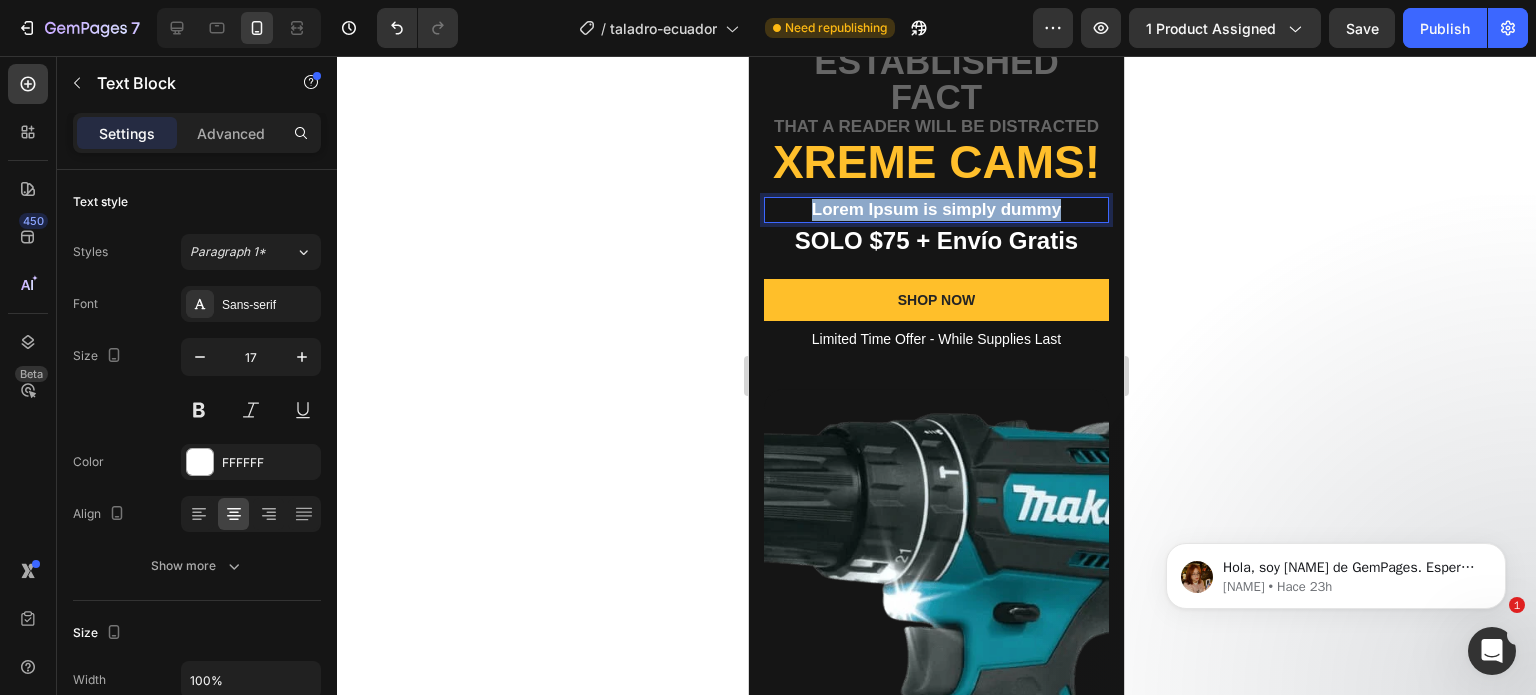 click on "Lorem Ipsum is simply dummy" at bounding box center (936, 210) 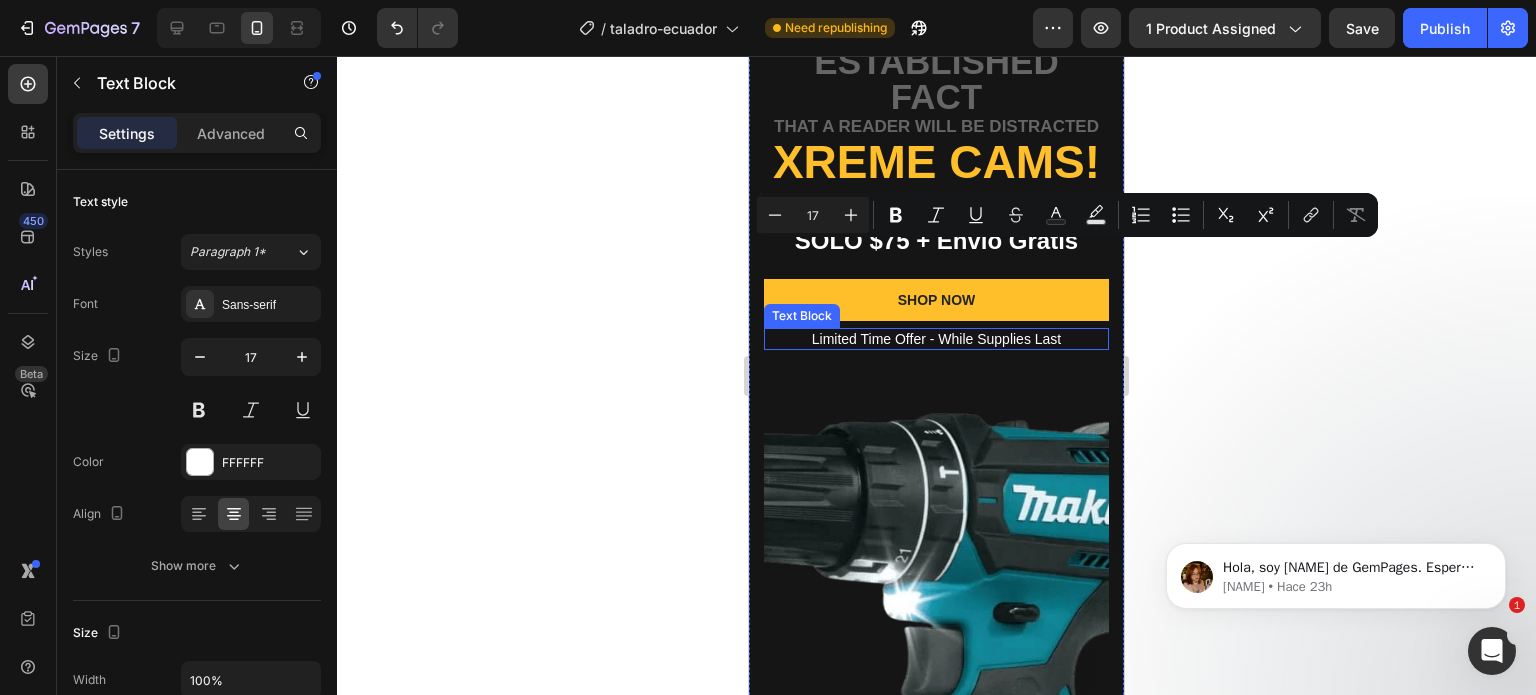 click on "Limited Time Offer - While Supplies Last" at bounding box center [936, 339] 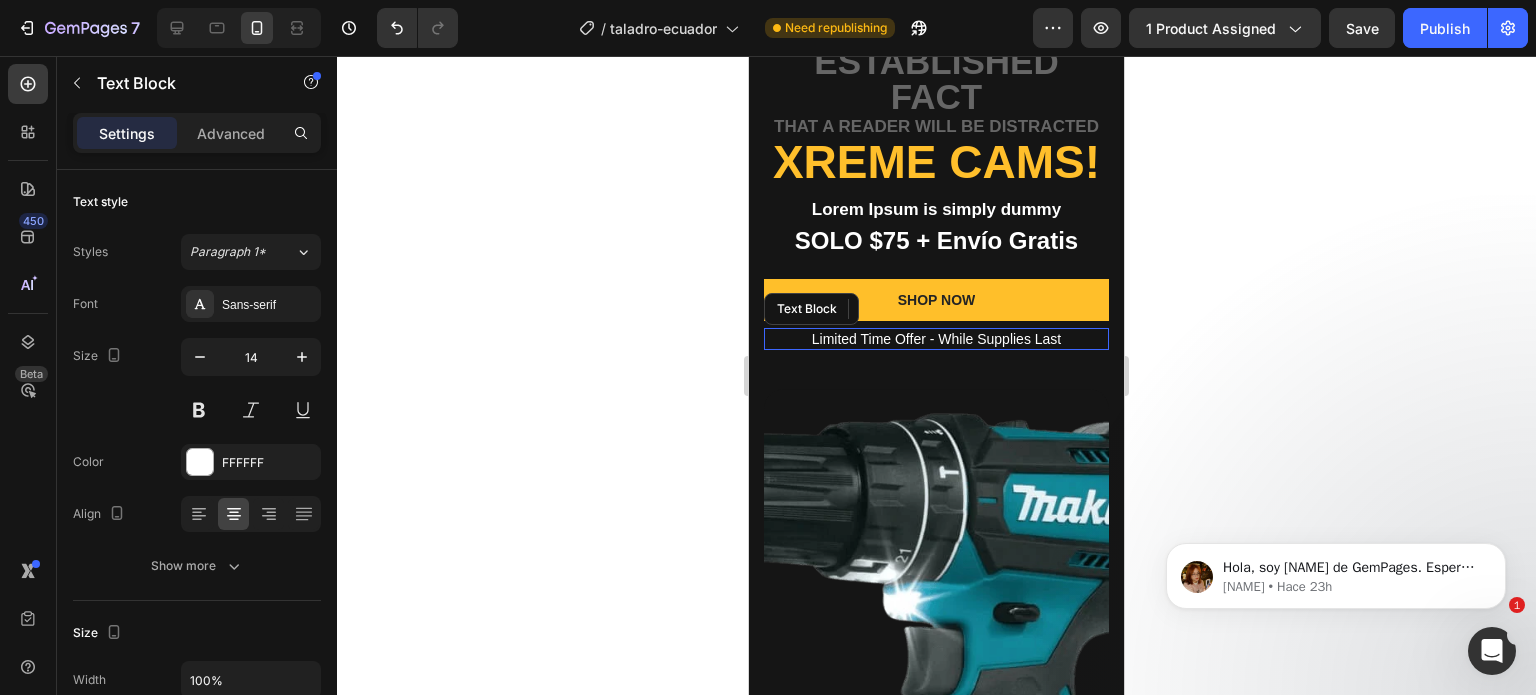 click on "Limited Time Offer - While Supplies Last" at bounding box center [936, 339] 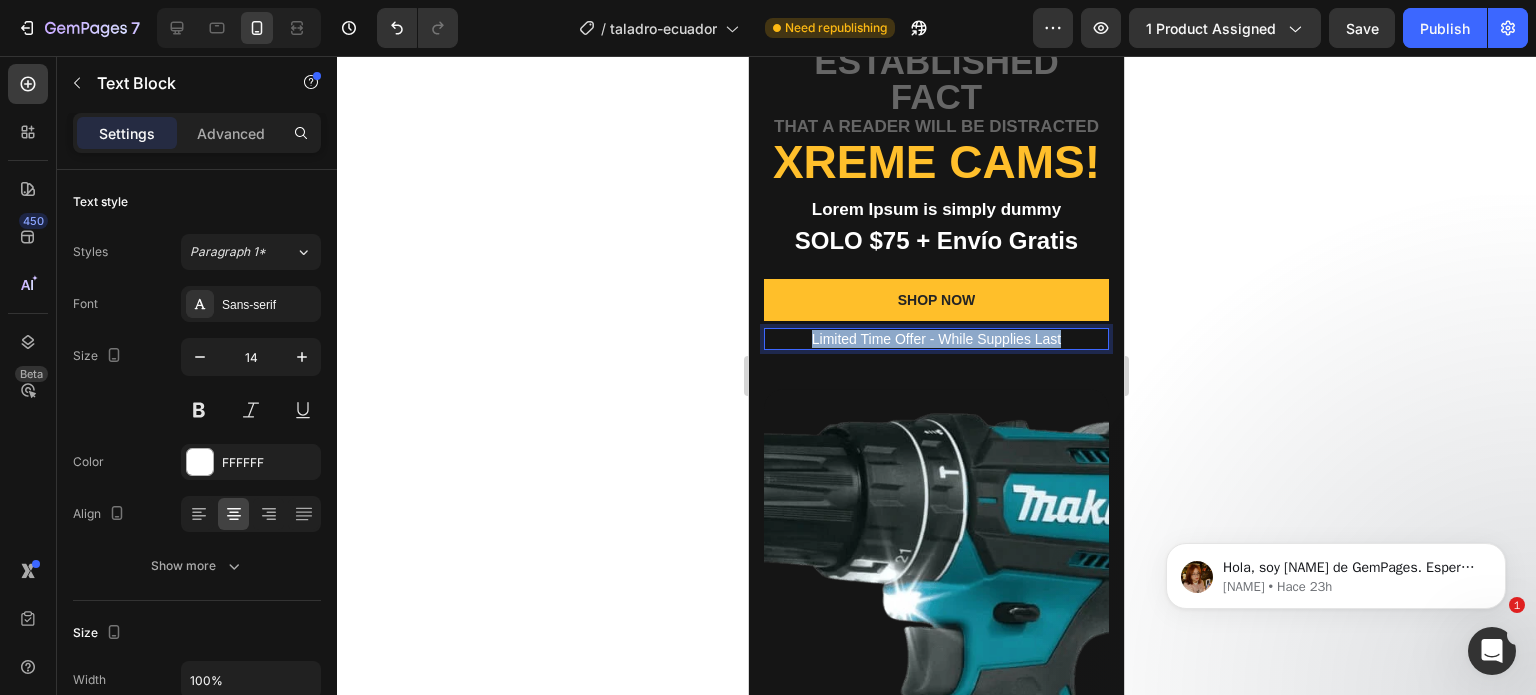 click on "Limited Time Offer - While Supplies Last" at bounding box center (936, 339) 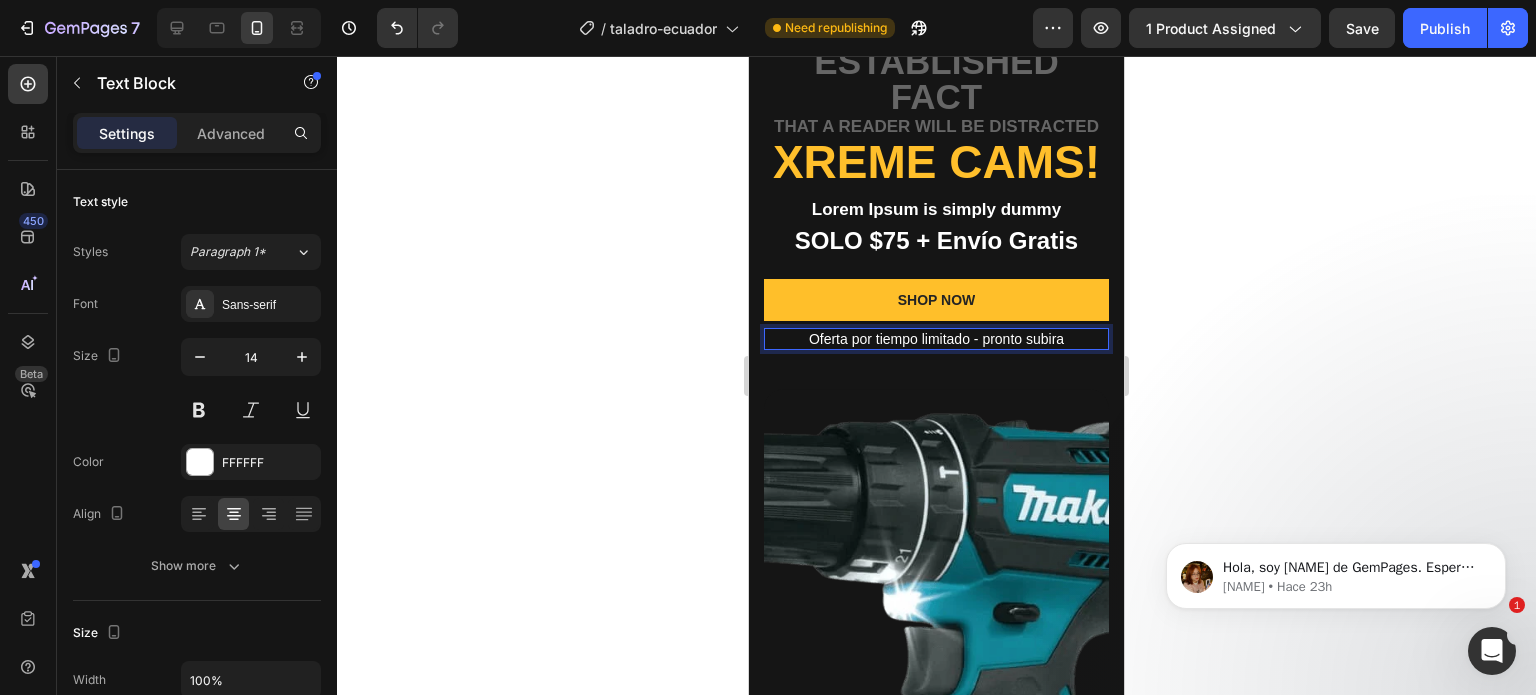 click on "Oferta por tiempo limitado - pronto subira" at bounding box center [936, 339] 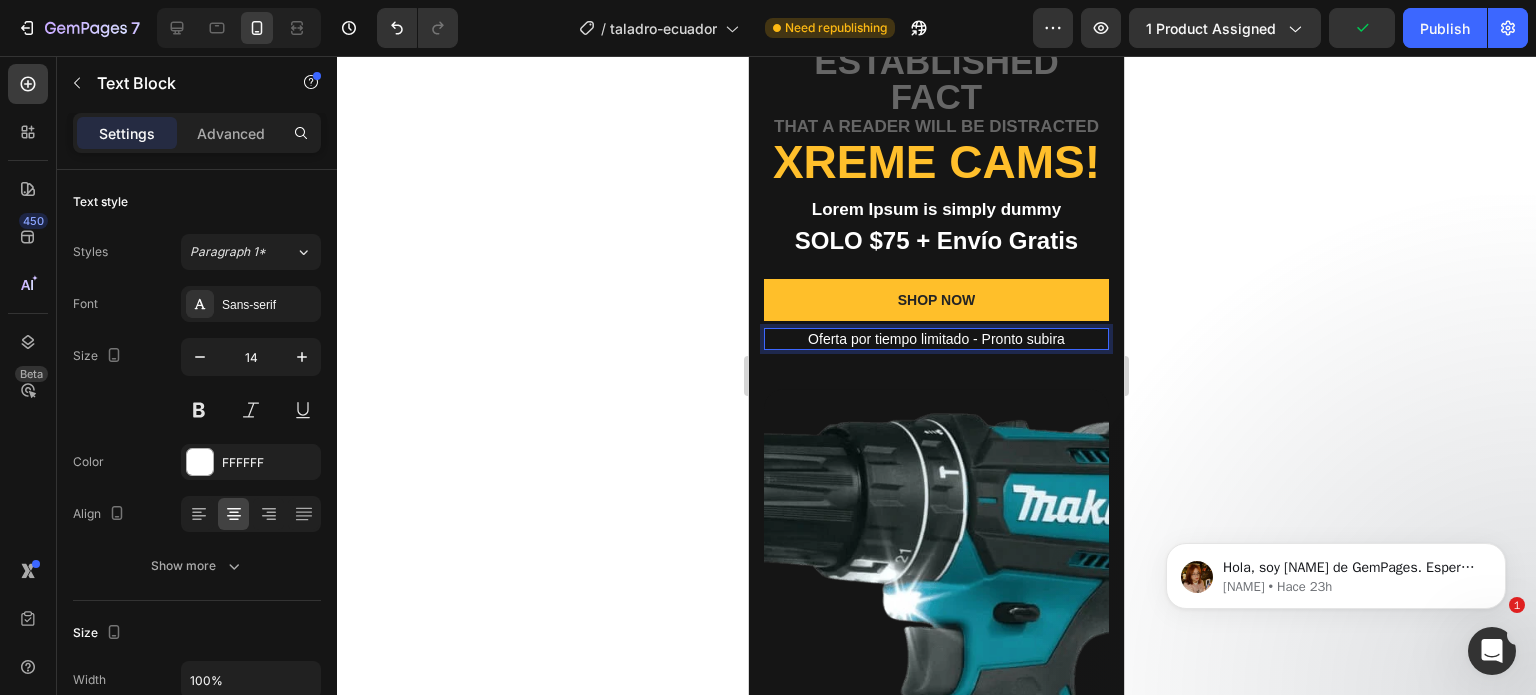 click on "Oferta por tiempo limitado - Pronto subira" at bounding box center (936, 339) 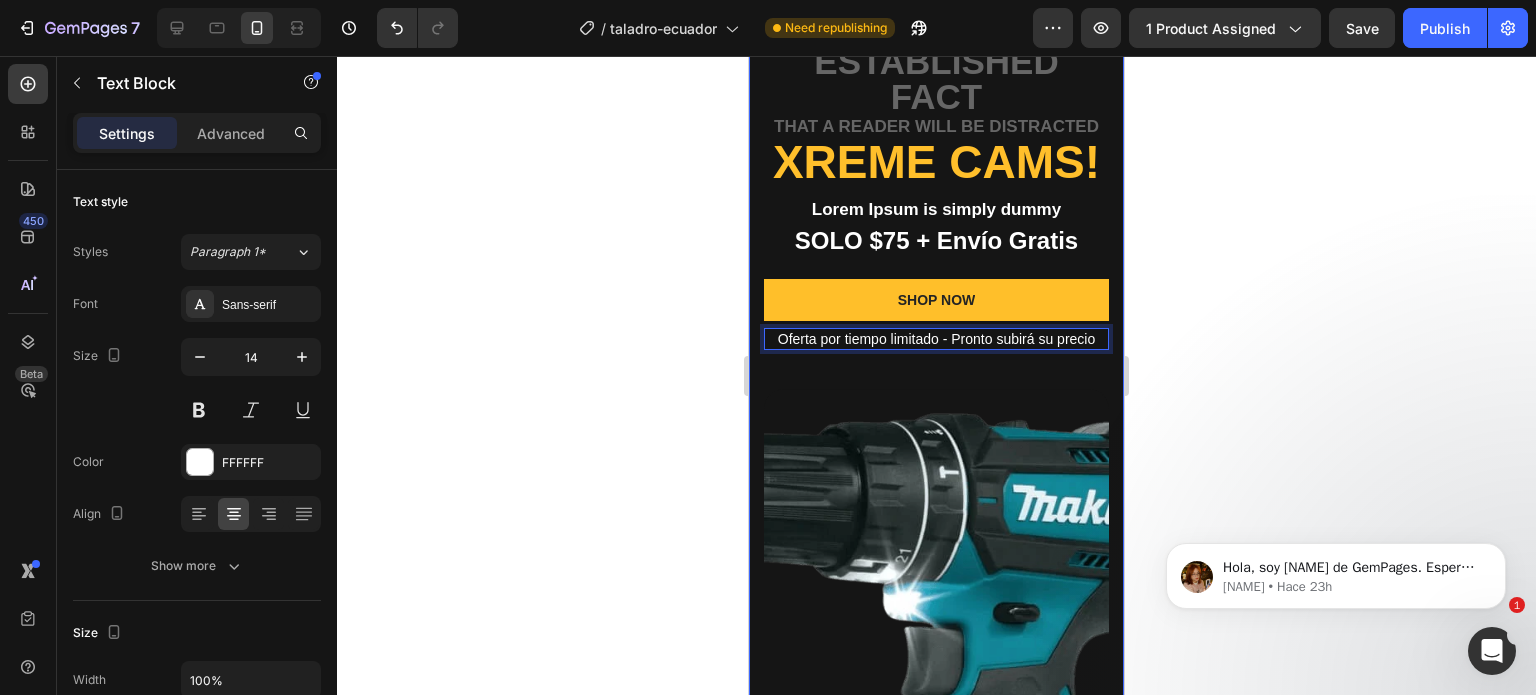 click 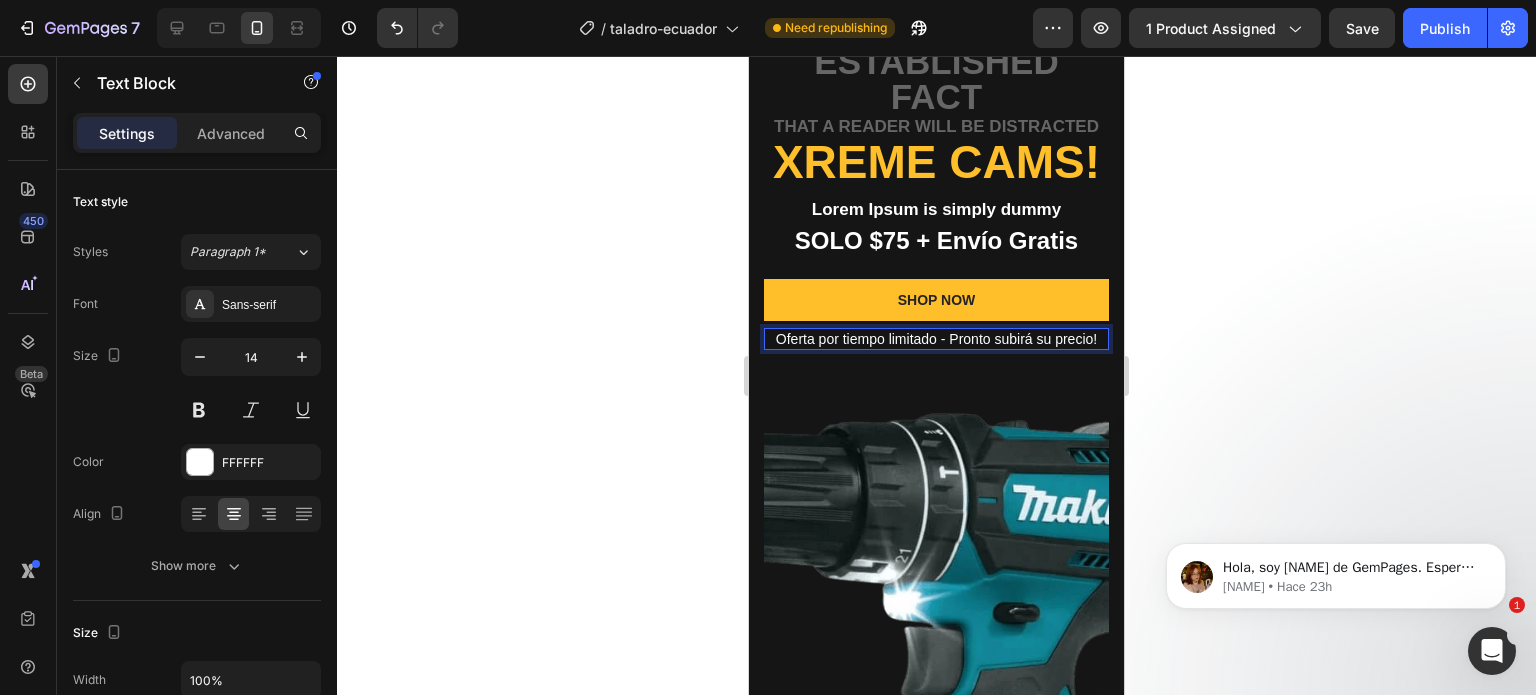 click 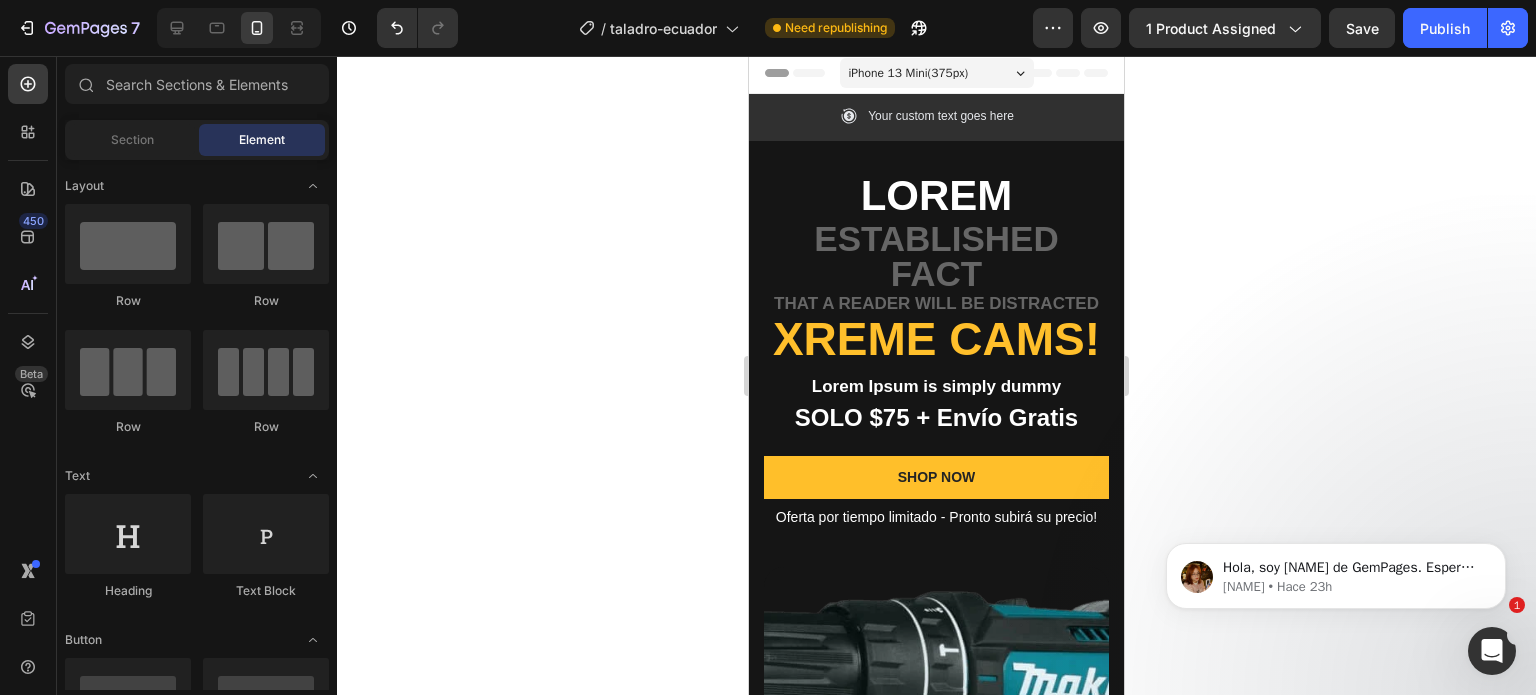scroll, scrollTop: 0, scrollLeft: 0, axis: both 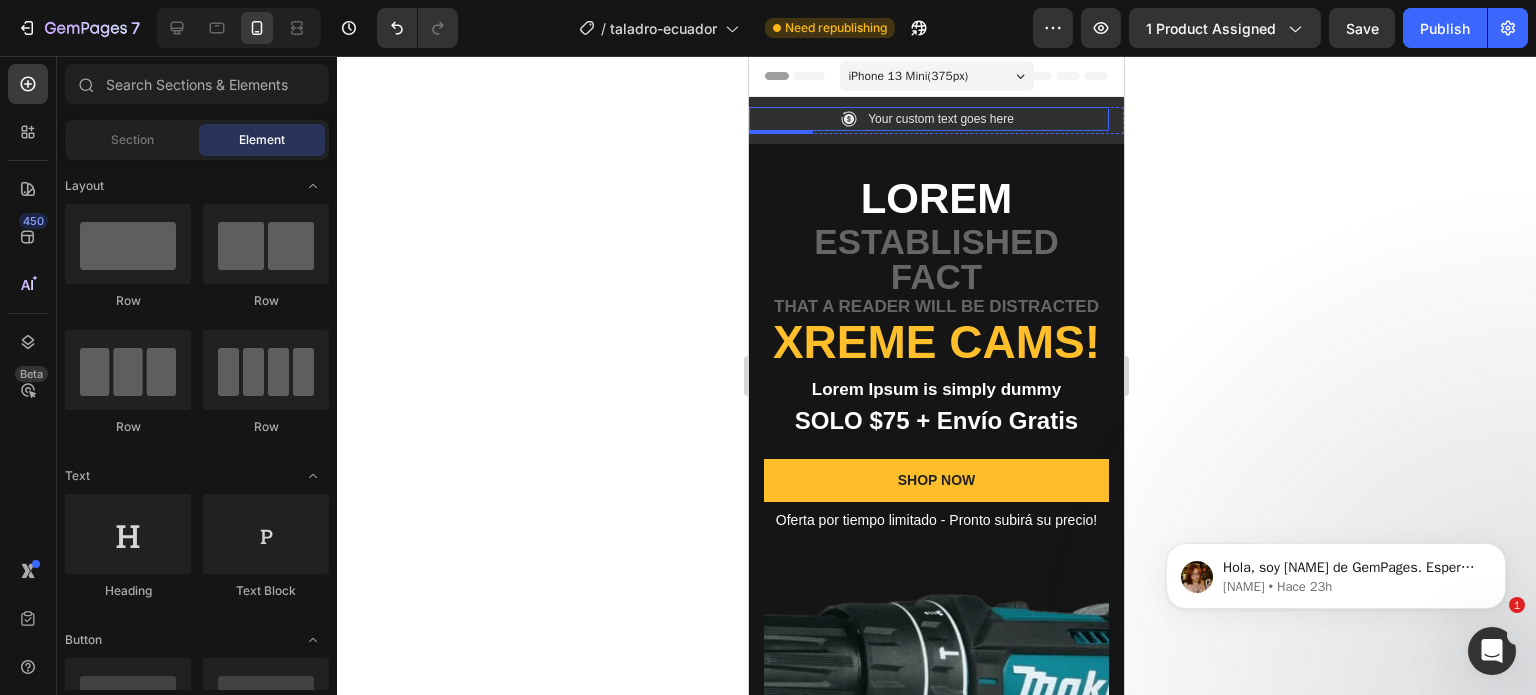 click on "Your custom text goes here" at bounding box center (941, 119) 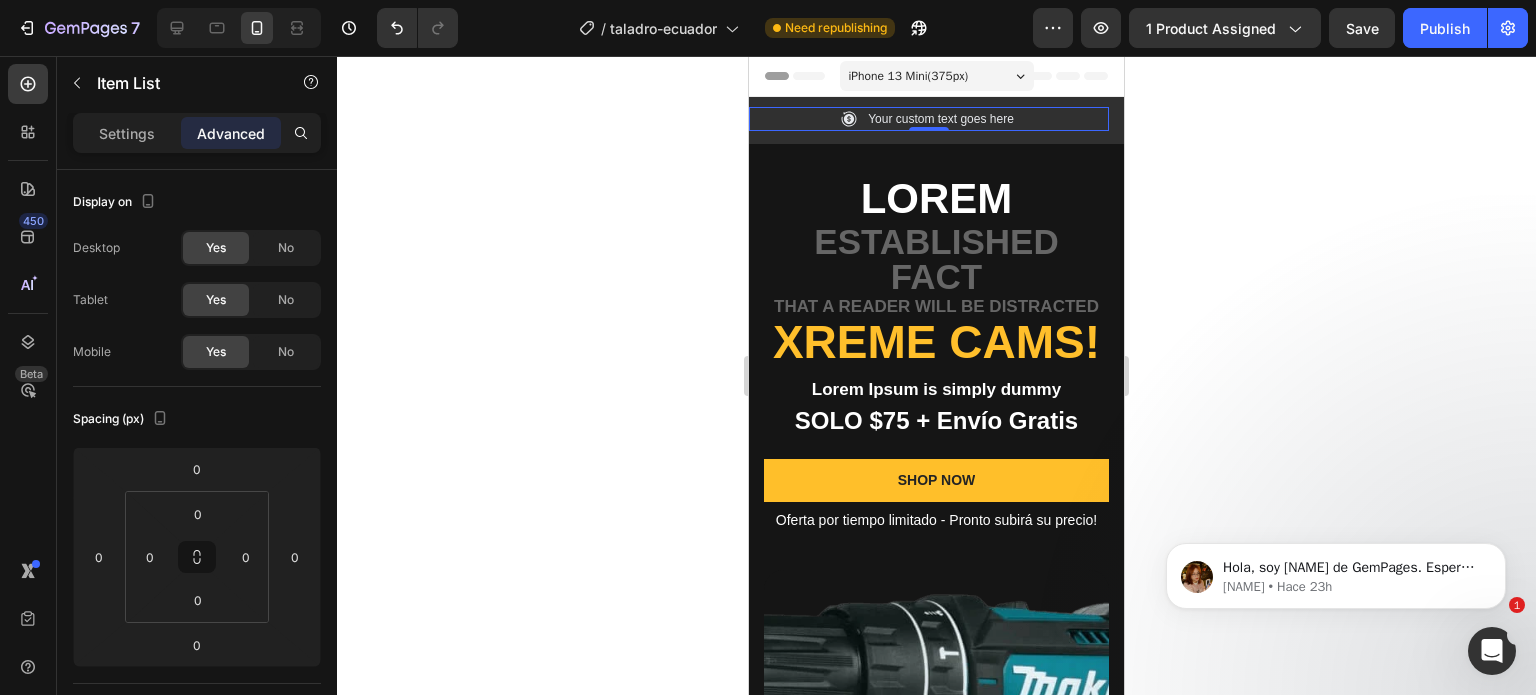 click 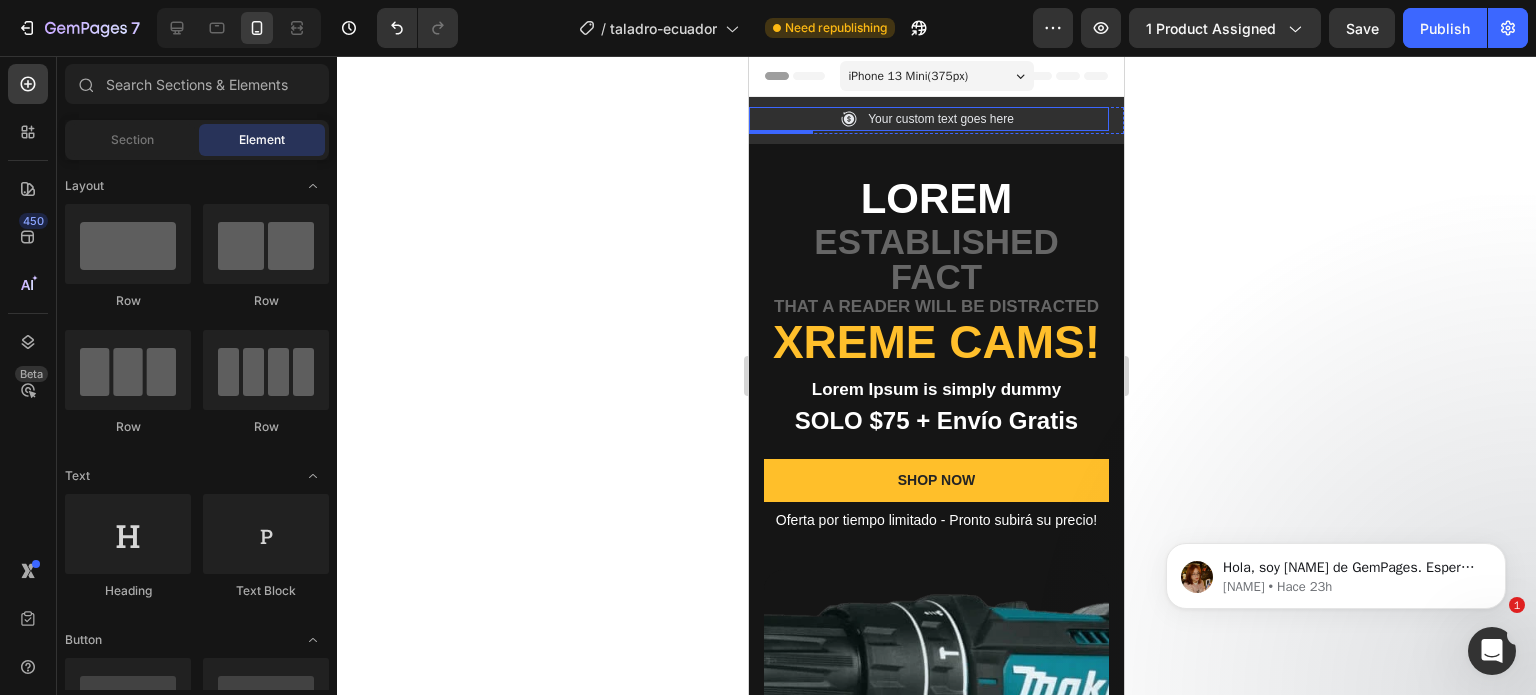 click on "Your custom text goes here" at bounding box center (941, 119) 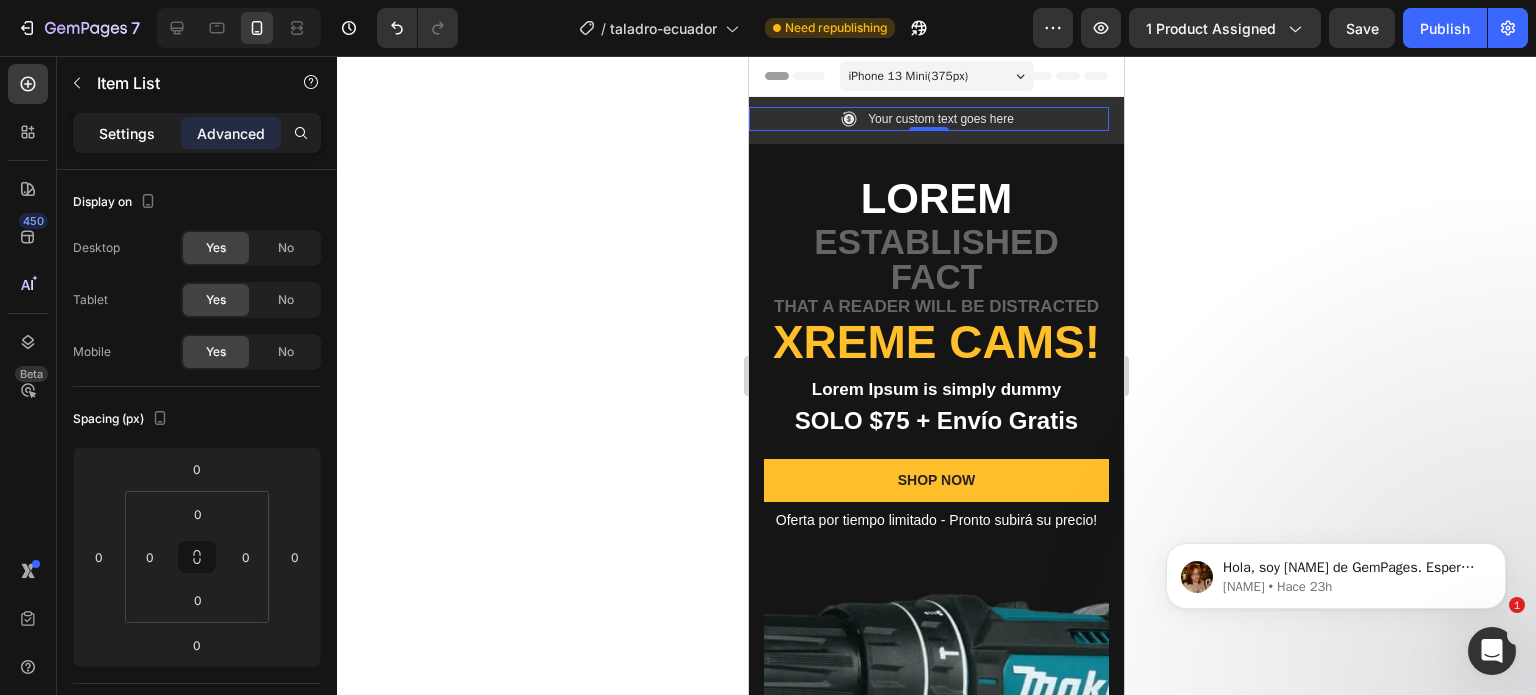 click on "Settings" at bounding box center (127, 133) 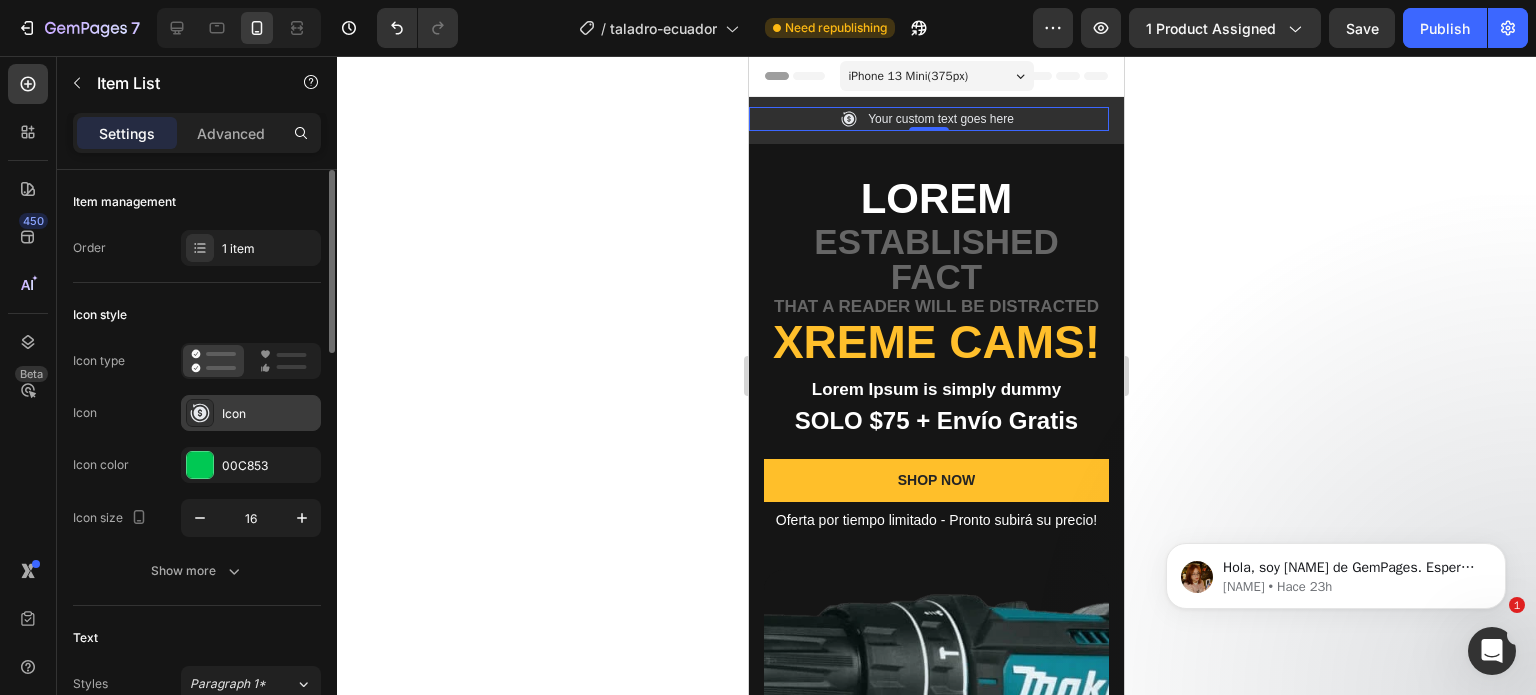 click 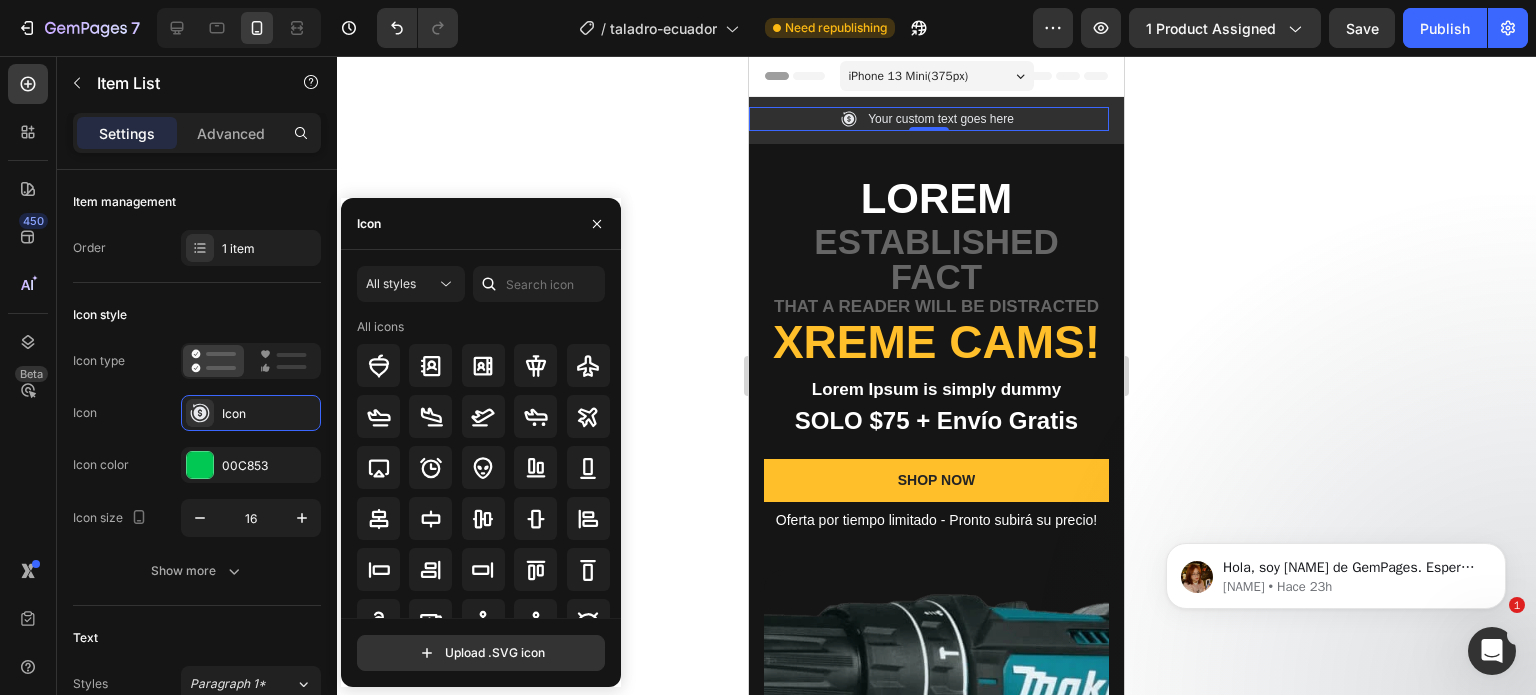 drag, startPoint x: 612, startPoint y: 388, endPoint x: 612, endPoint y: 421, distance: 33 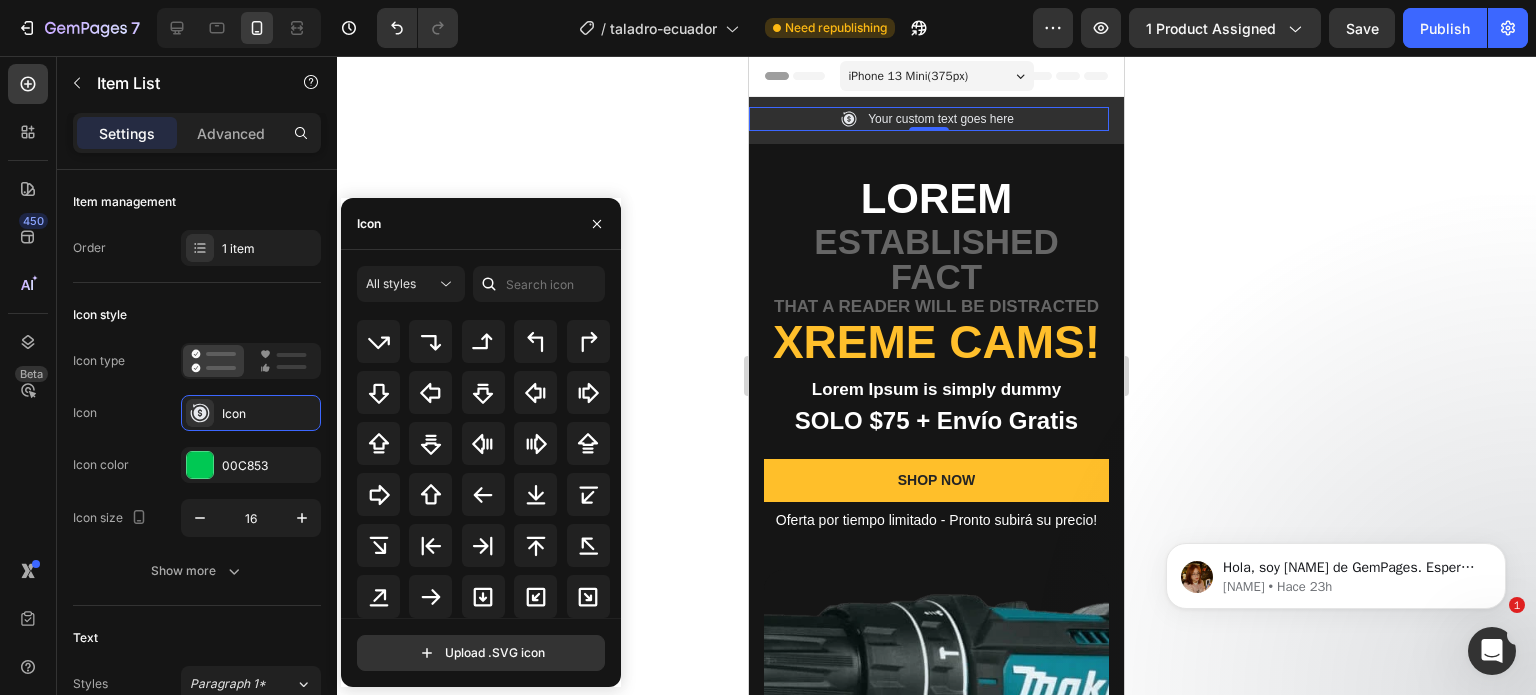 scroll, scrollTop: 641, scrollLeft: 0, axis: vertical 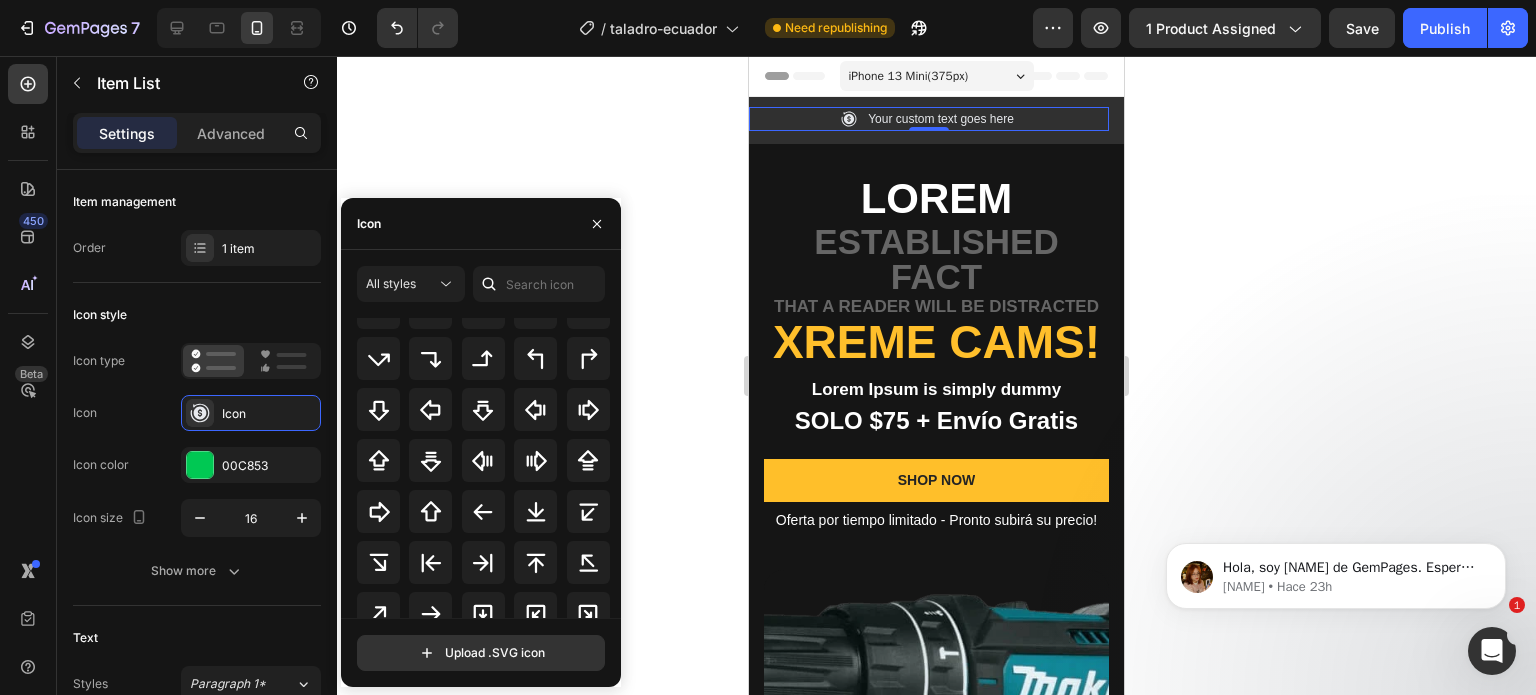 click on "All icons" at bounding box center [488, 468] 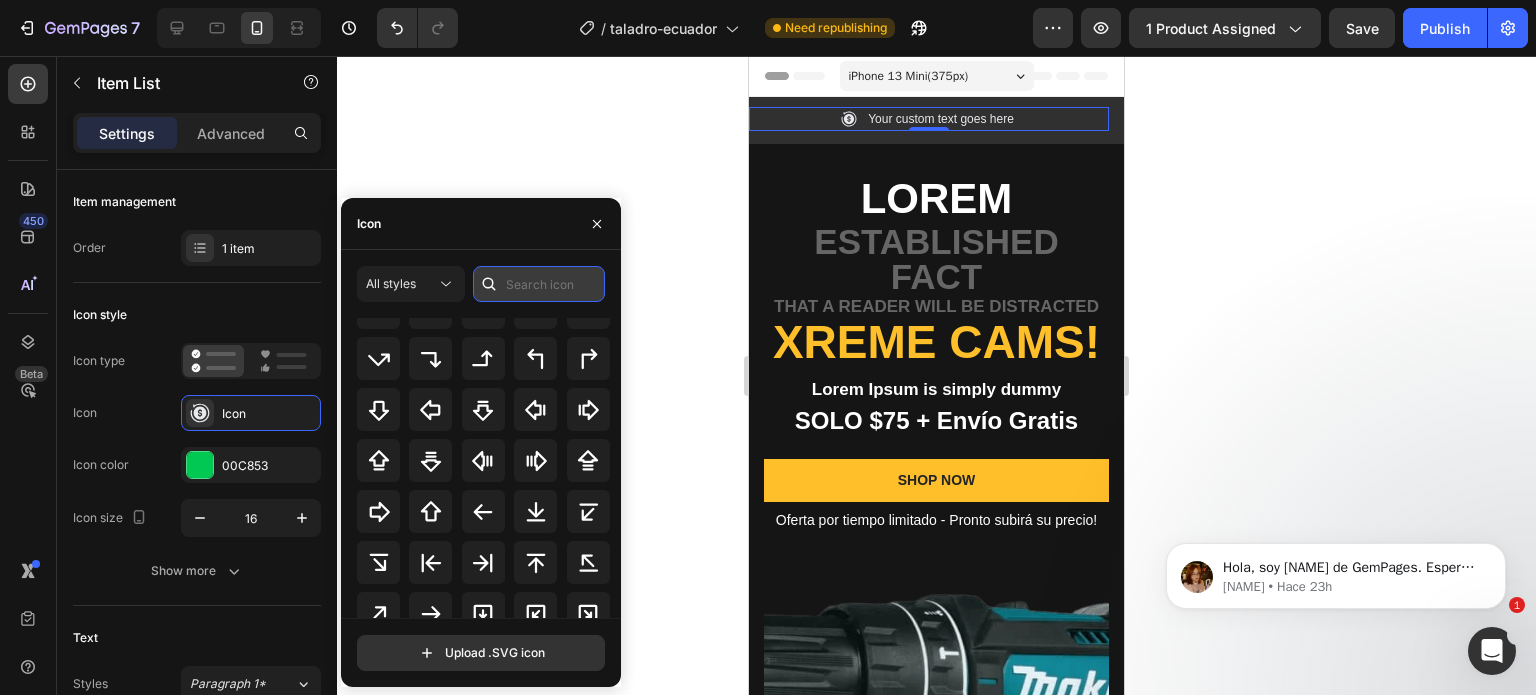 click at bounding box center (539, 284) 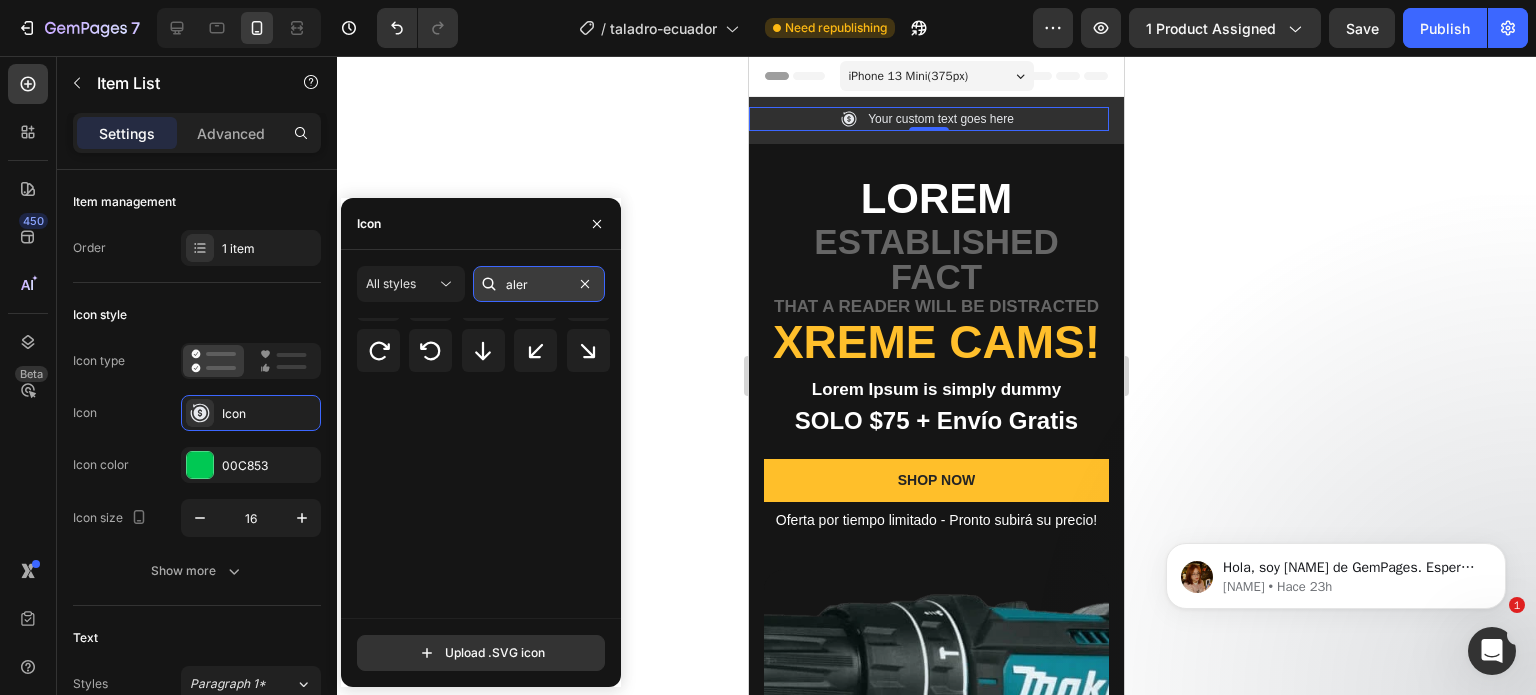 scroll, scrollTop: 0, scrollLeft: 0, axis: both 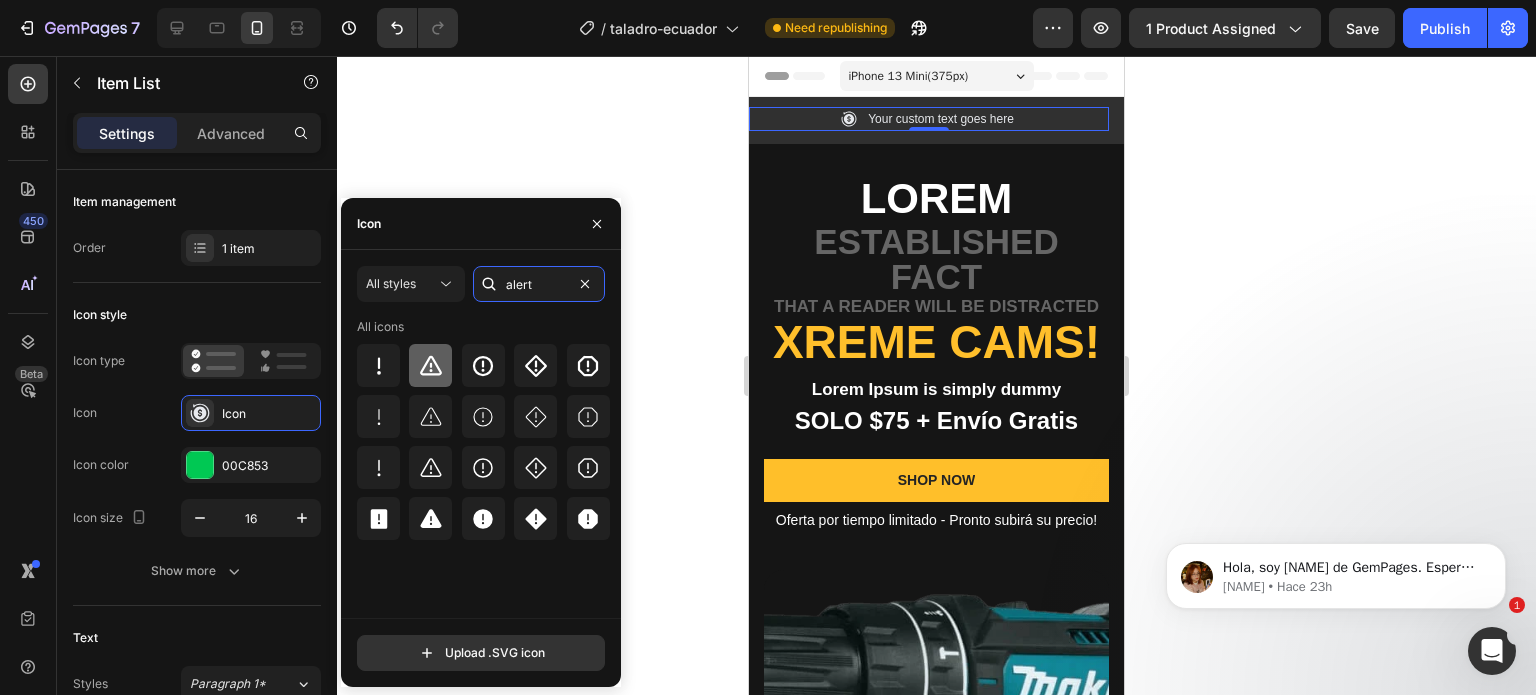 type on "alert" 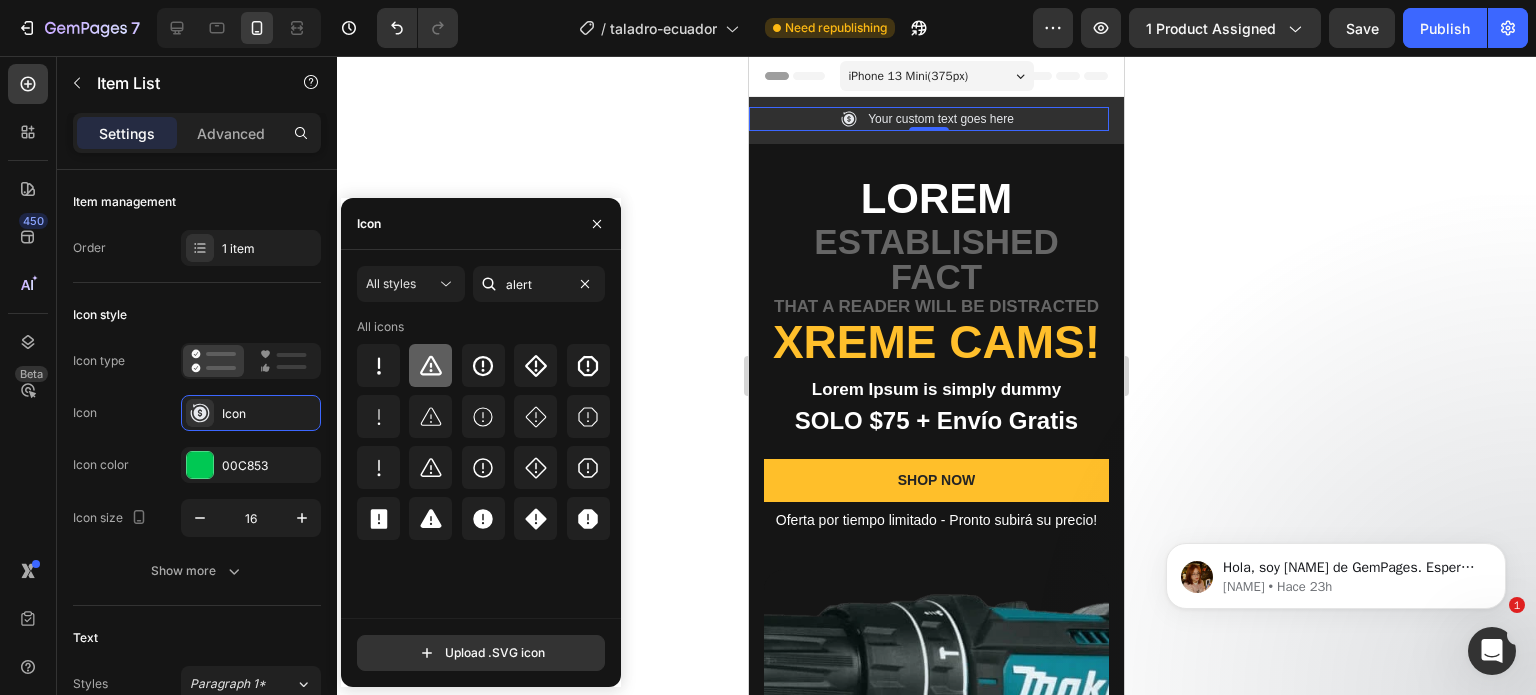 click 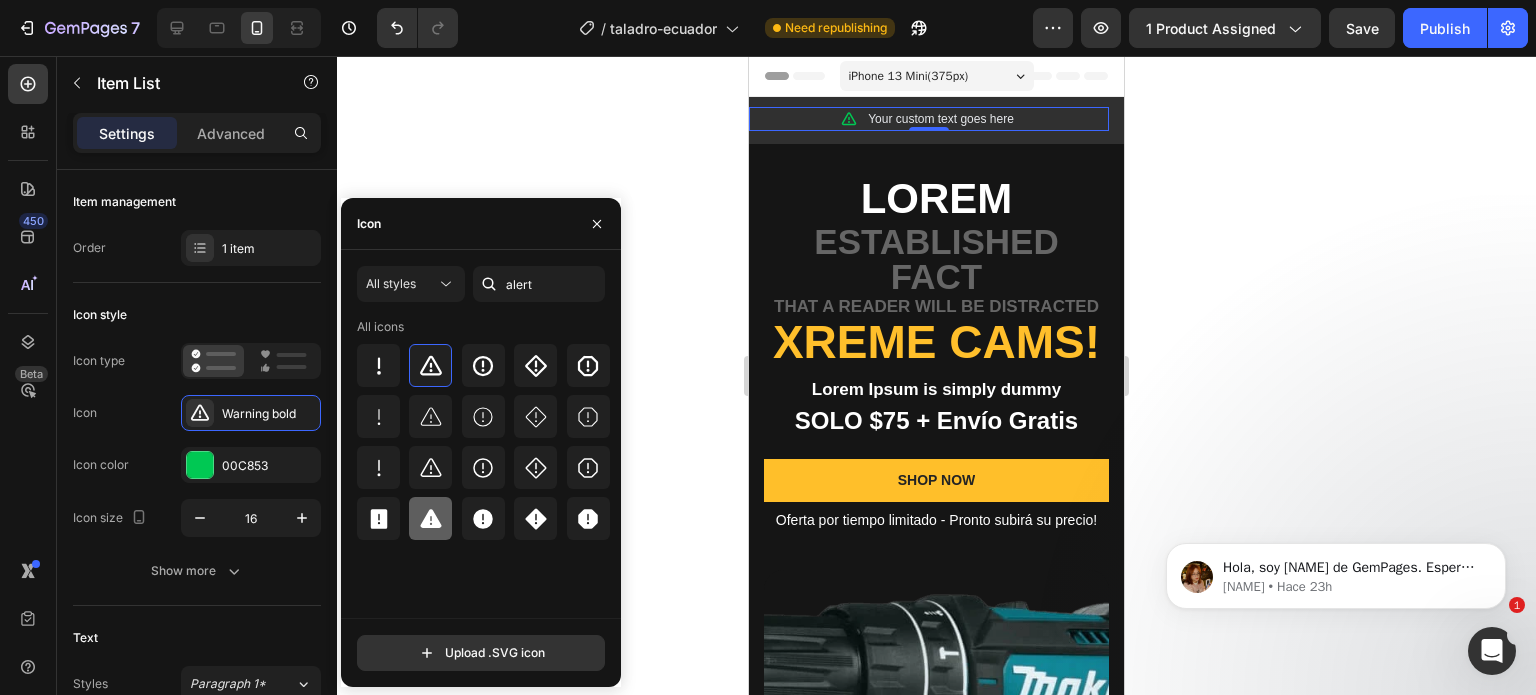 click 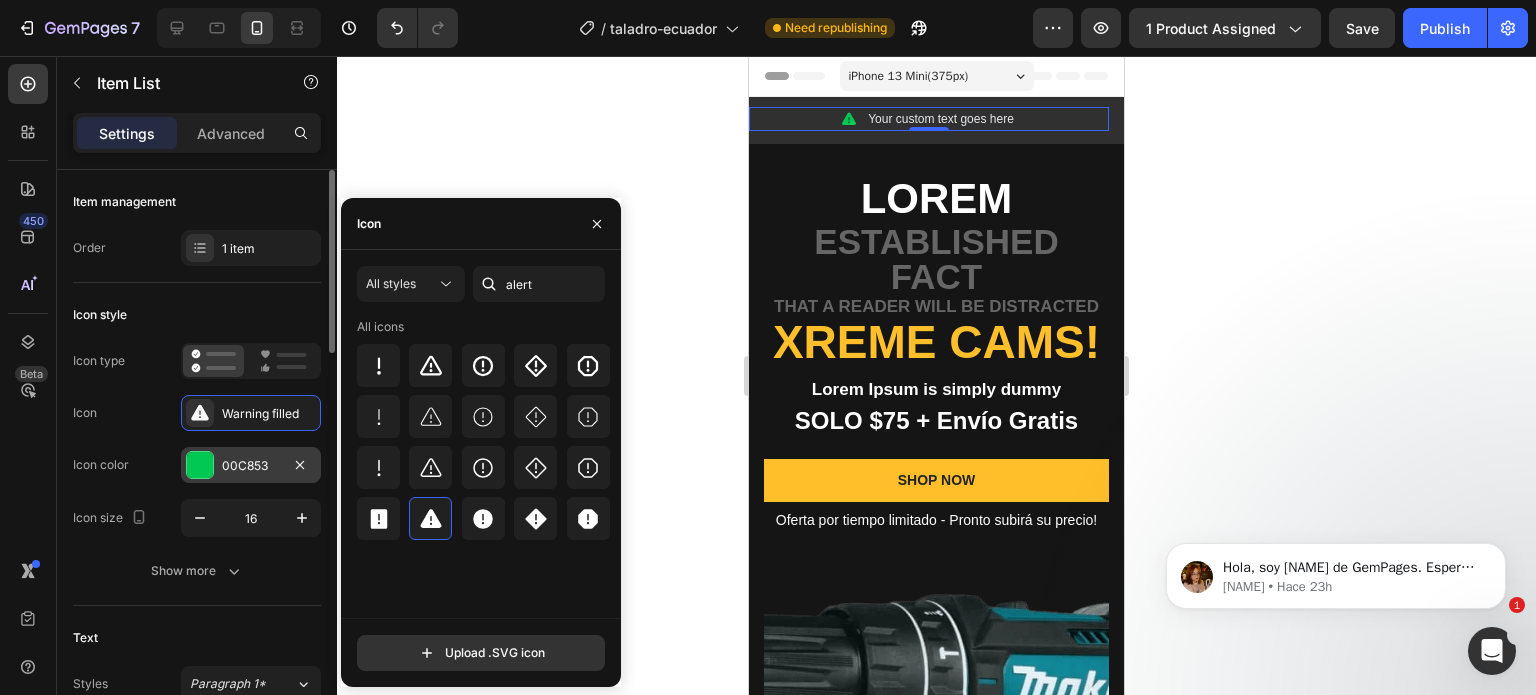 click at bounding box center (200, 465) 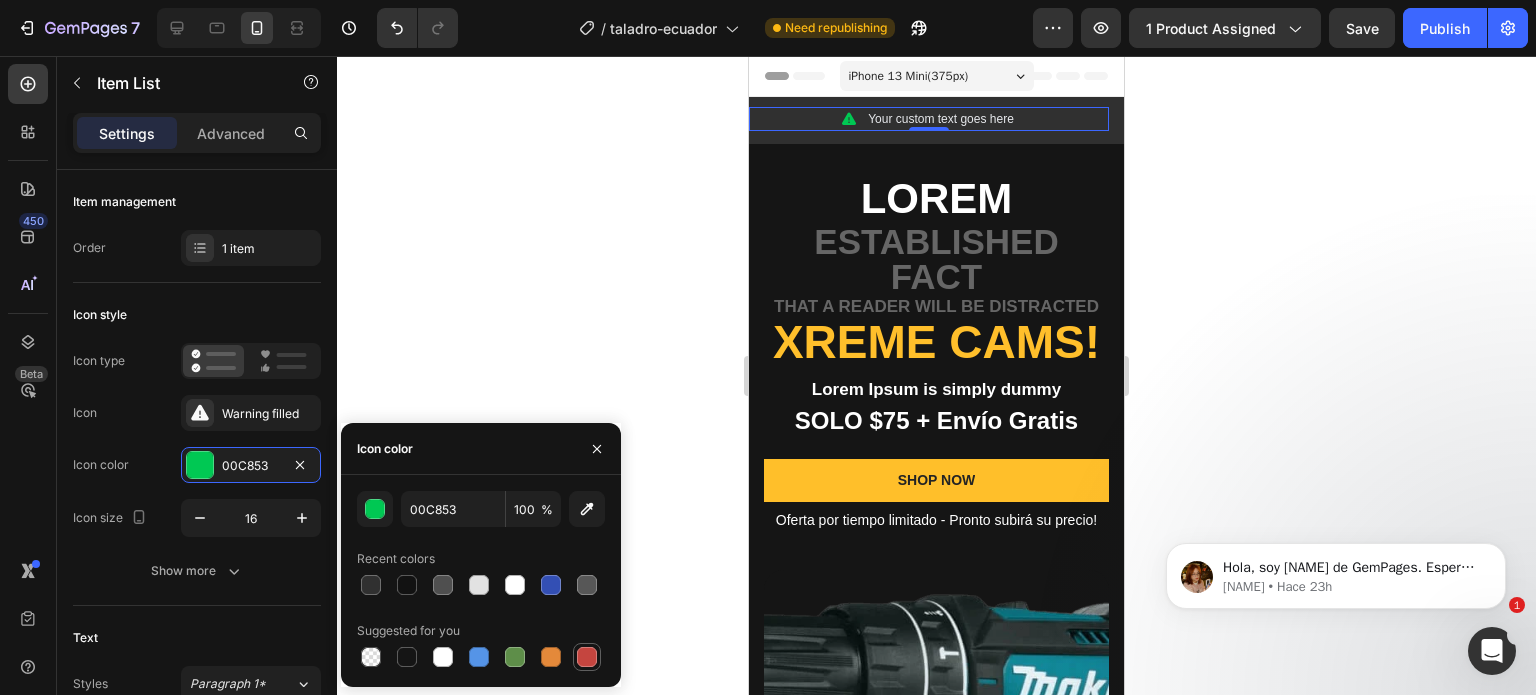 click at bounding box center (587, 657) 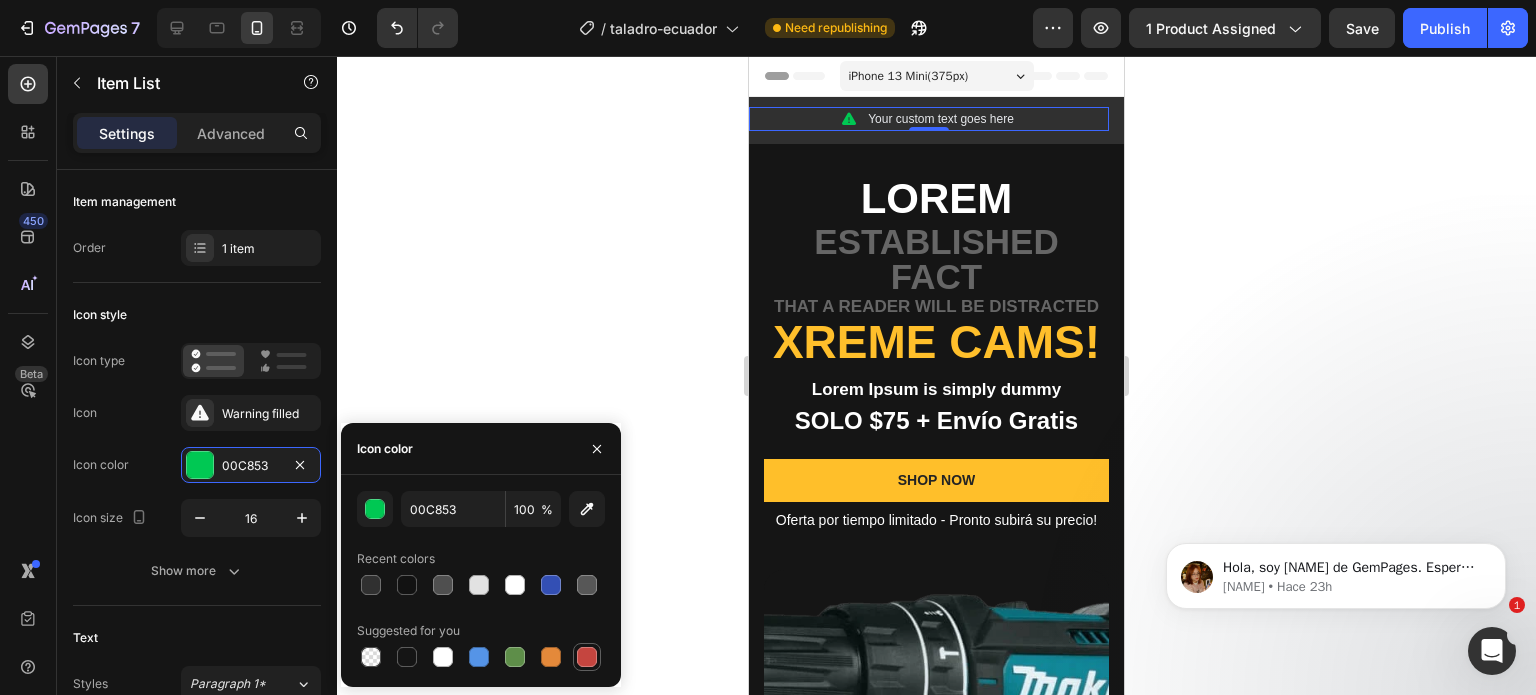 type on "C5453F" 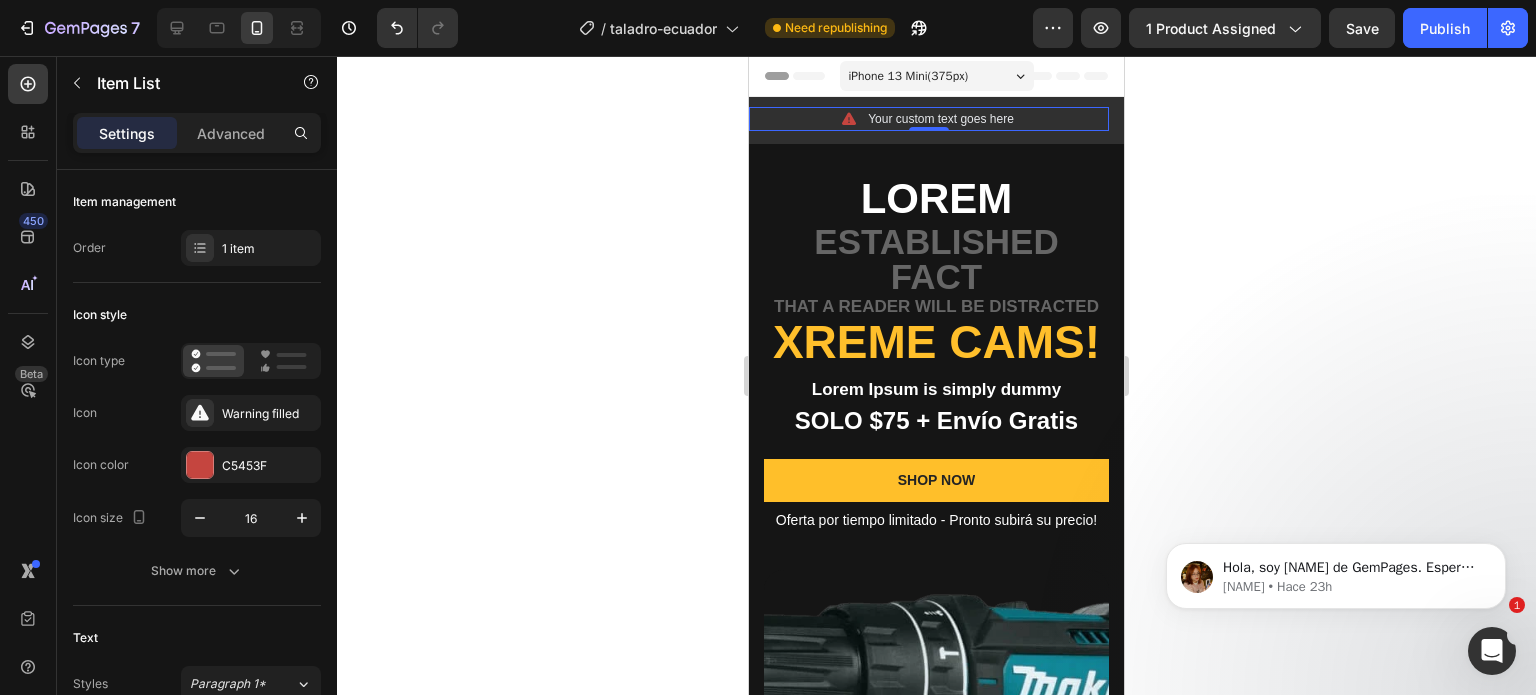 click 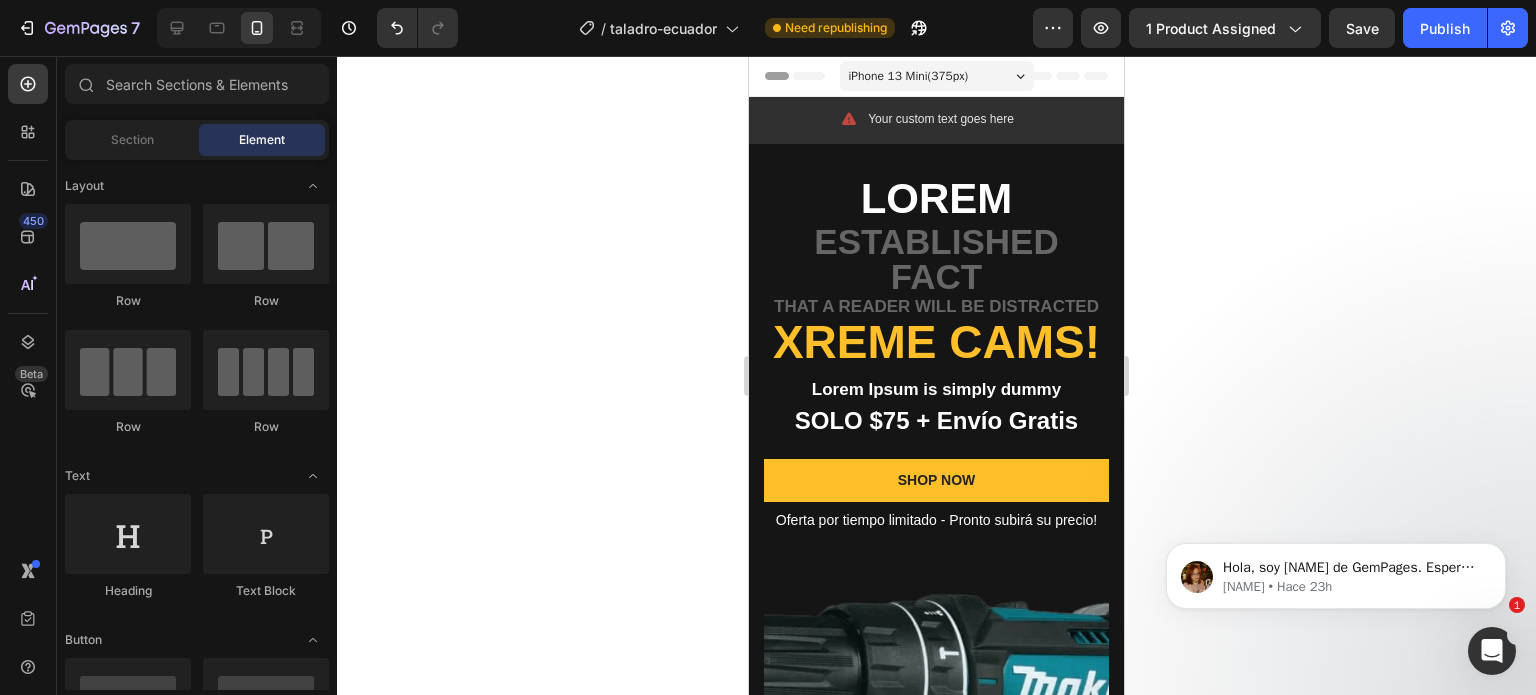 click 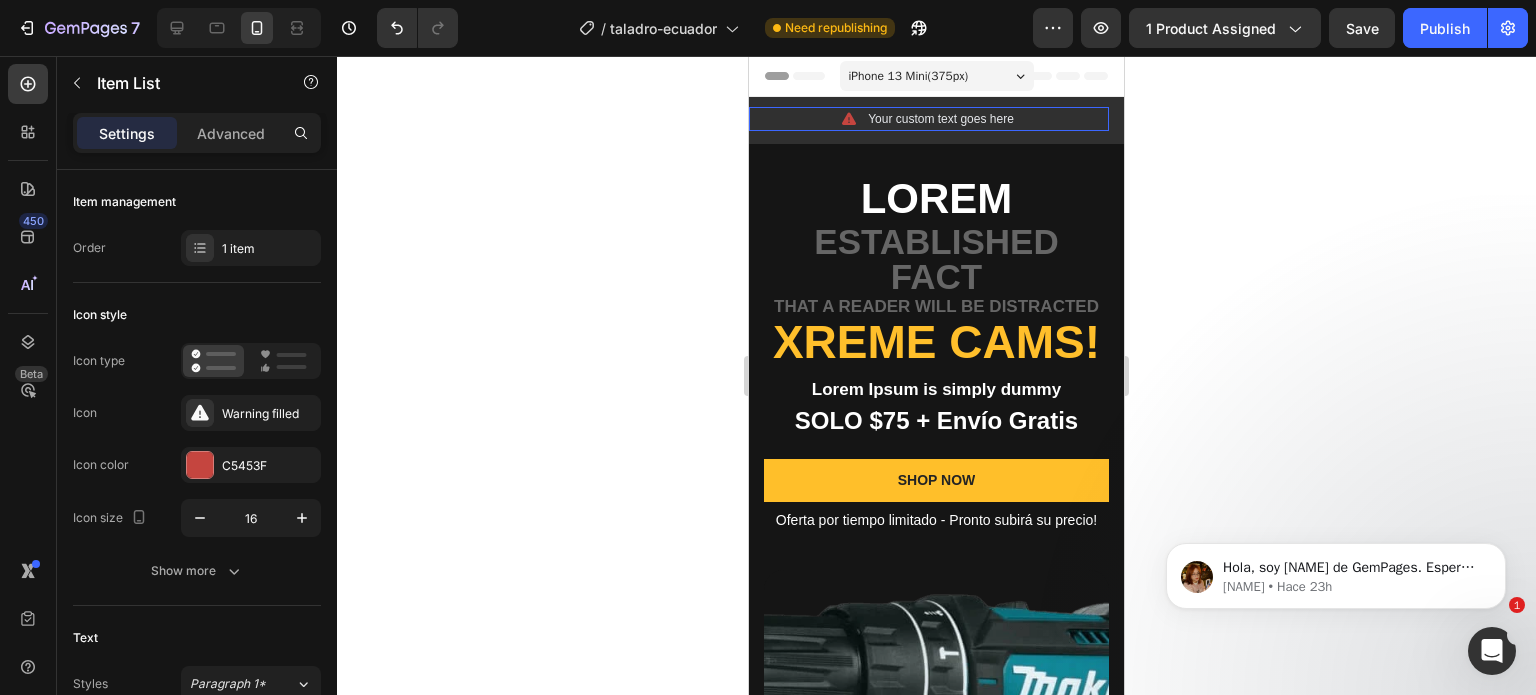 click on "Your custom text goes here" at bounding box center (929, 119) 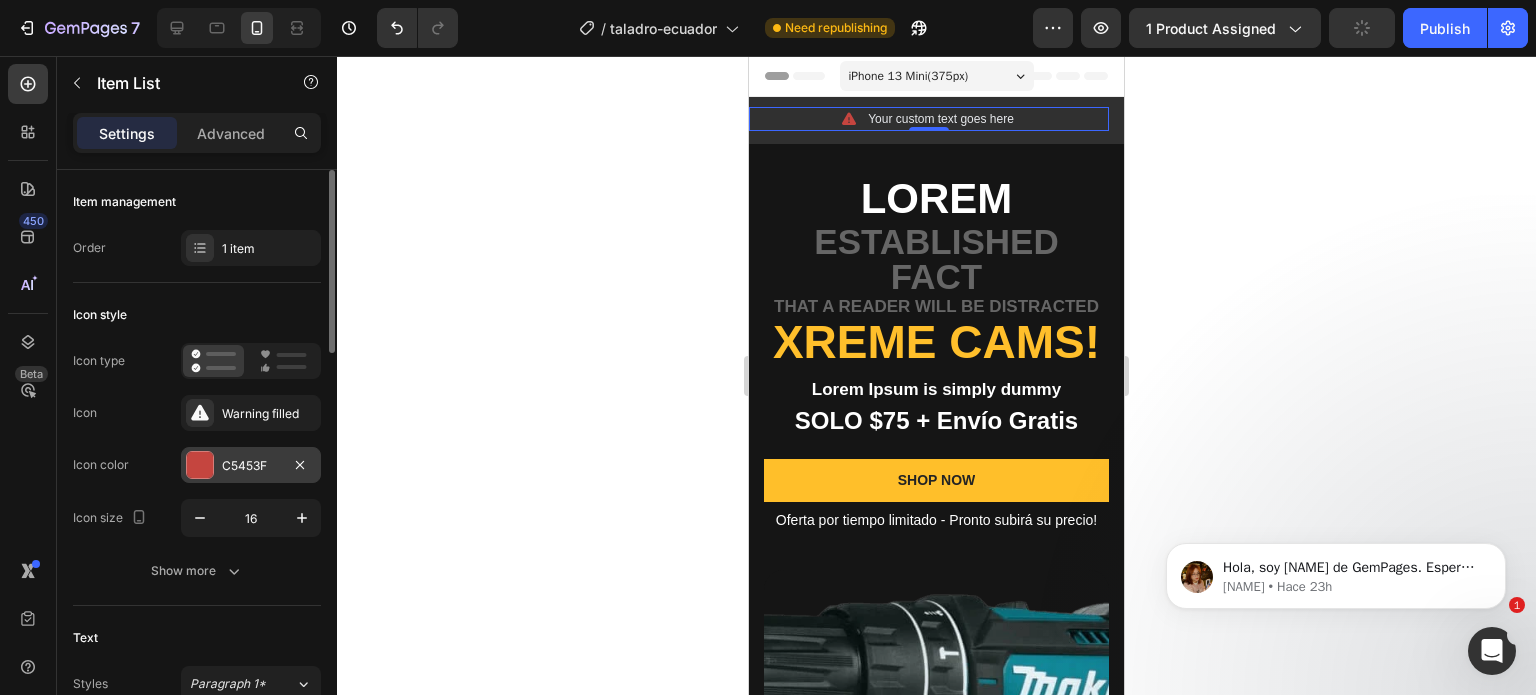 click at bounding box center [200, 465] 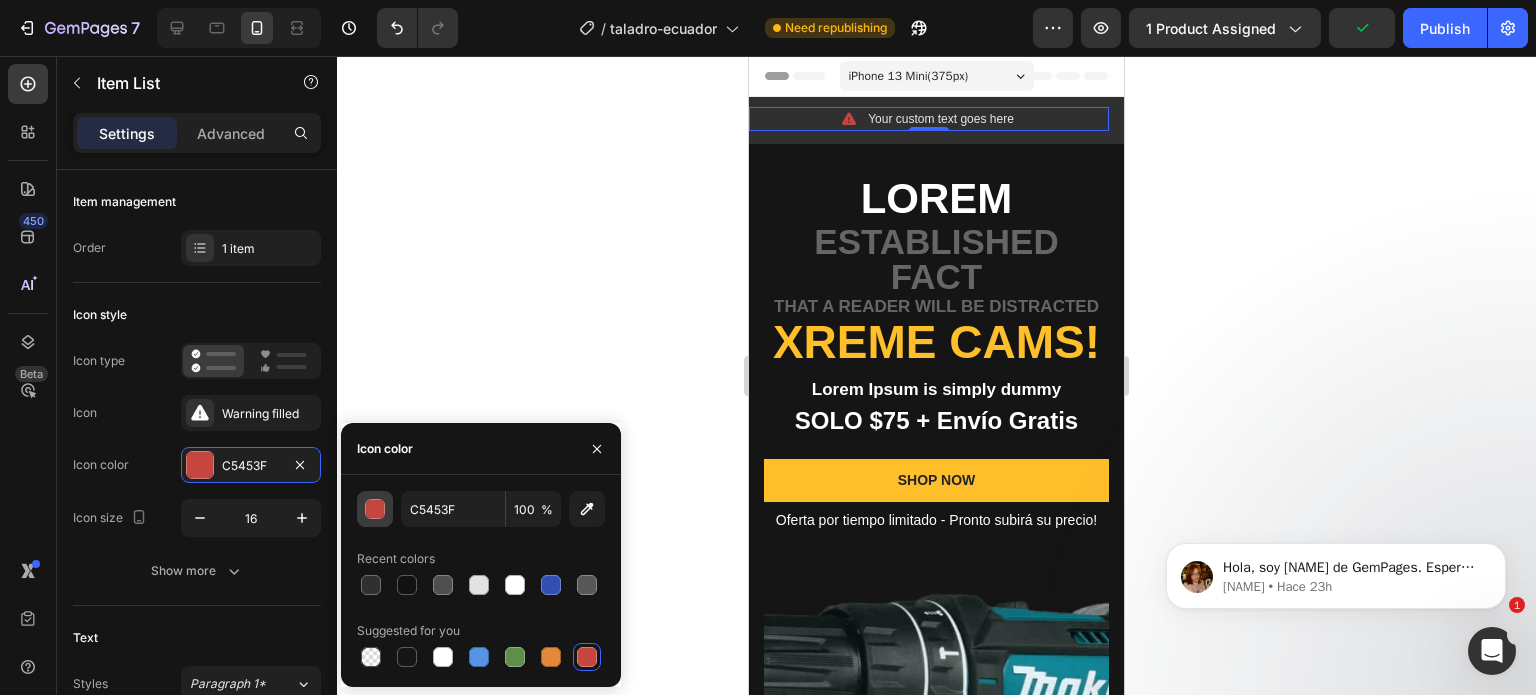 click at bounding box center (375, 509) 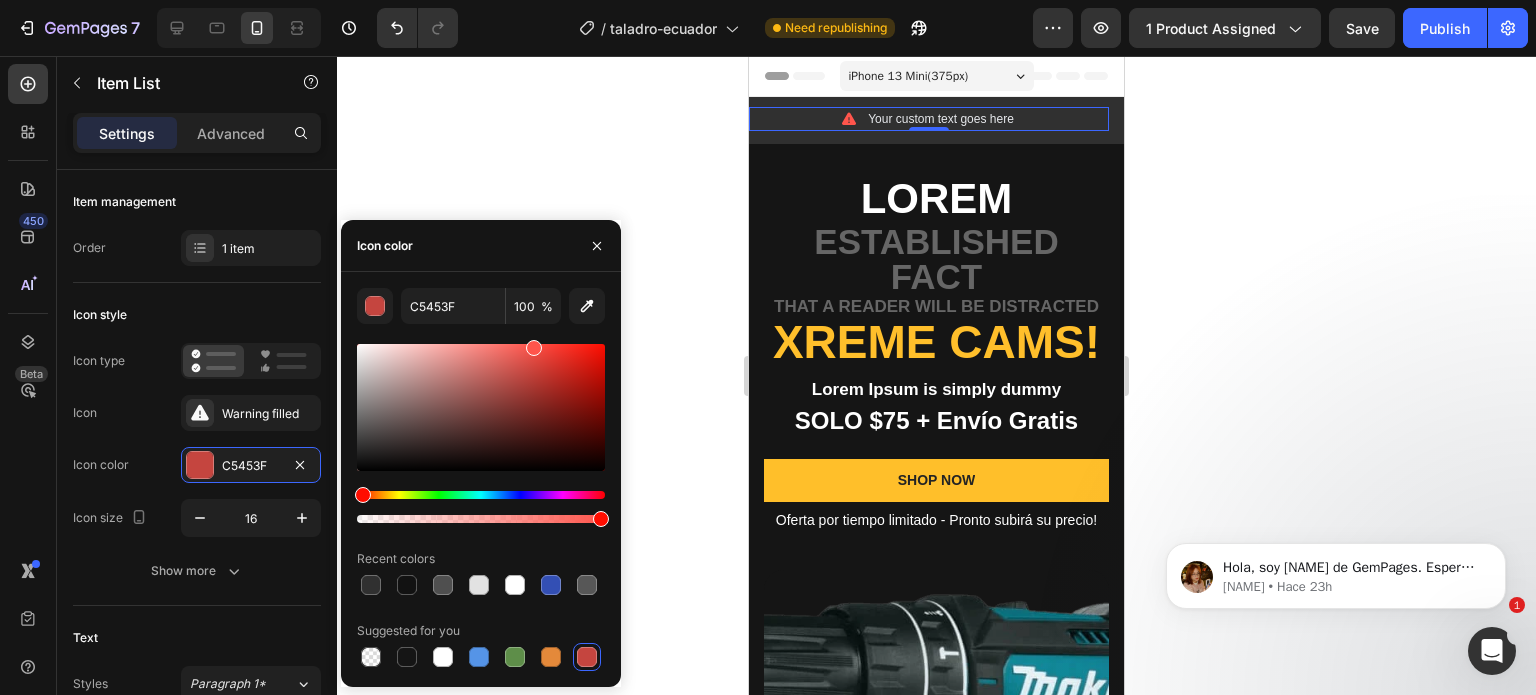 drag, startPoint x: 523, startPoint y: 387, endPoint x: 532, endPoint y: 342, distance: 45.891174 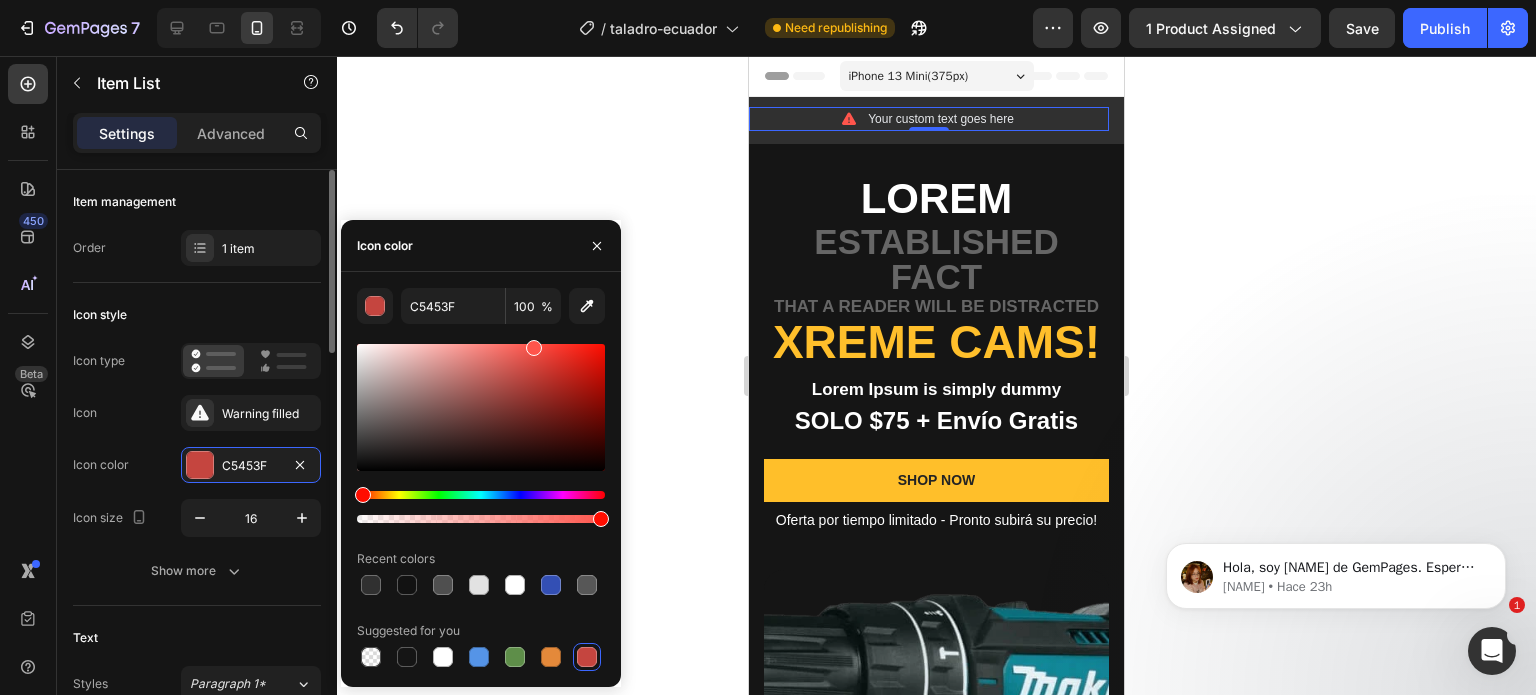 type on "FF554C" 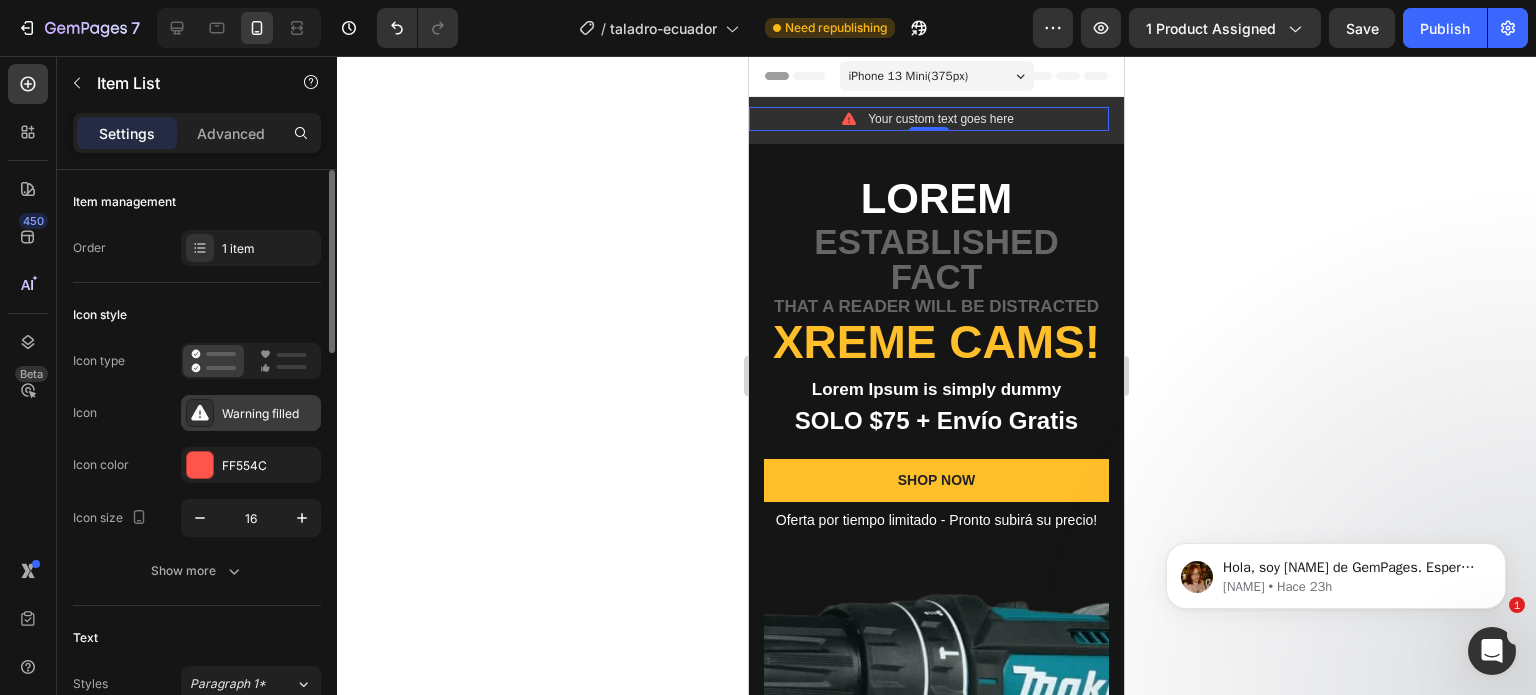 click 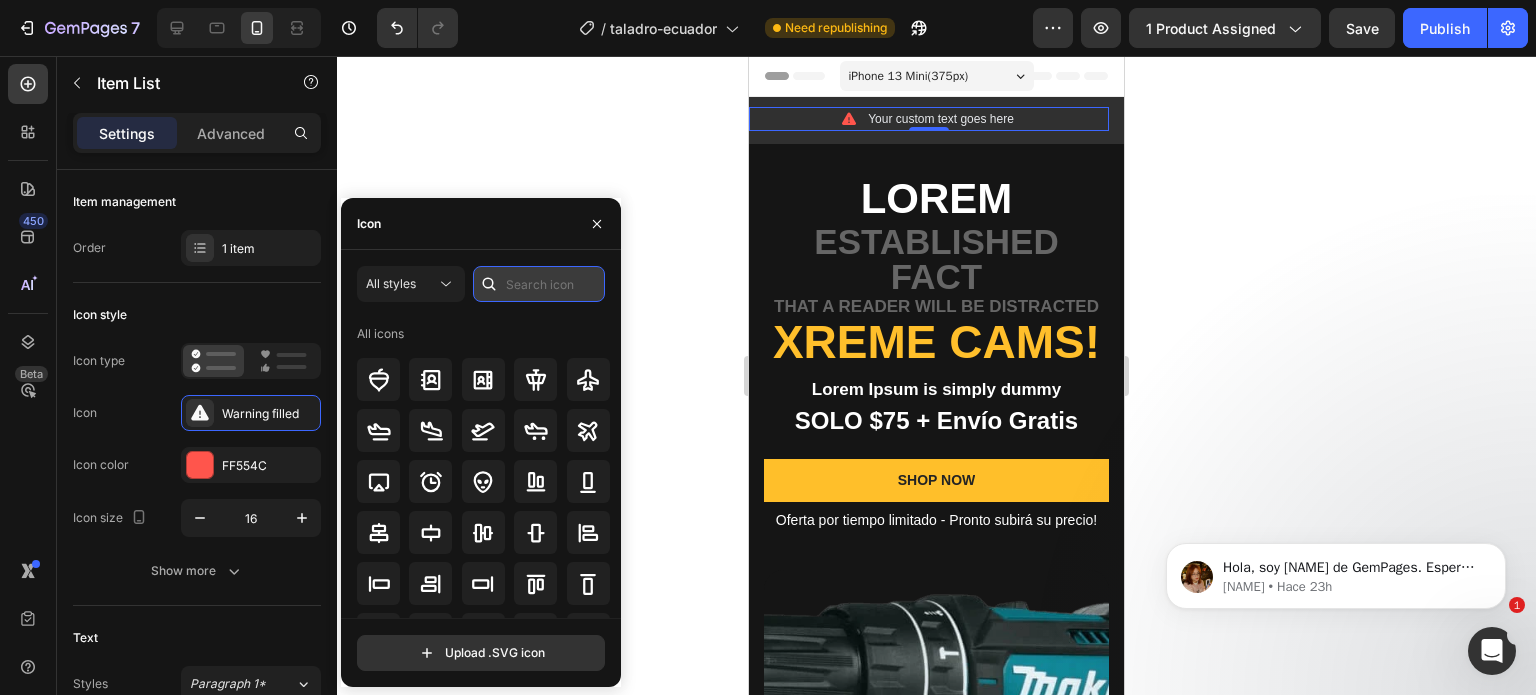 click at bounding box center [539, 284] 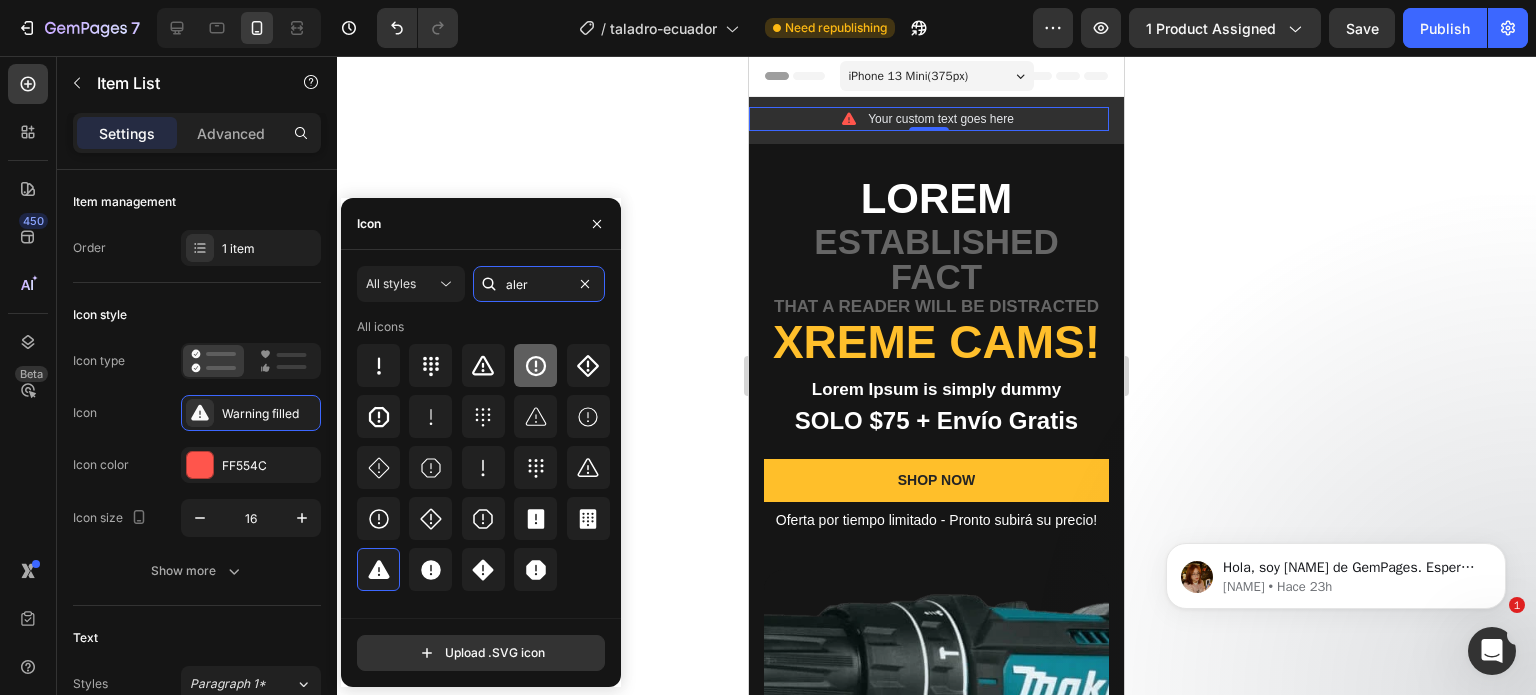type on "aler" 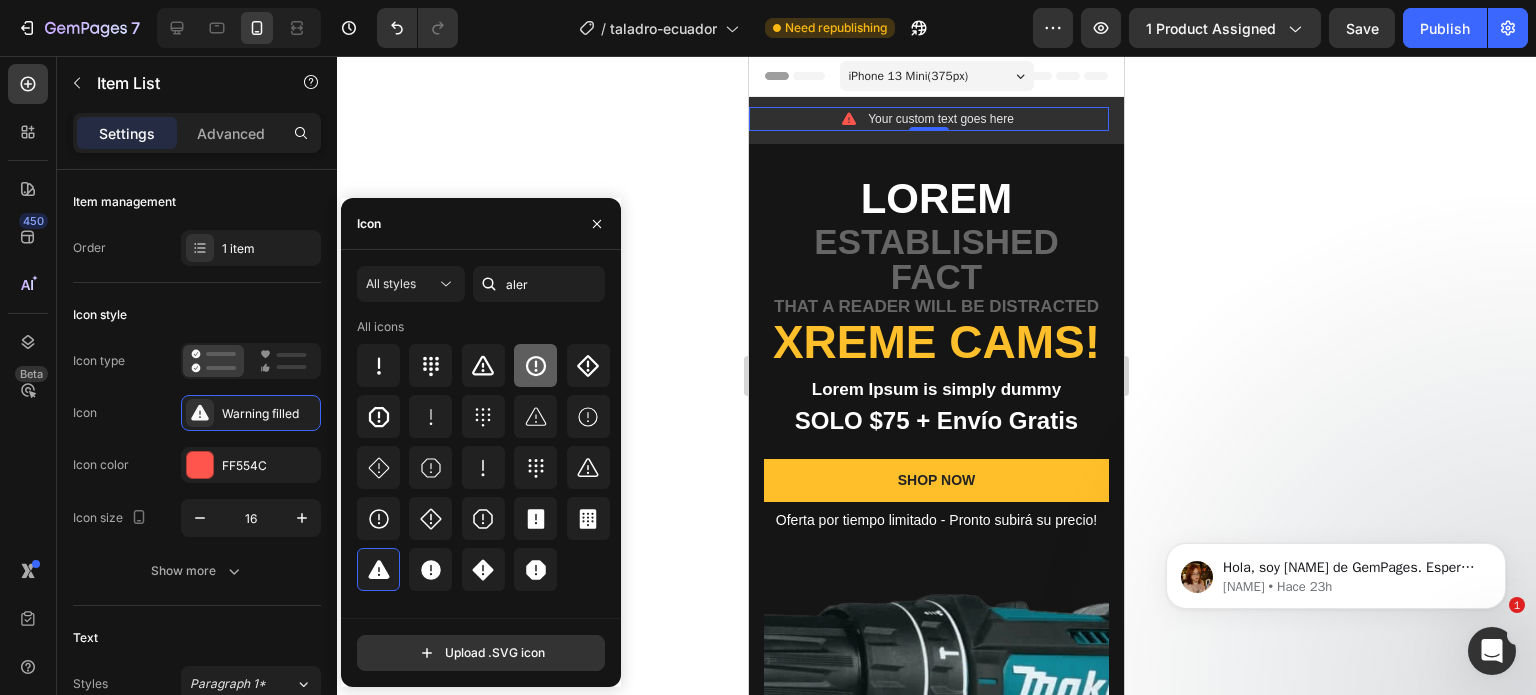 click 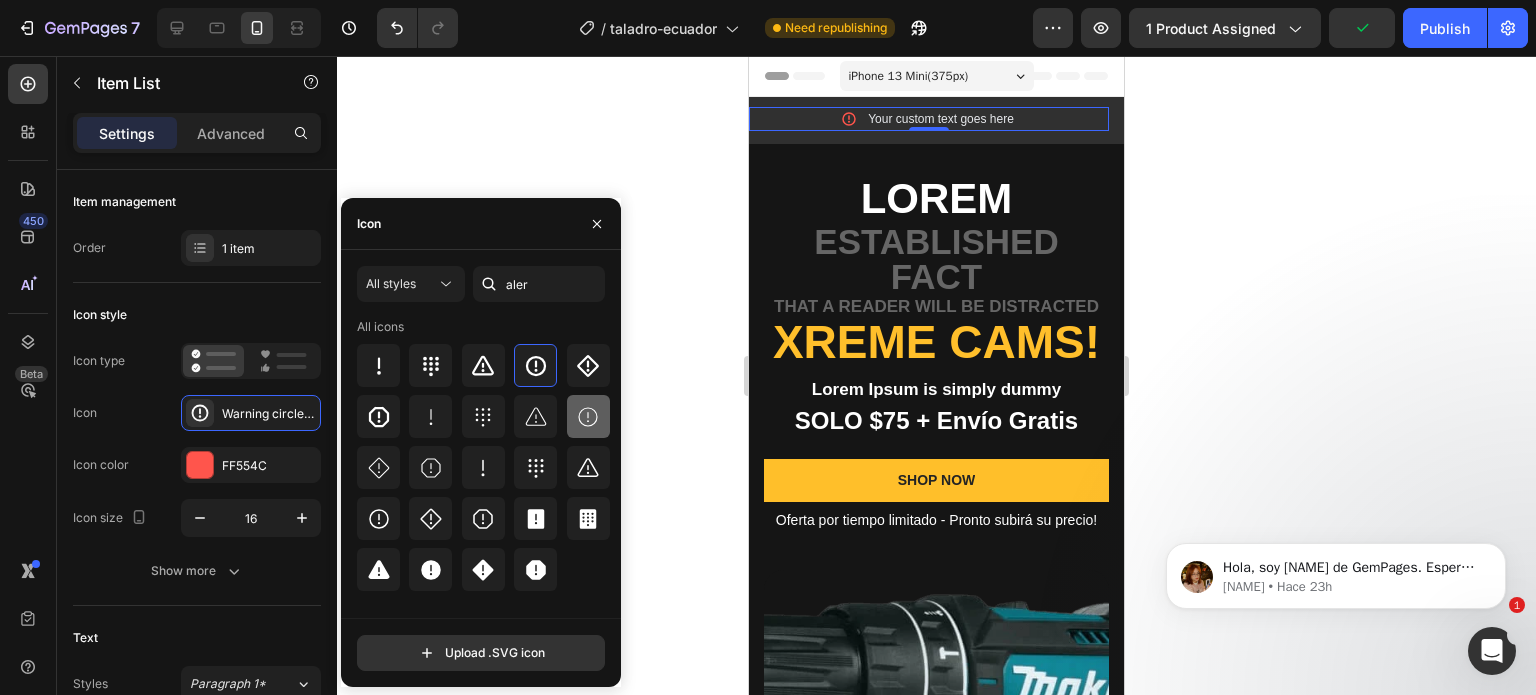 click 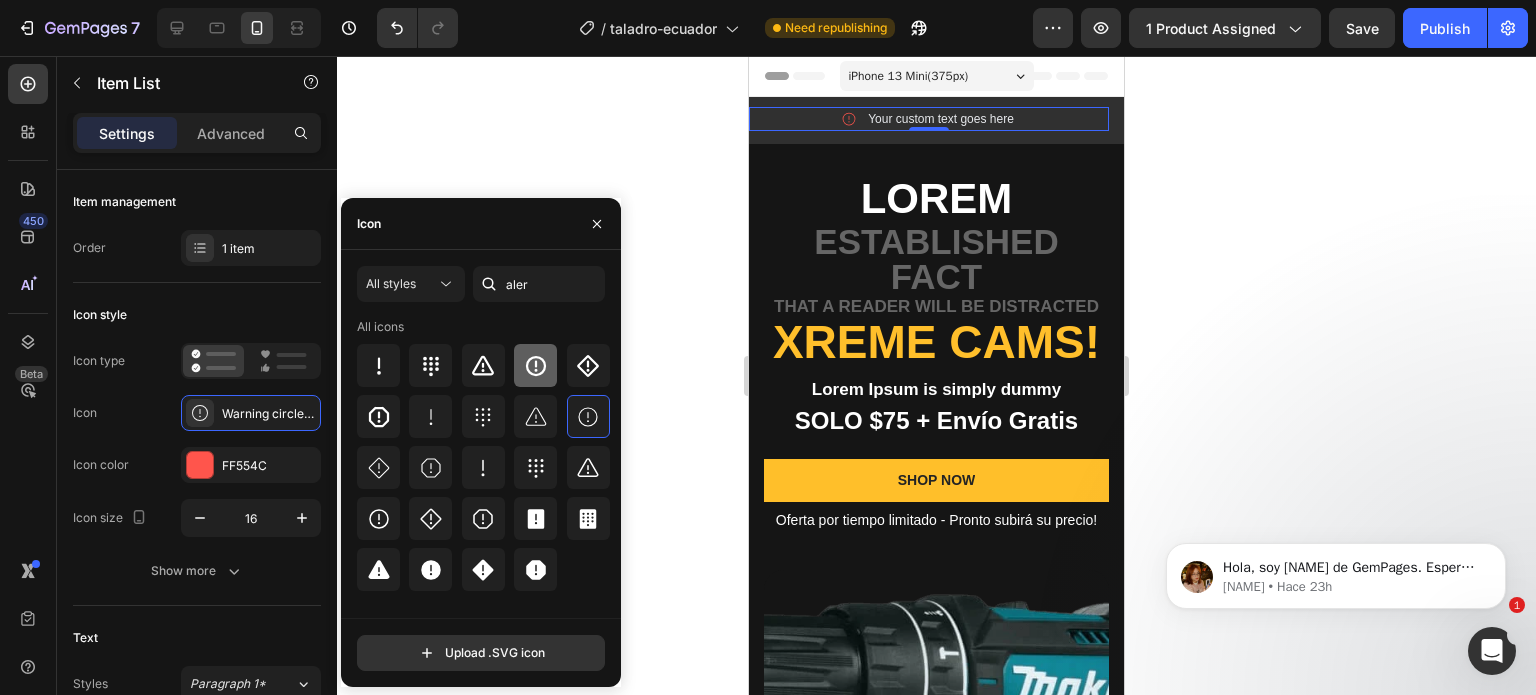click 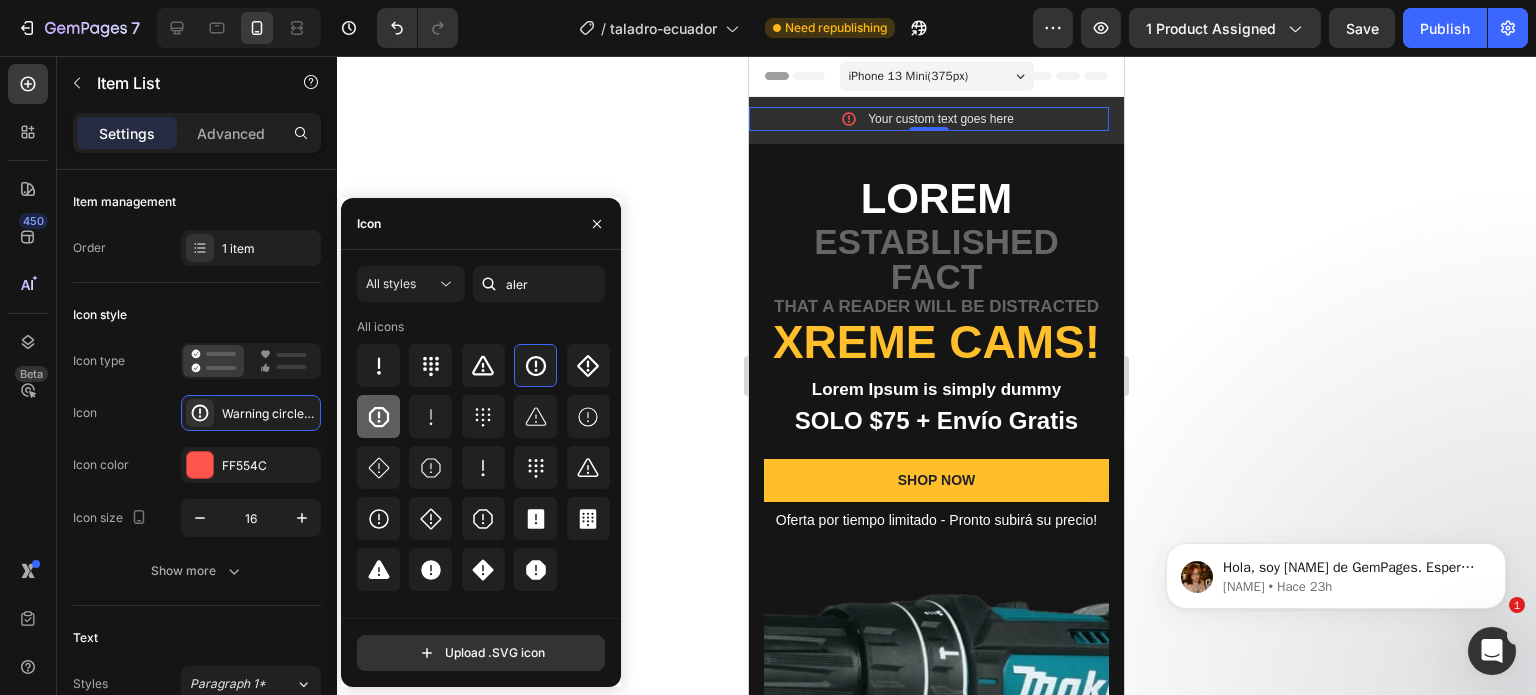 click 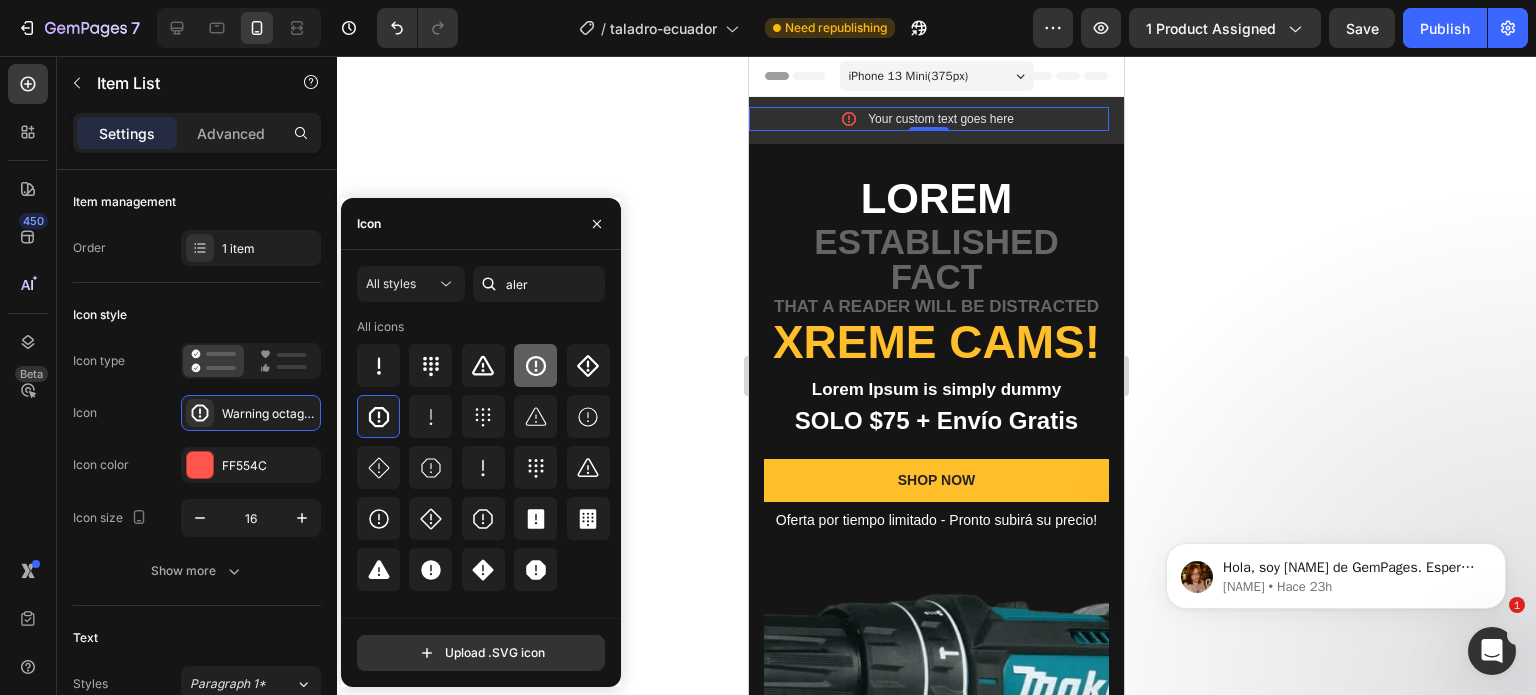 click 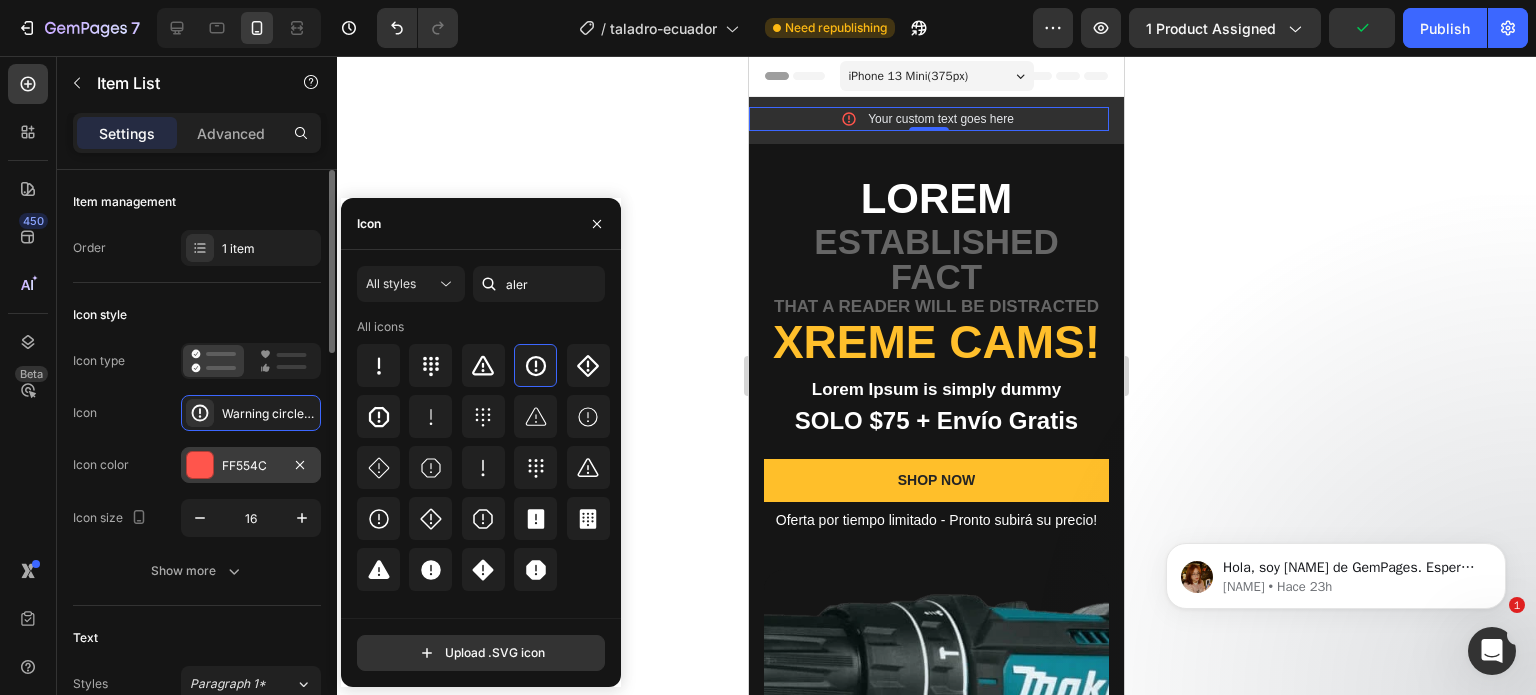 click at bounding box center [200, 465] 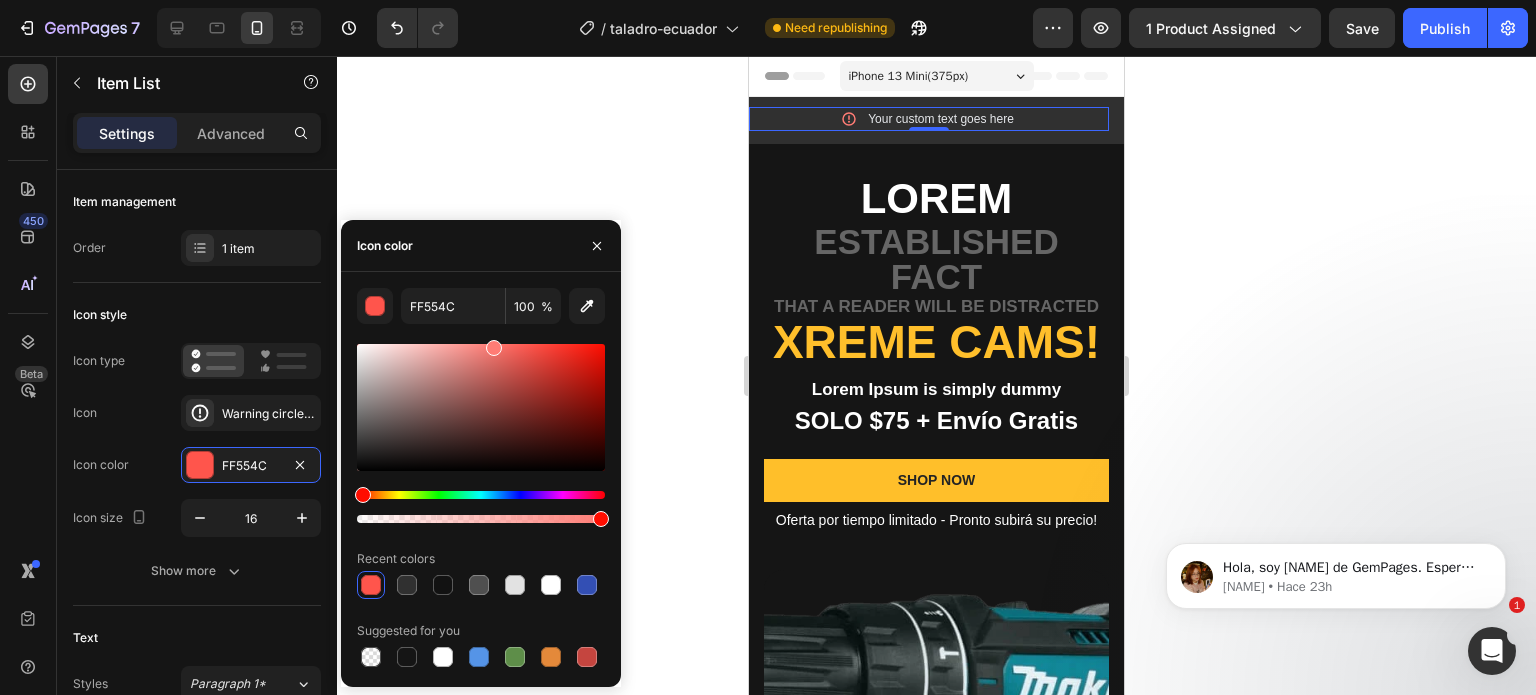 type on "FF7C75" 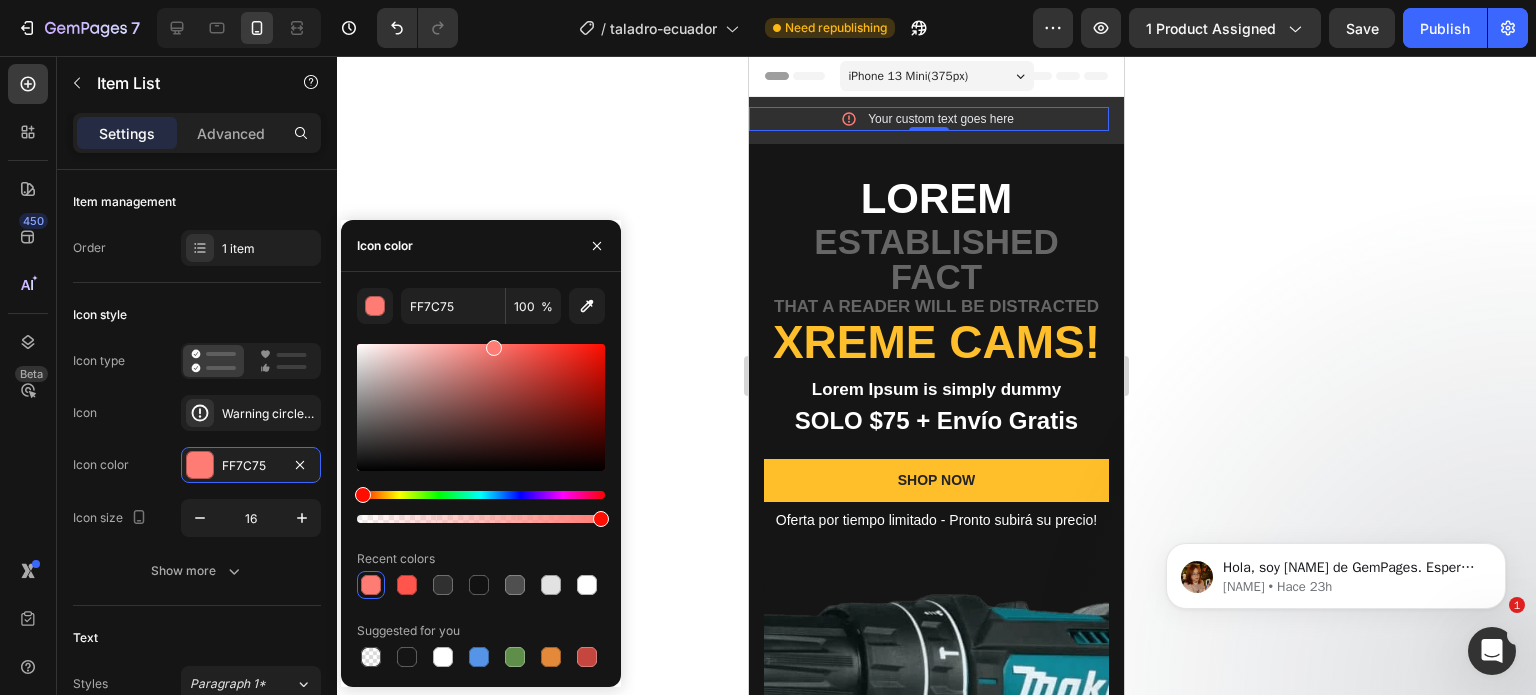drag, startPoint x: 536, startPoint y: 351, endPoint x: 492, endPoint y: 330, distance: 48.754486 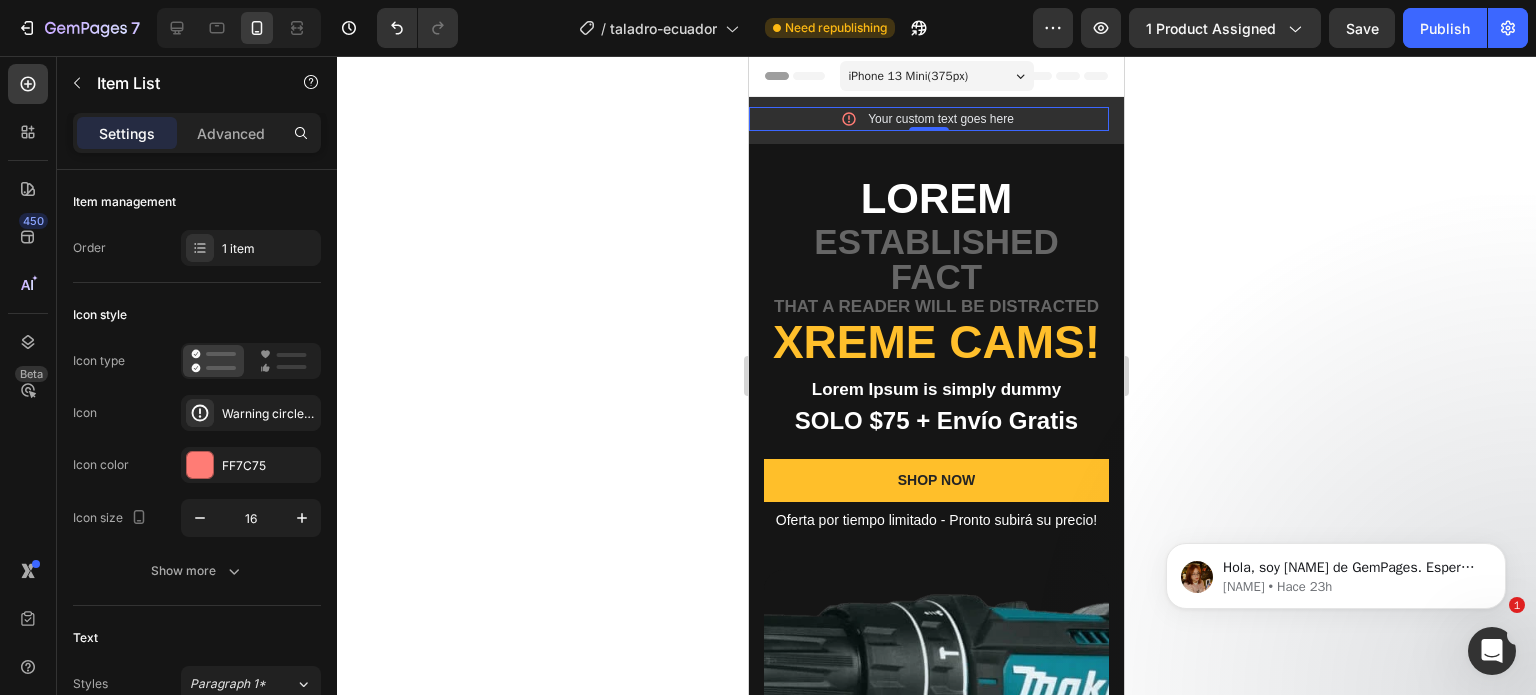 click 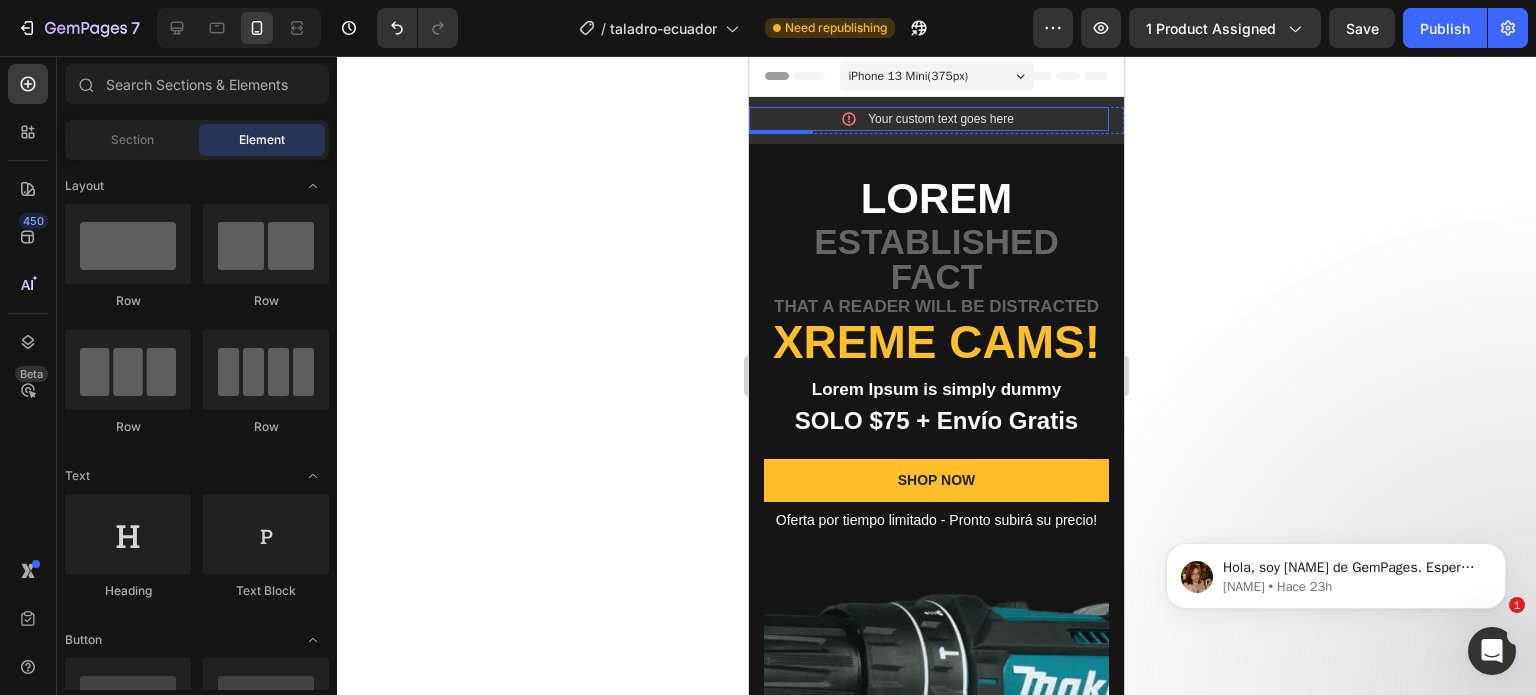 click on "Your custom text goes here" at bounding box center (941, 119) 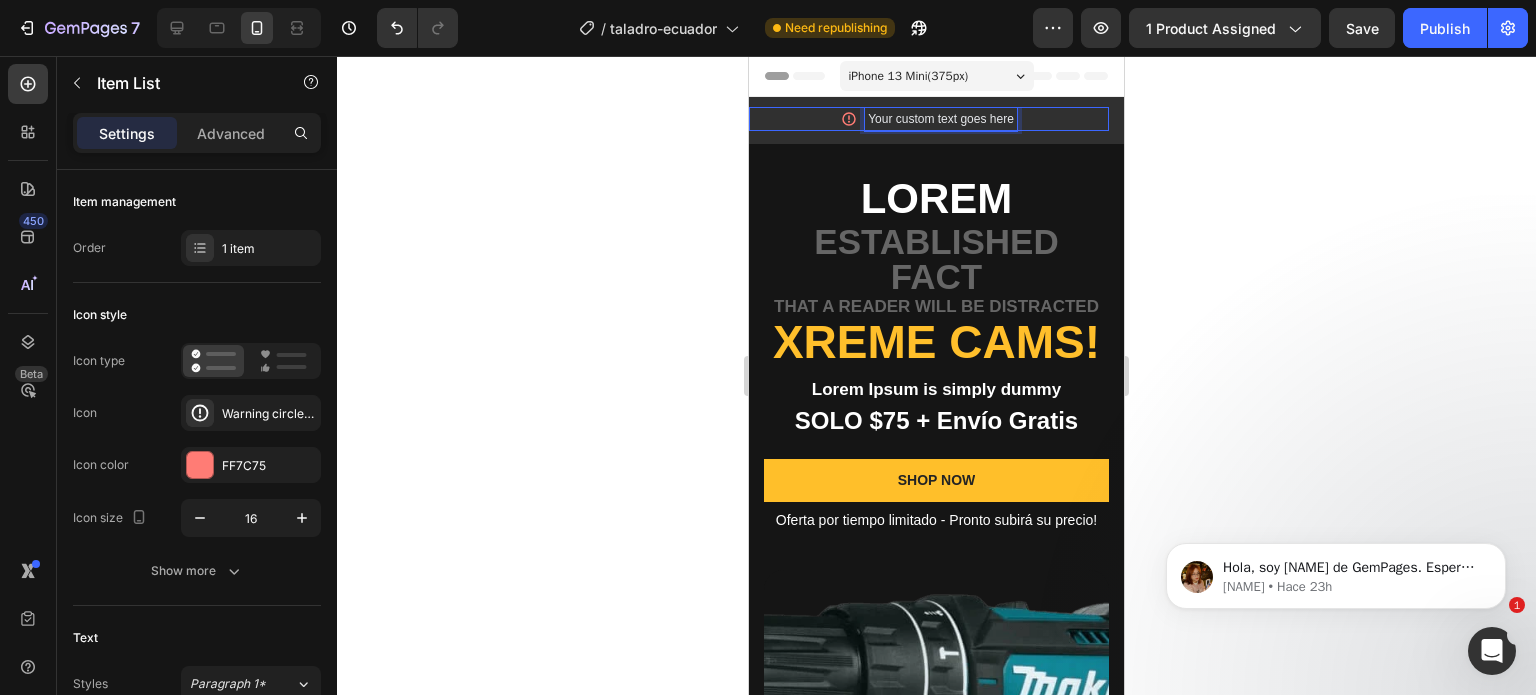 click on "Your custom text goes here" at bounding box center [941, 119] 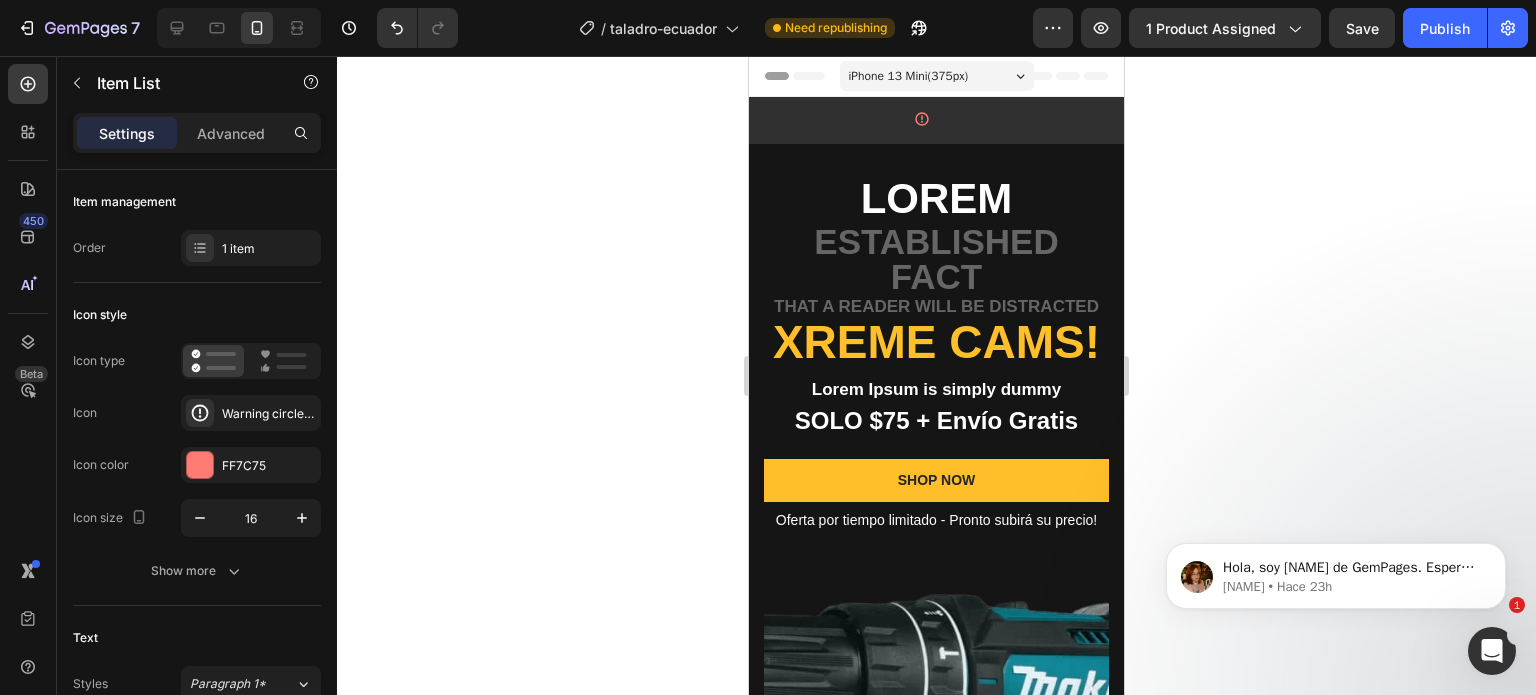 click at bounding box center (929, 119) 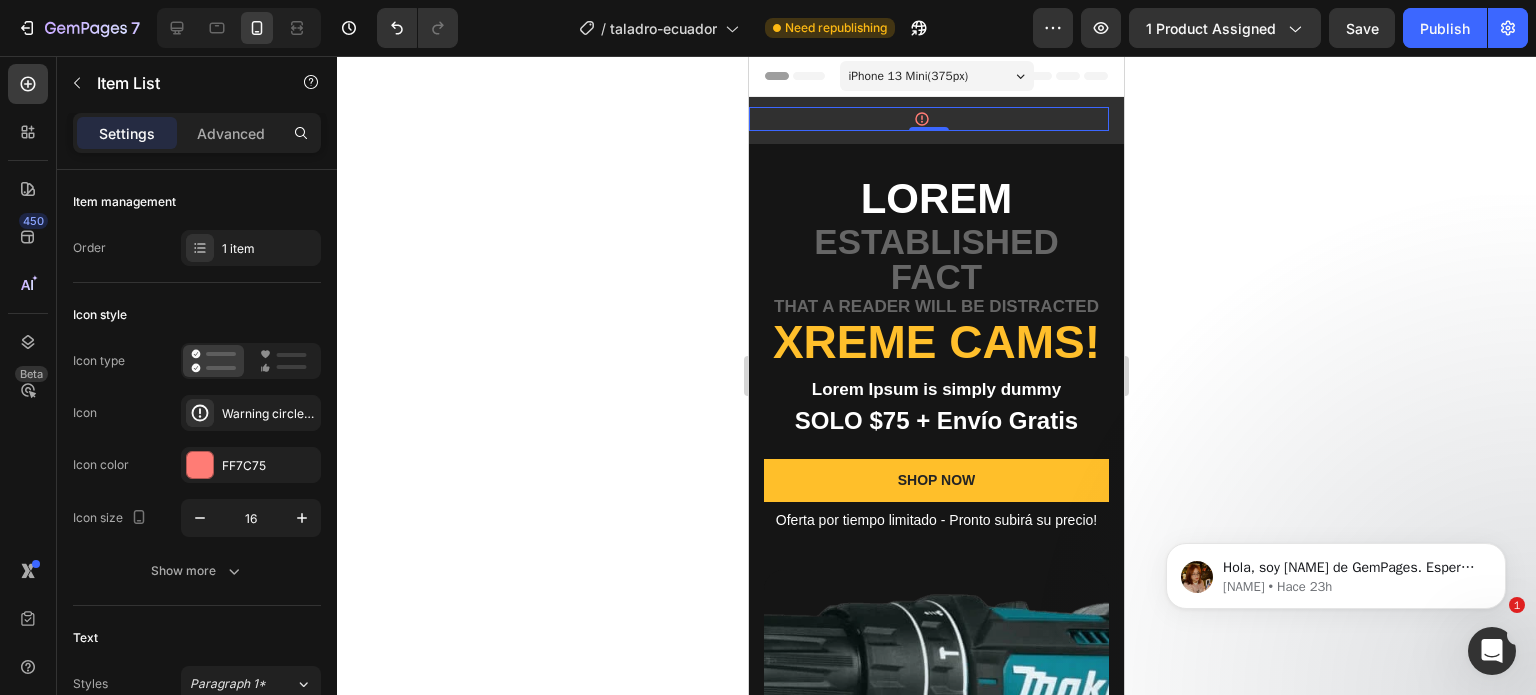 click at bounding box center (929, 119) 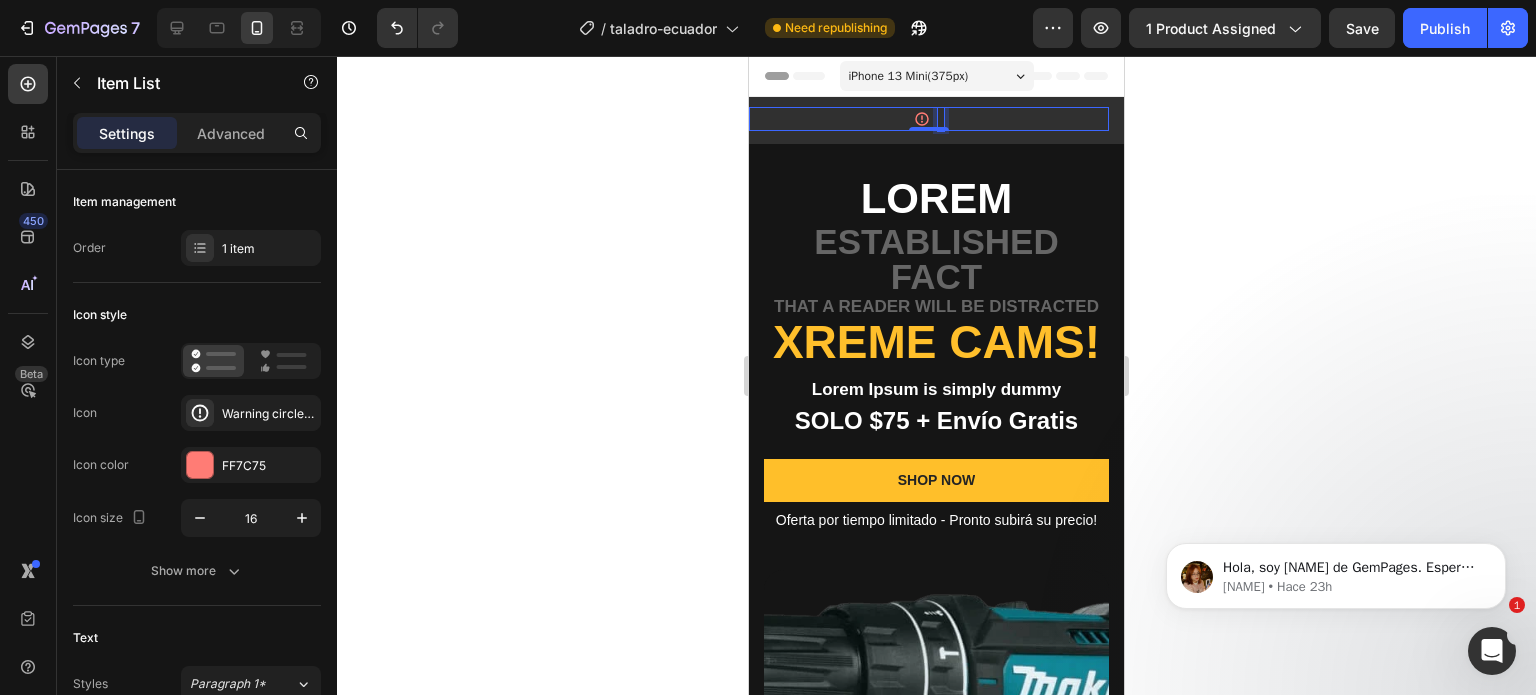 click at bounding box center (941, 119) 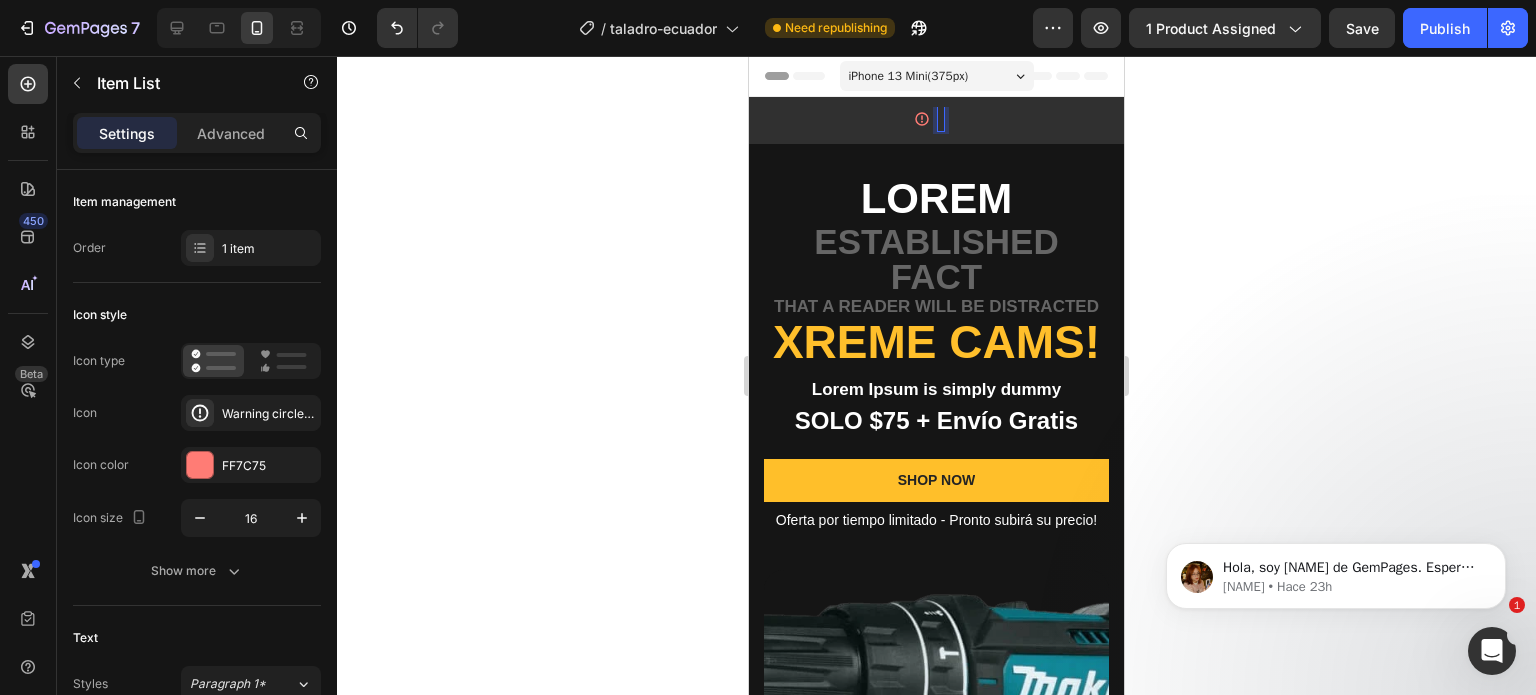 click at bounding box center [941, 119] 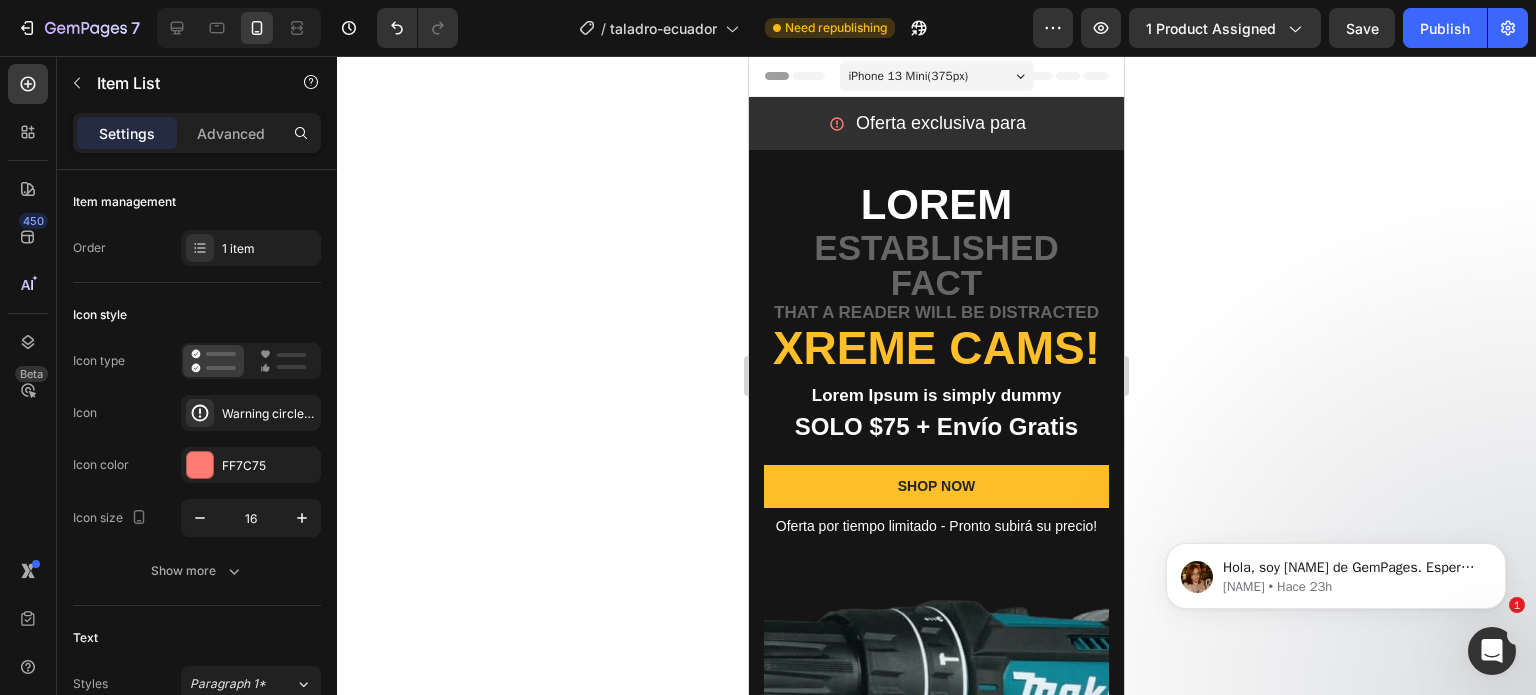 click 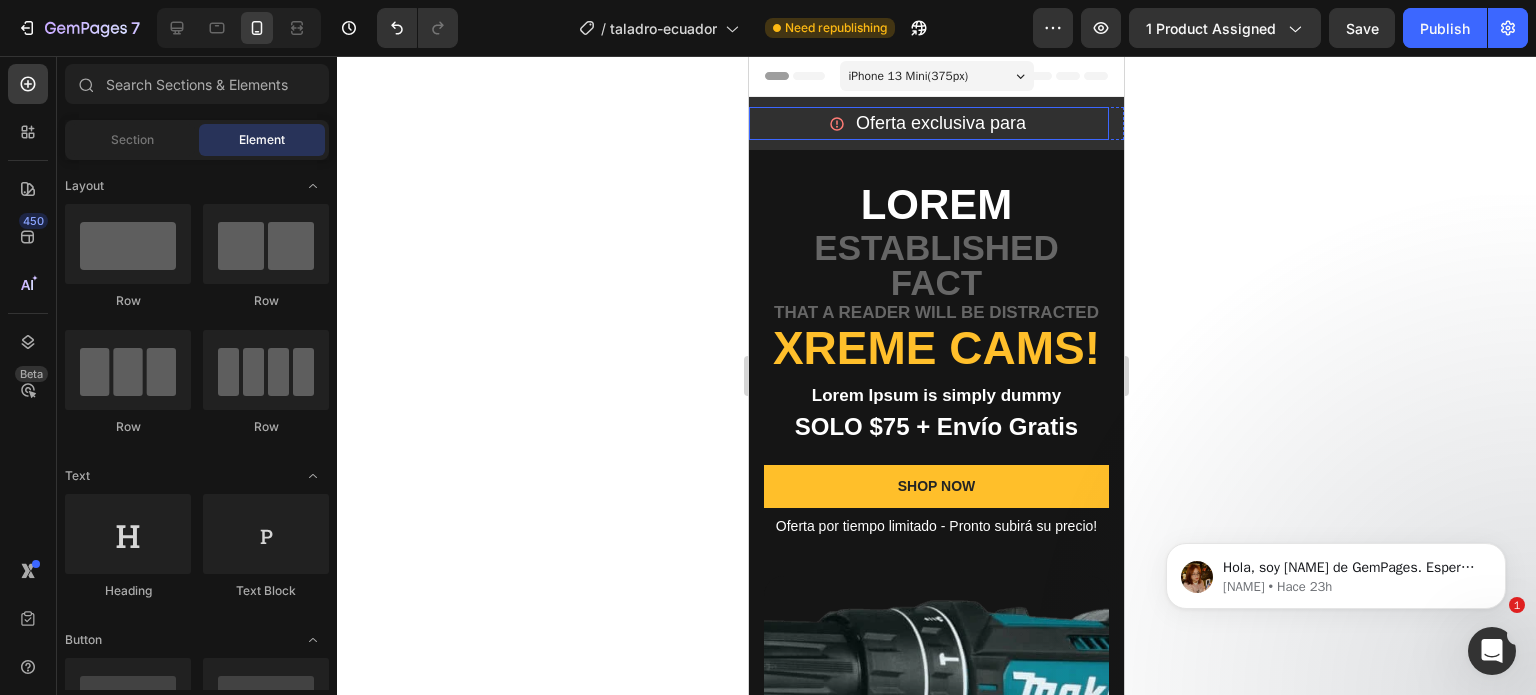 click on "Oferta exclusiva para" at bounding box center [941, 123] 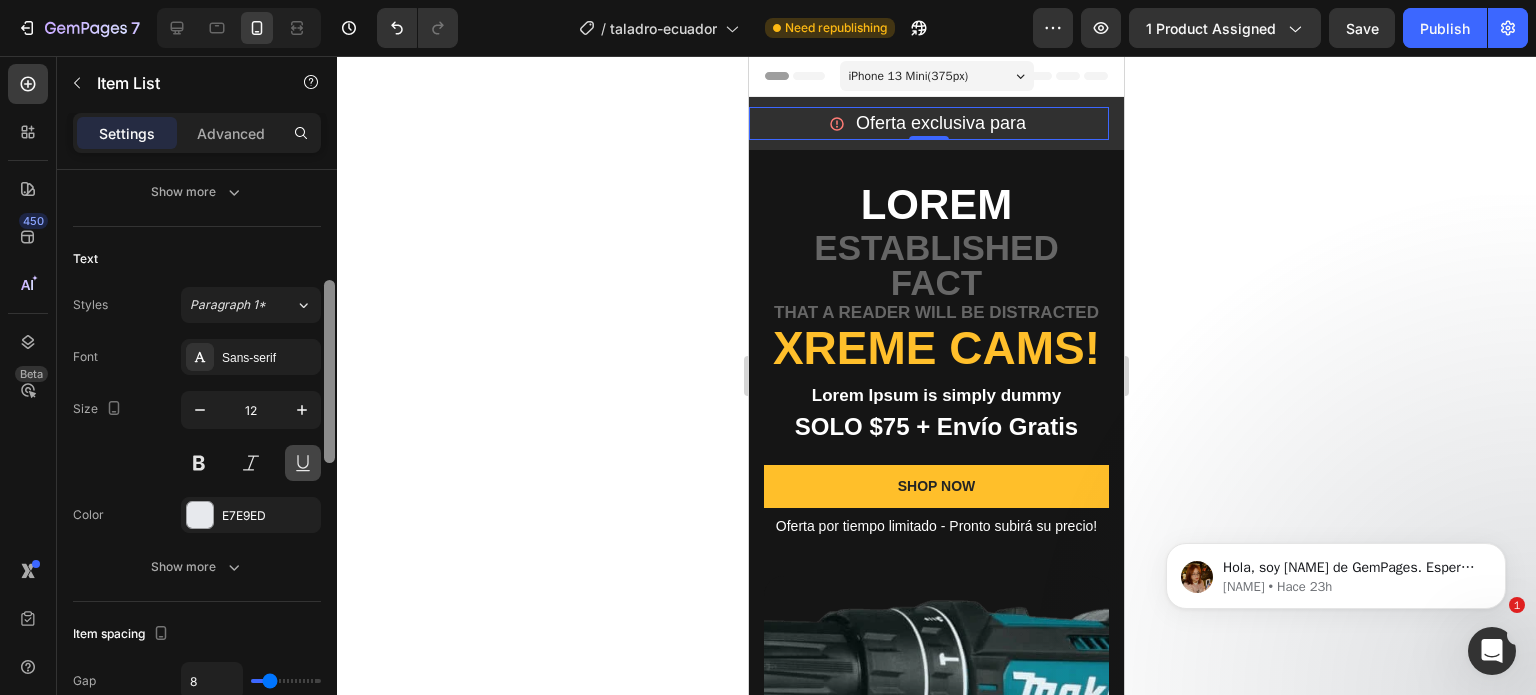drag, startPoint x: 328, startPoint y: 319, endPoint x: 317, endPoint y: 440, distance: 121.49897 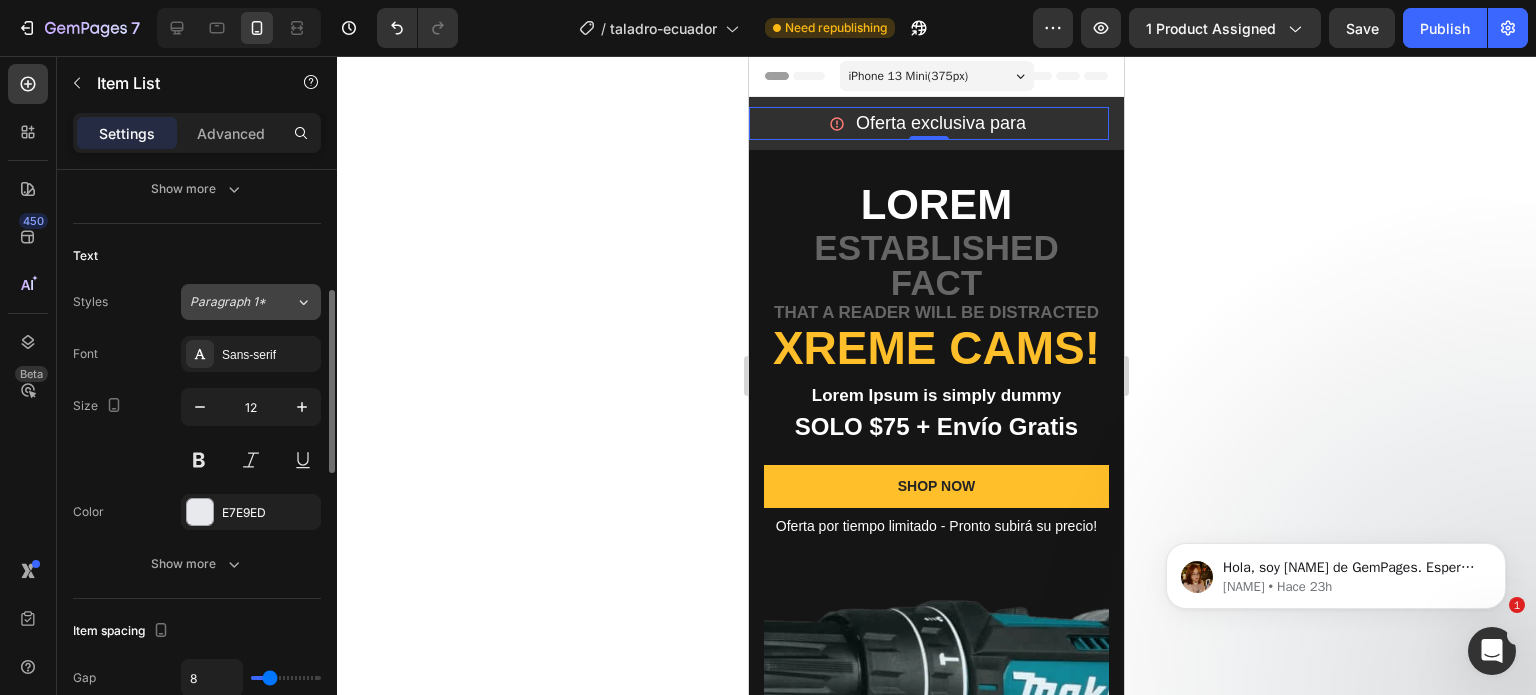click on "Paragraph 1*" 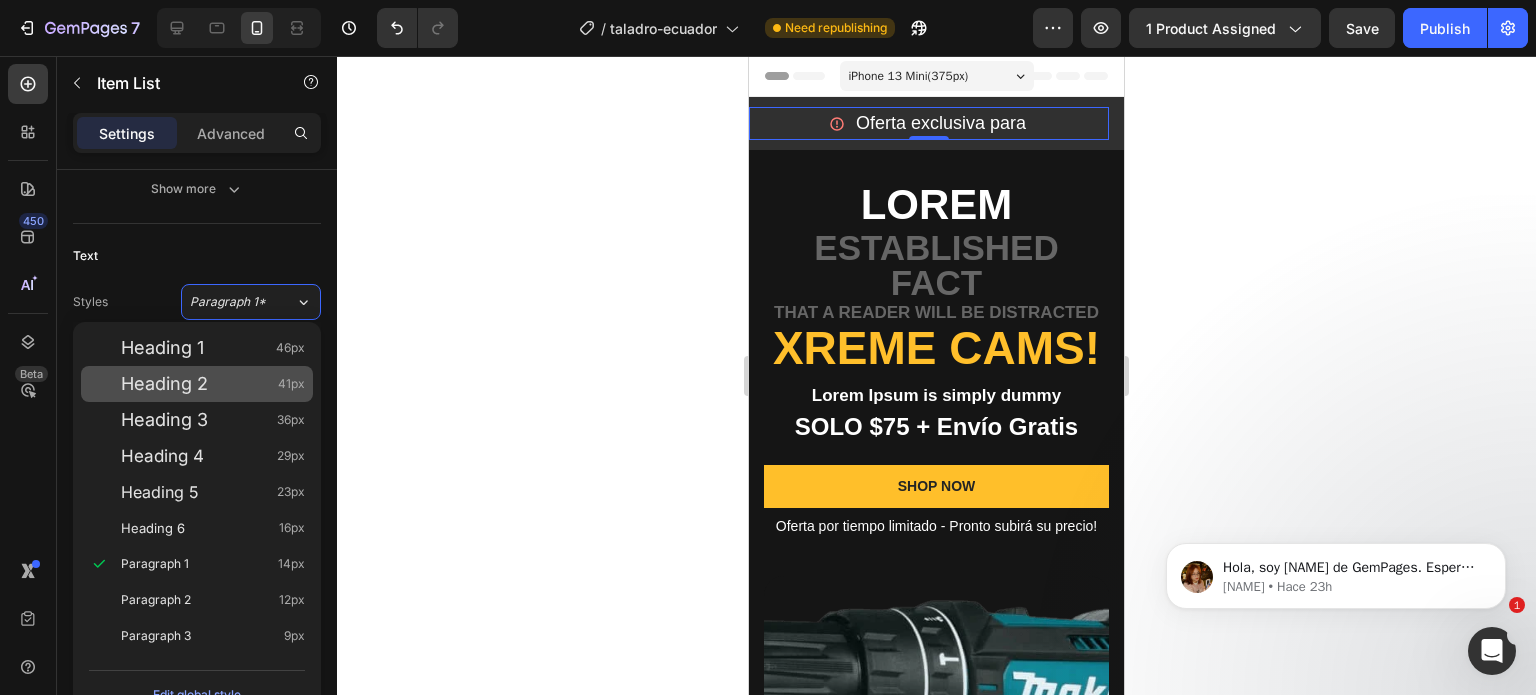 click on "Heading 2" at bounding box center (164, 384) 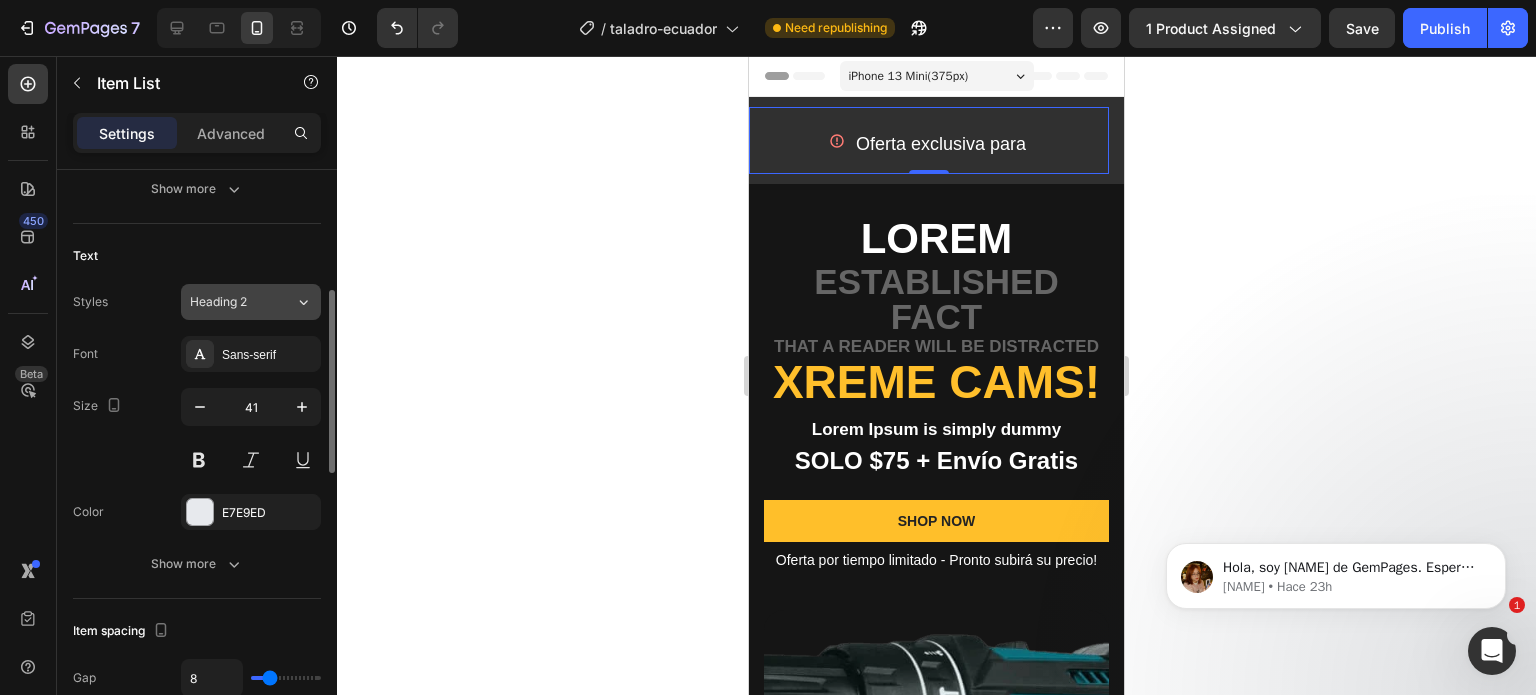 click on "Heading 2" 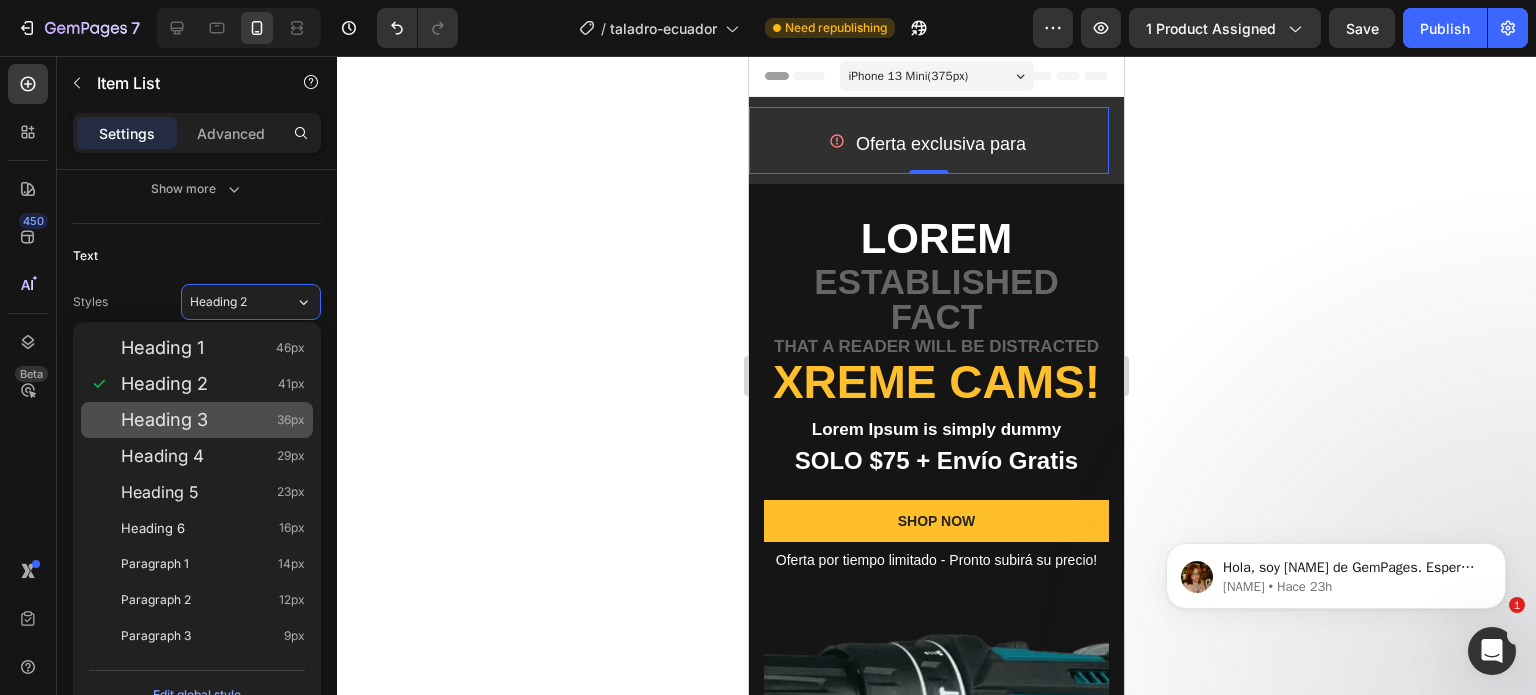 click on "Heading 3 36px" at bounding box center (197, 420) 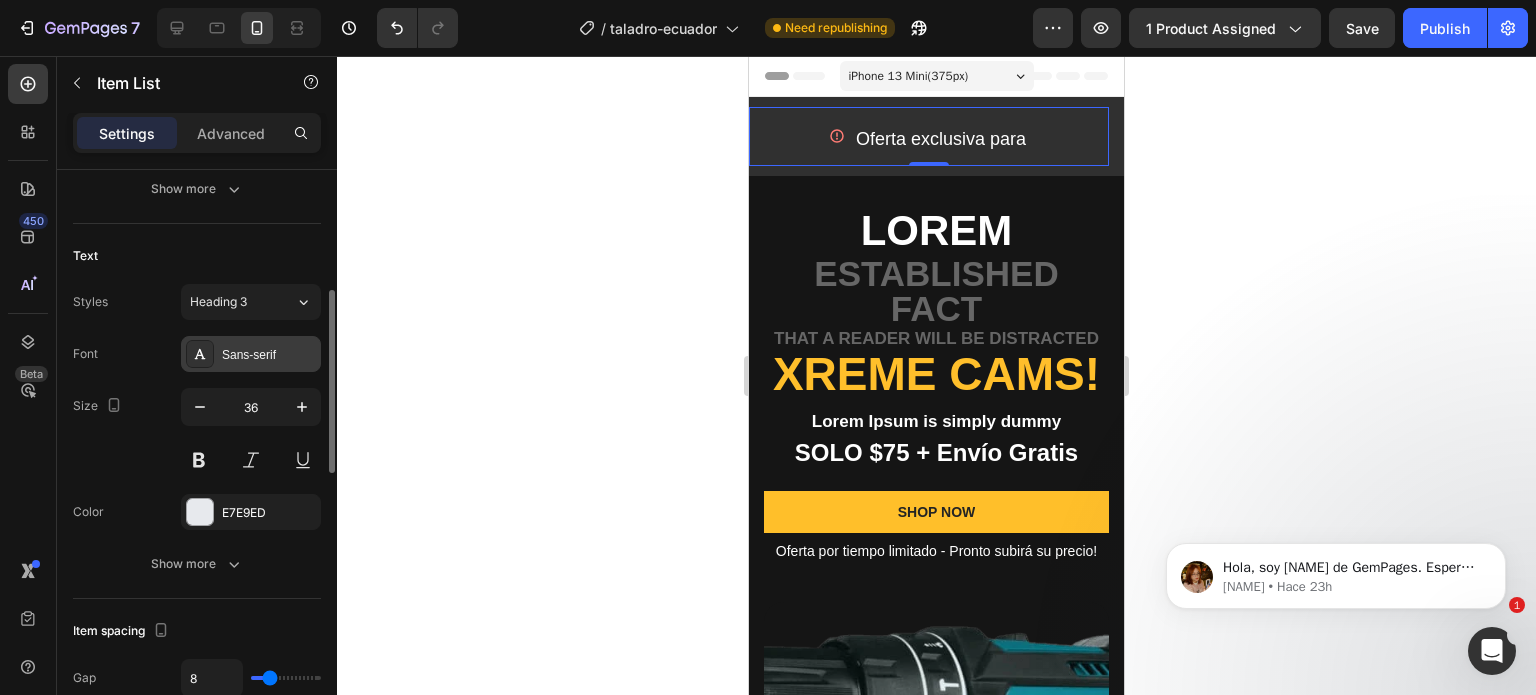 click on "Sans-serif" at bounding box center (269, 355) 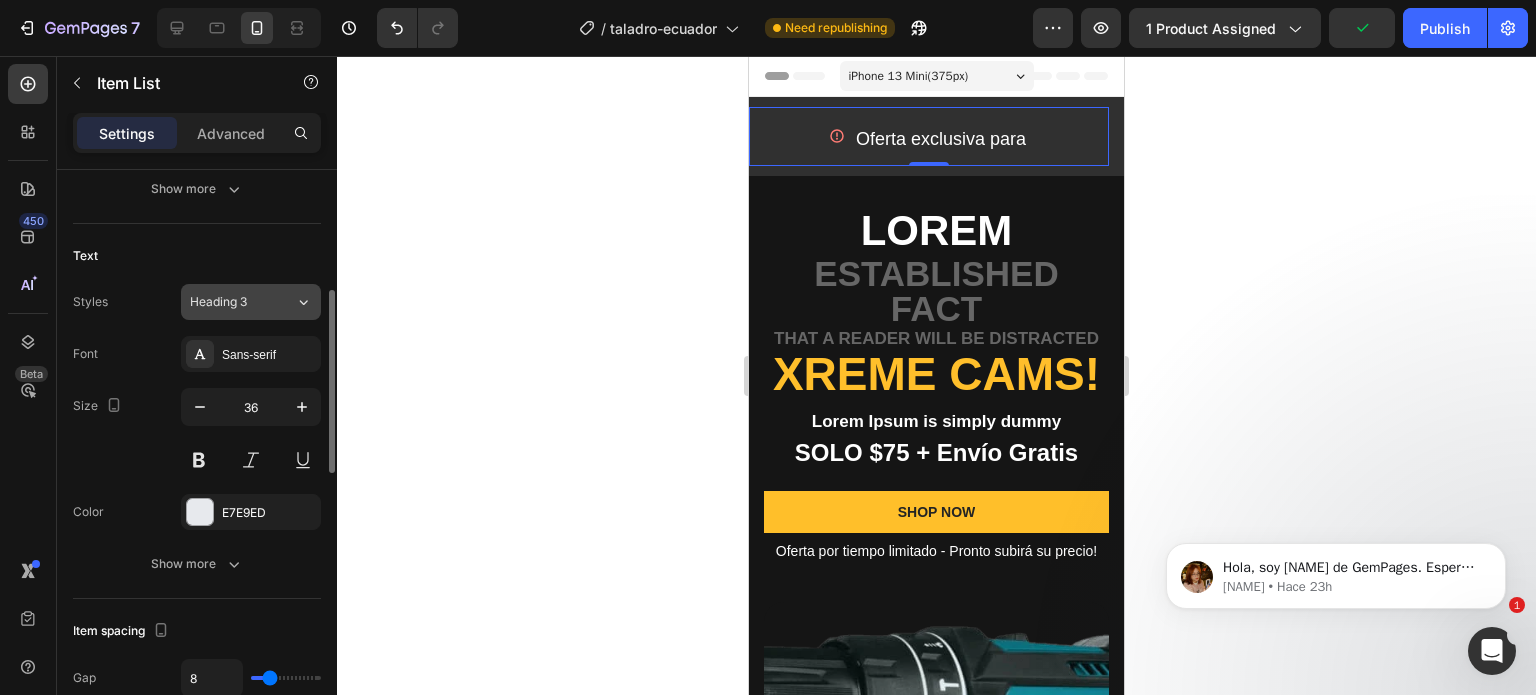 click on "Heading 3" 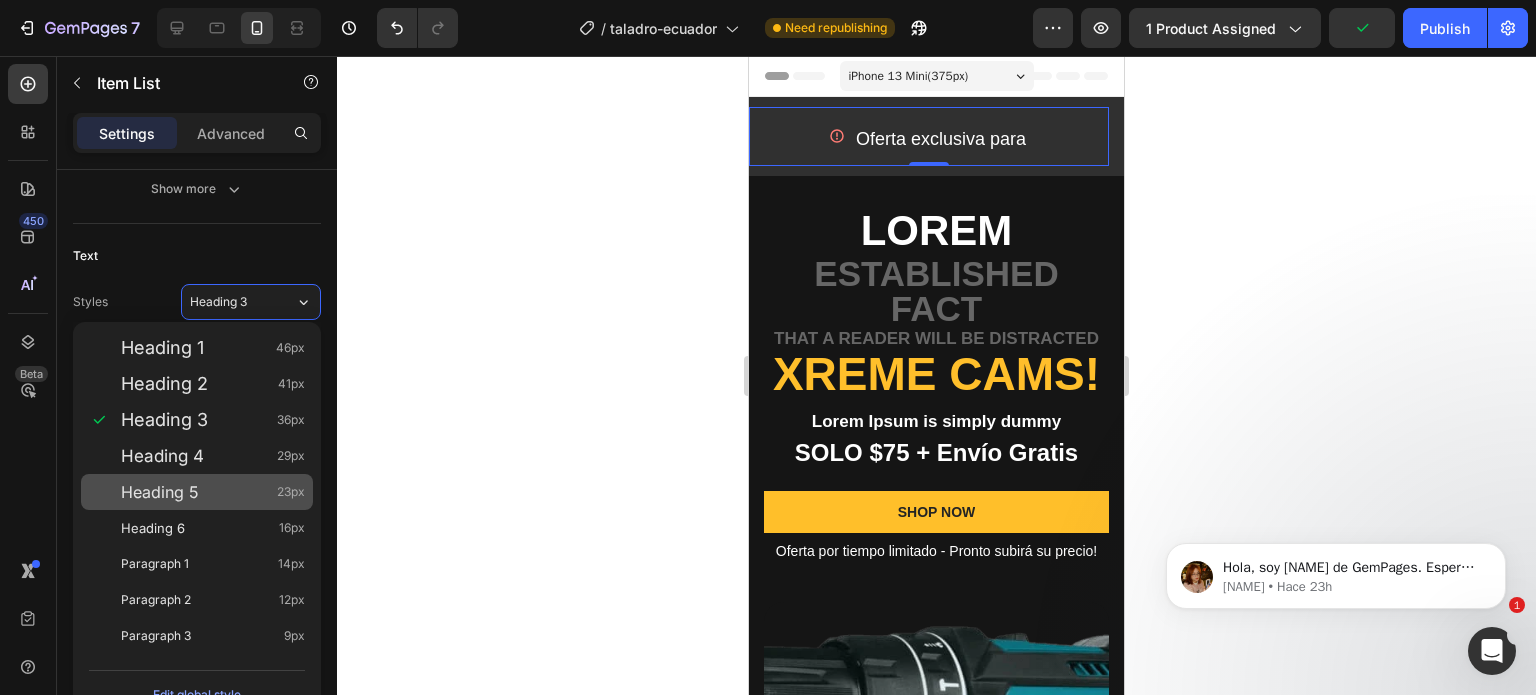 click on "Heading 5 23px" at bounding box center [197, 492] 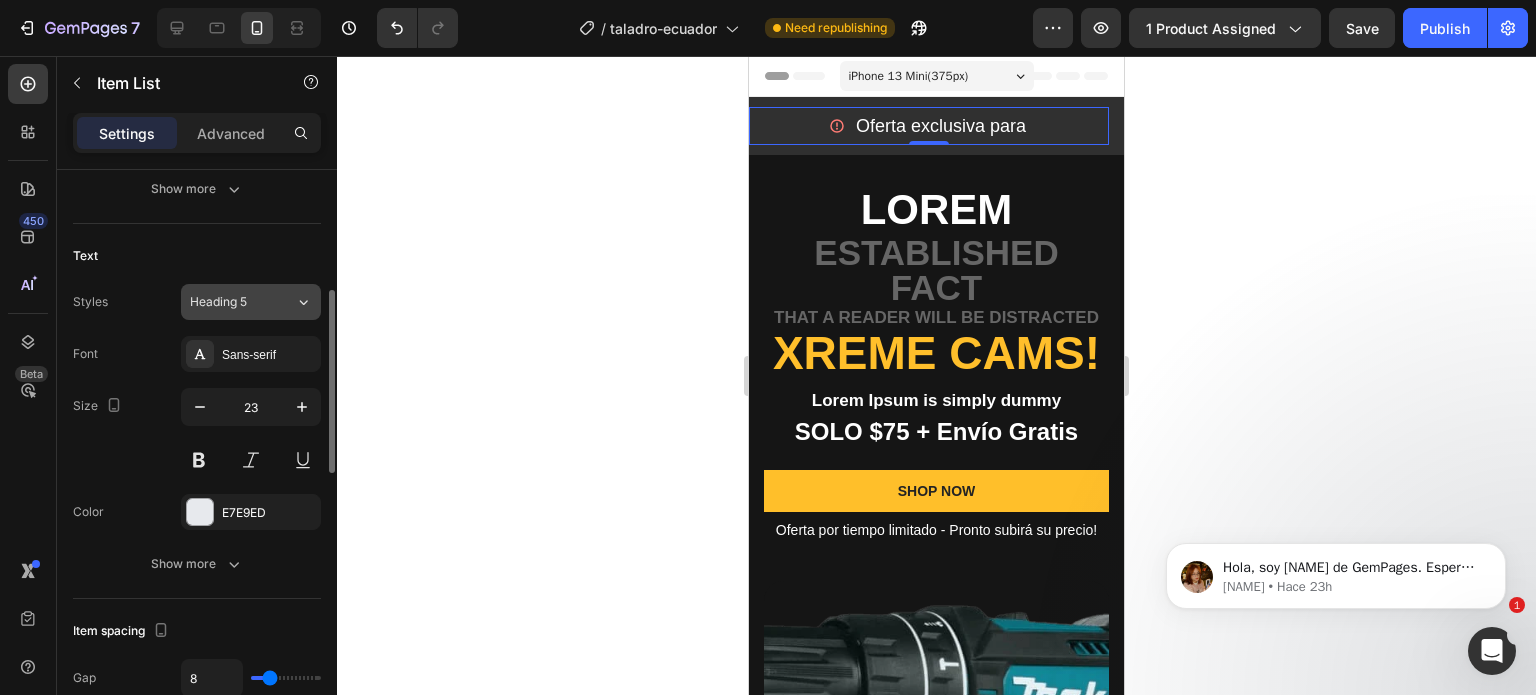 click on "Heading 5" 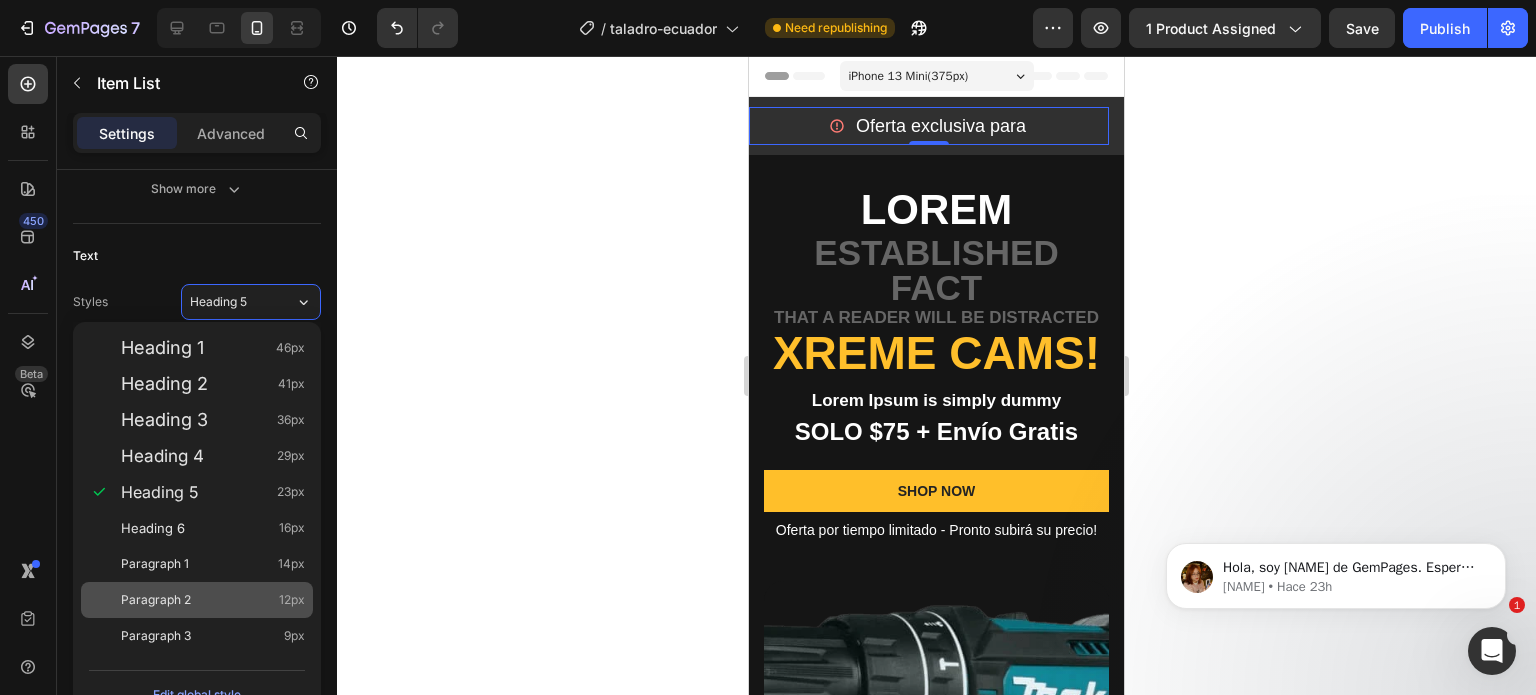 click on "Paragraph 2" at bounding box center [156, 600] 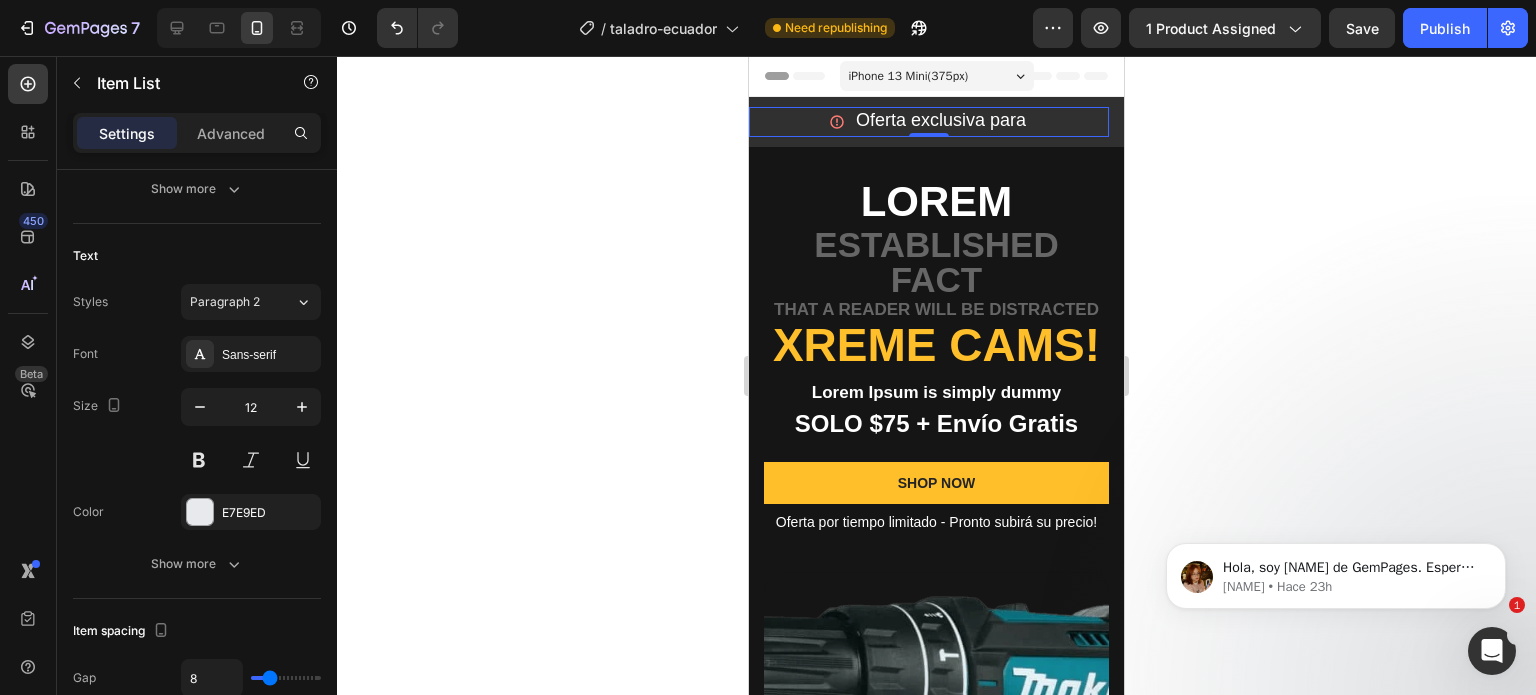 click 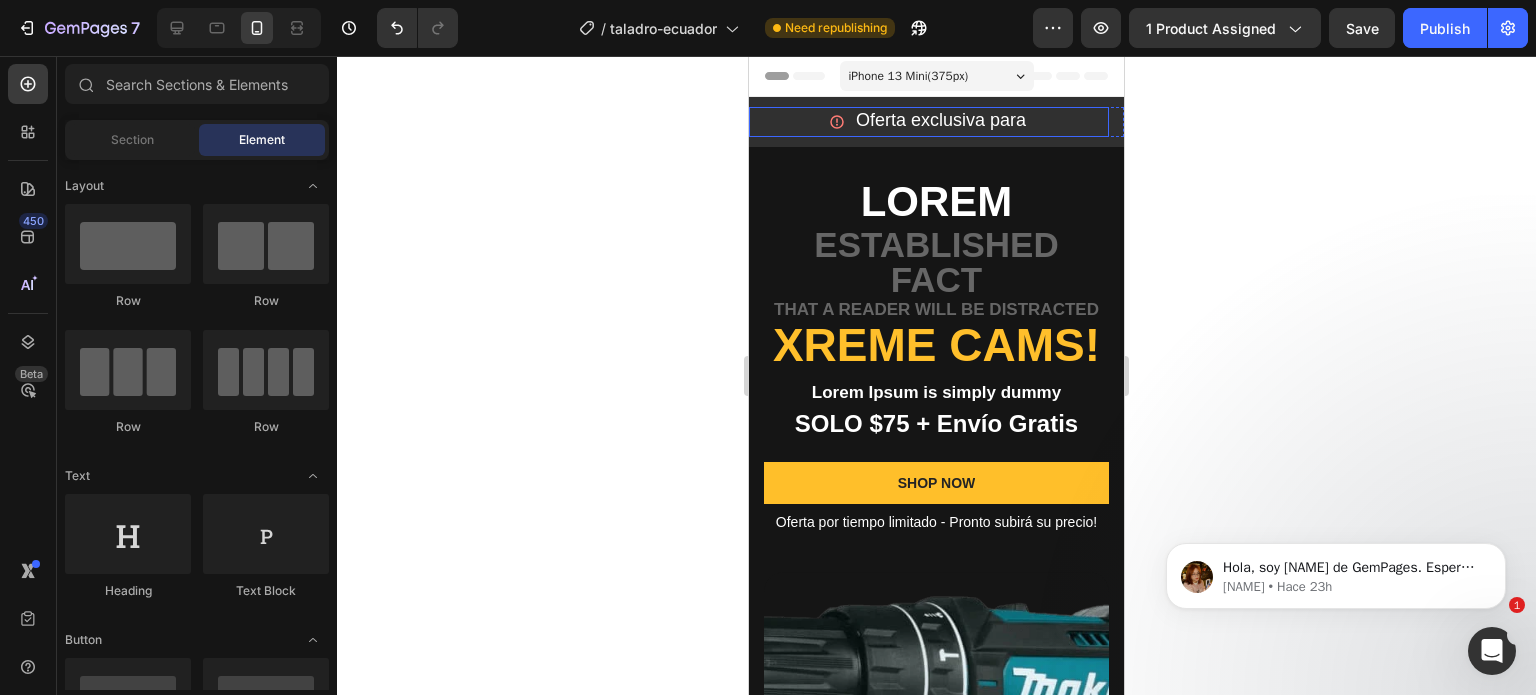 click on "Oferta exclusiva para" at bounding box center (941, 120) 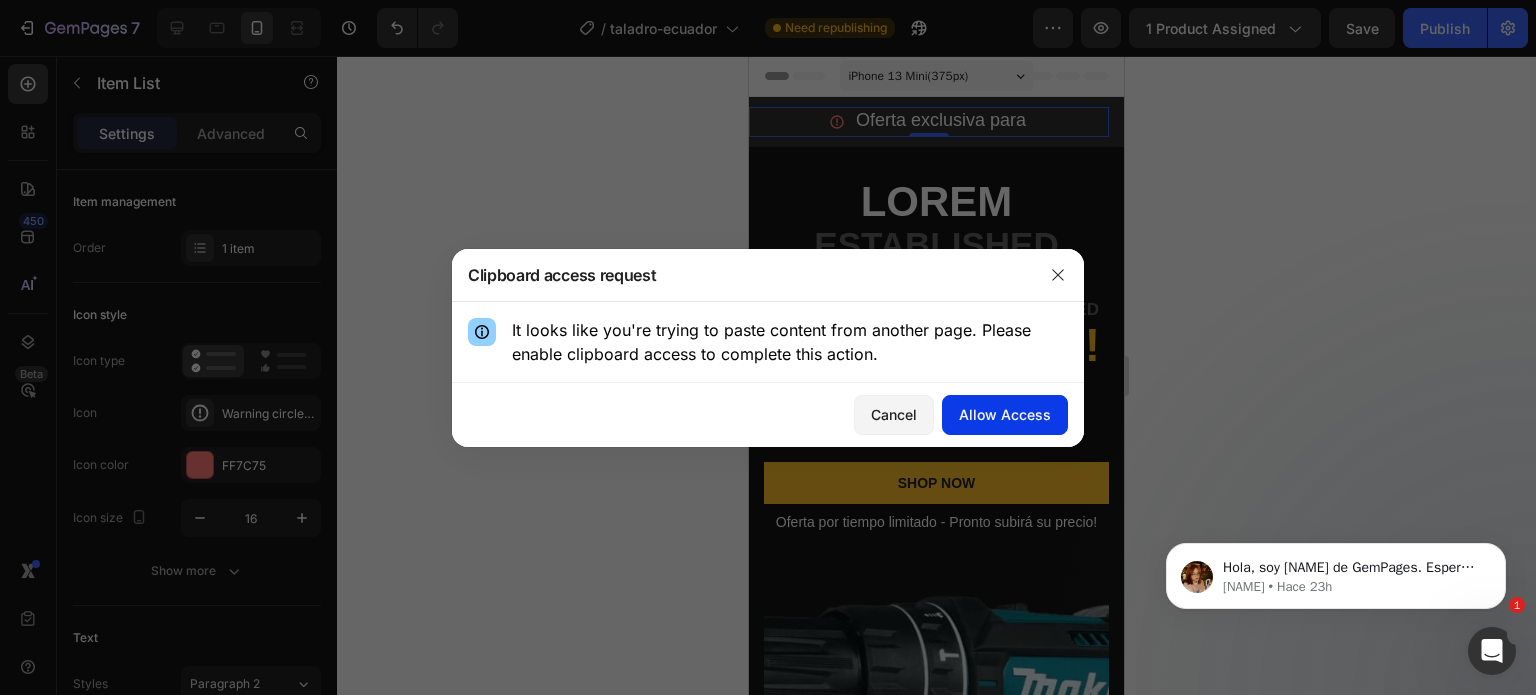 click on "Allow Access" at bounding box center [1005, 414] 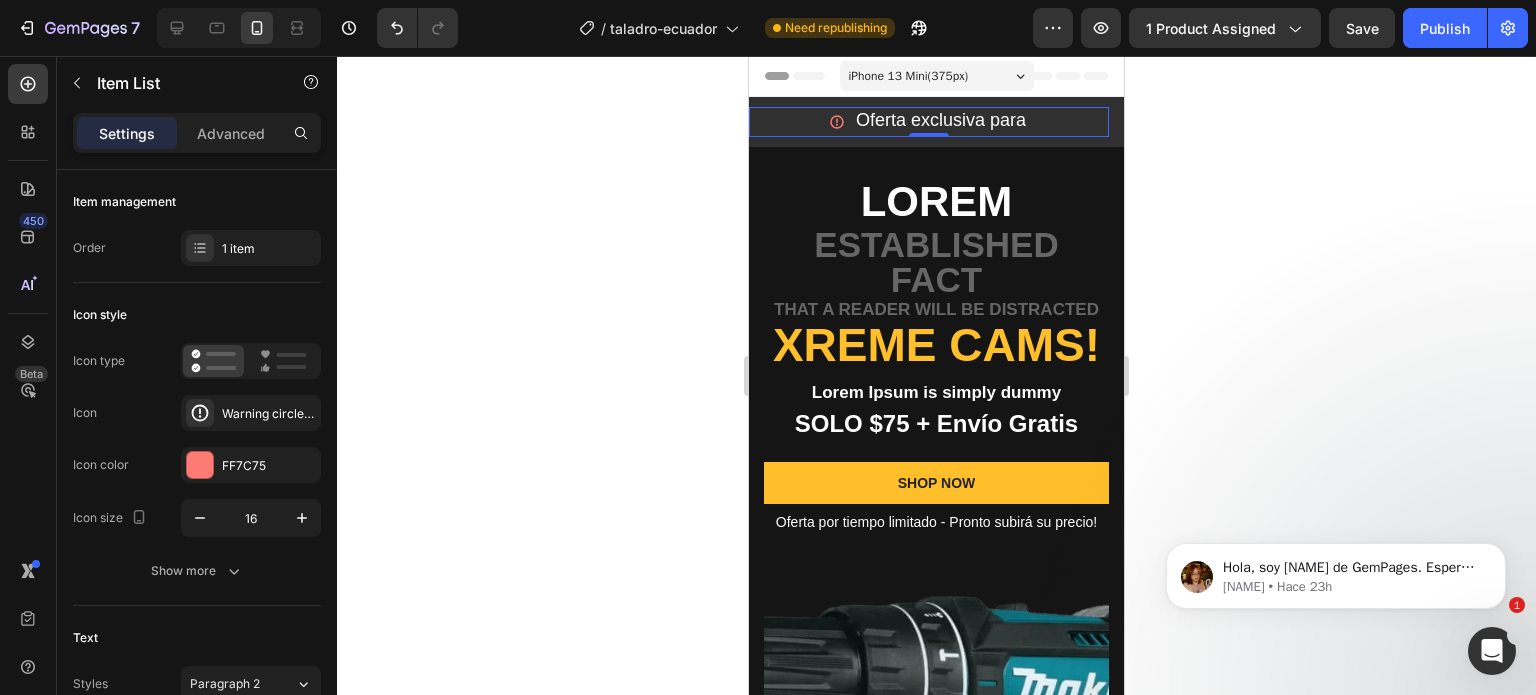 click on "Oferta exclusiva para" at bounding box center [929, 122] 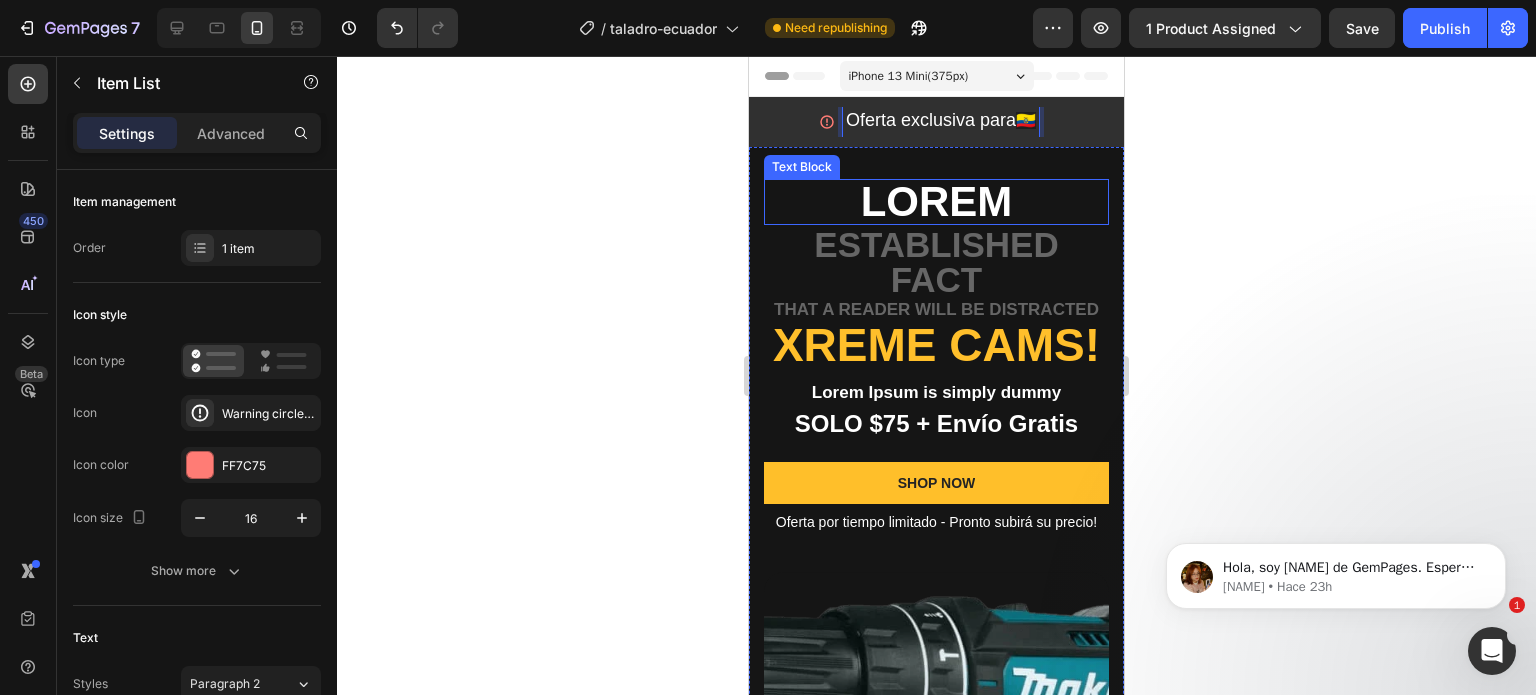 click 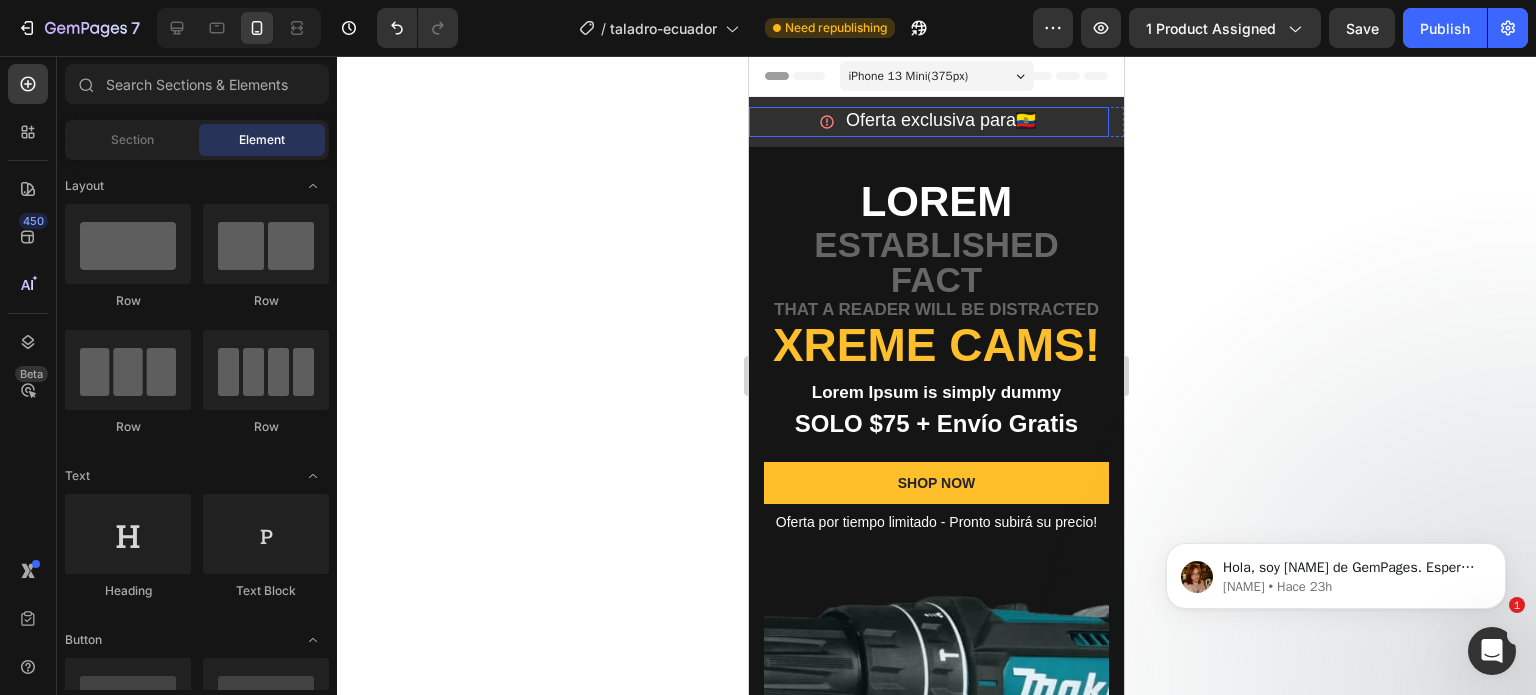 click on "Oferta exclusiva para 🇪🇨" at bounding box center [941, 122] 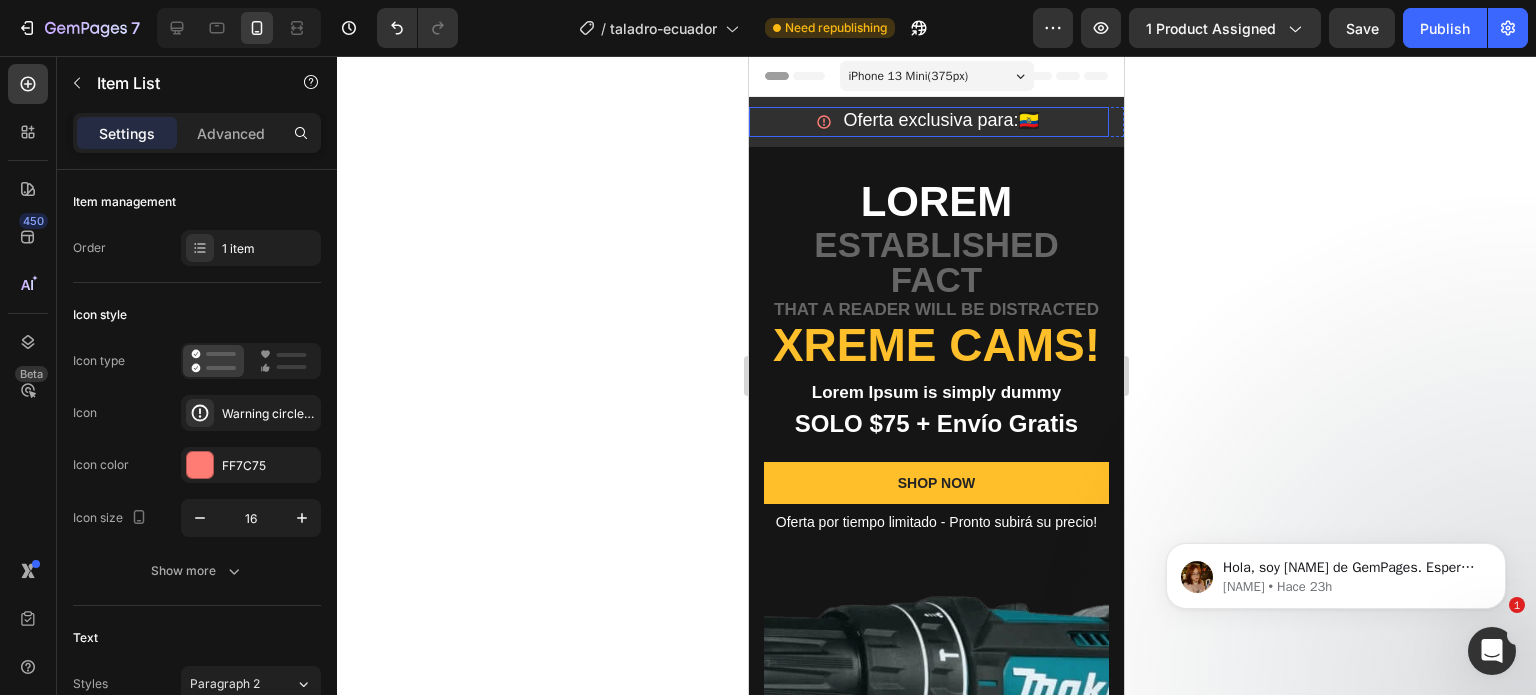 click on "Oferta exclusiva para:" at bounding box center [930, 120] 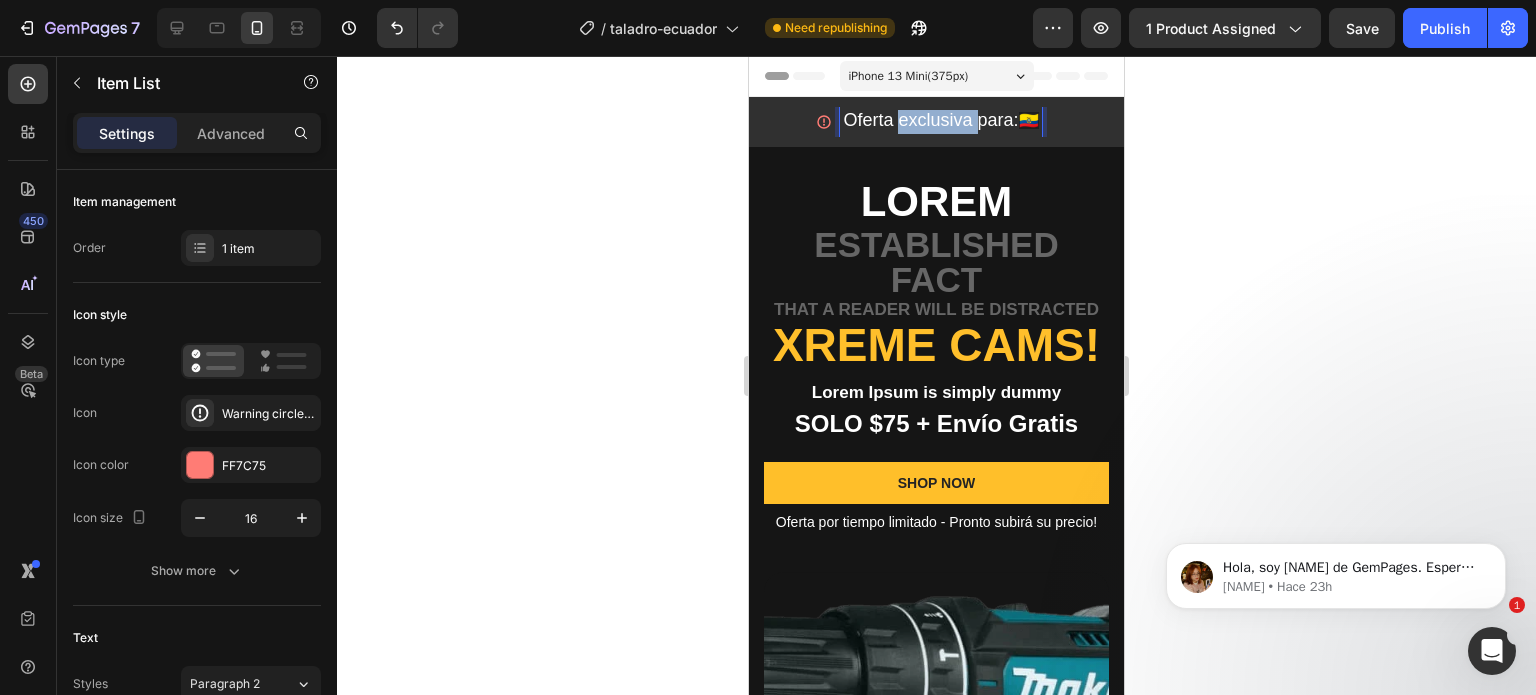 click on "Oferta exclusiva para:" at bounding box center [930, 120] 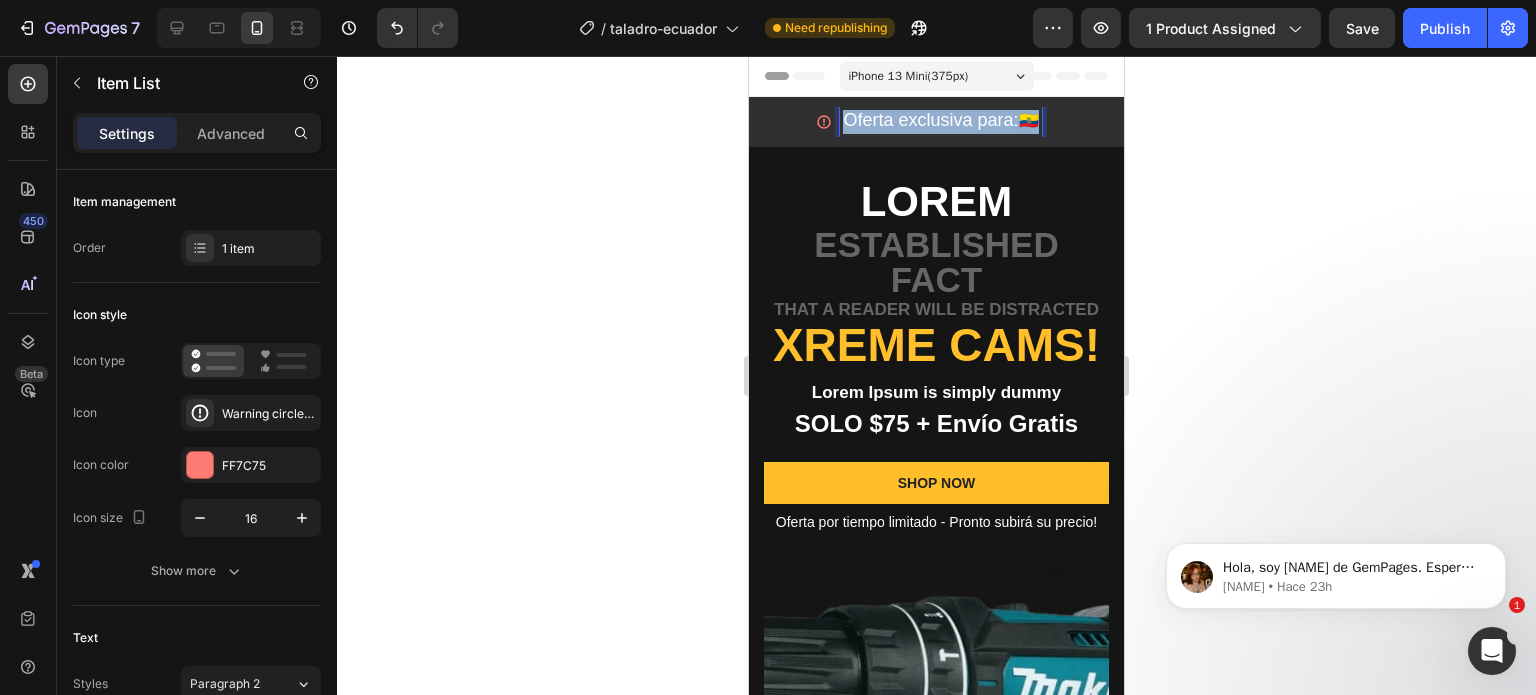 click on "Oferta exclusiva para:" at bounding box center [930, 120] 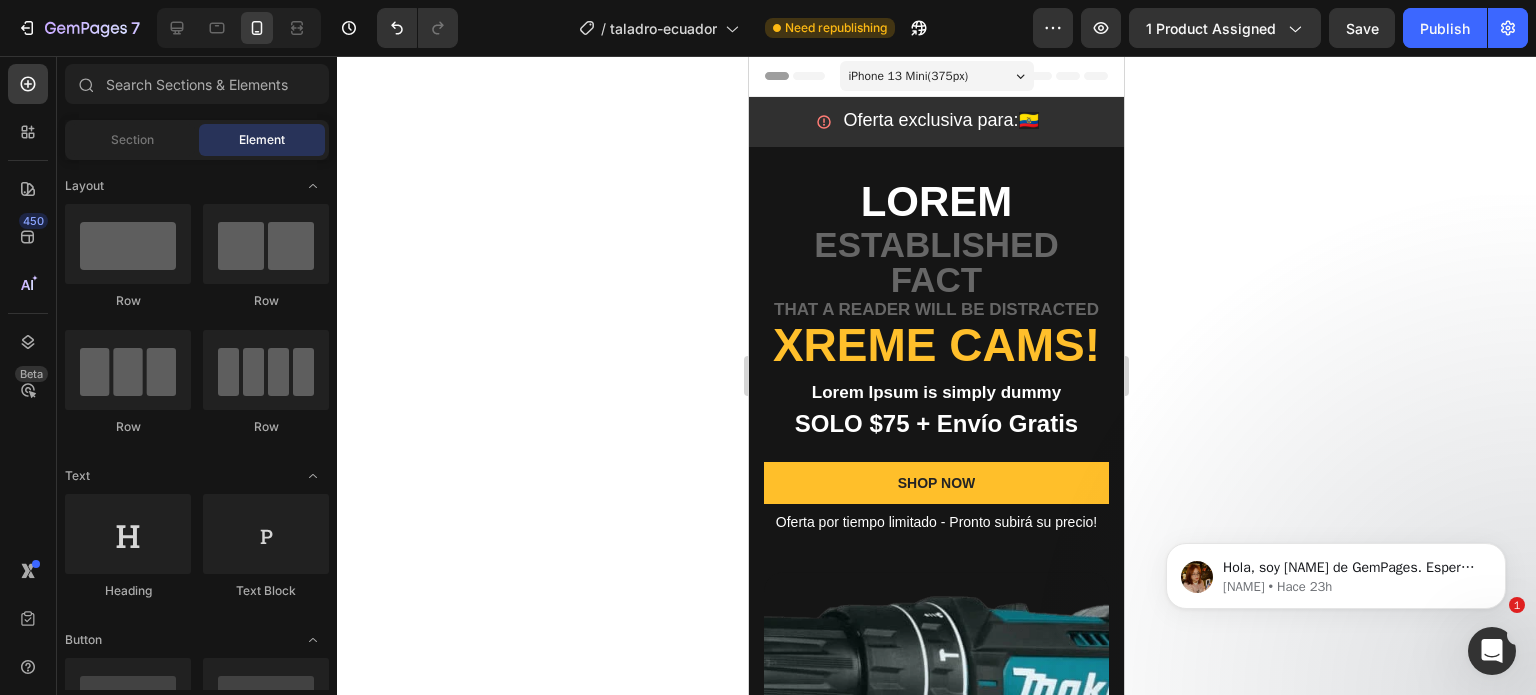 click 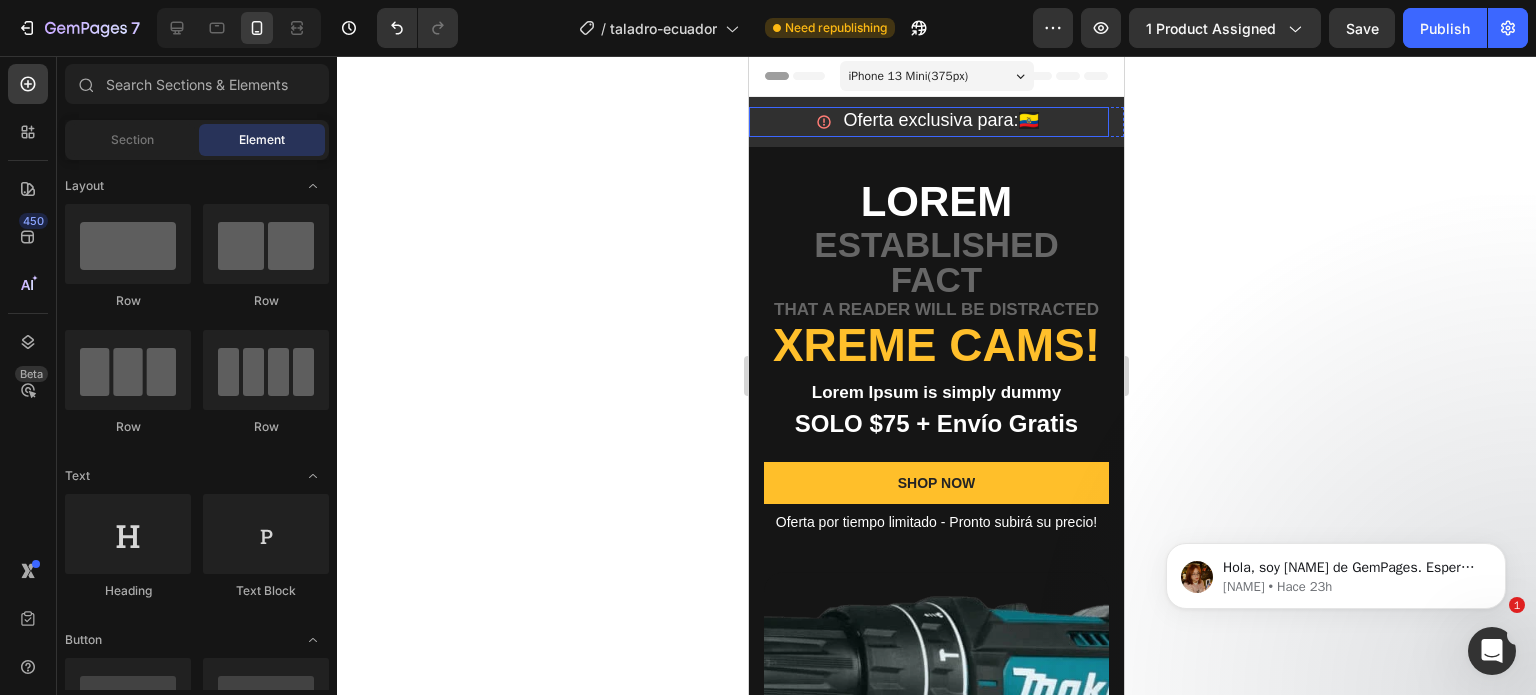 click on "Oferta exclusiva para:" at bounding box center (930, 120) 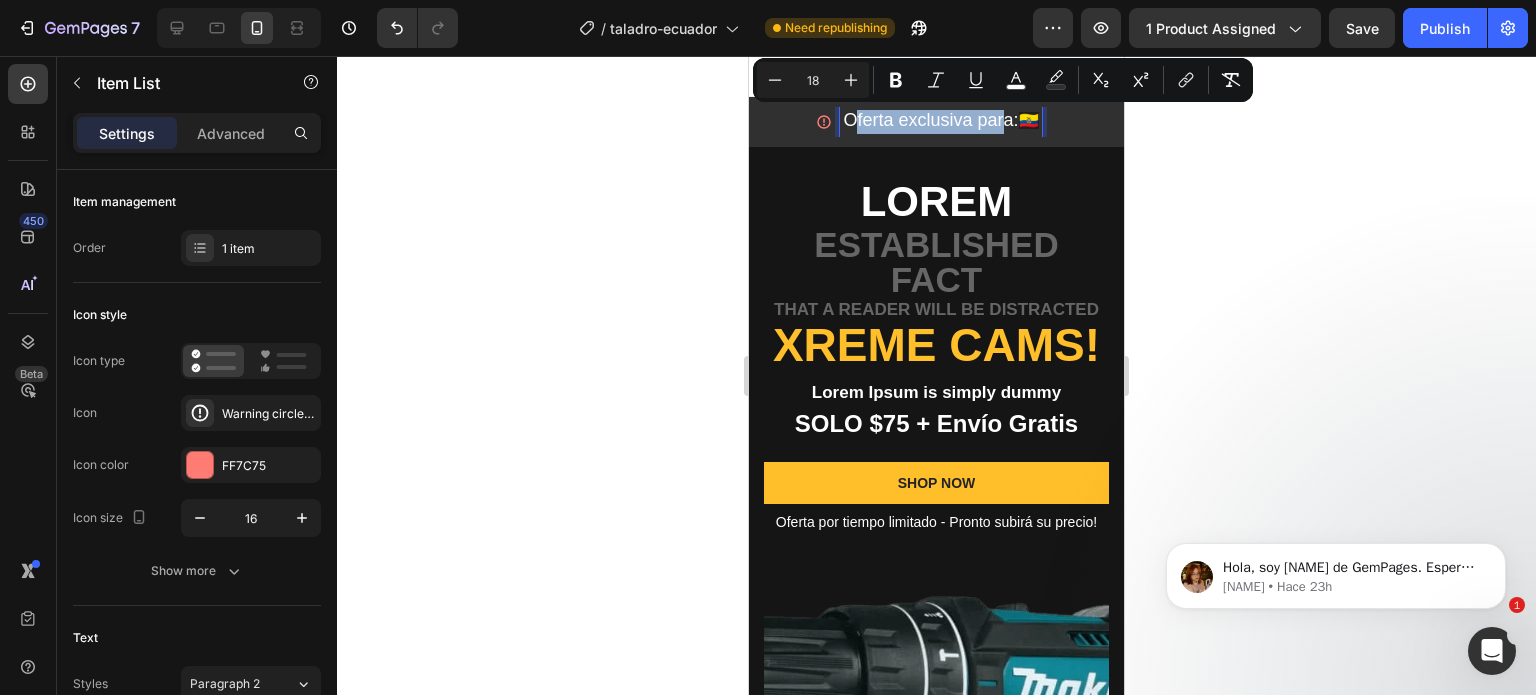 drag, startPoint x: 852, startPoint y: 120, endPoint x: 1004, endPoint y: 117, distance: 152.0296 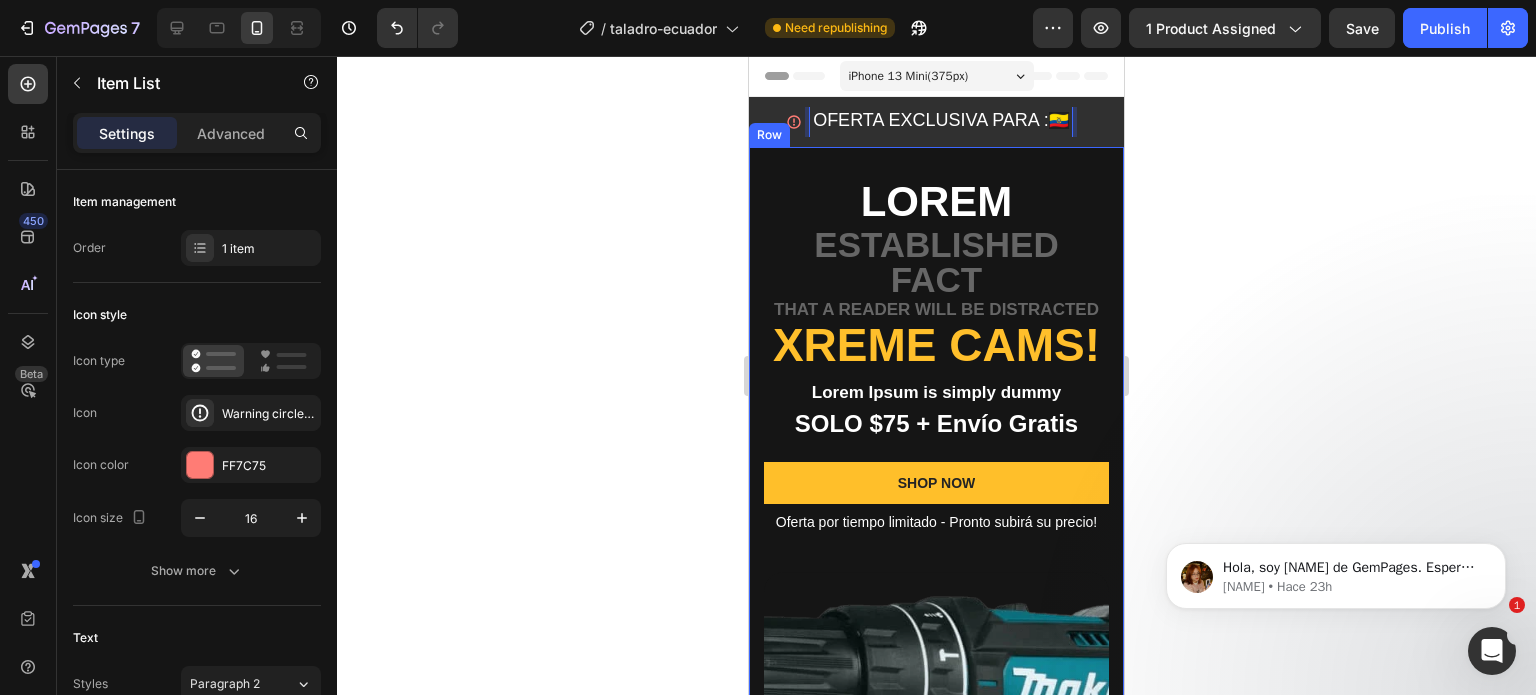 click 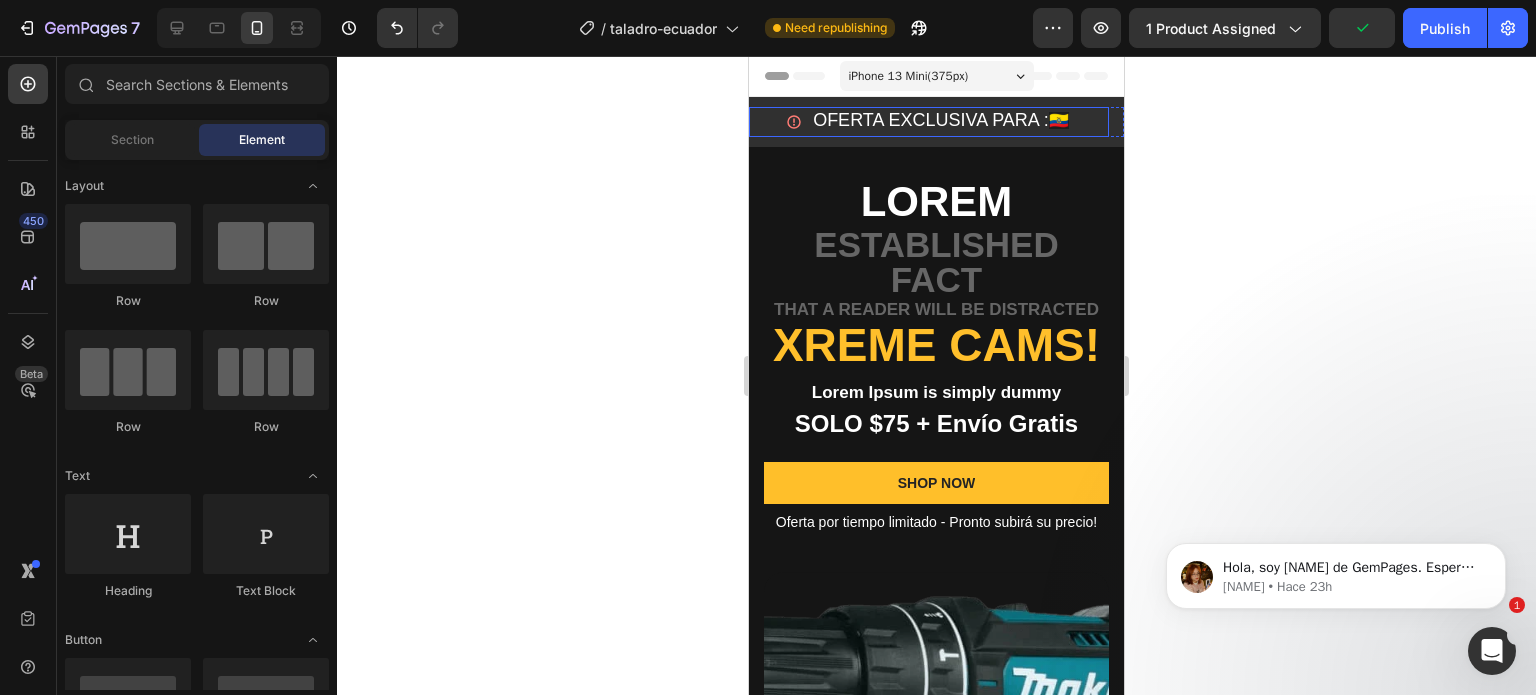 click on "OFERTA EXCLUSIVA PARA :" at bounding box center [931, 120] 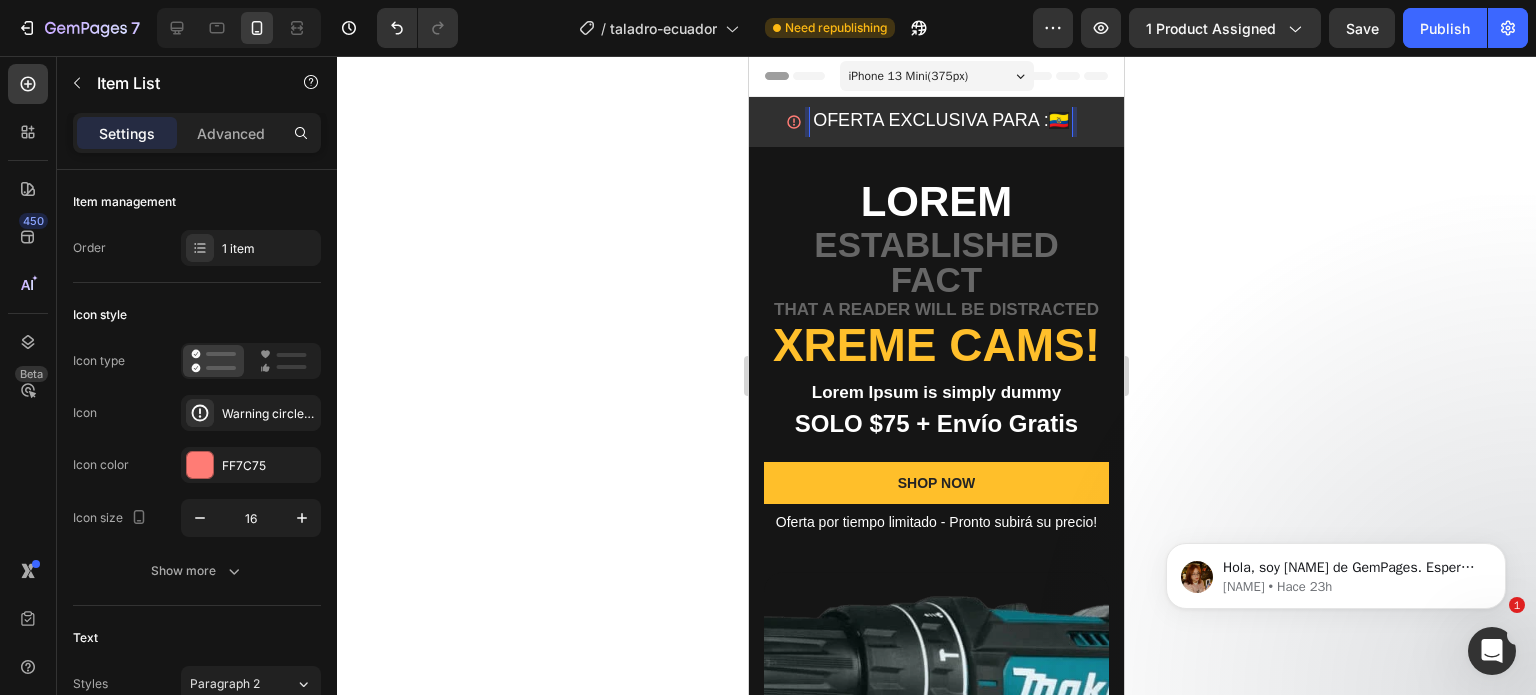click on "OFERTA EXCLUSIVA PARA :" at bounding box center [931, 120] 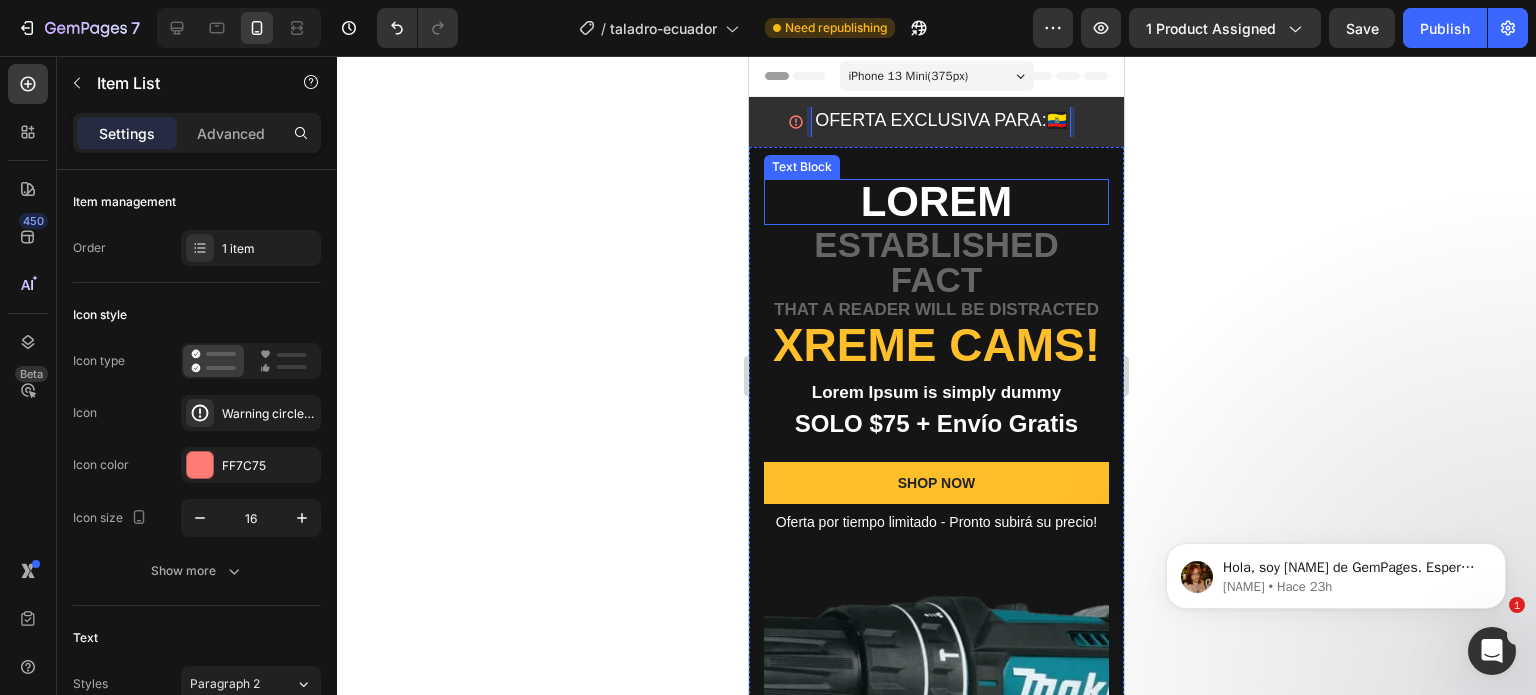 click 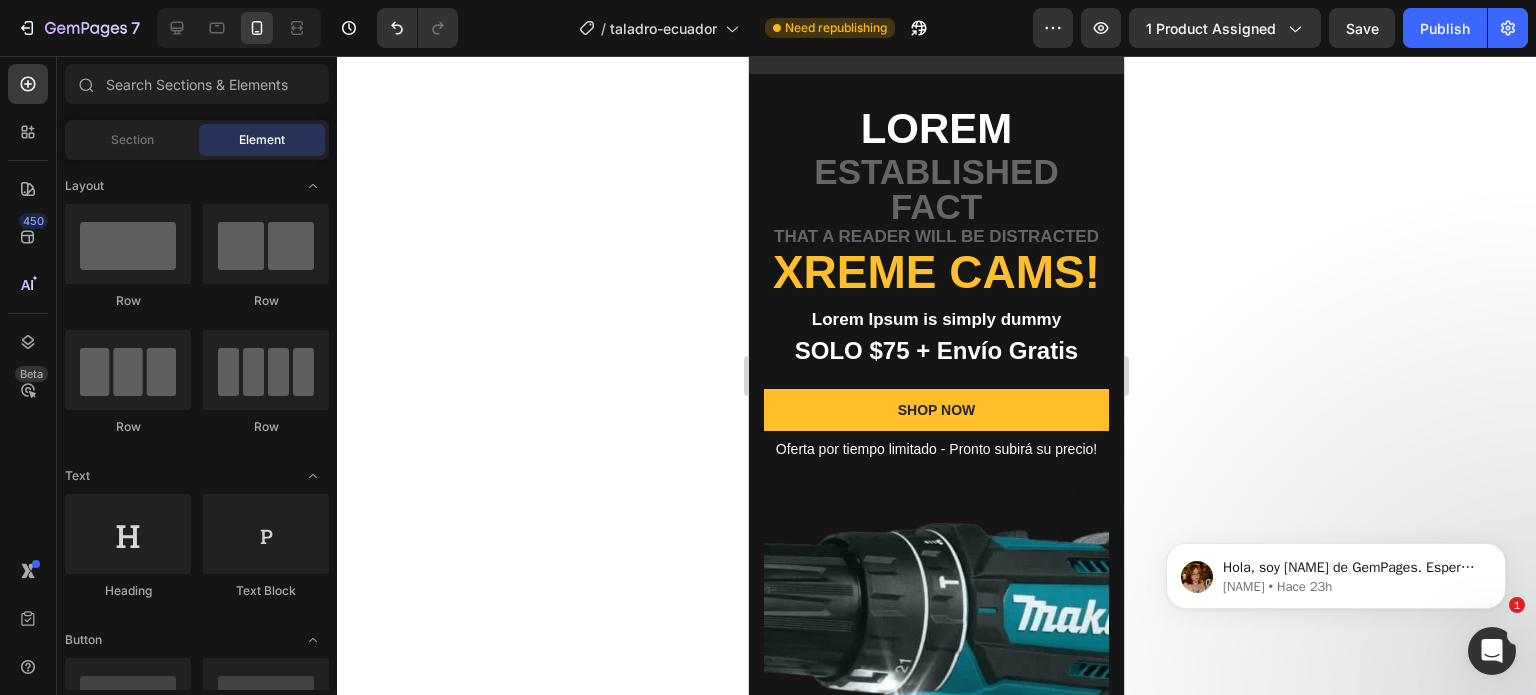 scroll, scrollTop: 0, scrollLeft: 0, axis: both 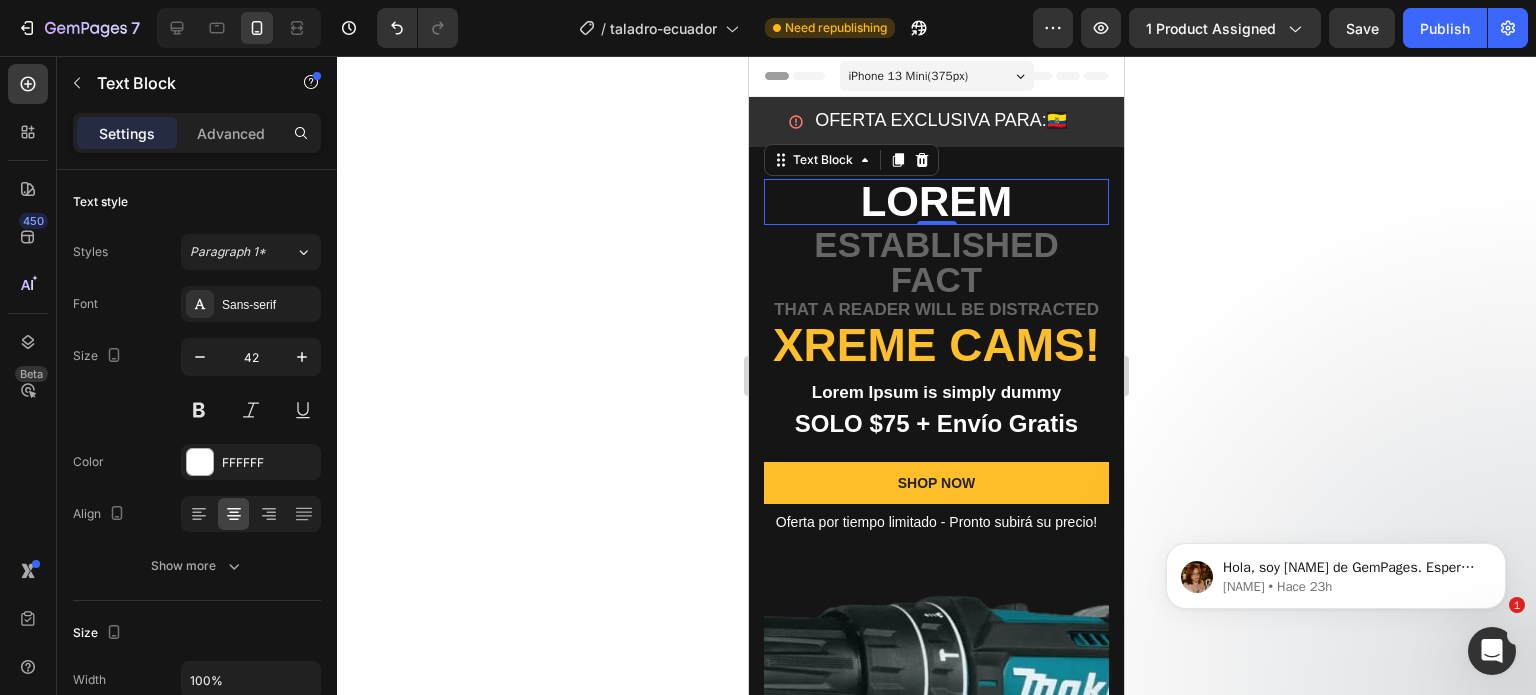 click 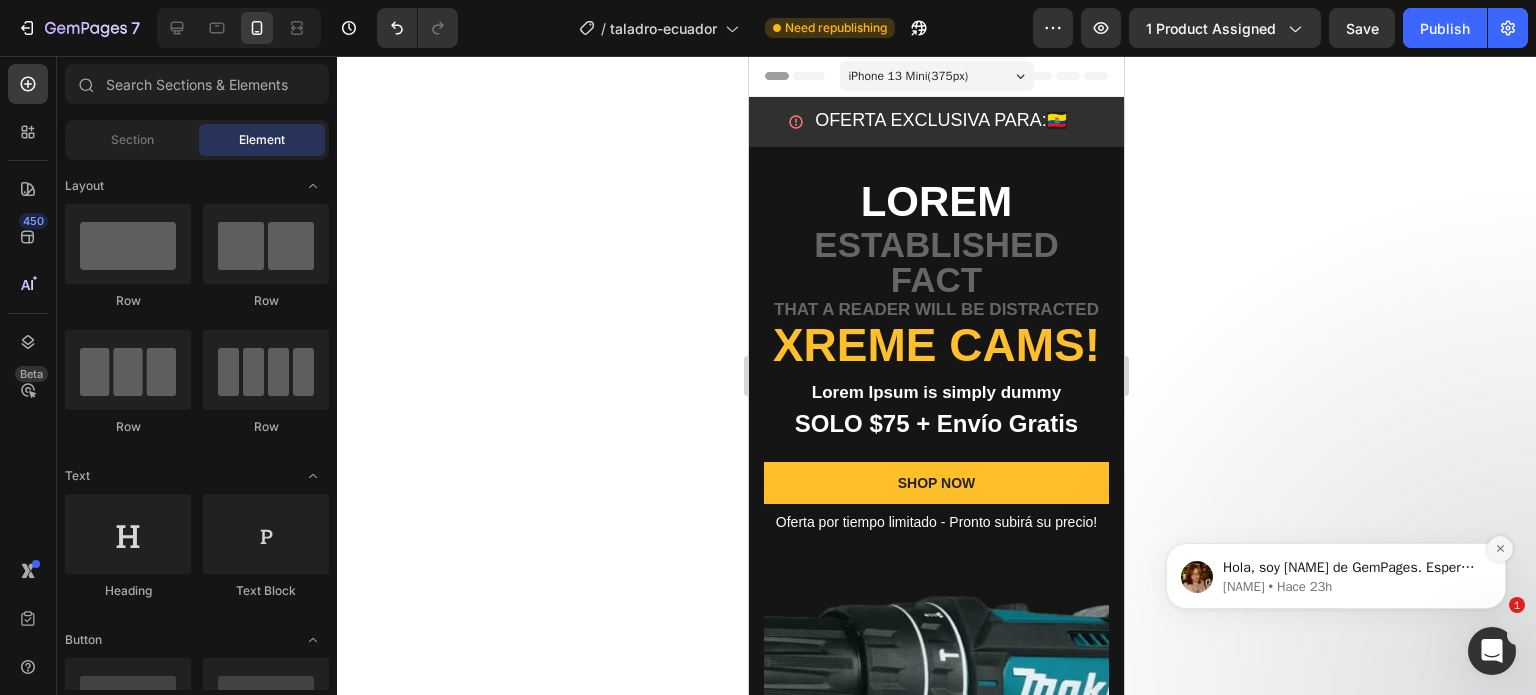 click at bounding box center [1500, 549] 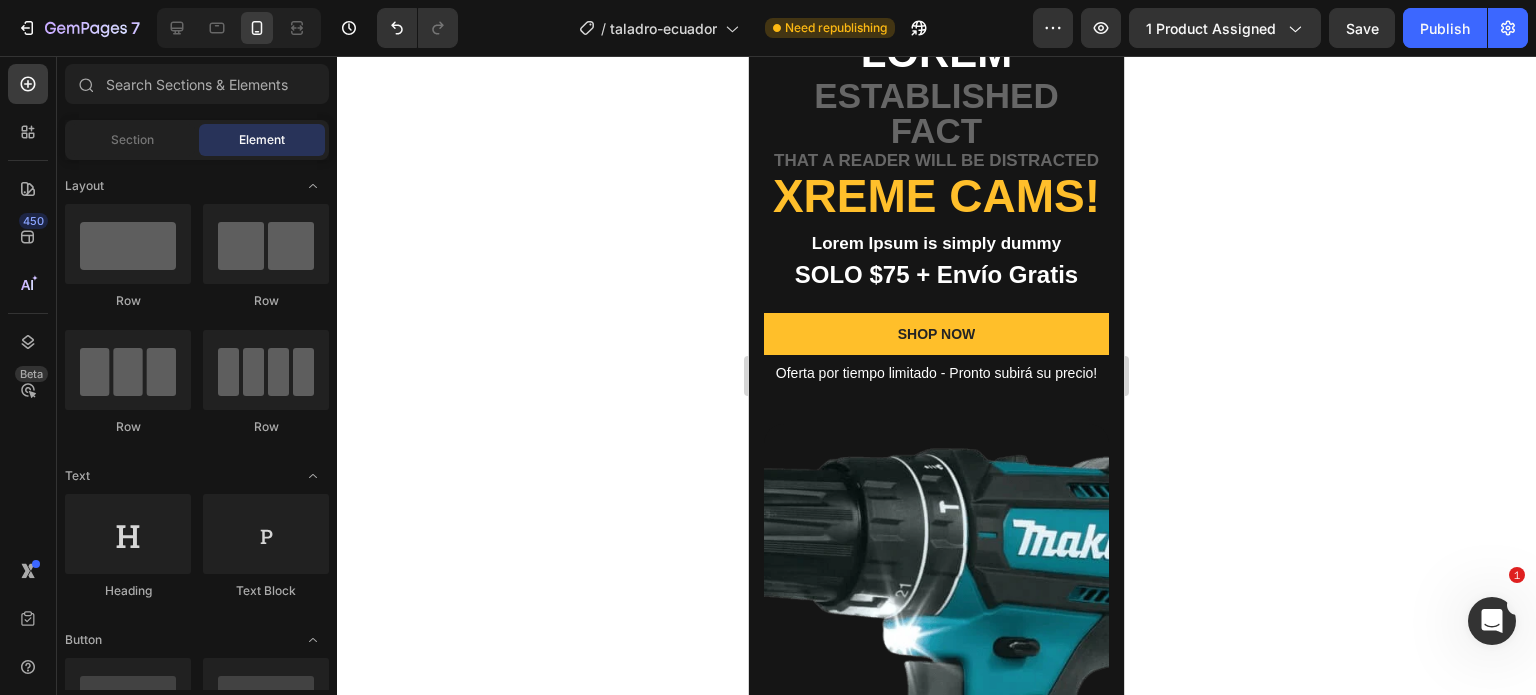 scroll, scrollTop: 0, scrollLeft: 0, axis: both 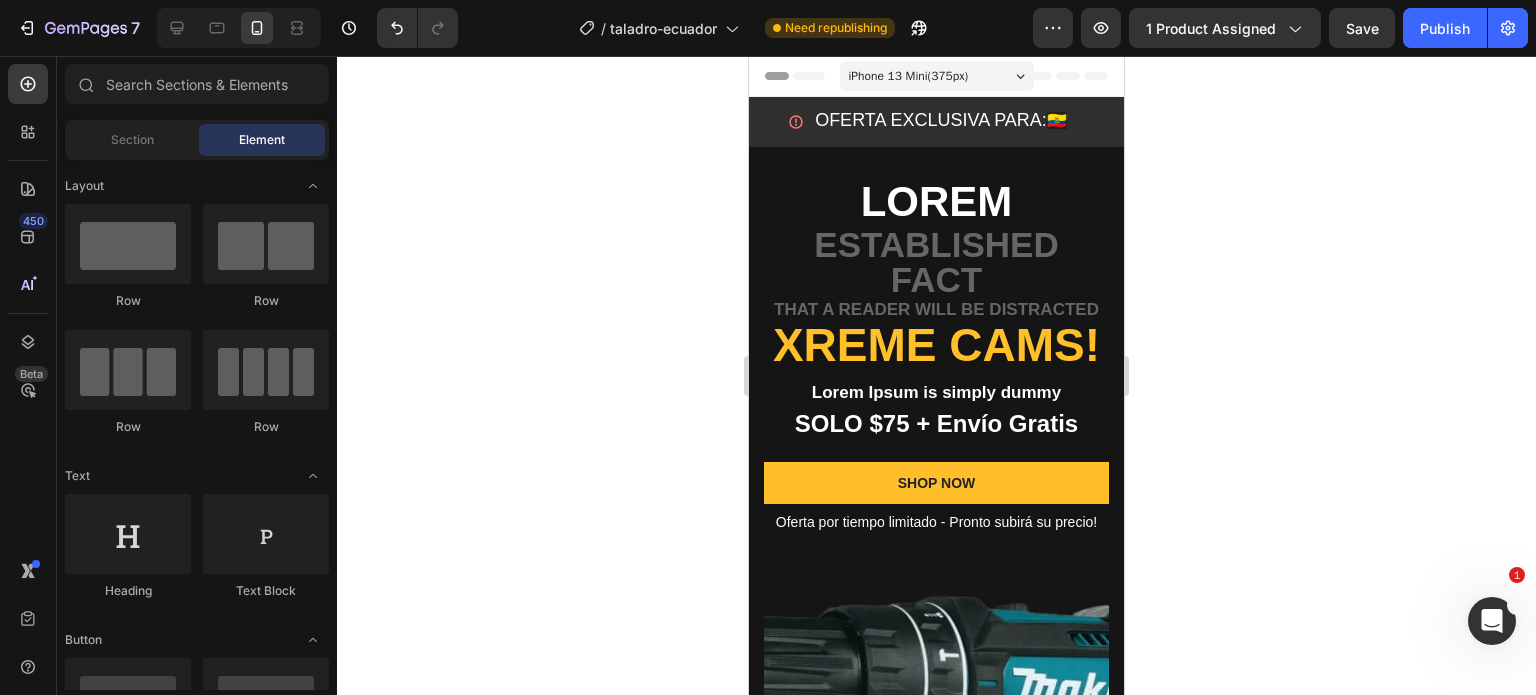 drag, startPoint x: 1119, startPoint y: 119, endPoint x: 1877, endPoint y: 163, distance: 759.276 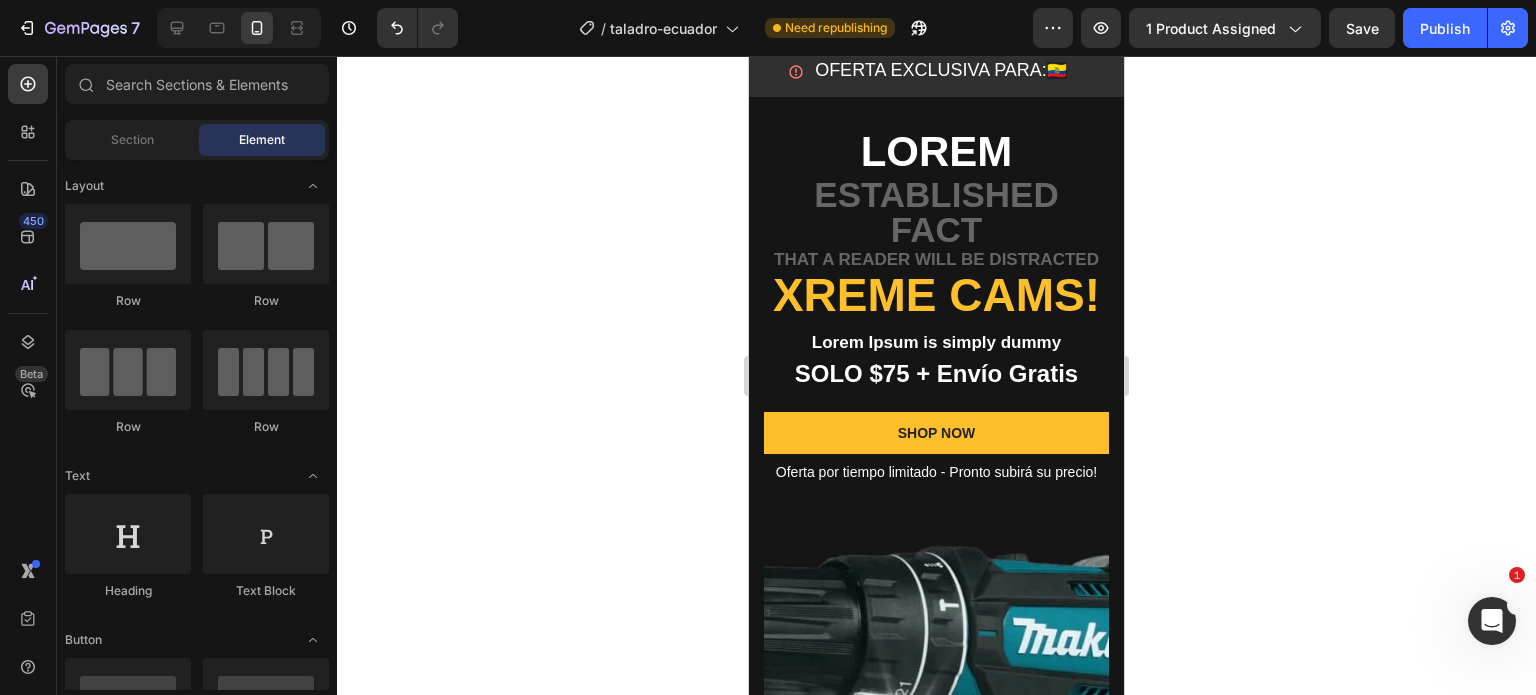 scroll, scrollTop: 0, scrollLeft: 0, axis: both 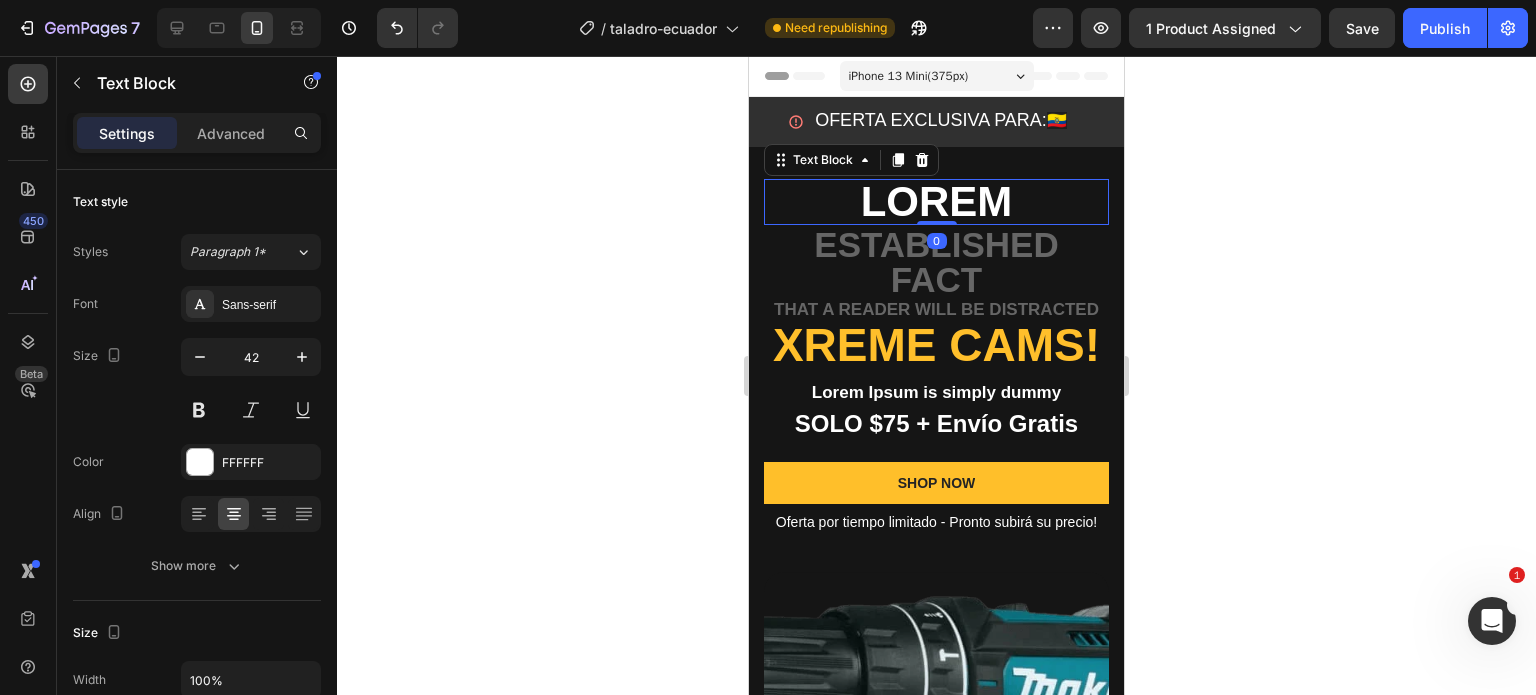click 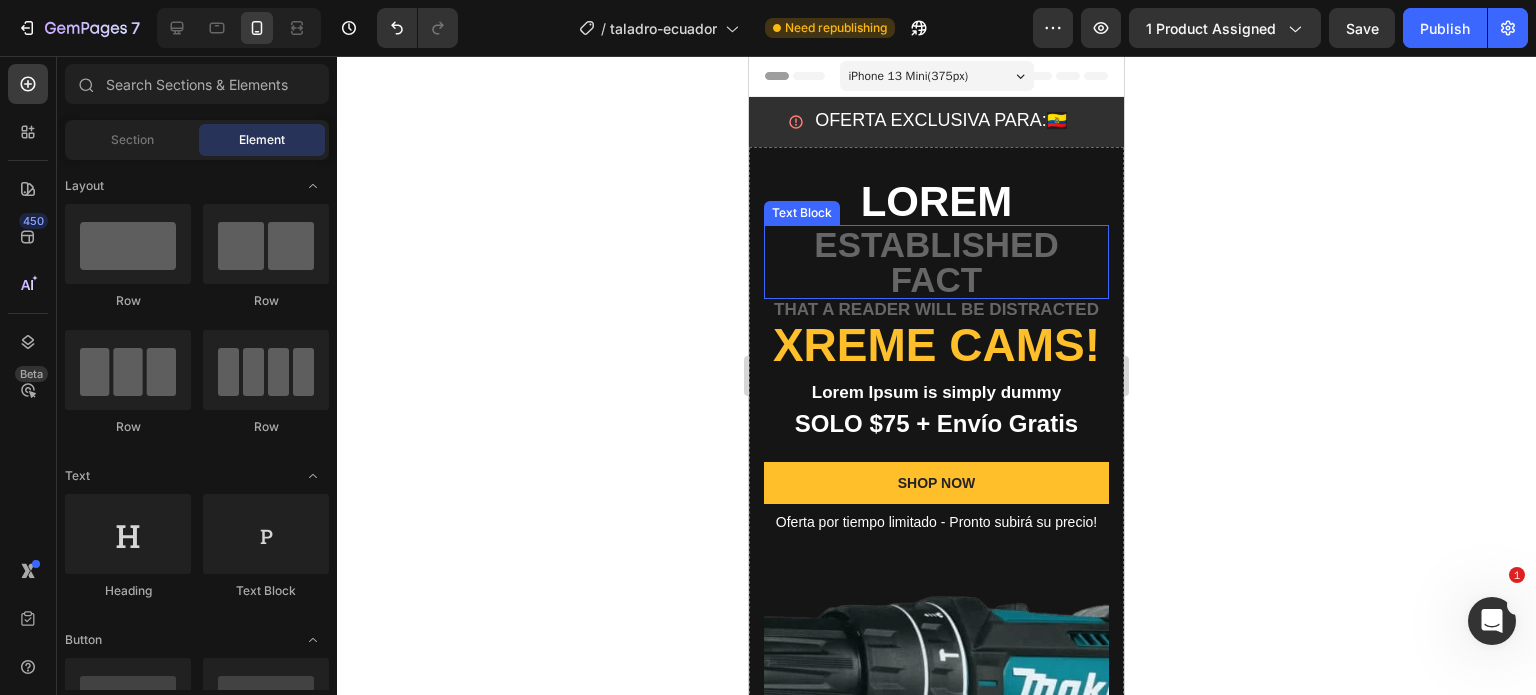 click on "established fact" at bounding box center [936, 262] 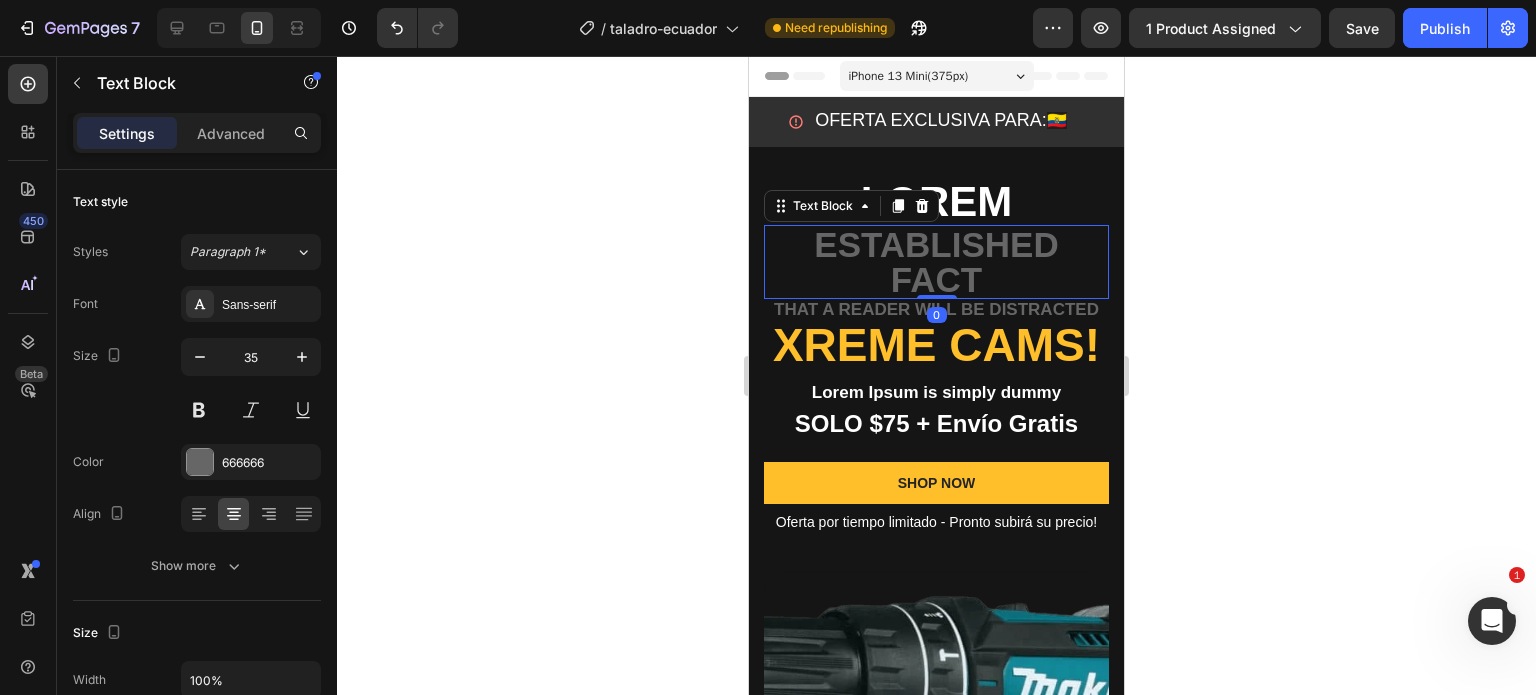 click on "established fact" at bounding box center [936, 262] 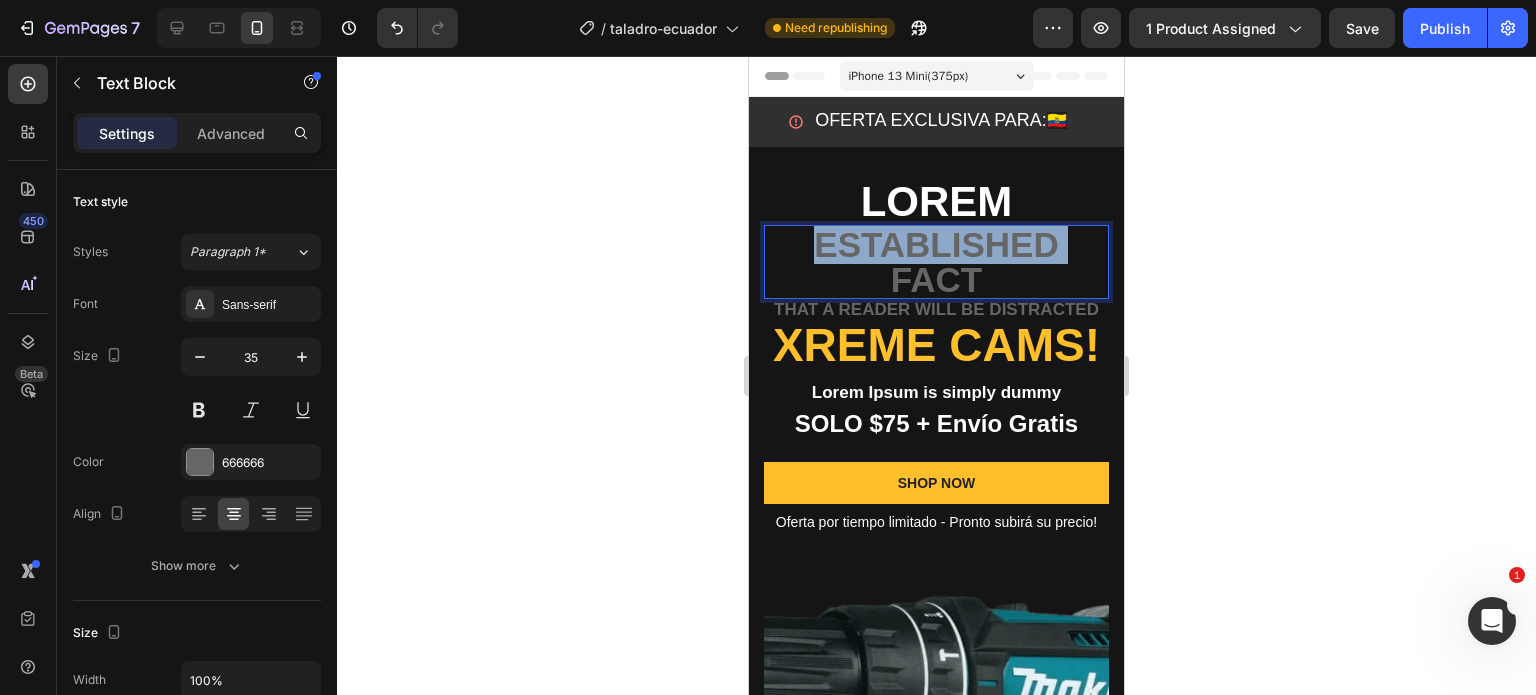 click on "established fact" at bounding box center [936, 262] 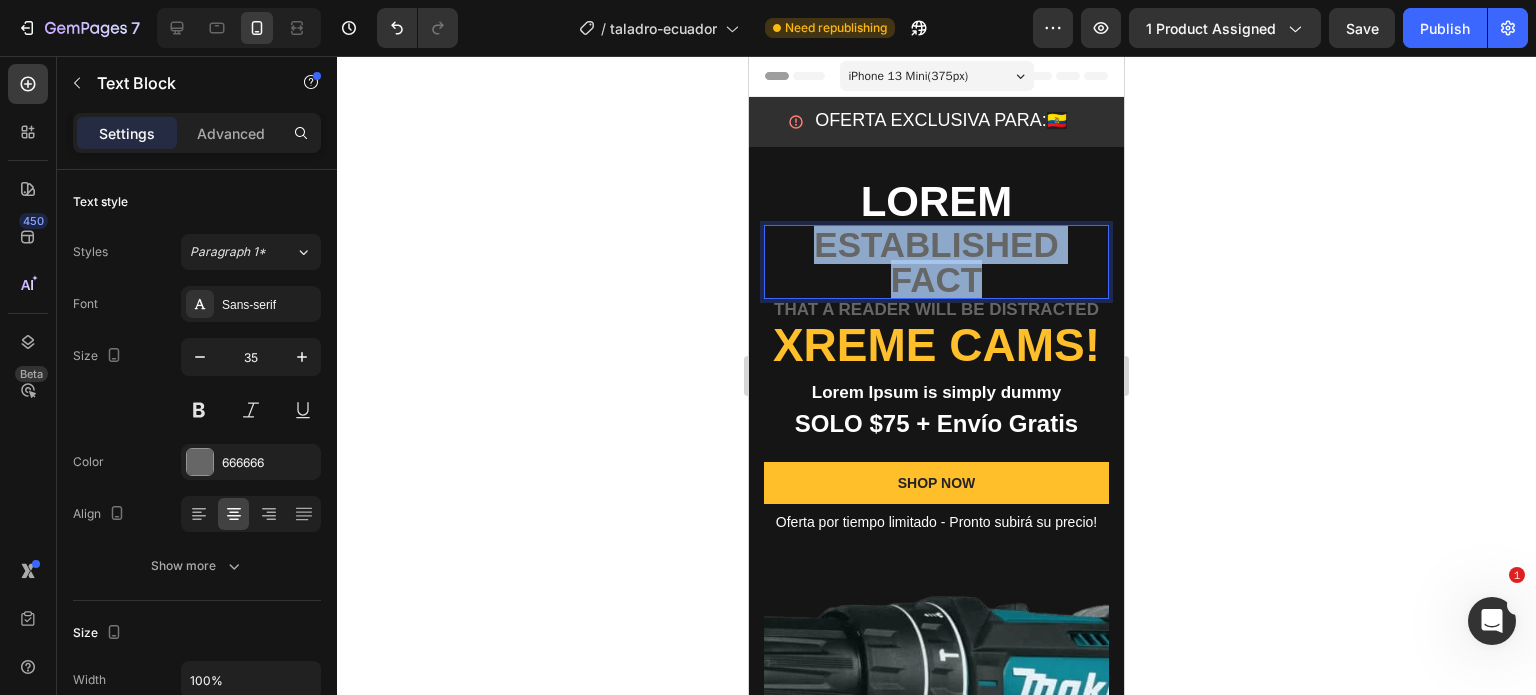 click on "established fact" at bounding box center (936, 262) 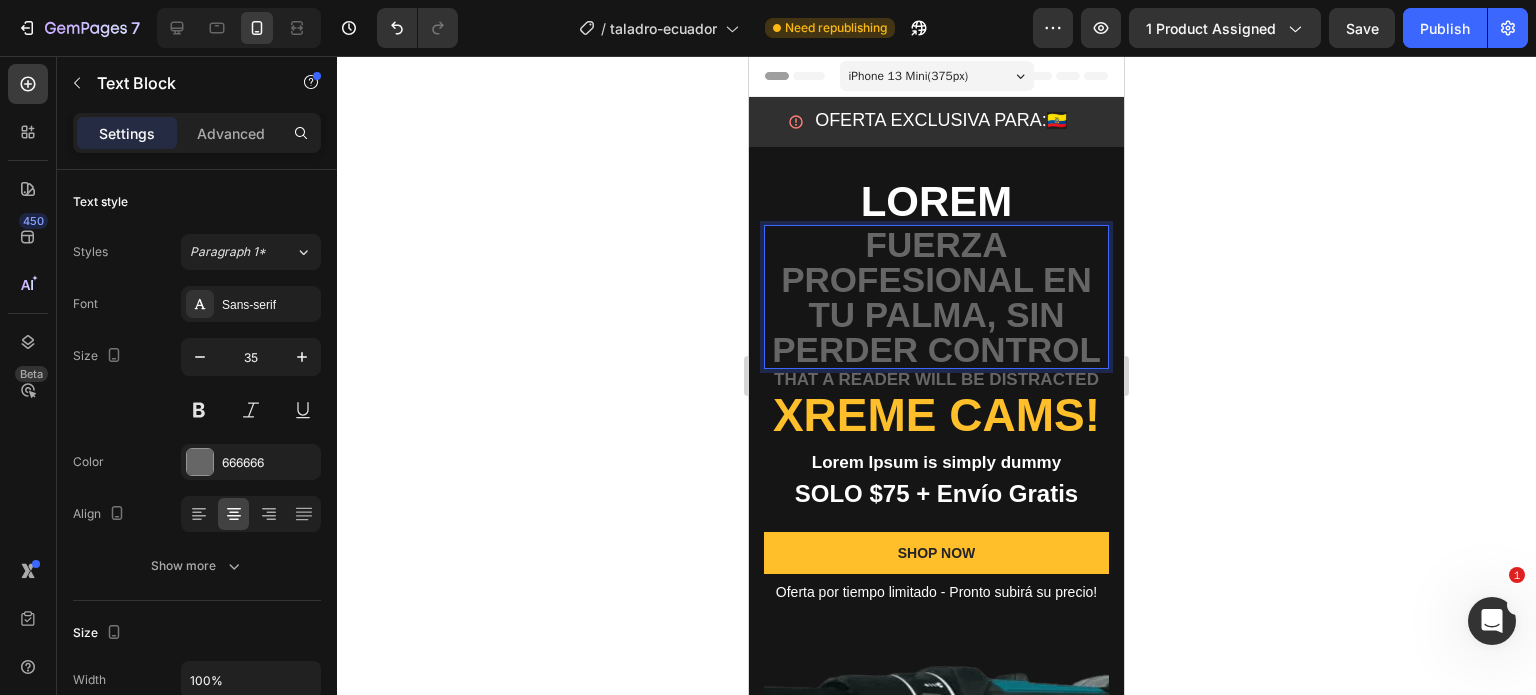 click 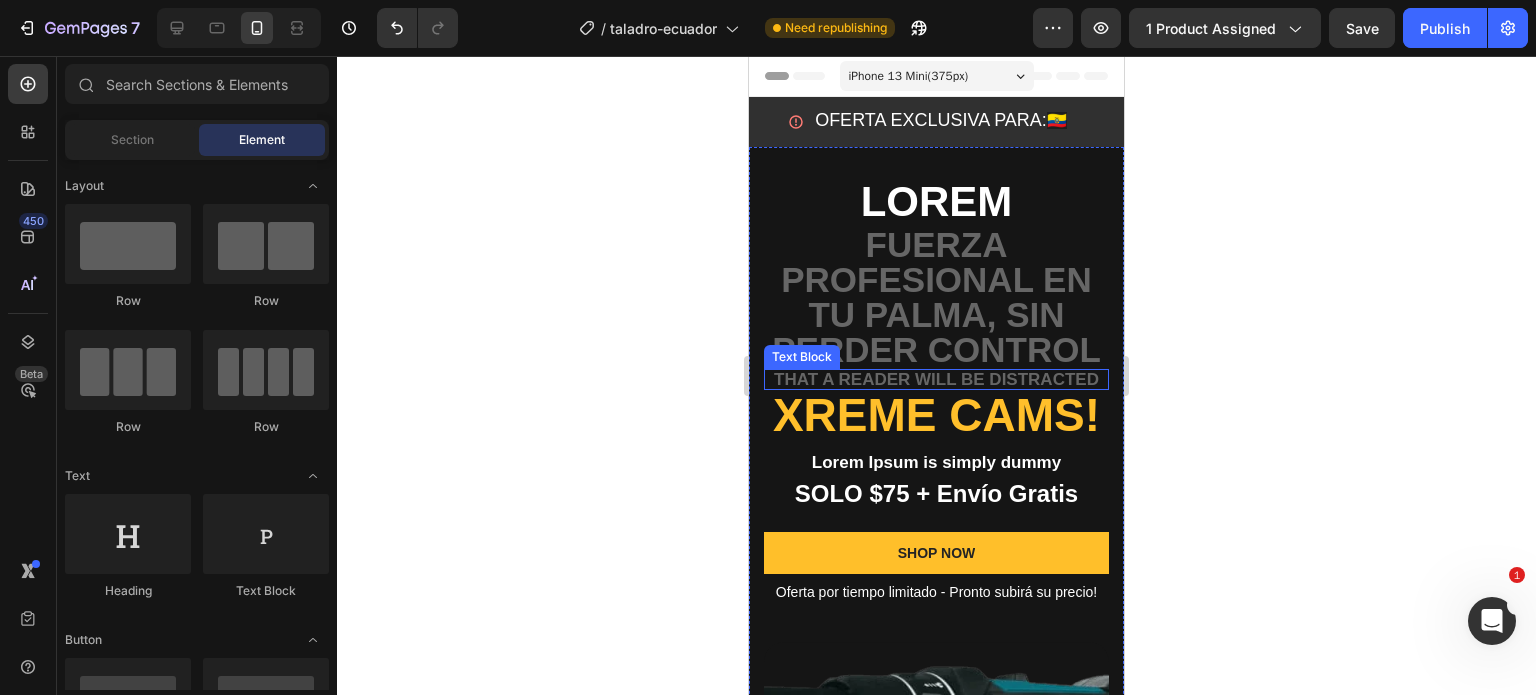 click on "that a reader will be distracted" at bounding box center [936, 379] 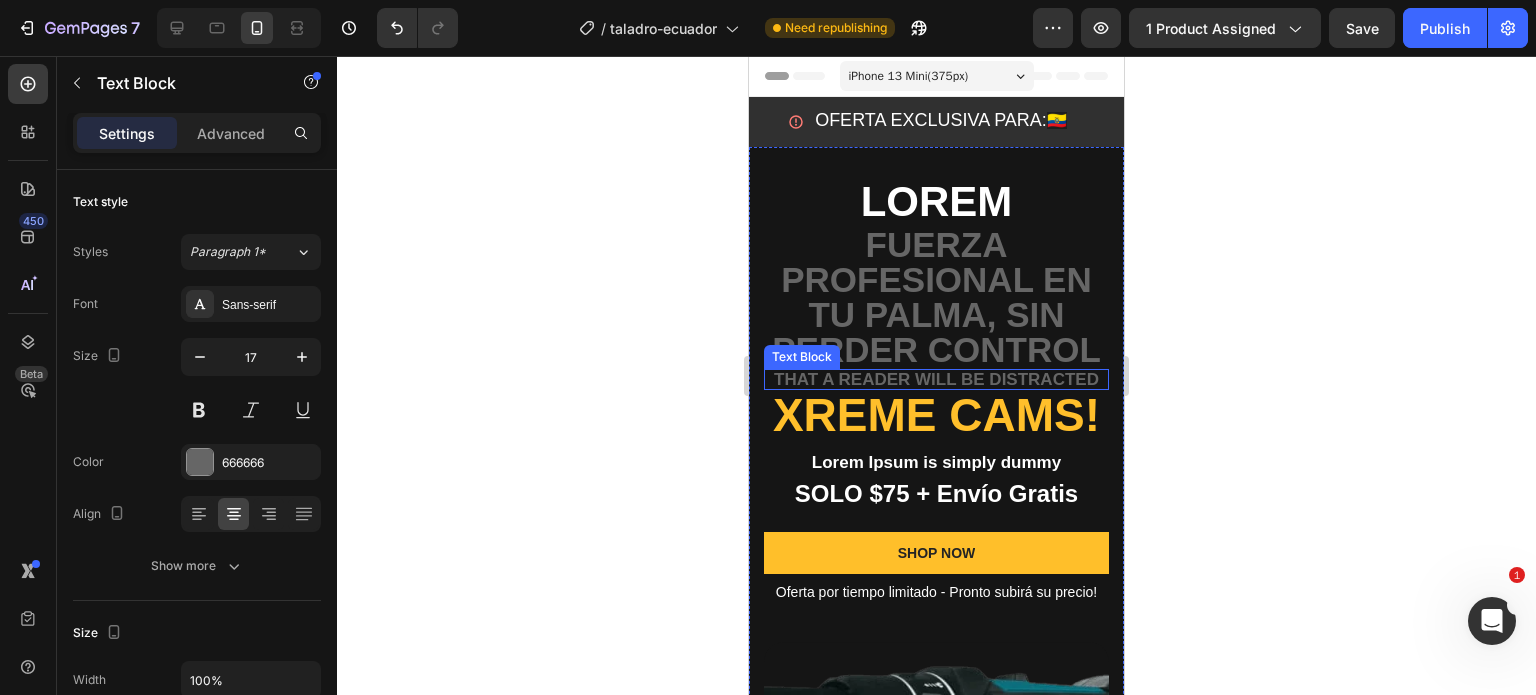 click on "that a reader will be distracted" at bounding box center (936, 379) 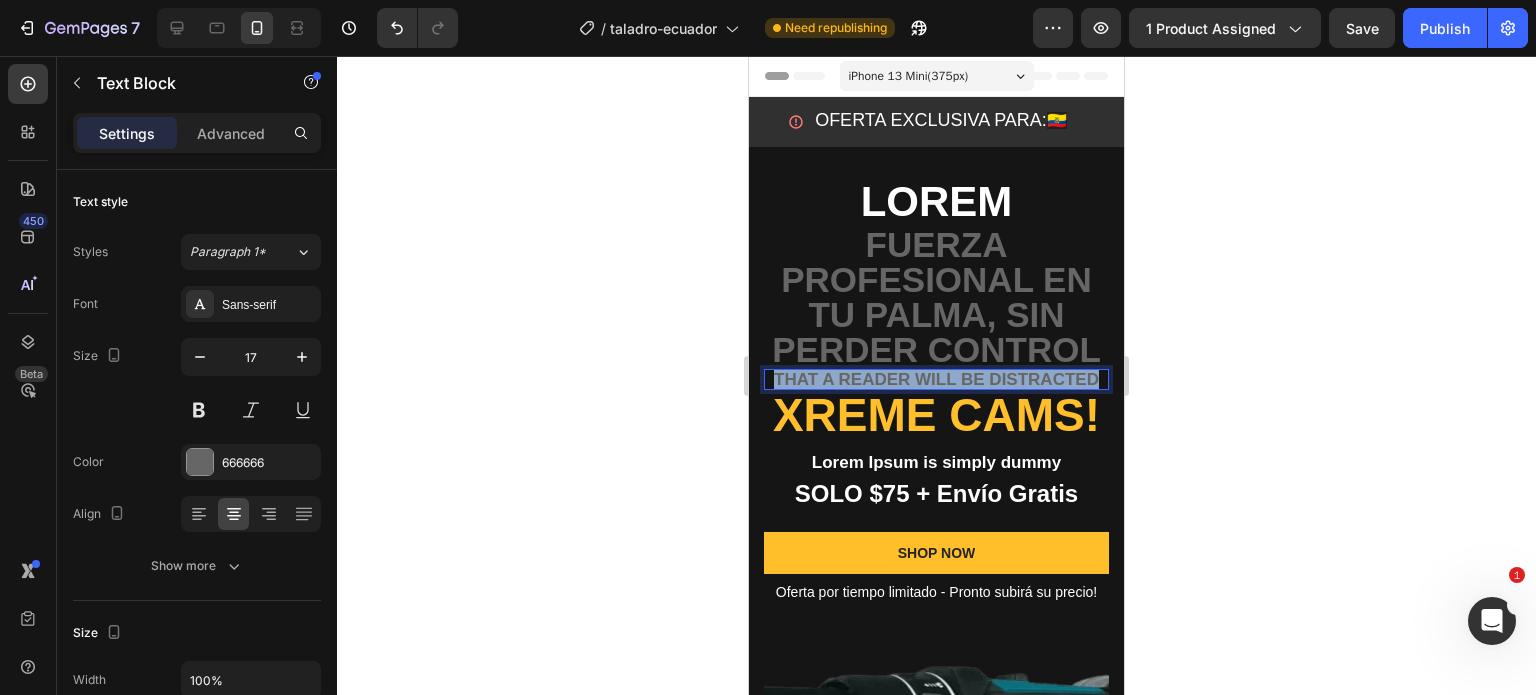 click on "that a reader will be distracted" at bounding box center (936, 379) 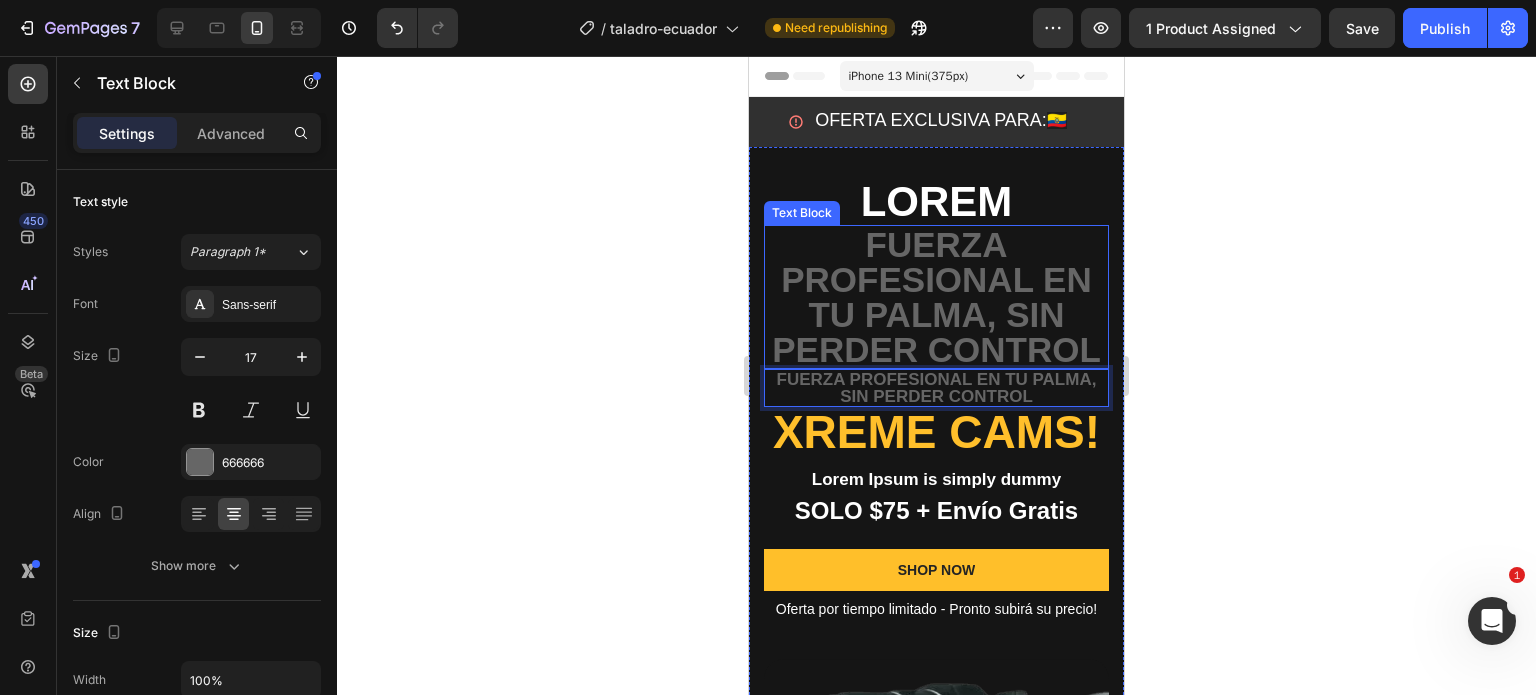 click 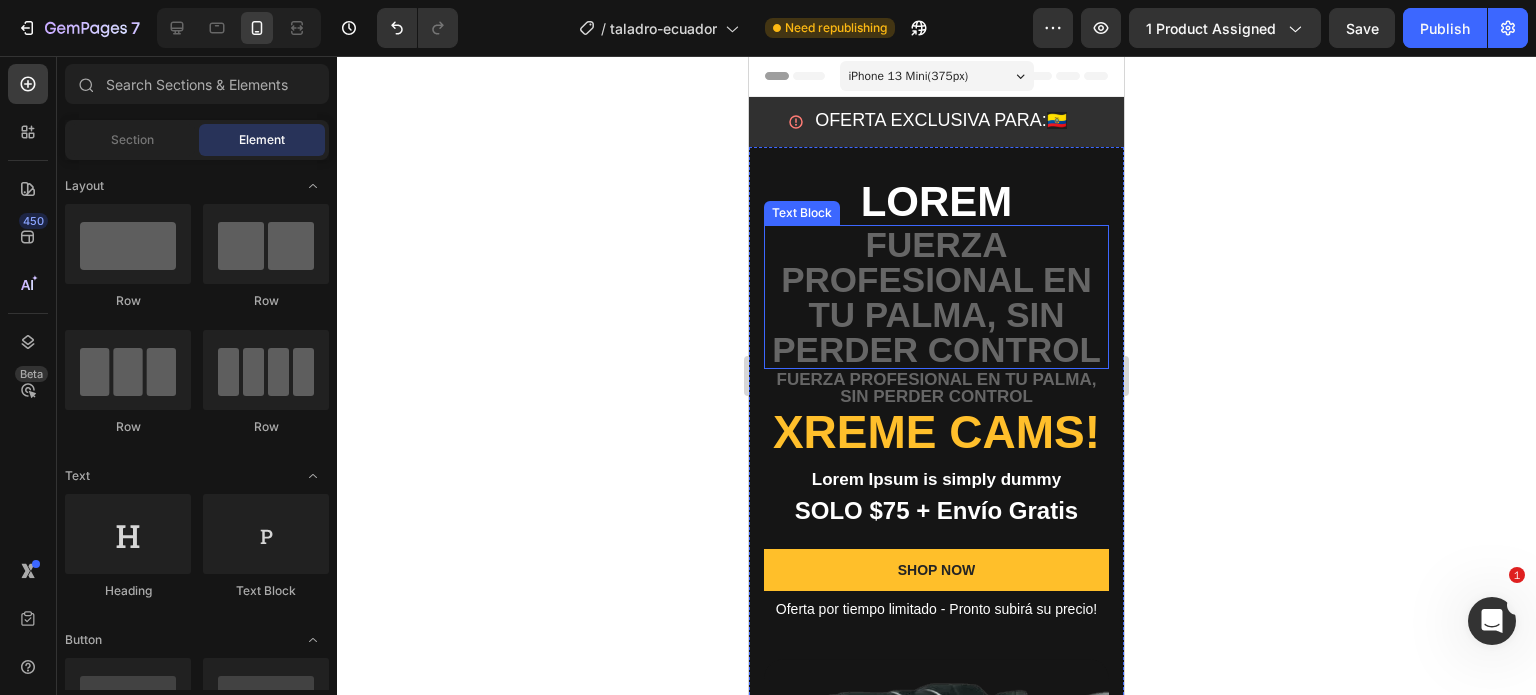 click on "Fuerza profesional en tu palma, sin perder control" at bounding box center [936, 297] 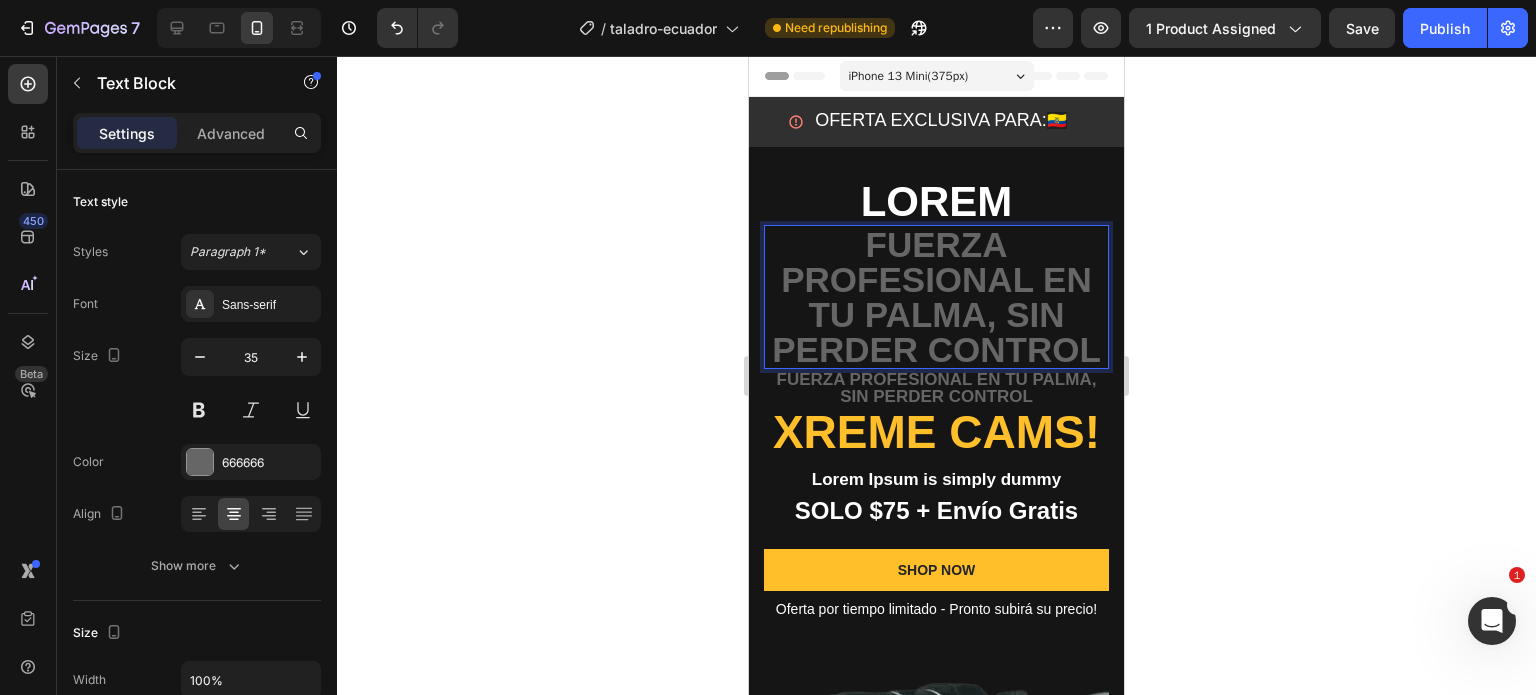 click on "Lorem" at bounding box center [936, 202] 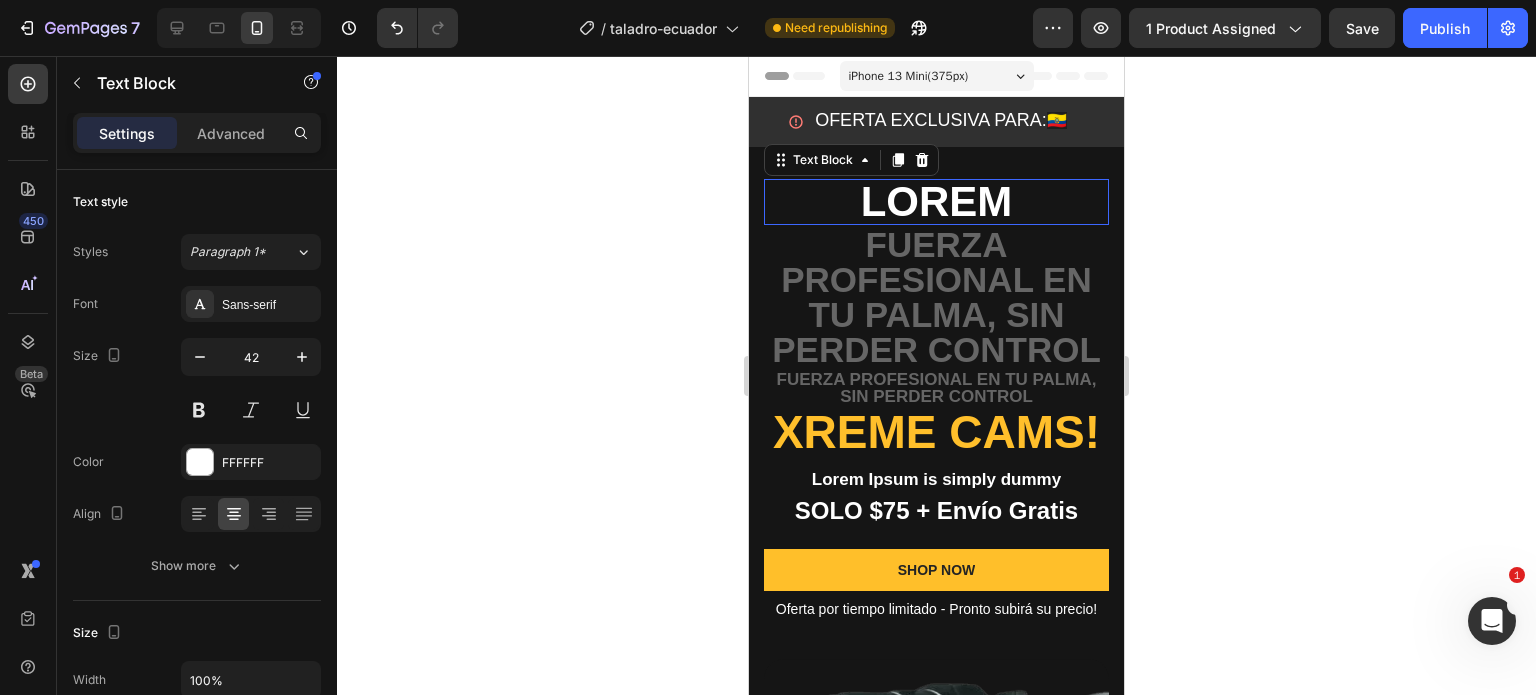 scroll, scrollTop: 382, scrollLeft: 0, axis: vertical 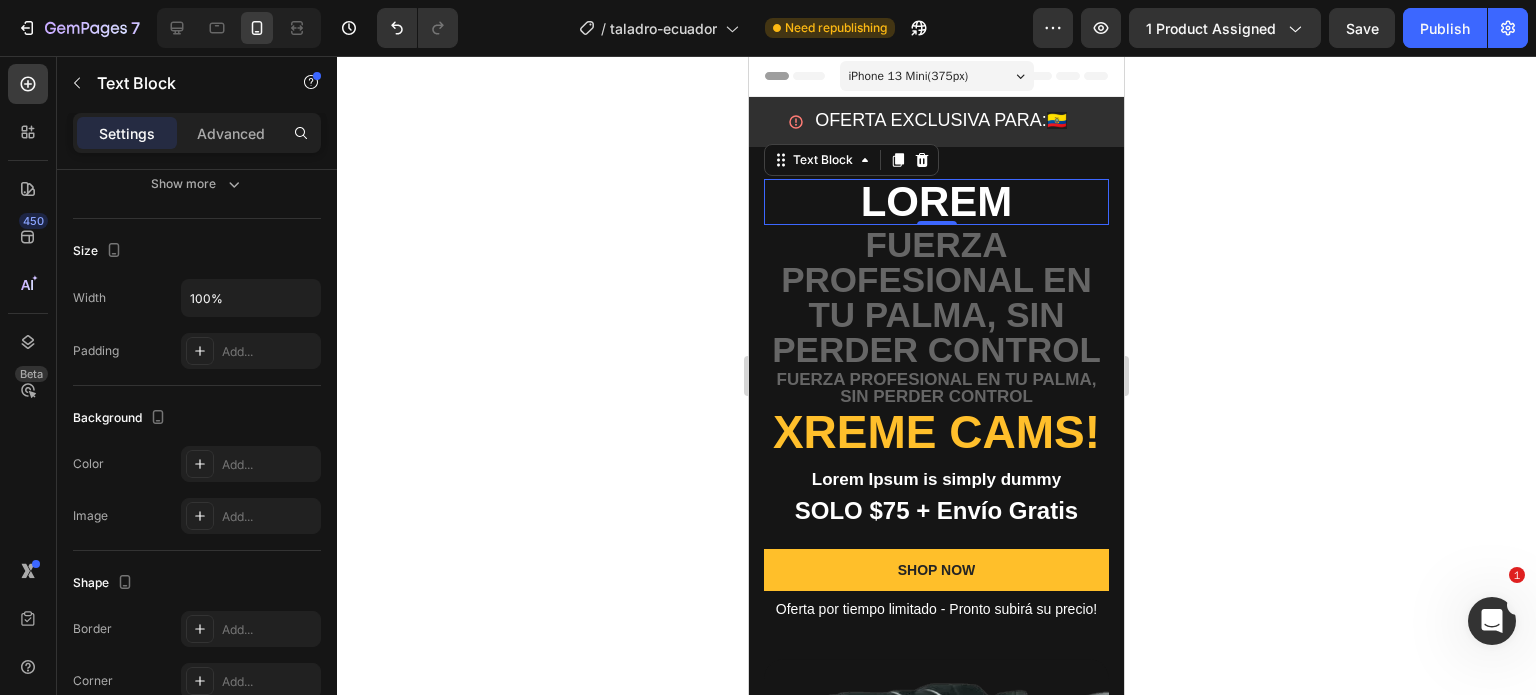 click on "Lorem" at bounding box center (936, 202) 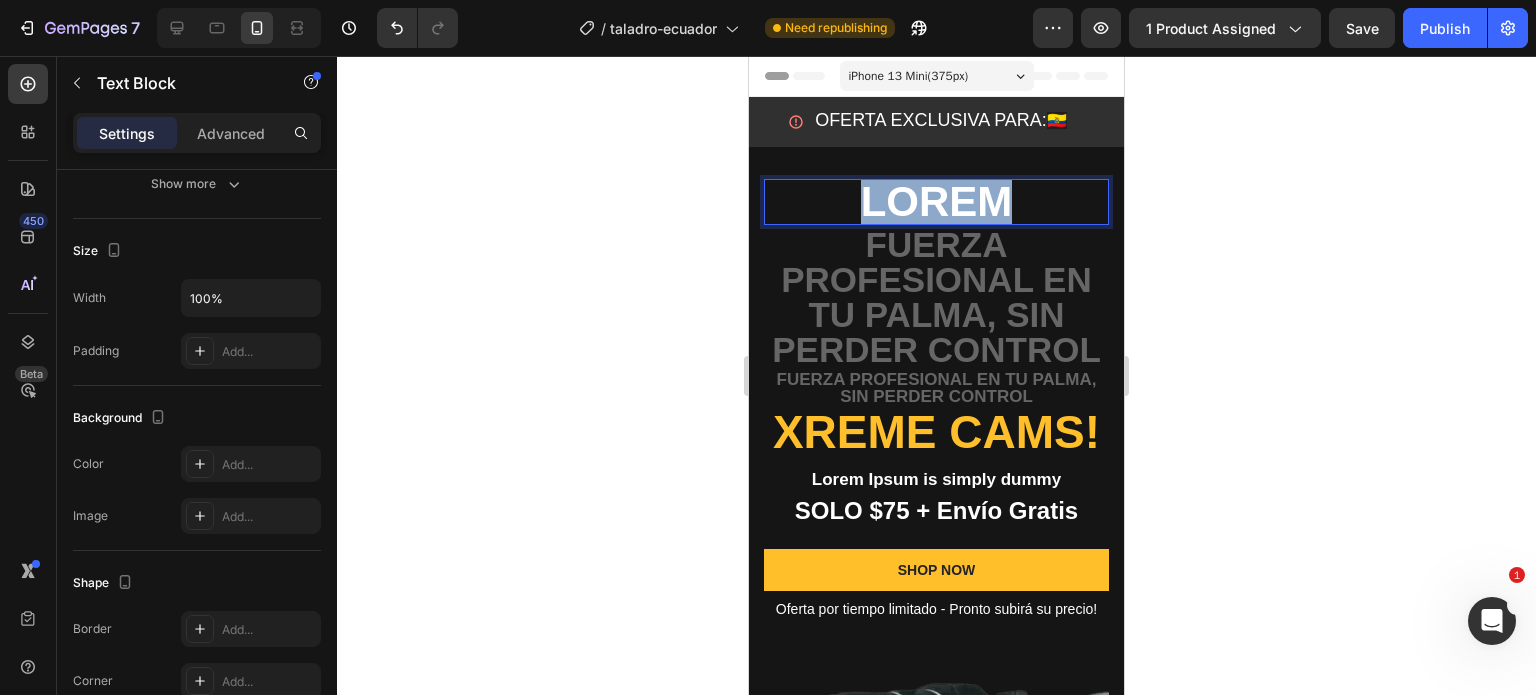 click on "Lorem" at bounding box center [936, 202] 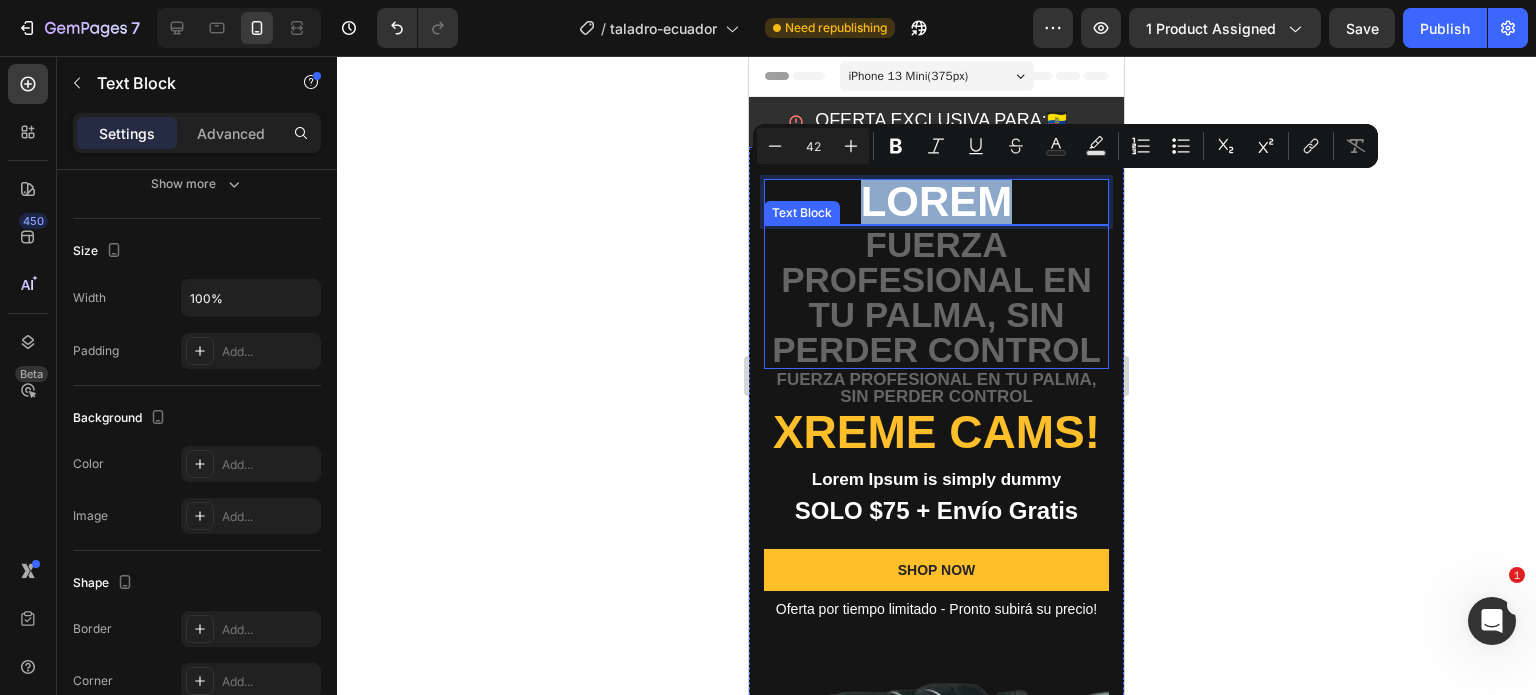 click on "Fuerza profesional en tu palma, sin perder control" at bounding box center (936, 297) 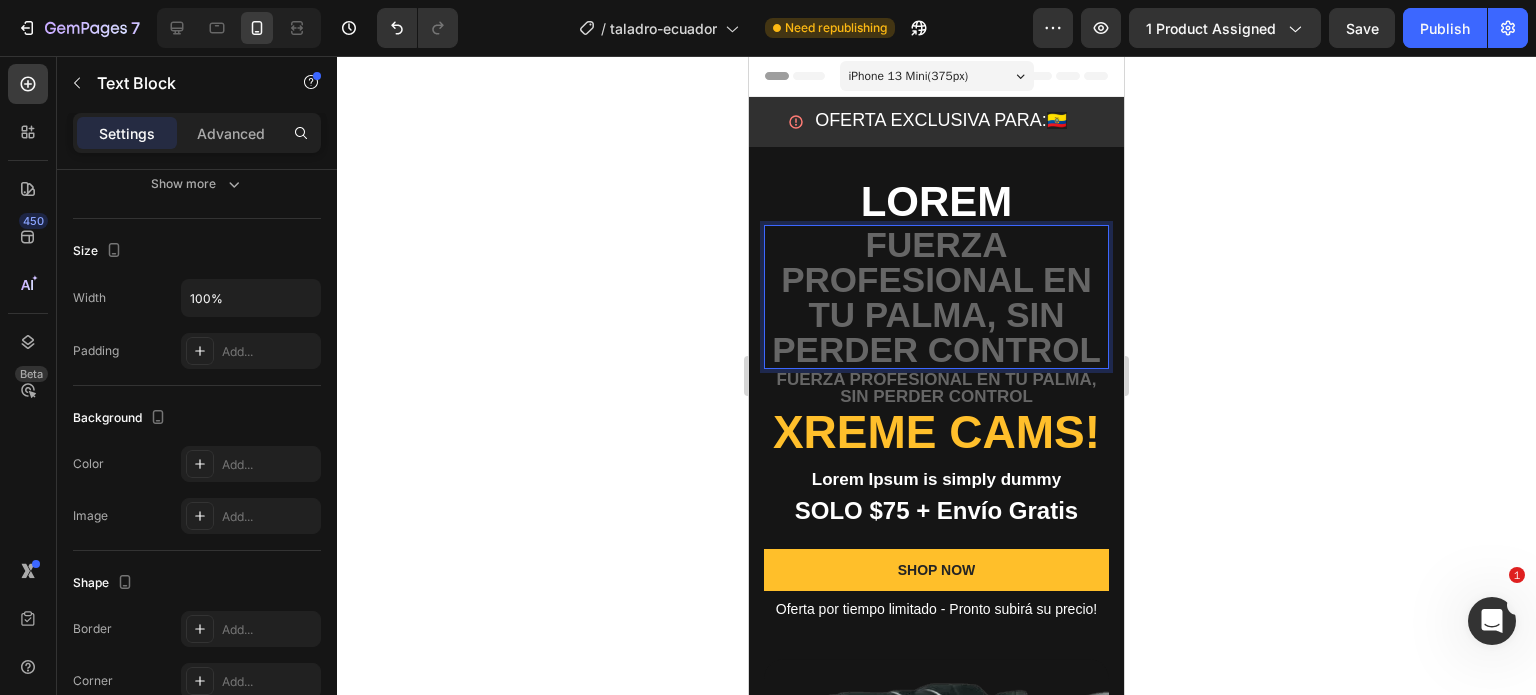 click on "Fuerza profesional en tu palma, sin perder control" at bounding box center (936, 297) 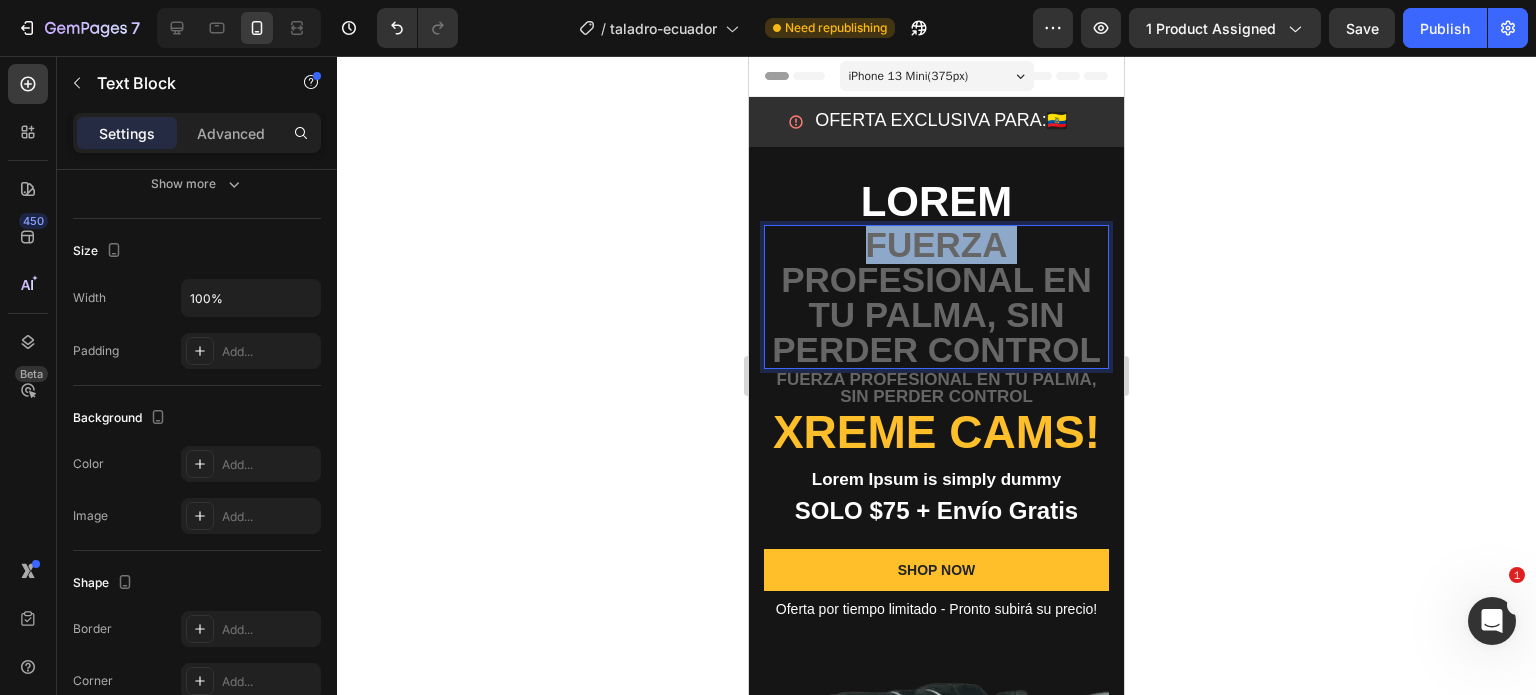 click on "Fuerza profesional en tu palma, sin perder control" at bounding box center (936, 297) 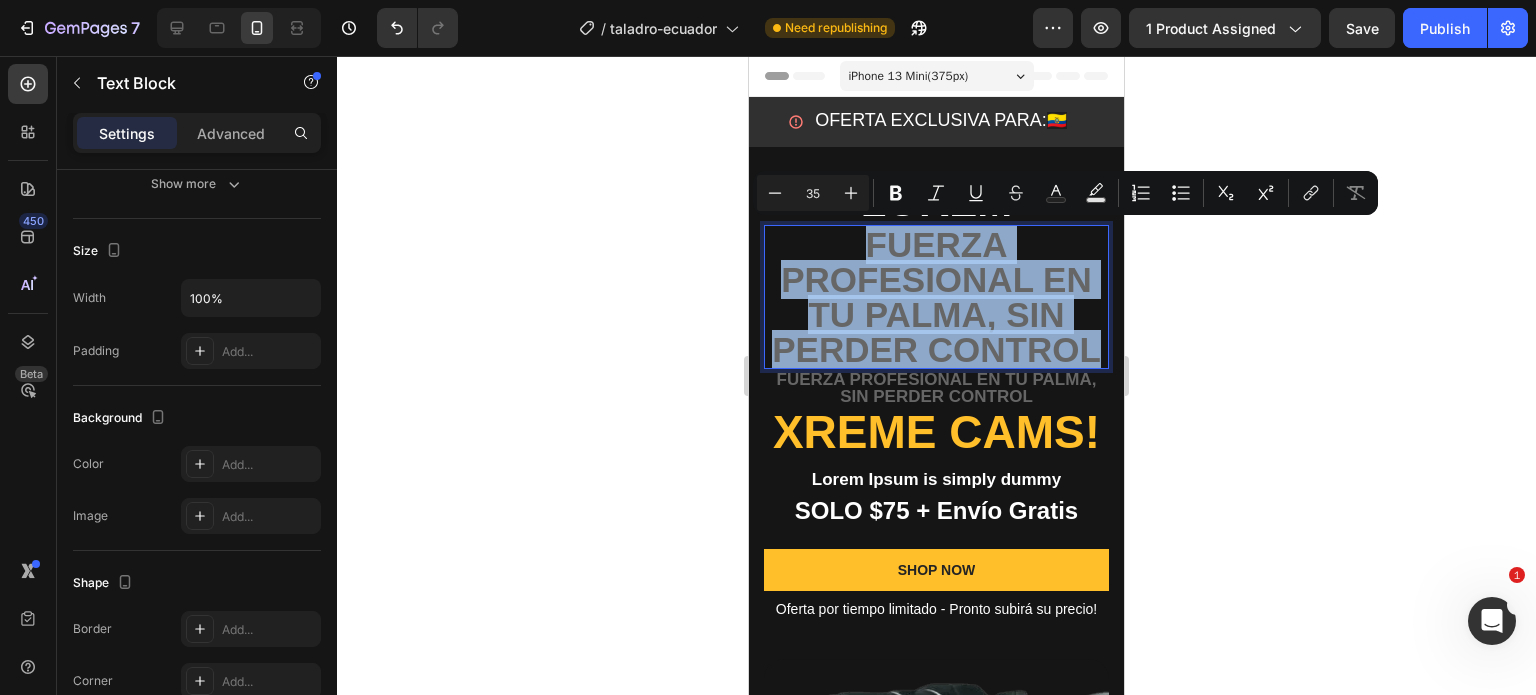 click on "Fuerza profesional en tu palma, sin perder control" at bounding box center (936, 297) 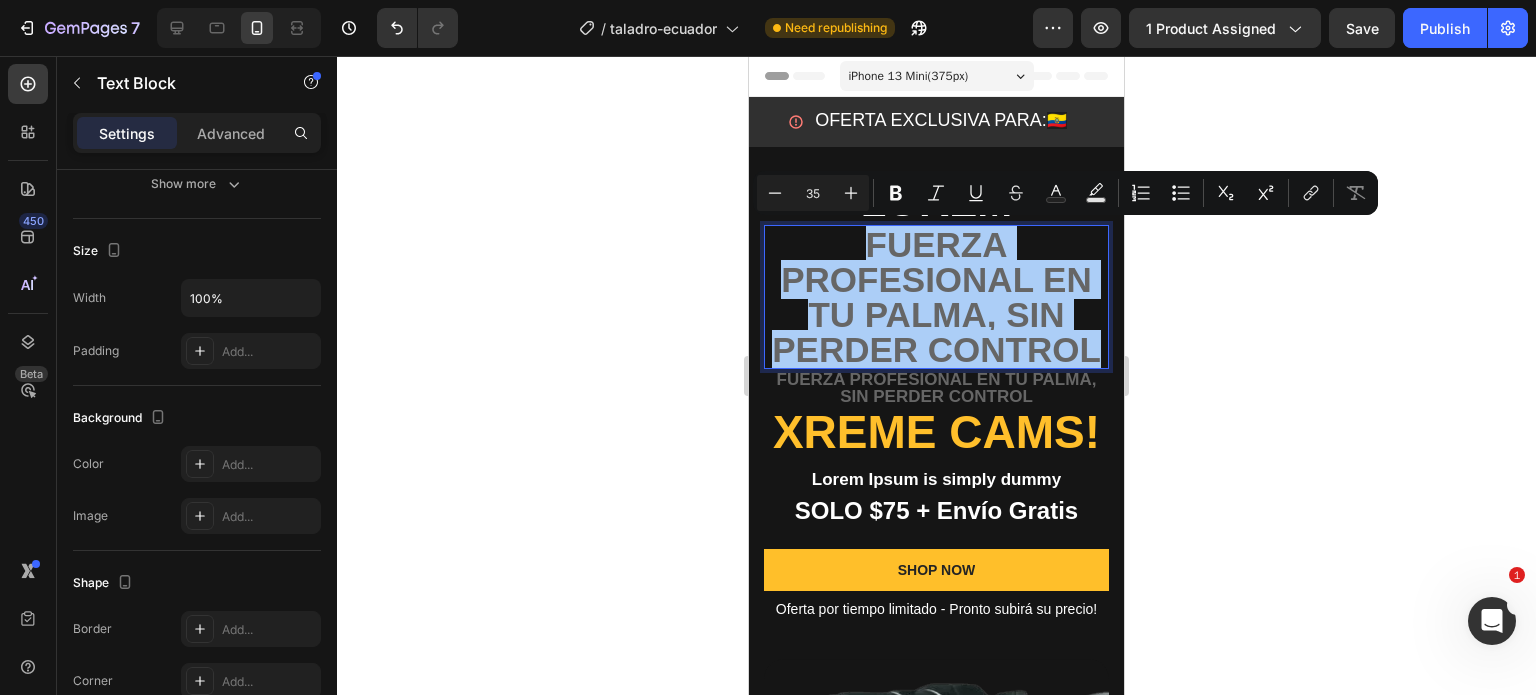 drag, startPoint x: 633, startPoint y: 284, endPoint x: 79, endPoint y: 217, distance: 558.03674 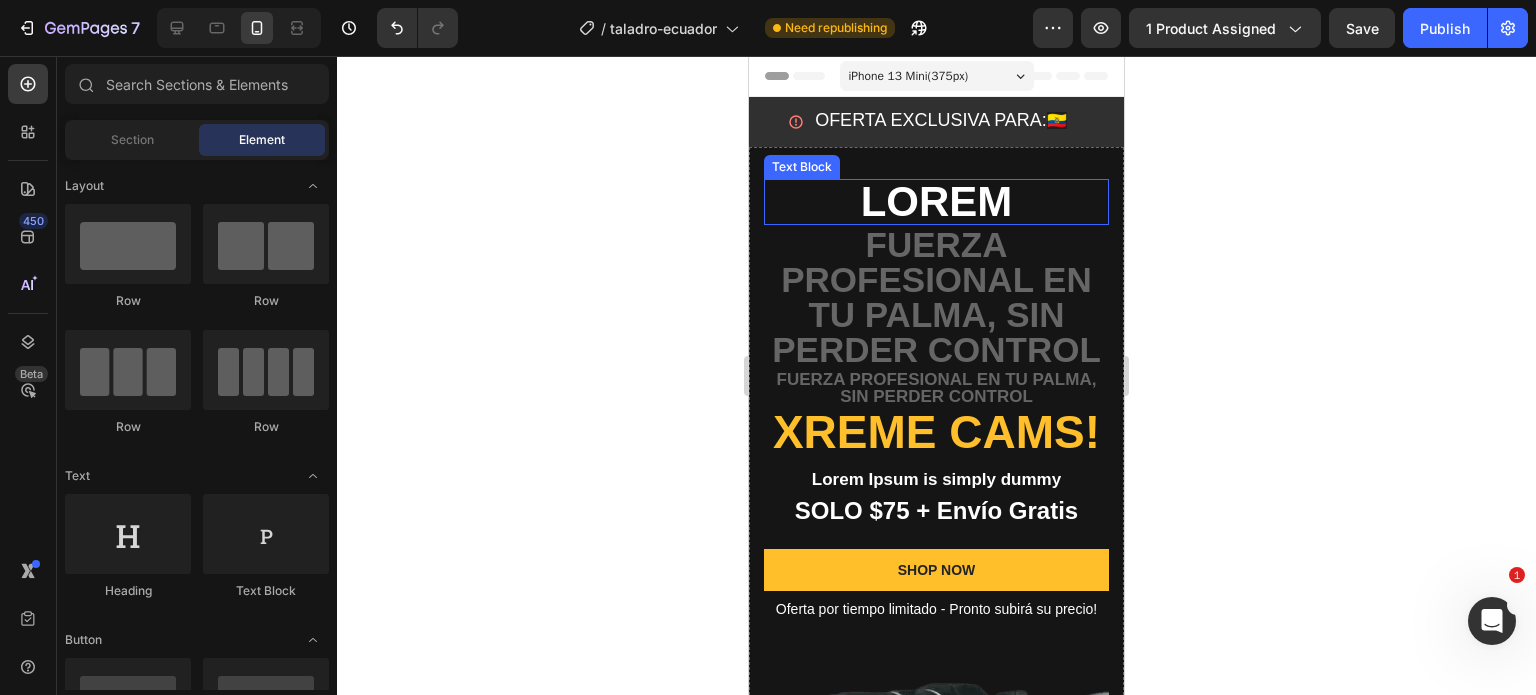 click on "Lorem" at bounding box center (936, 202) 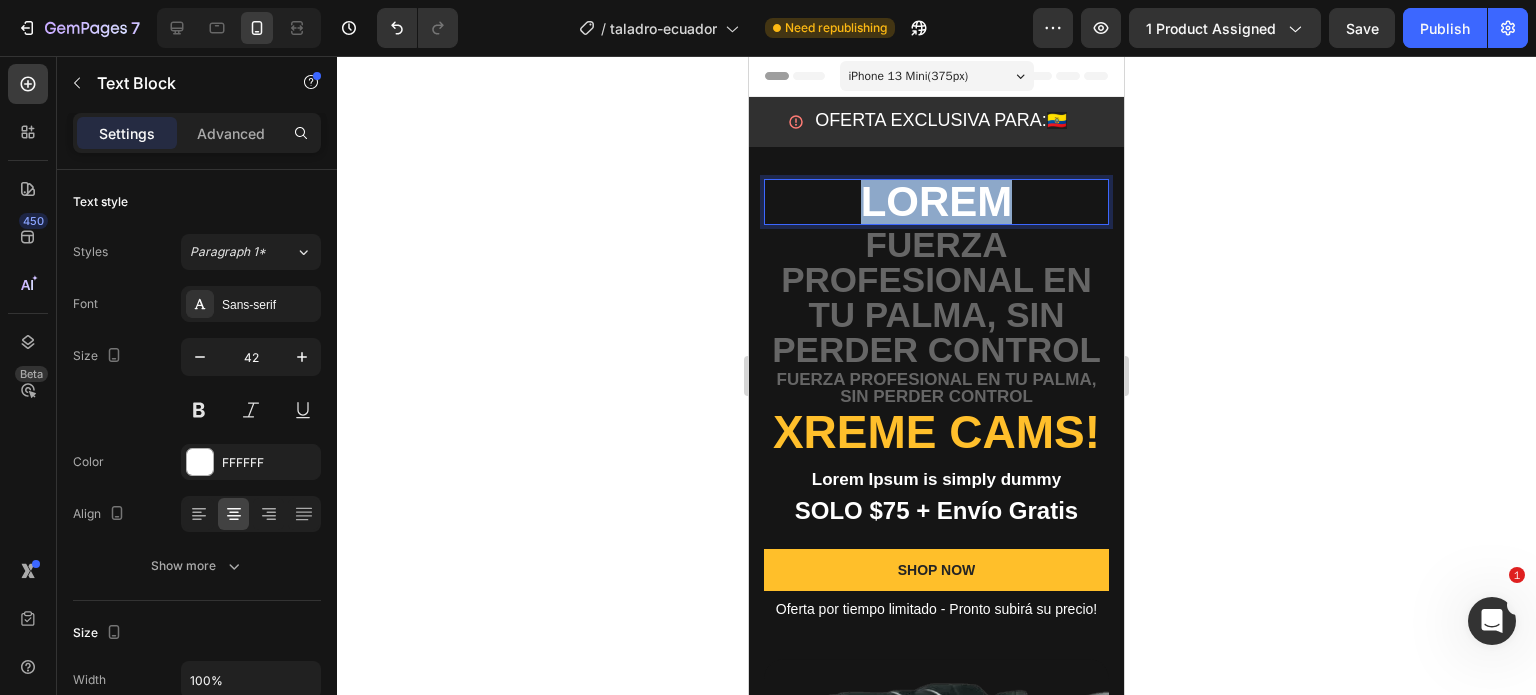 click on "Lorem" at bounding box center [936, 202] 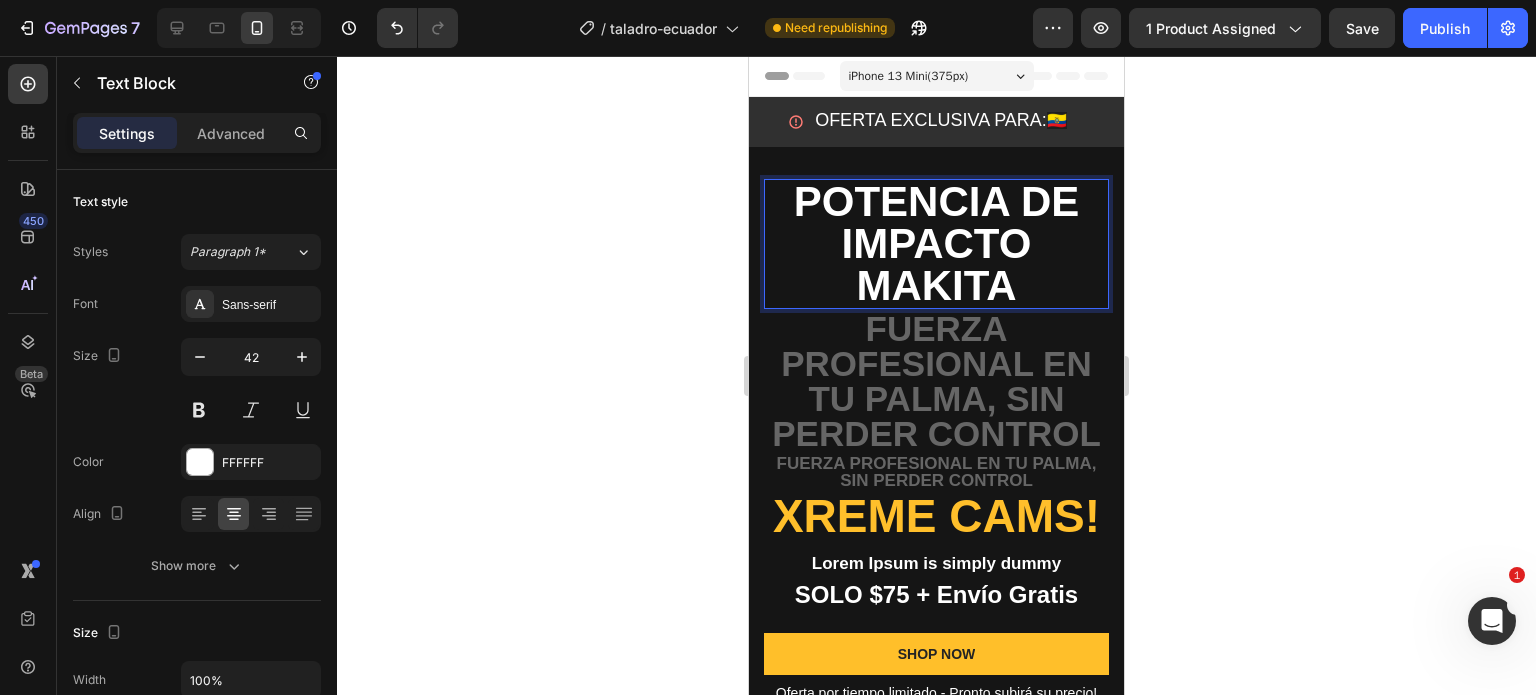 click 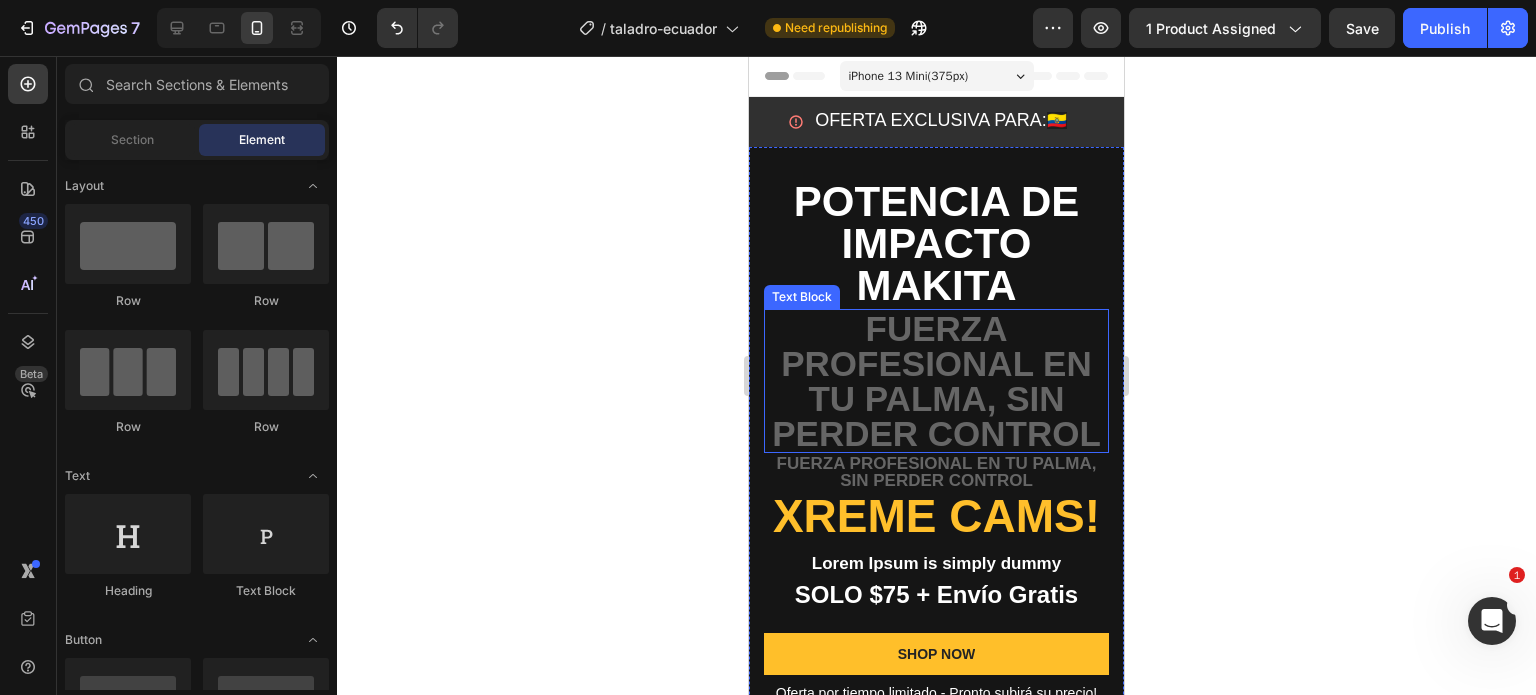 click on "Fuerza profesional en tu palma, sin perder control" at bounding box center (936, 381) 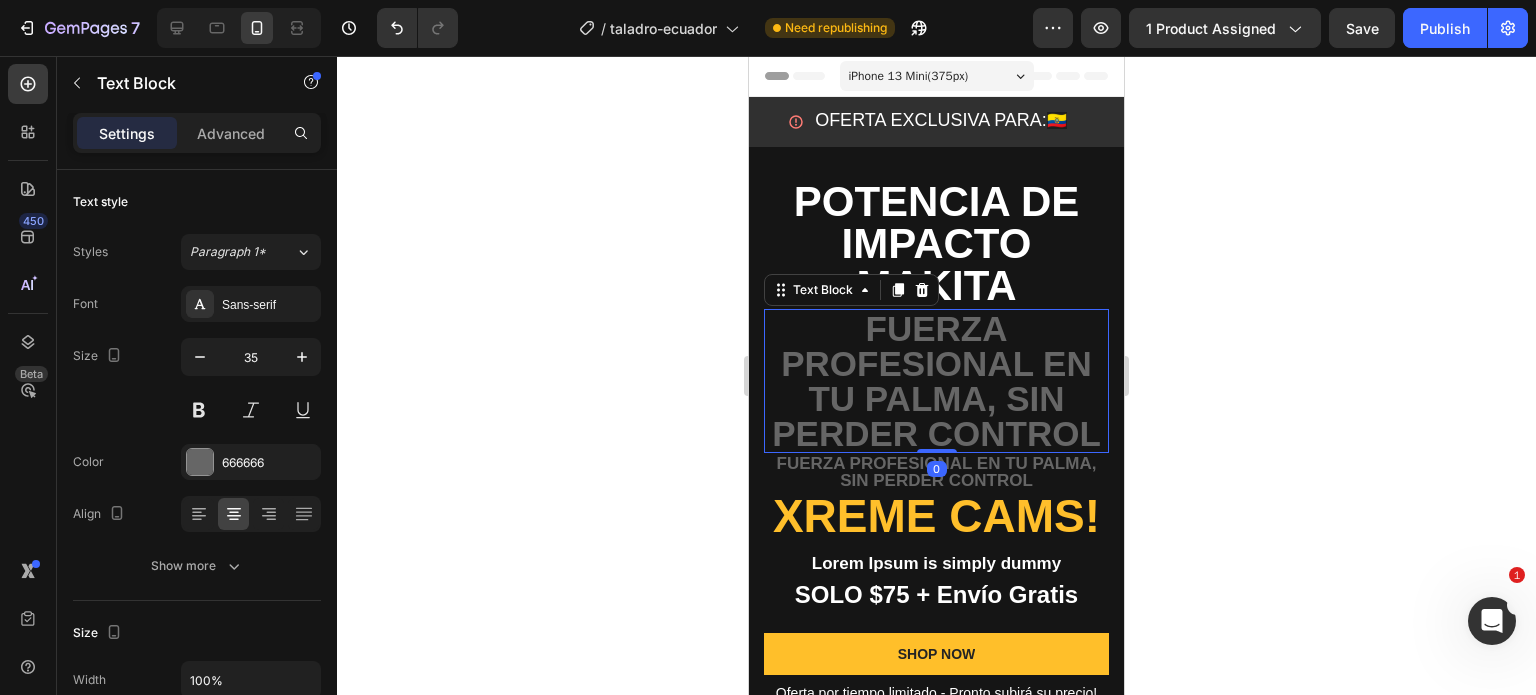 click on "Potencia de Impacto Makita" at bounding box center [936, 244] 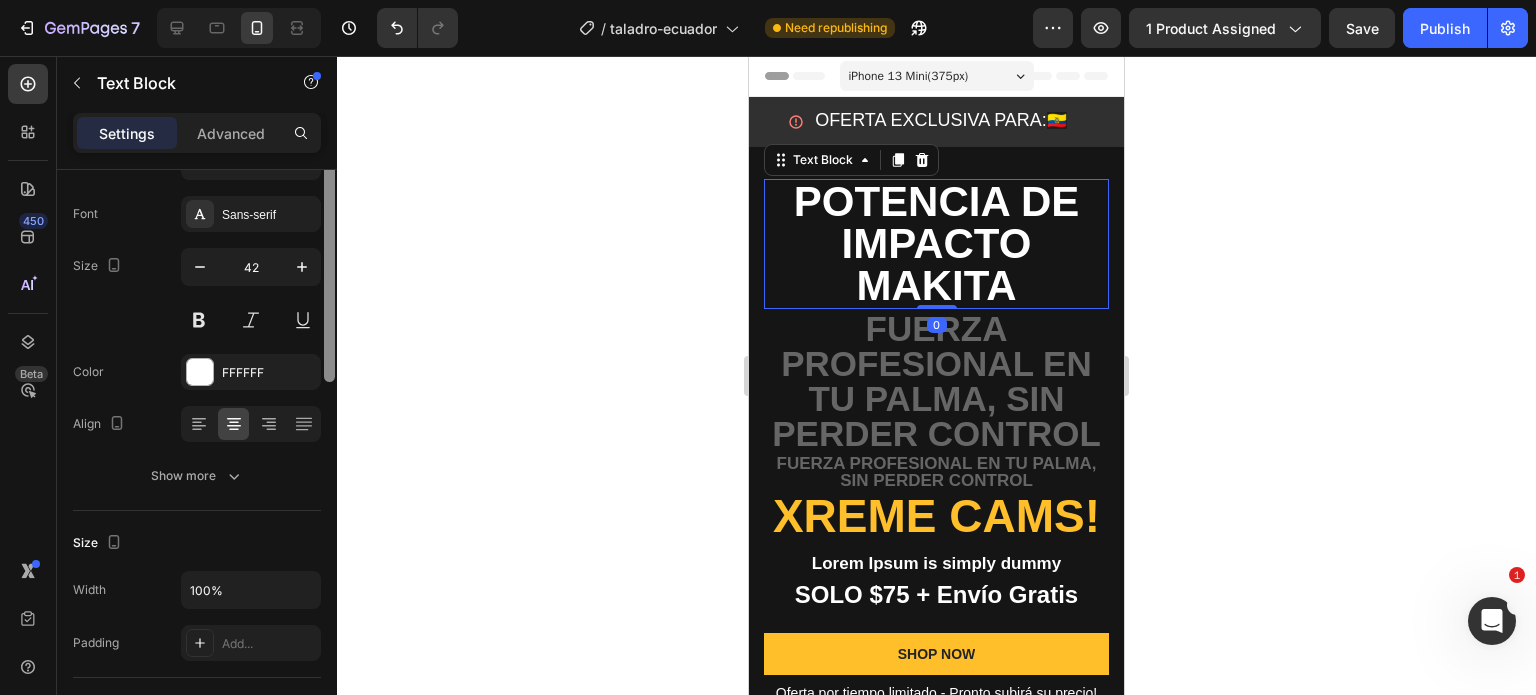 scroll, scrollTop: 0, scrollLeft: 0, axis: both 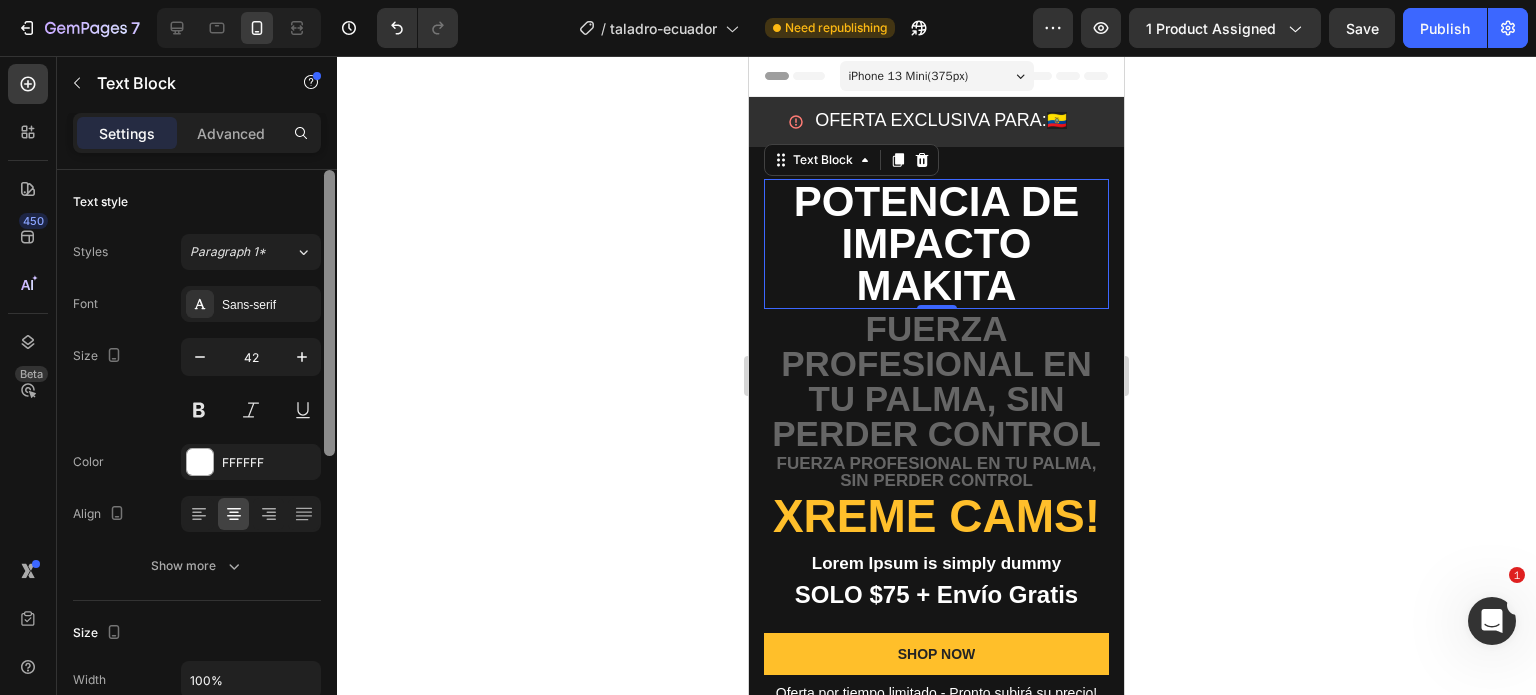 drag, startPoint x: 325, startPoint y: 408, endPoint x: 330, endPoint y: 159, distance: 249.0502 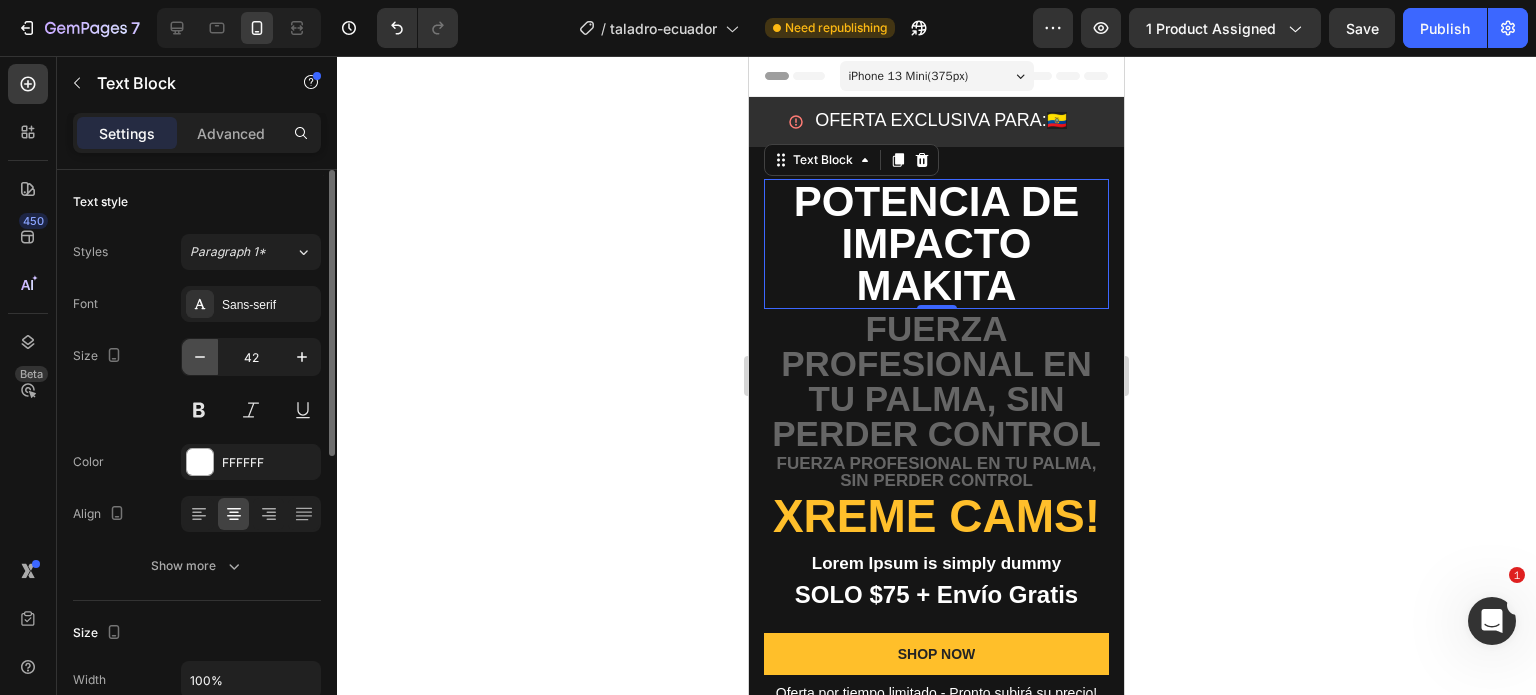 click at bounding box center (200, 357) 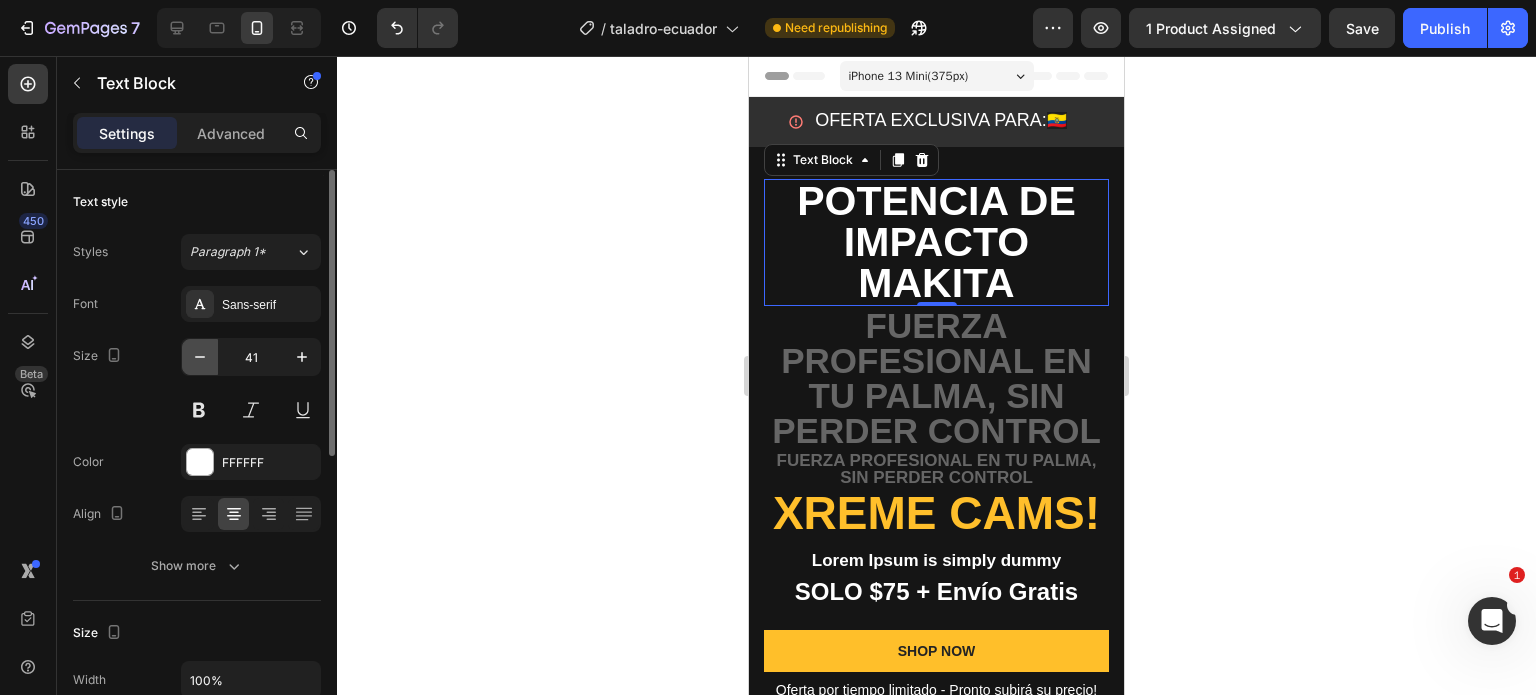 click at bounding box center [200, 357] 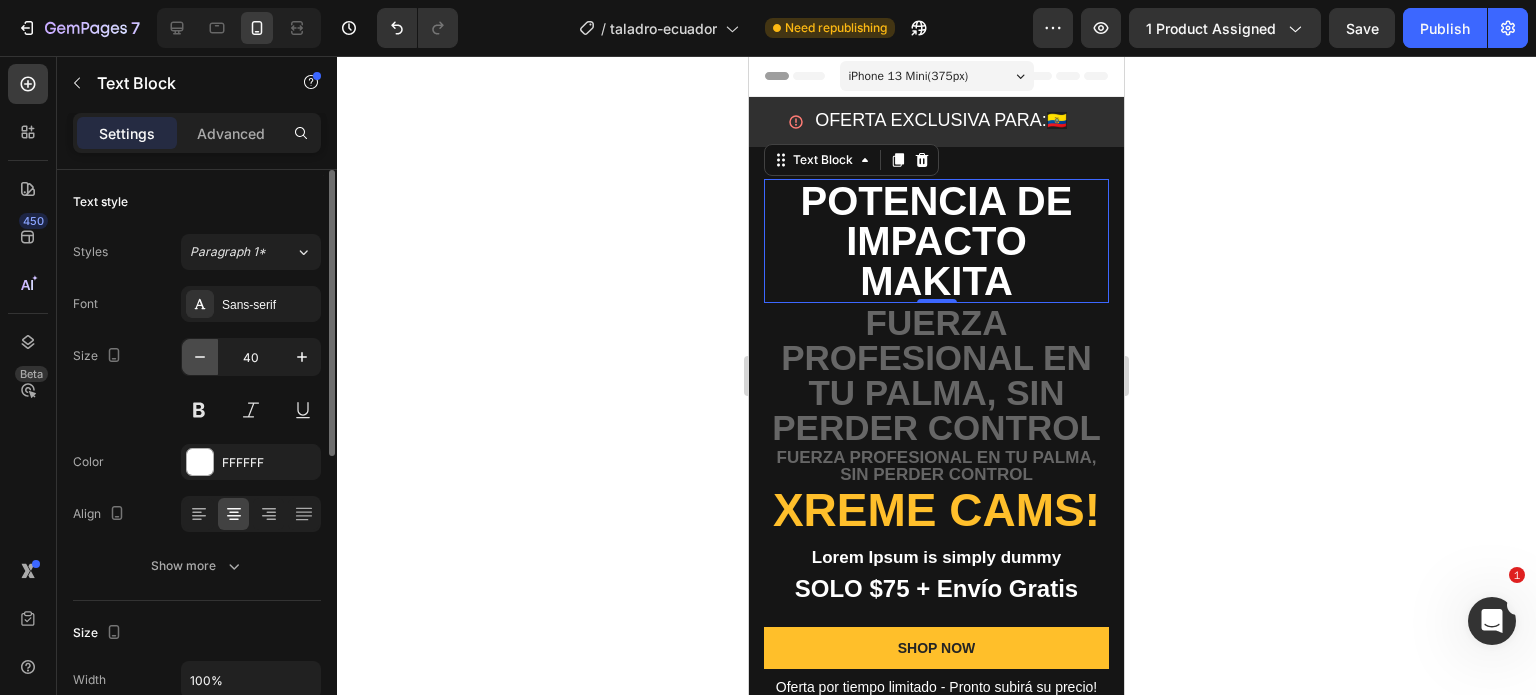 click at bounding box center [200, 357] 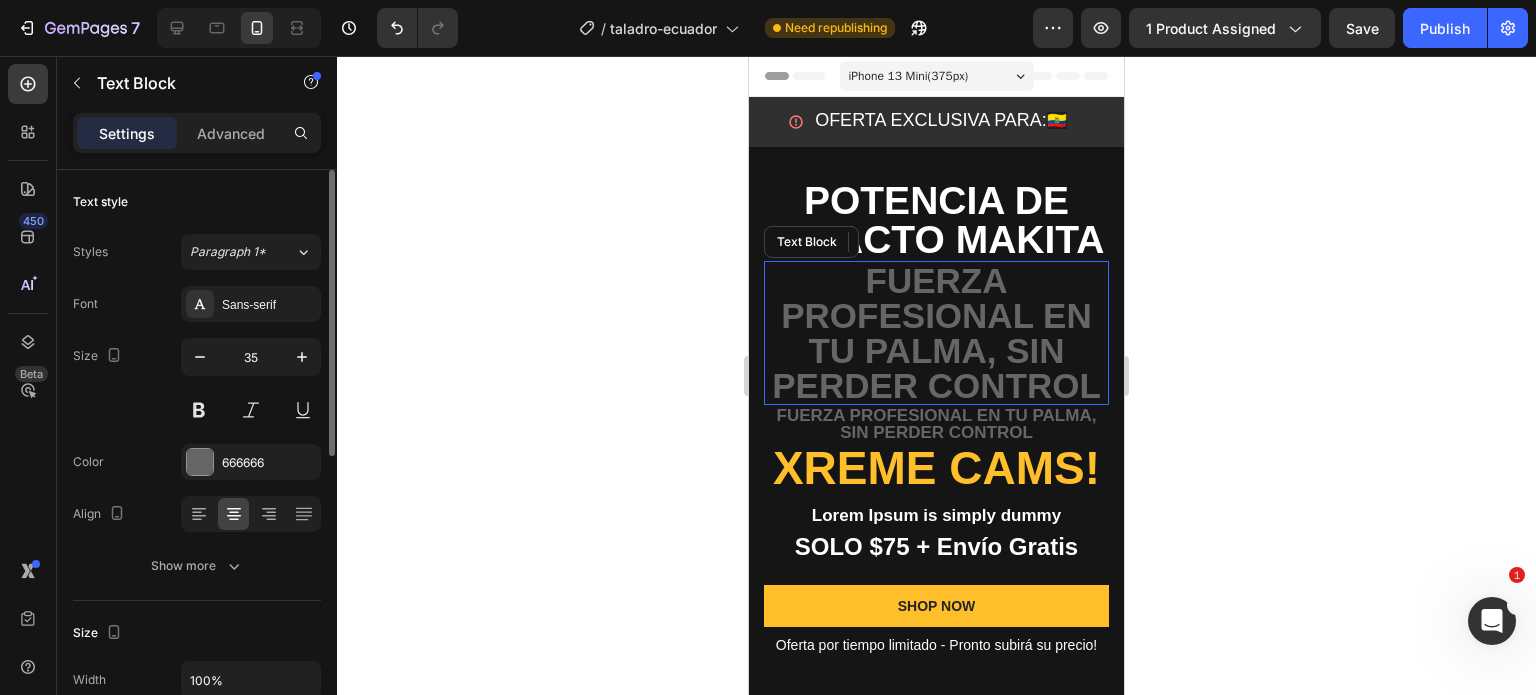 click on "Fuerza profesional en tu palma, sin perder control" at bounding box center [936, 333] 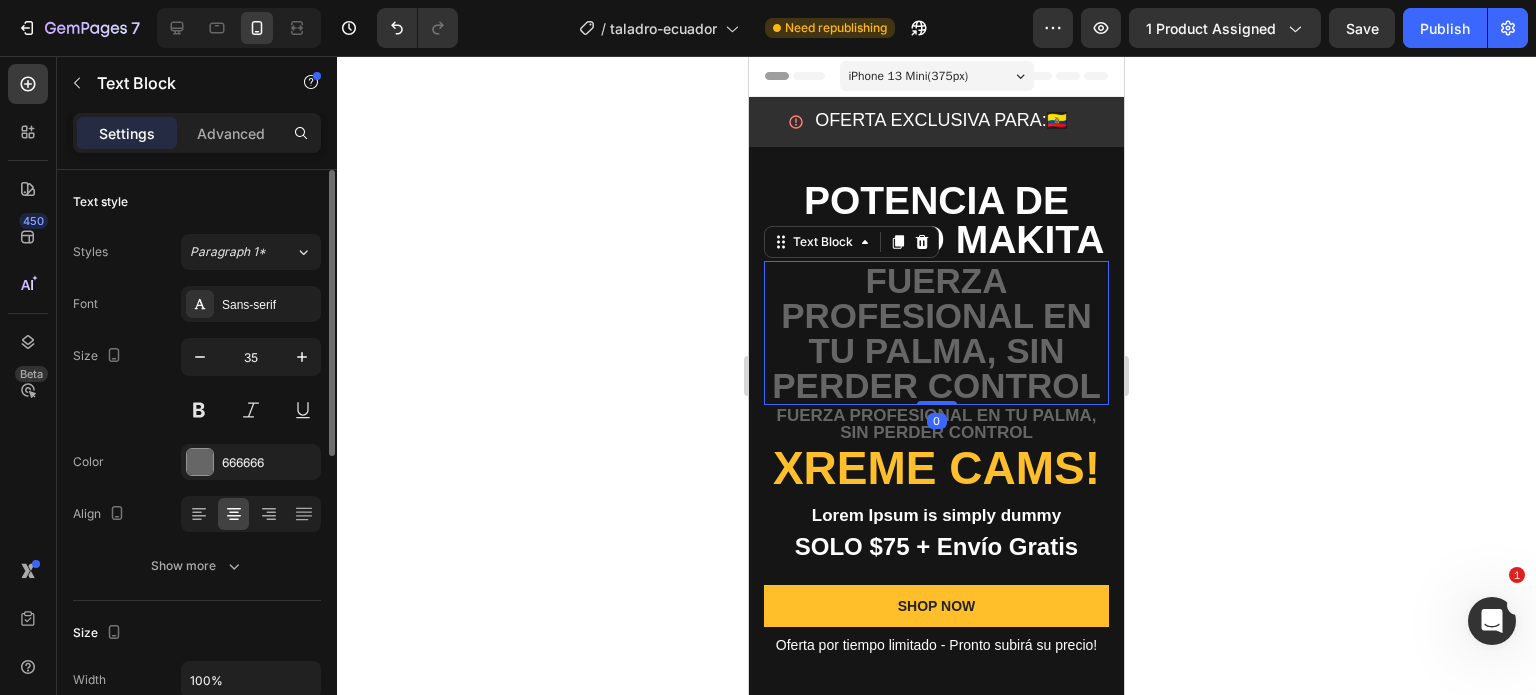 click on "Potencia de Impacto Makita" at bounding box center (936, 220) 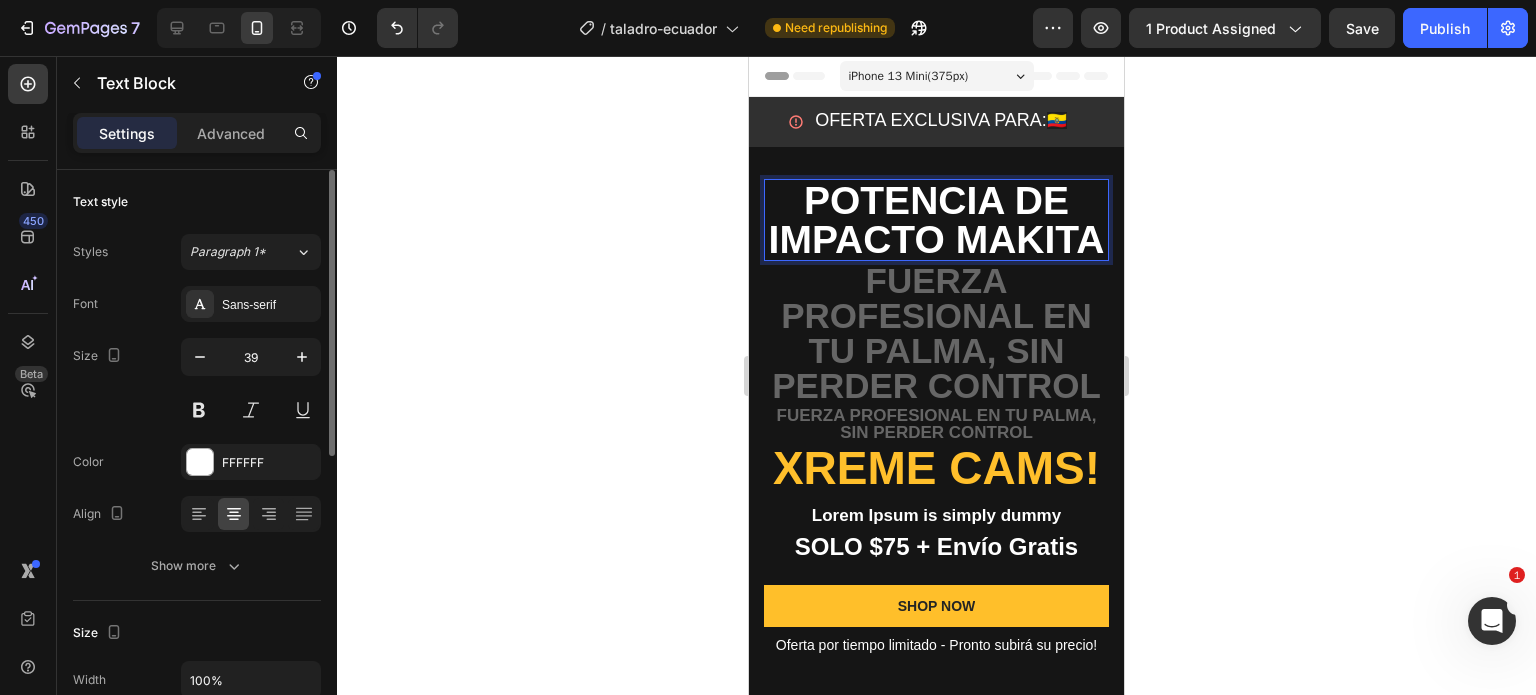 click on "Potencia de Impacto Makita" at bounding box center [936, 220] 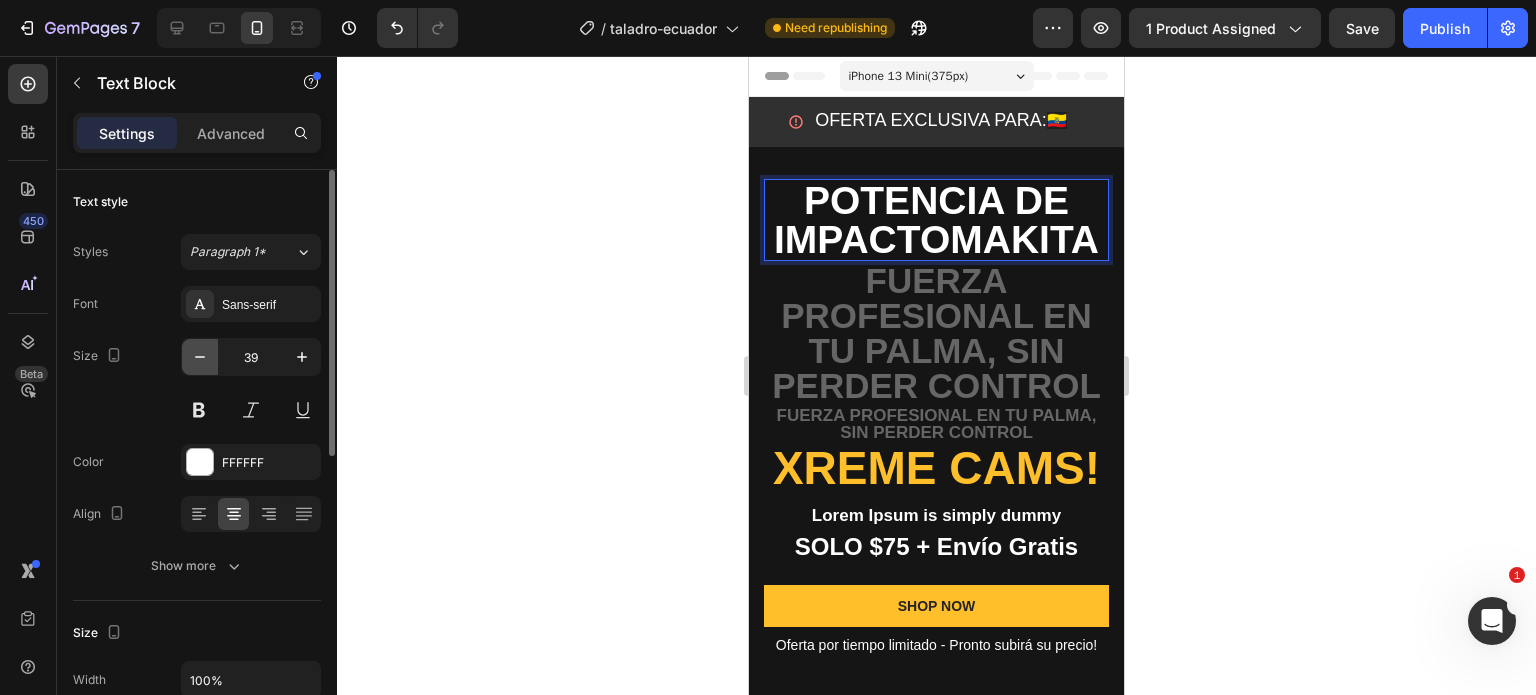 click 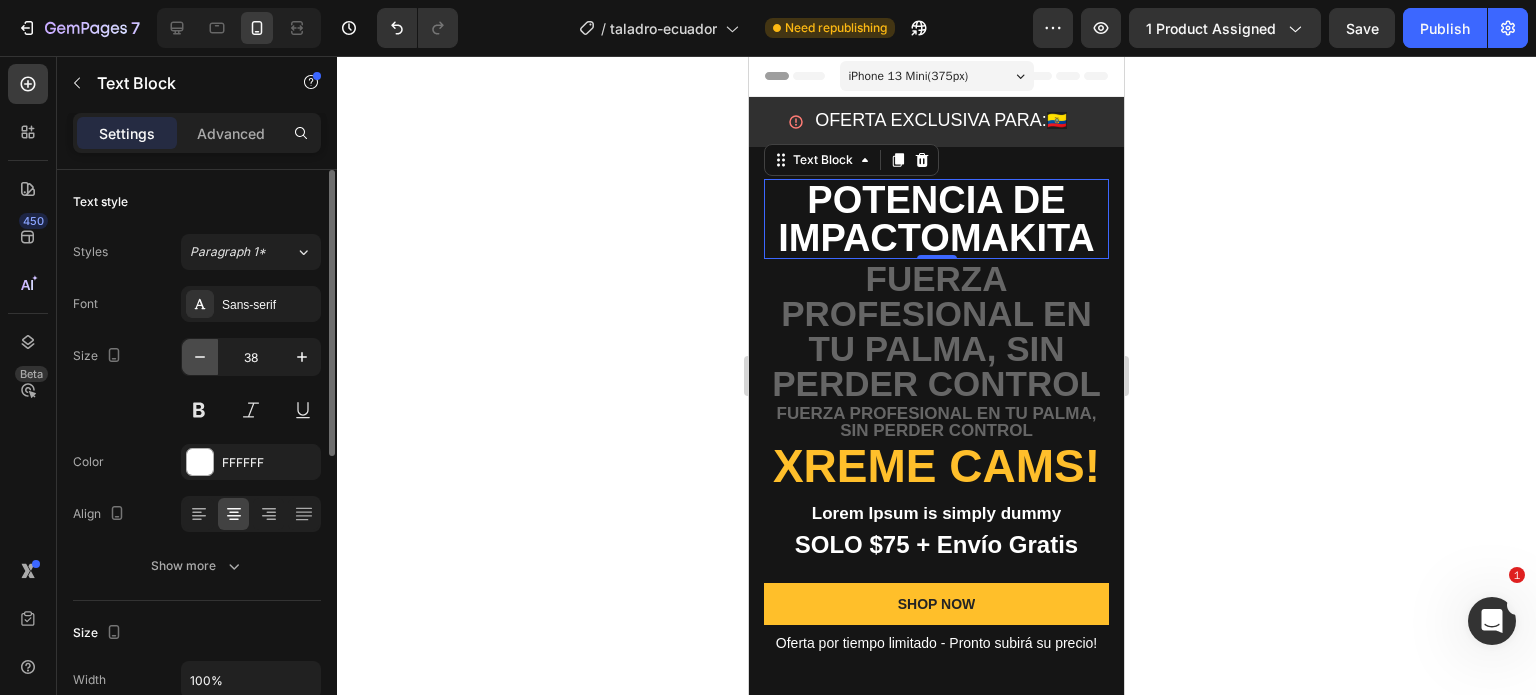 click 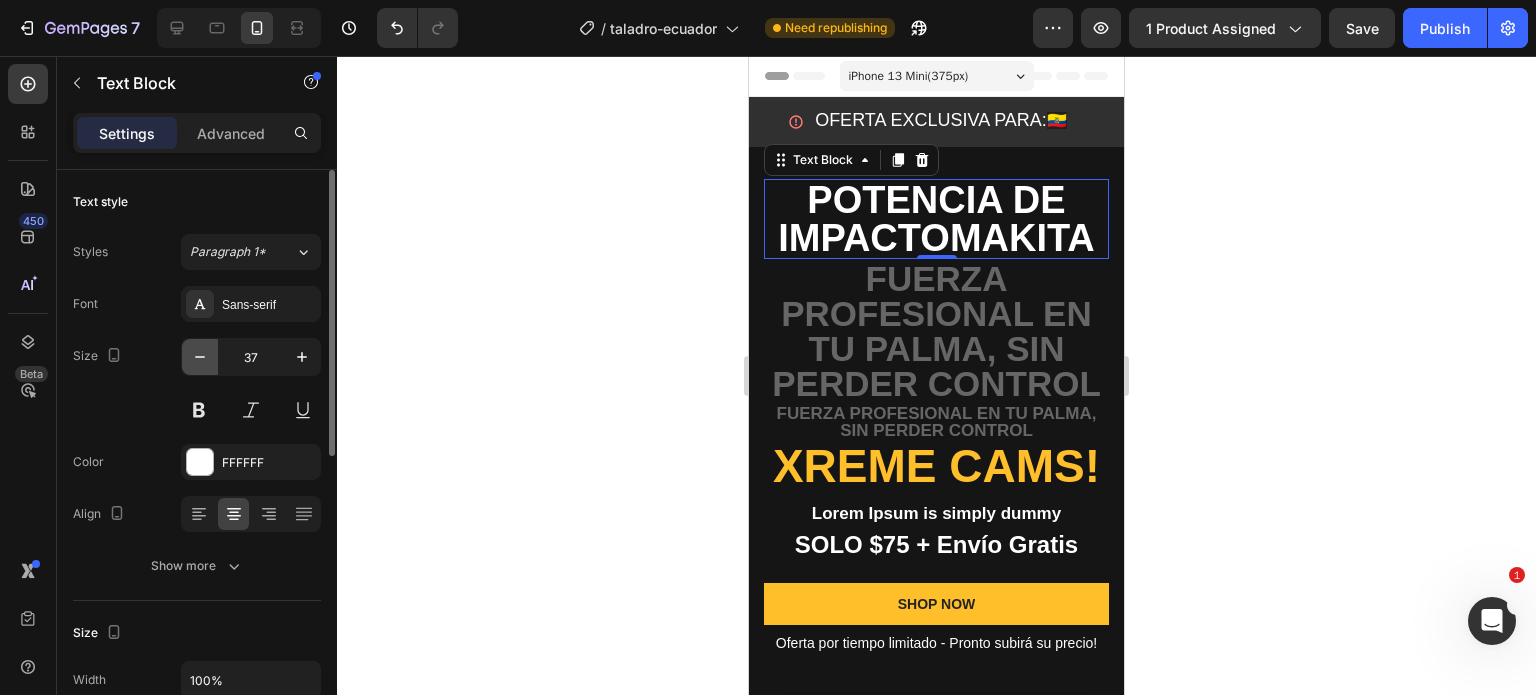 click 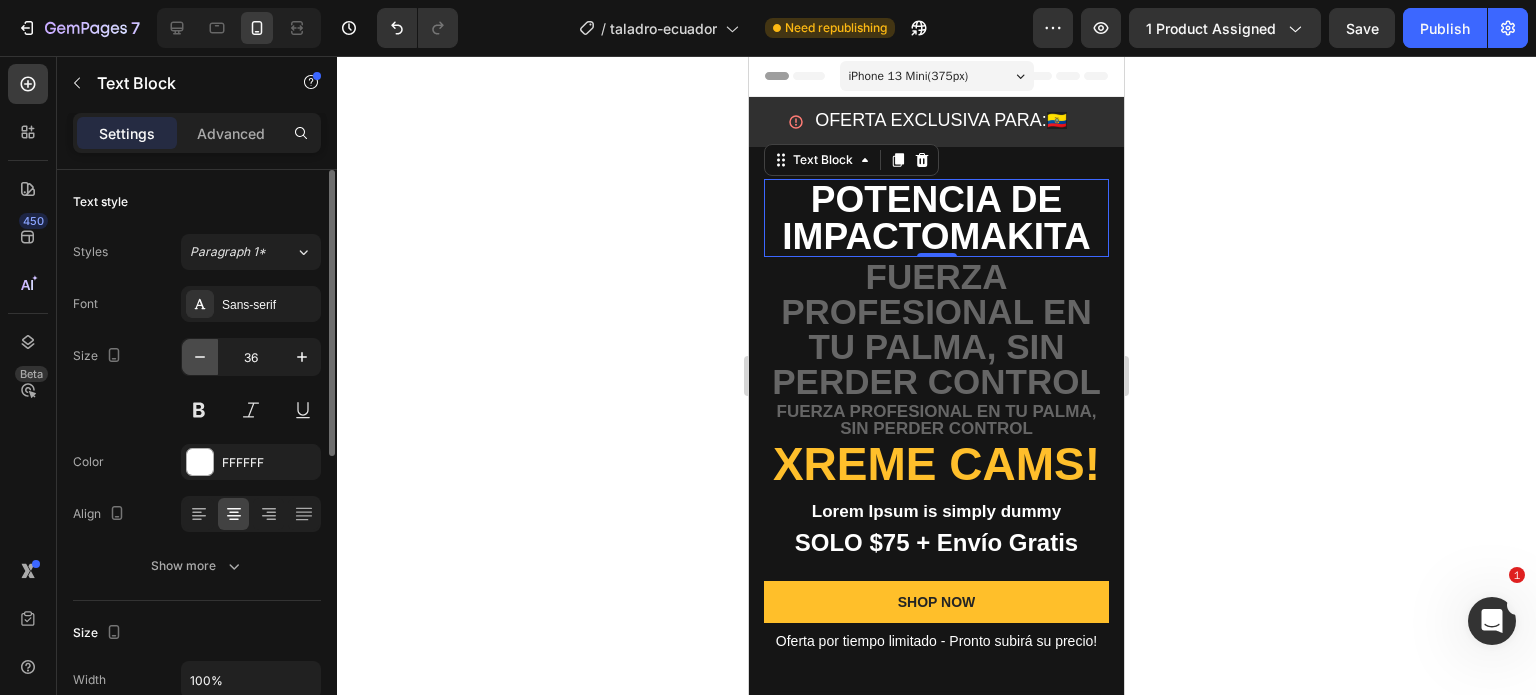 click 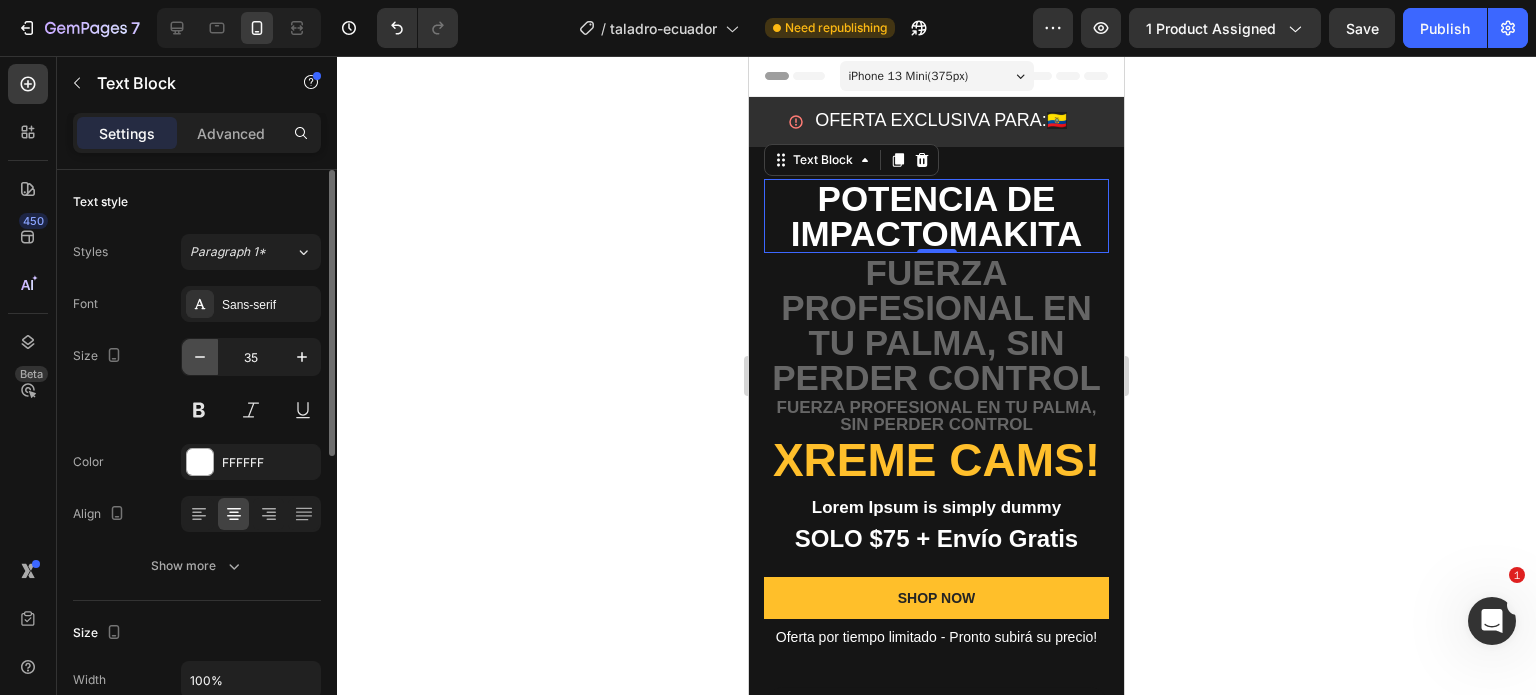 click 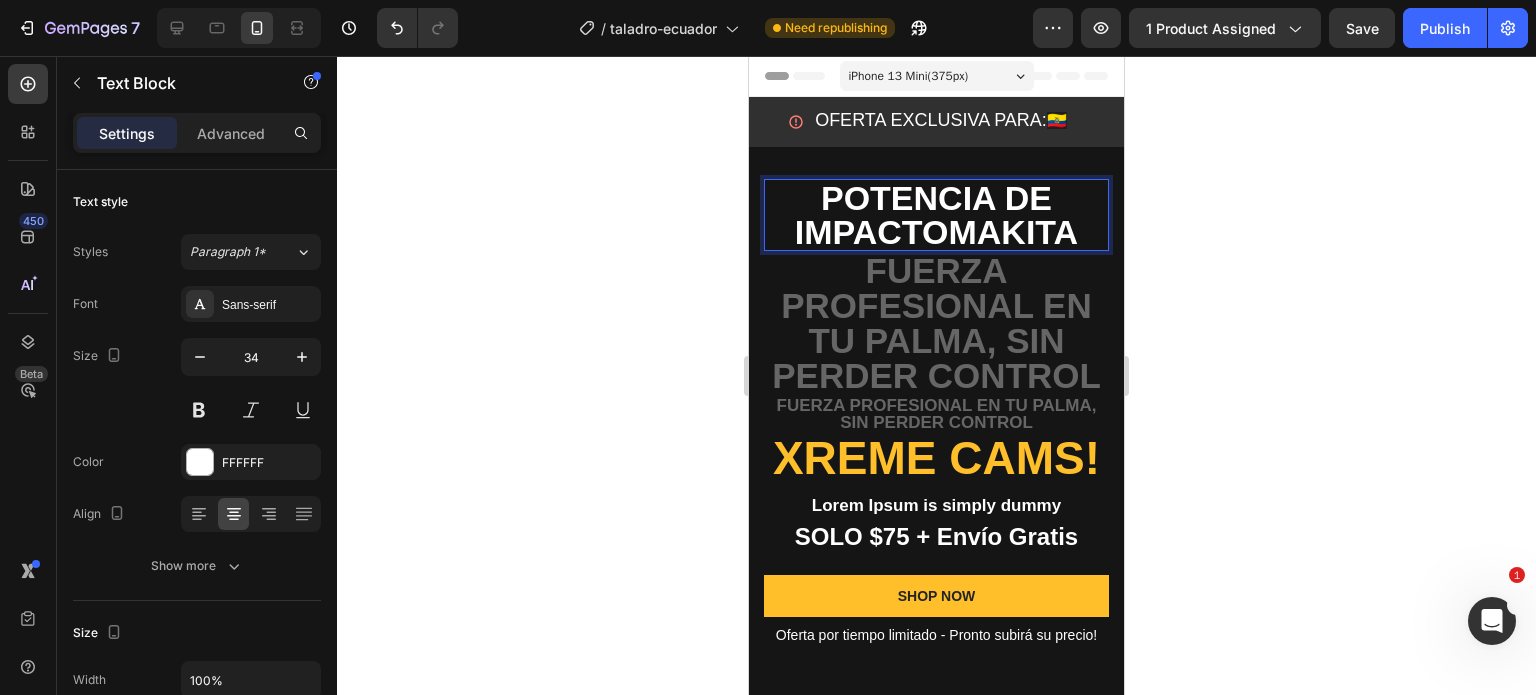 click on "Potencia de ImpactoMakita" at bounding box center [936, 215] 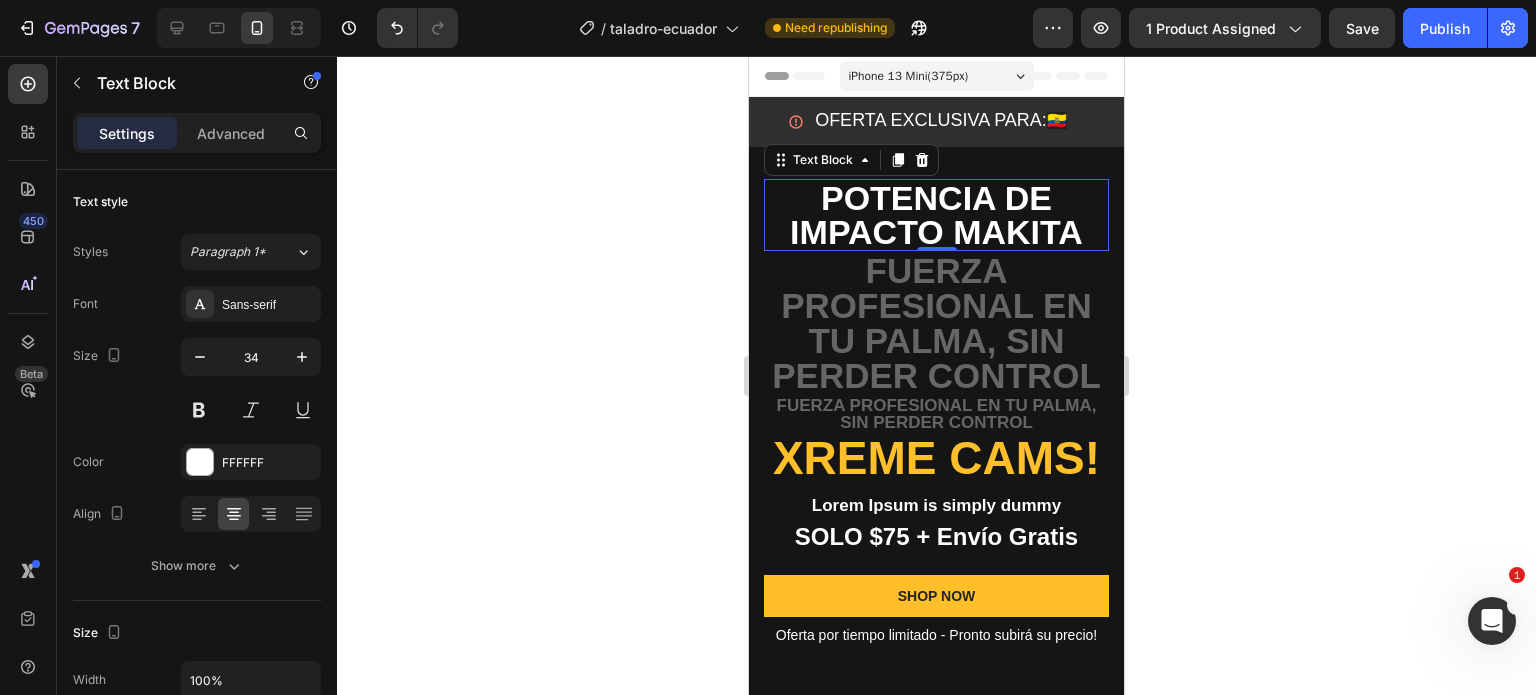 click 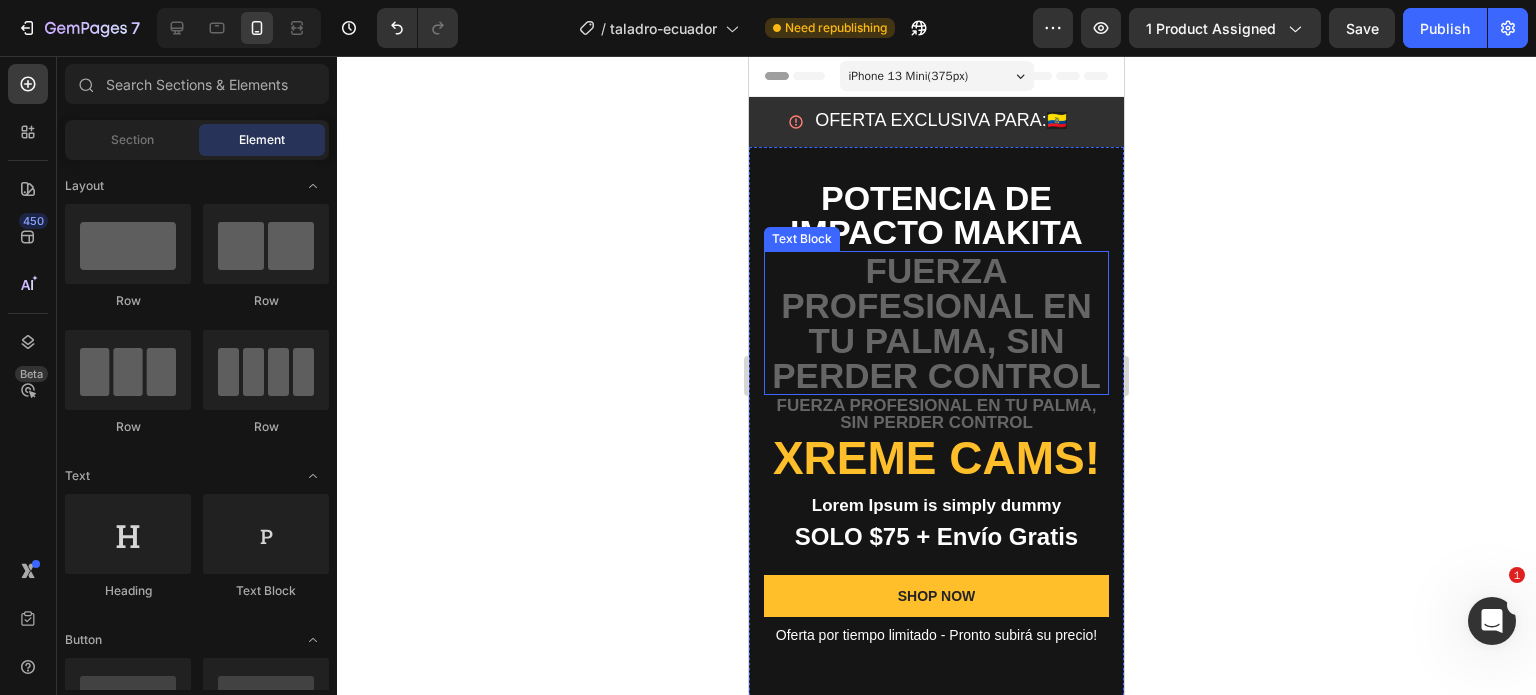 click on "Fuerza profesional en tu palma, sin perder control" at bounding box center (936, 323) 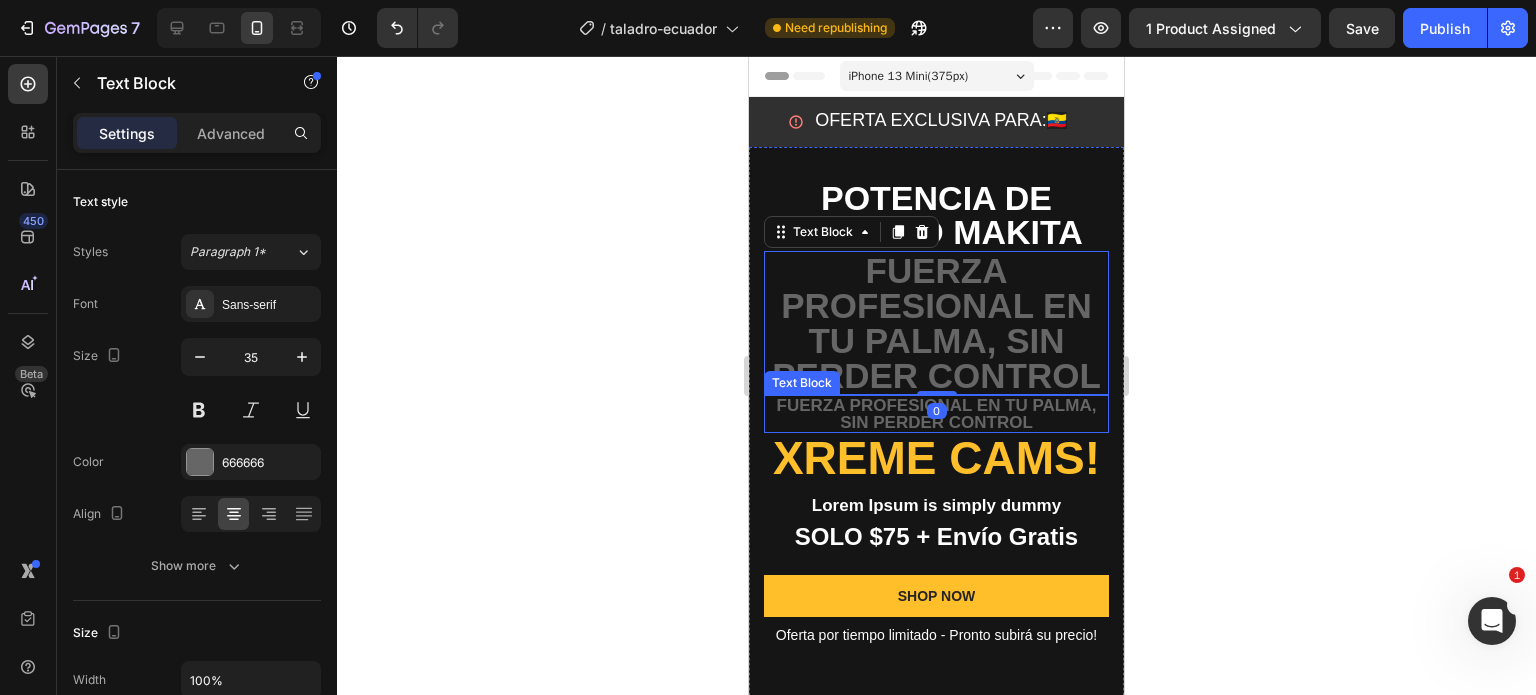 click 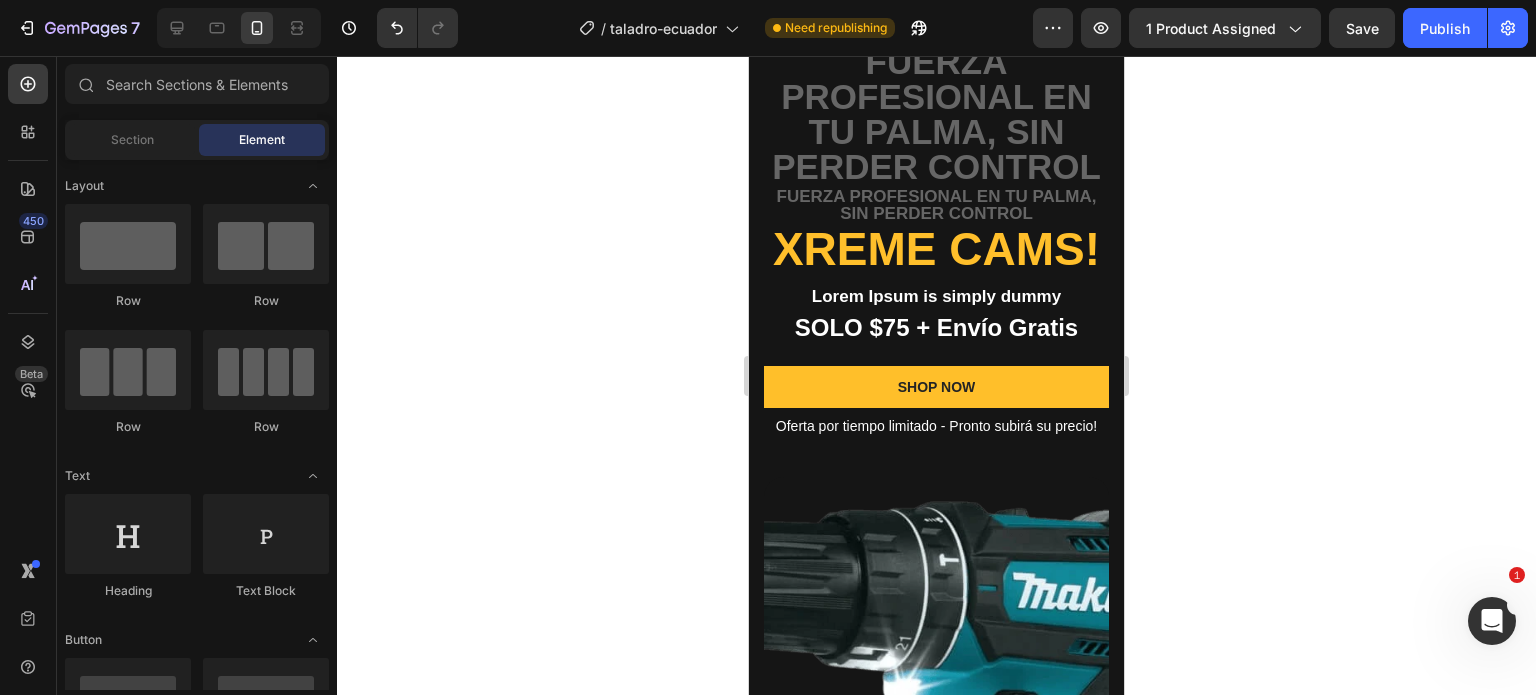 scroll, scrollTop: 224, scrollLeft: 0, axis: vertical 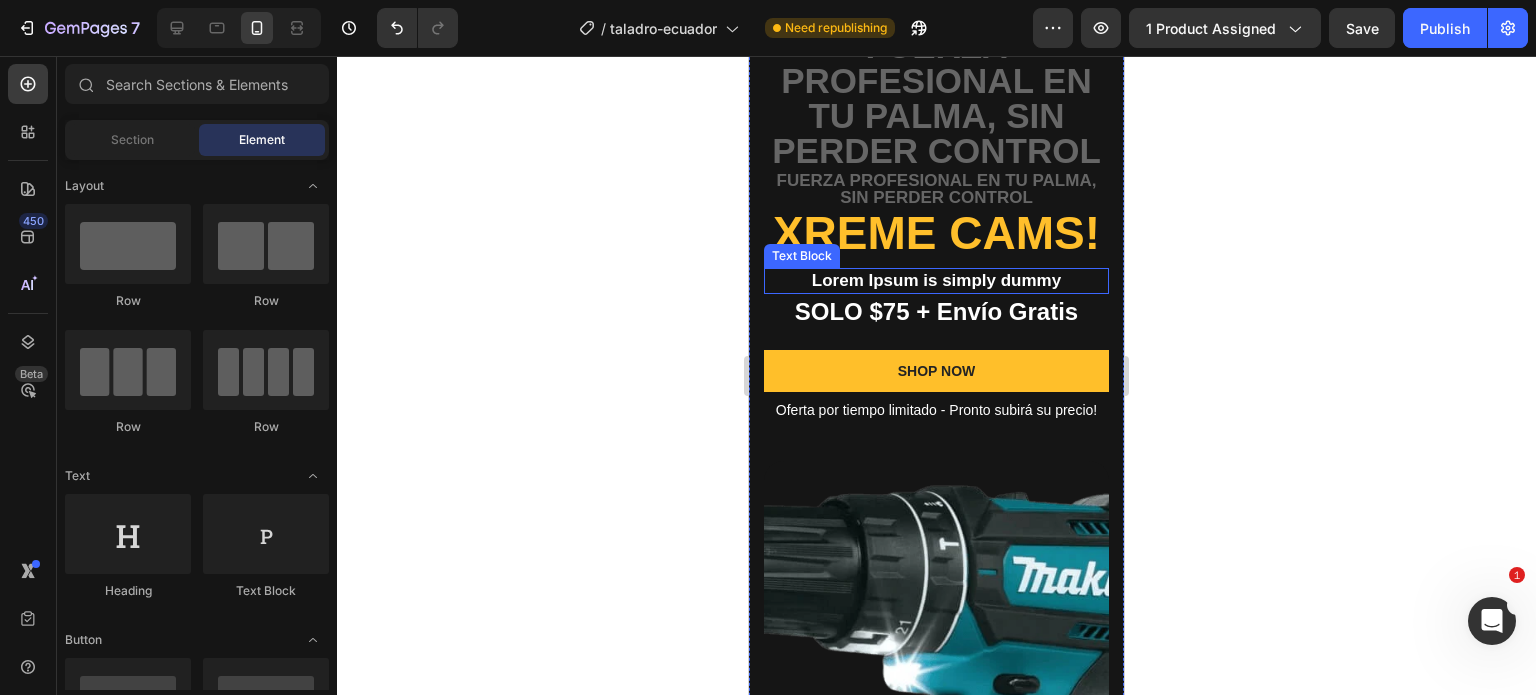 click on "Lorem Ipsum is simply dummy" at bounding box center (936, 281) 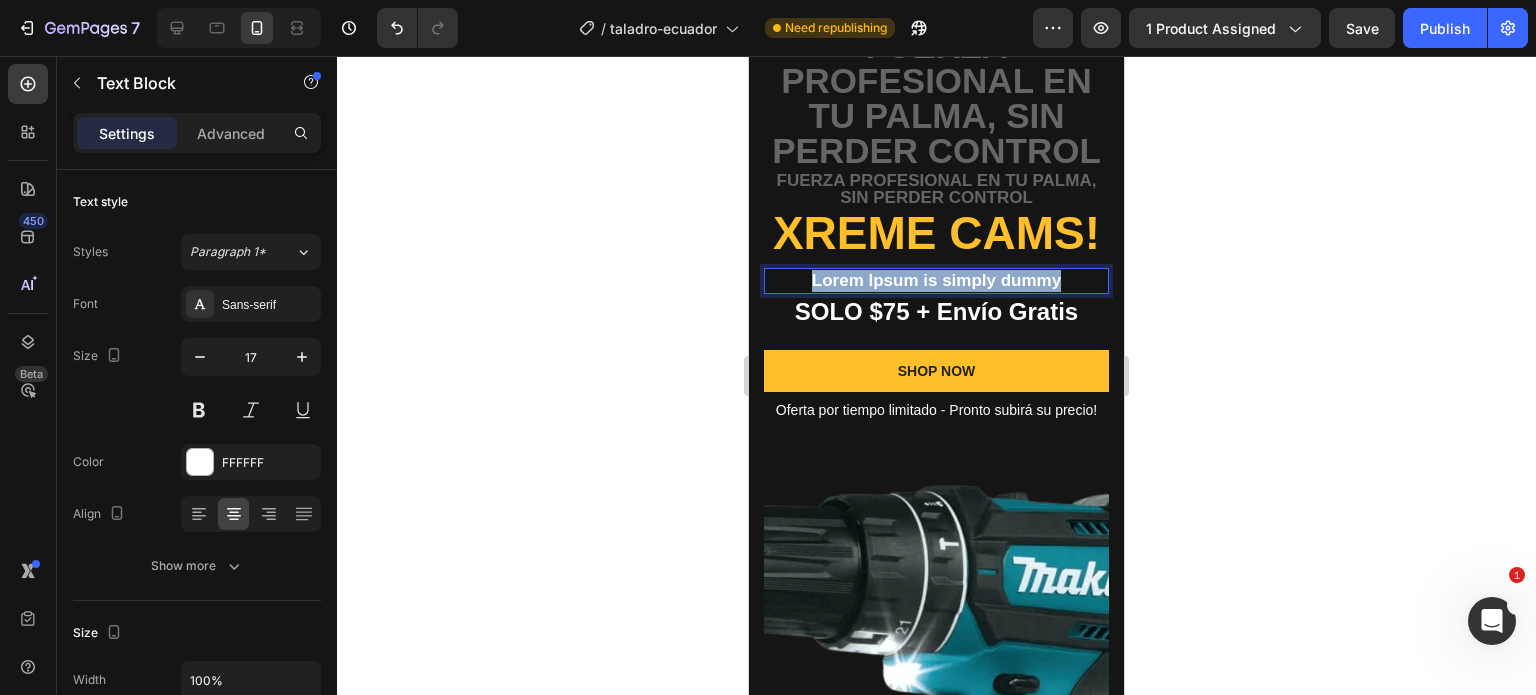 click on "Lorem Ipsum is simply dummy" at bounding box center (936, 281) 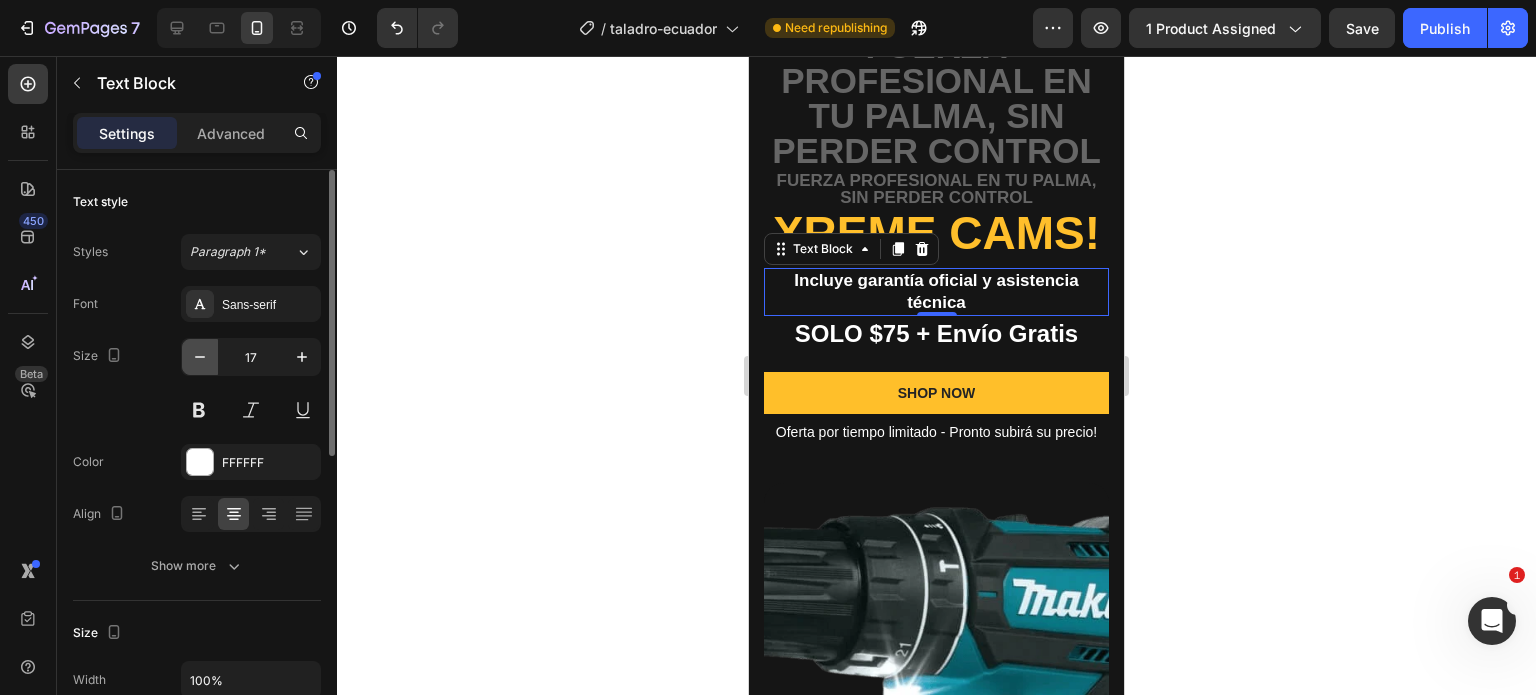click 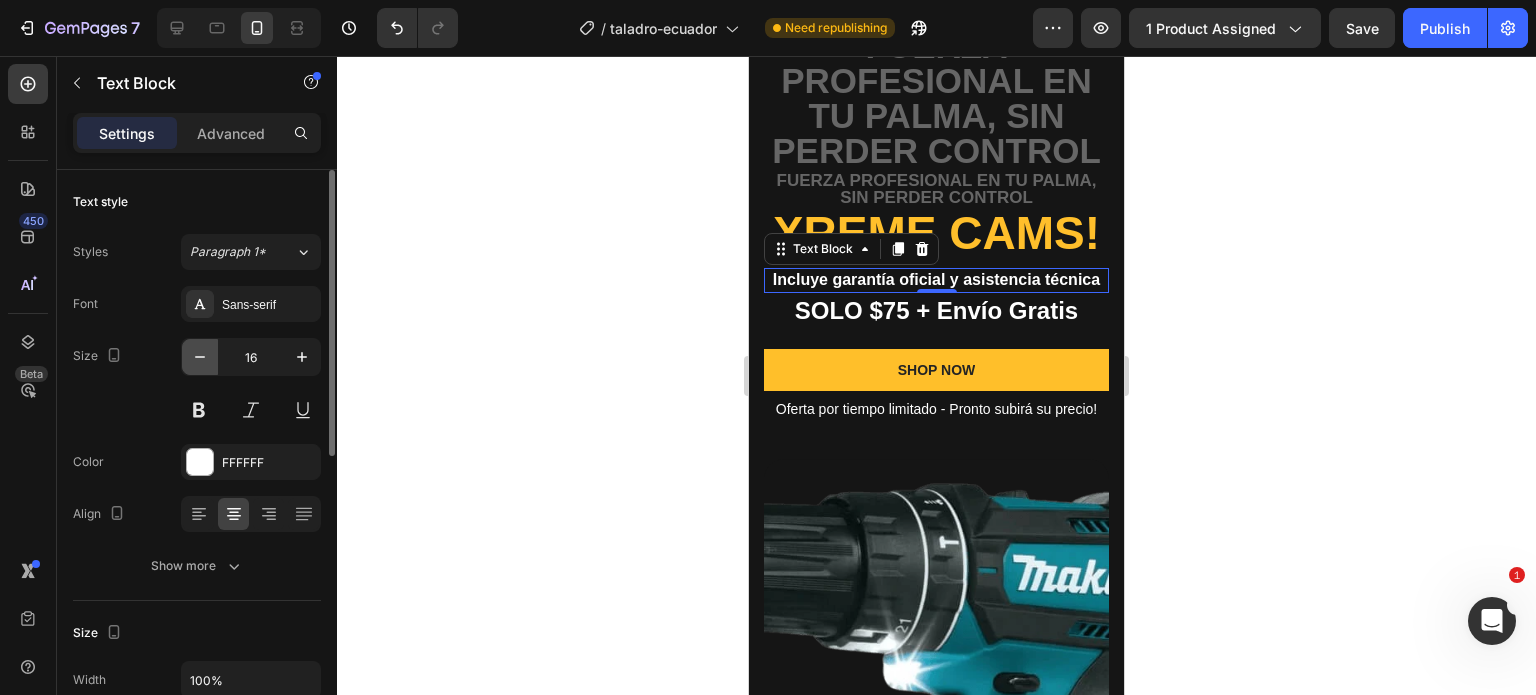 click 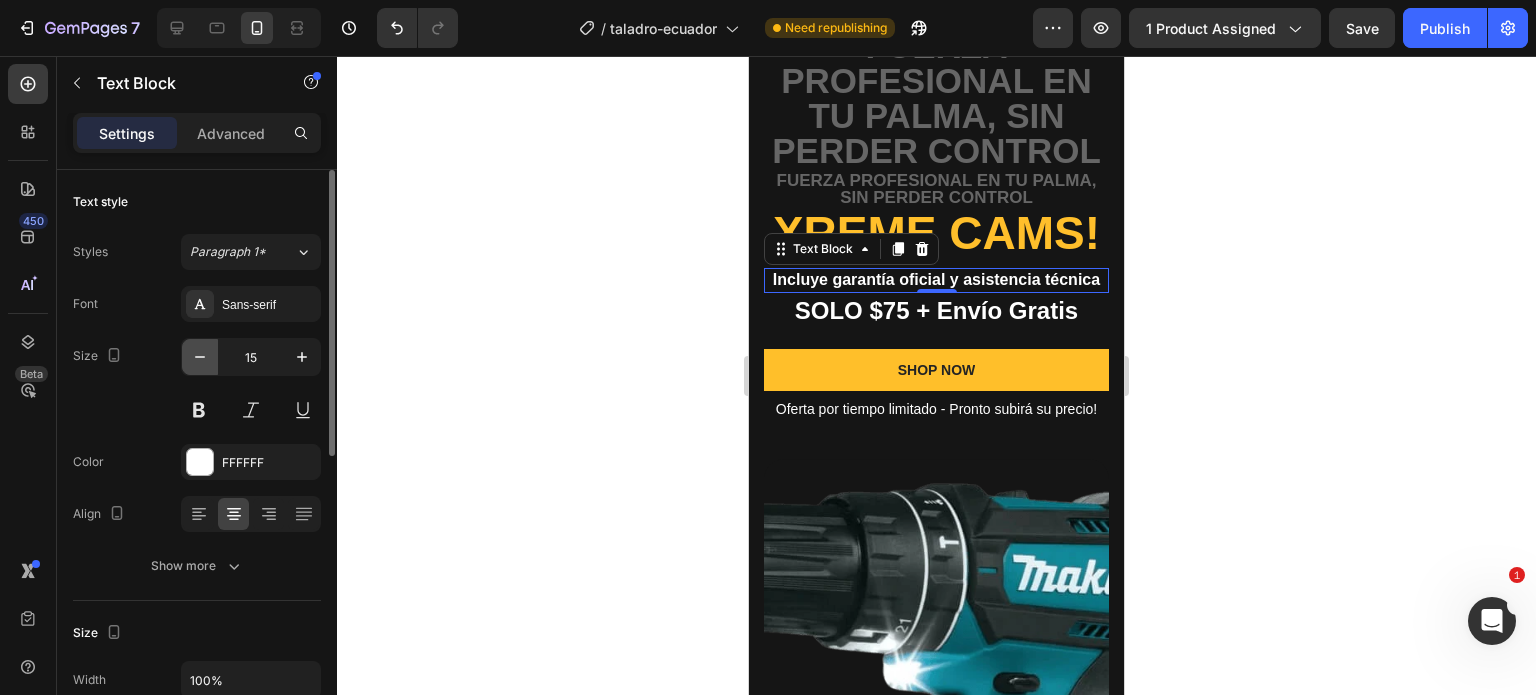click 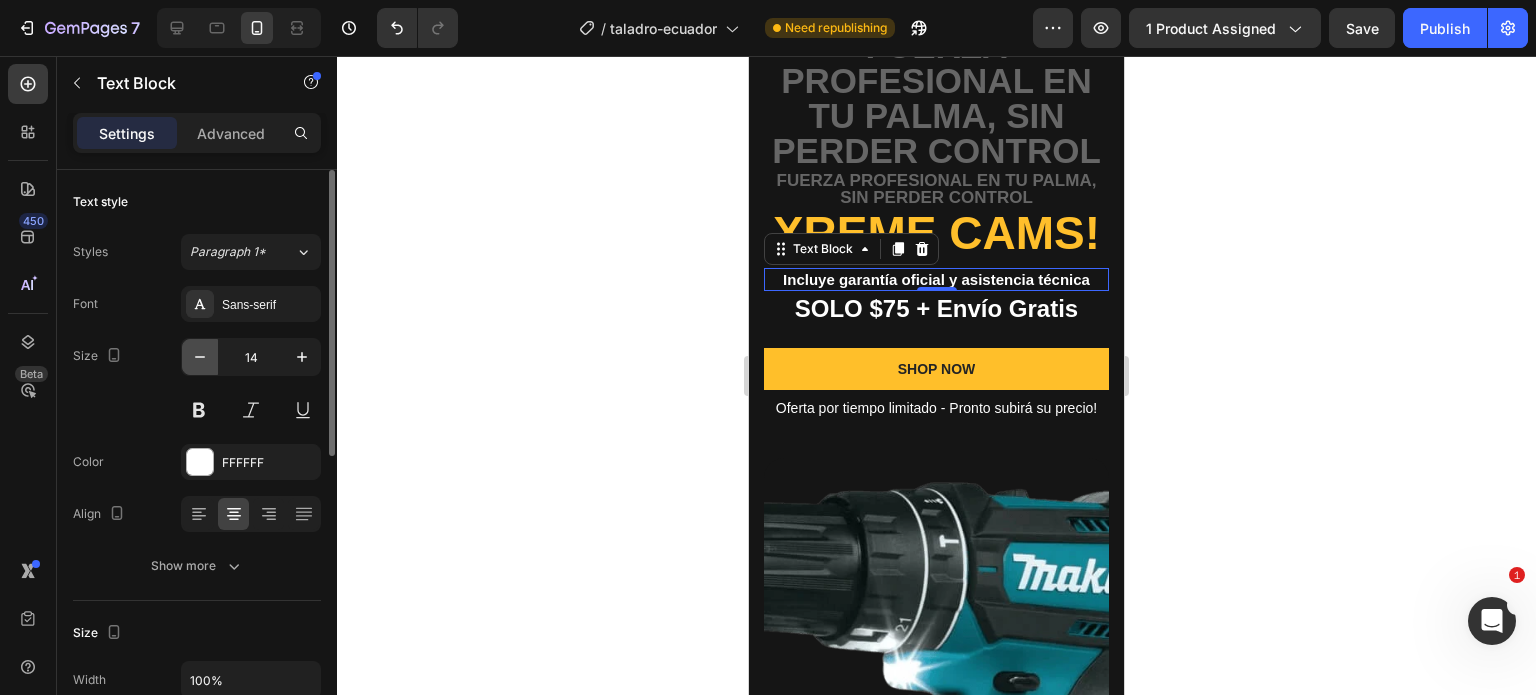click 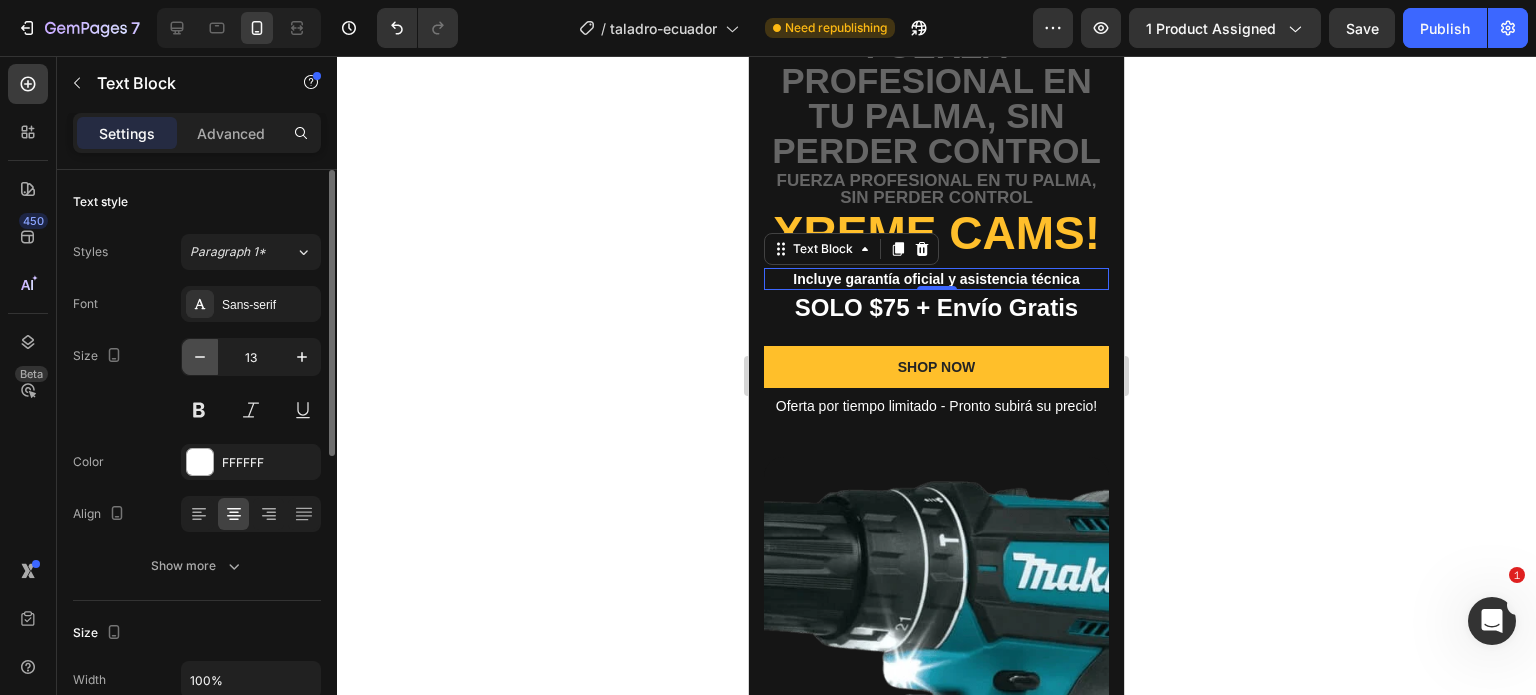 click 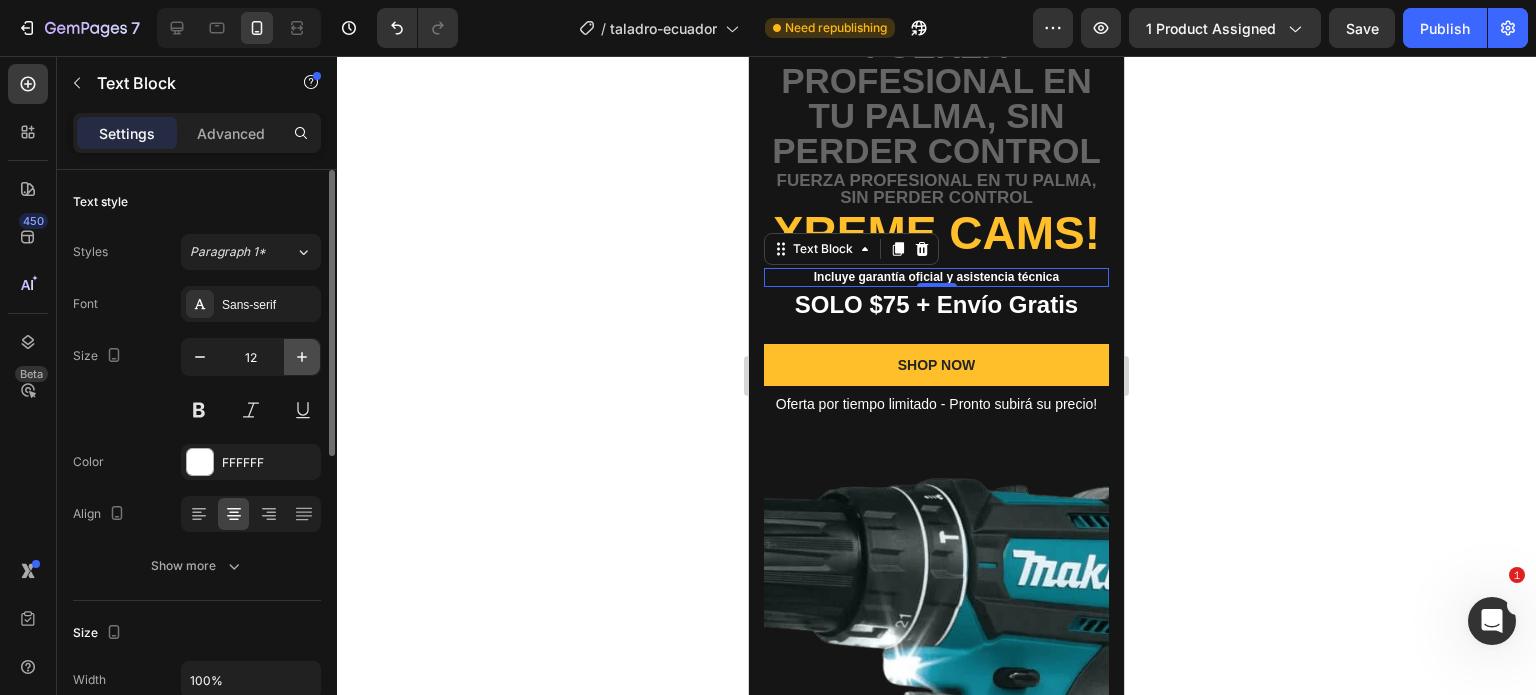 click 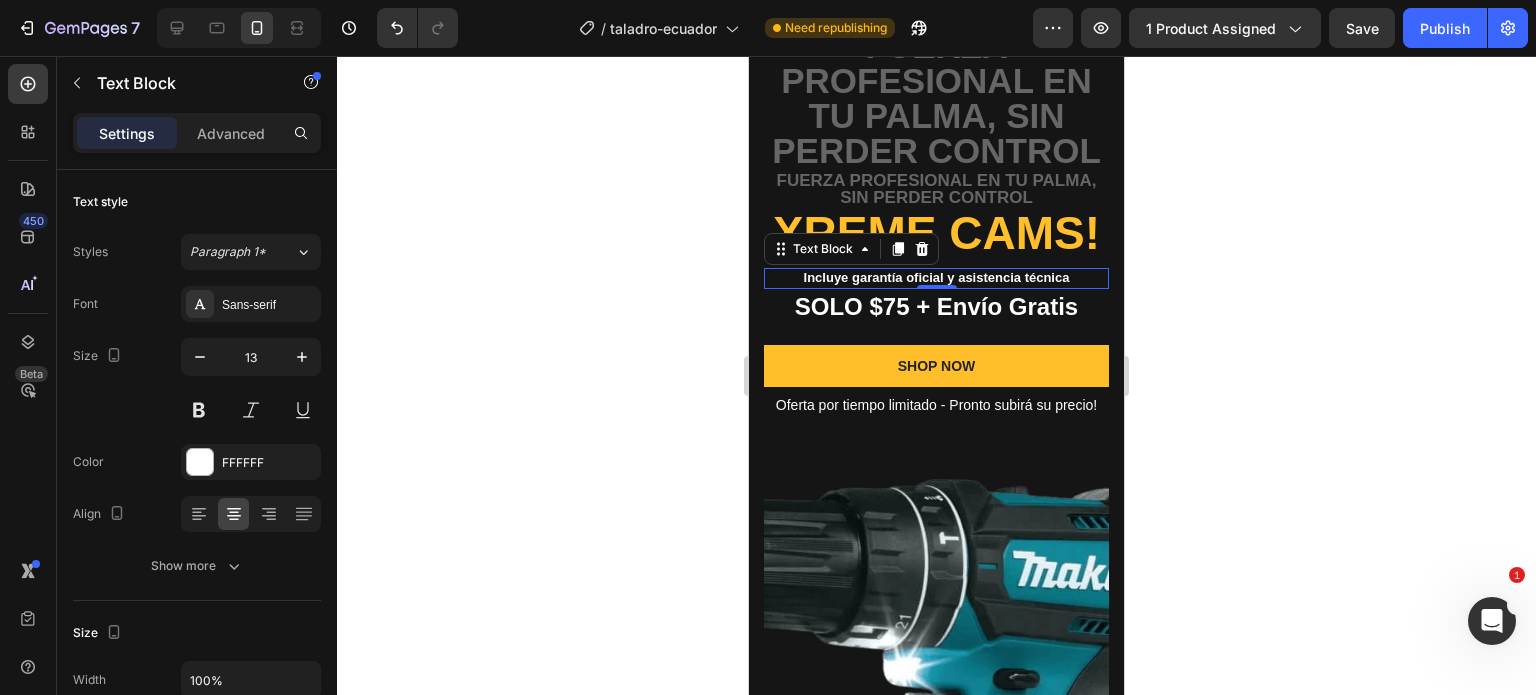click 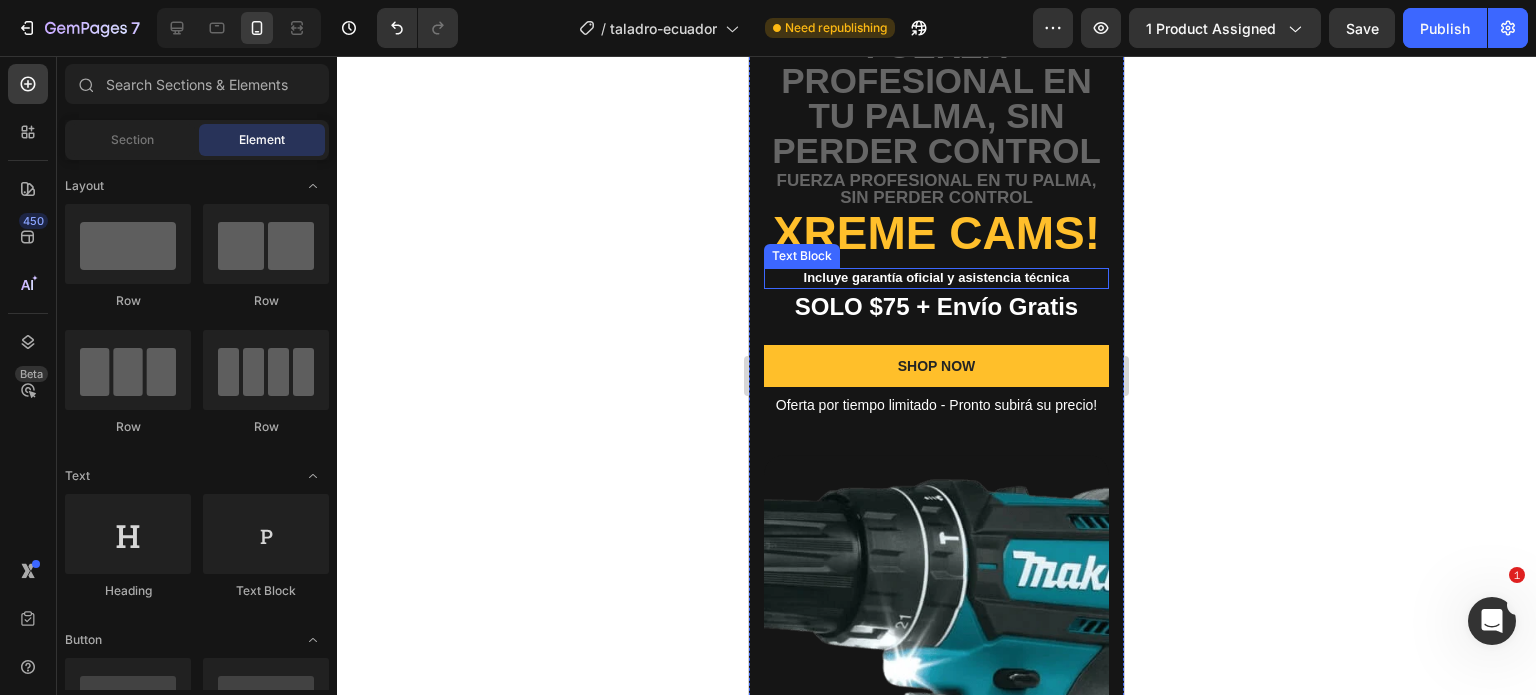 click on "Incluye garantía oficial y asistencia técnica" at bounding box center [936, 278] 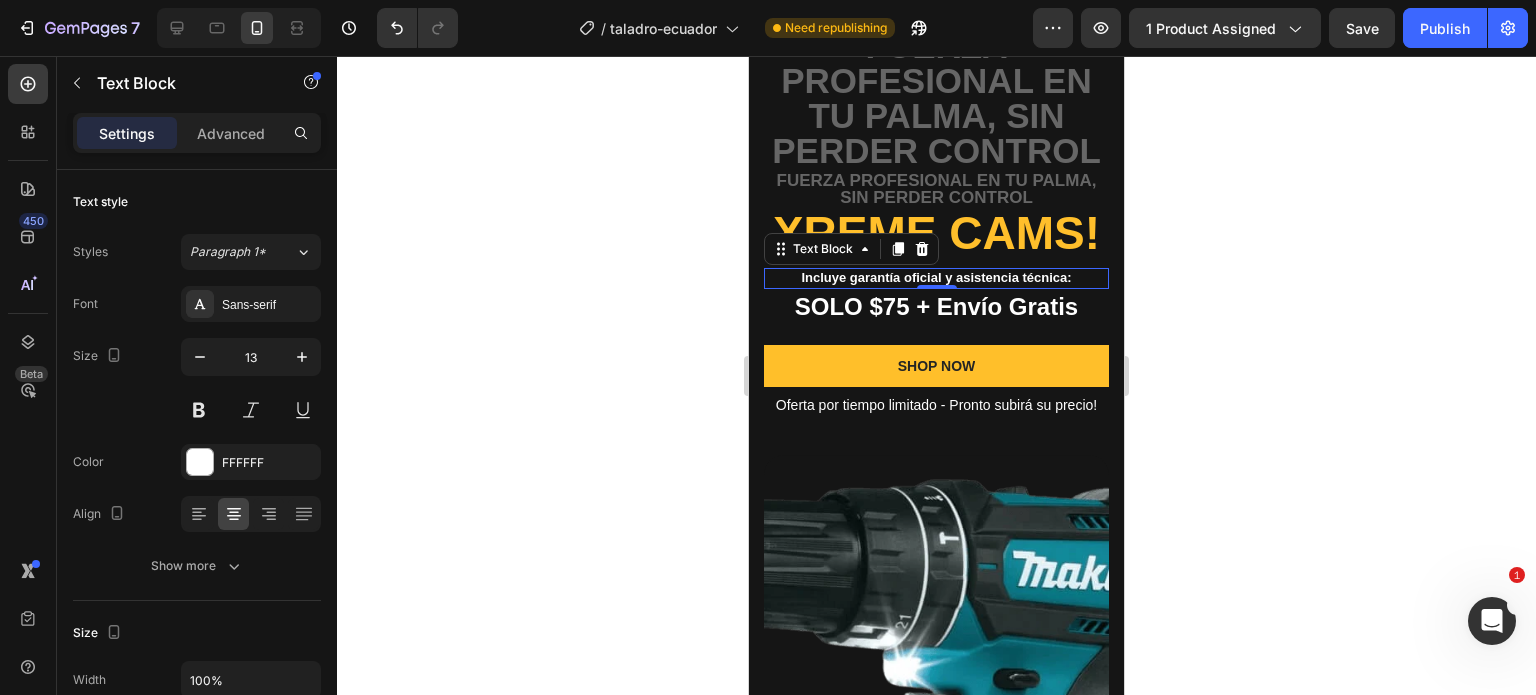 drag, startPoint x: 695, startPoint y: 413, endPoint x: 15, endPoint y: 359, distance: 682.14075 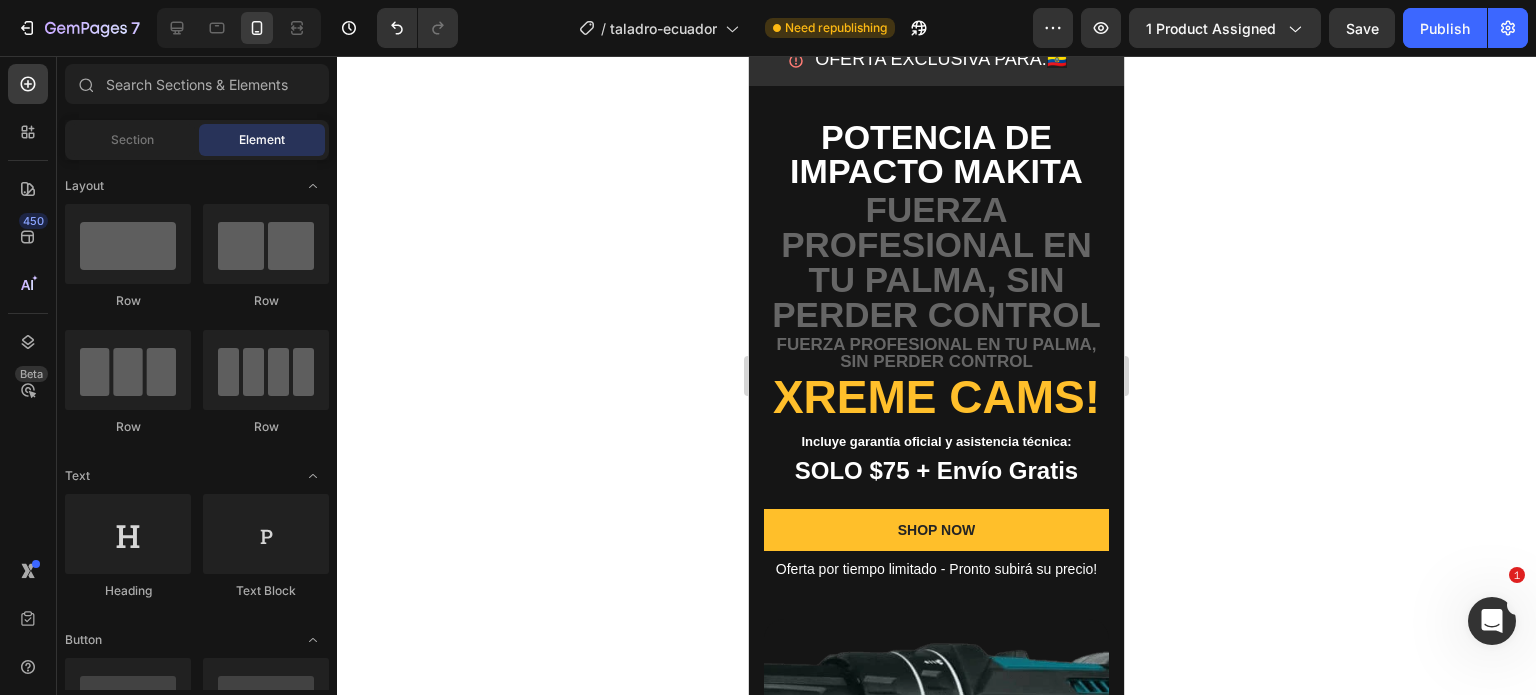 scroll, scrollTop: 78, scrollLeft: 0, axis: vertical 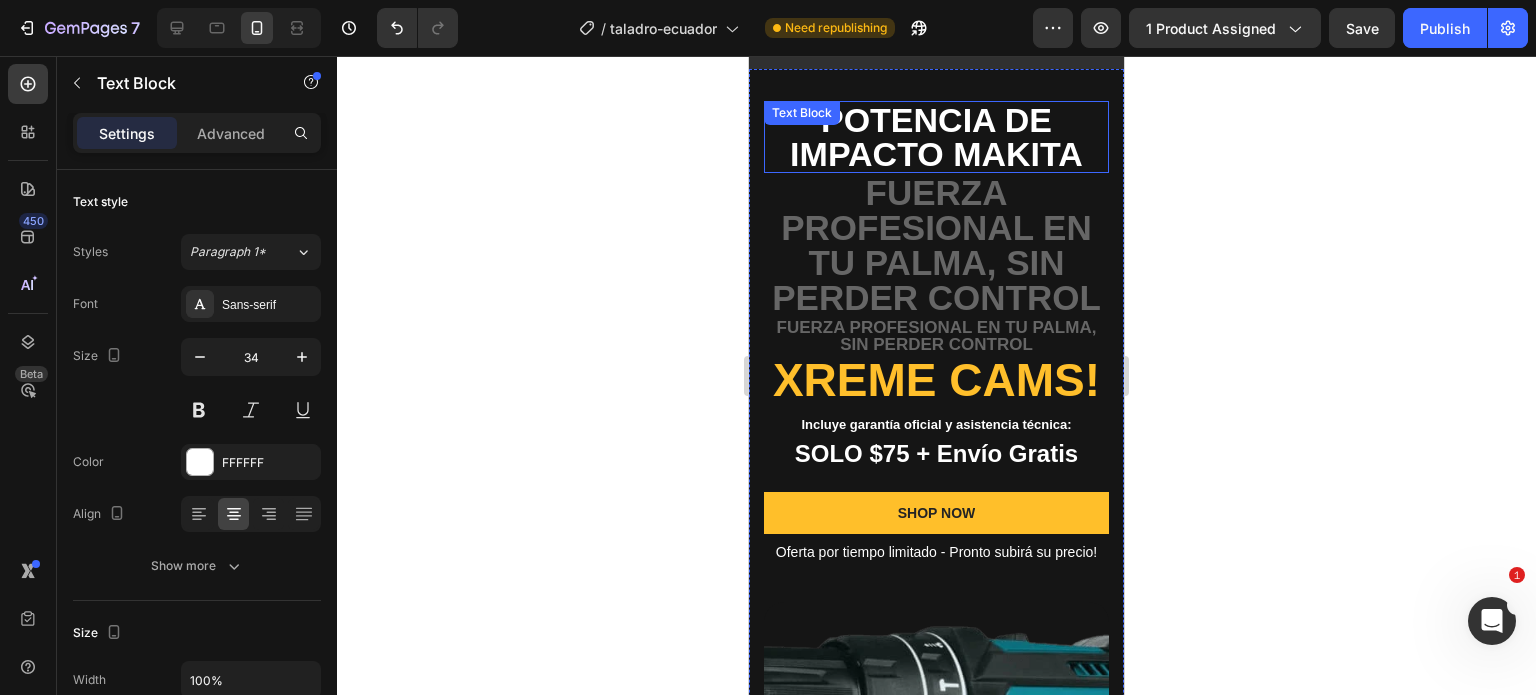 click on "Potencia de Impacto Makita" at bounding box center (936, 137) 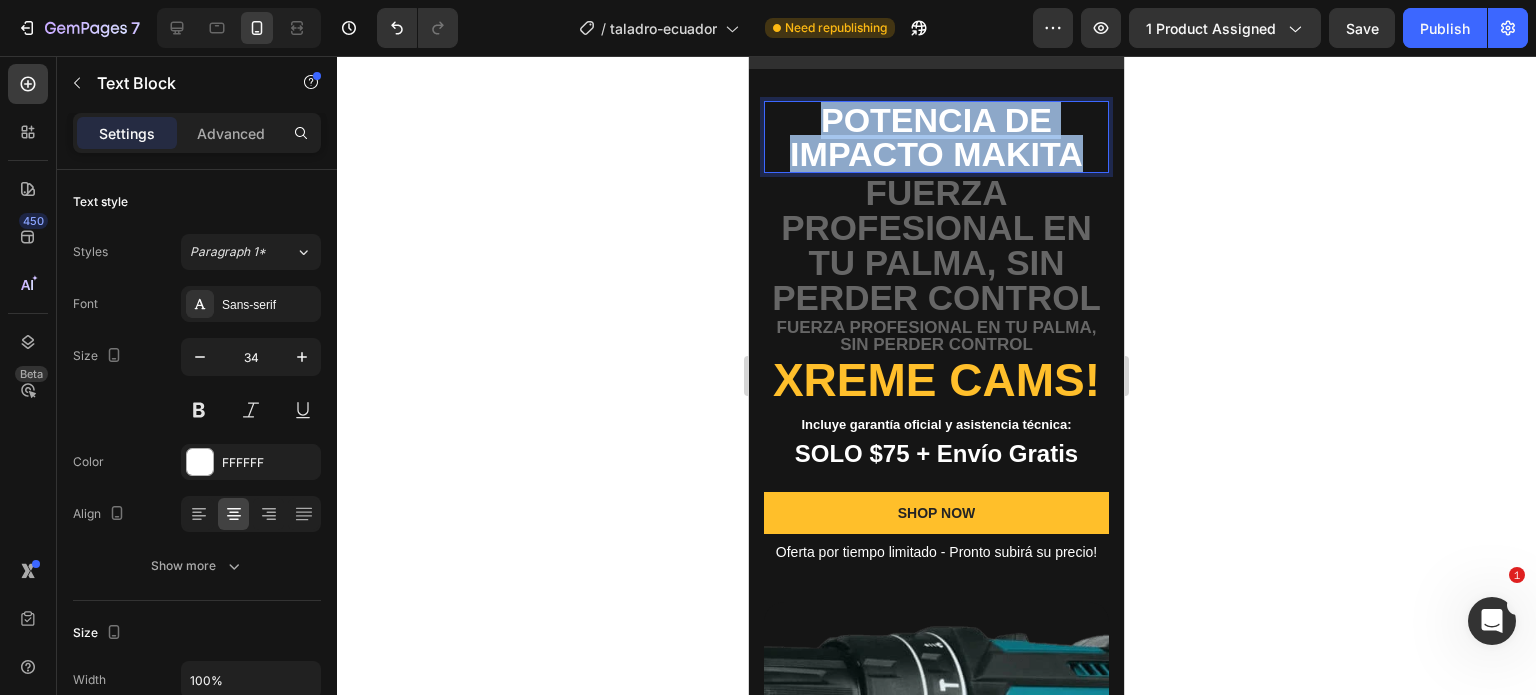 click on "Potencia de Impacto Makita" at bounding box center (936, 137) 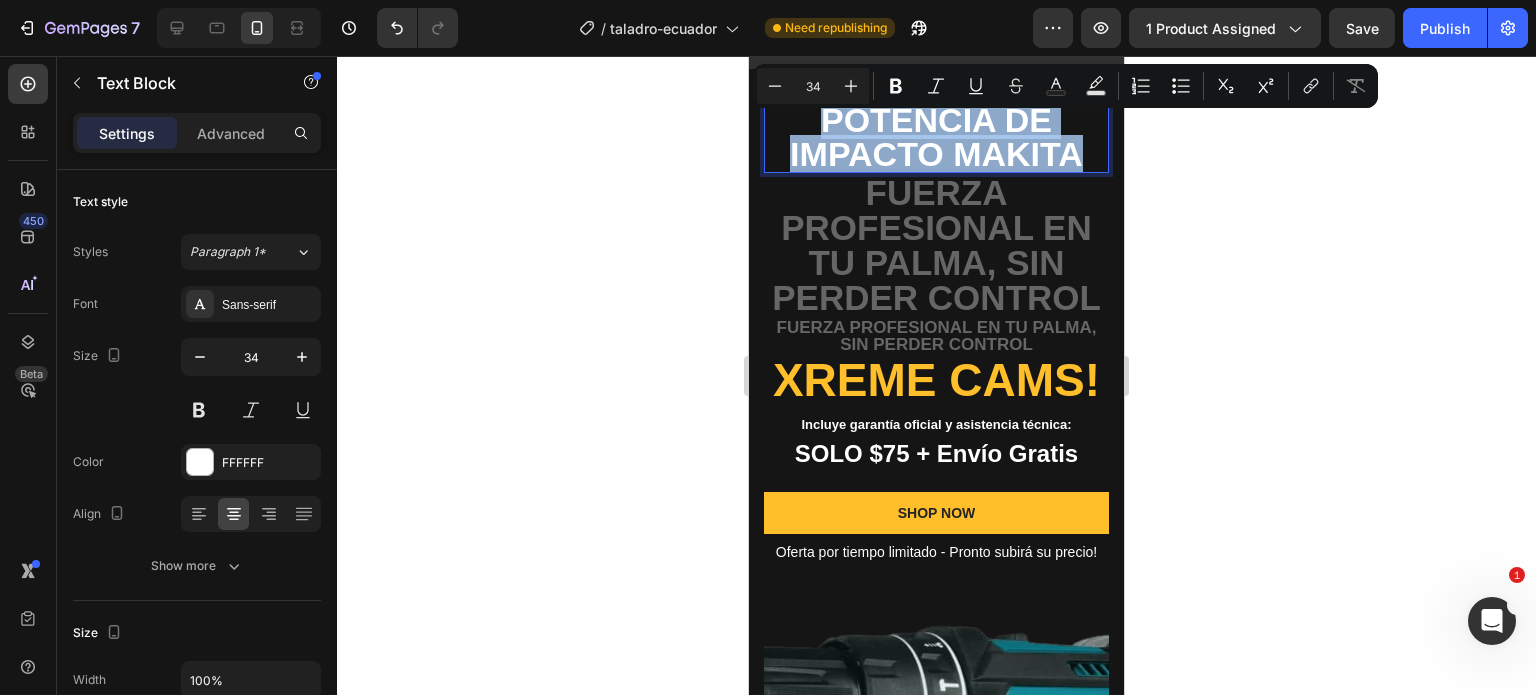 type 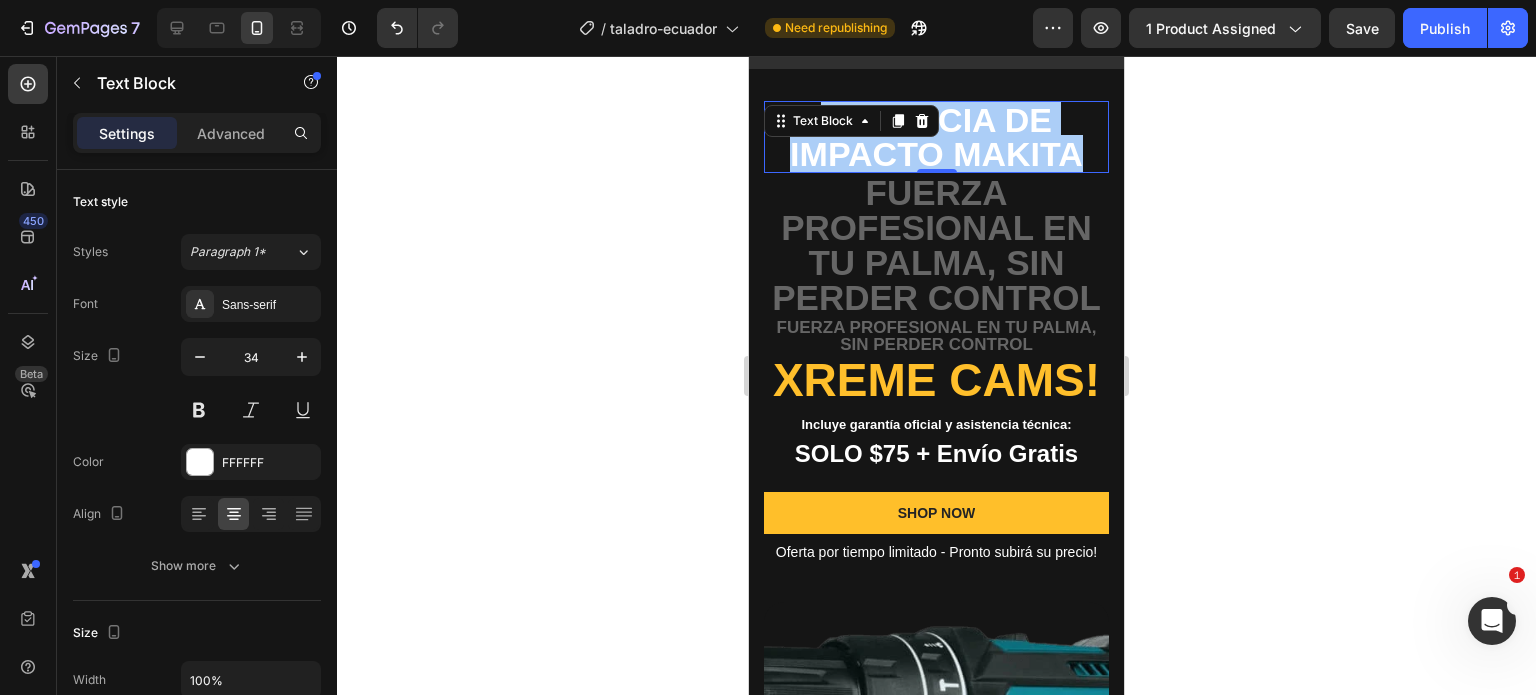 click 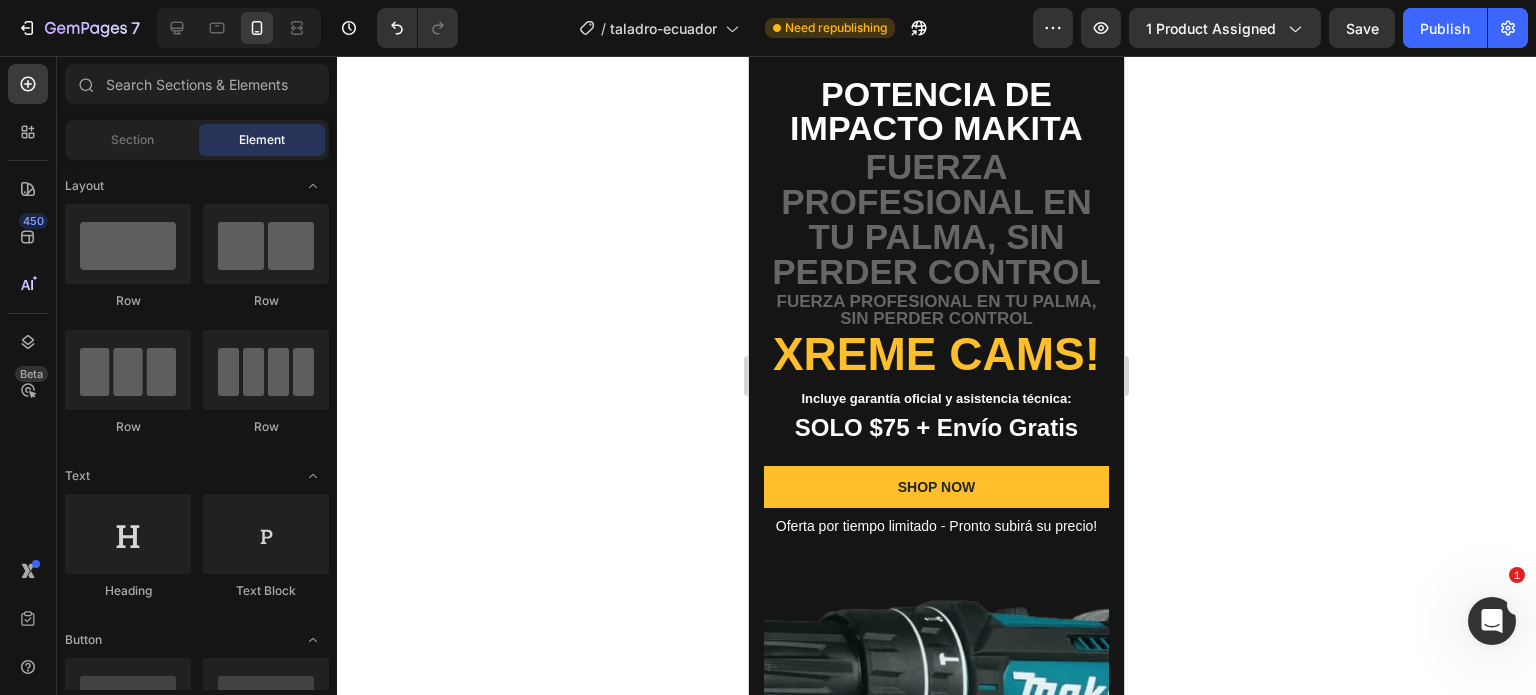 scroll, scrollTop: 0, scrollLeft: 0, axis: both 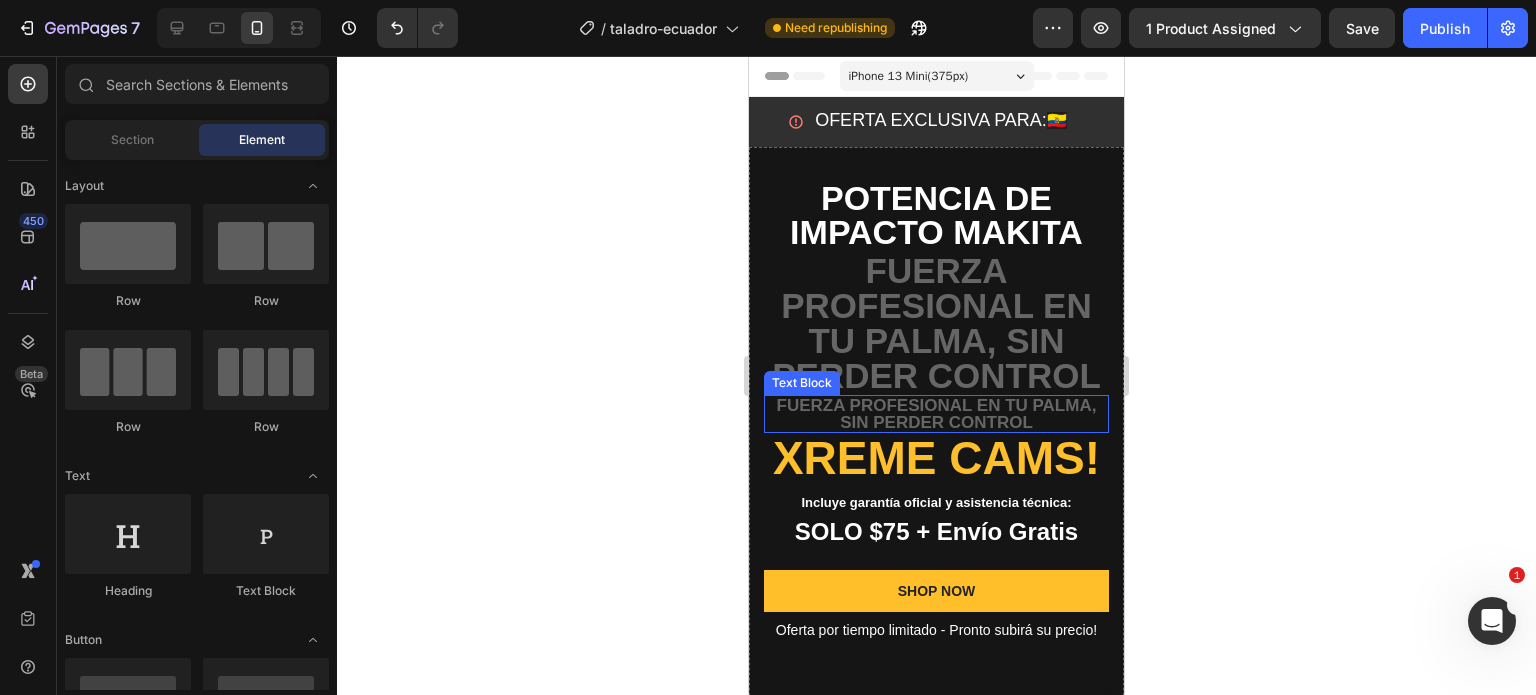 click on "Fuerza profesional en tu palma, sin perder control" at bounding box center (936, 323) 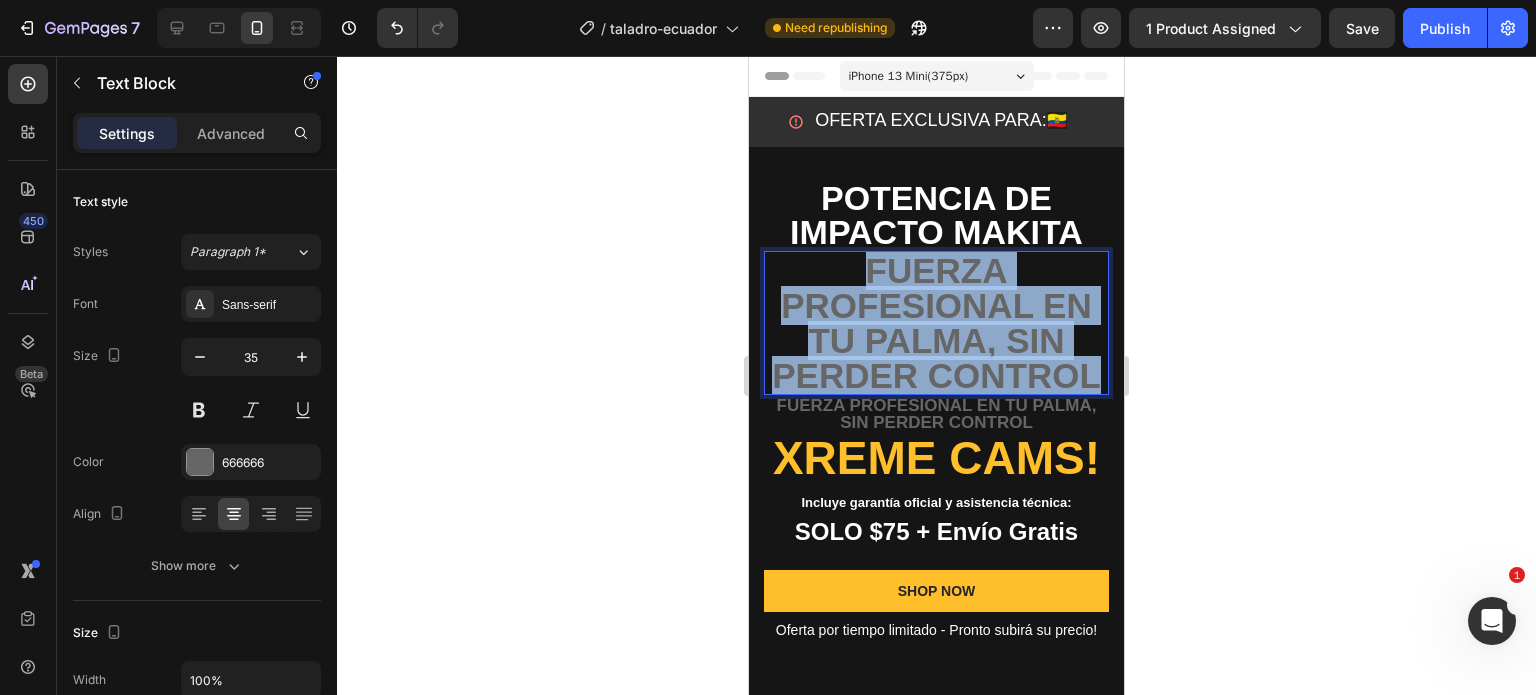 click on "Fuerza profesional en tu palma, sin perder control" at bounding box center (936, 323) 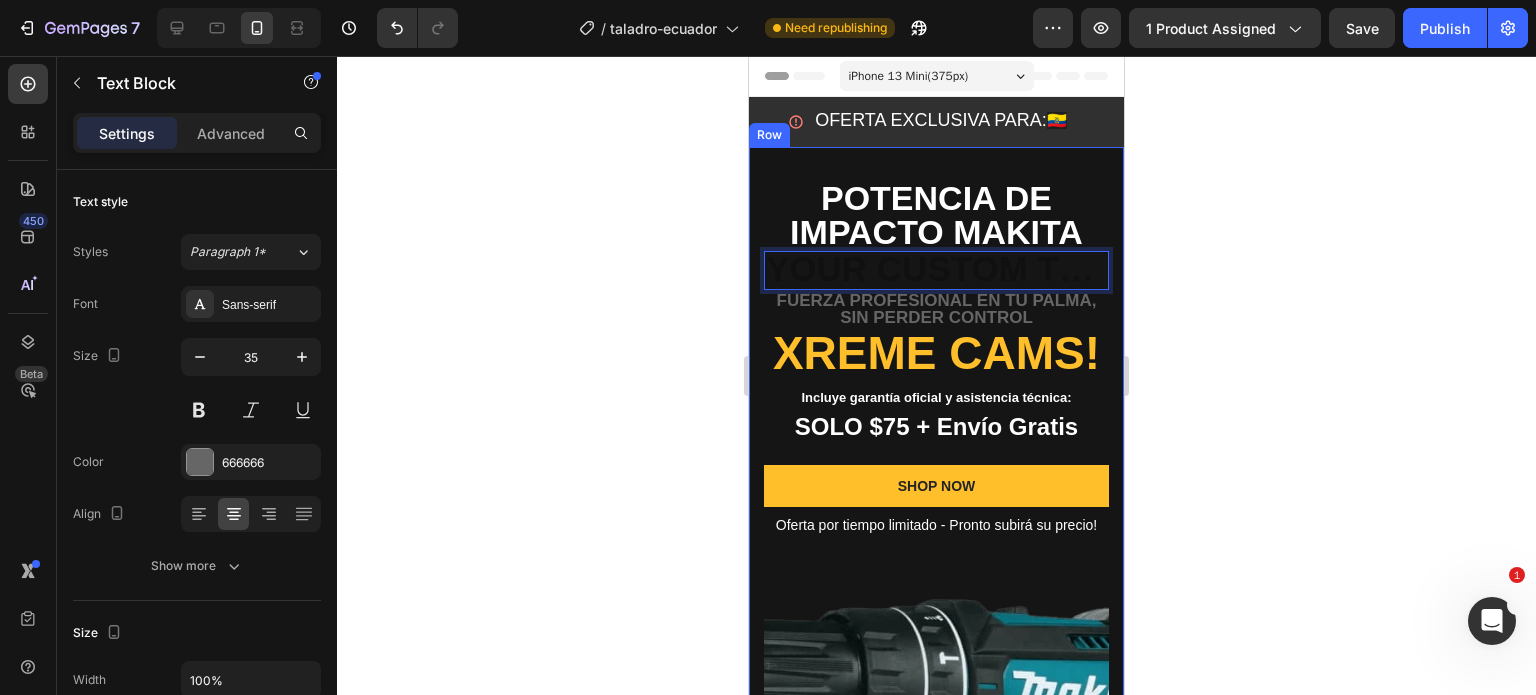 click 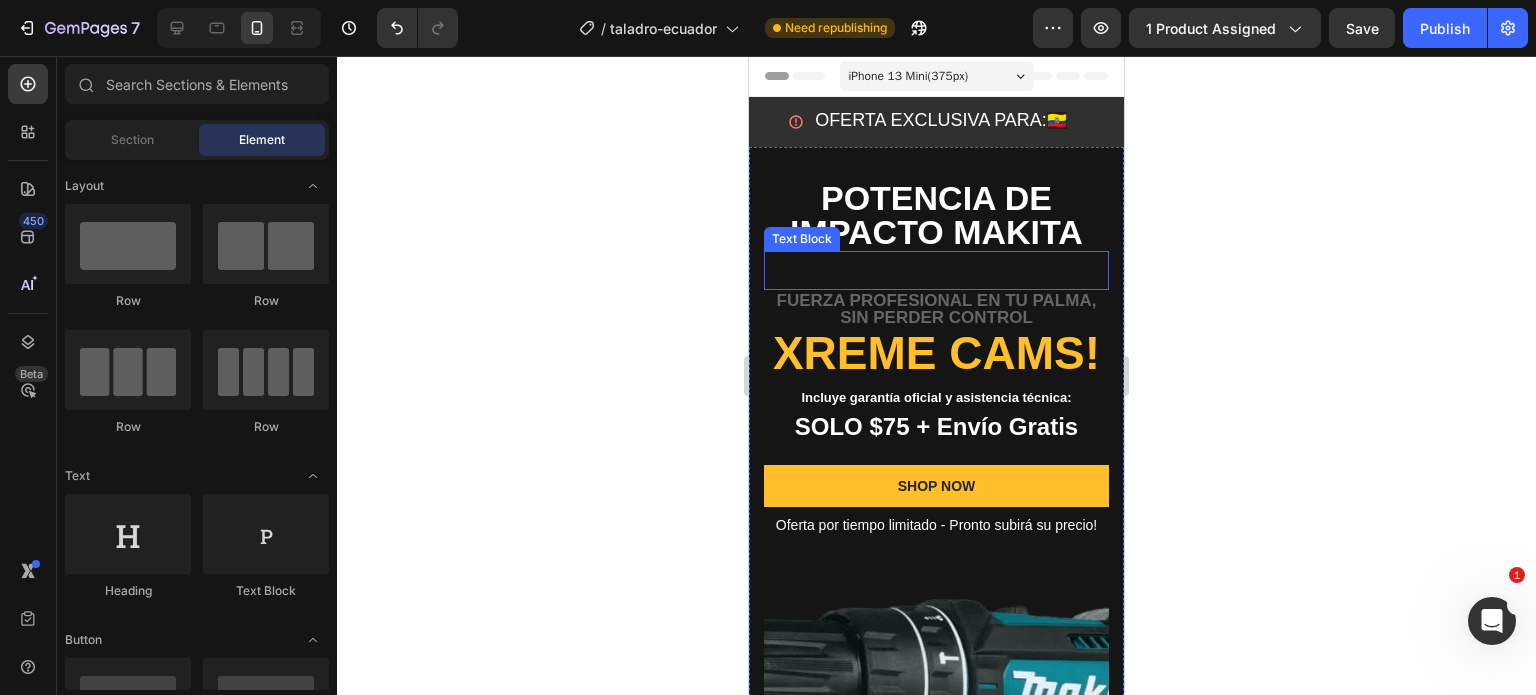 click at bounding box center [936, 270] 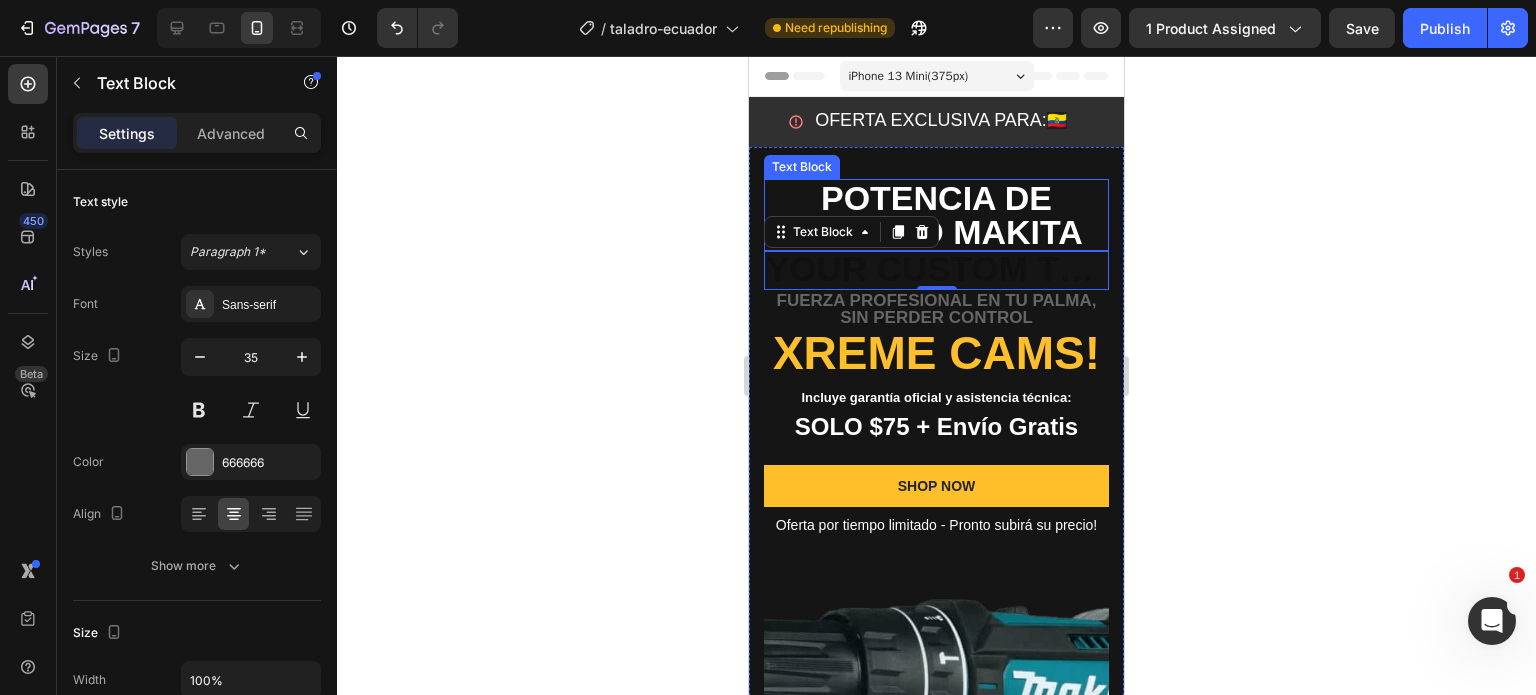 click 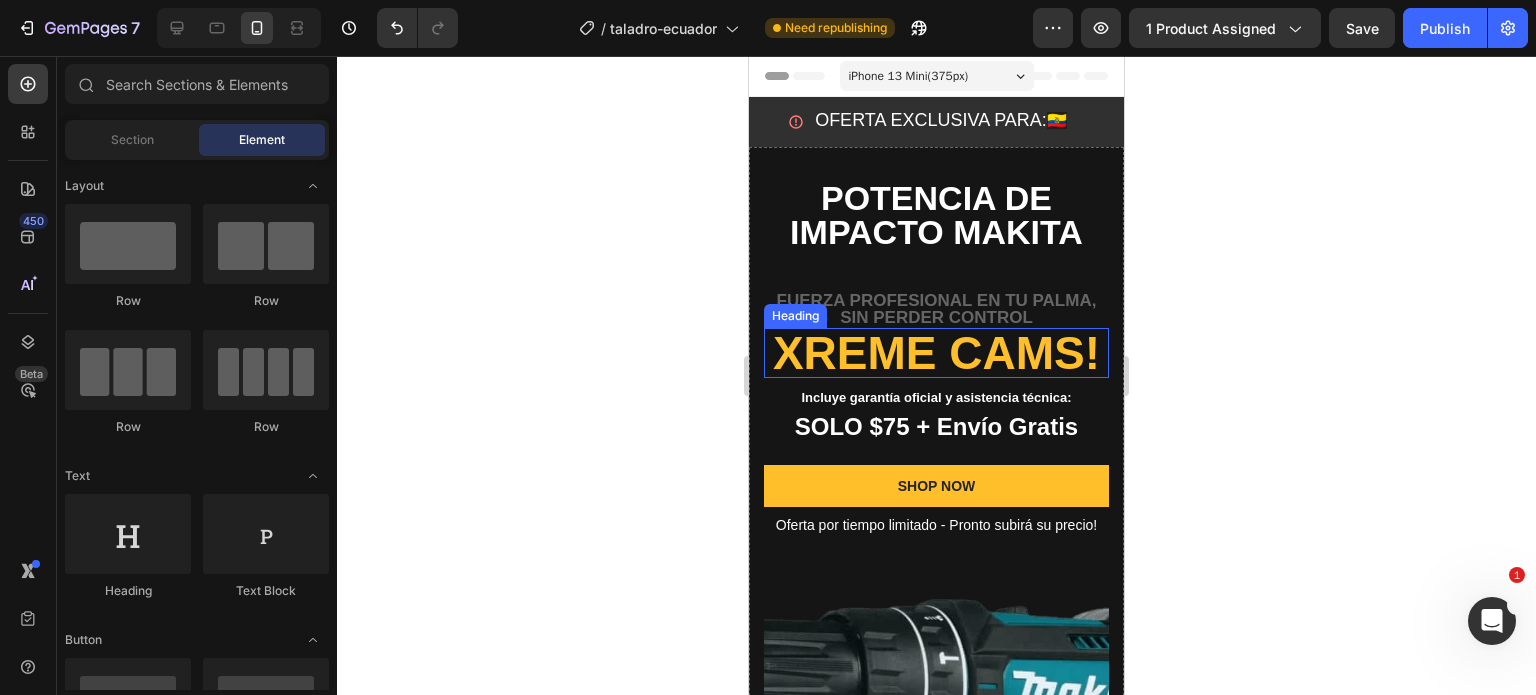 click on "Xreme CAMs!" at bounding box center (936, 353) 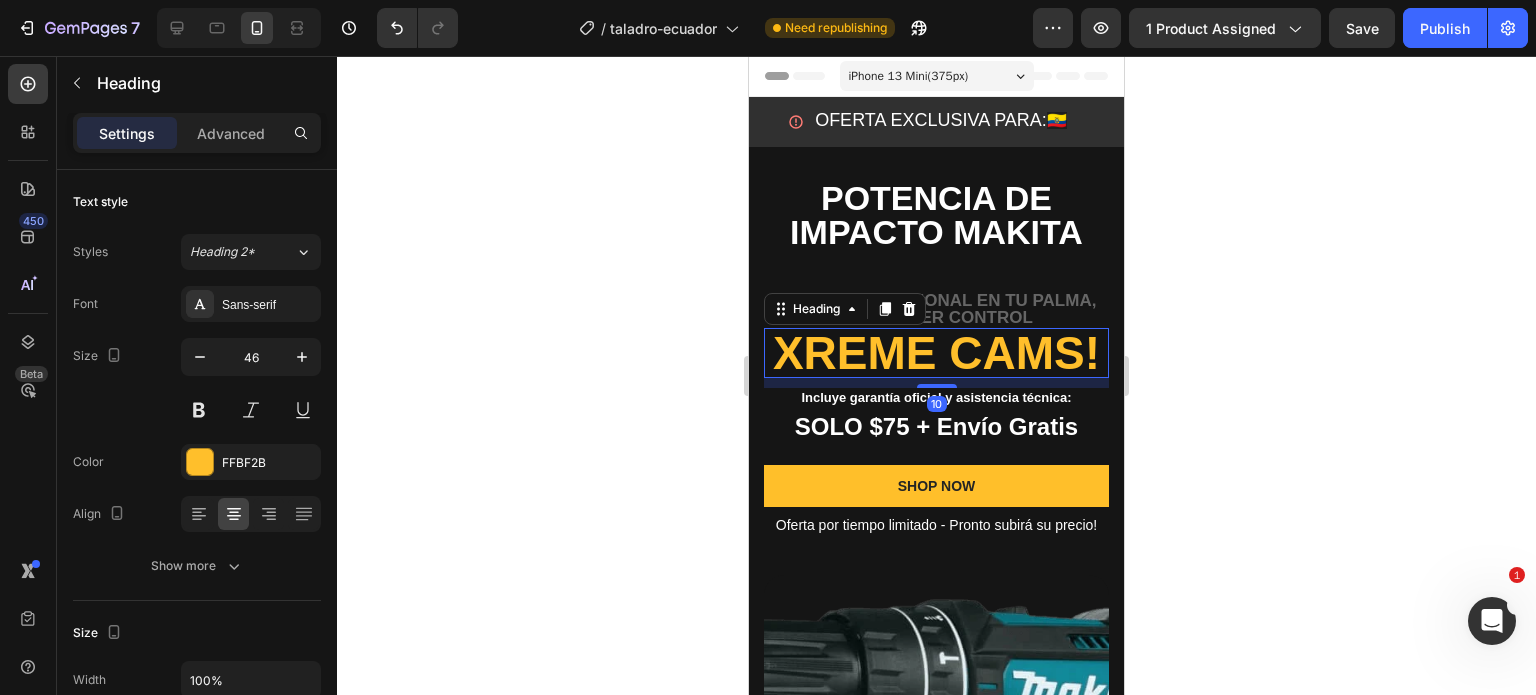 click on "Xreme CAMs!" at bounding box center [936, 353] 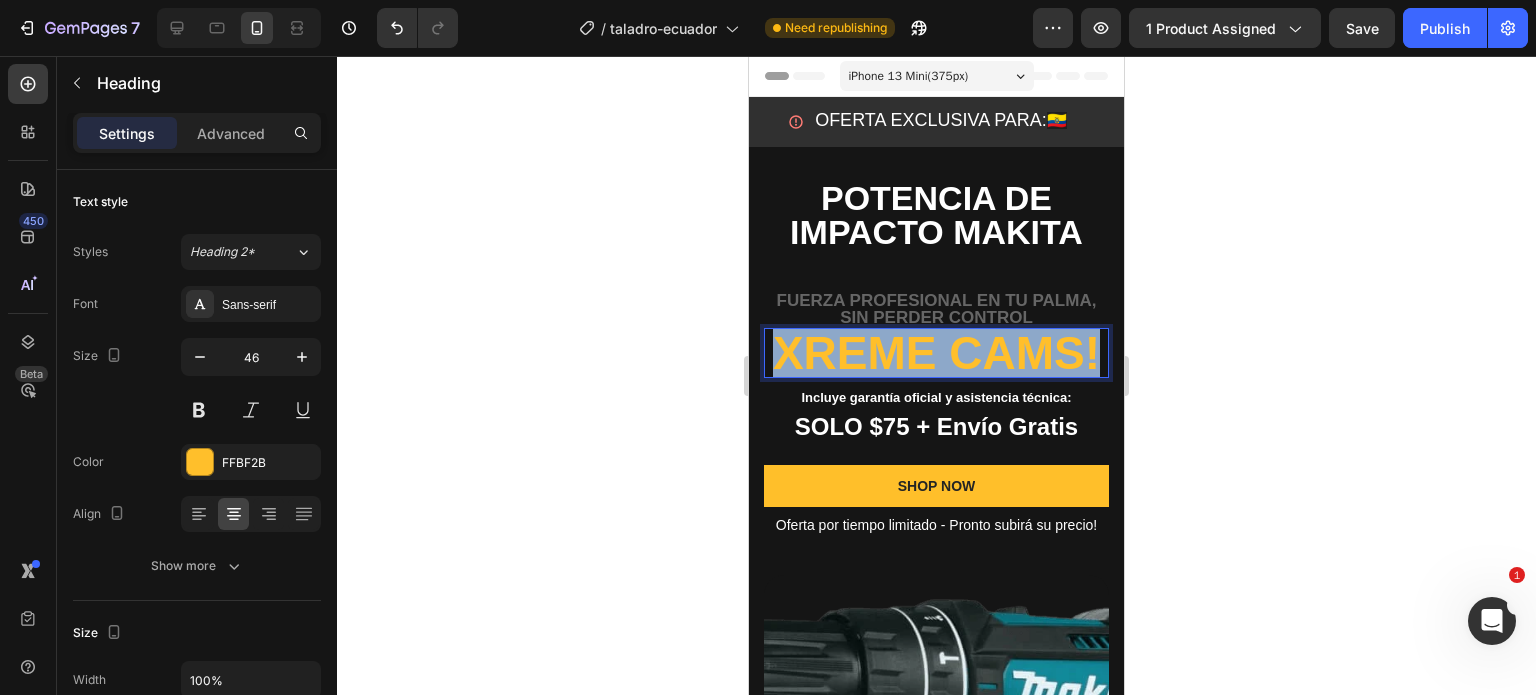 click on "Xreme CAMs!" at bounding box center (936, 353) 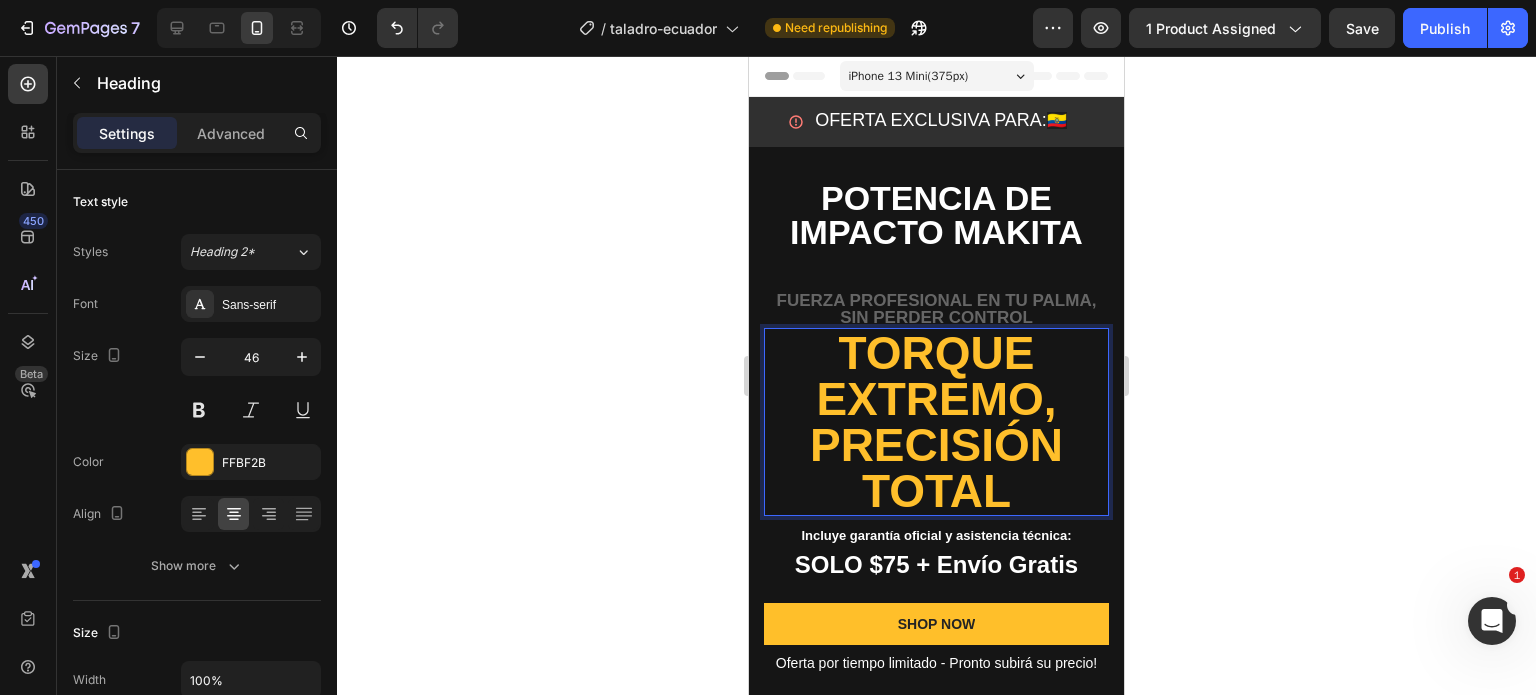 click 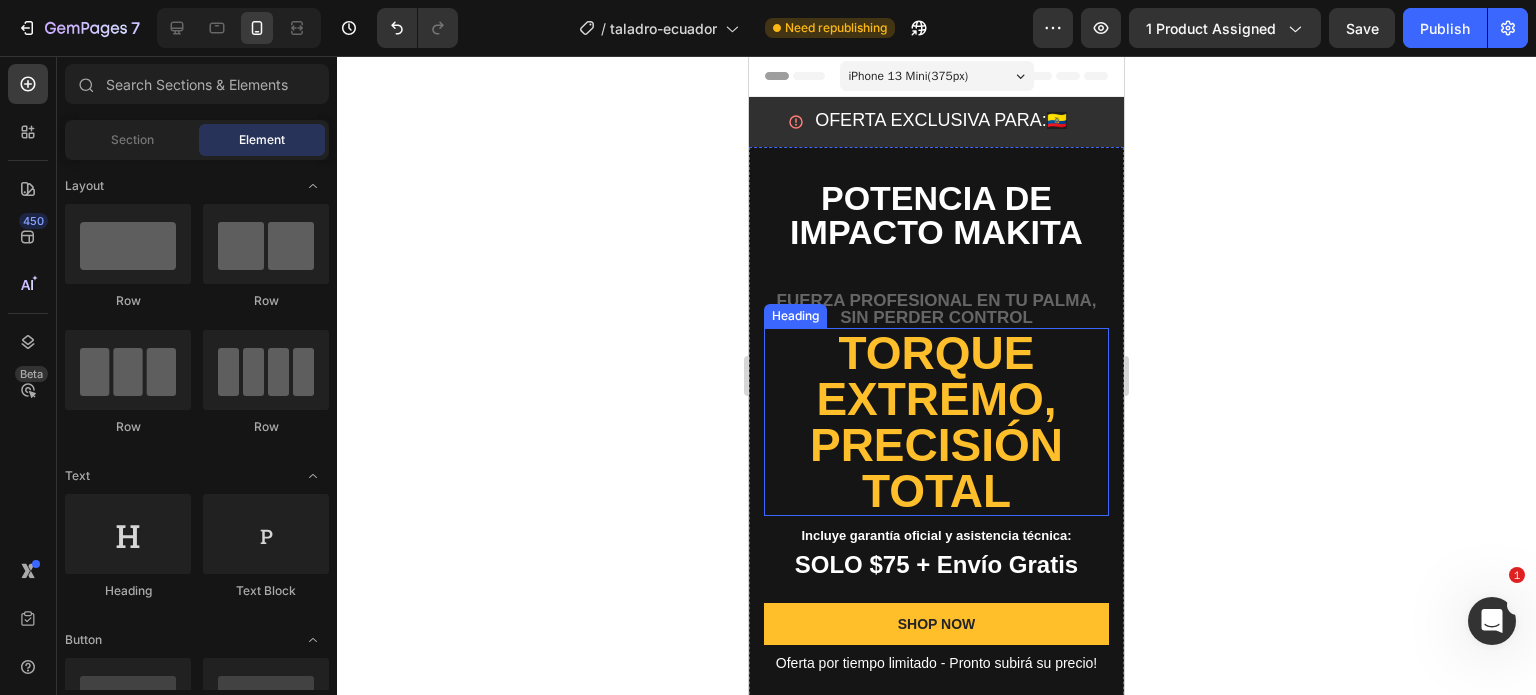click on "TORQUE EXTREMO, PRECISIÓN TOTAL" at bounding box center (936, 422) 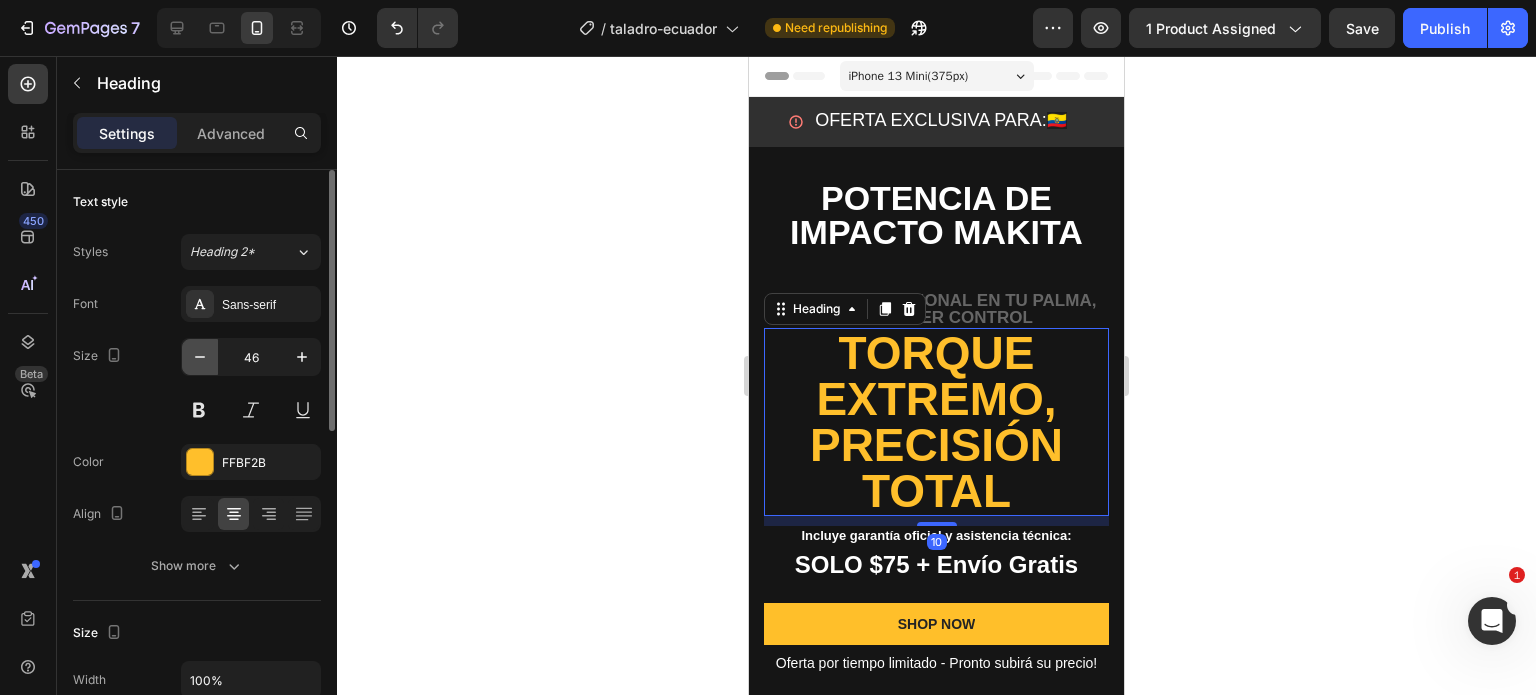 click 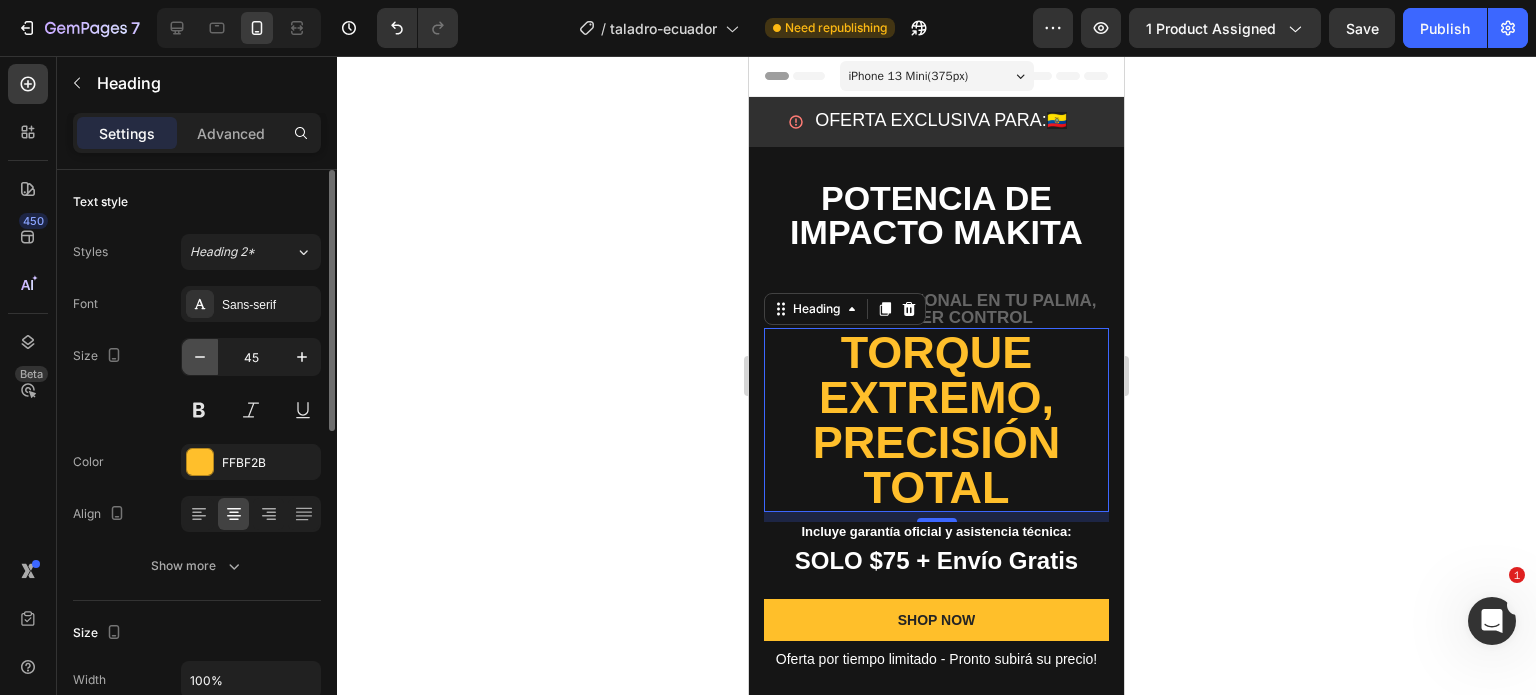 click 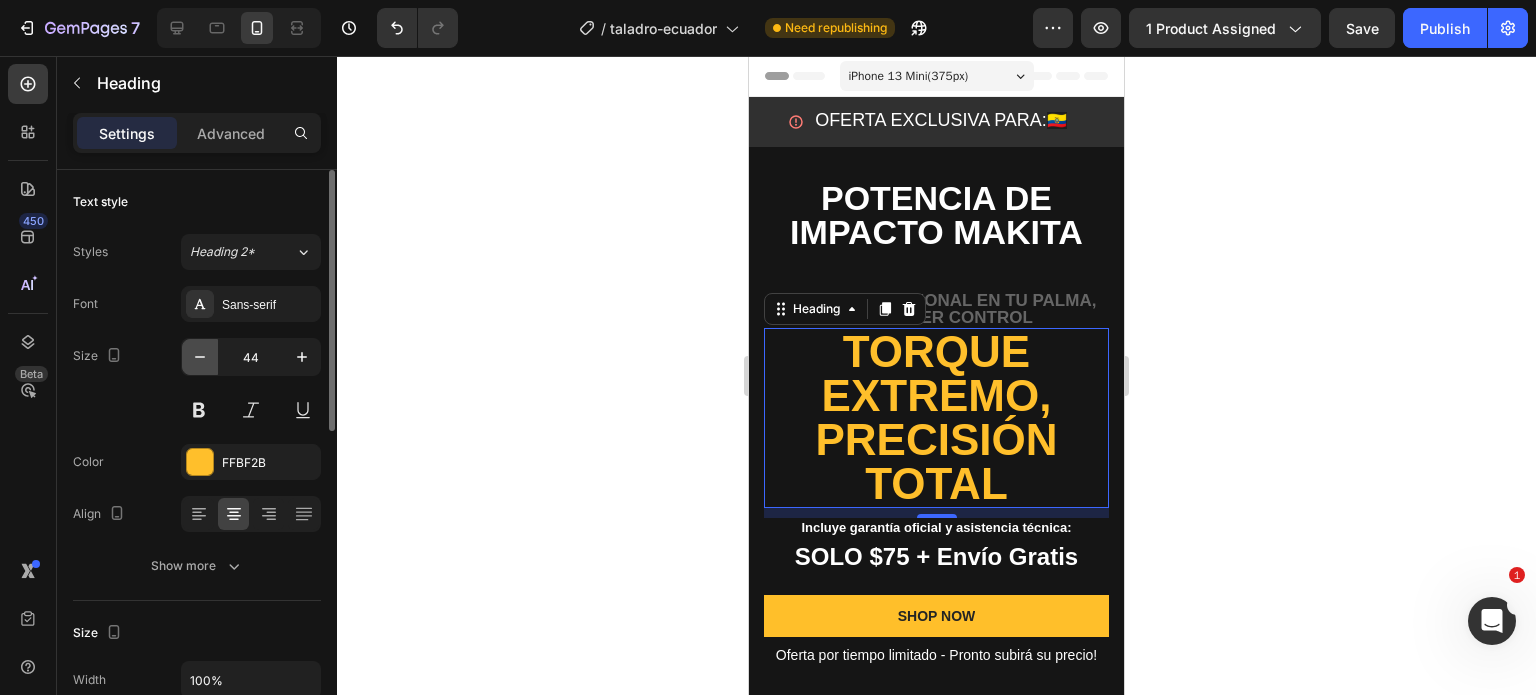 click 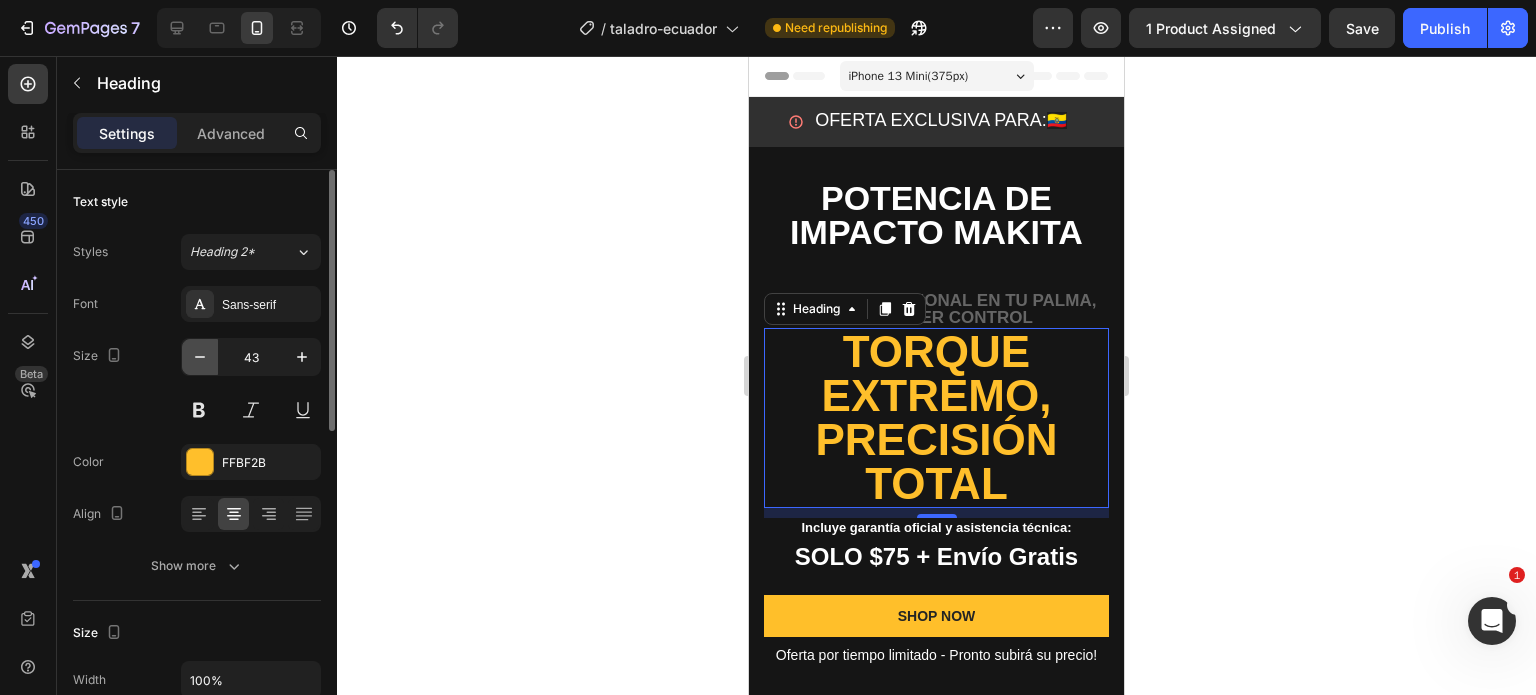 click 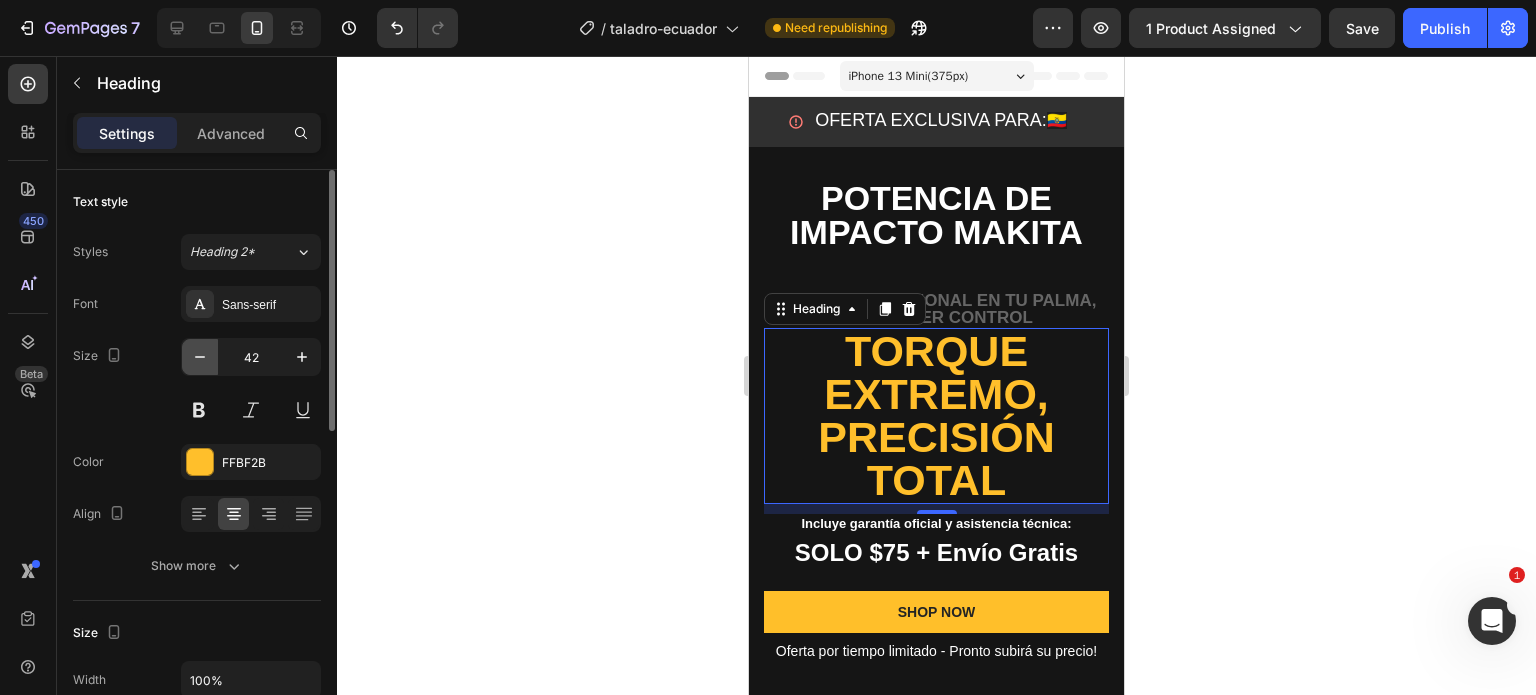click 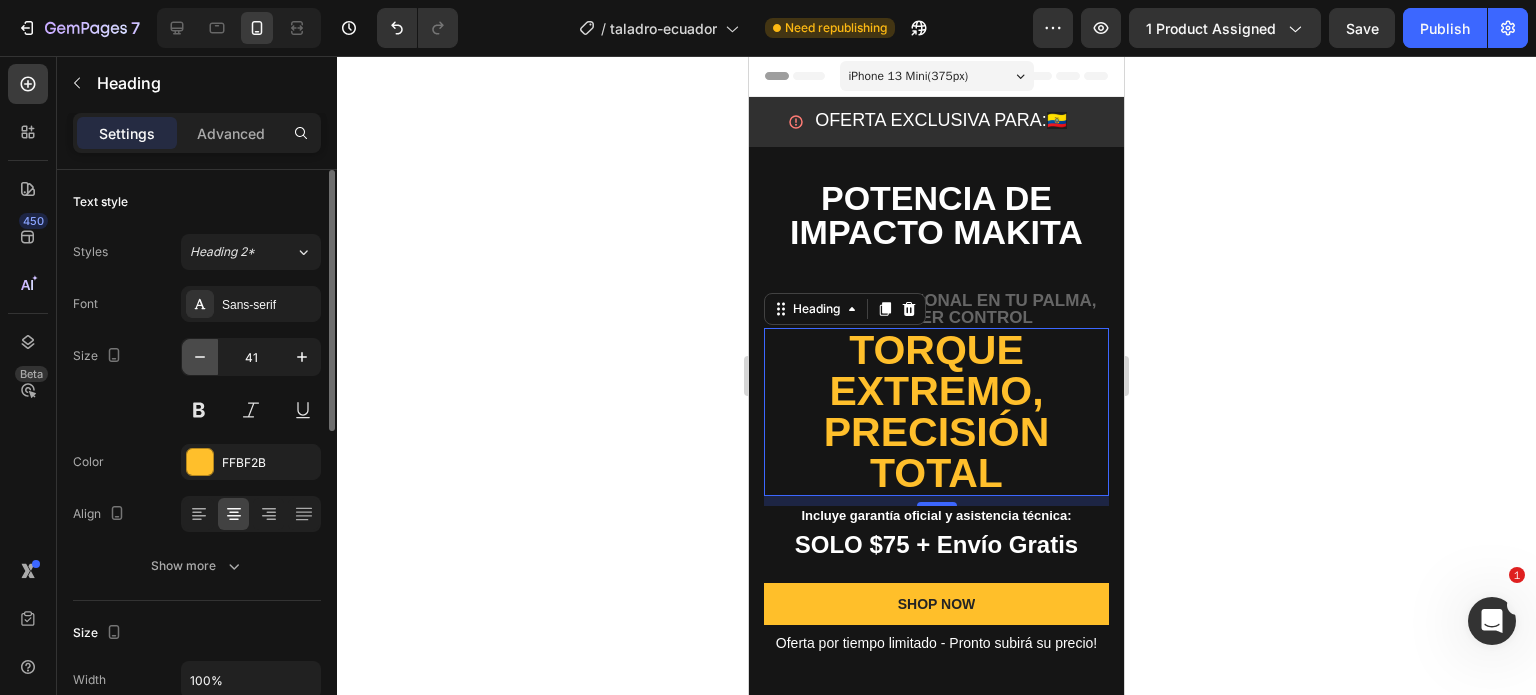 click 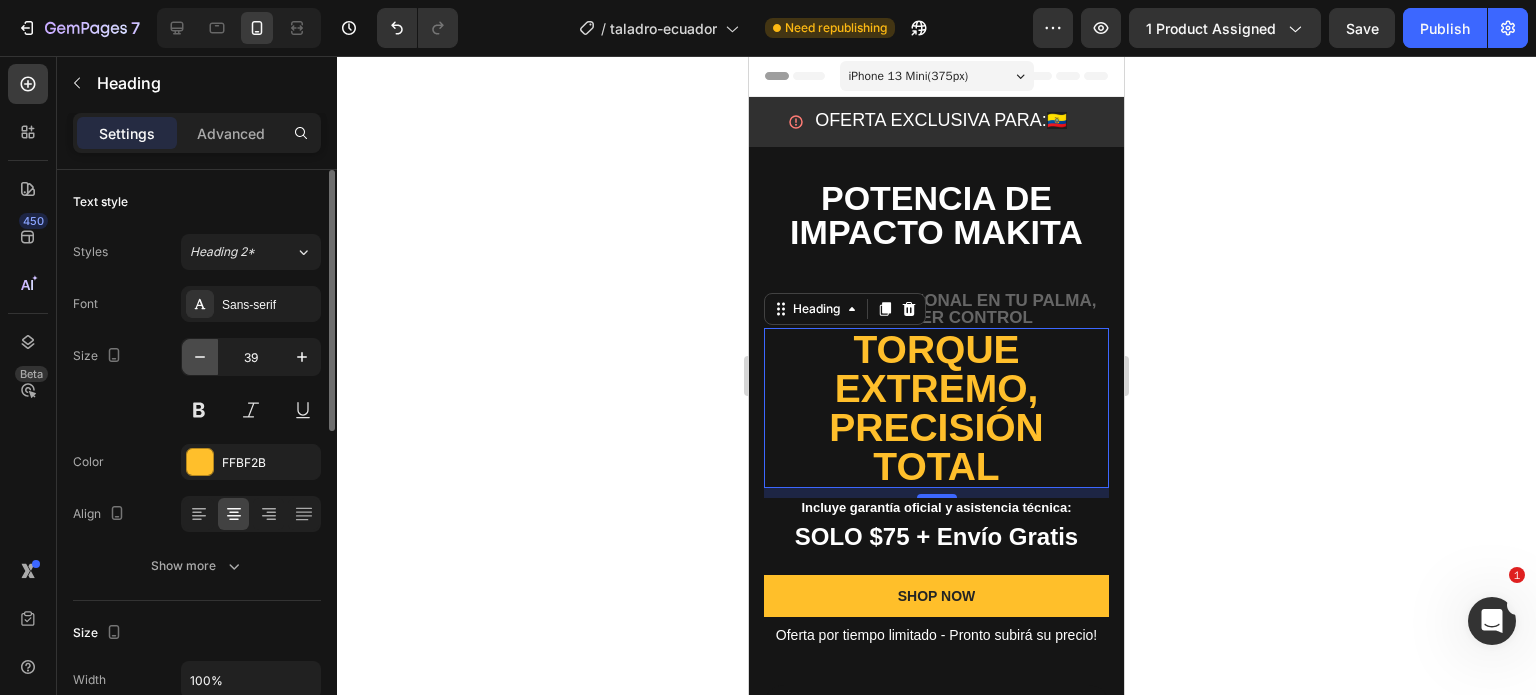 click 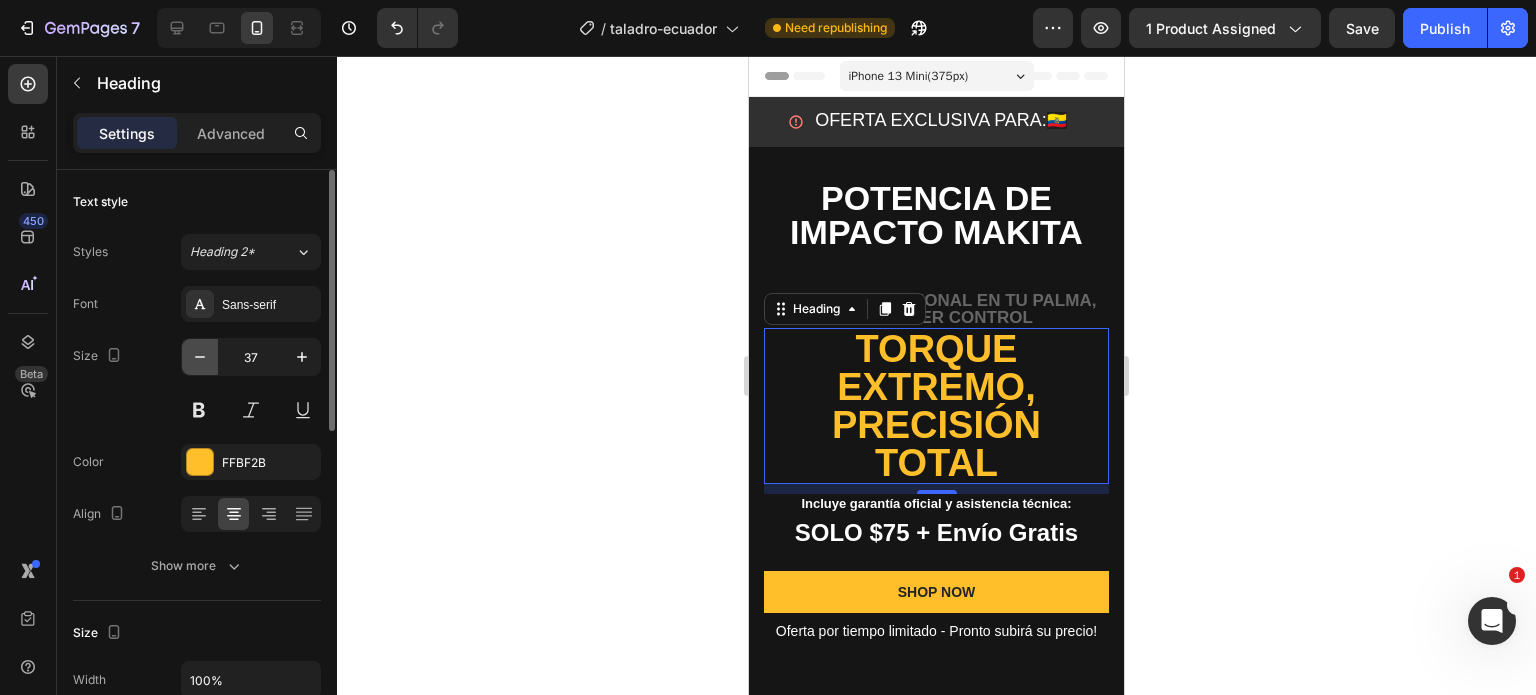 click 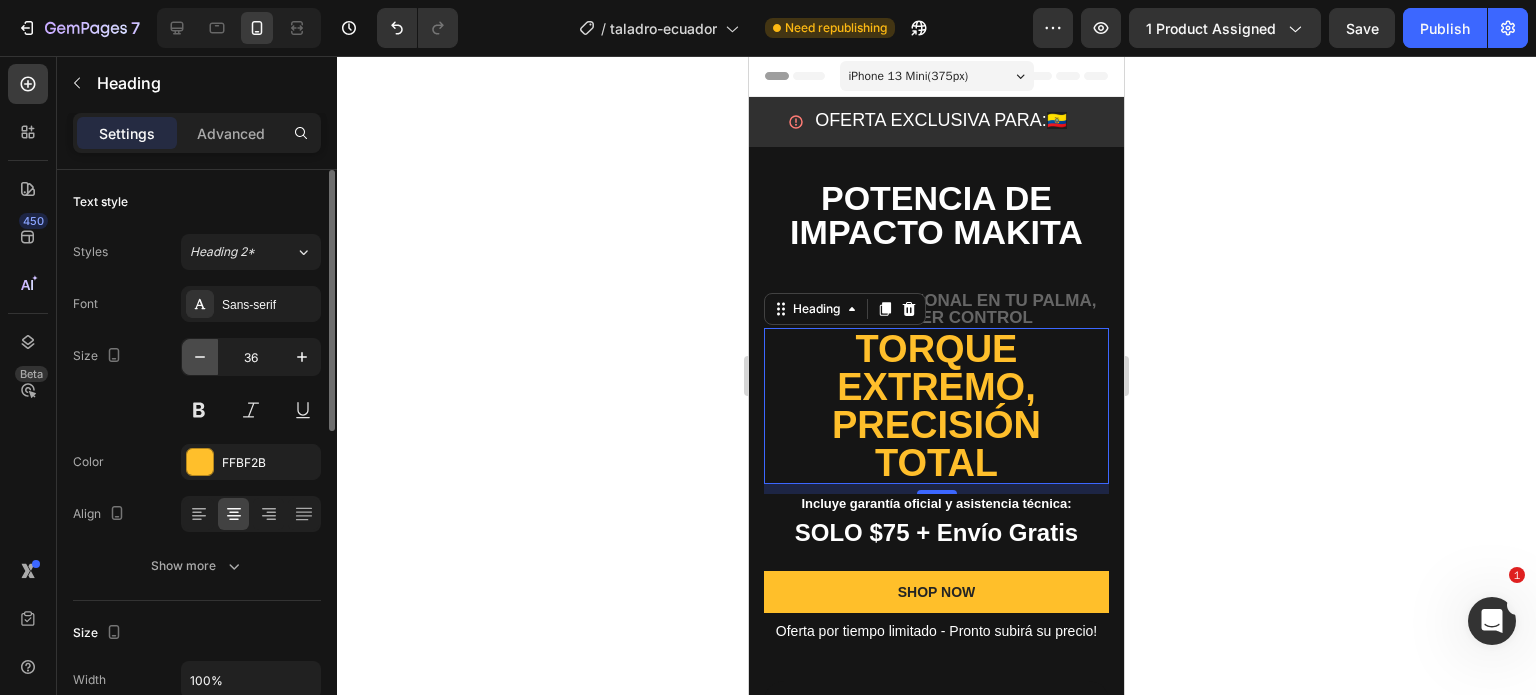 click 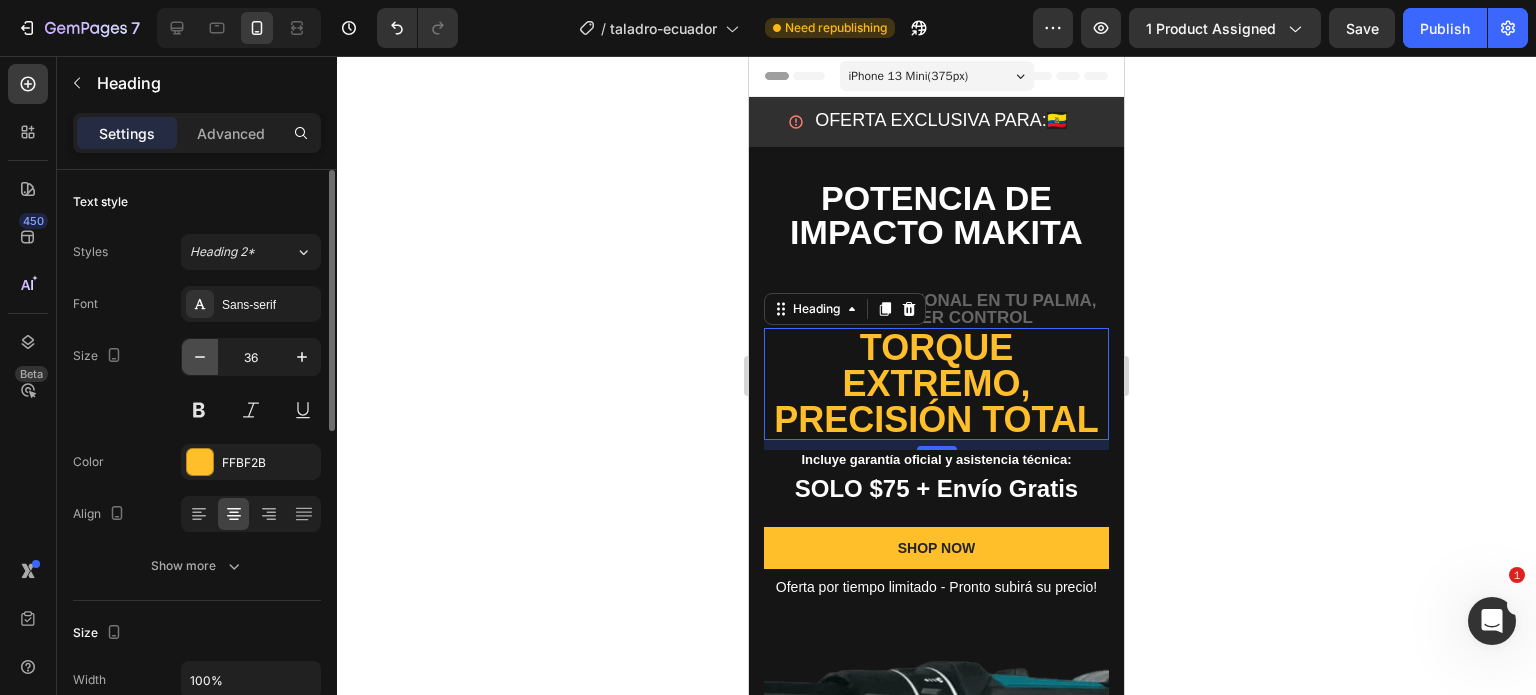 click 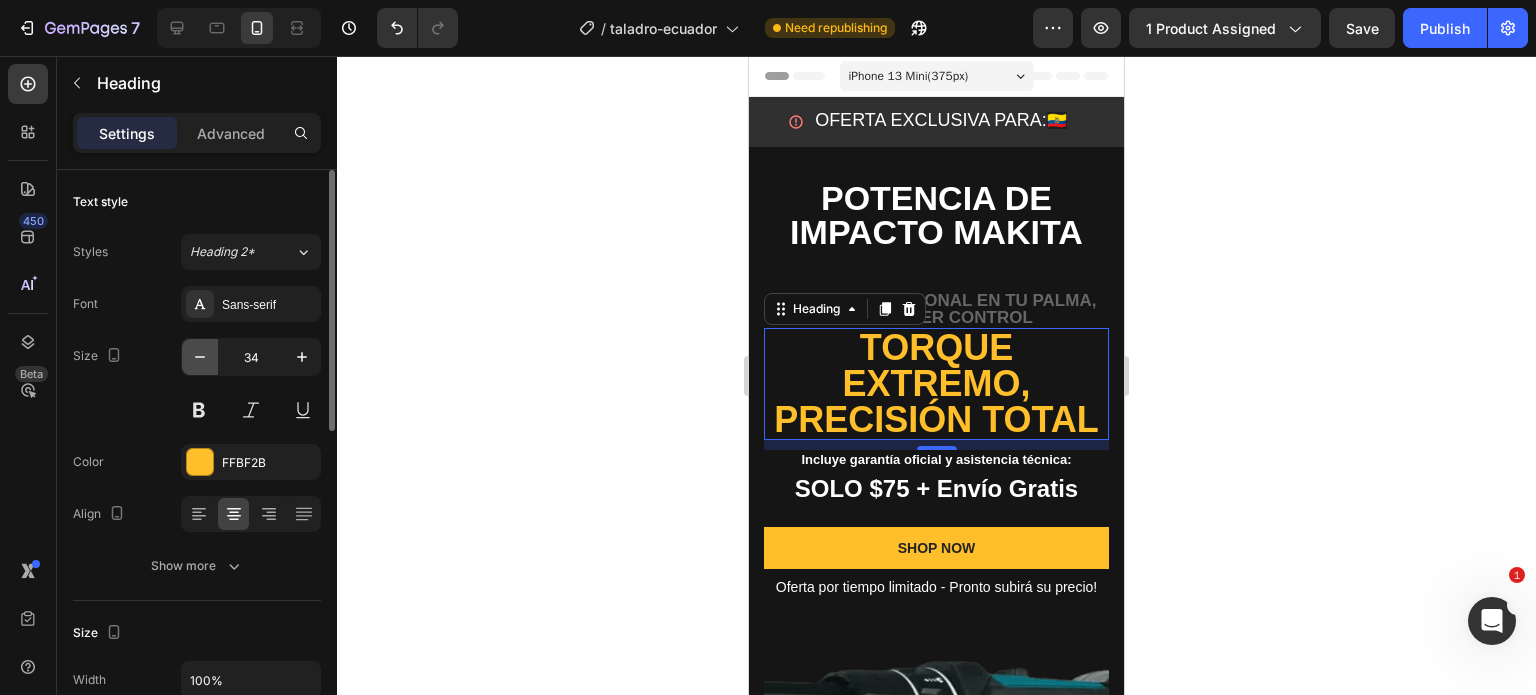 click 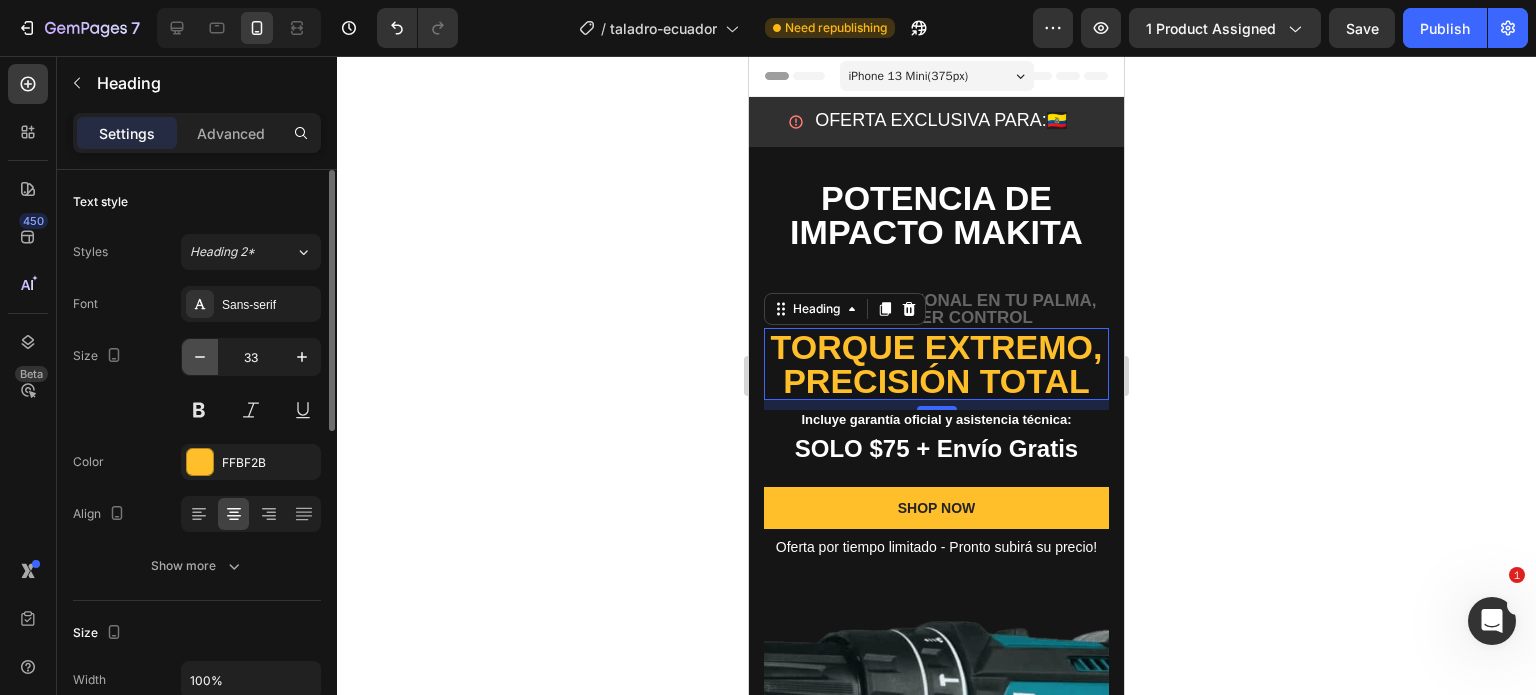 click 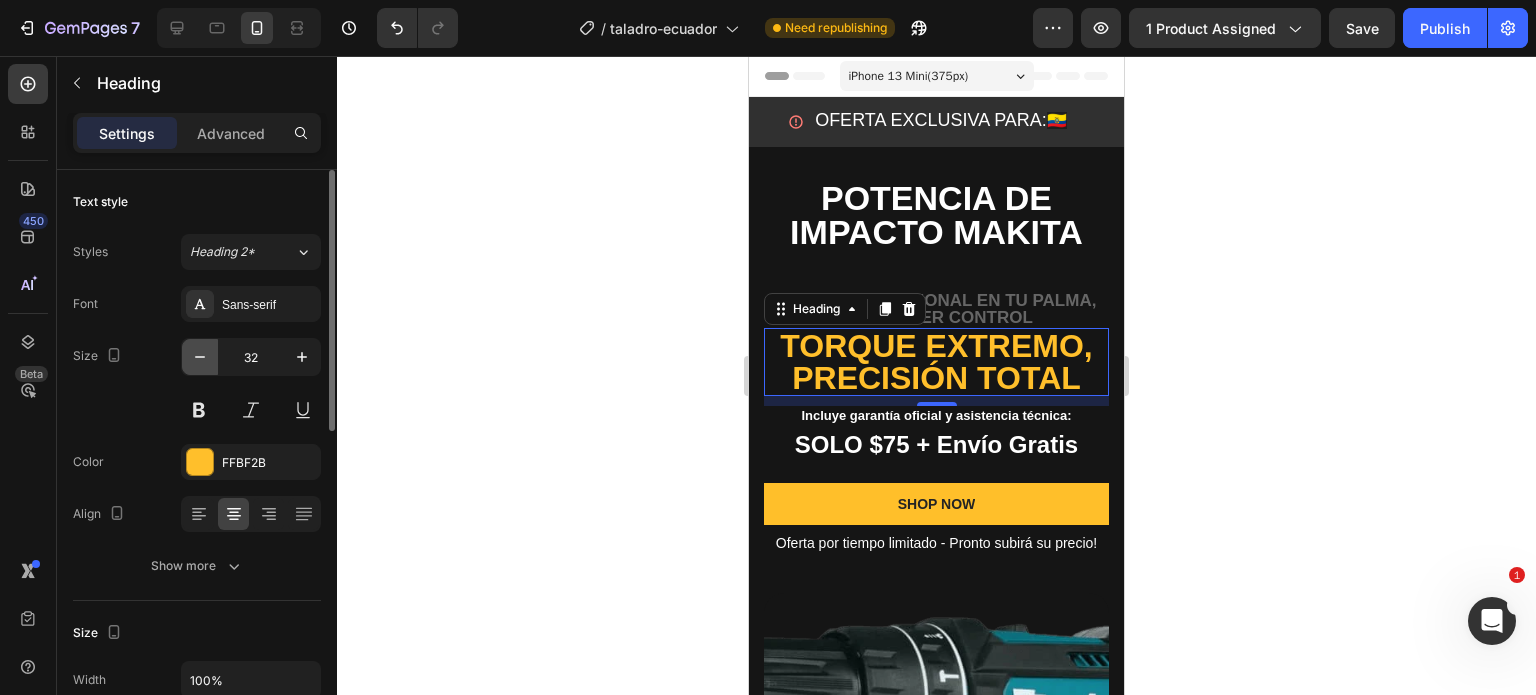 click 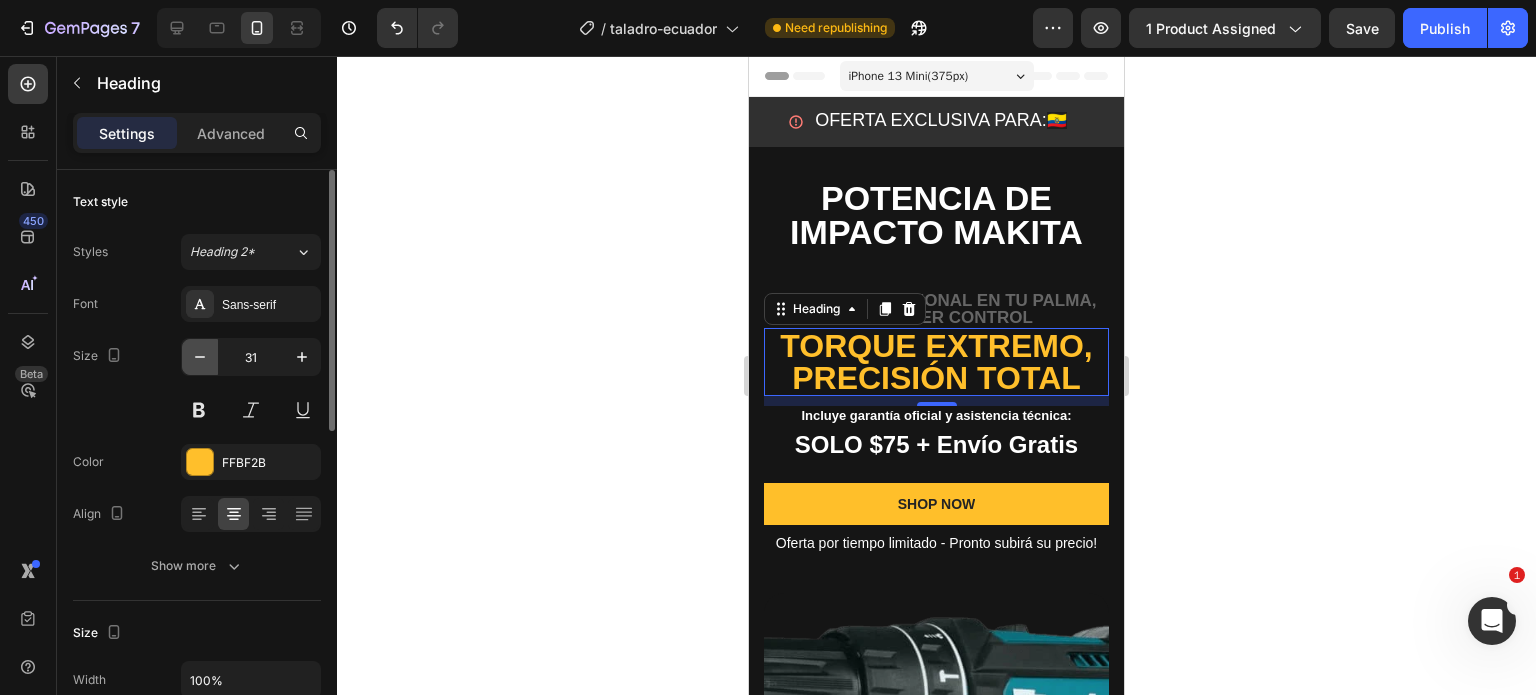 click 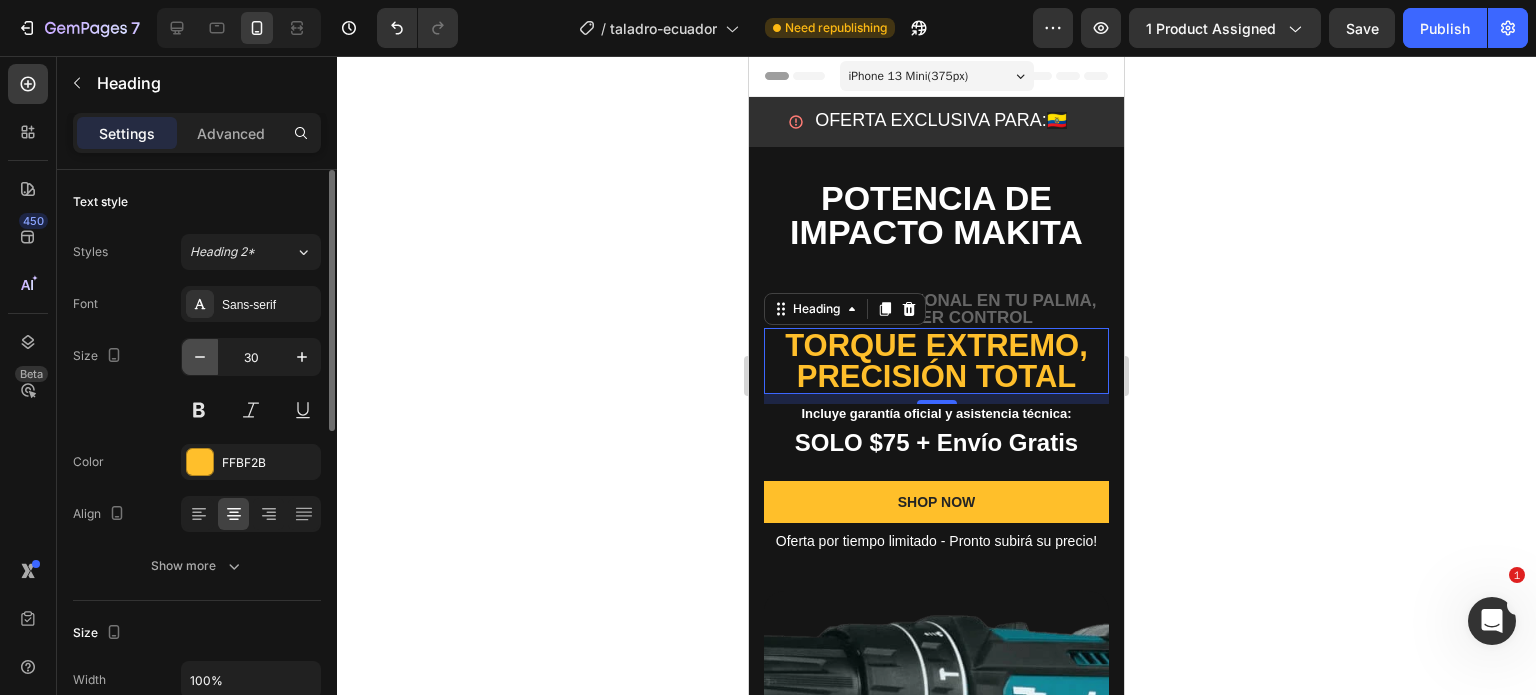 click 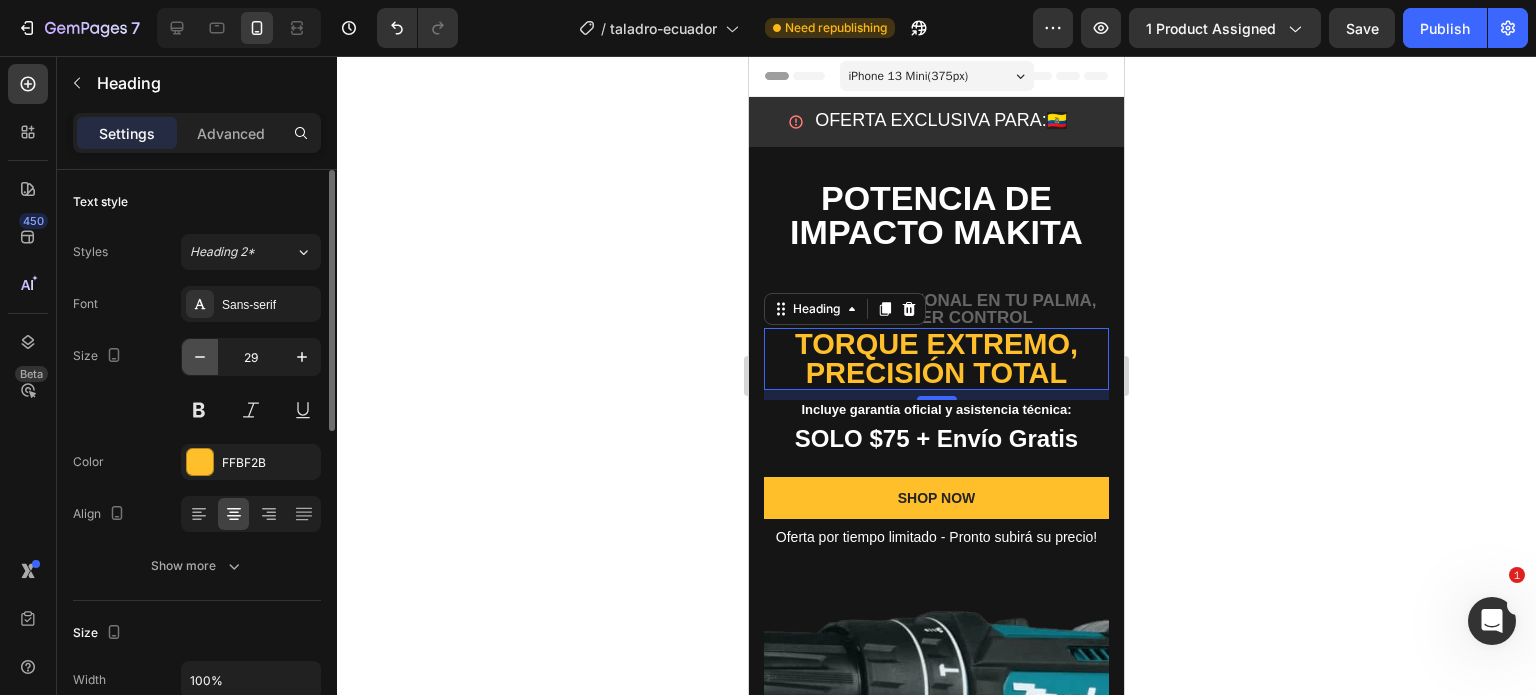 click 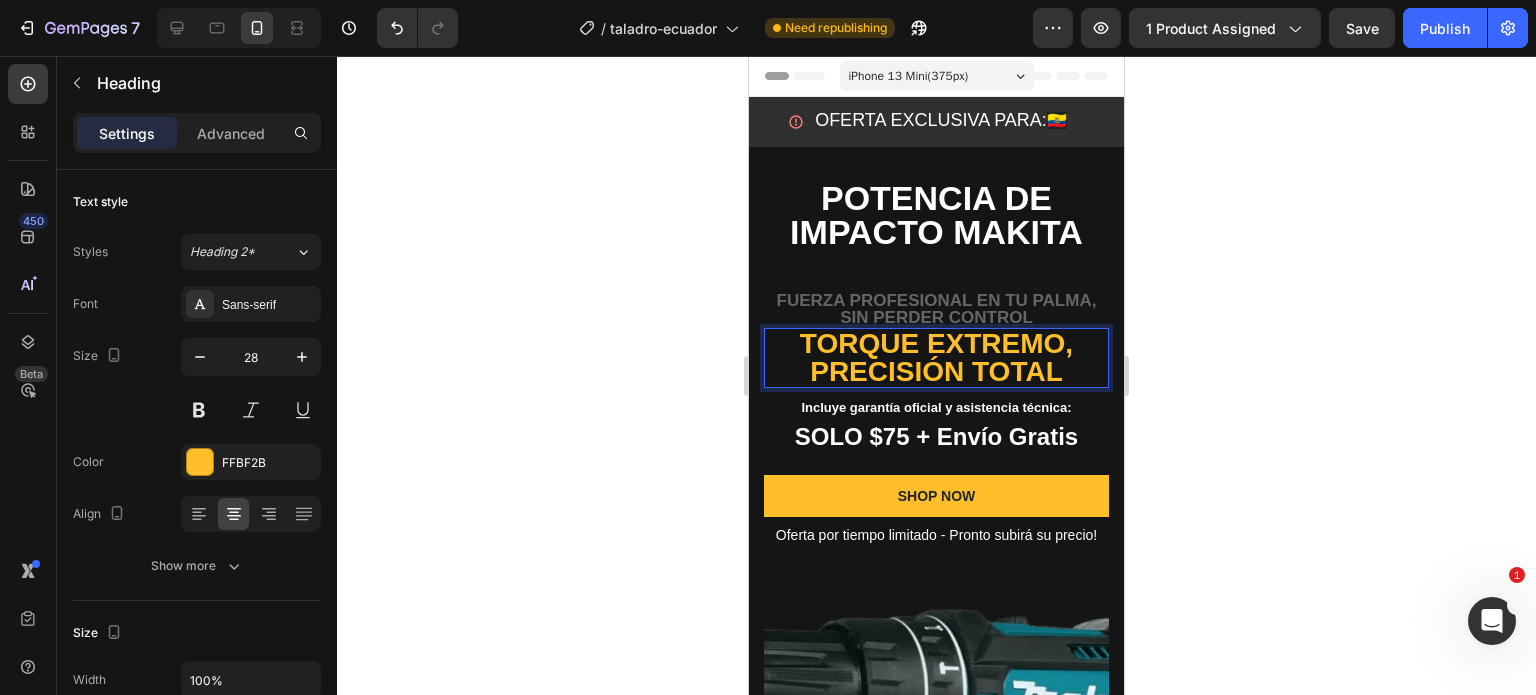 click on "TORQUE EXTREMO, PRECISIÓN TOTAL" at bounding box center [936, 358] 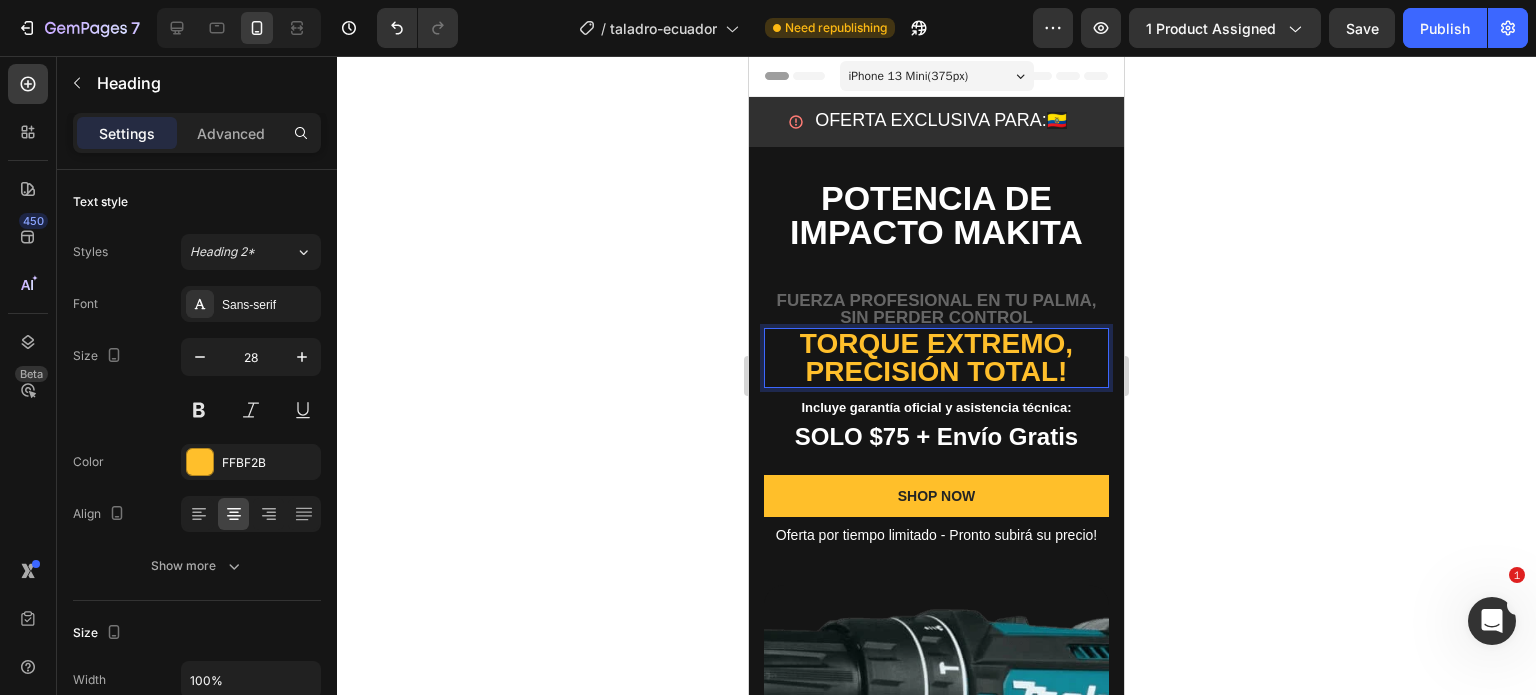 click on "TORQUE EXTREMO, PRECISIÓN TOTAL!" at bounding box center [936, 357] 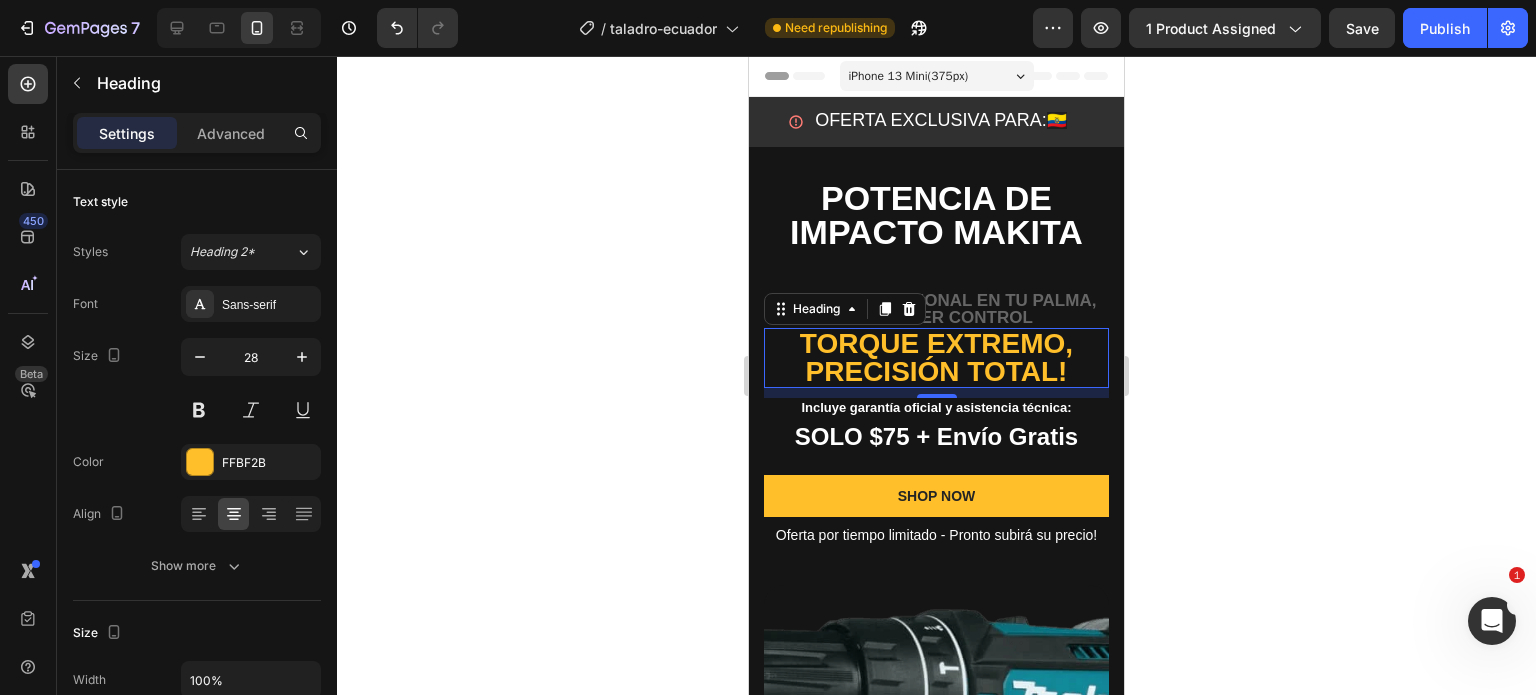 click 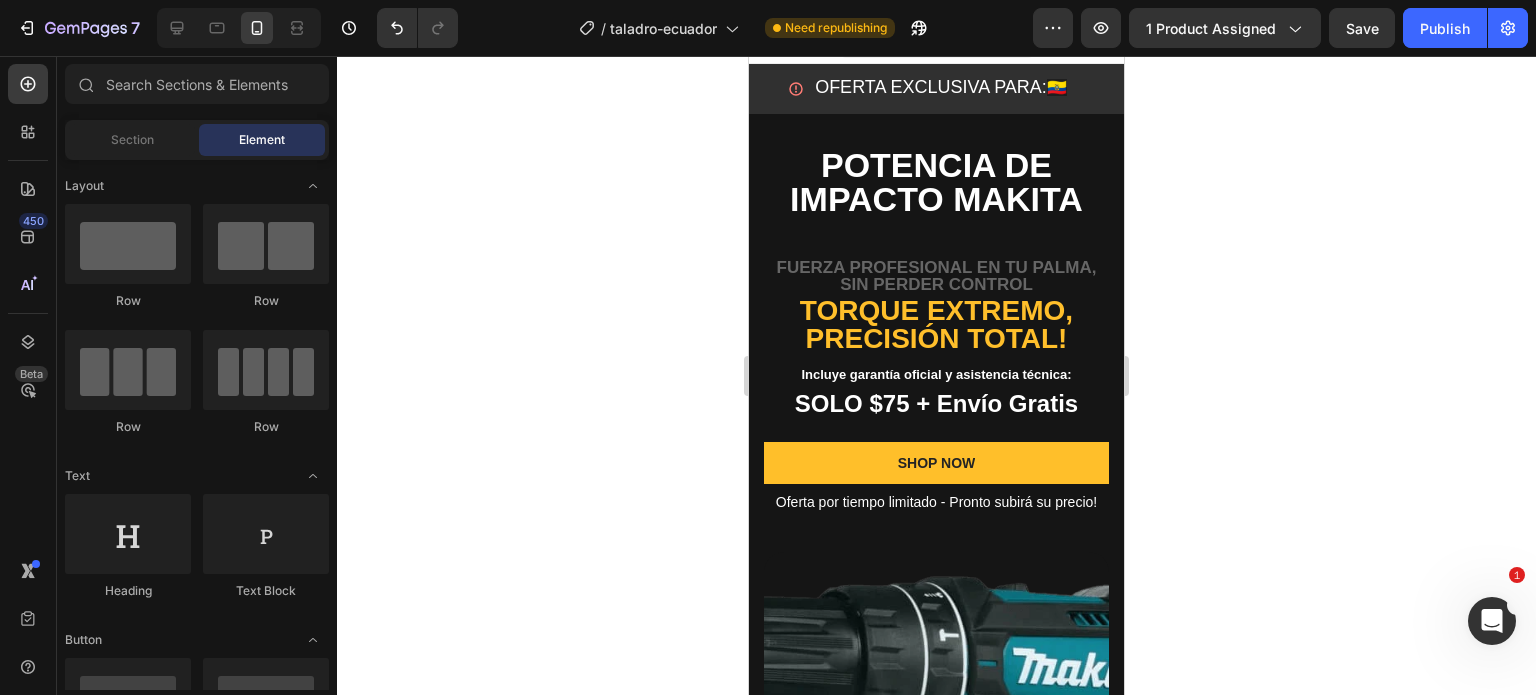 scroll, scrollTop: 0, scrollLeft: 0, axis: both 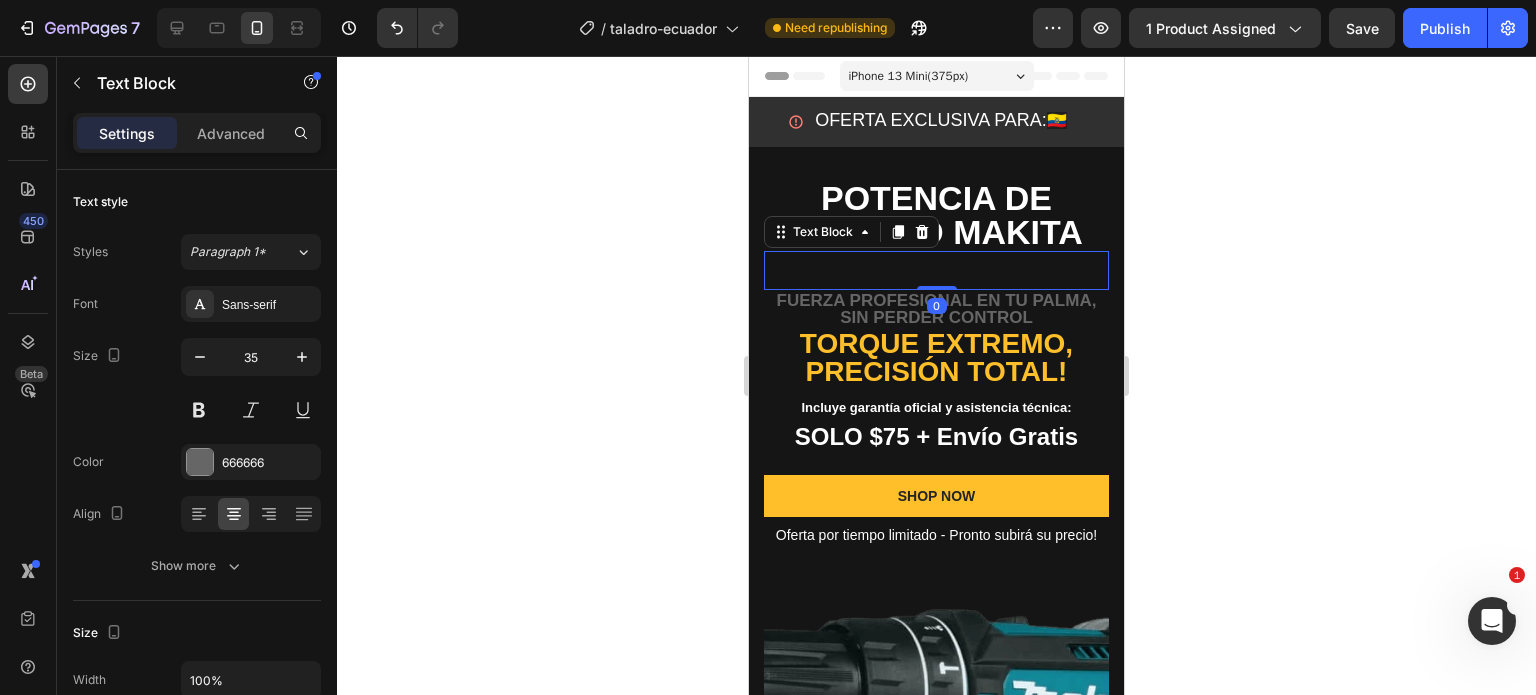 click 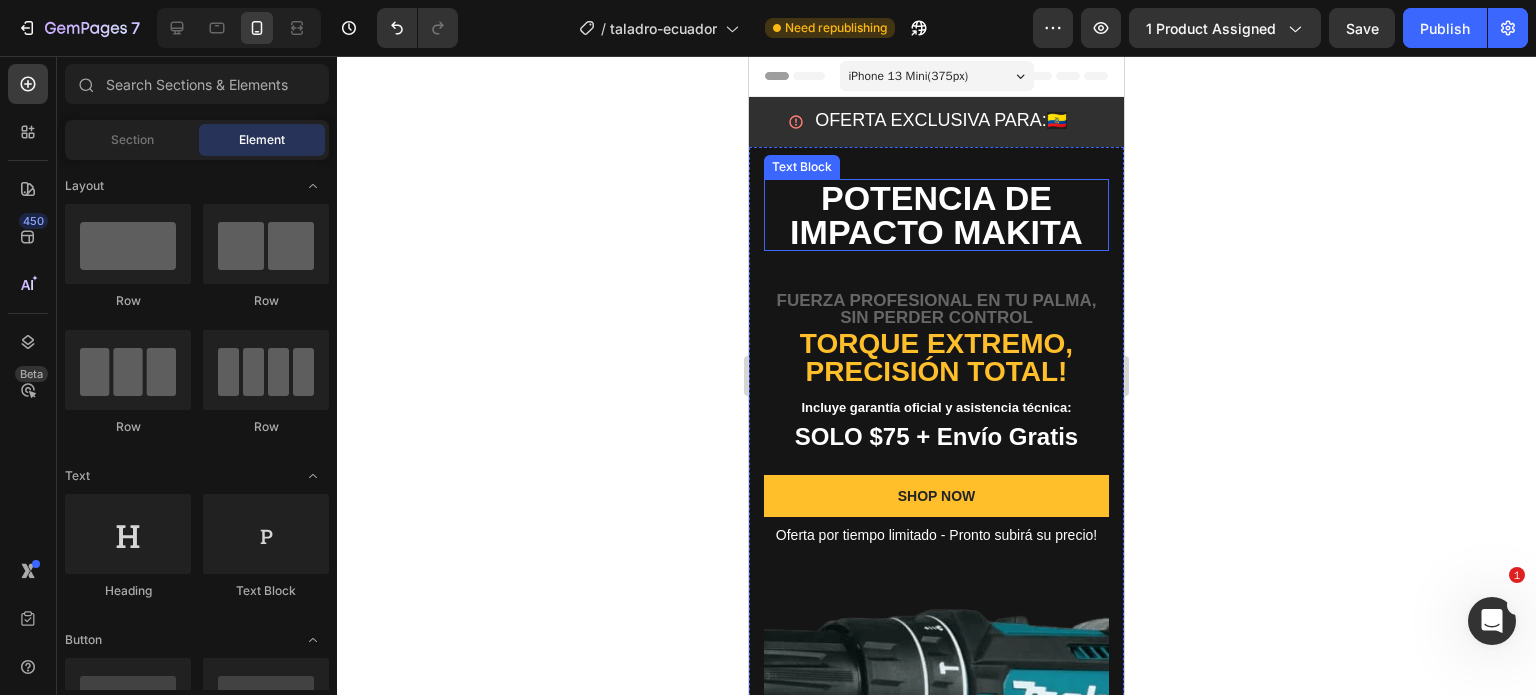 click on "Potencia de Impacto Makita" at bounding box center [936, 215] 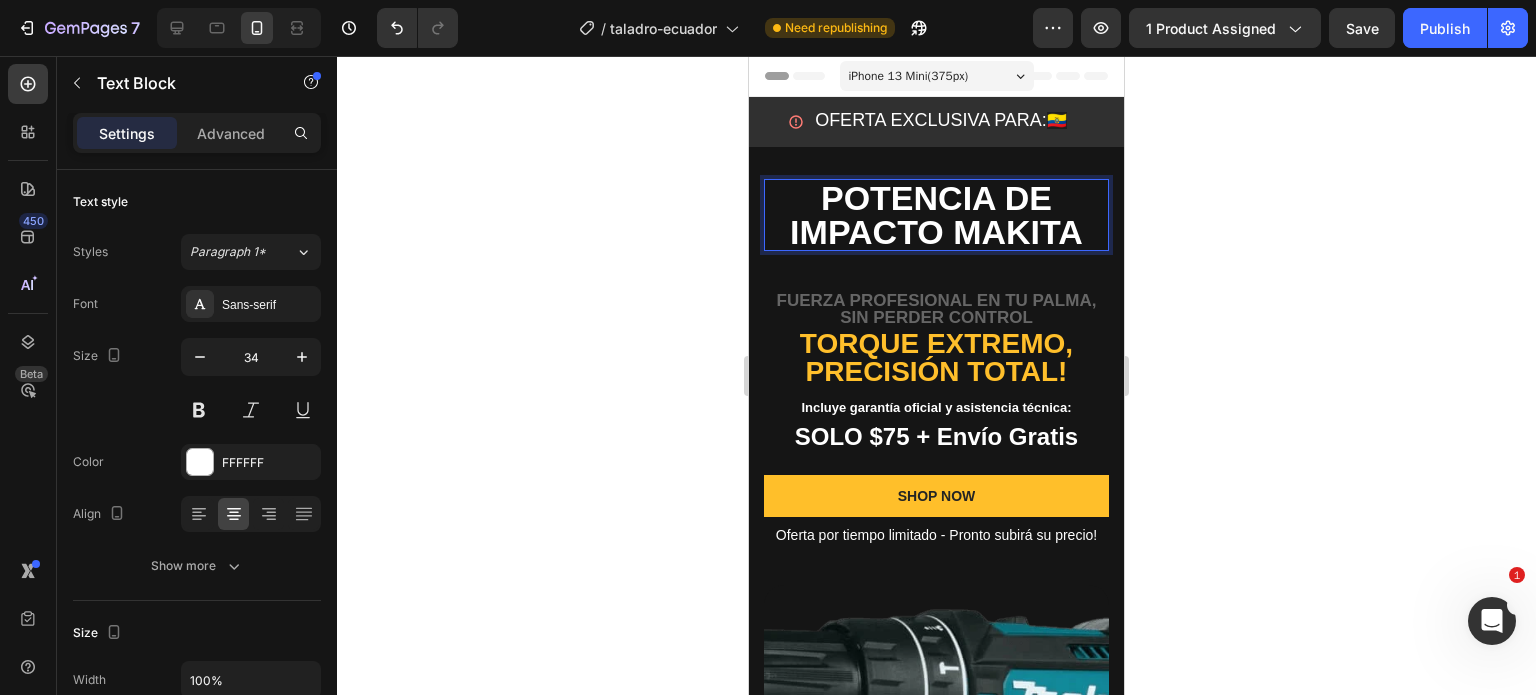 click on "Potencia de Impacto Makita" at bounding box center (936, 215) 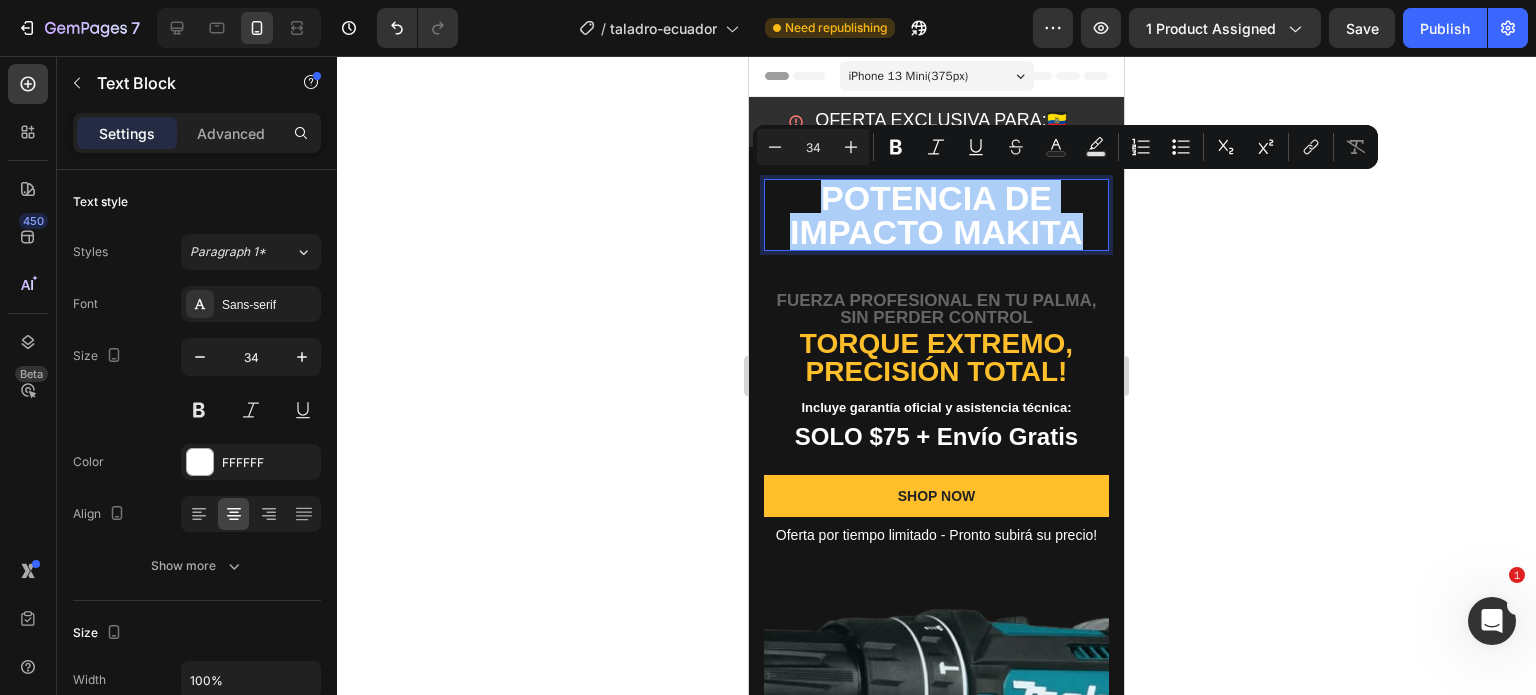 click 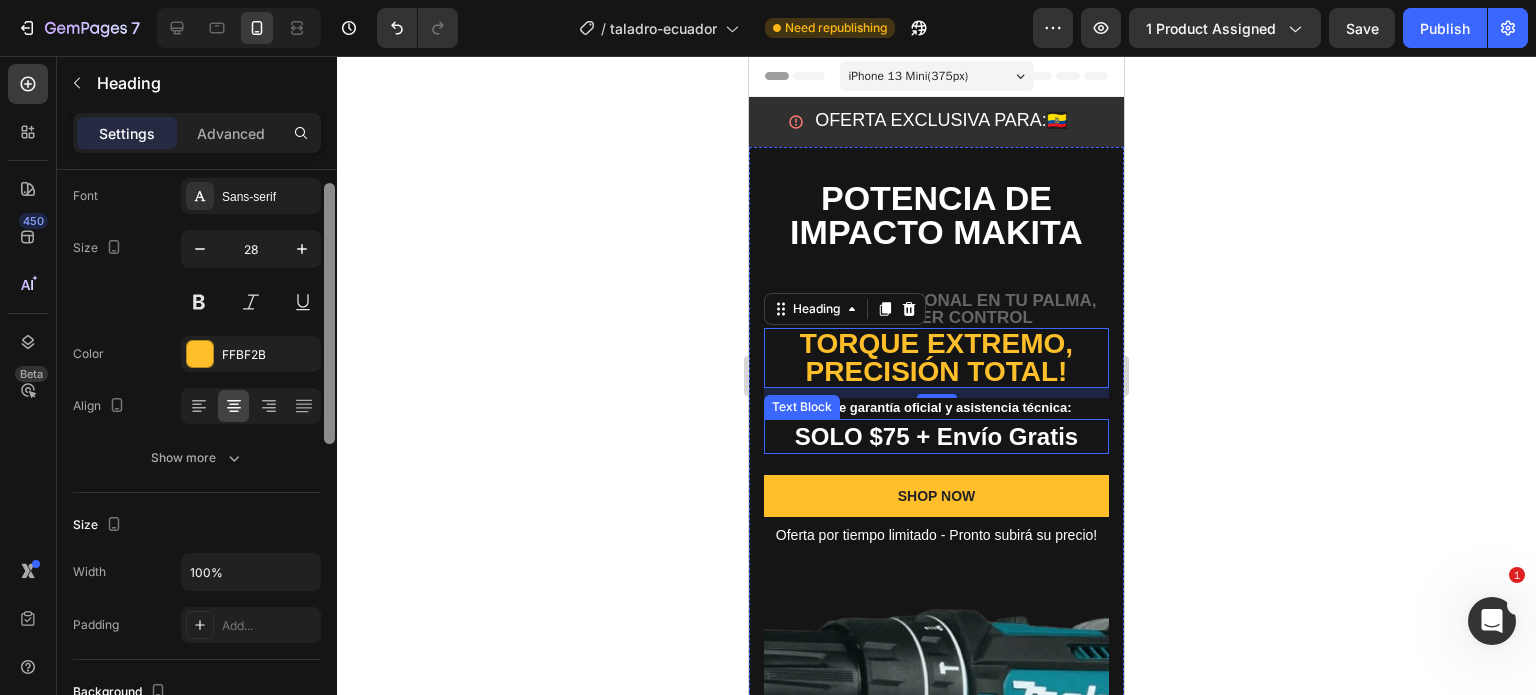 drag, startPoint x: 325, startPoint y: 185, endPoint x: 327, endPoint y: 238, distance: 53.037724 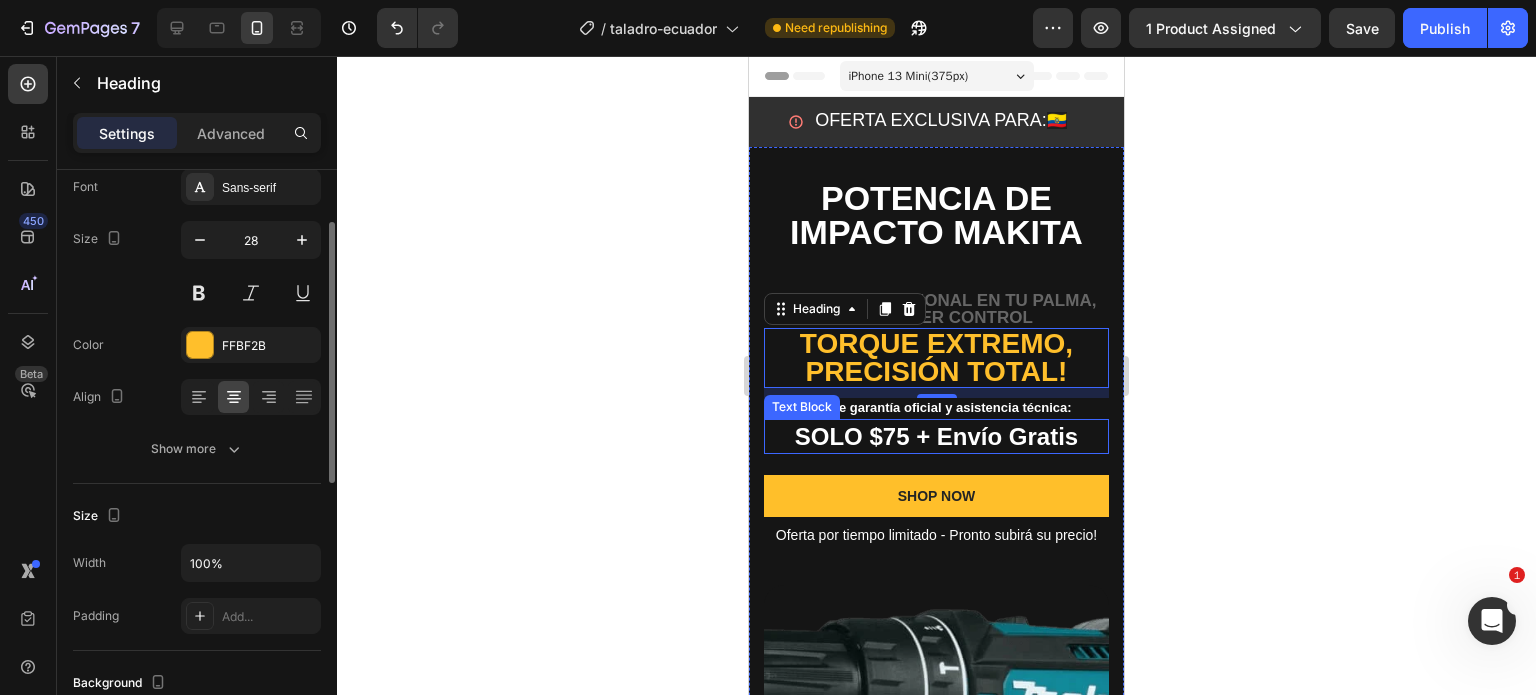 click 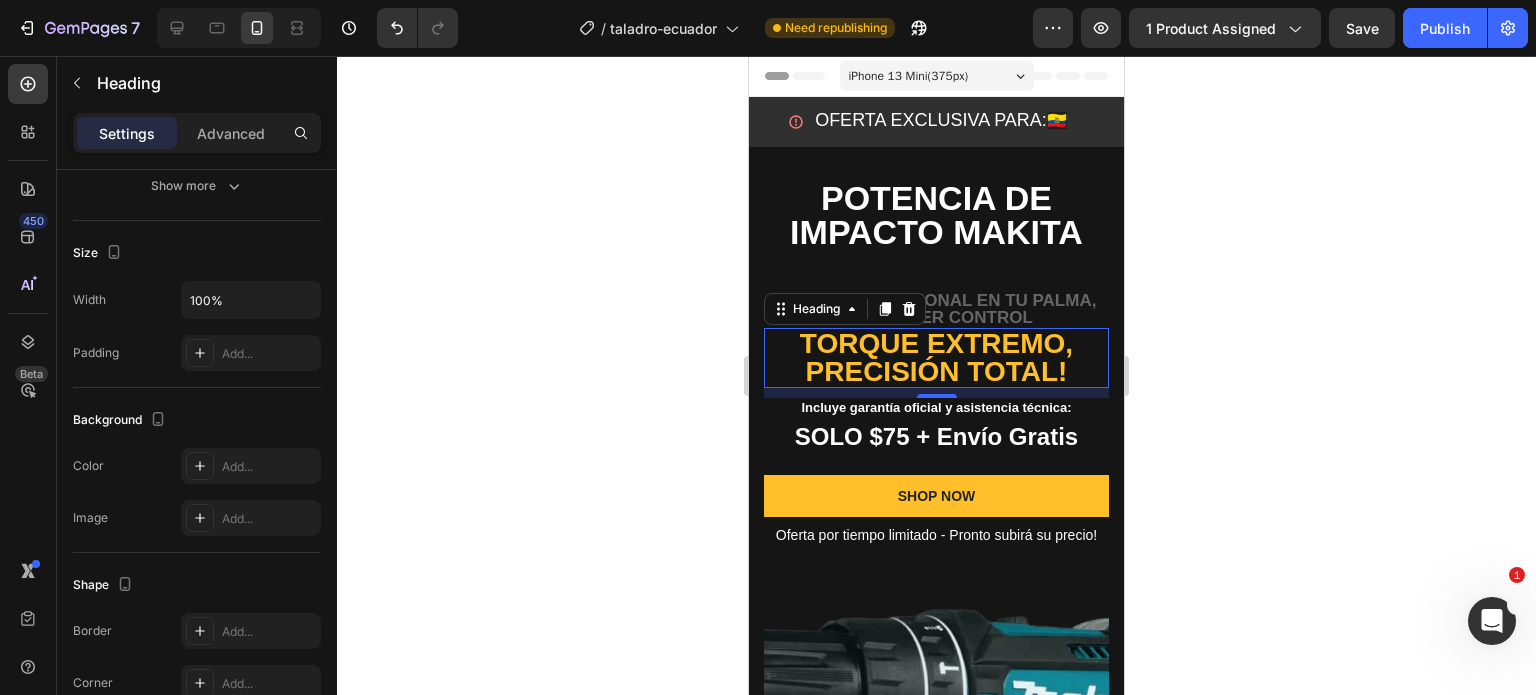 scroll, scrollTop: 0, scrollLeft: 0, axis: both 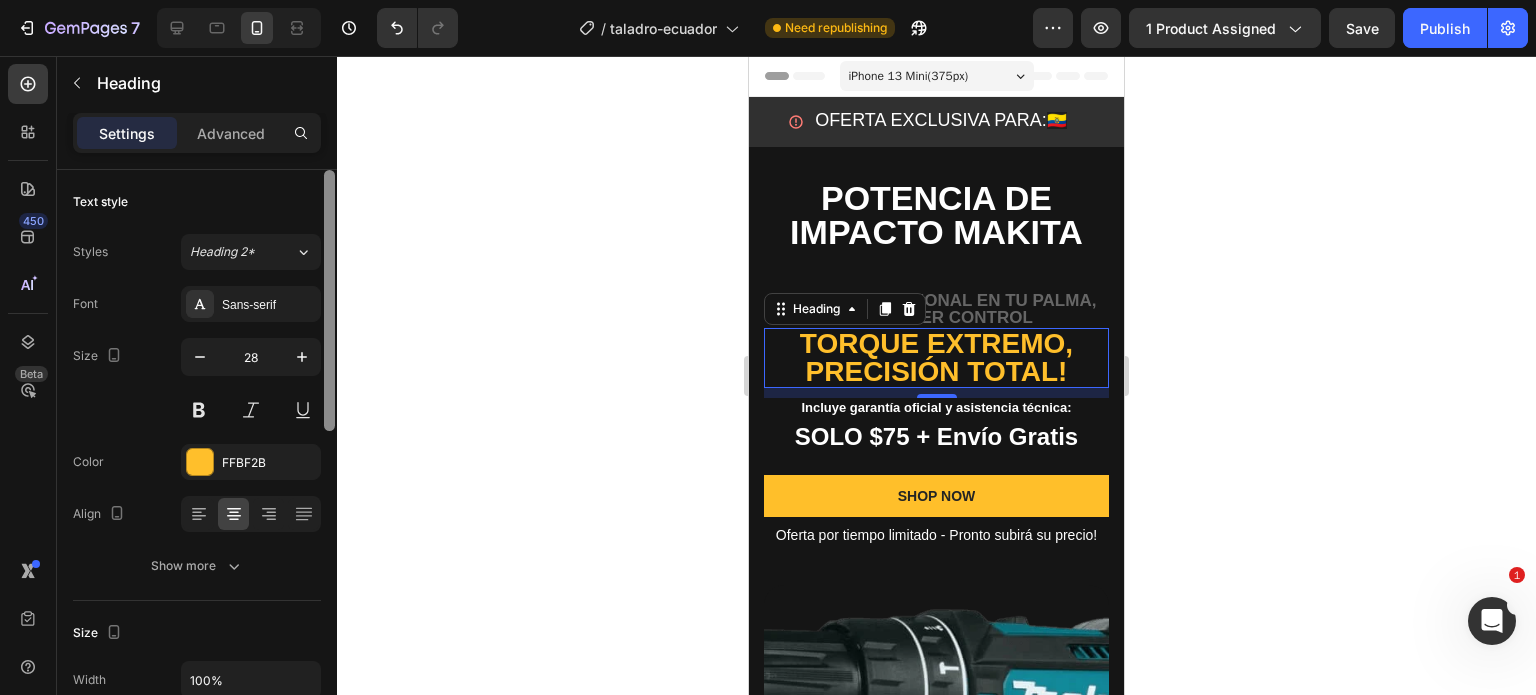 drag, startPoint x: 331, startPoint y: 294, endPoint x: 369, endPoint y: 199, distance: 102.31813 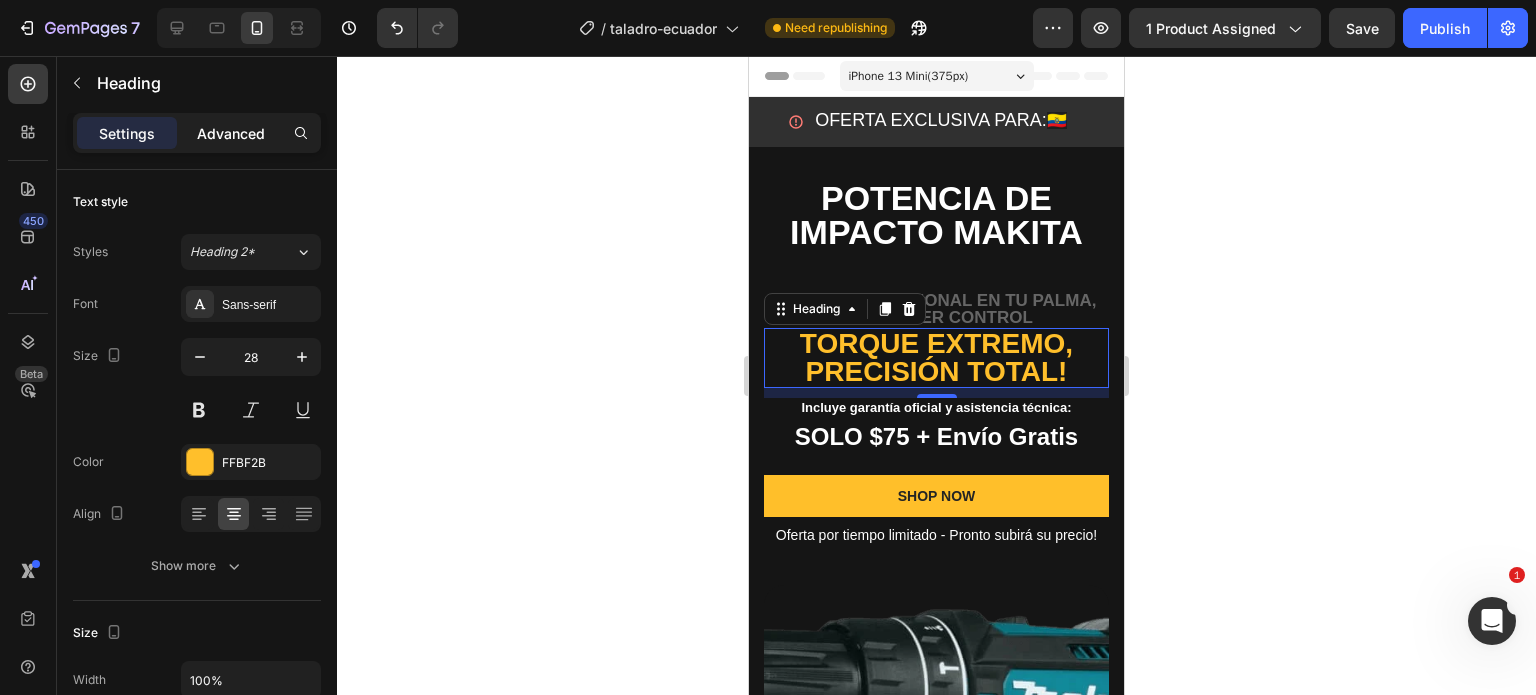 click on "Advanced" 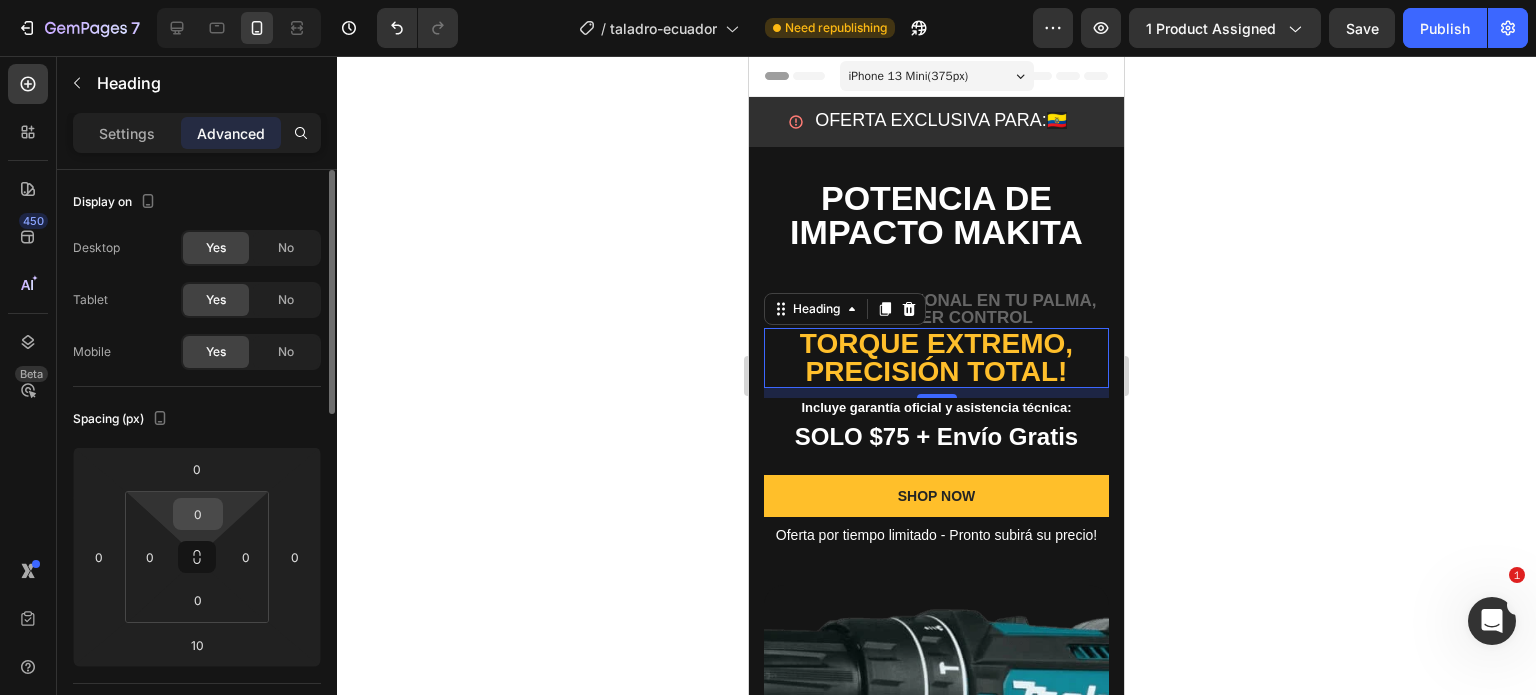 click on "0" at bounding box center (198, 514) 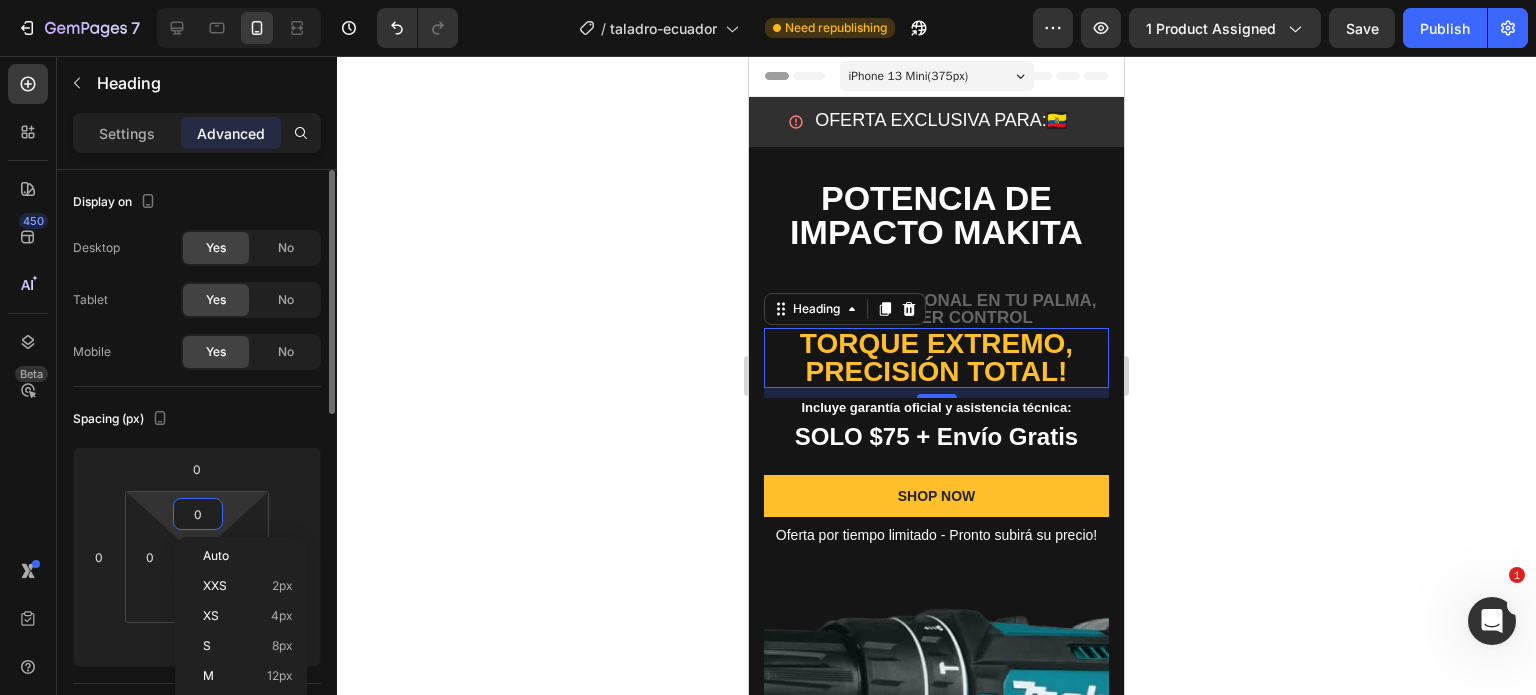 type on "5" 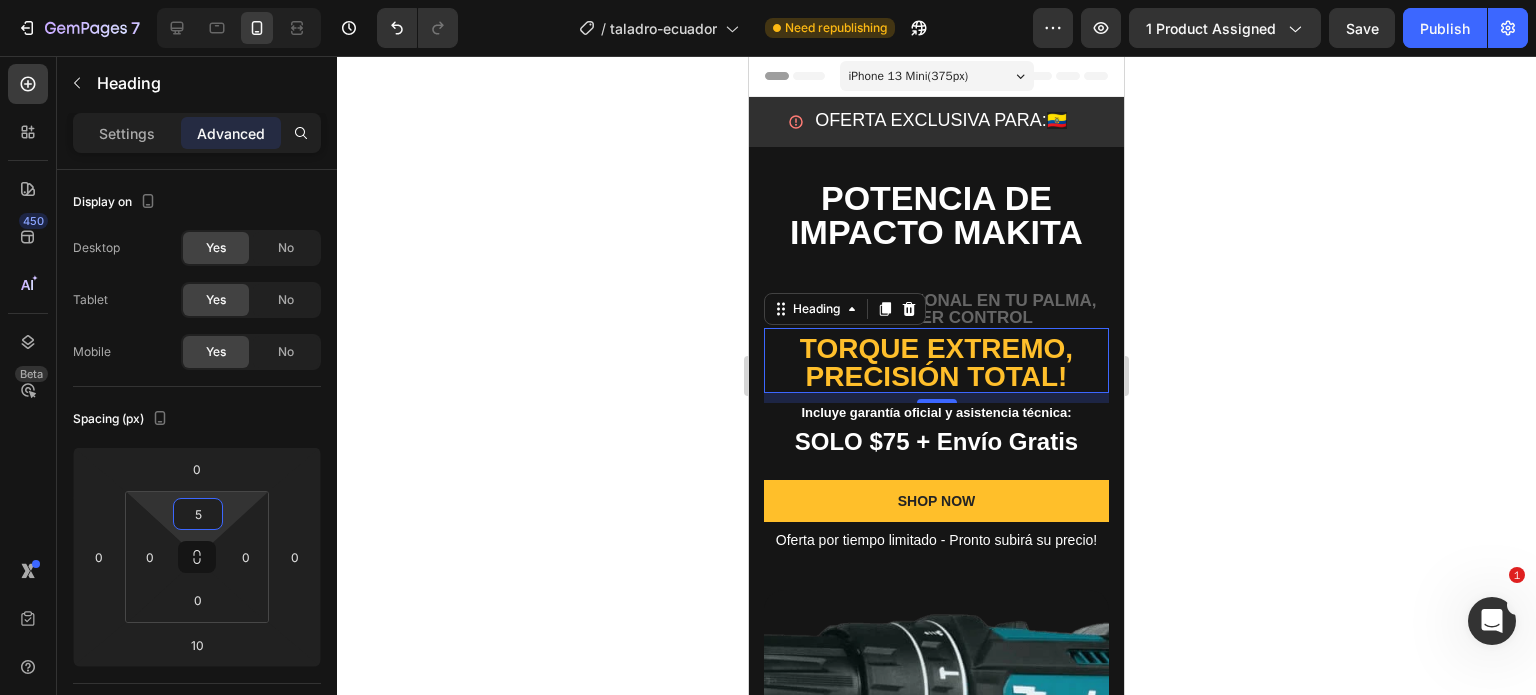 click 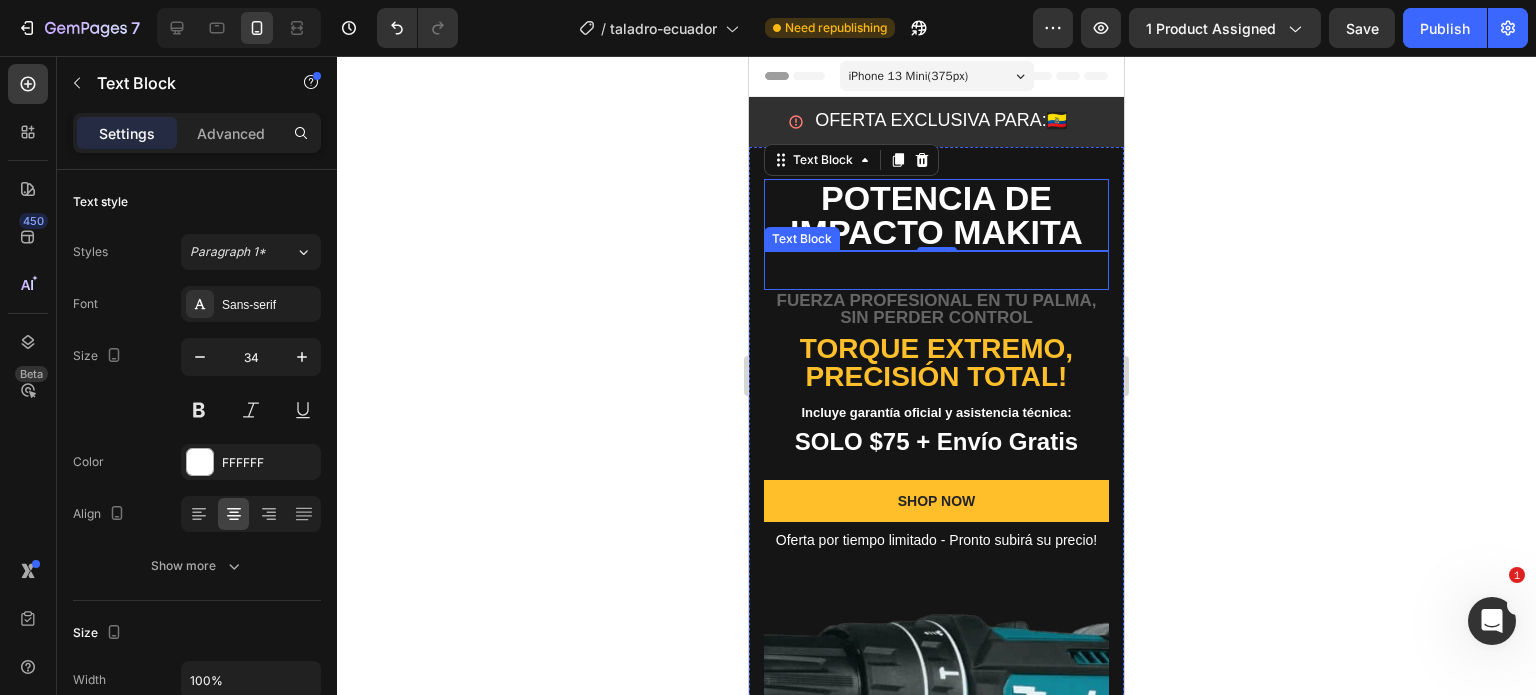 click at bounding box center [936, 270] 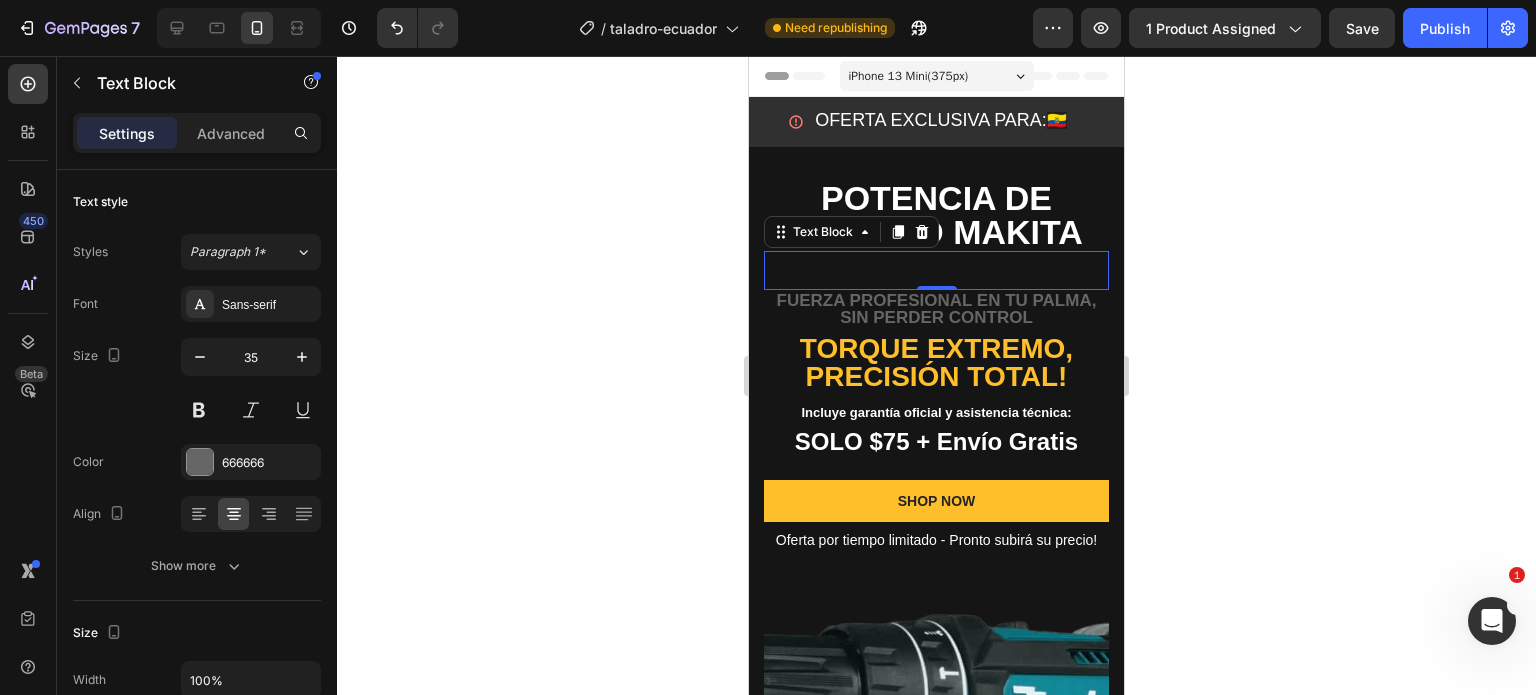 click on "Potencia de Impacto Makita" at bounding box center [936, 215] 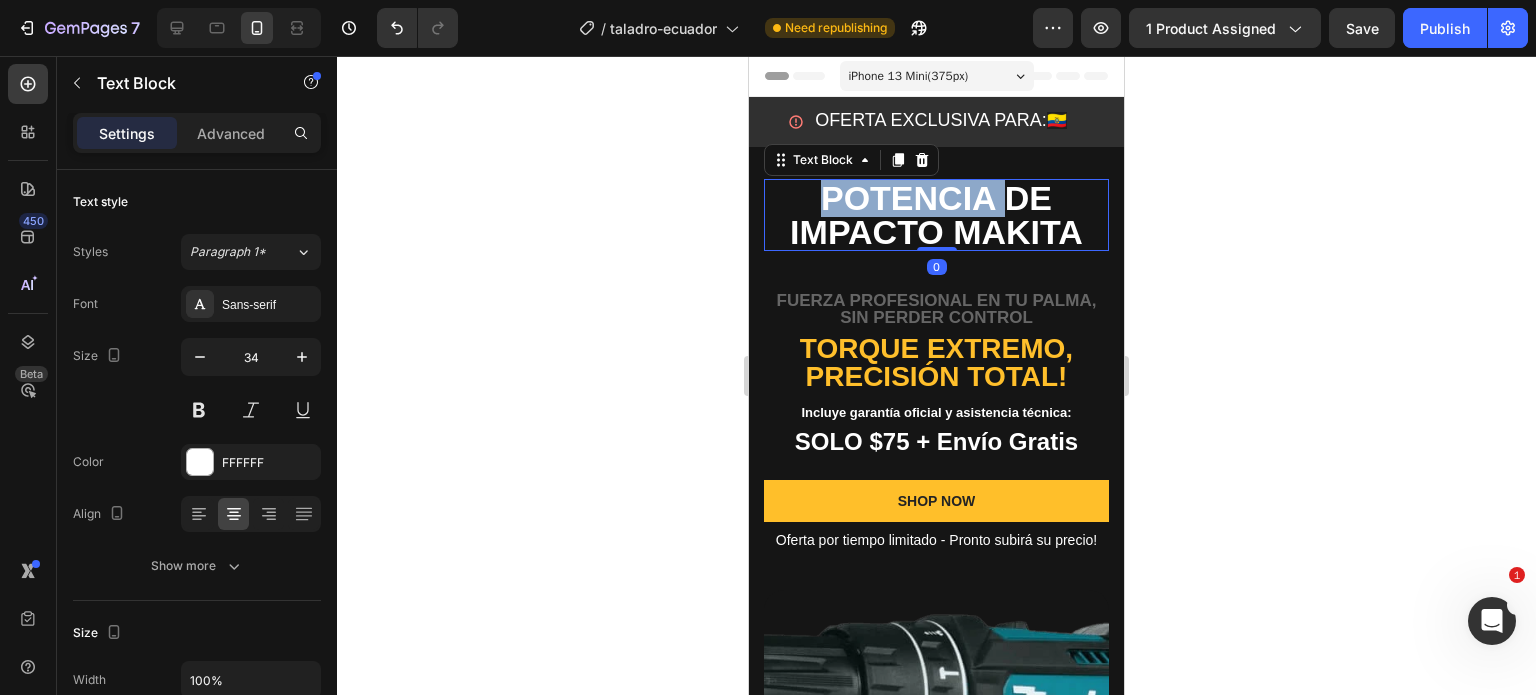 click on "Potencia de Impacto Makita" at bounding box center [936, 215] 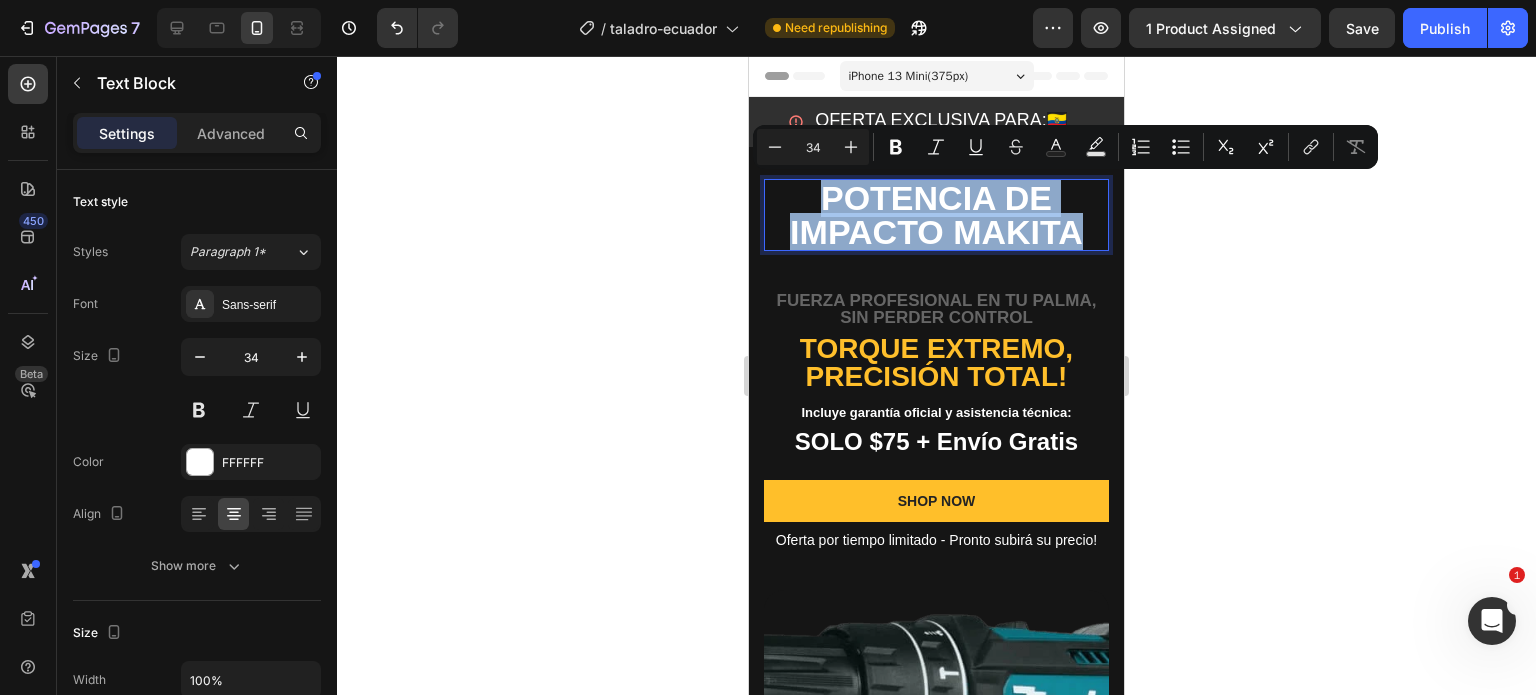 click on "Potencia de Impacto Makita" at bounding box center [936, 215] 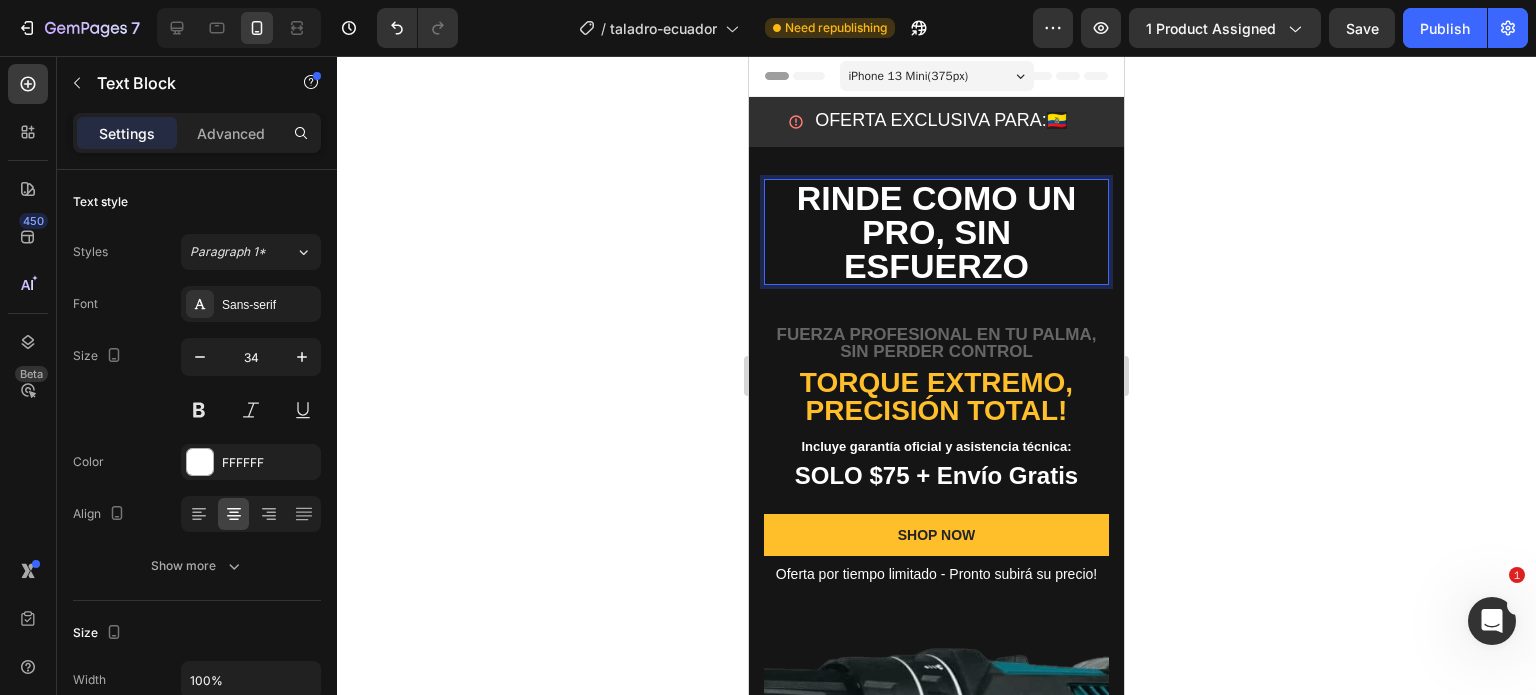 click 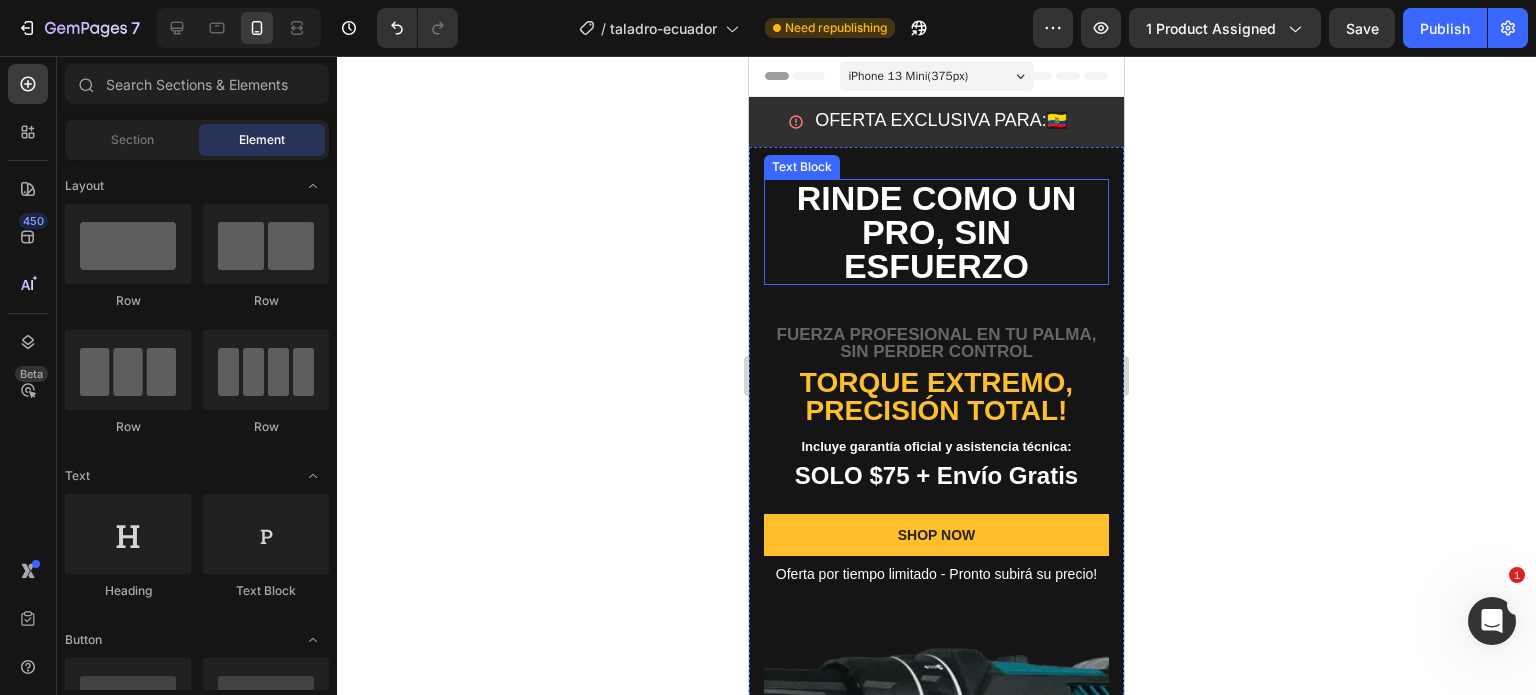 click on "Rinde como un PRO, sin esfuerzo" at bounding box center [936, 232] 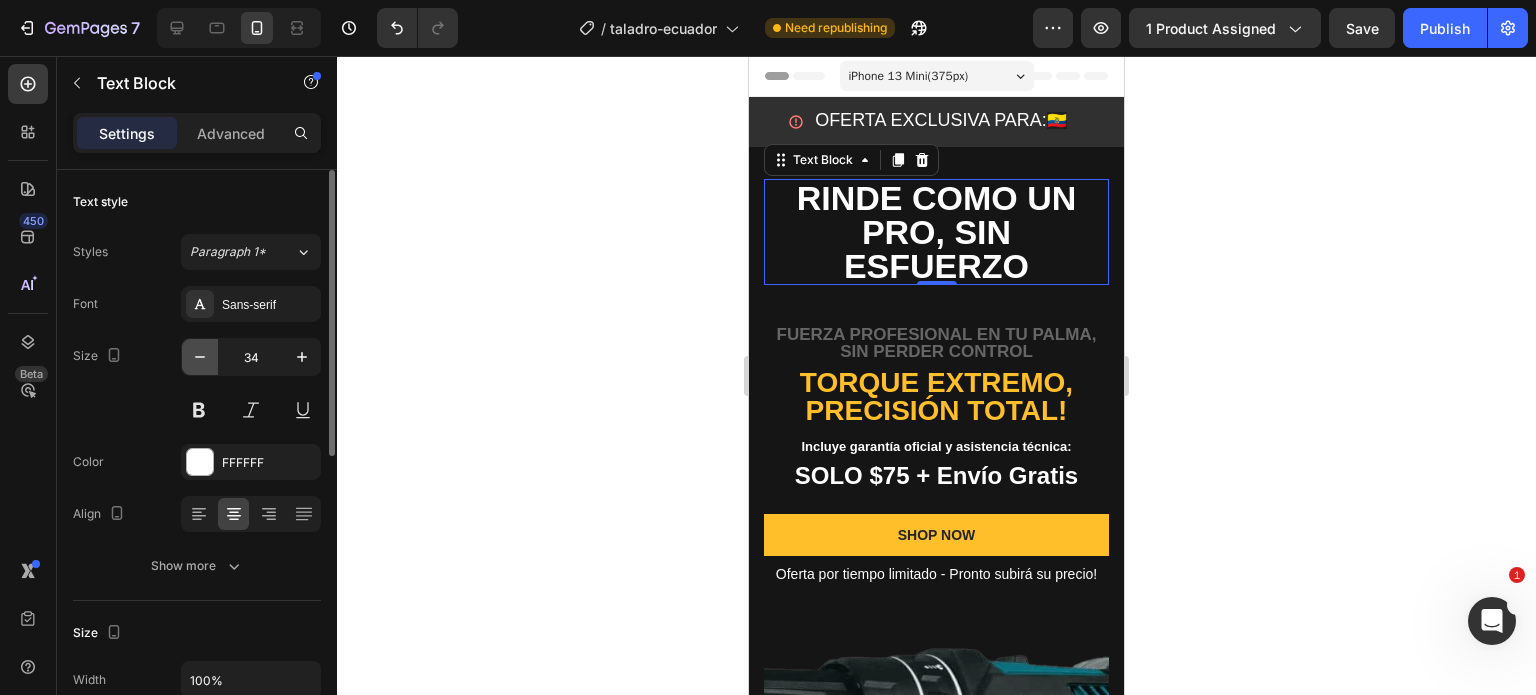 click at bounding box center (200, 357) 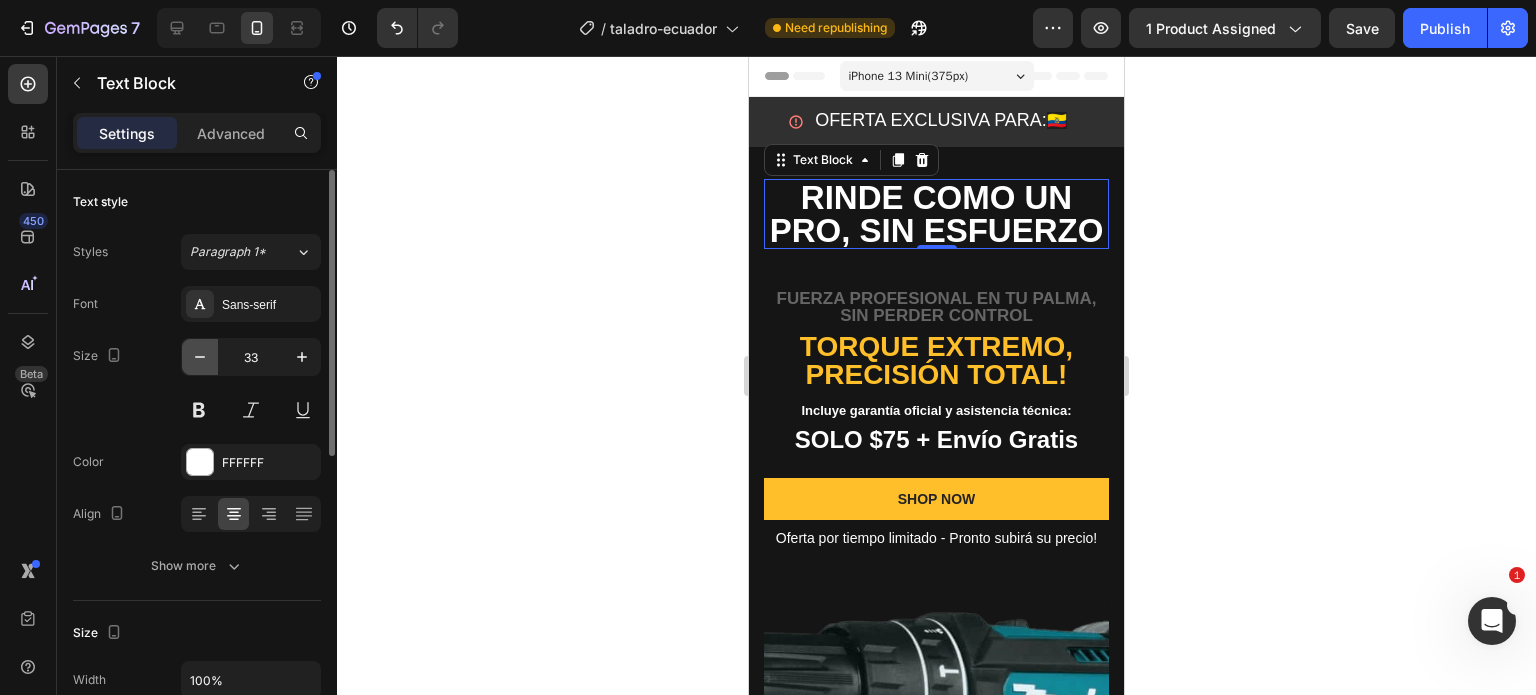 click at bounding box center [200, 357] 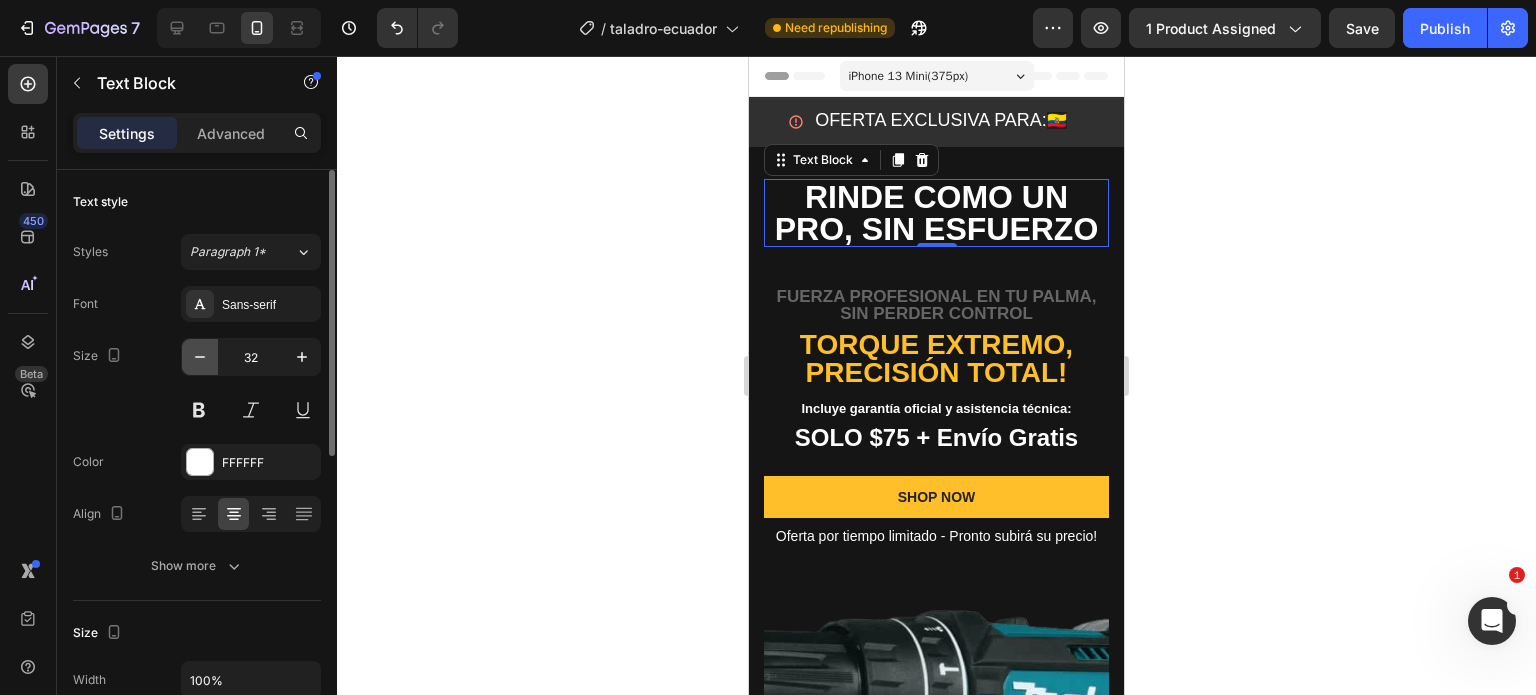 click at bounding box center [200, 357] 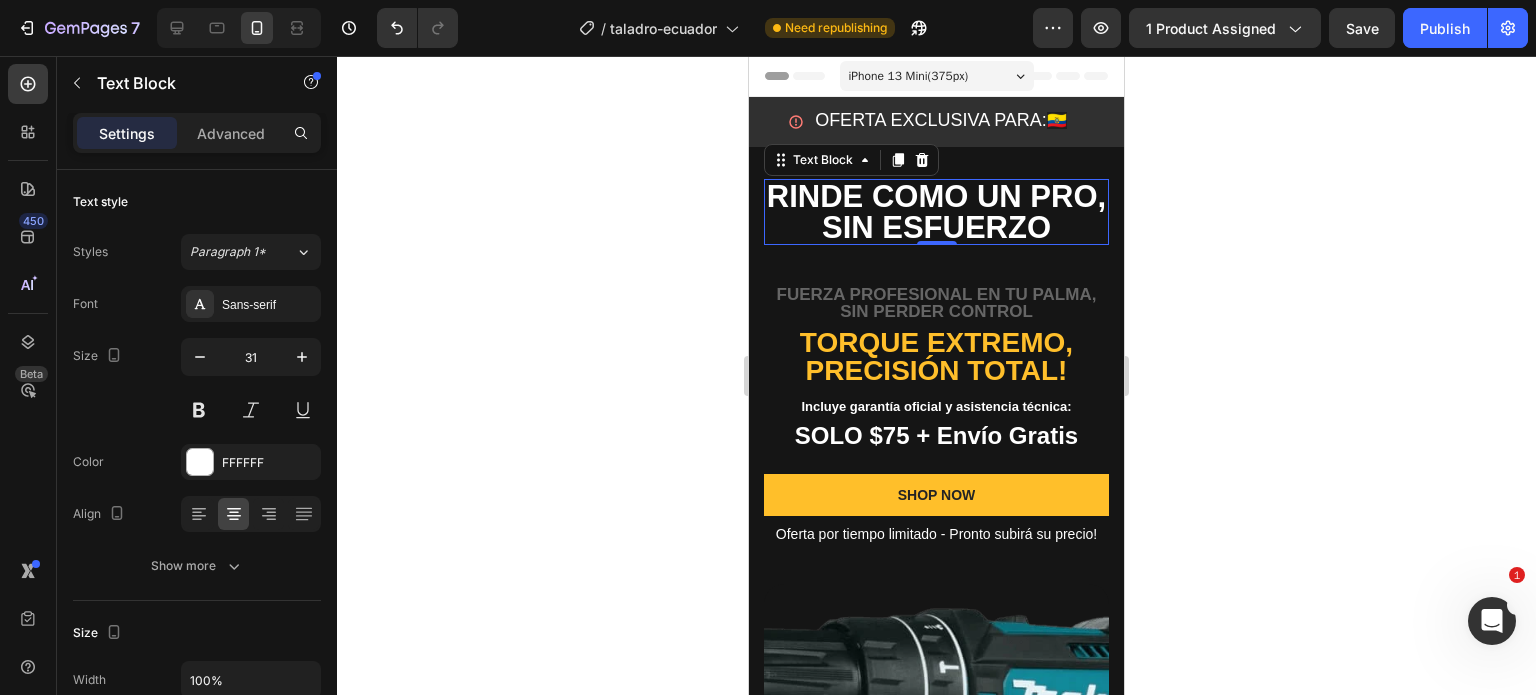 click 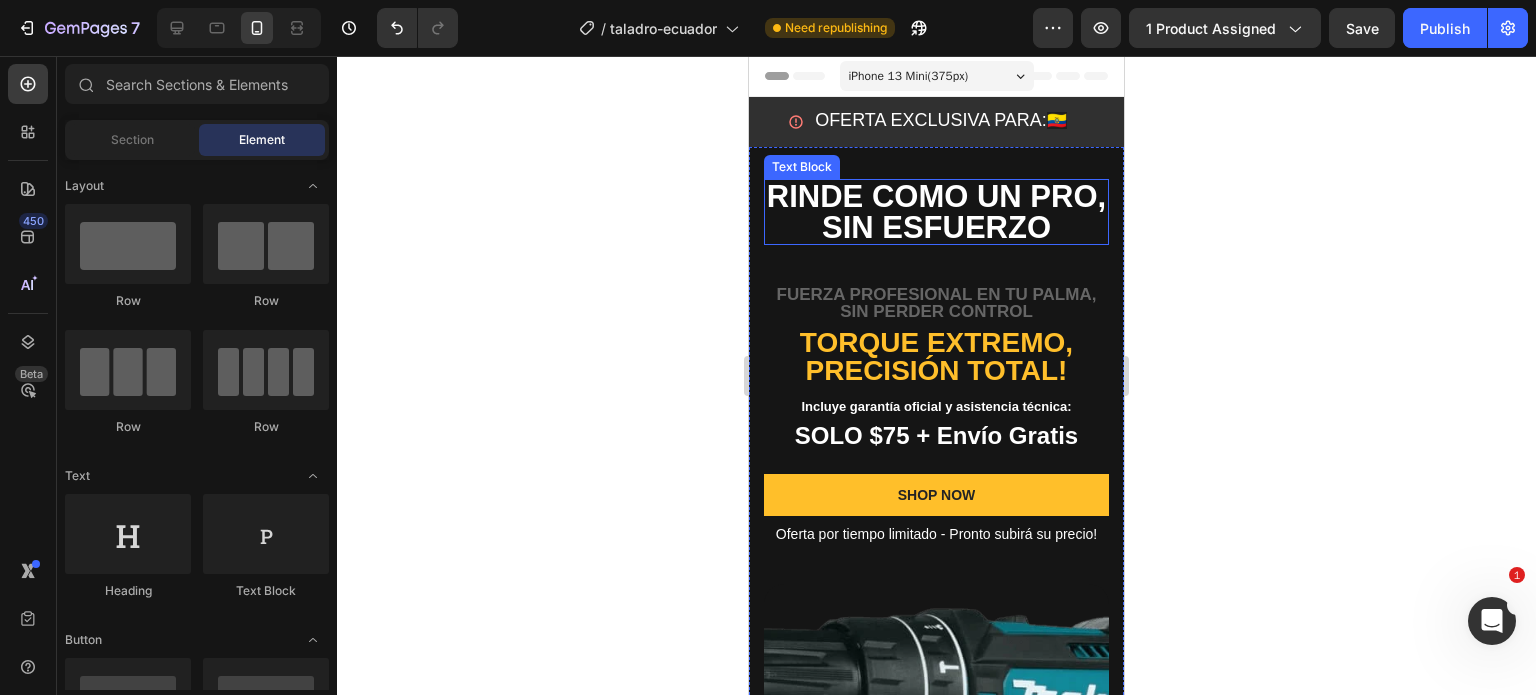 click at bounding box center [936, 264] 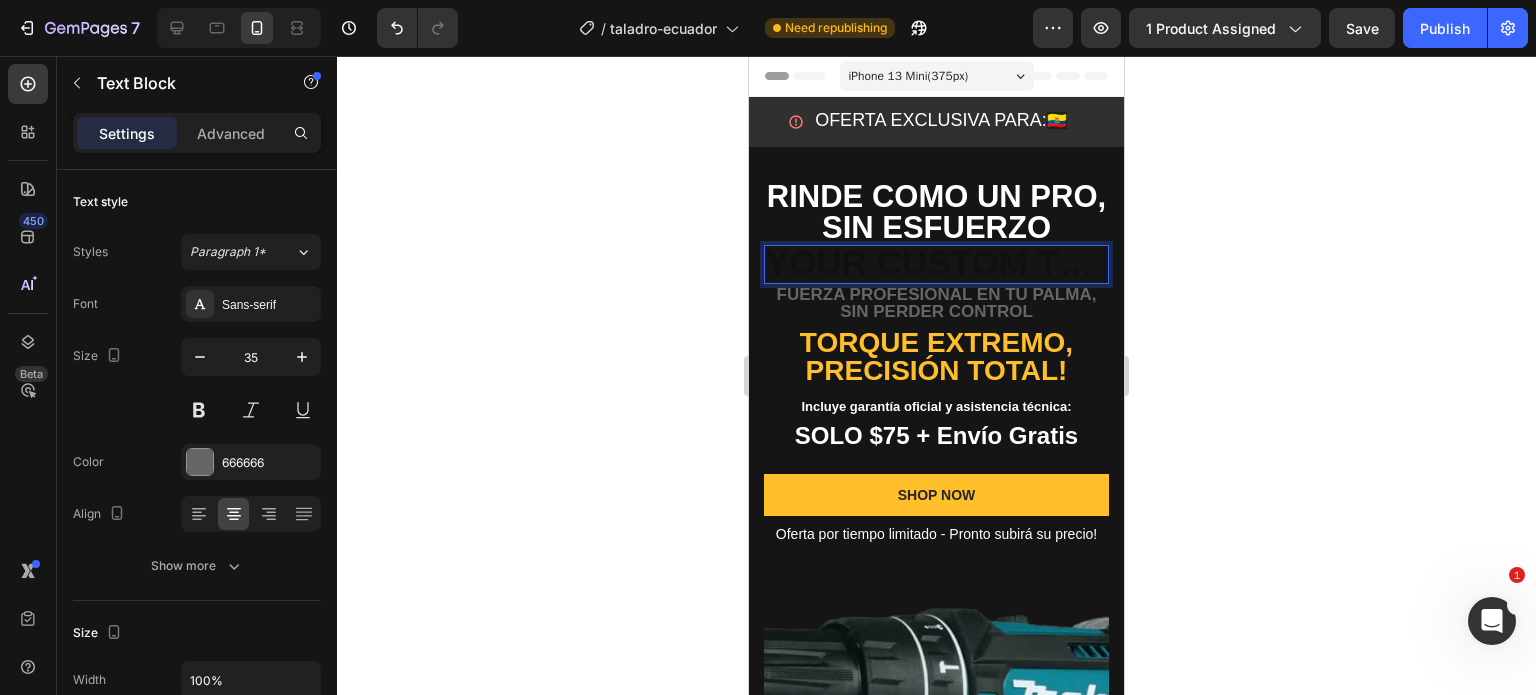 click at bounding box center [936, 264] 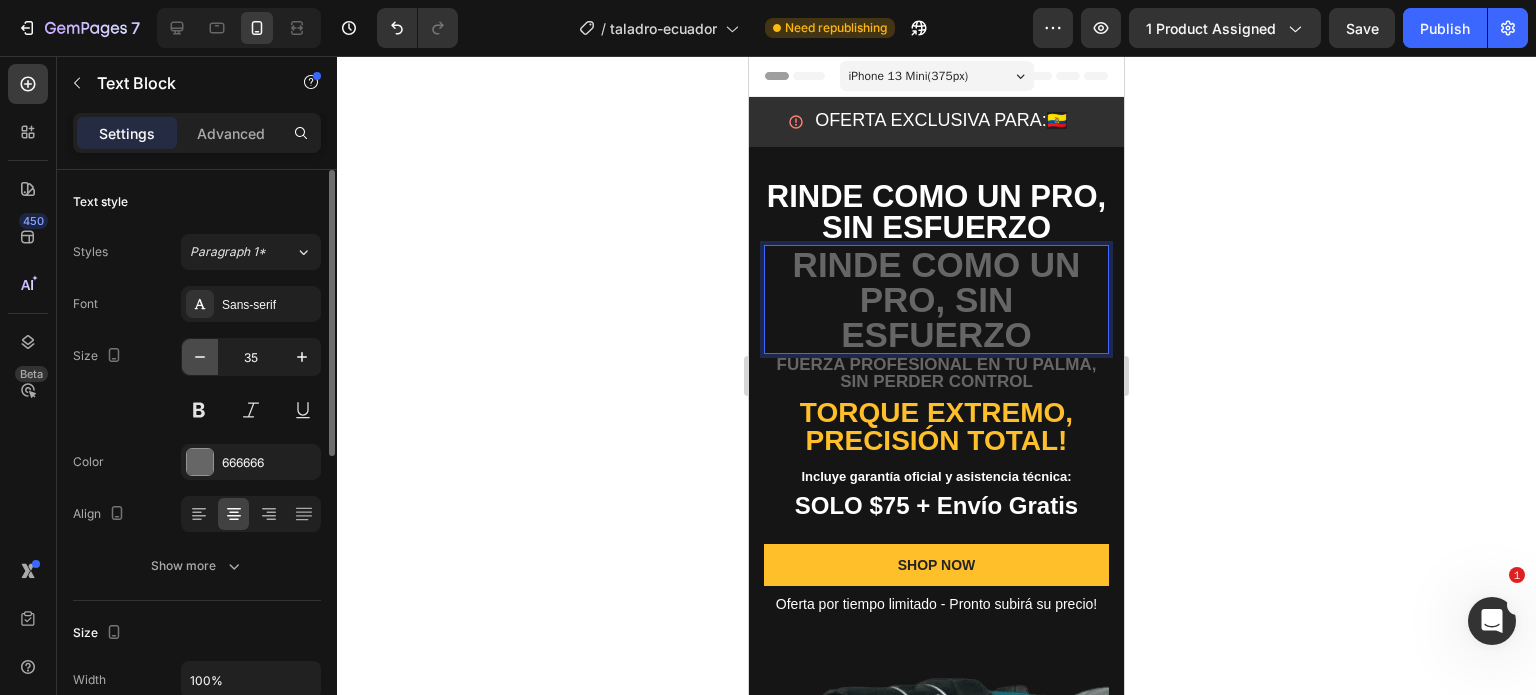 click 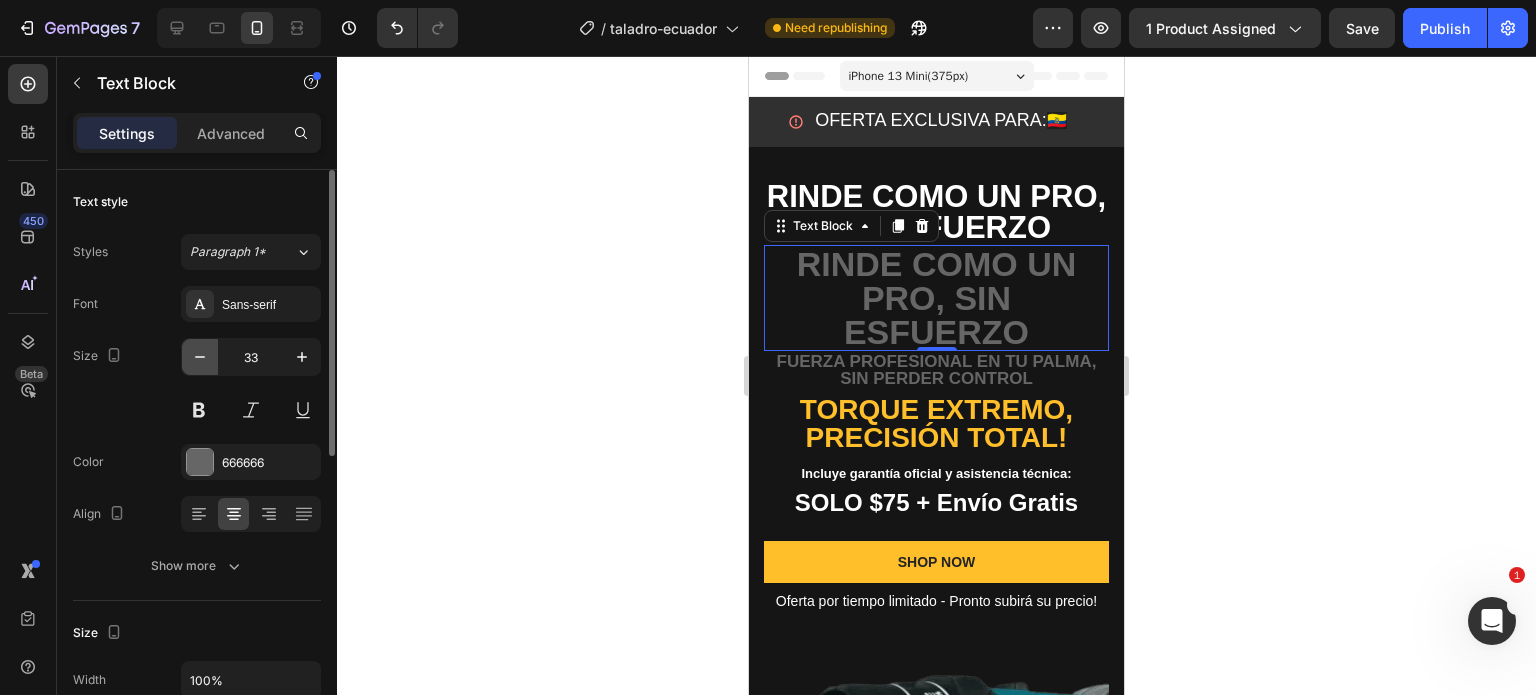 click 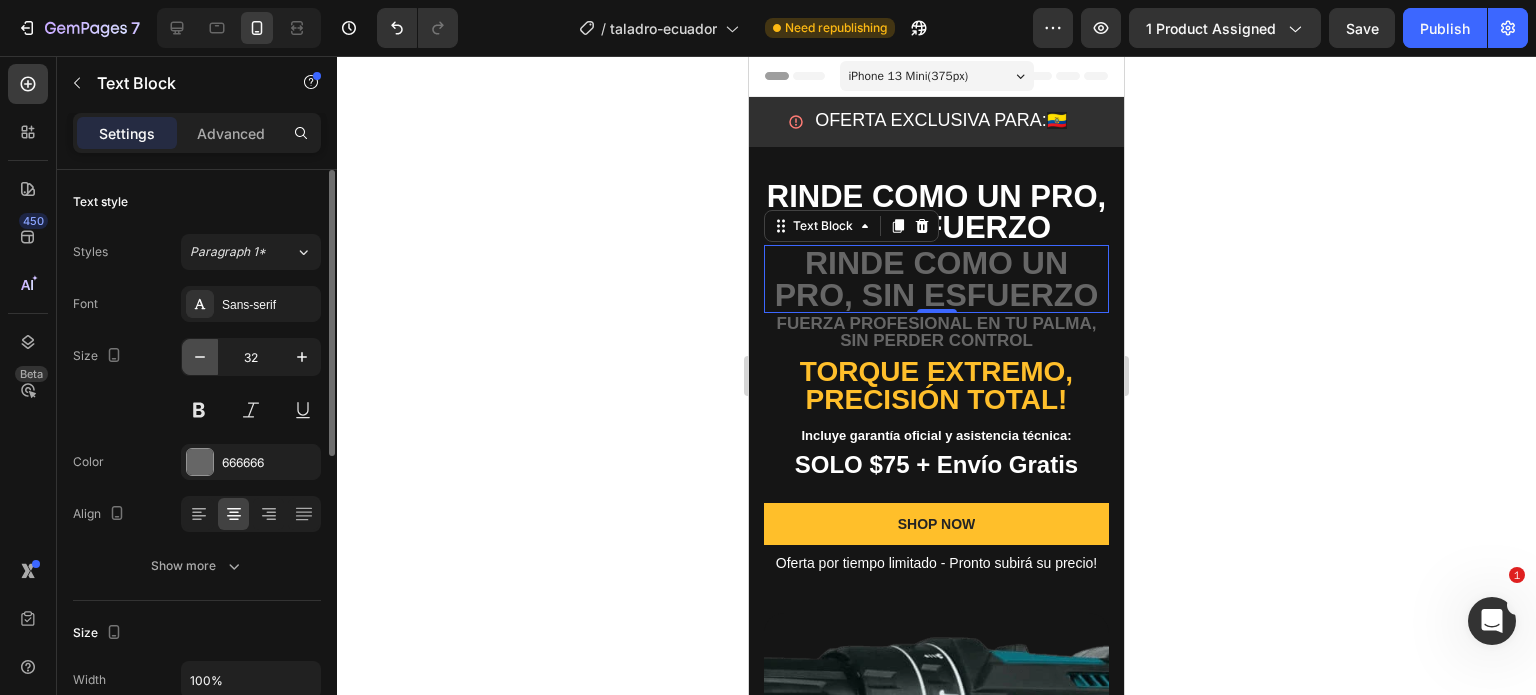 click 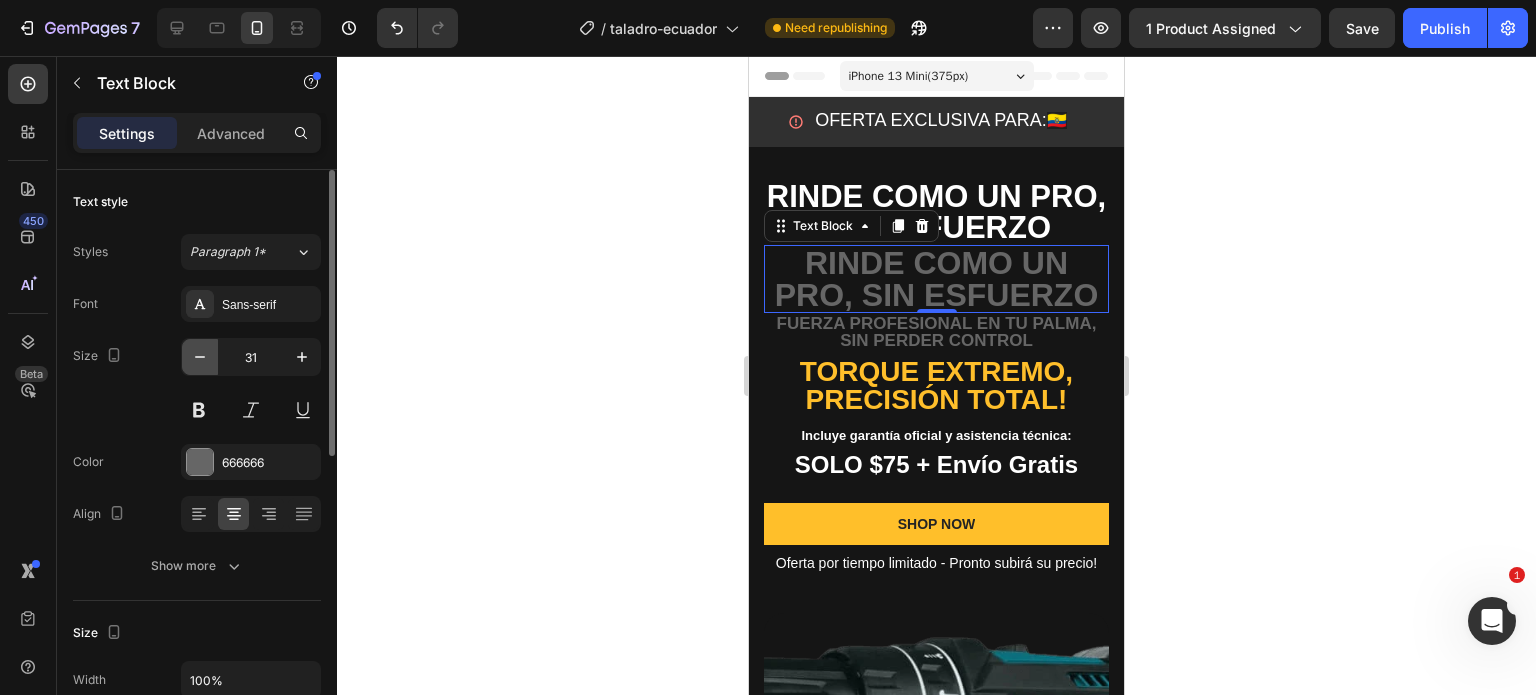 click 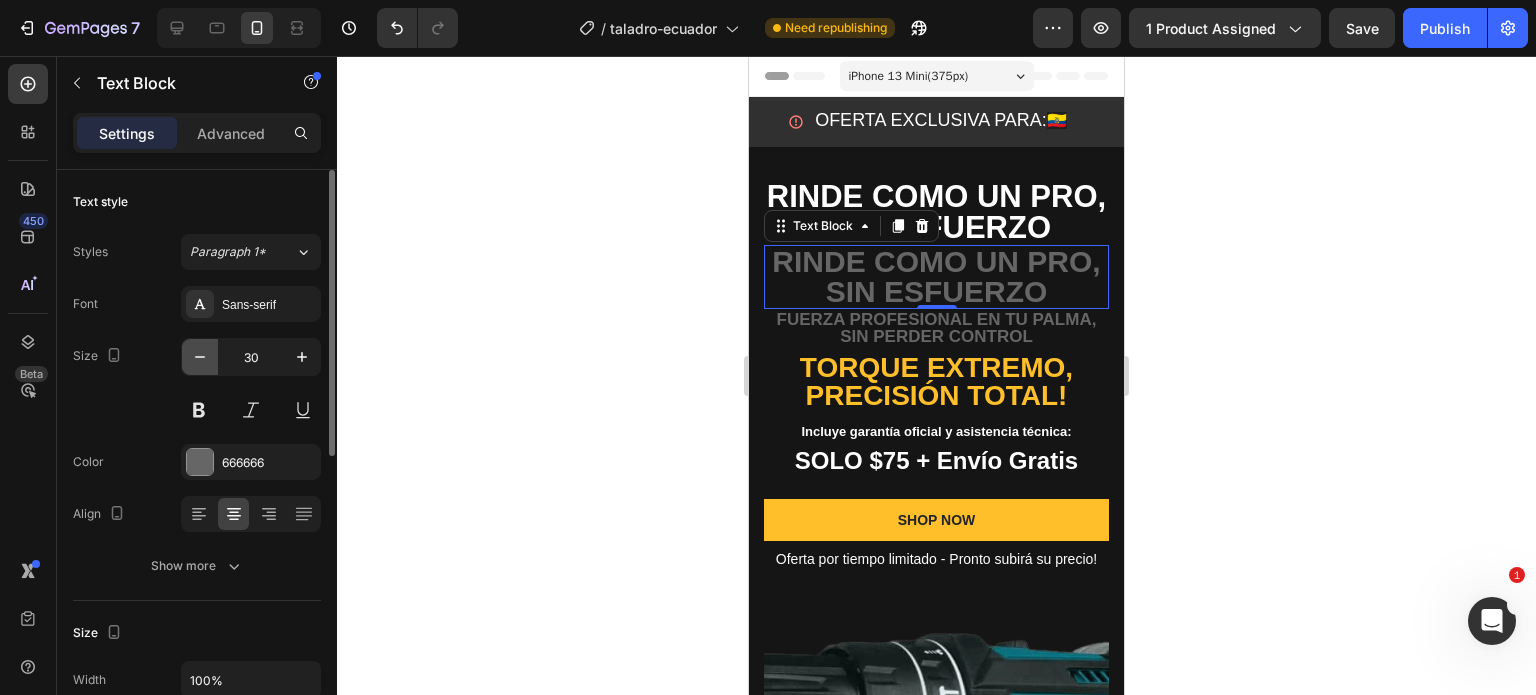 click at bounding box center (200, 357) 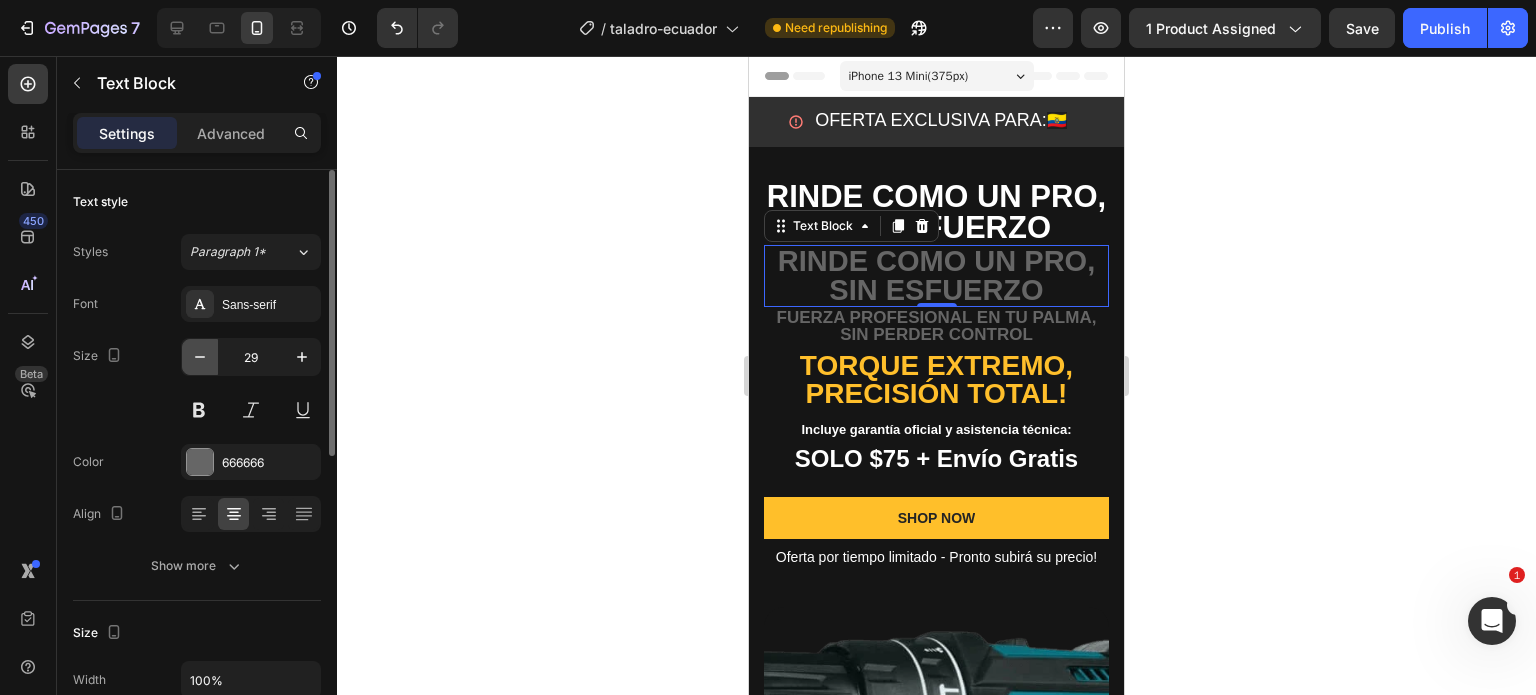 click at bounding box center (200, 357) 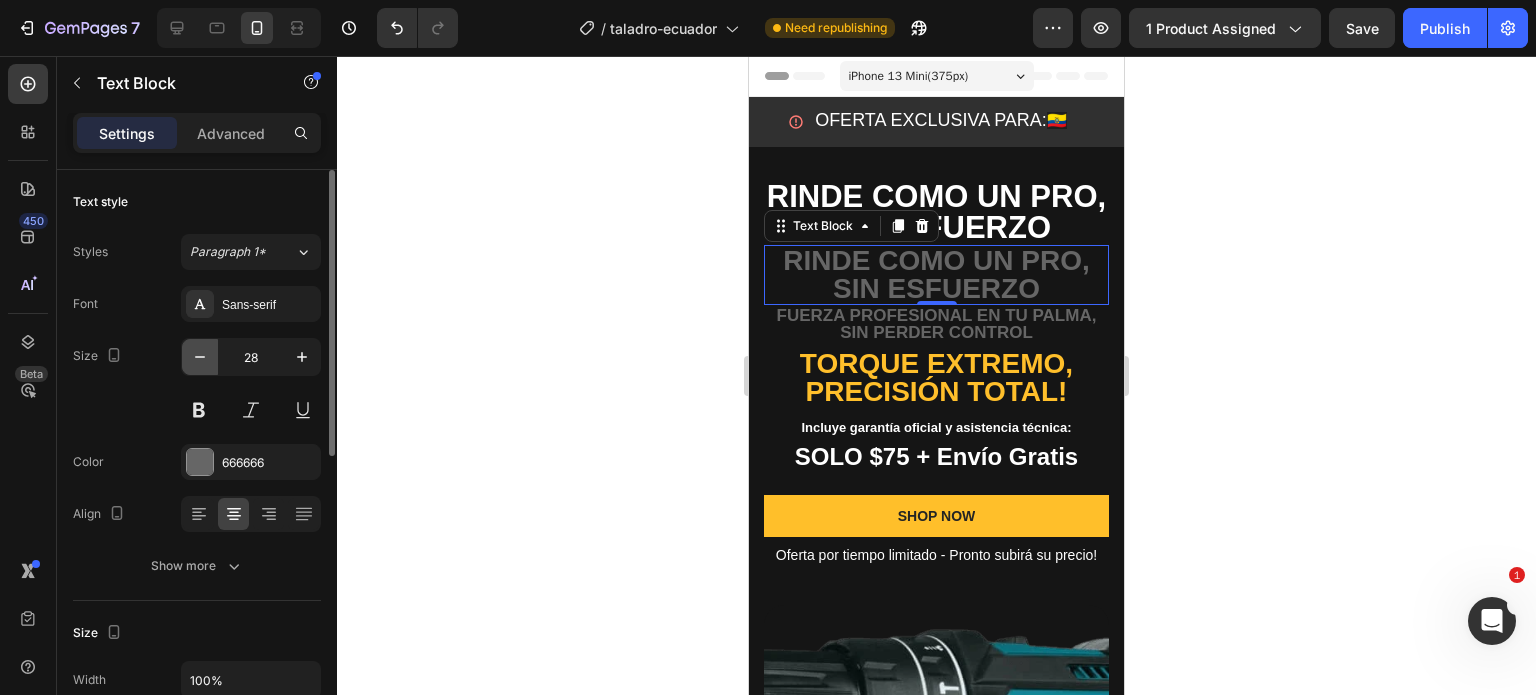 click at bounding box center [200, 357] 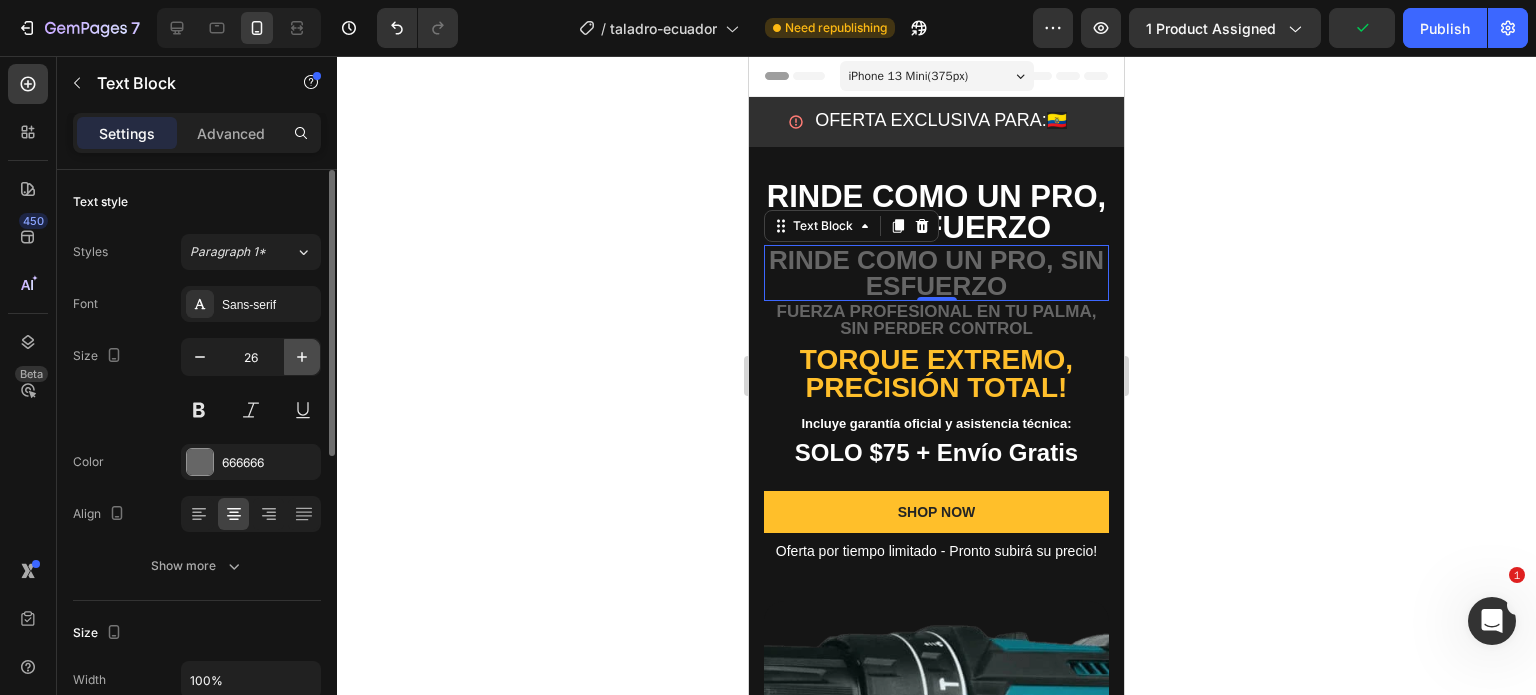 click 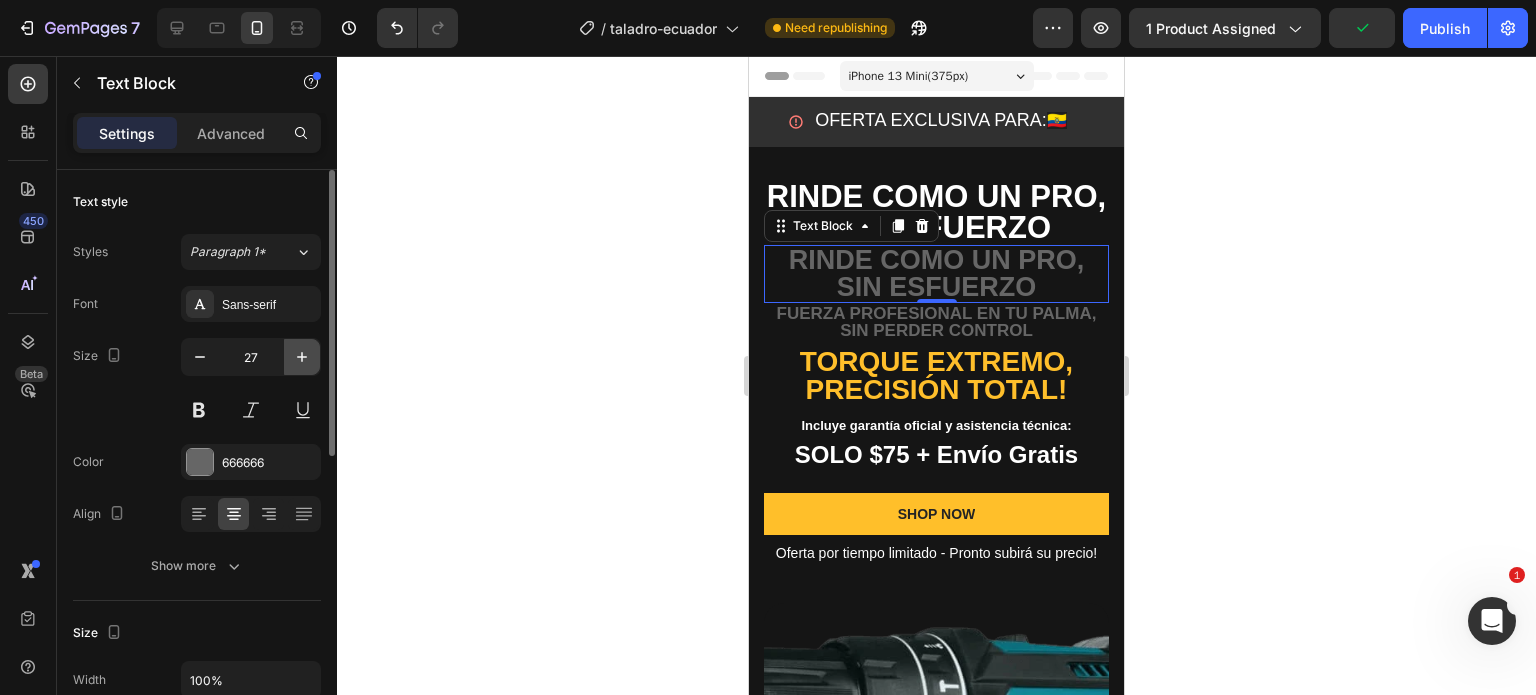 click 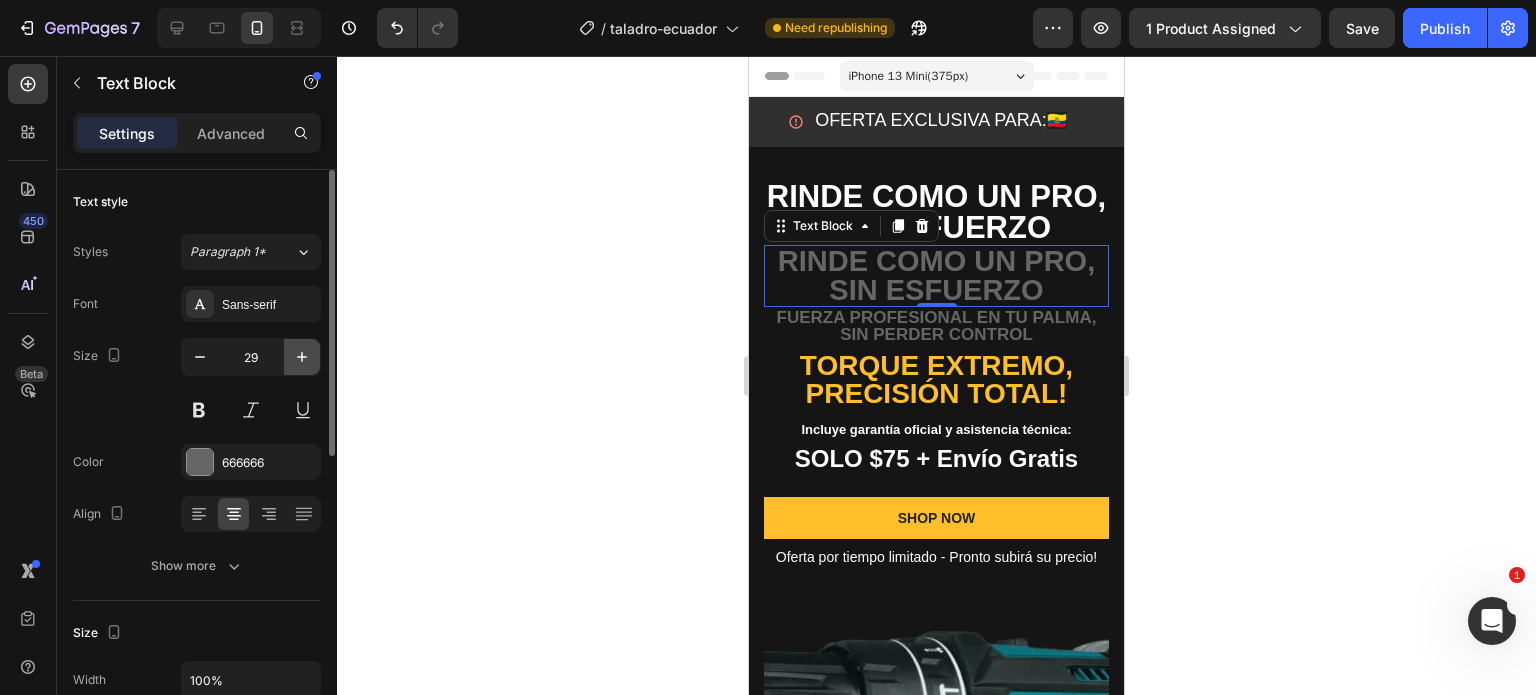 click 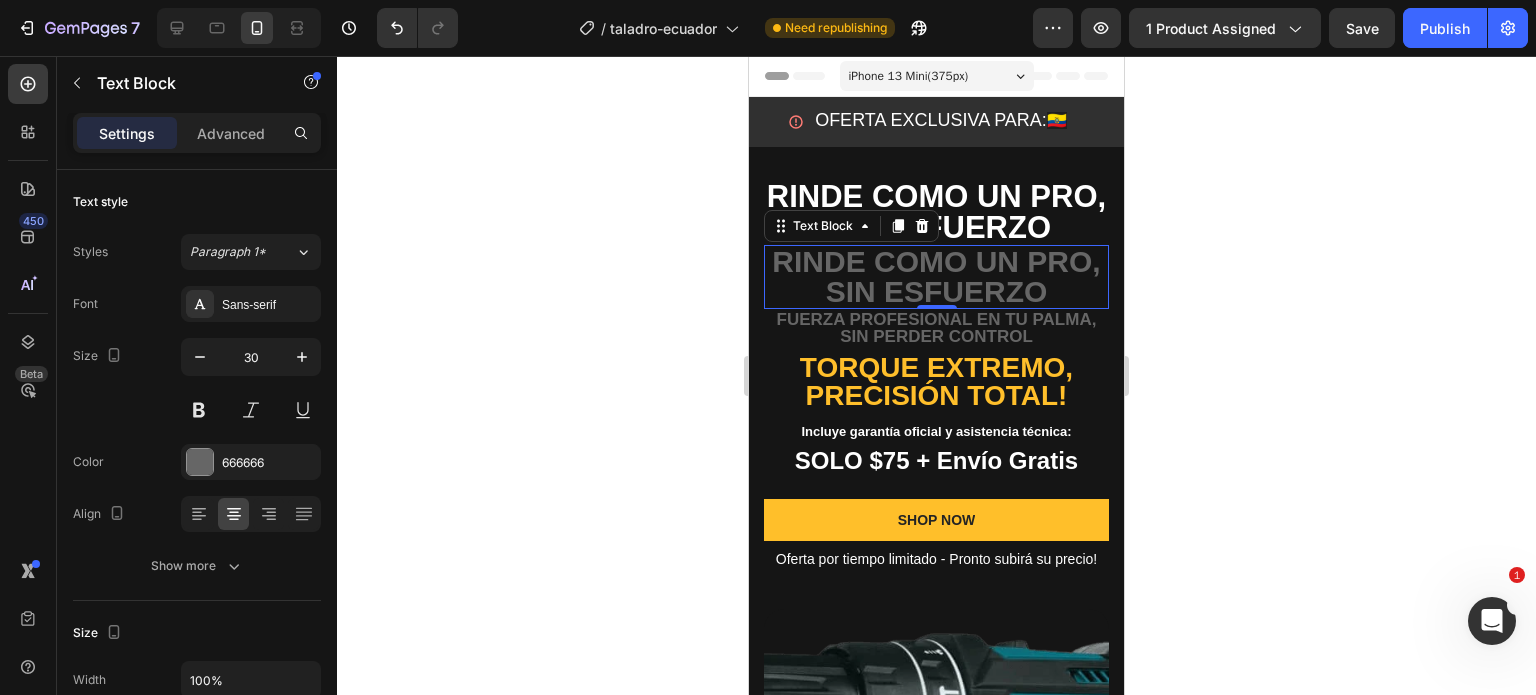 click on "Rinde como un PRO, sin esfuerzo Text Block Rinde como un PRO, sin esfuerzo Text Block   0 Fuerza profesional en tu palma, sin perder control Text Block ⁠⁠⁠⁠⁠⁠⁠ TORQUE EXTREMO, PRECISIÓN TOTAL! Heading Incluye garantía oficial y asistencia técnica: Text Block SOLO $75 + Envío Gratis Text Block SHOP NOW Button Oferta por tiempo limitado - Pronto subirá su precio! Text Block
Drop element here Hero Banner Row" at bounding box center [936, 586] 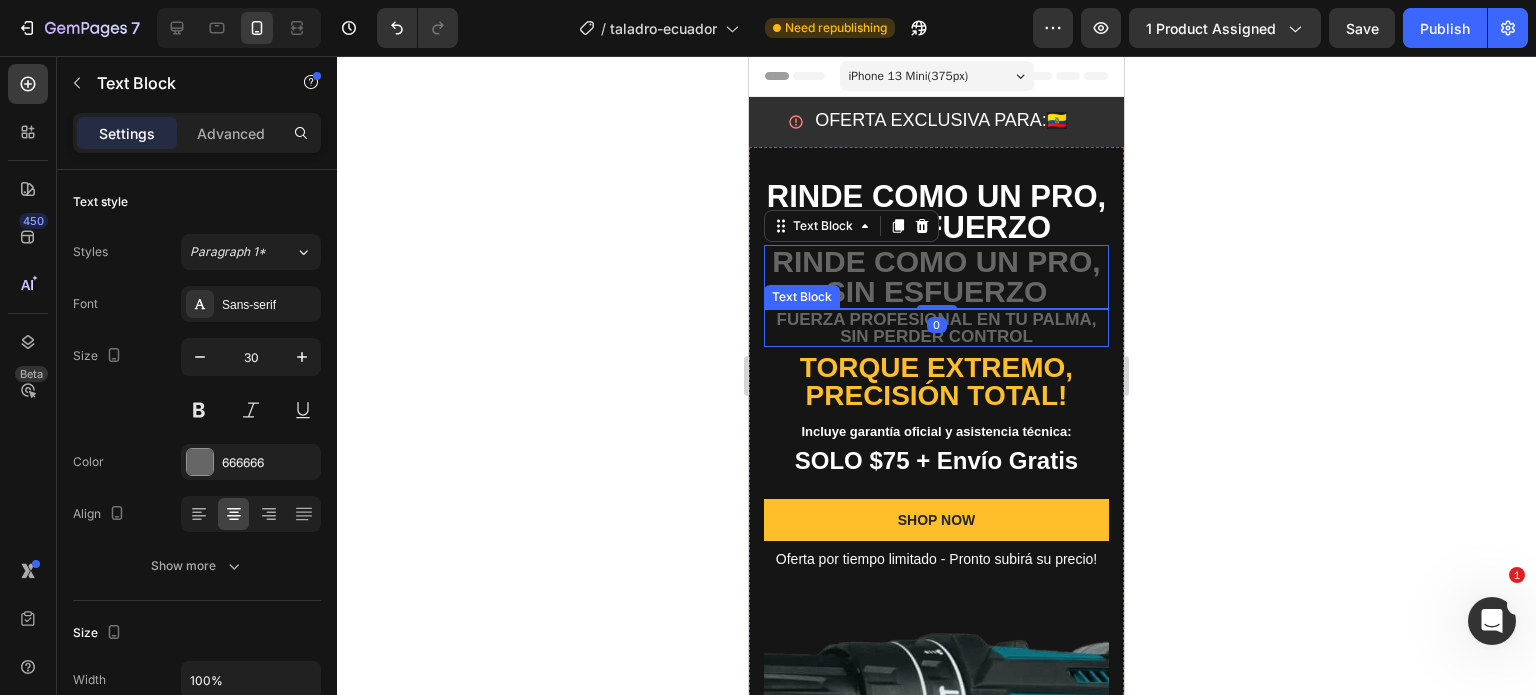 click on "Fuerza profesional en tu palma, sin perder control" at bounding box center [936, 328] 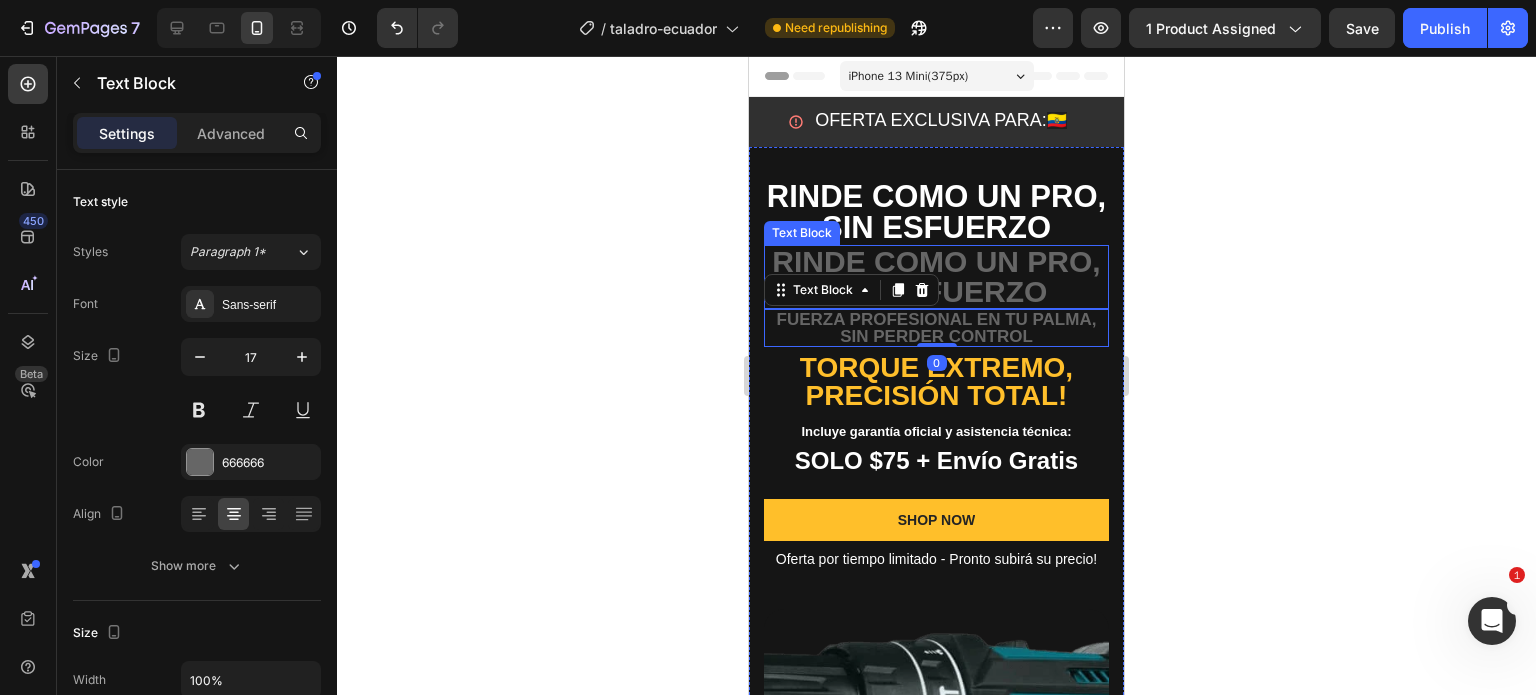 click on "Rinde como un PRO, sin esfuerzo" at bounding box center [936, 277] 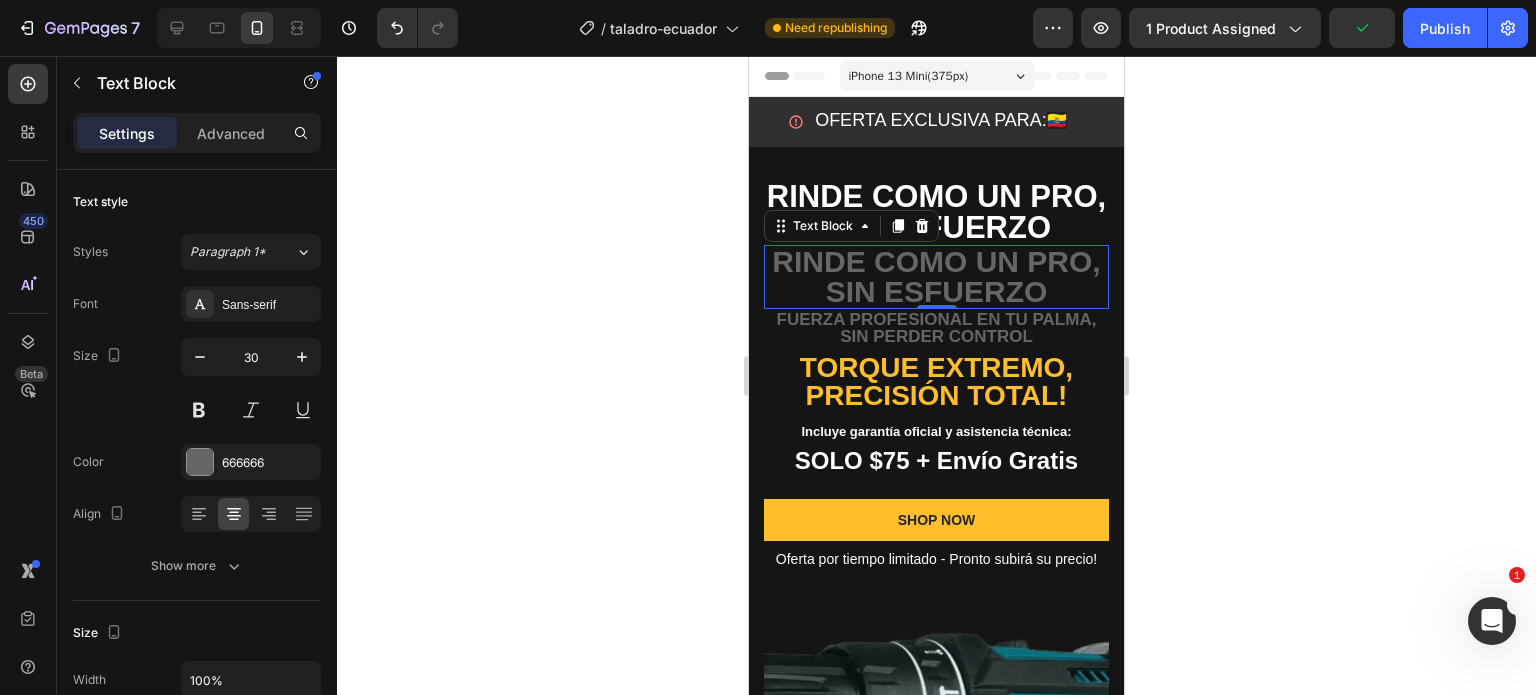 click 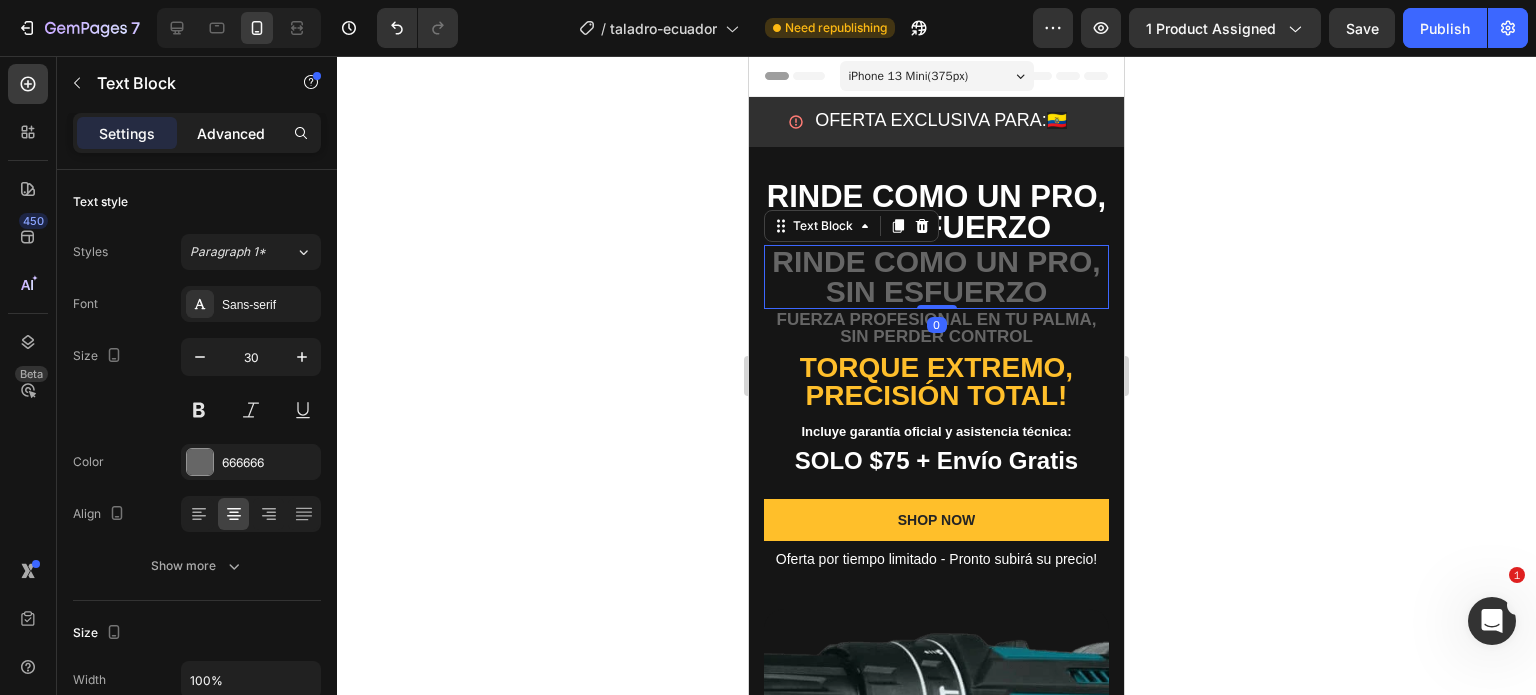 click on "Advanced" at bounding box center [231, 133] 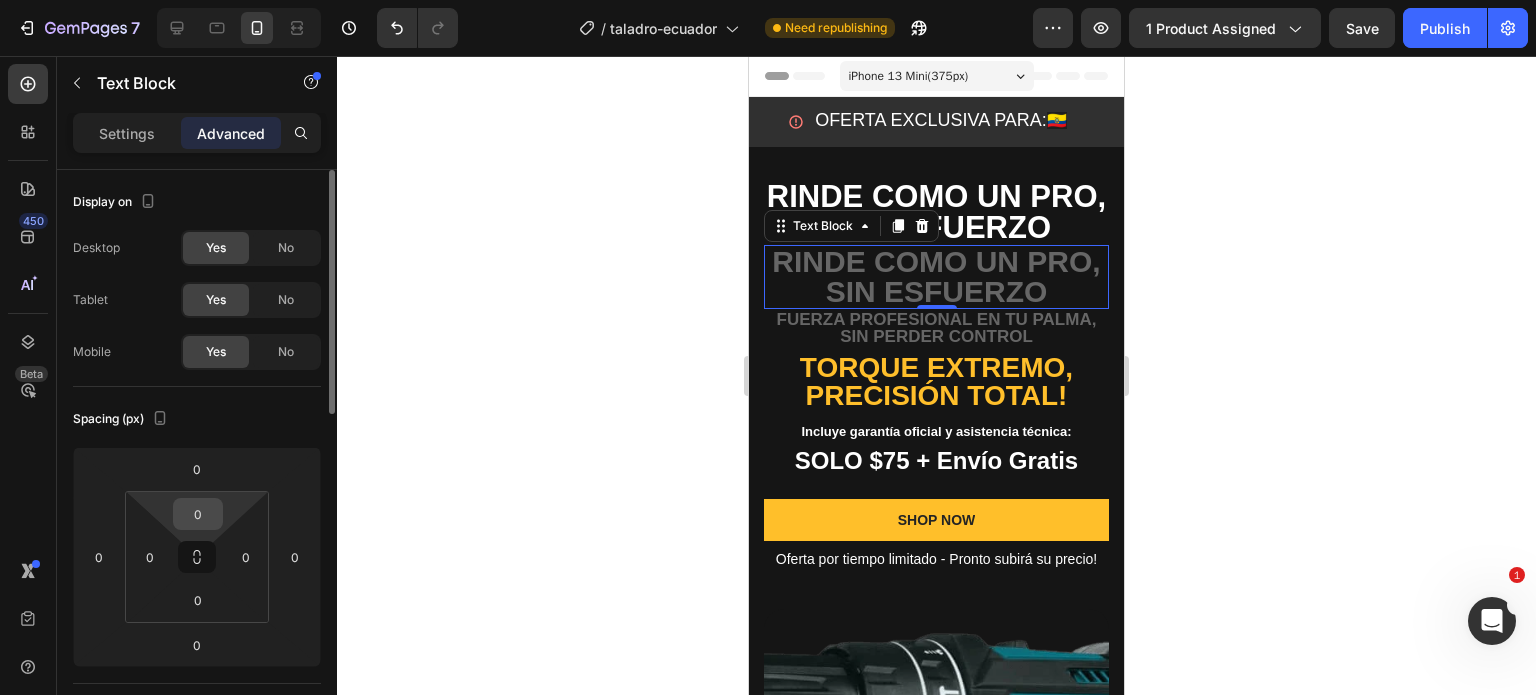 click on "0" at bounding box center (198, 514) 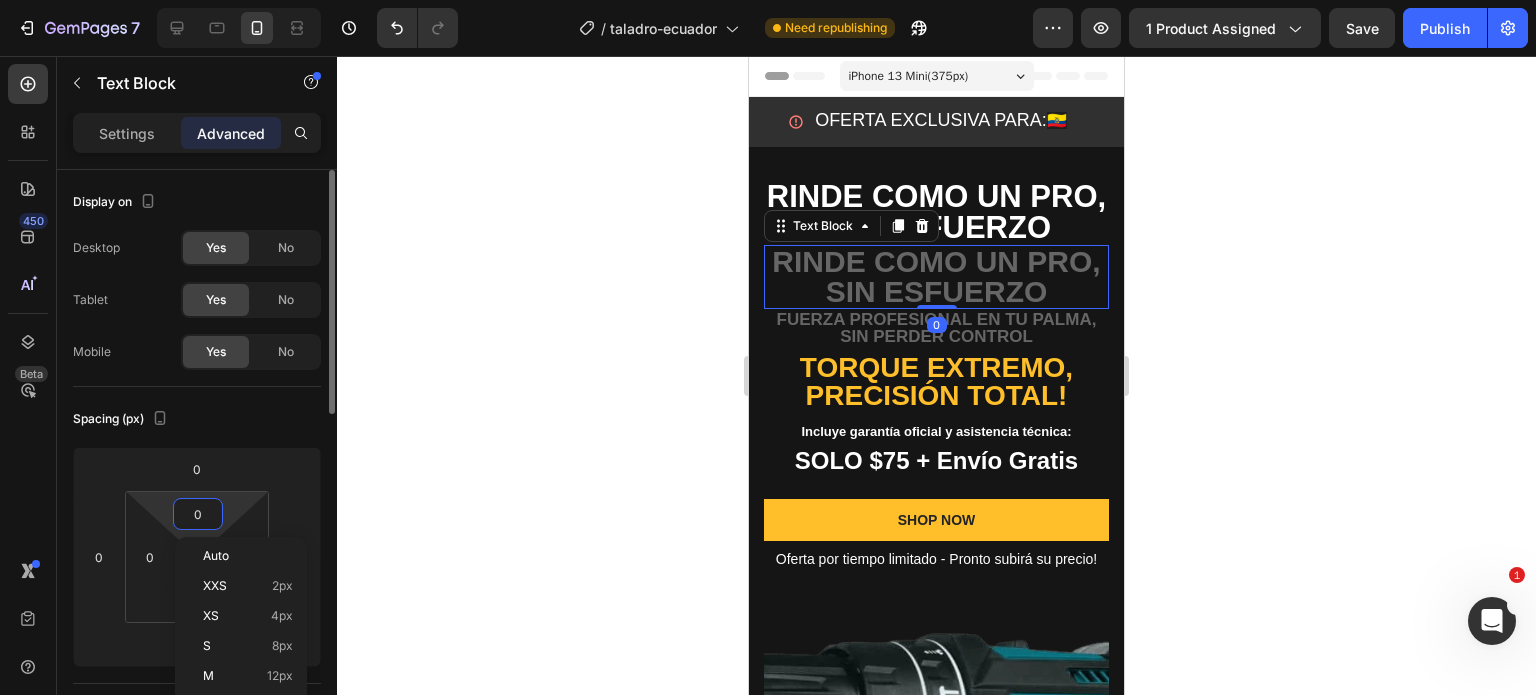 type on "5" 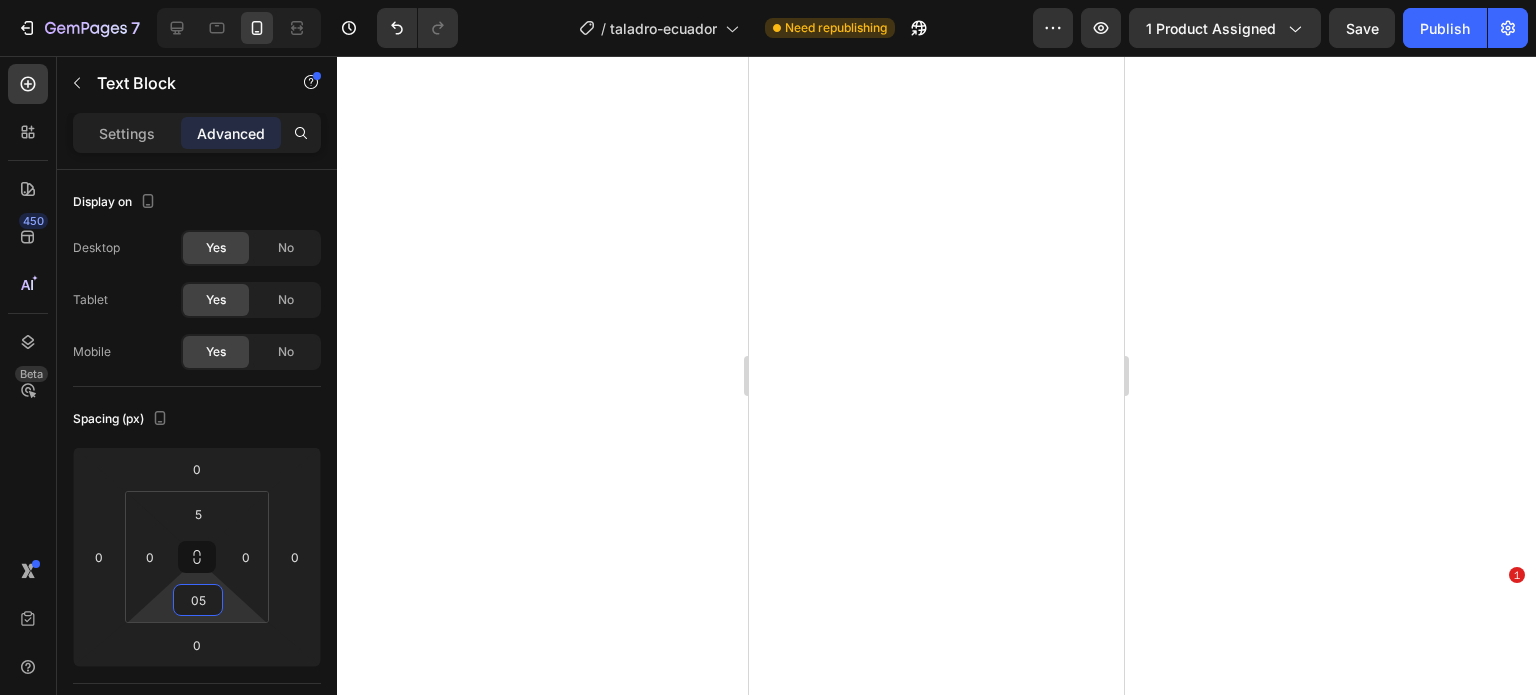 scroll, scrollTop: 0, scrollLeft: 0, axis: both 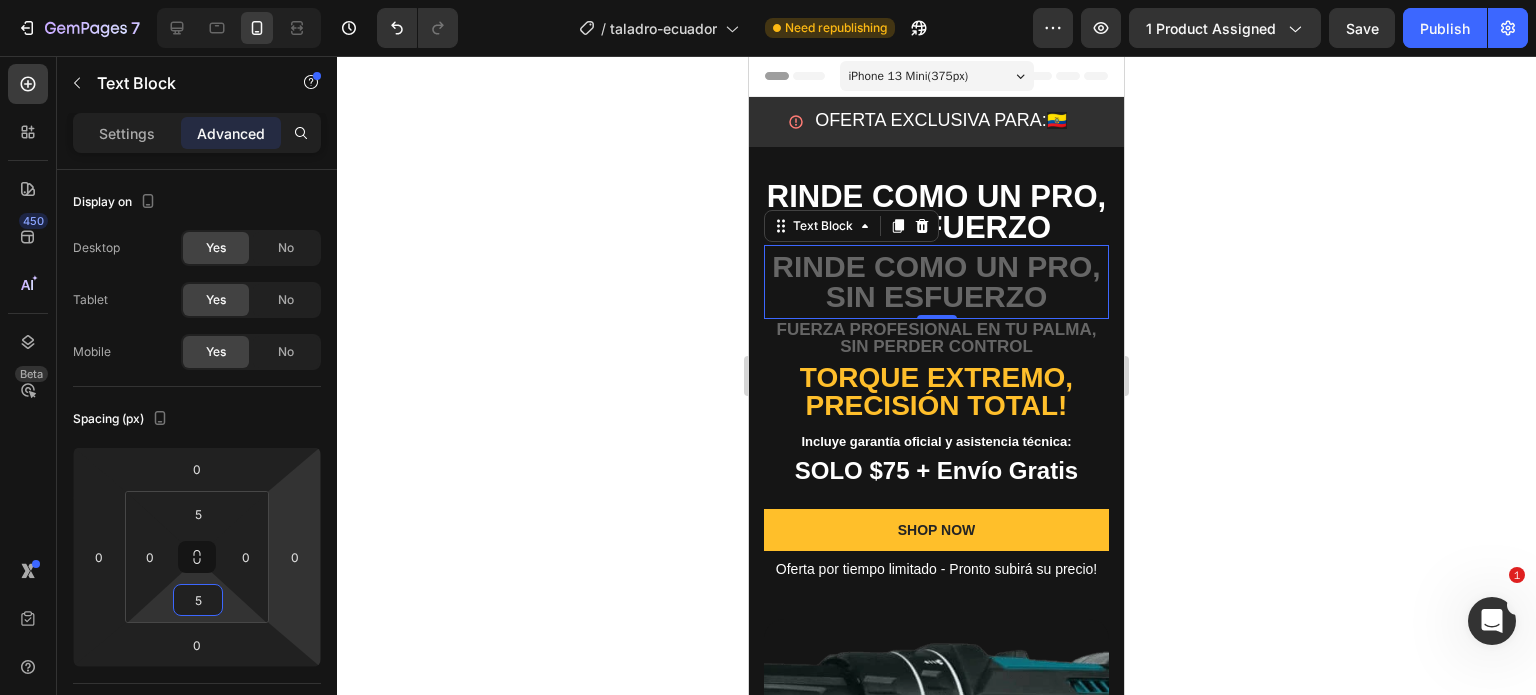 click 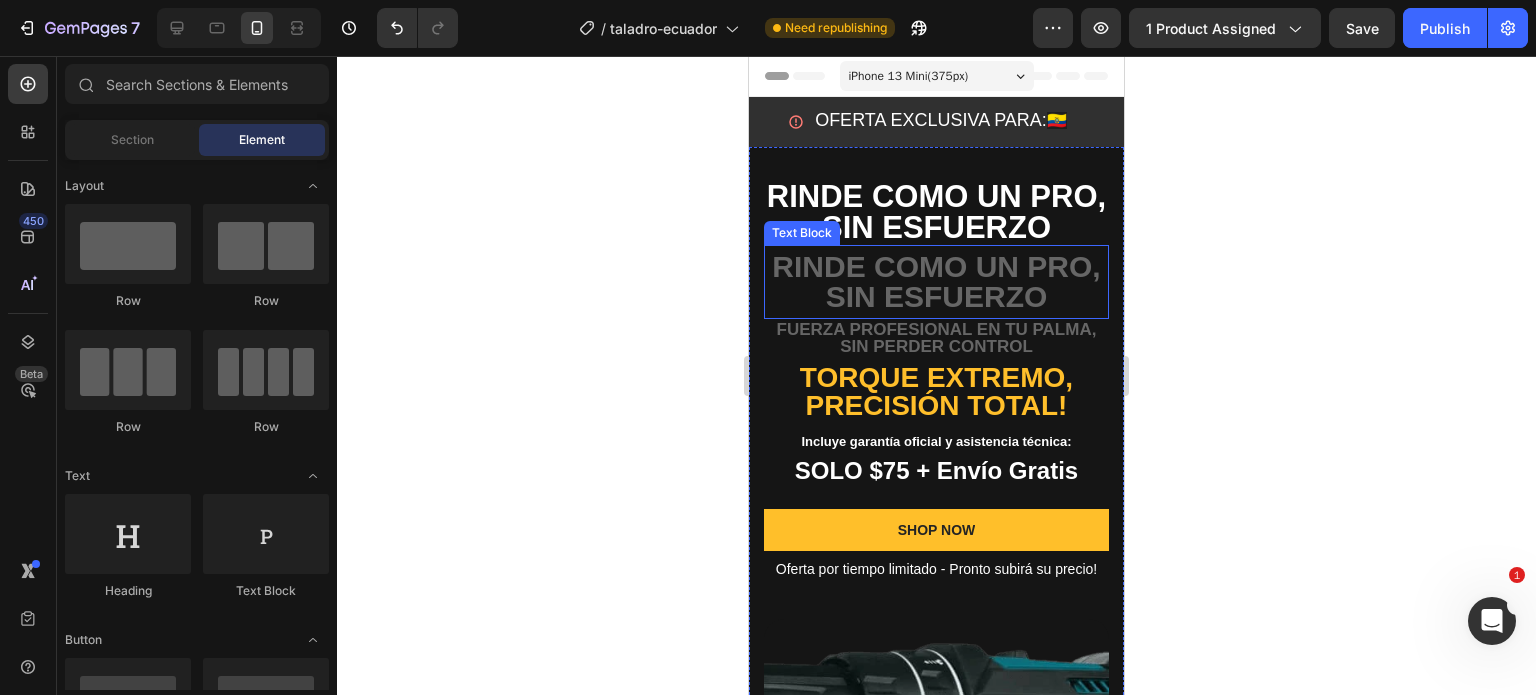 click on "Rinde como un PRO, sin esfuerzo" at bounding box center (936, 282) 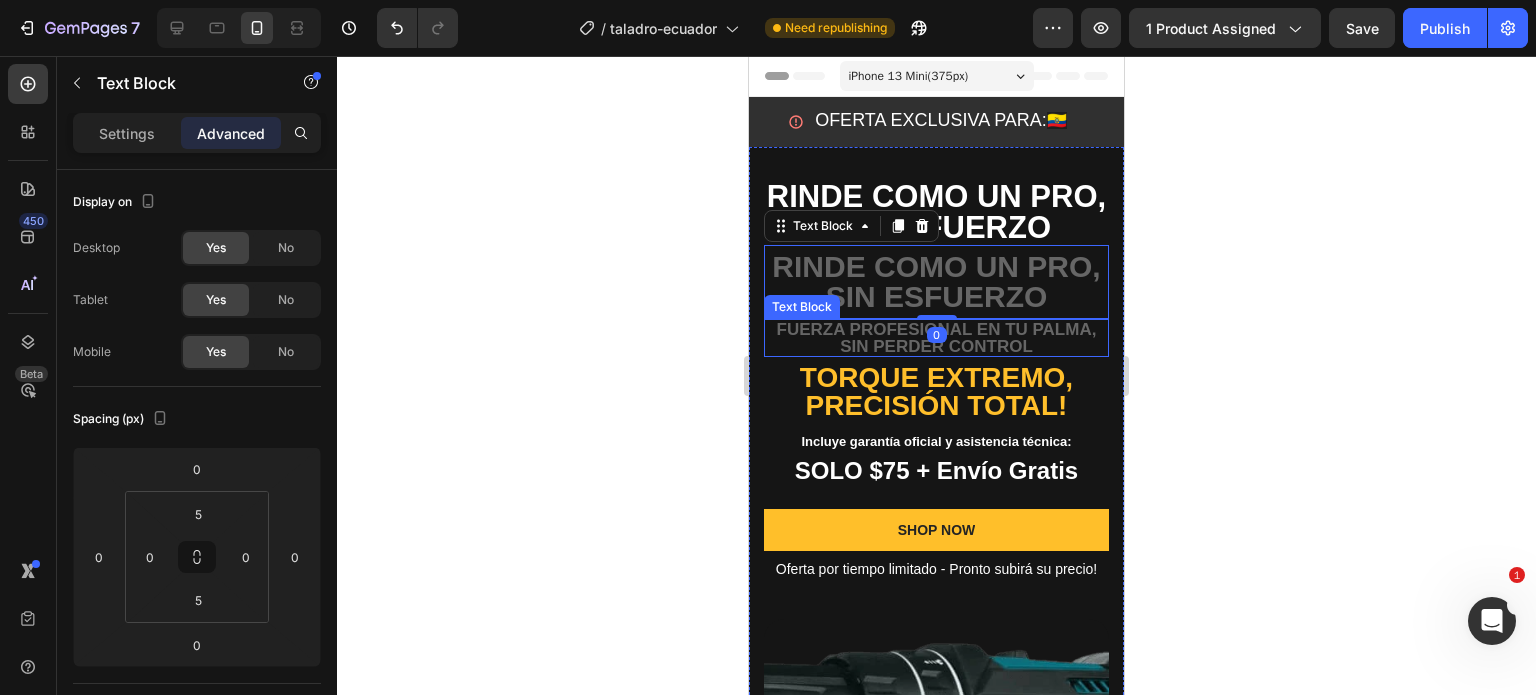 click on "Fuerza profesional en tu palma, sin perder control" at bounding box center [936, 338] 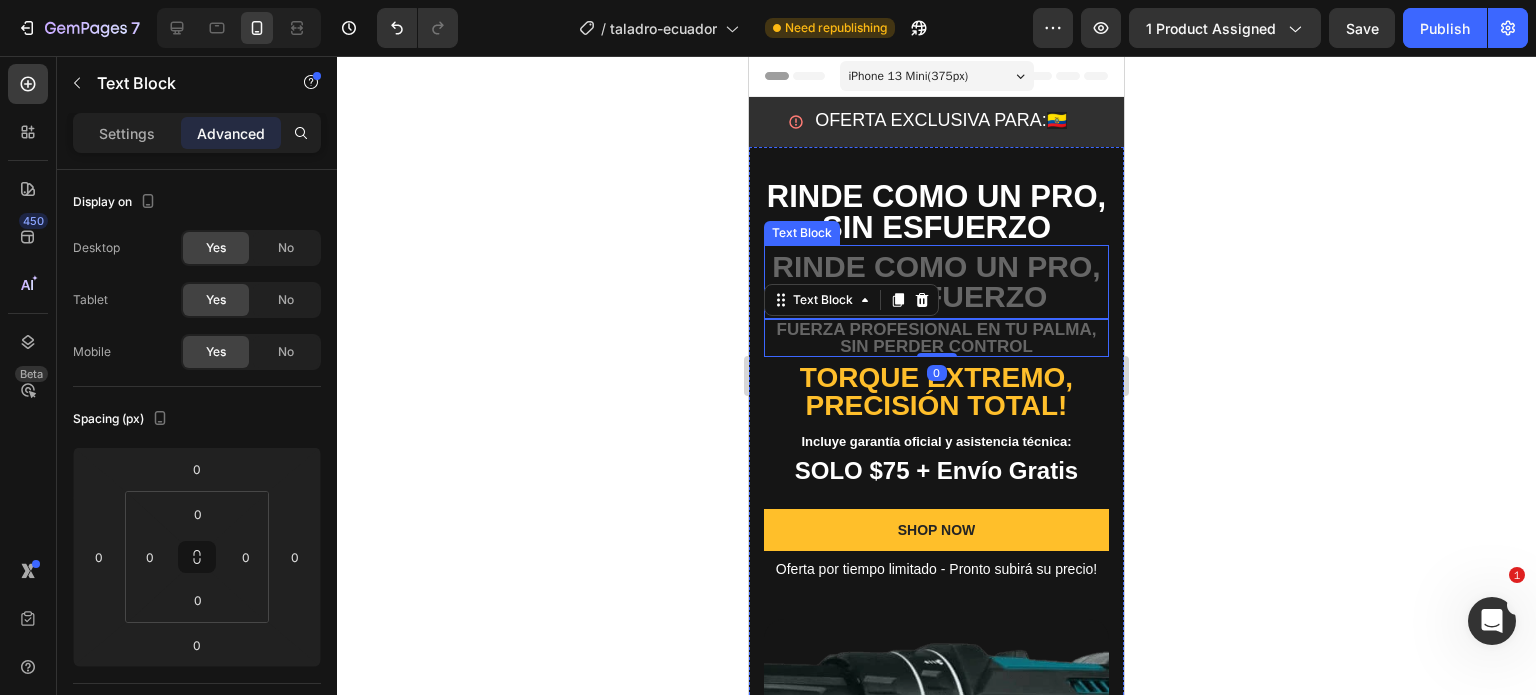 click on "Rinde como un PRO, sin esfuerzo" at bounding box center (936, 282) 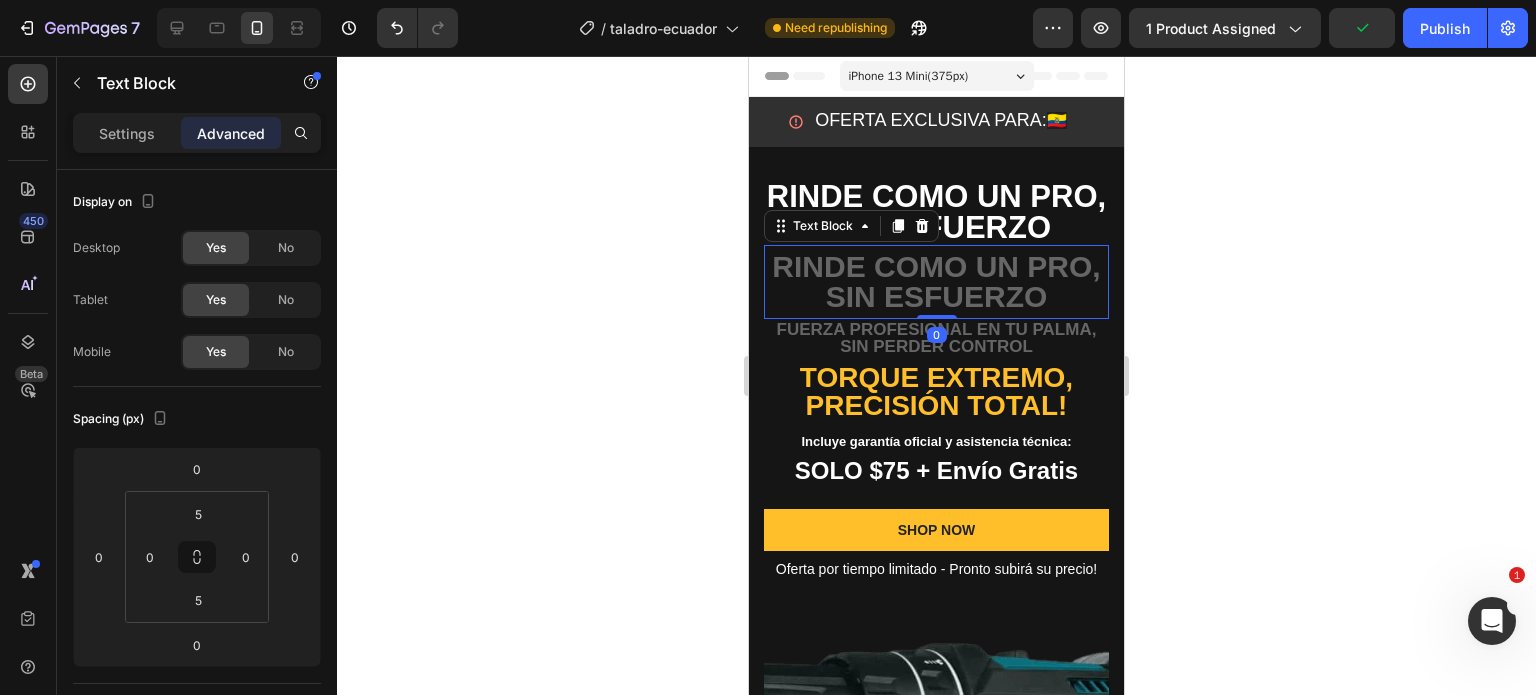 click on "Settings Advanced" at bounding box center (197, 133) 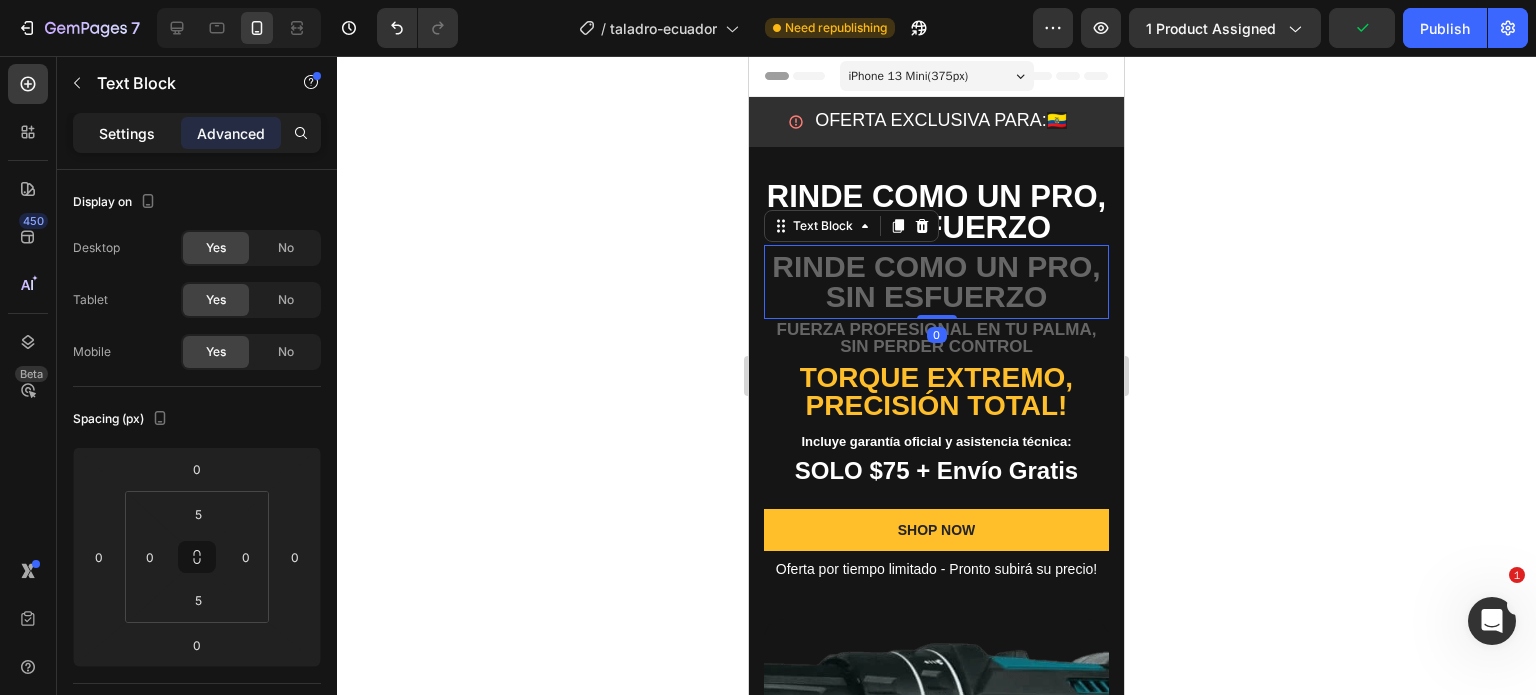 click on "Settings" at bounding box center (127, 133) 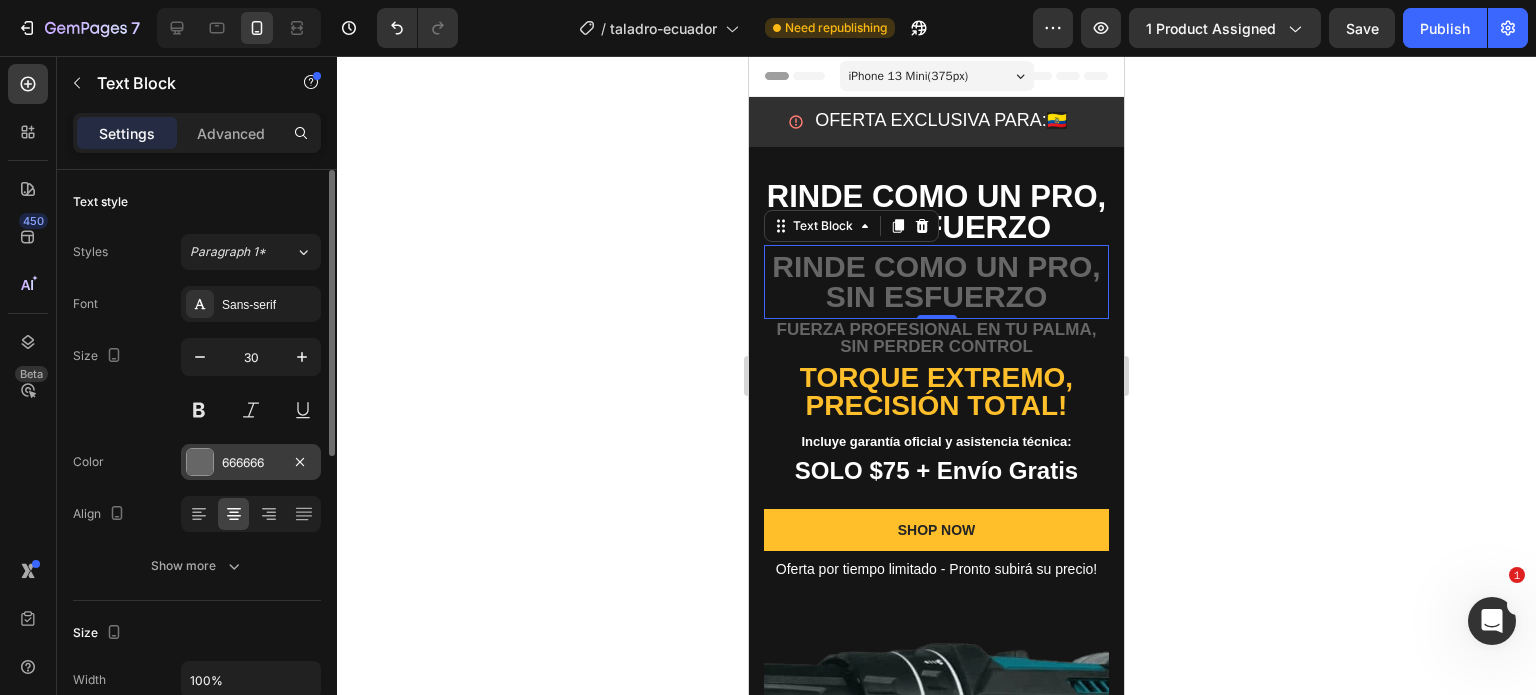 click at bounding box center [200, 462] 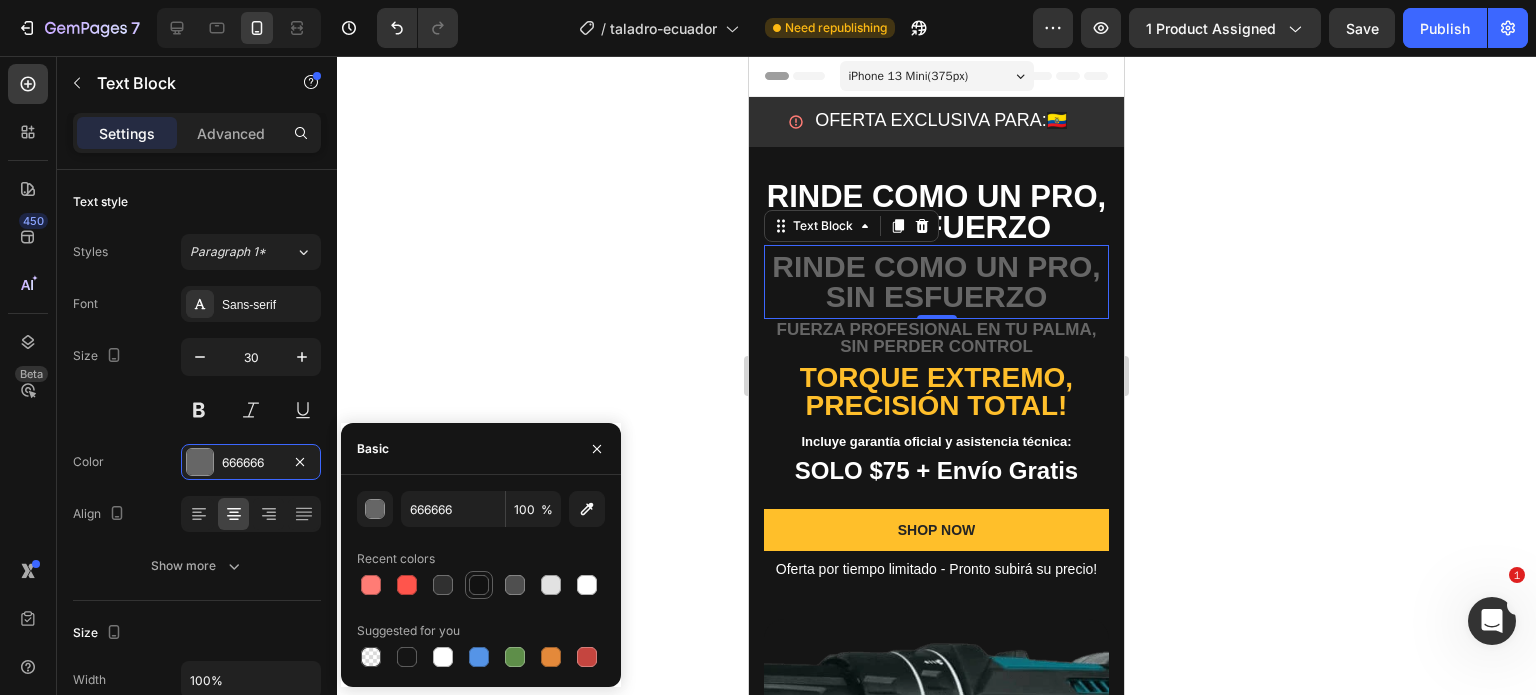 click at bounding box center [479, 585] 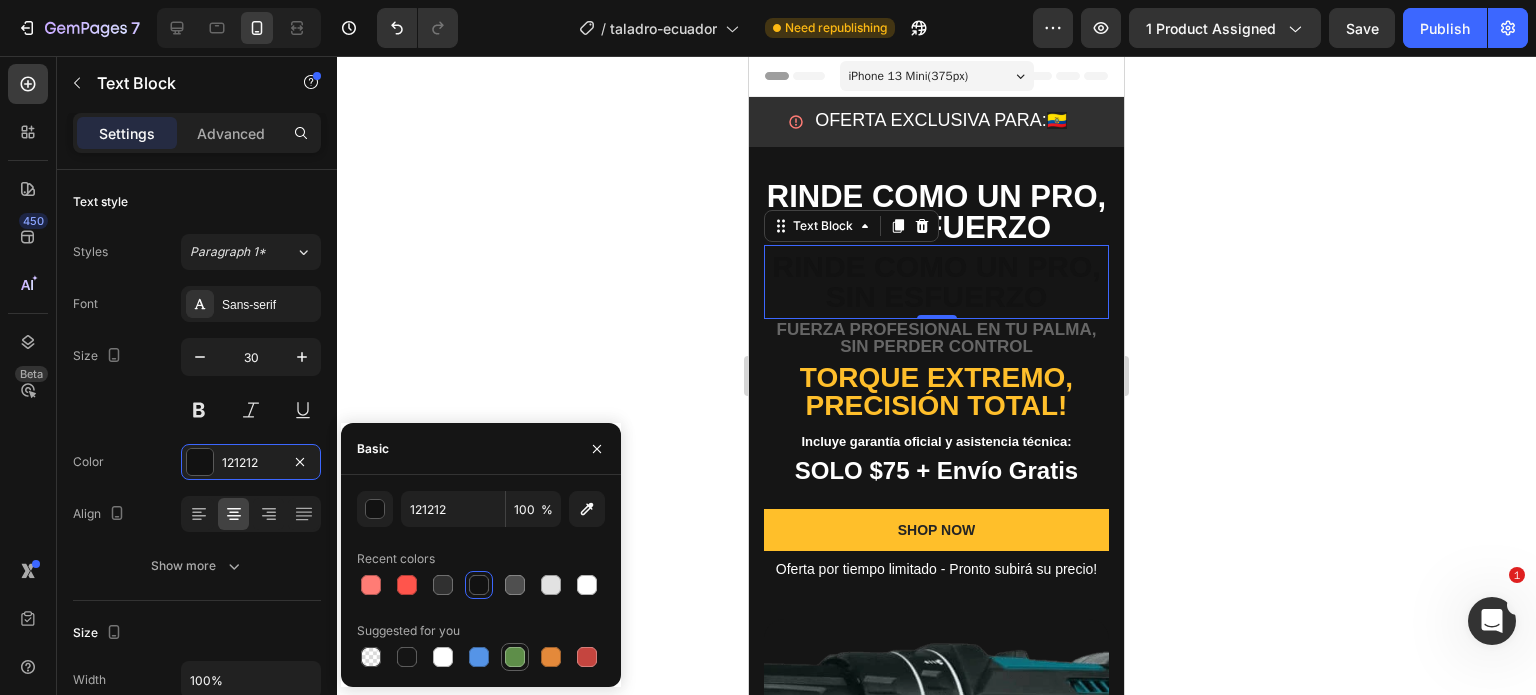 click at bounding box center (515, 657) 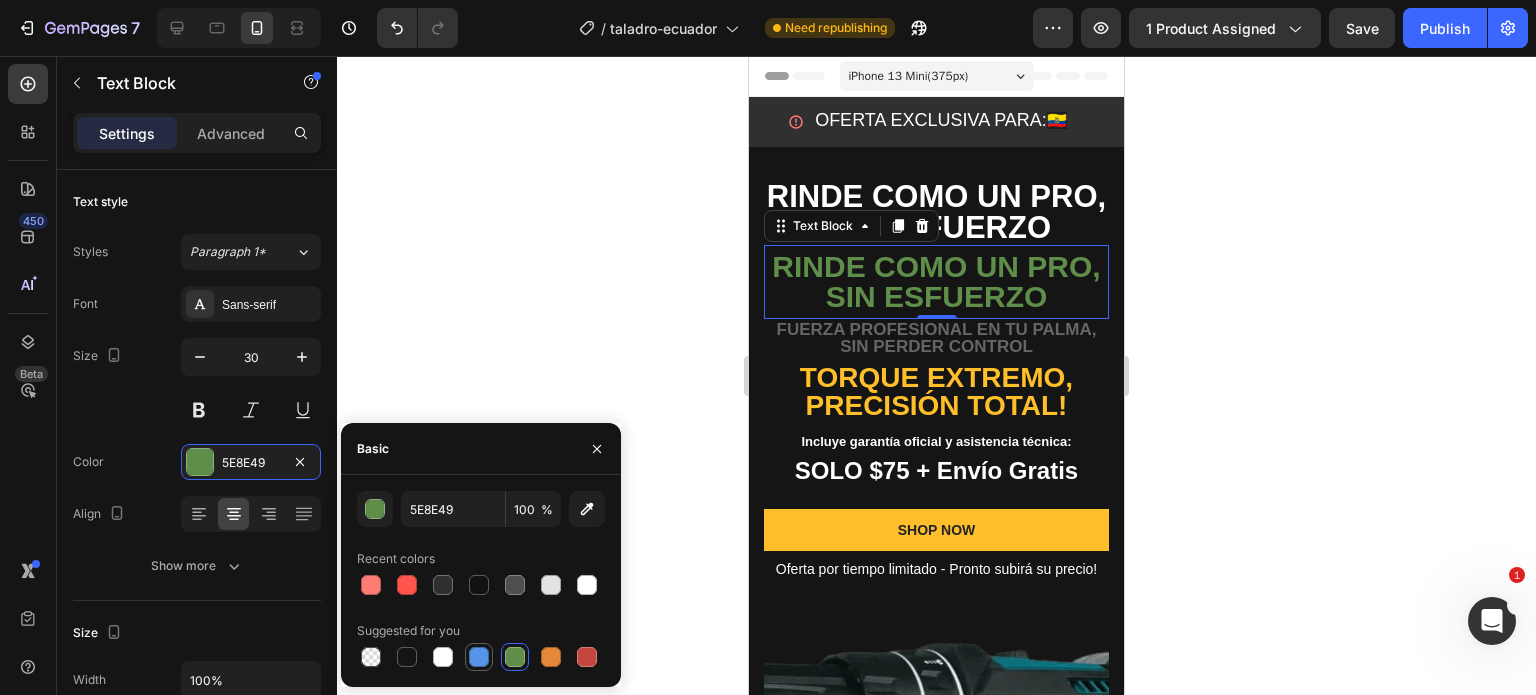 click at bounding box center [479, 657] 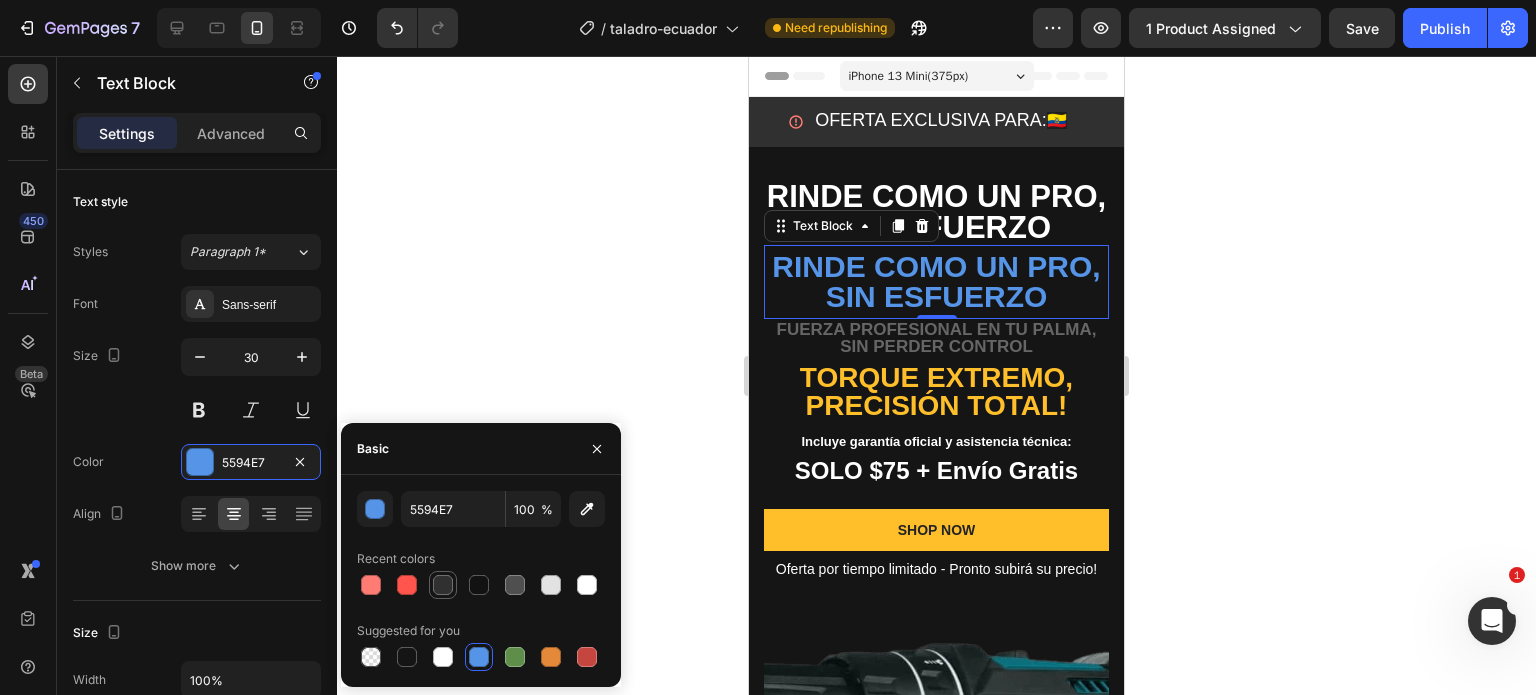 click at bounding box center [443, 585] 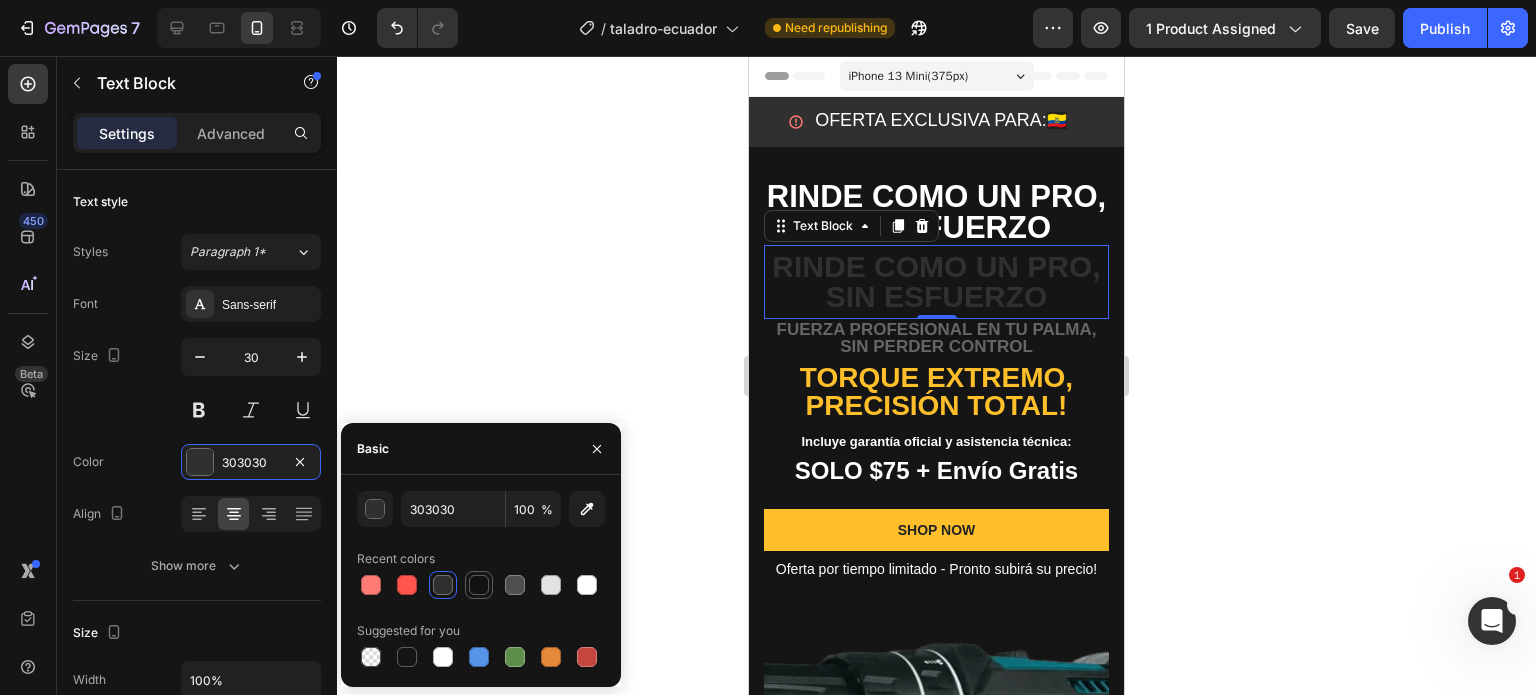 click at bounding box center [479, 585] 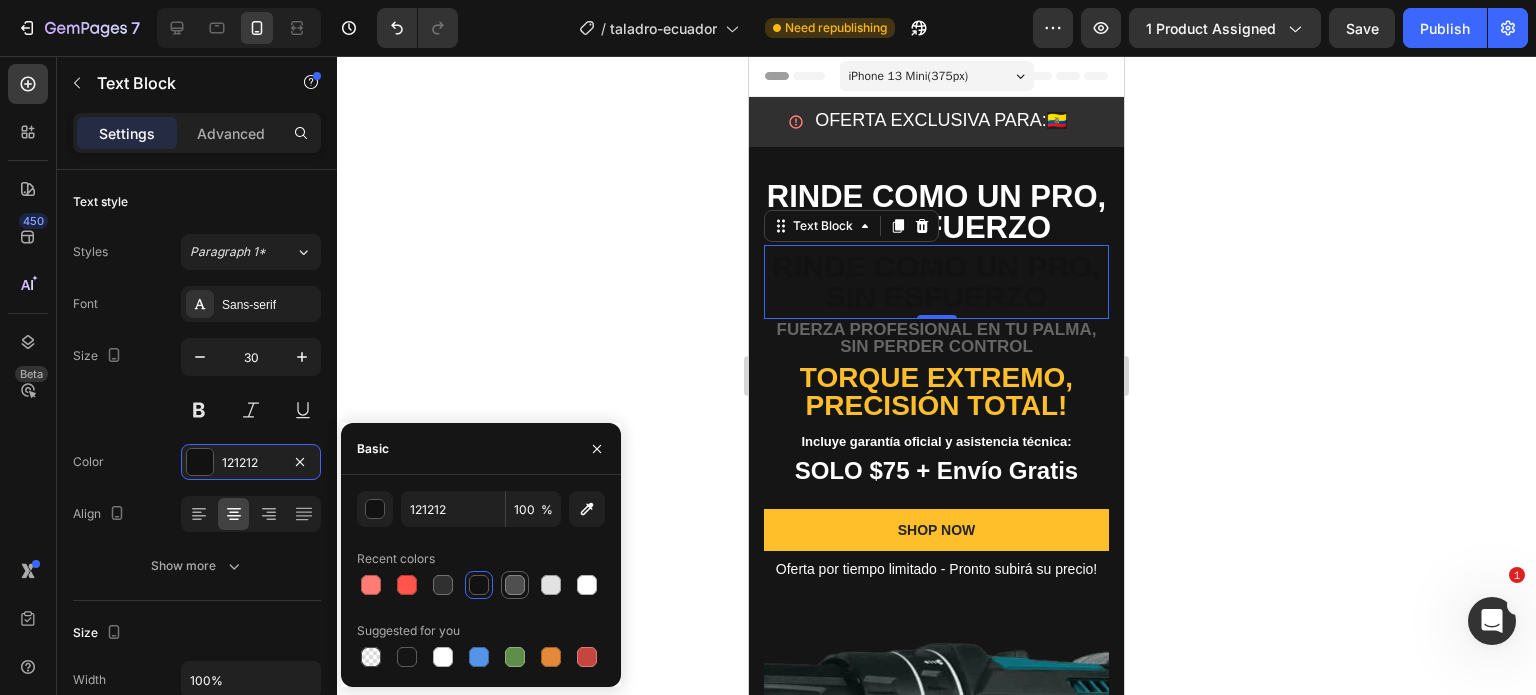 click at bounding box center (515, 585) 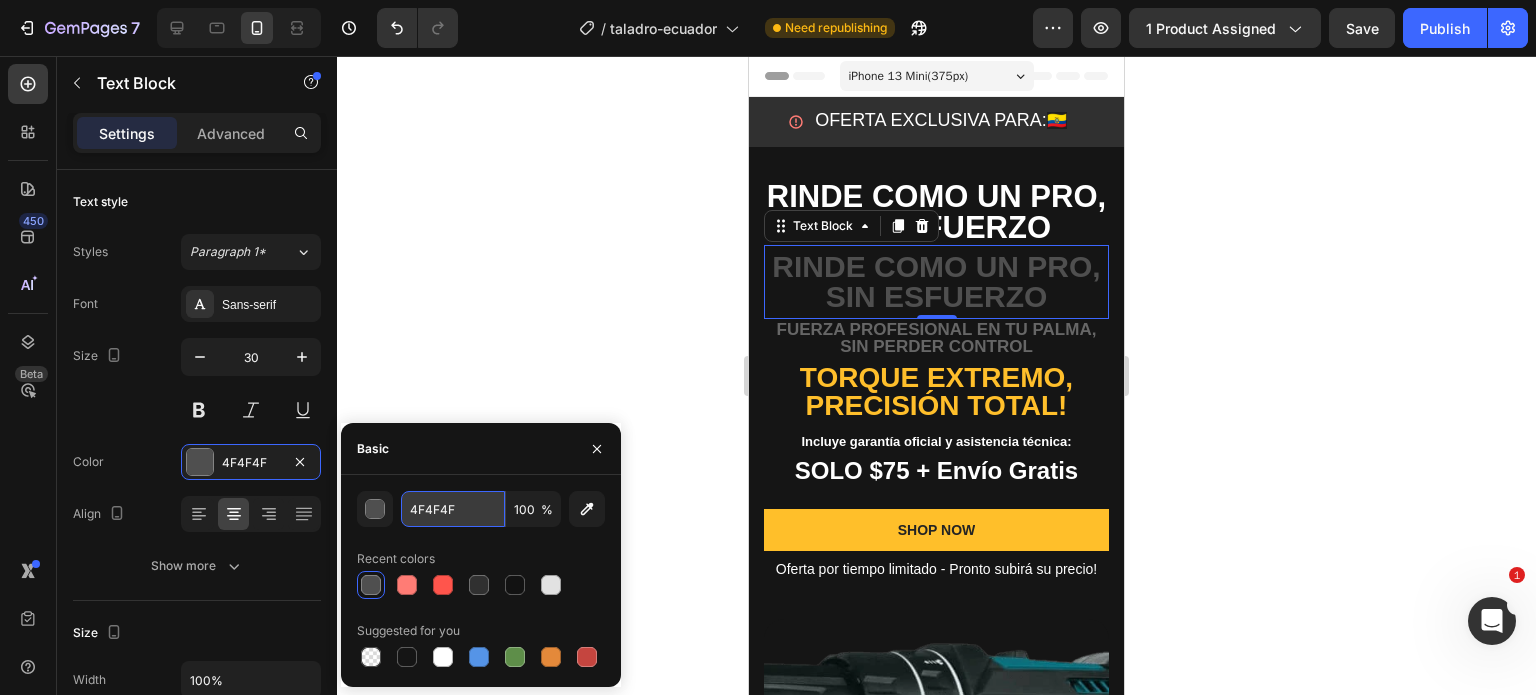 click on "4F4F4F" at bounding box center (453, 509) 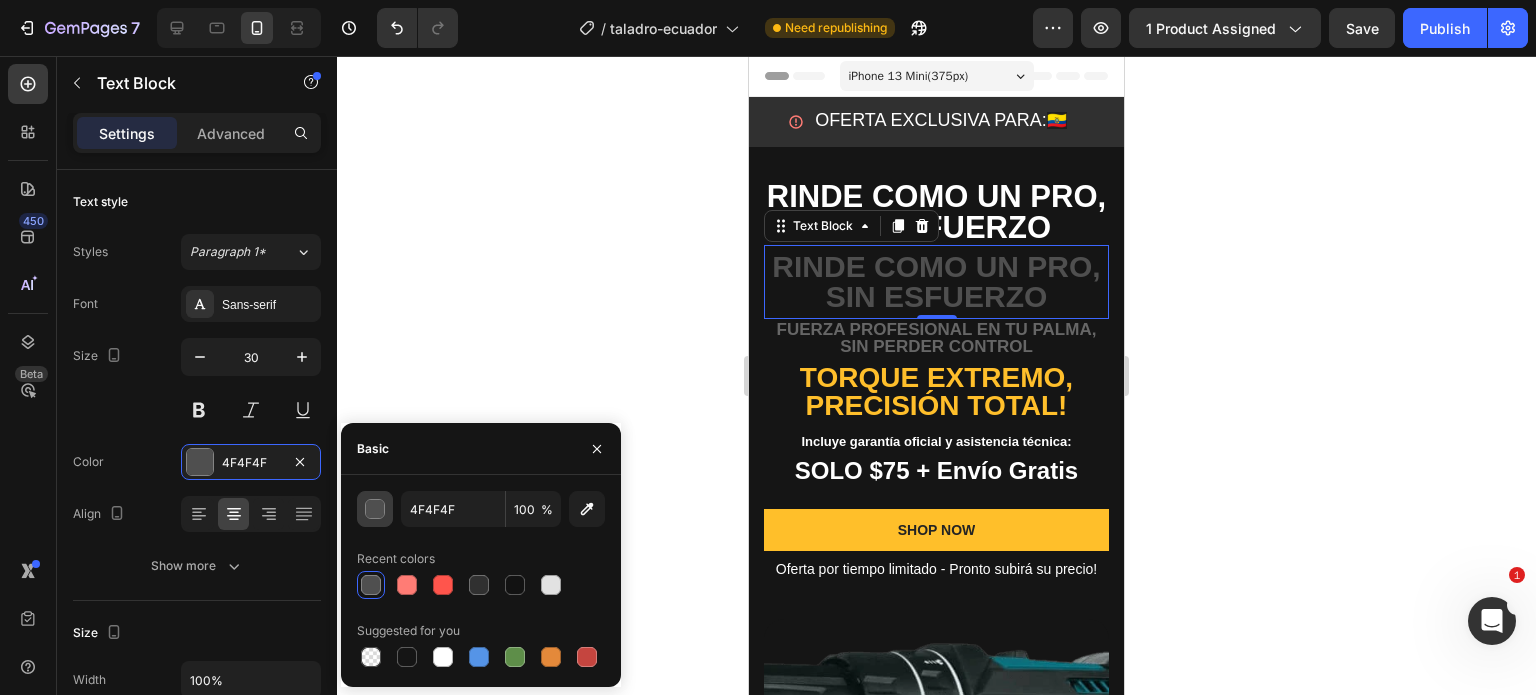 click at bounding box center (376, 510) 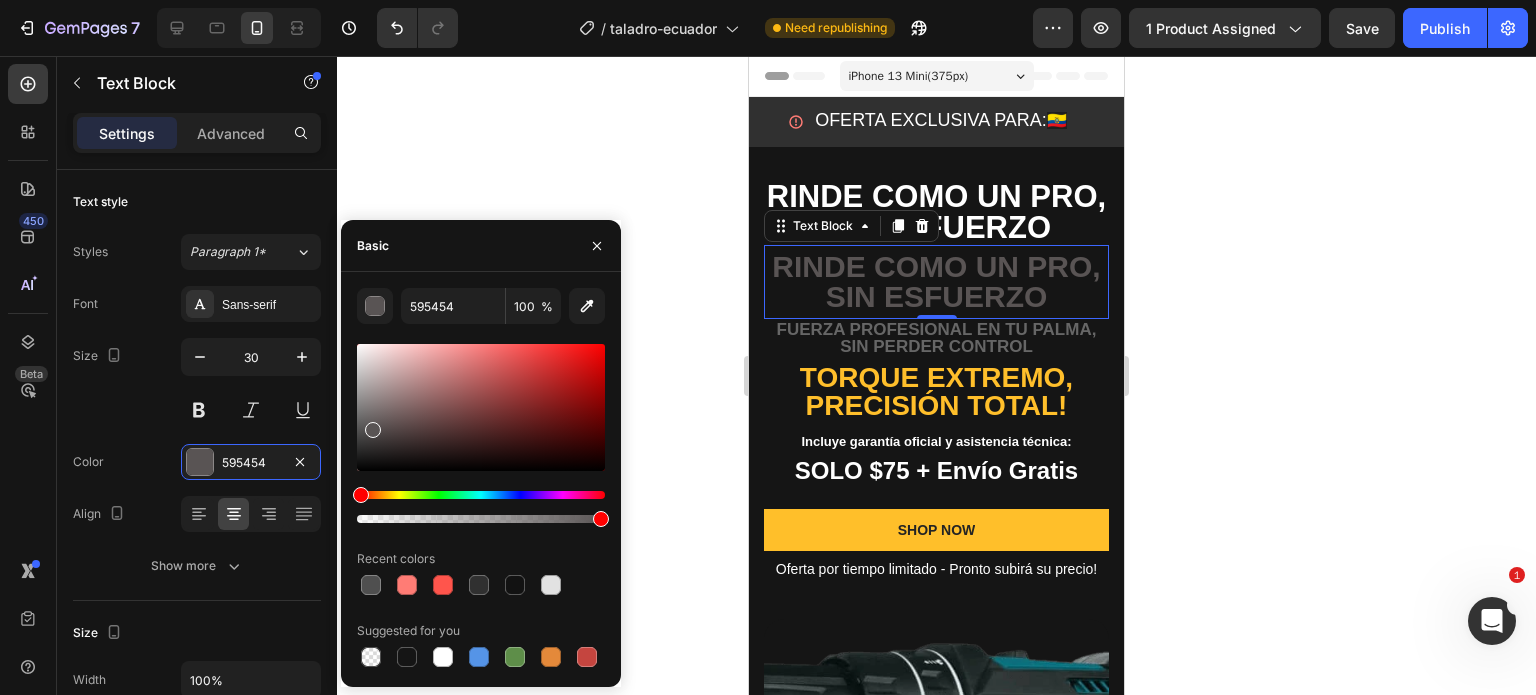click at bounding box center [481, 407] 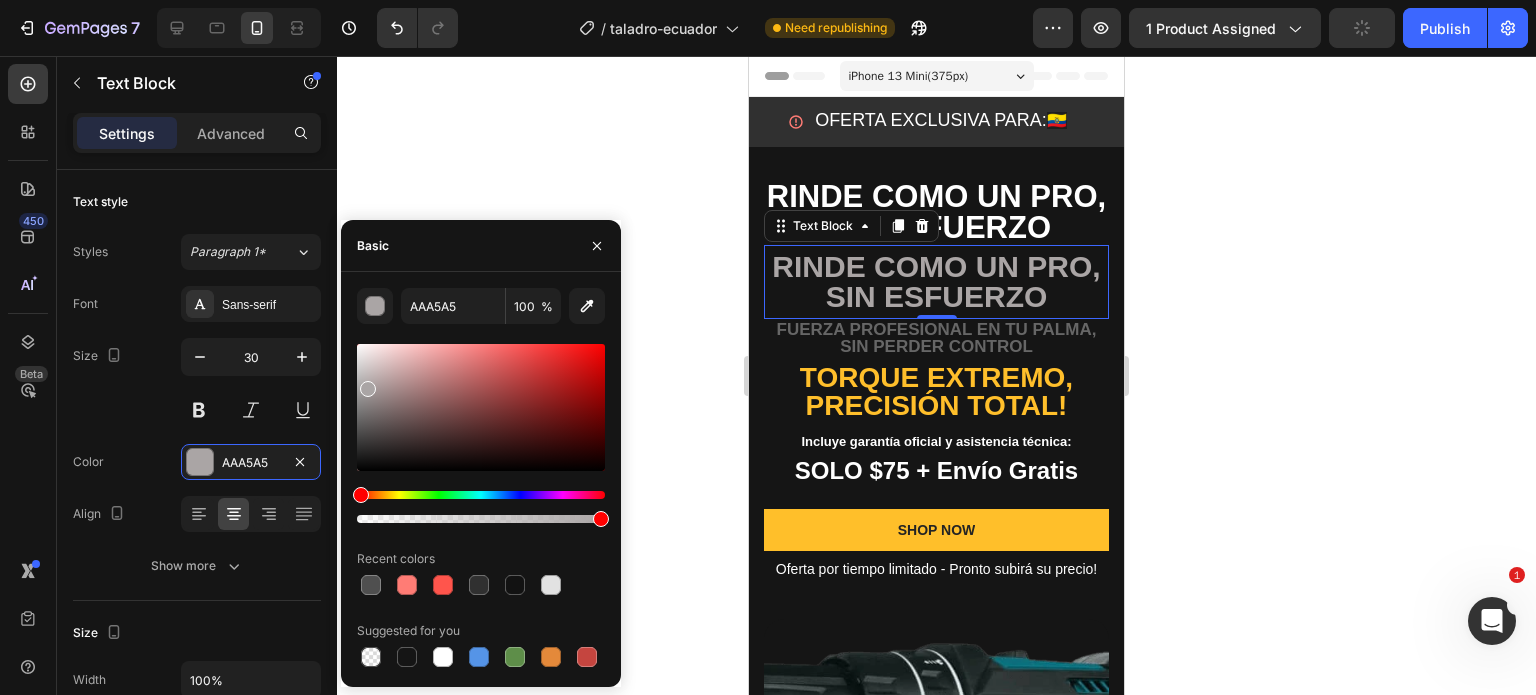 drag, startPoint x: 368, startPoint y: 422, endPoint x: 363, endPoint y: 384, distance: 38.327538 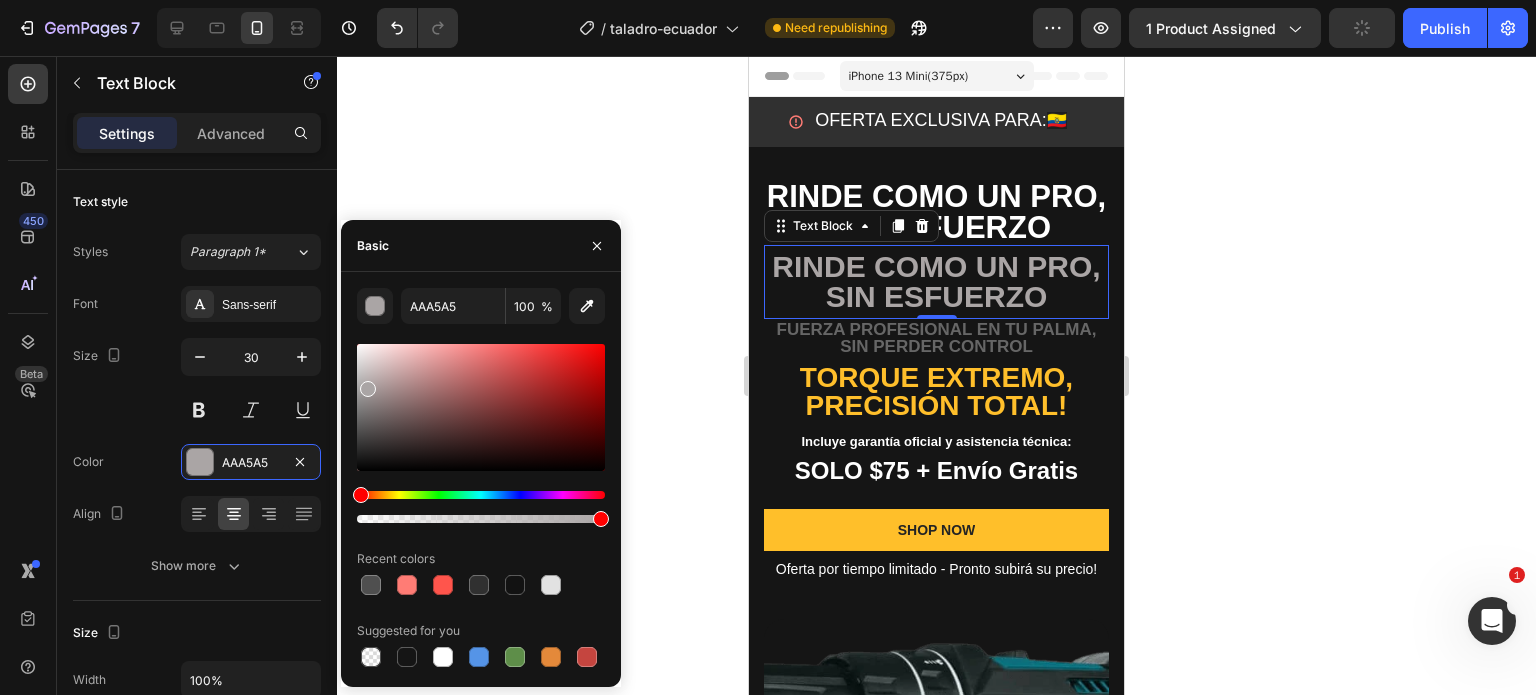 click at bounding box center (368, 389) 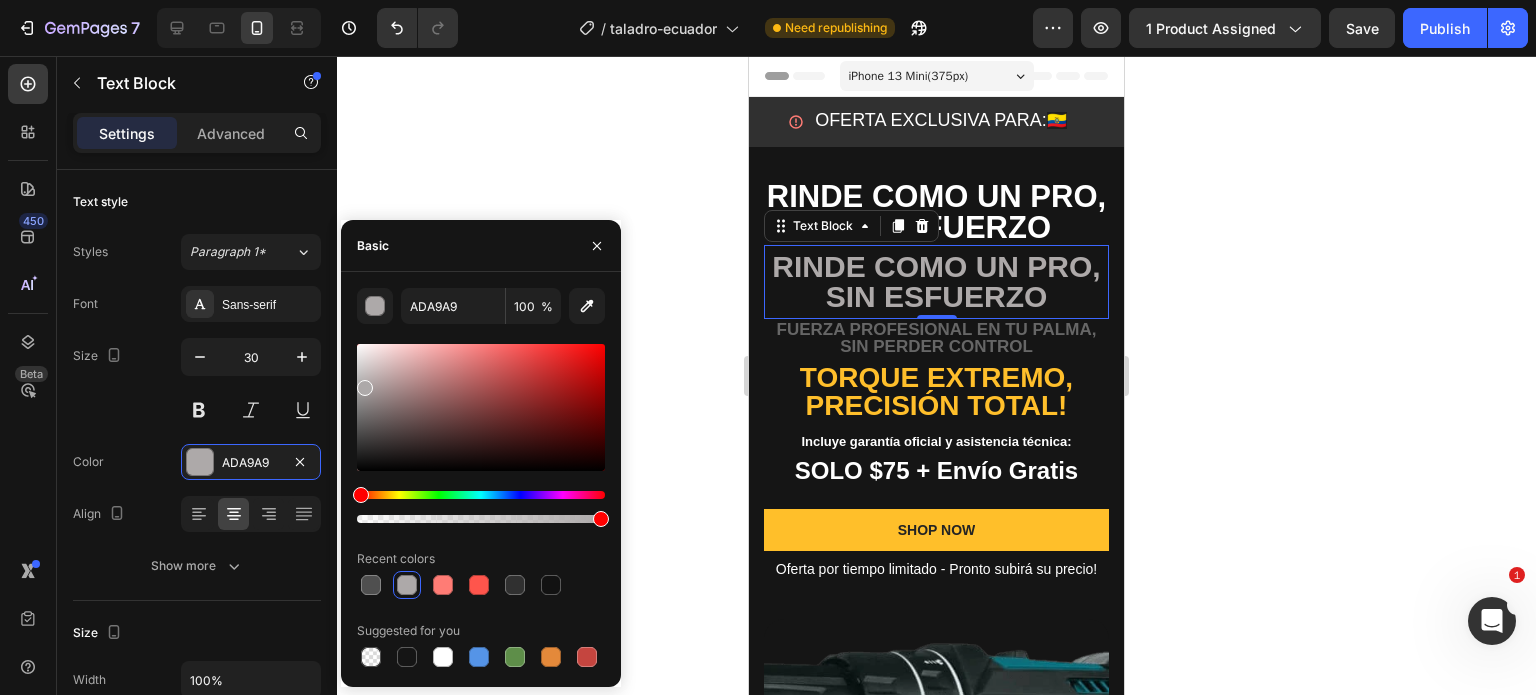 click at bounding box center (481, 495) 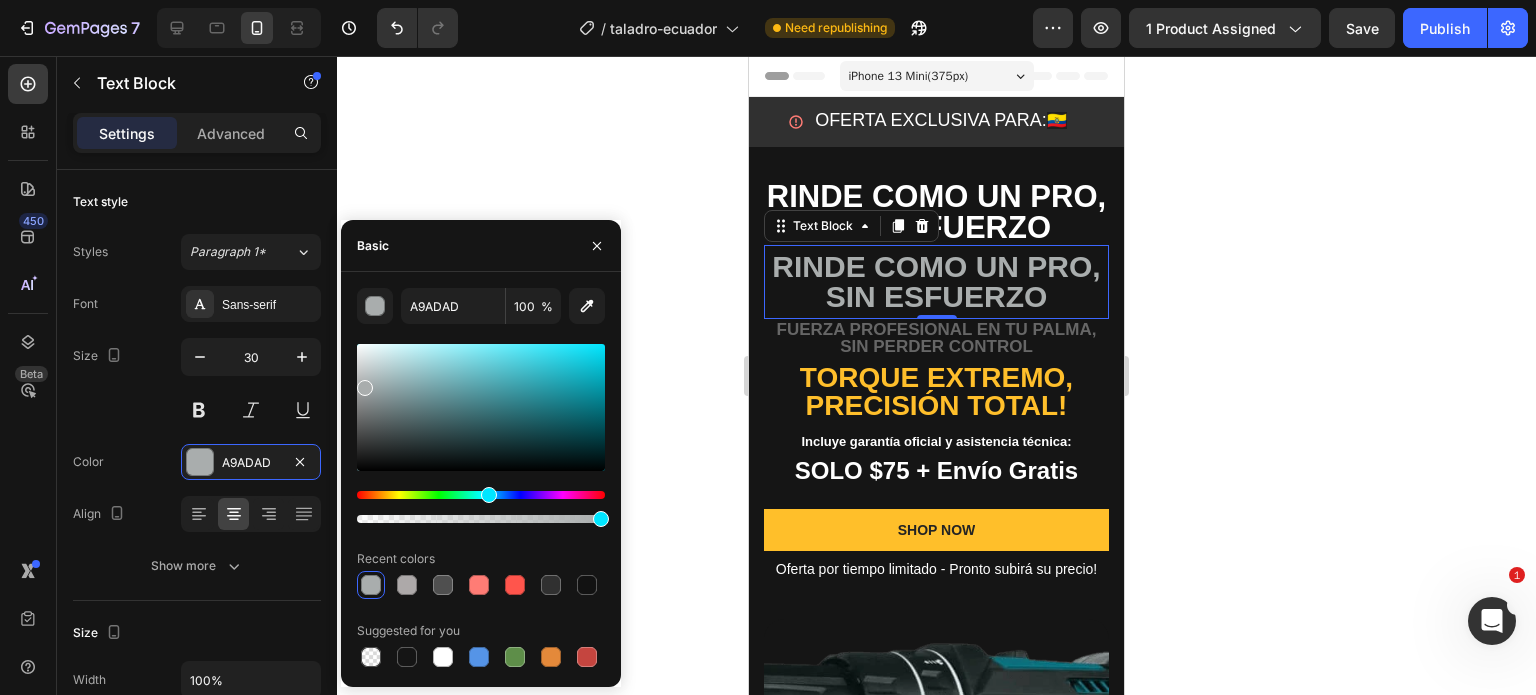 type on "A9ACAD" 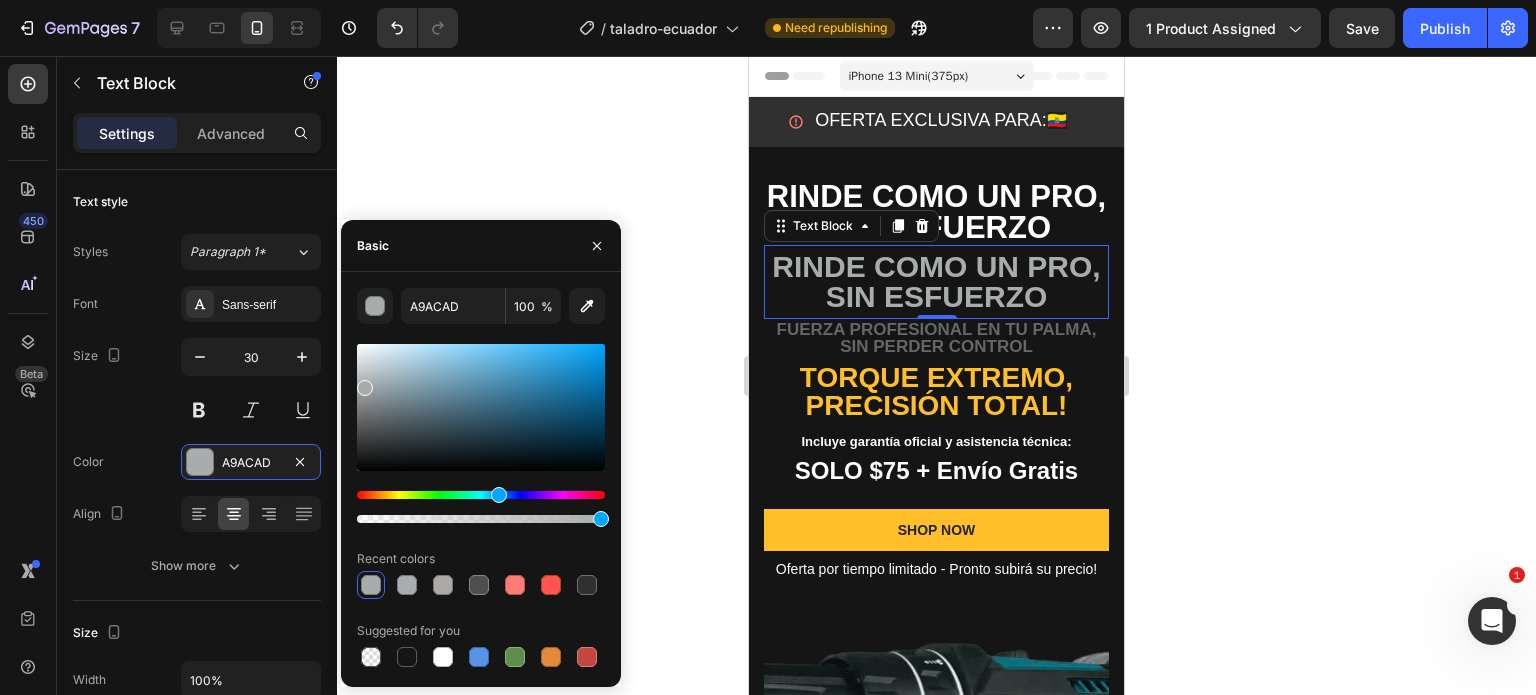 drag, startPoint x: 474, startPoint y: 491, endPoint x: 496, endPoint y: 493, distance: 22.090721 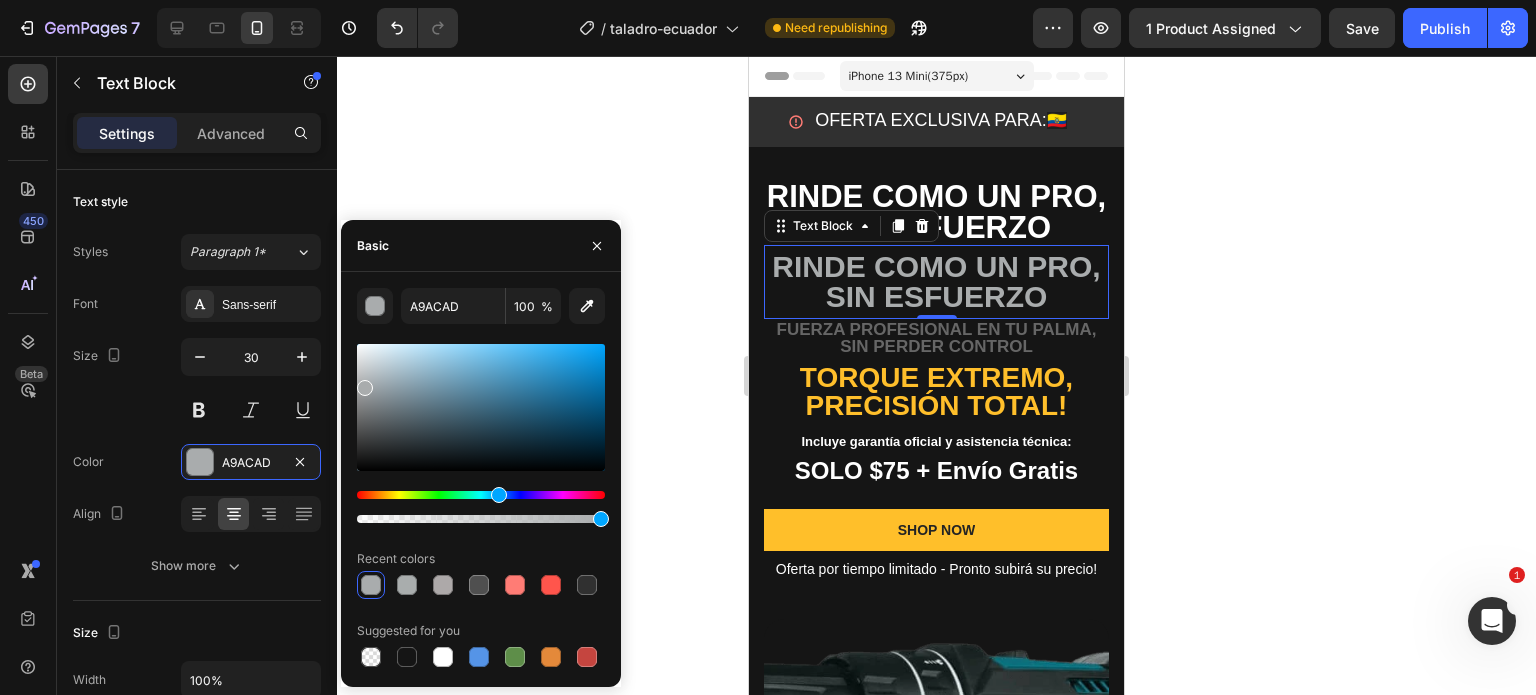 click at bounding box center [481, 495] 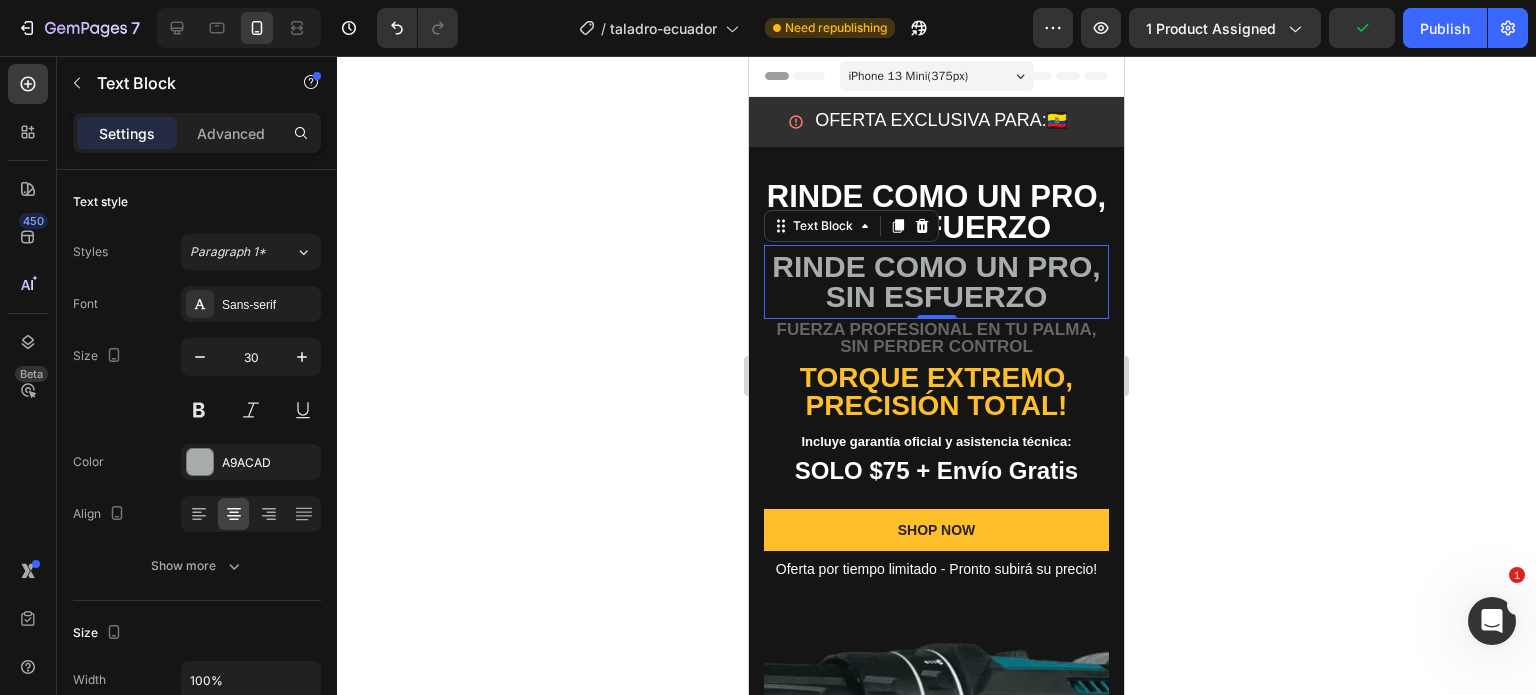 click 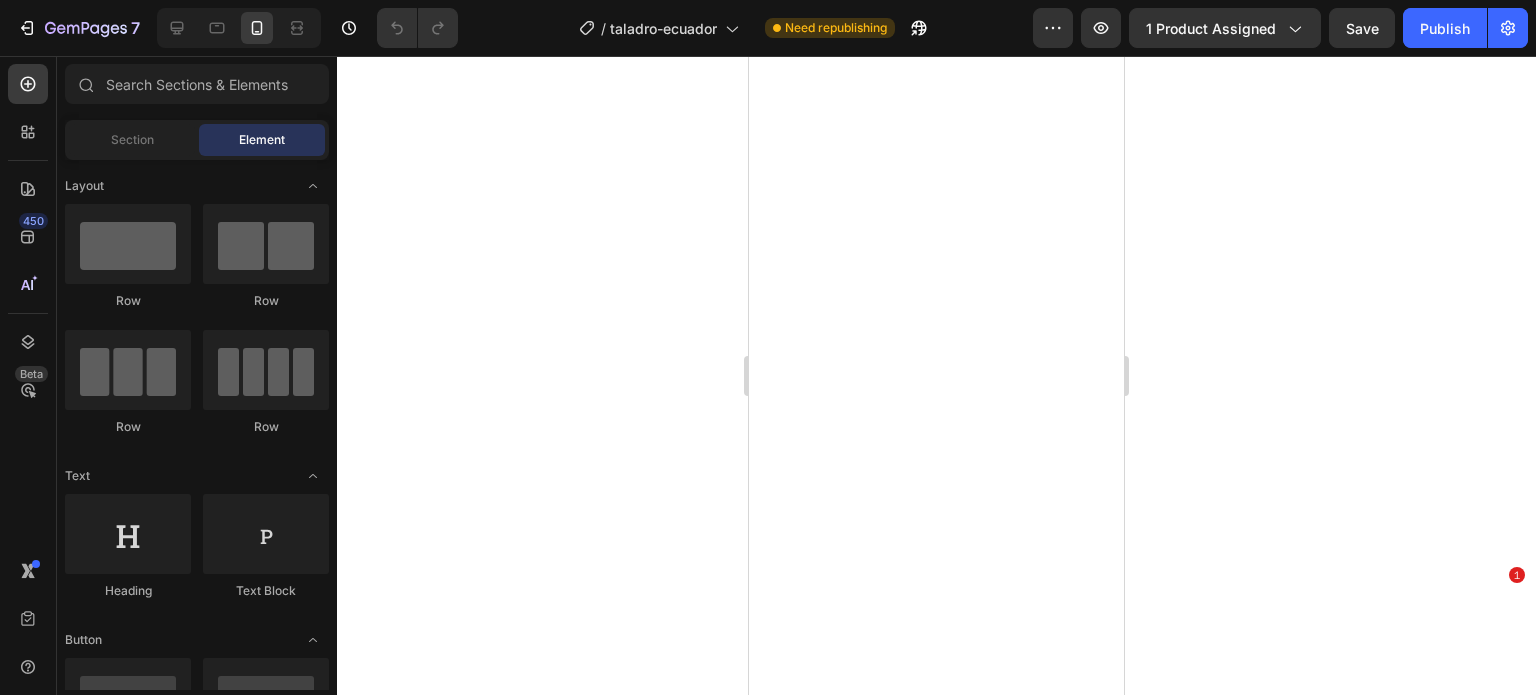 scroll, scrollTop: 0, scrollLeft: 0, axis: both 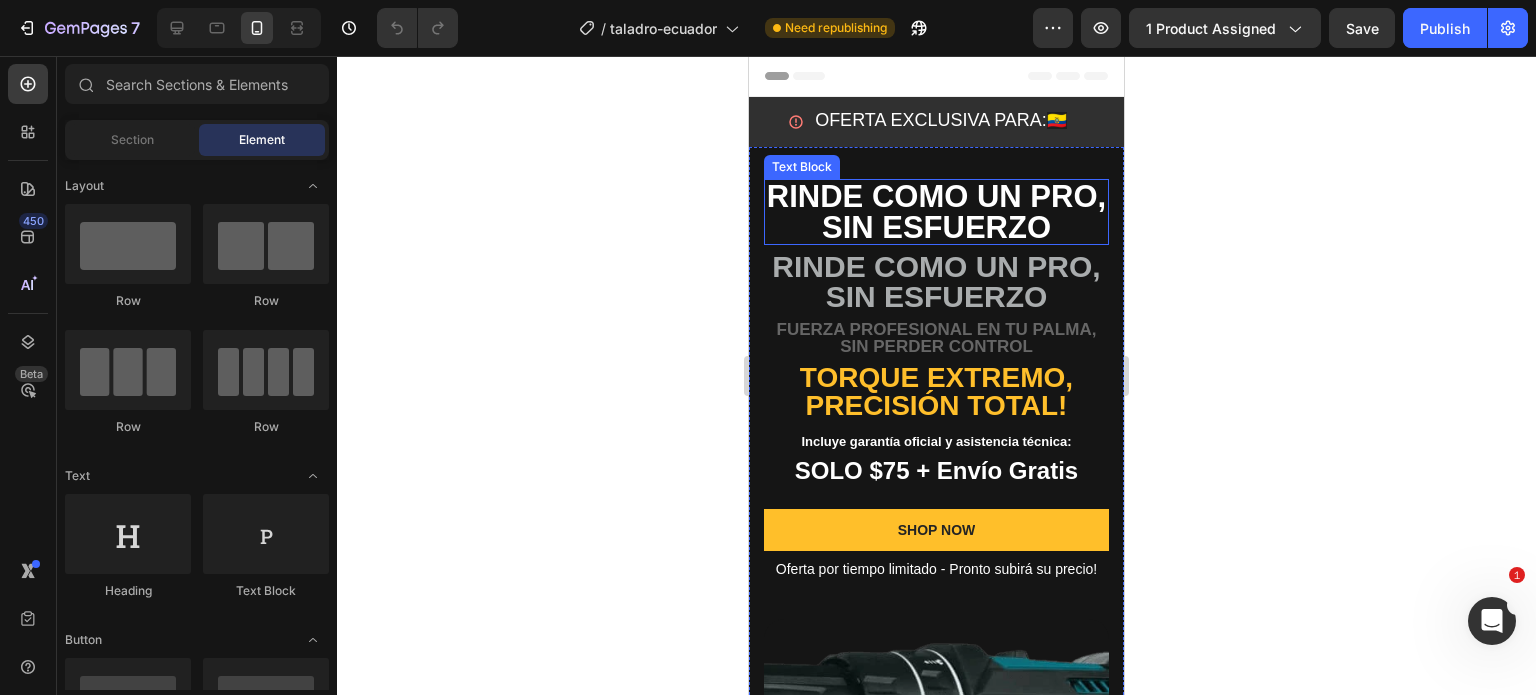 click on "Rinde como un PRO, sin esfuerzo" at bounding box center (936, 212) 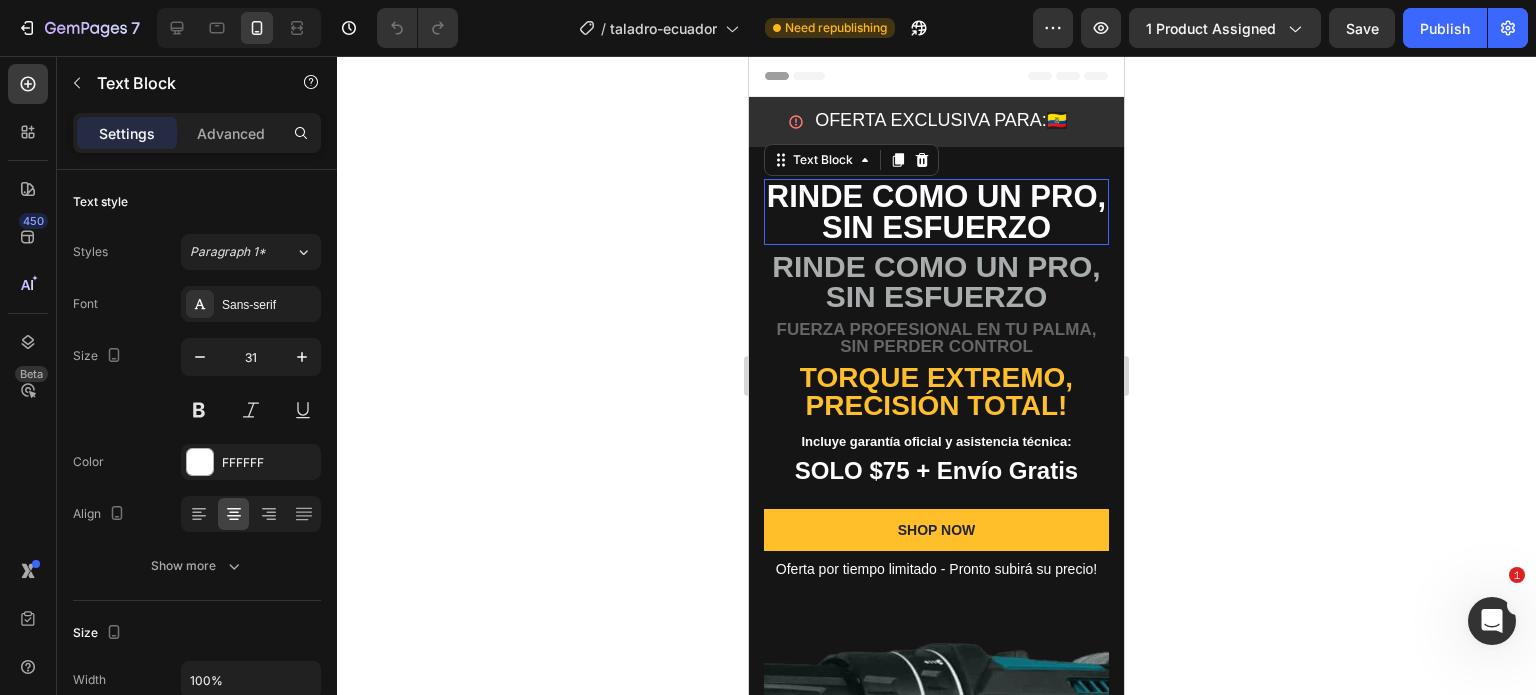 click on "Rinde como un PRO, sin esfuerzo" at bounding box center [936, 212] 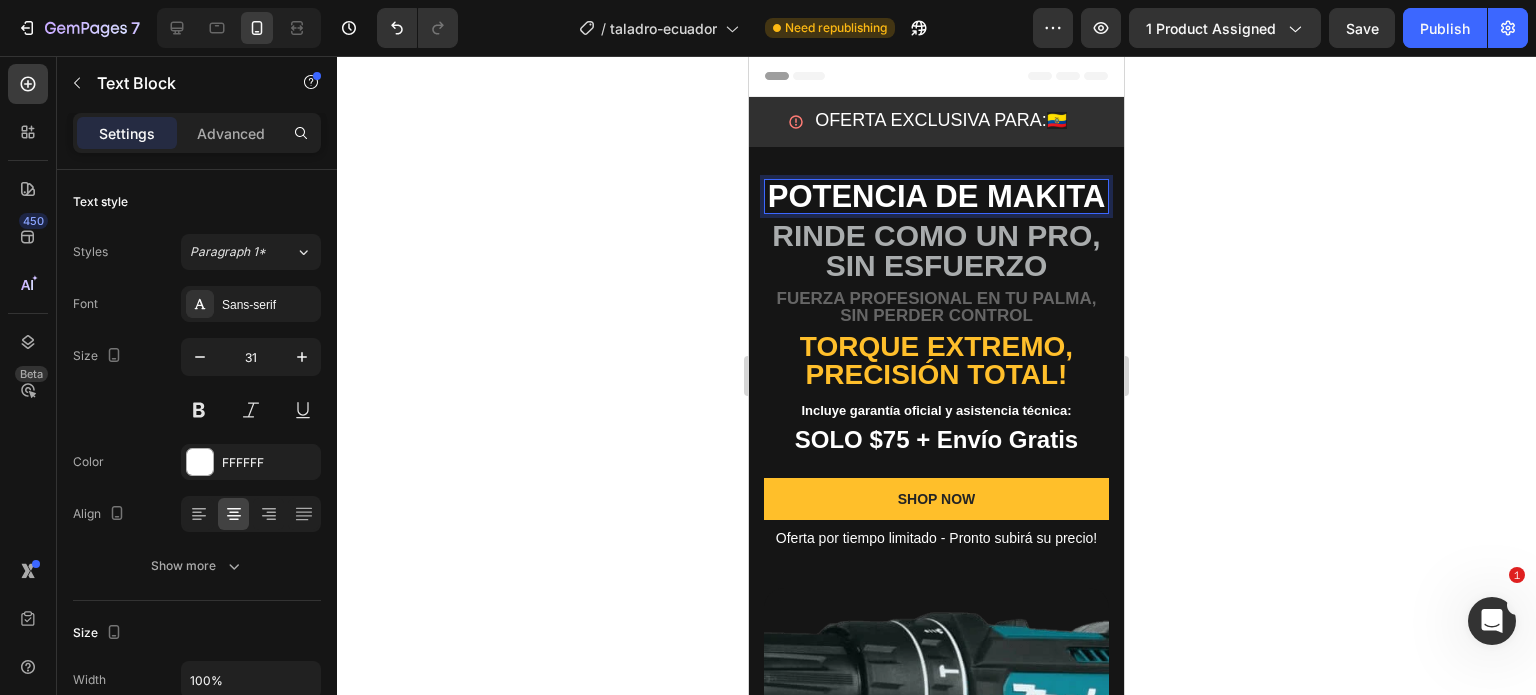 click 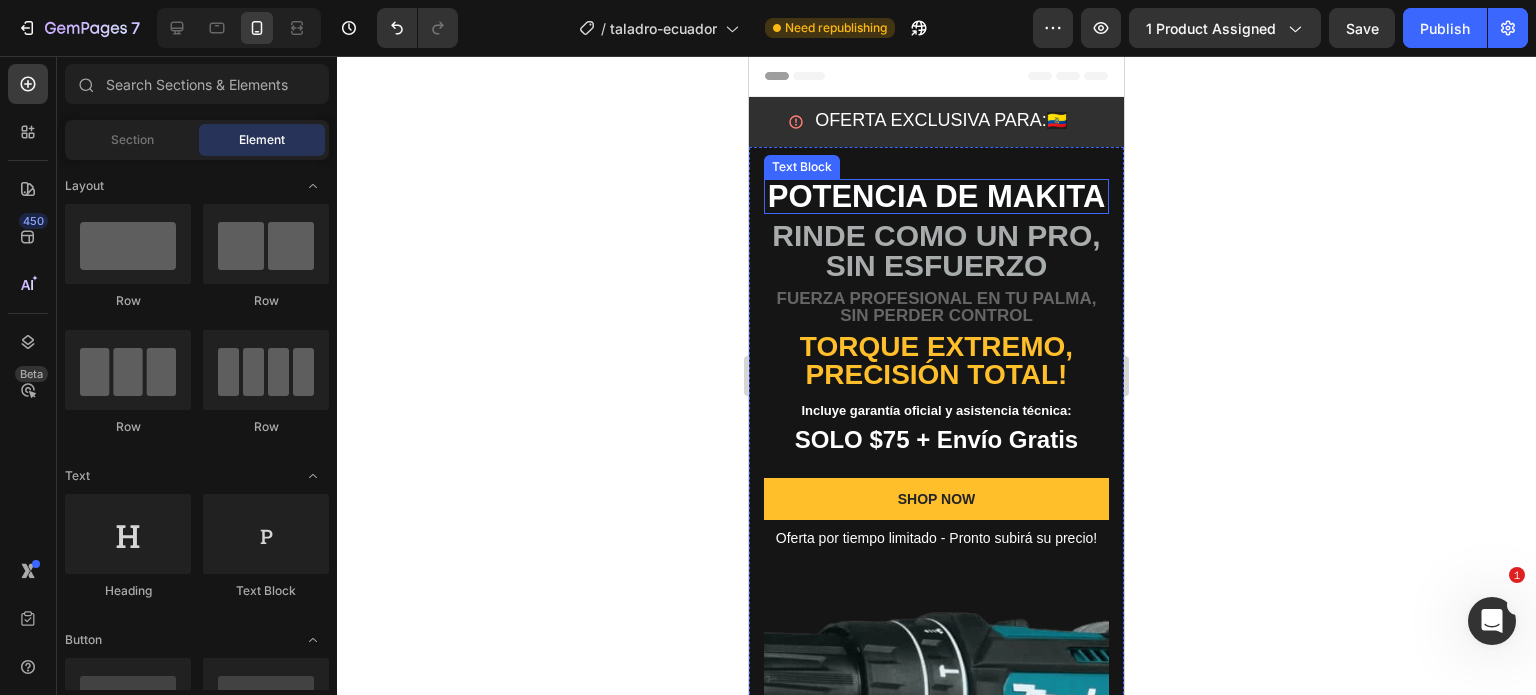 click on "POTENCIA DE MAKITA" at bounding box center [936, 196] 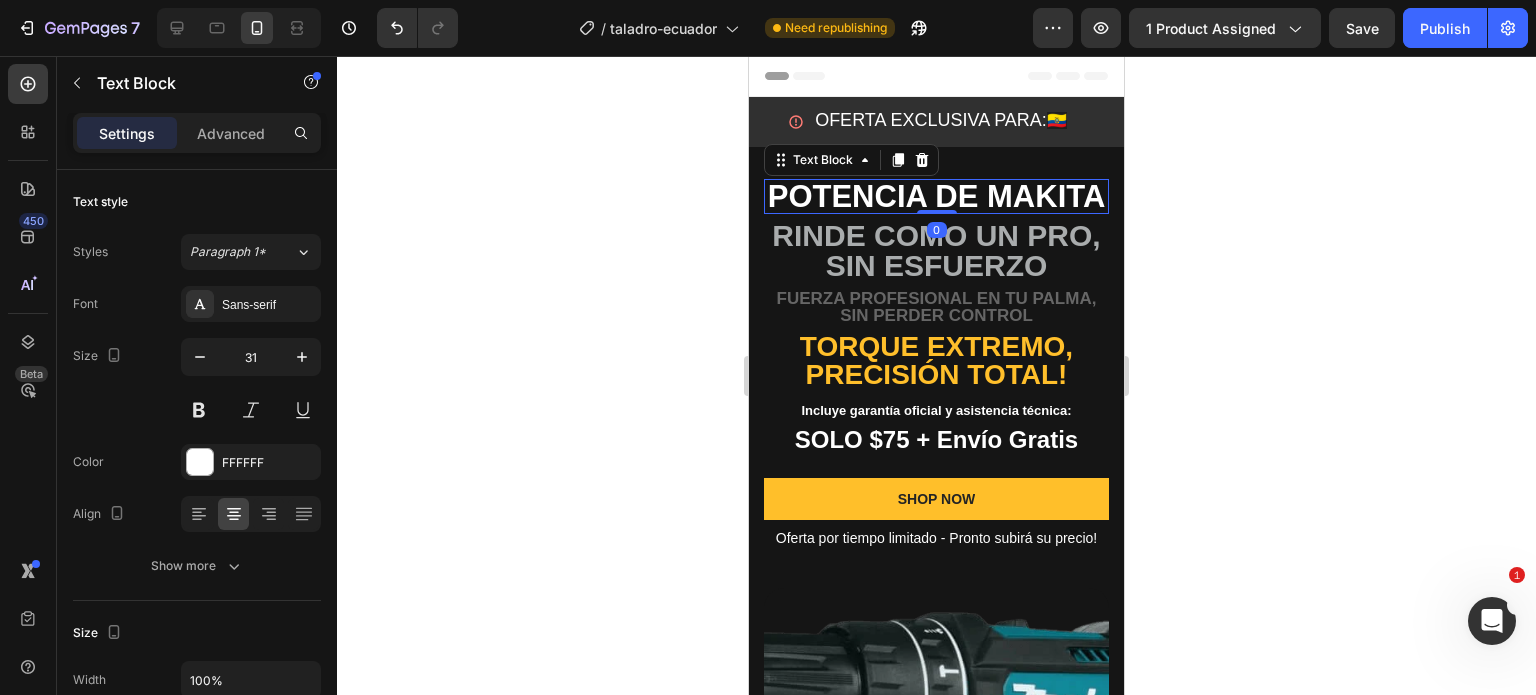 click 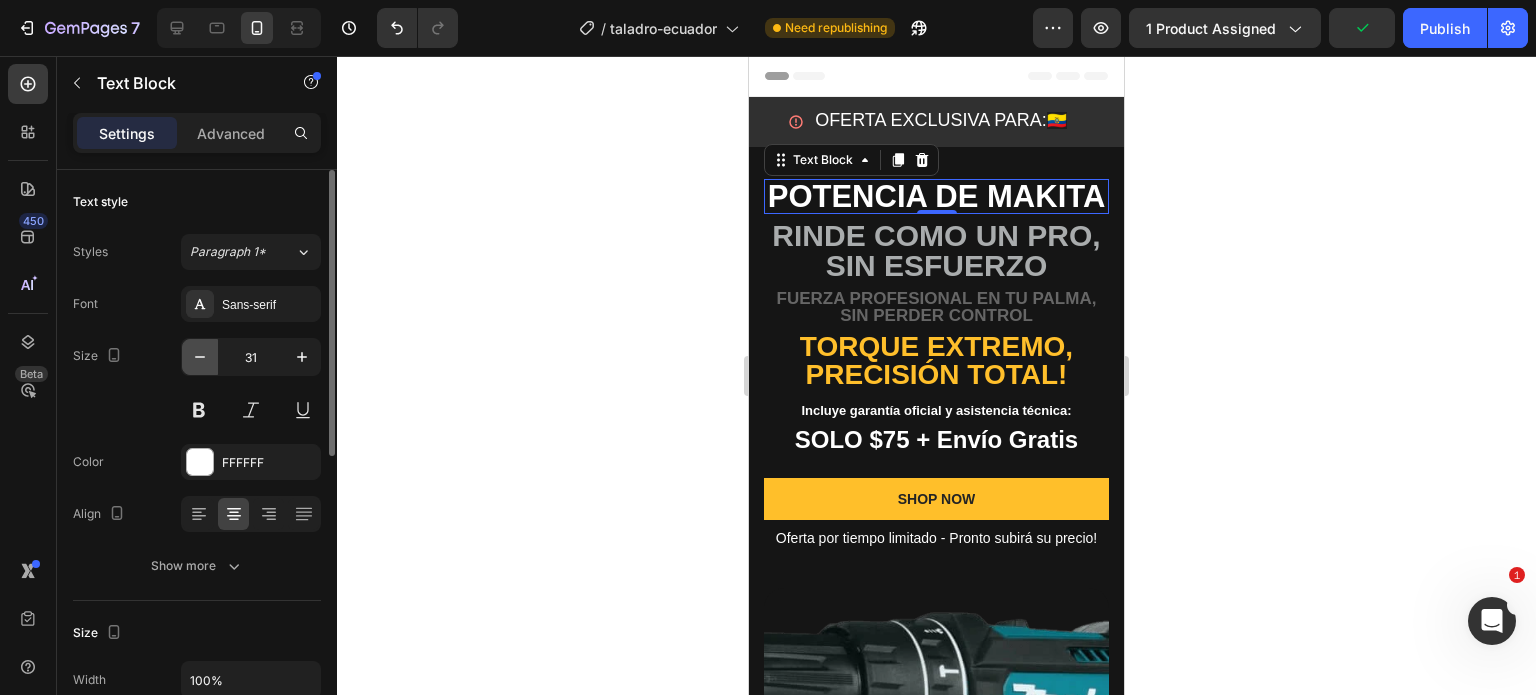 click 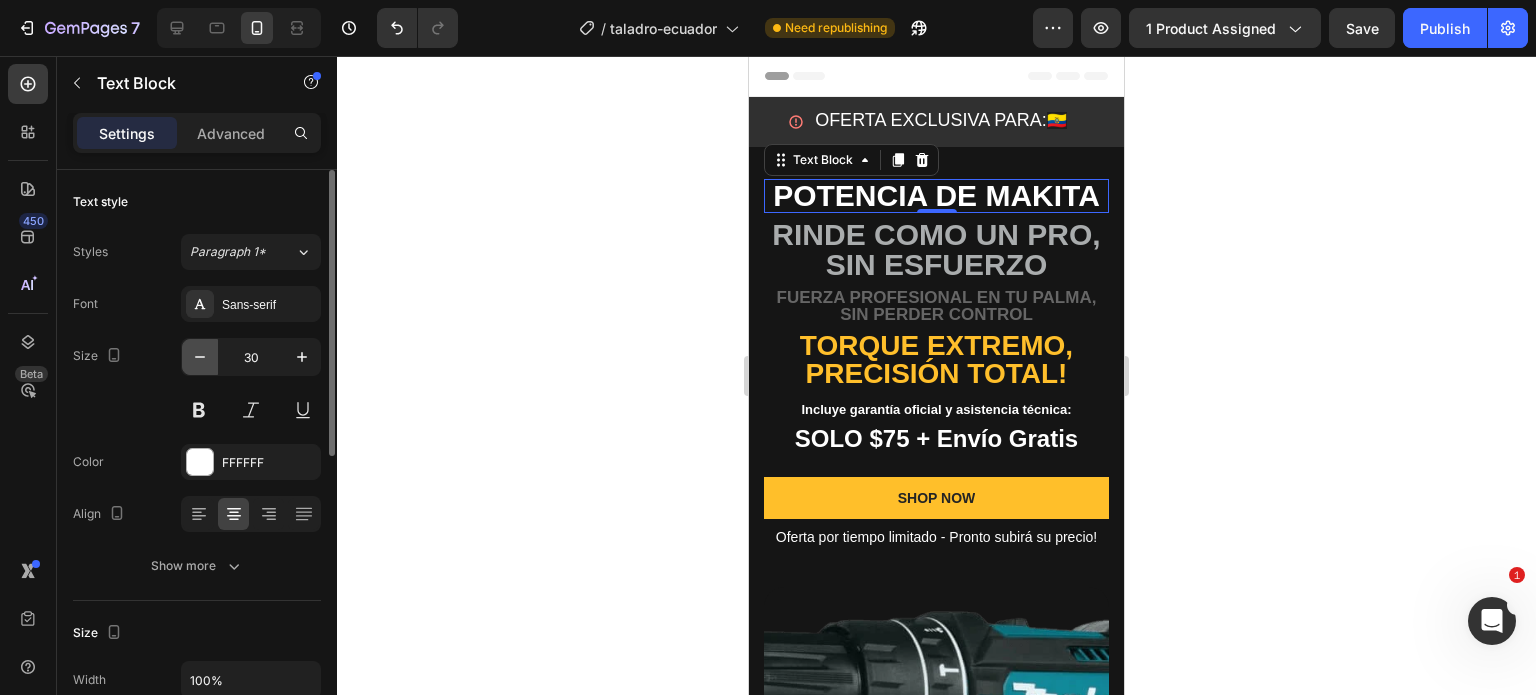 click 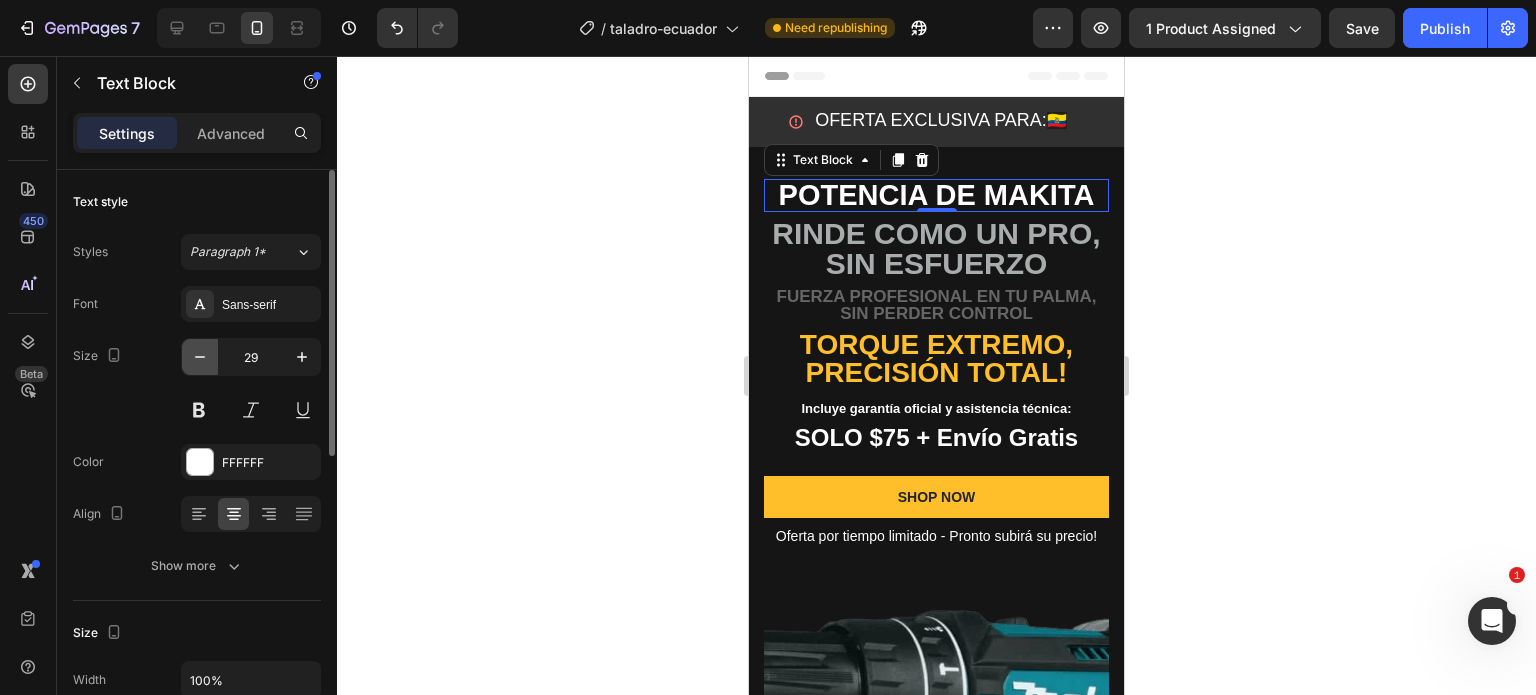 click 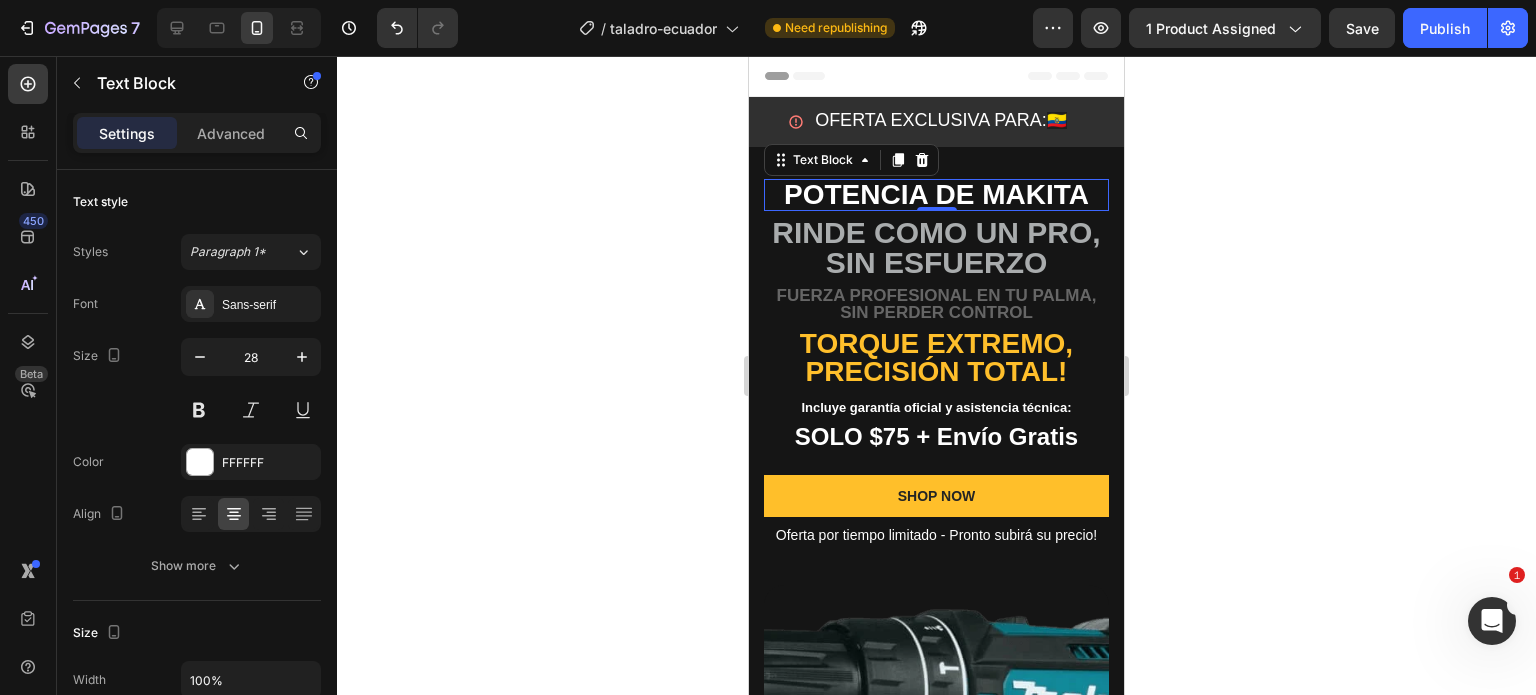 click 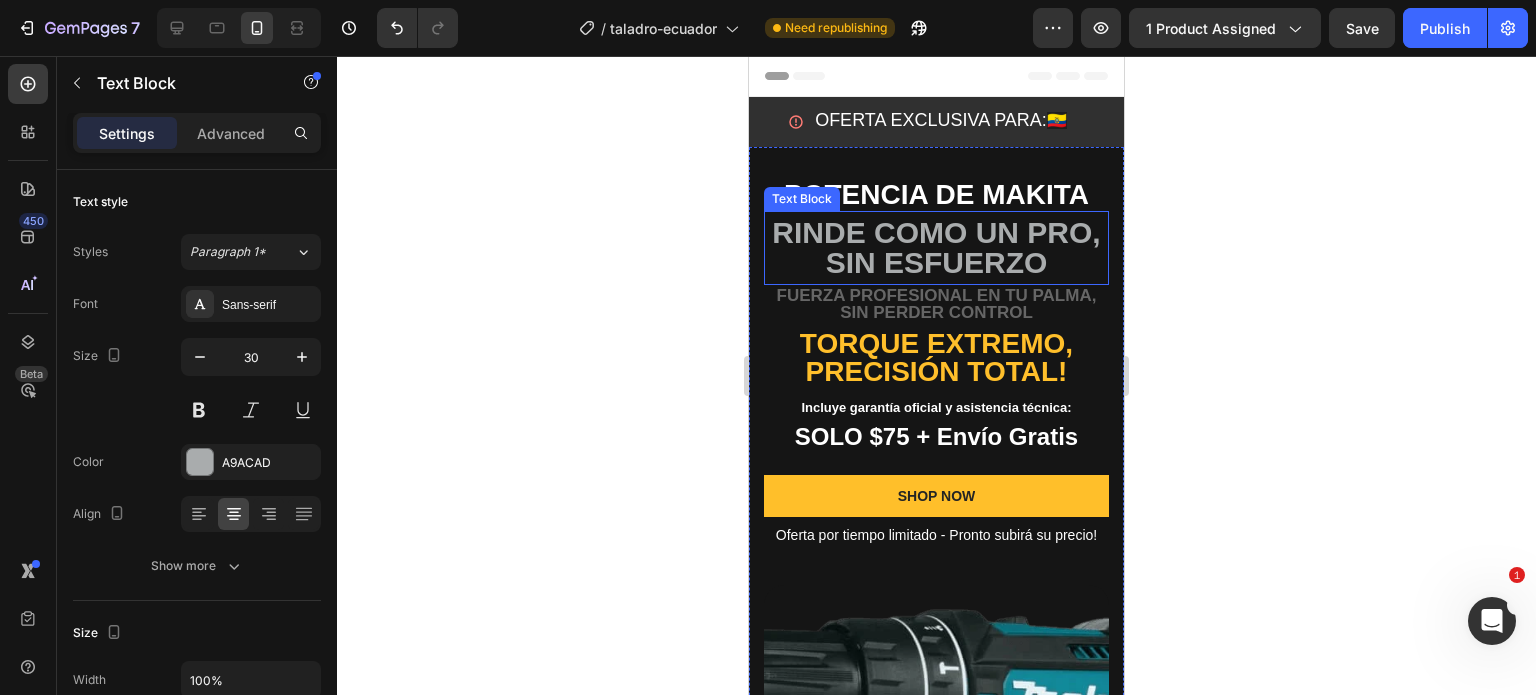 click on "Rinde como un PRO, sin esfuerzo" at bounding box center [936, 248] 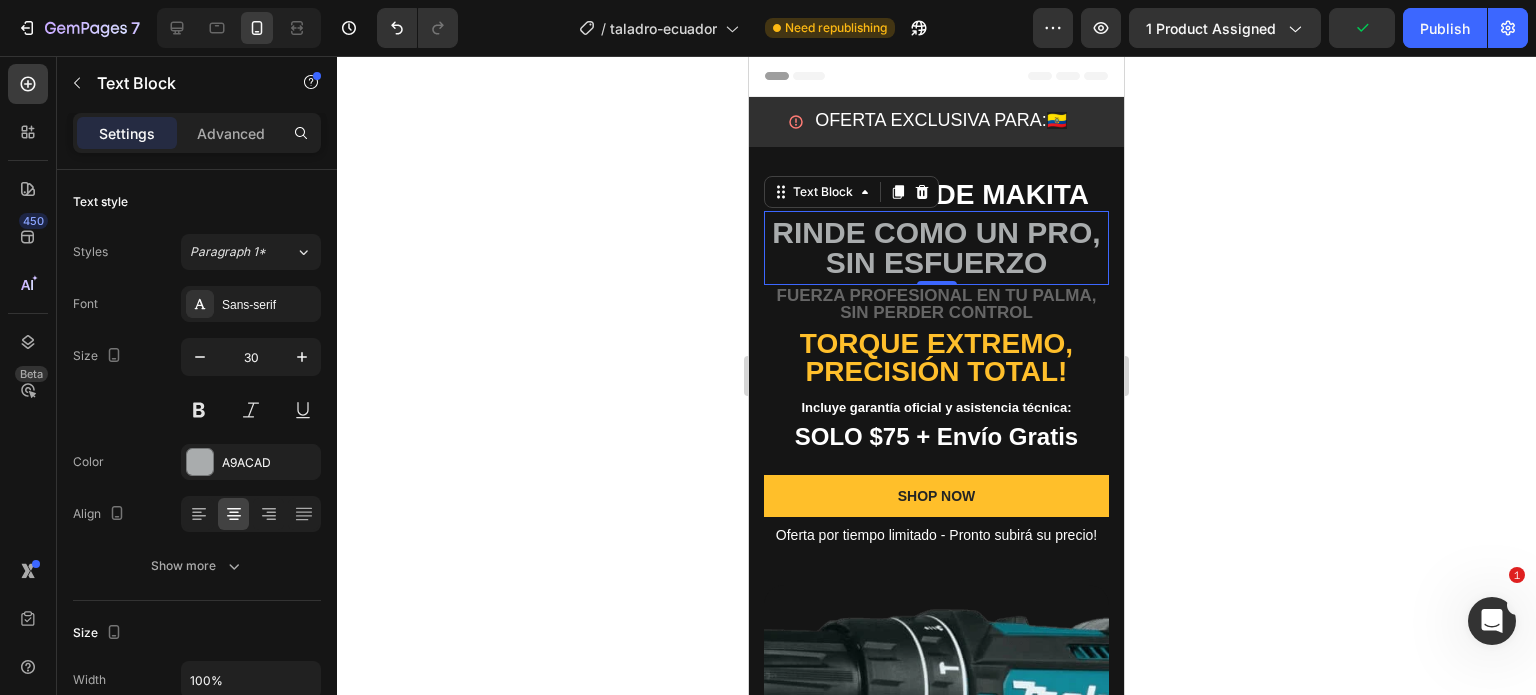 click on "Settings Advanced" at bounding box center [197, 141] 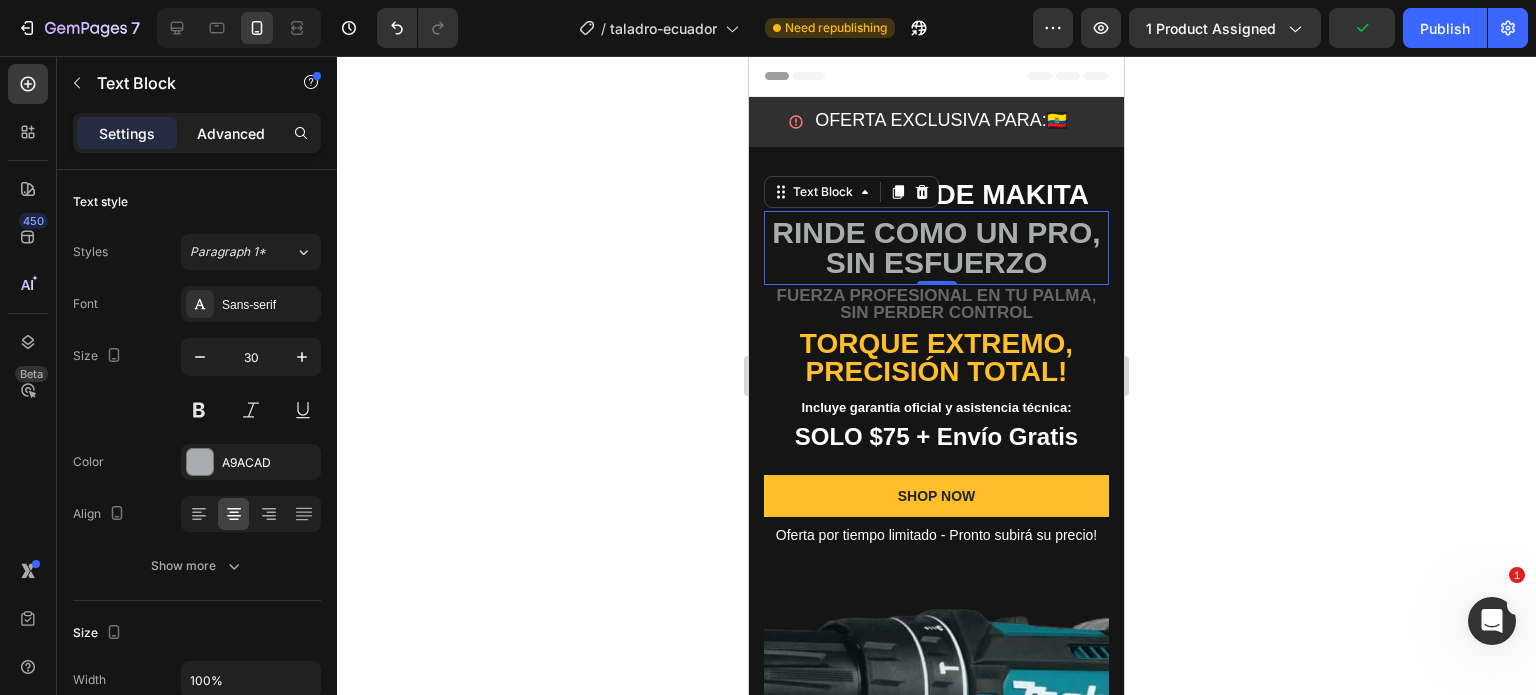 click on "Advanced" at bounding box center (231, 133) 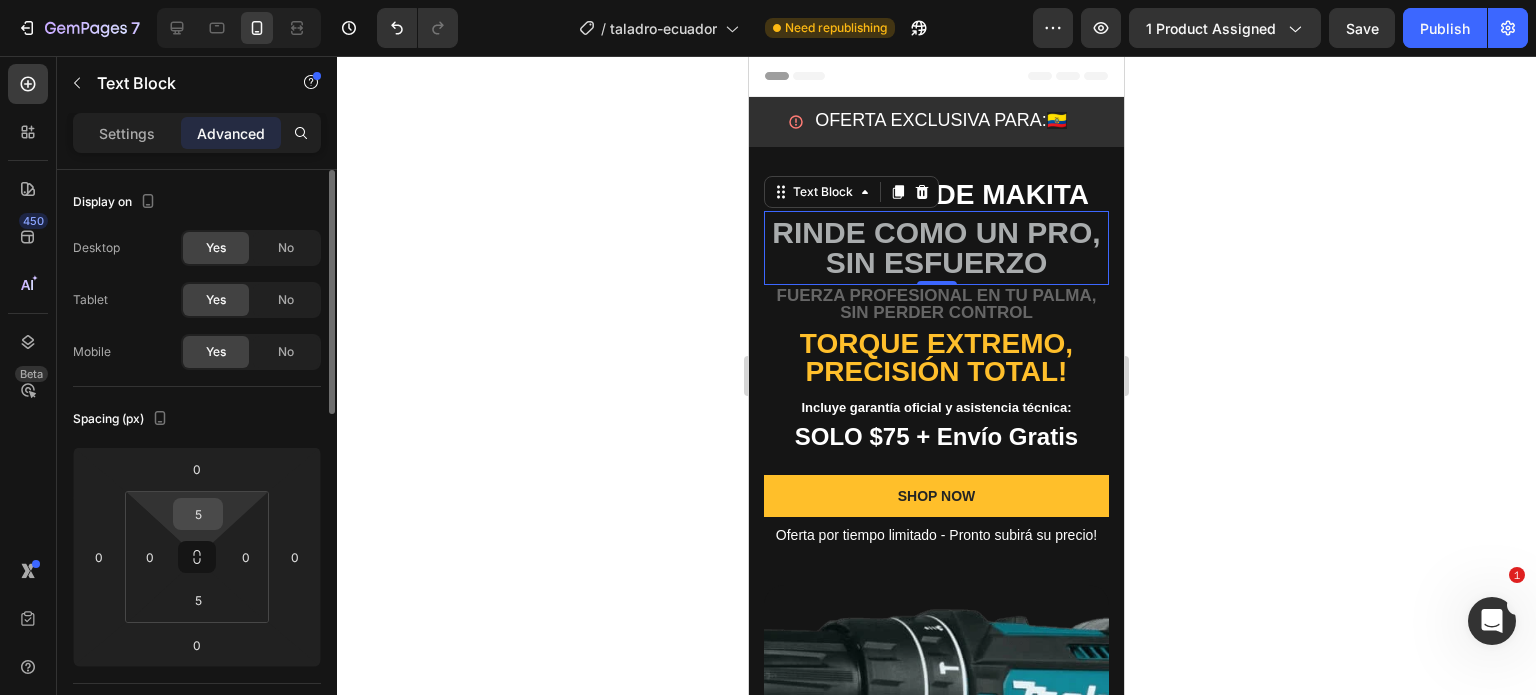 click on "5" at bounding box center (198, 514) 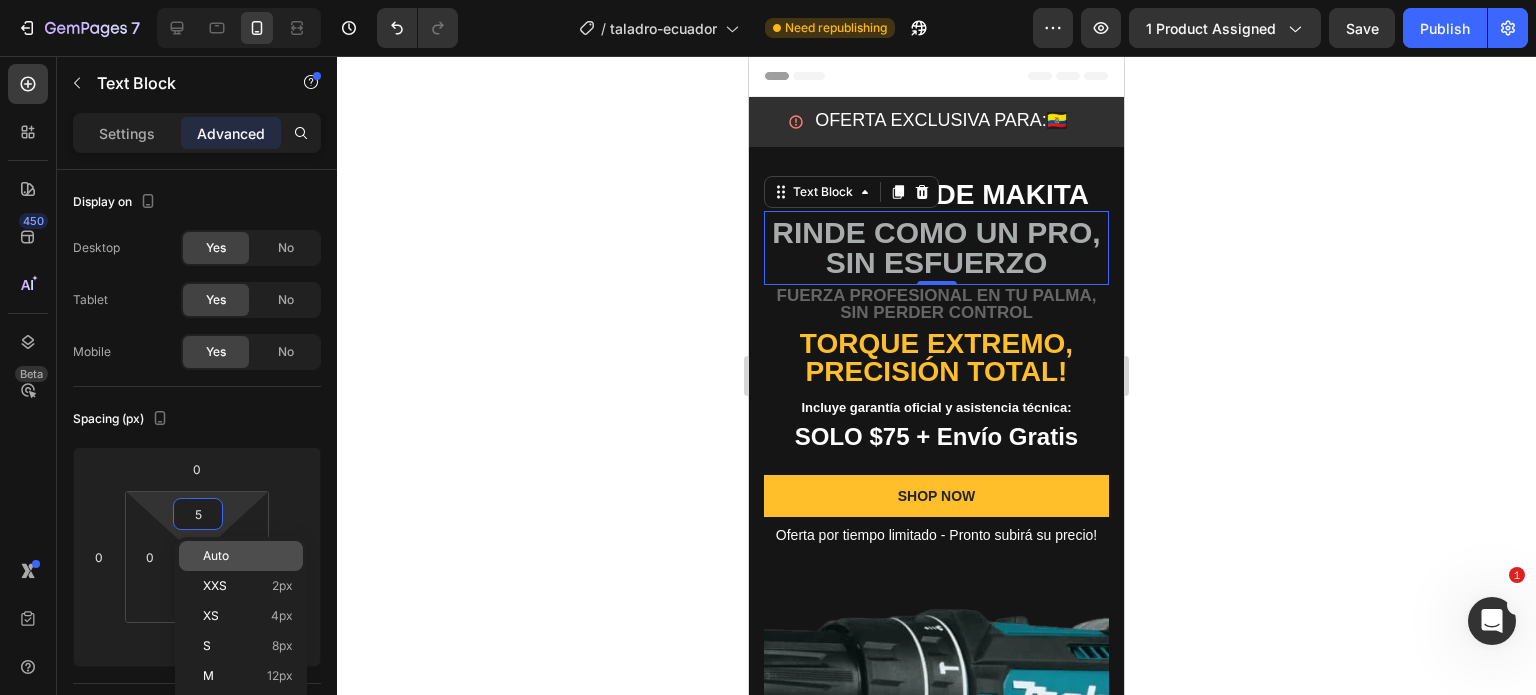 type on "9" 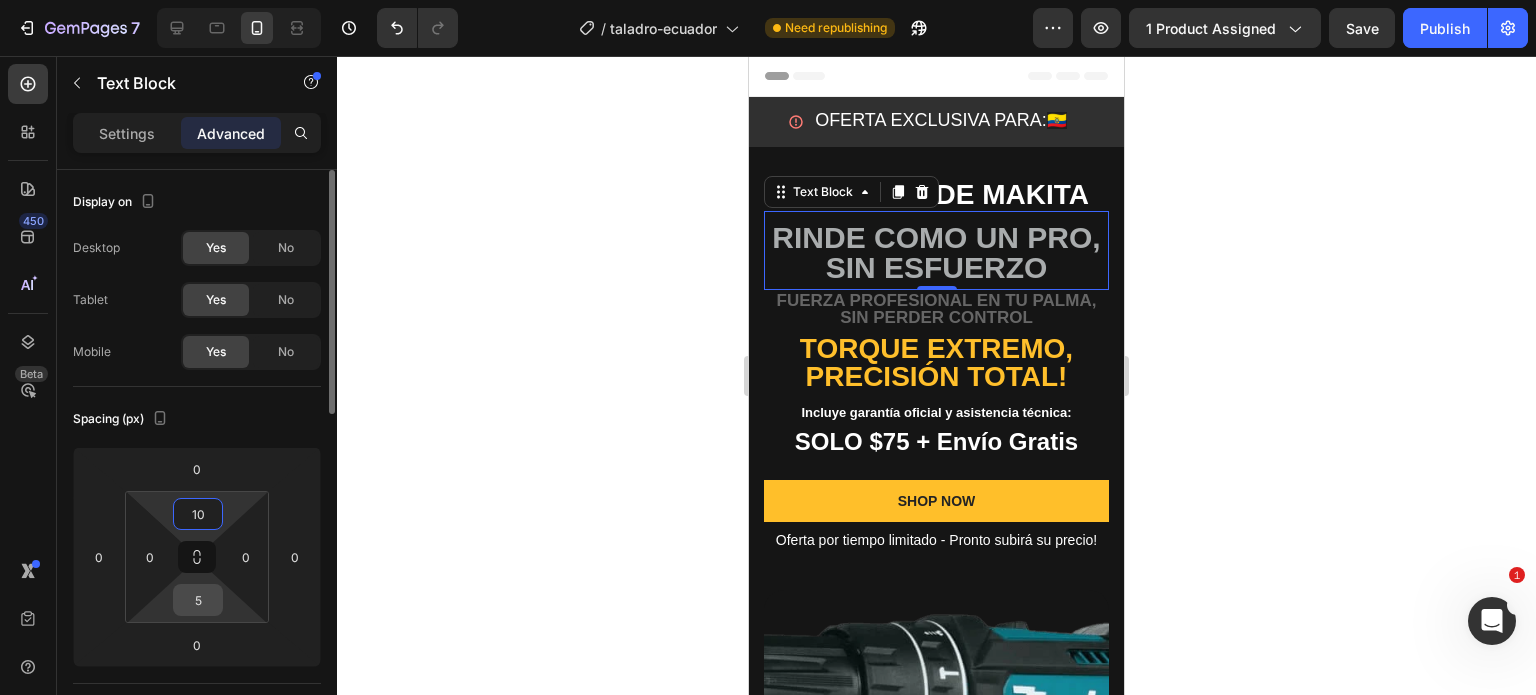 type on "10" 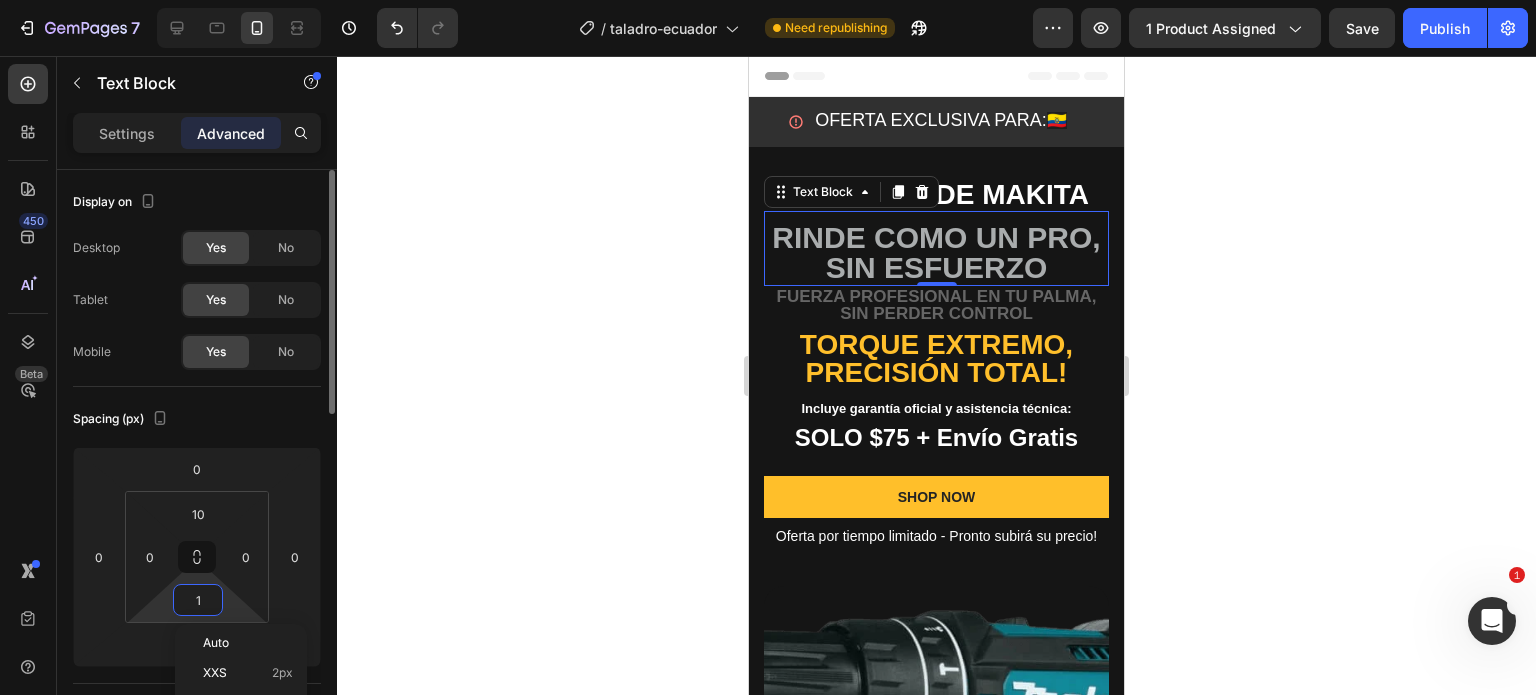 type on "10" 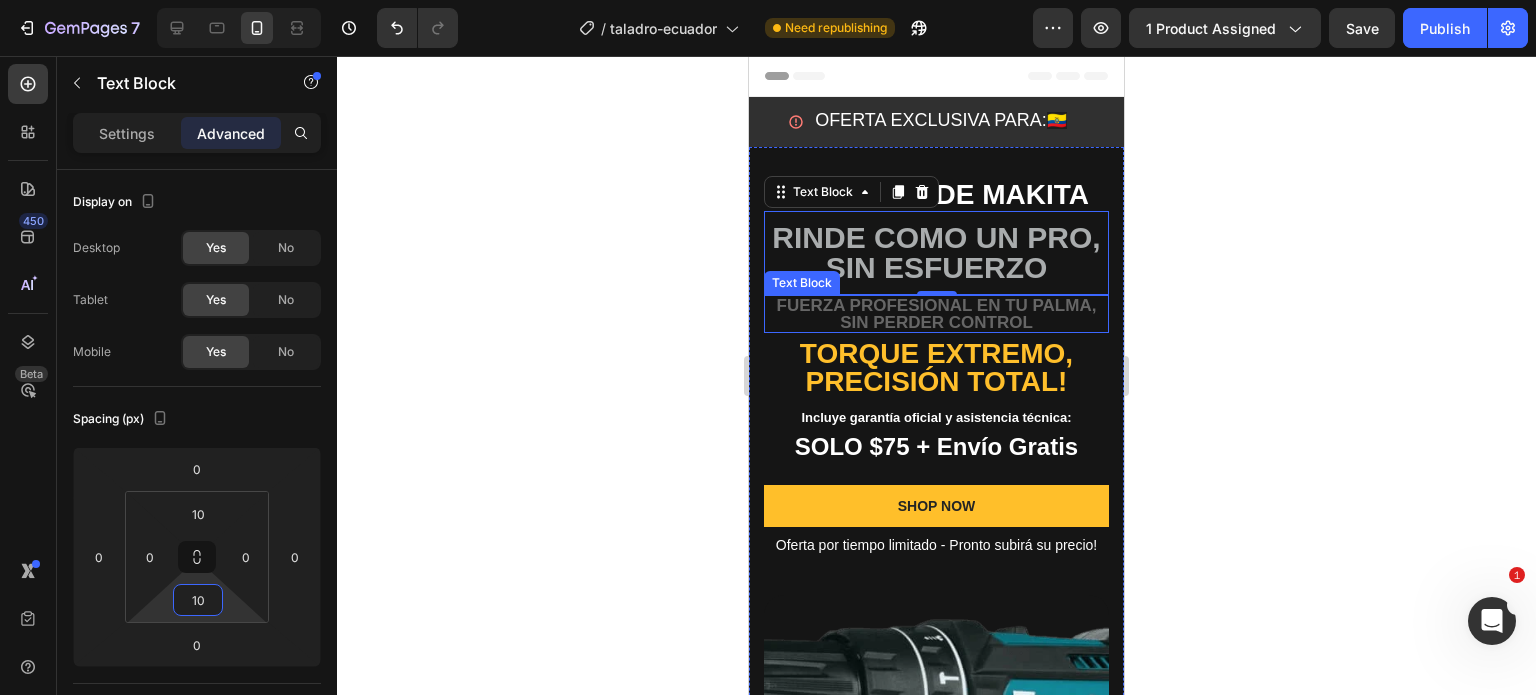 click on "Fuerza profesional en tu palma, sin perder control" at bounding box center [936, 314] 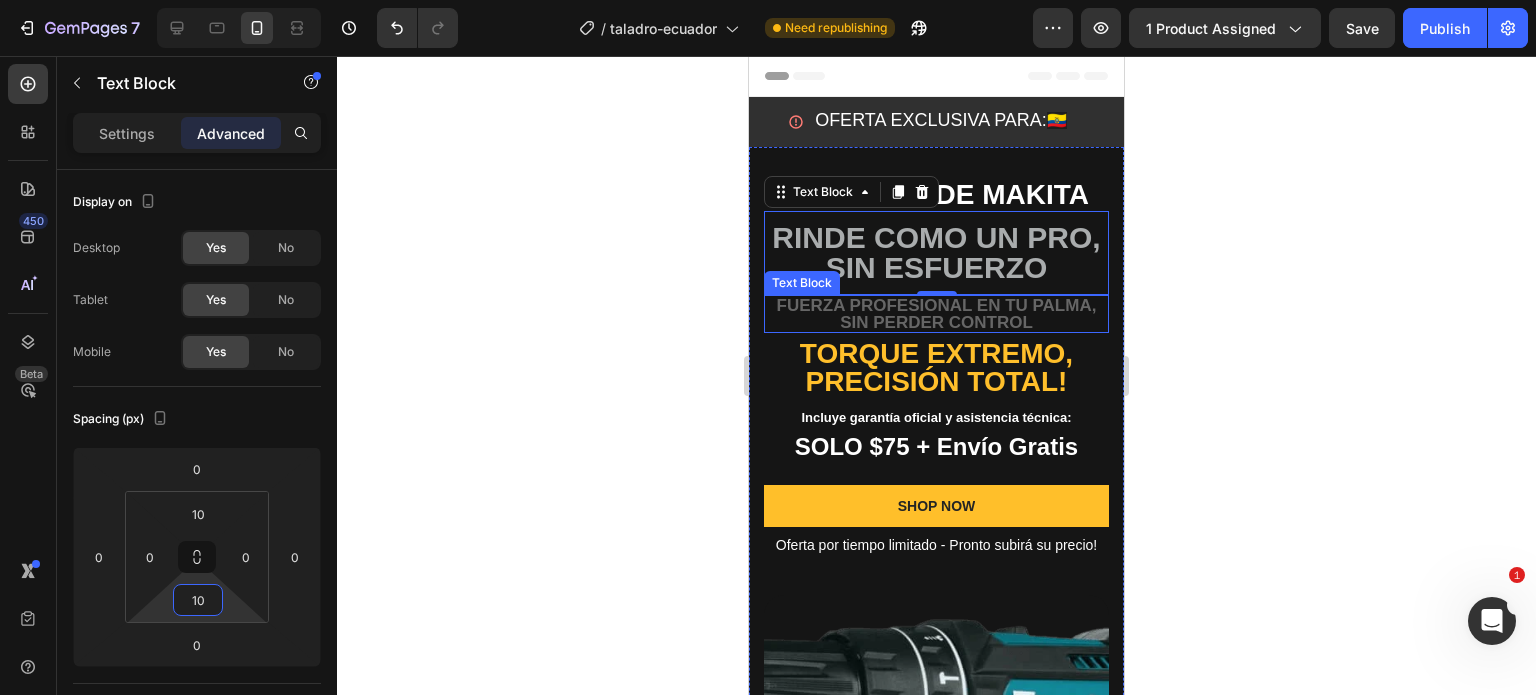 click on "Fuerza profesional en tu palma, sin perder control" at bounding box center [936, 314] 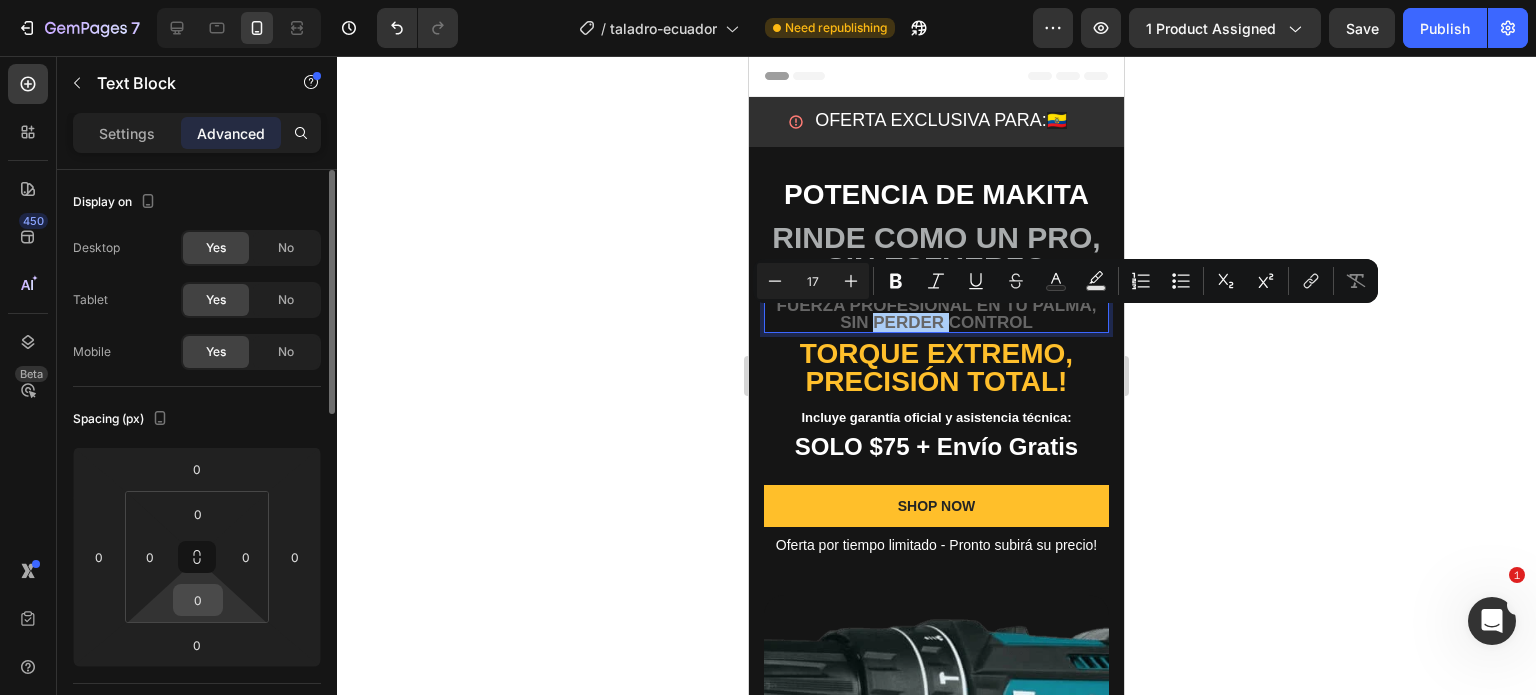 click on "0" at bounding box center [198, 600] 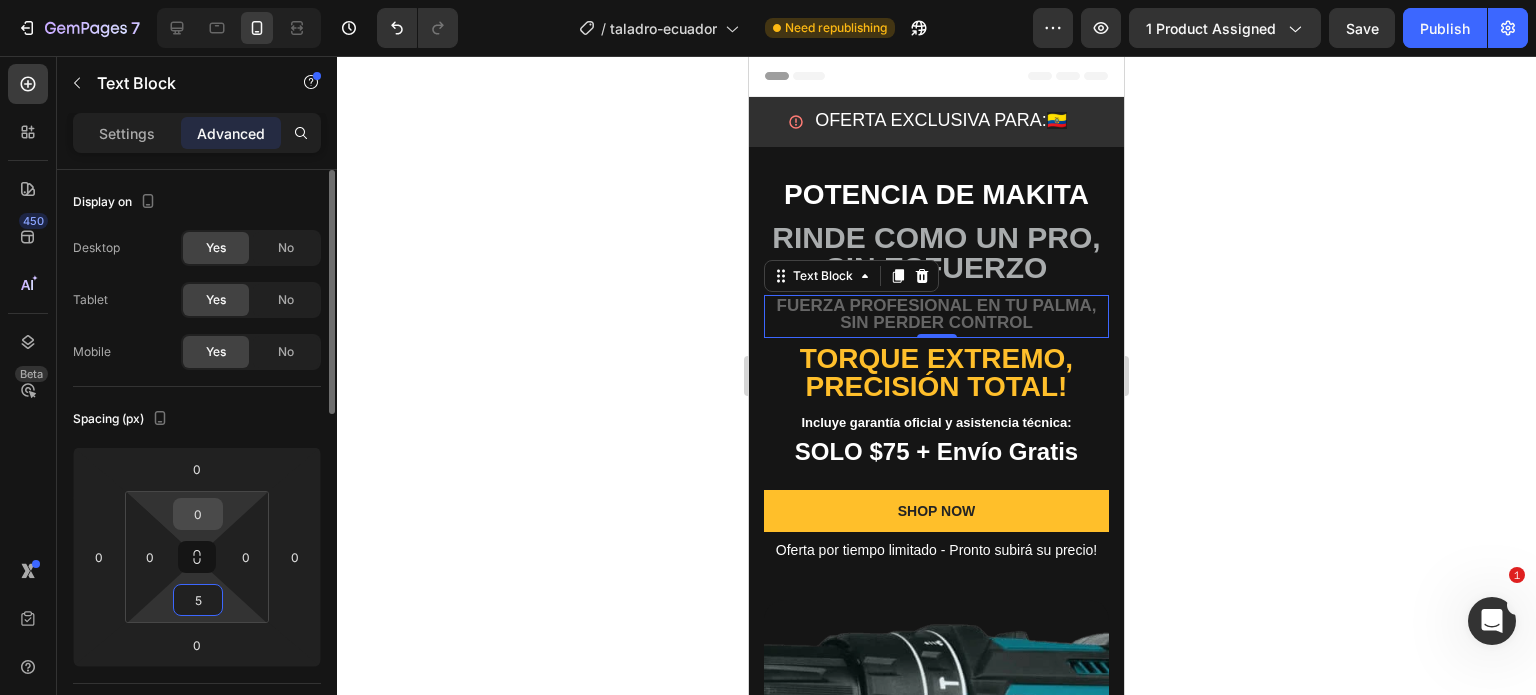type on "5" 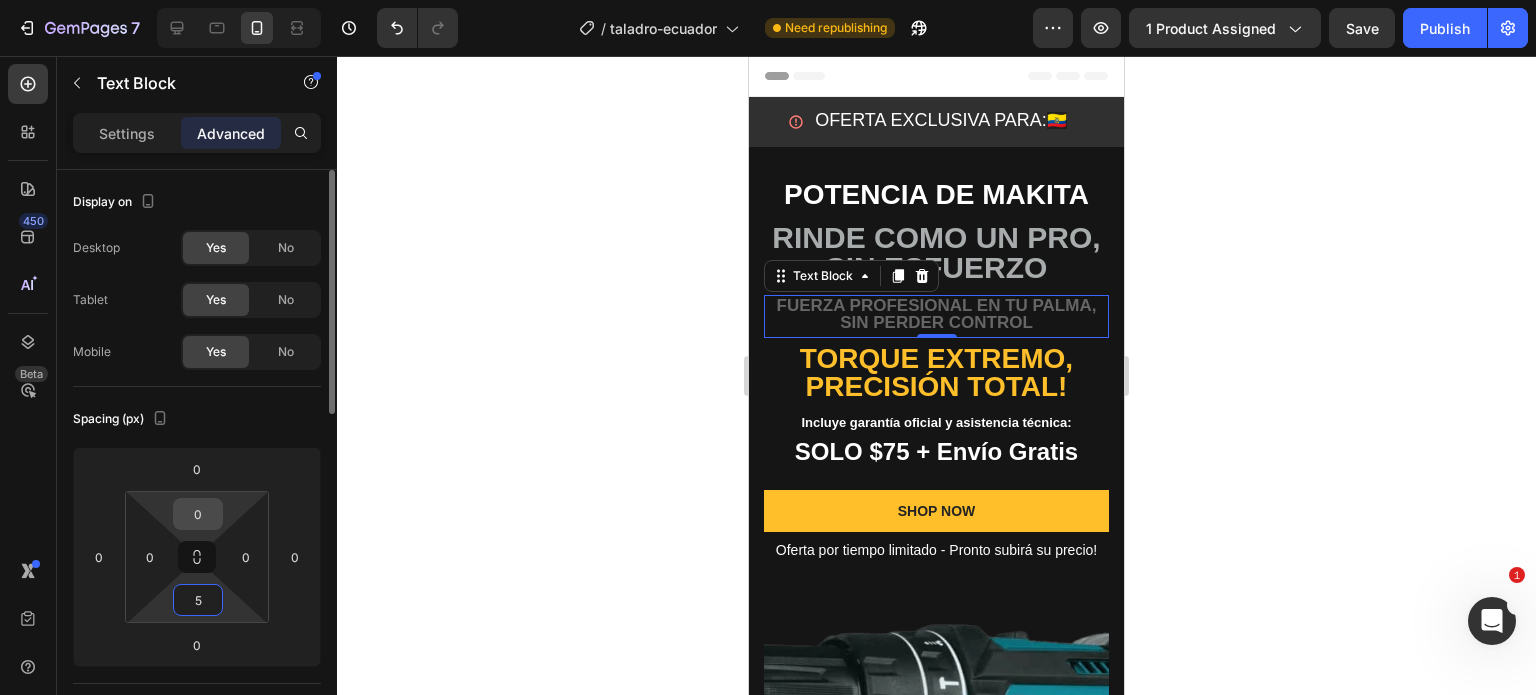 click on "0" at bounding box center [198, 514] 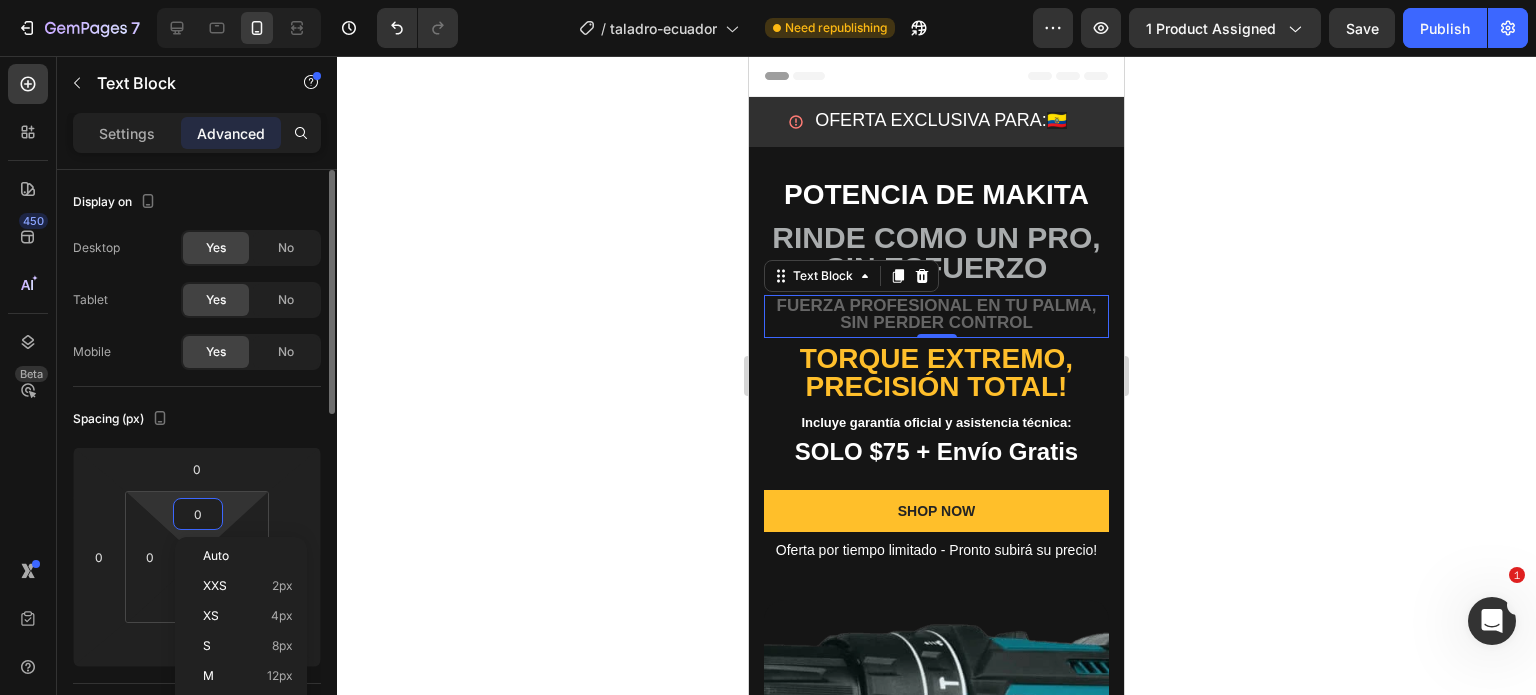 type on "7" 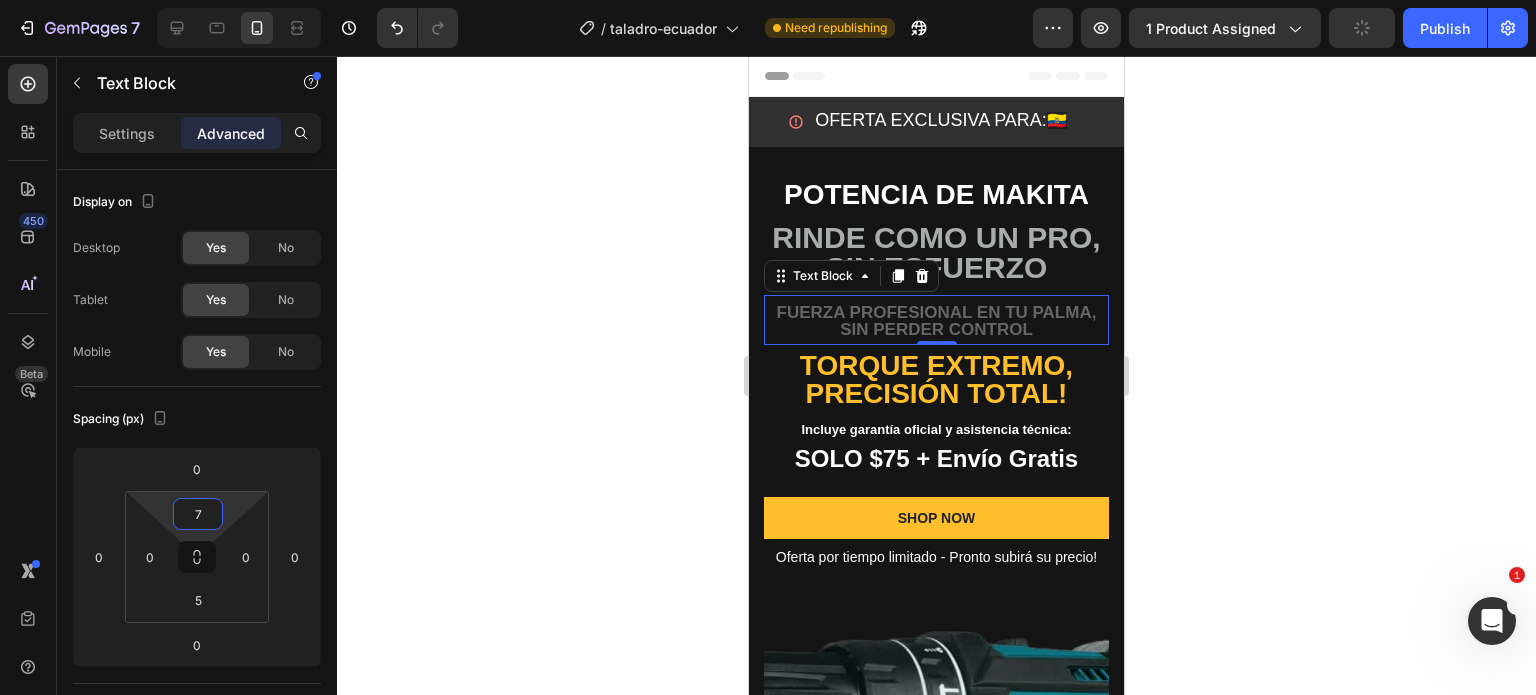 click 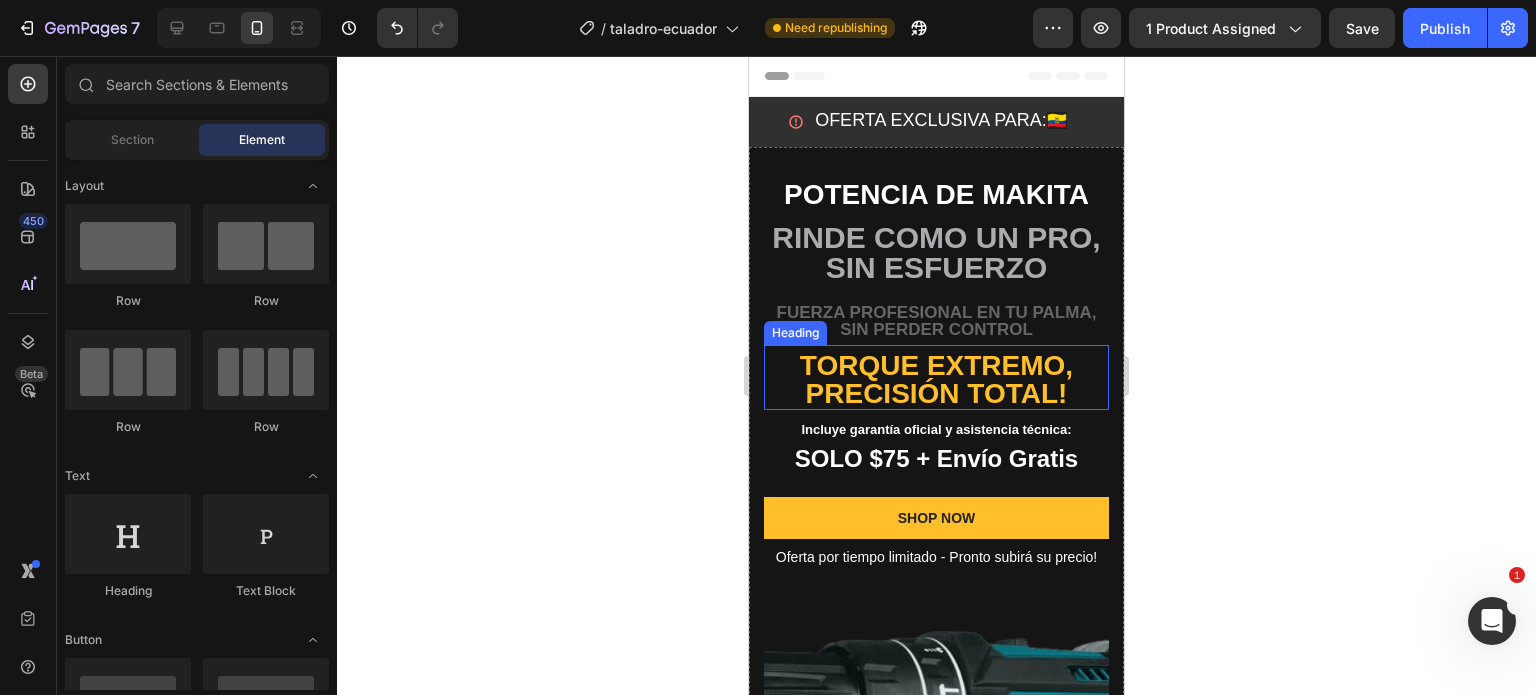 click on "TORQUE EXTREMO, PRECISIÓN TOTAL!" at bounding box center [936, 379] 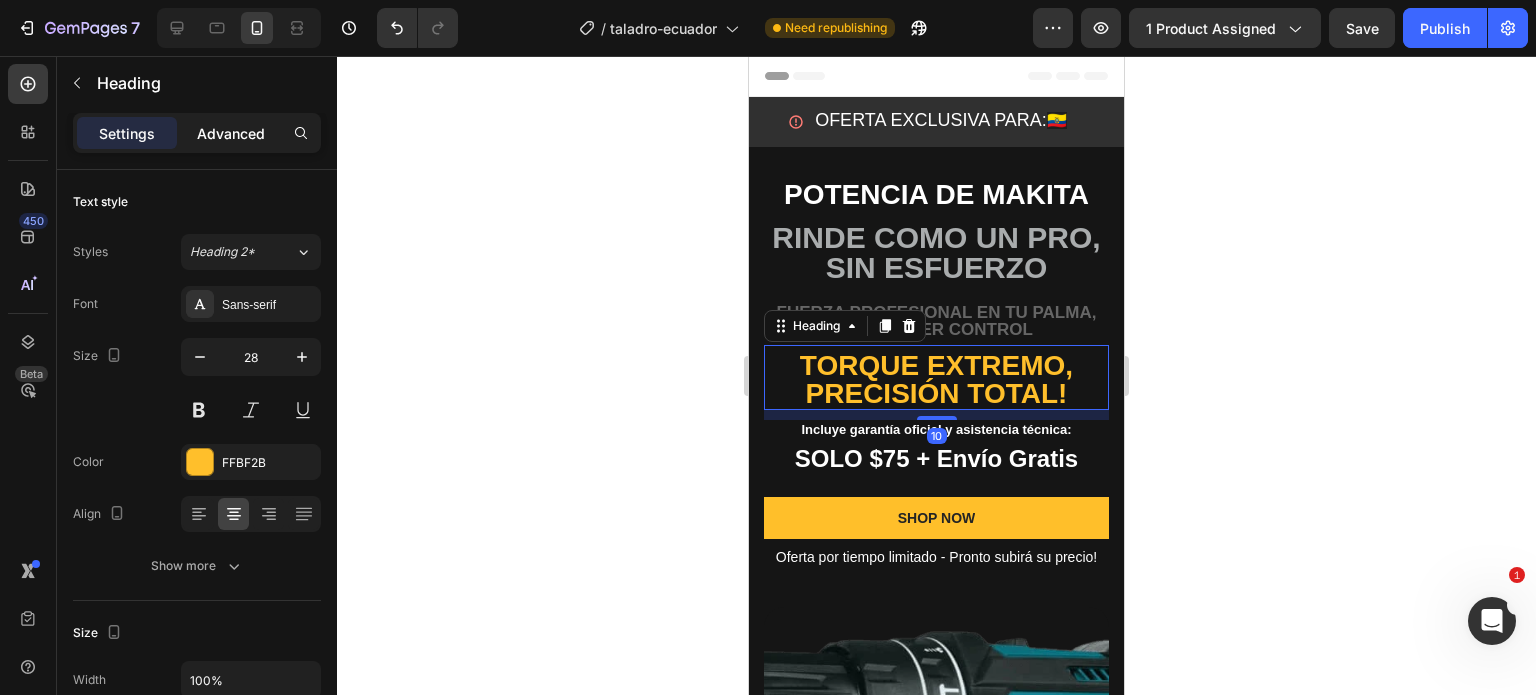 click on "Advanced" at bounding box center (231, 133) 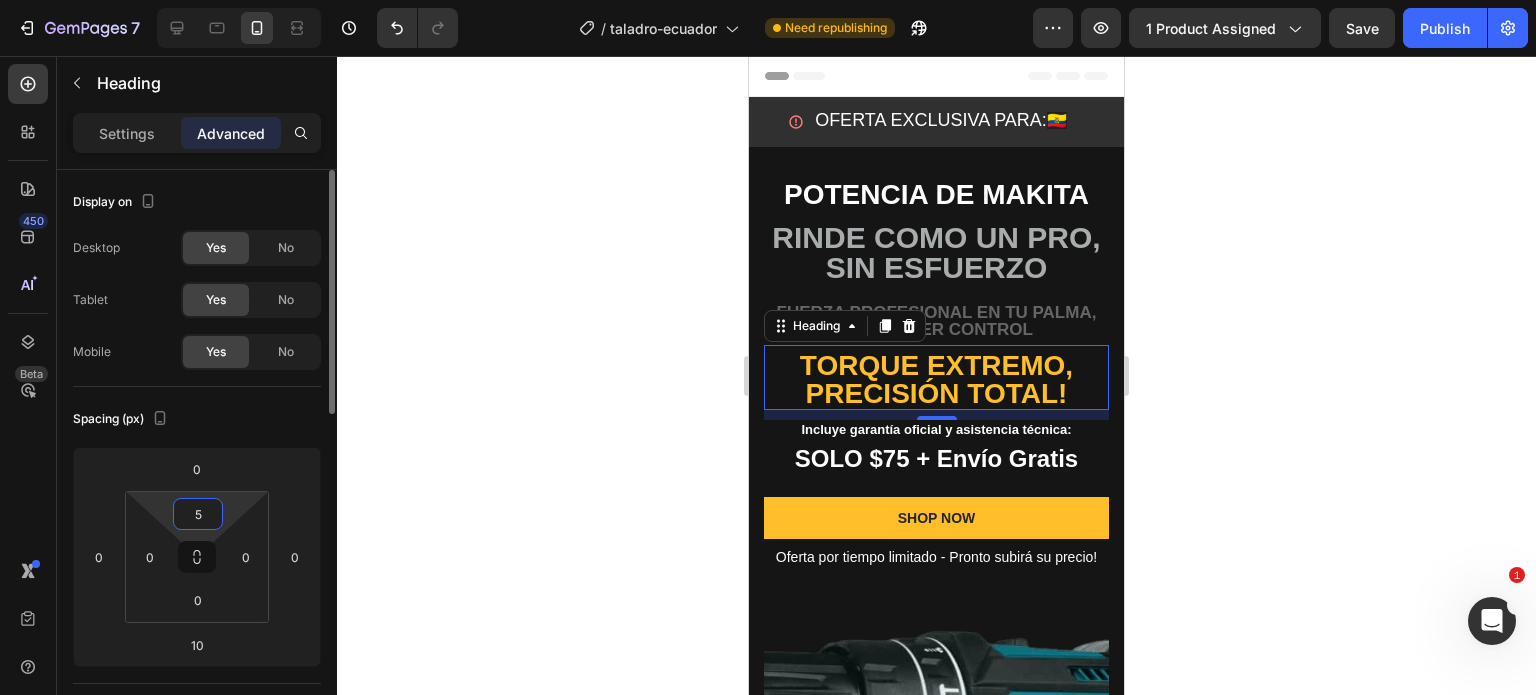 click on "5" at bounding box center [198, 514] 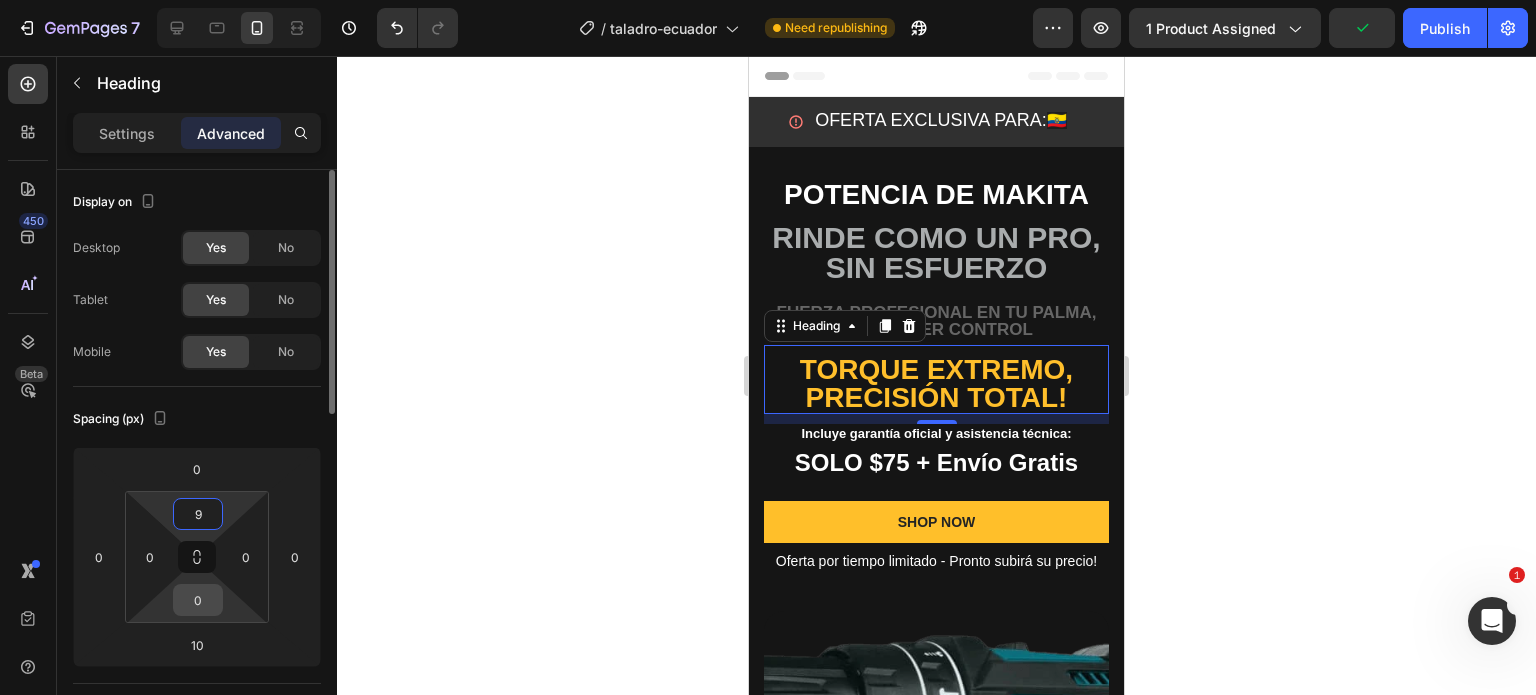 type on "9" 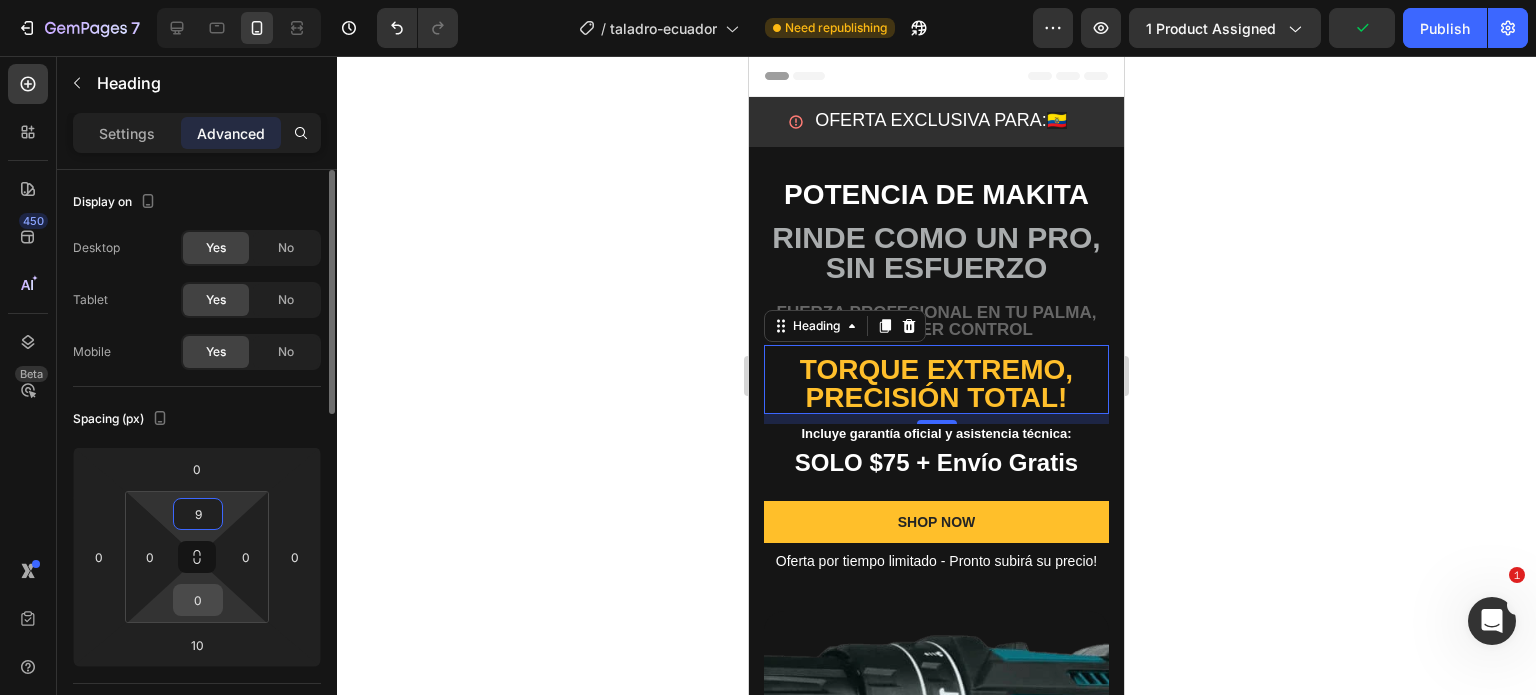 click on "0" at bounding box center [198, 600] 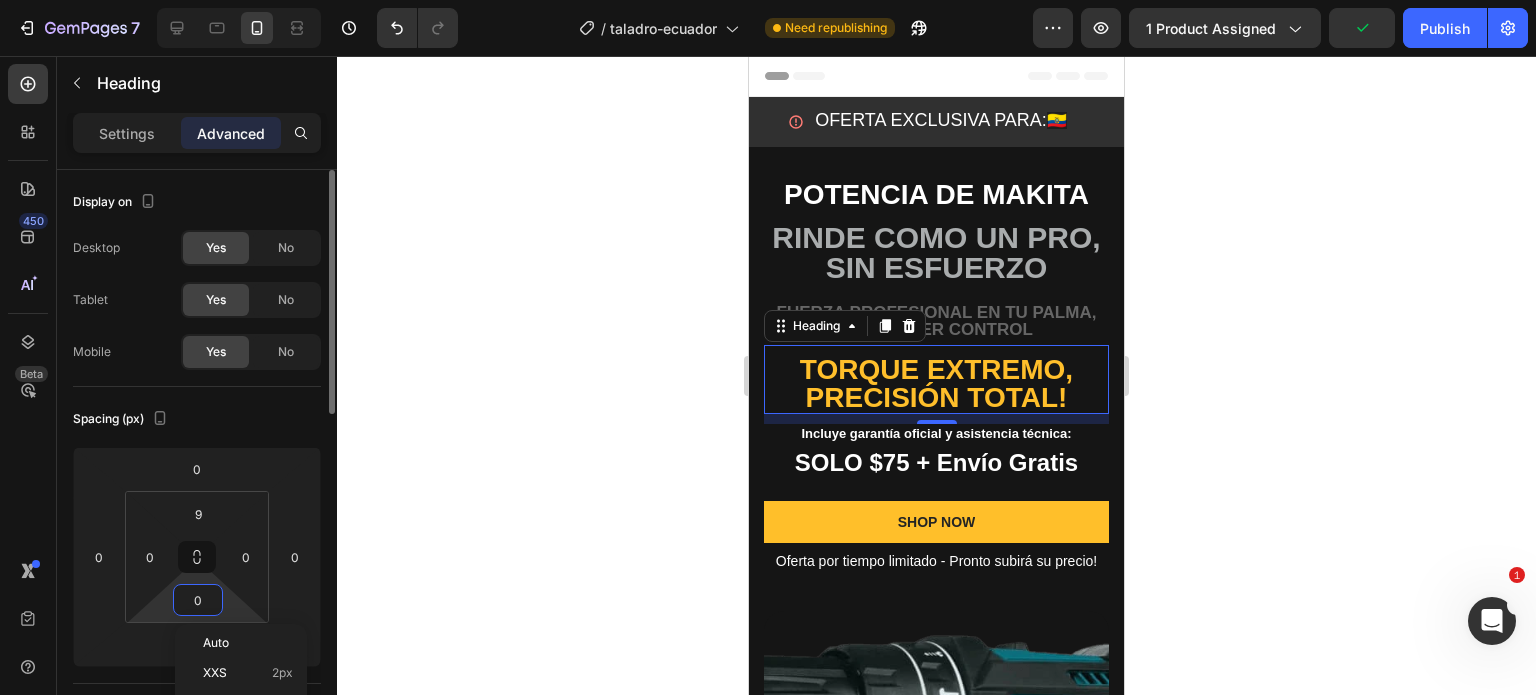 type on "2" 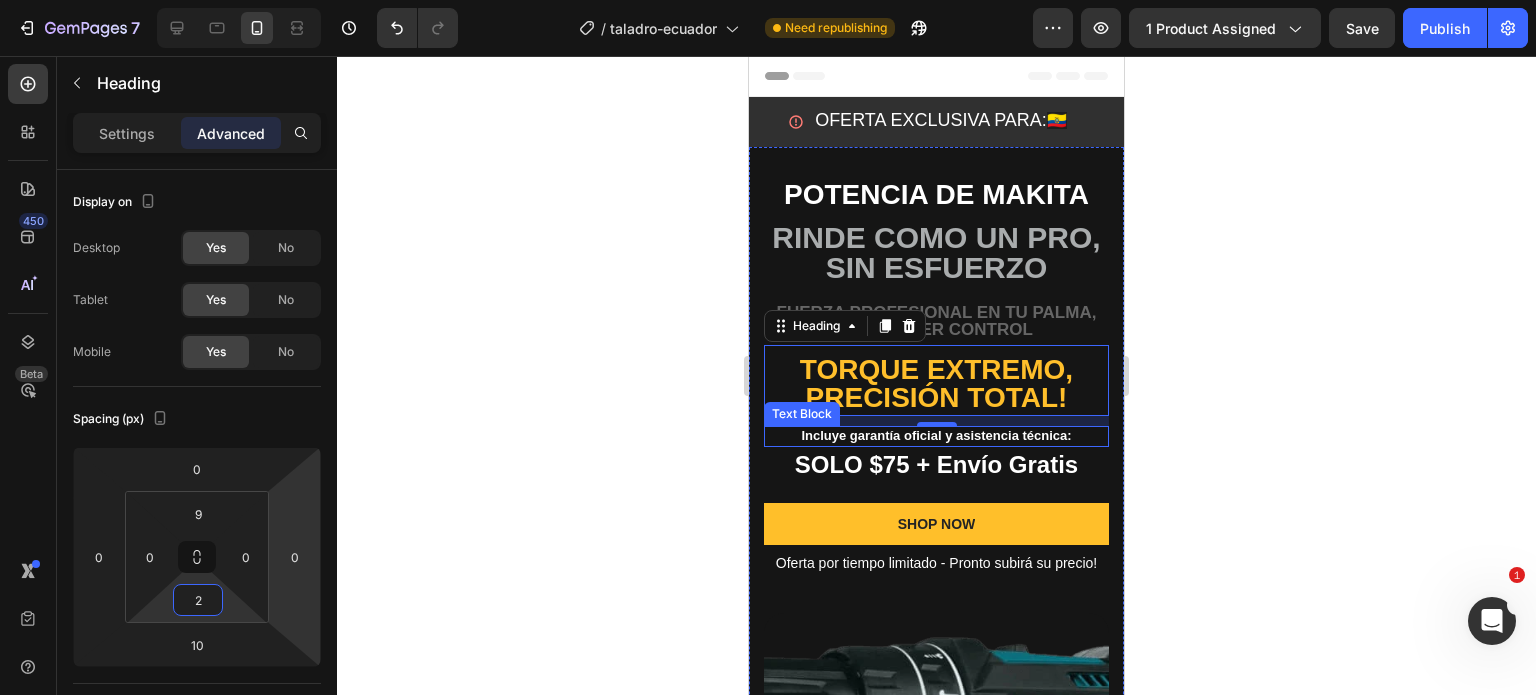 click on "Incluye garantía oficial y asistencia técnica:" at bounding box center (936, 436) 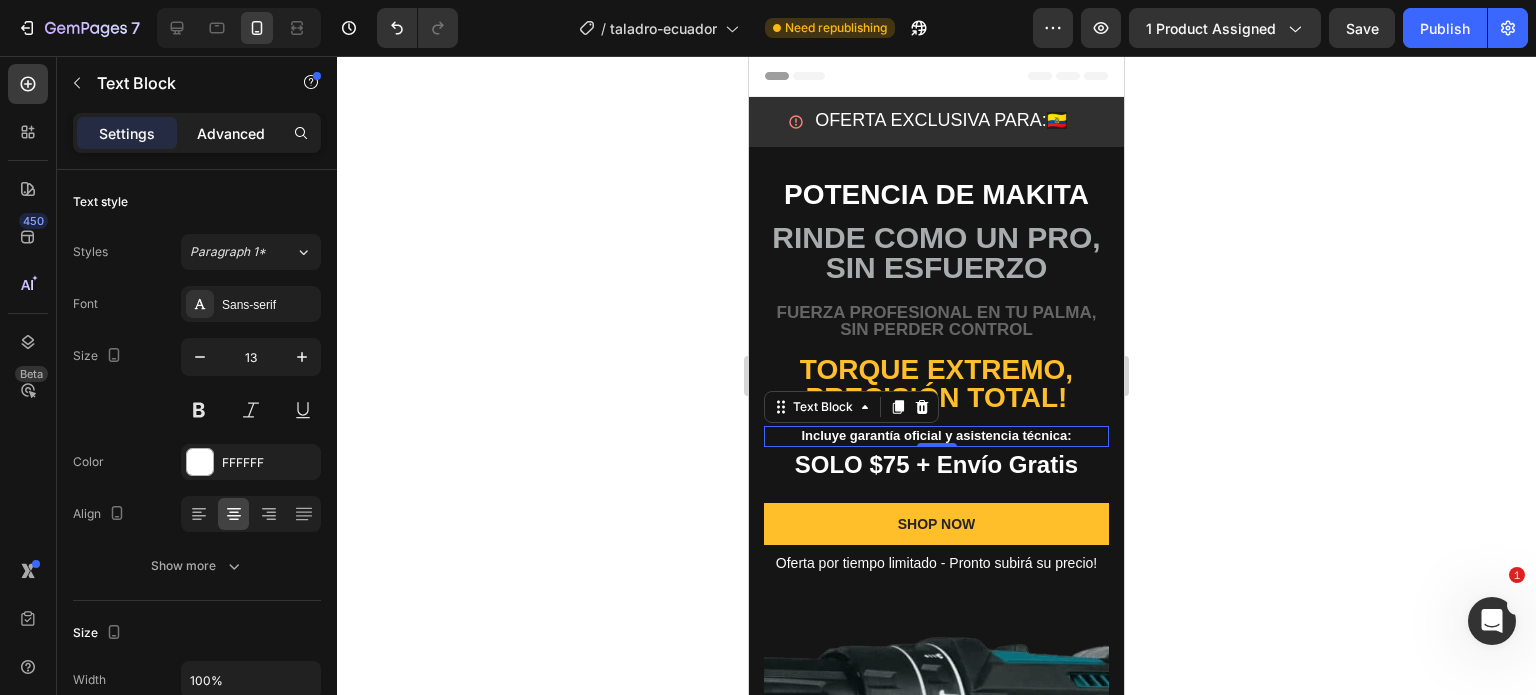 click on "Advanced" at bounding box center (231, 133) 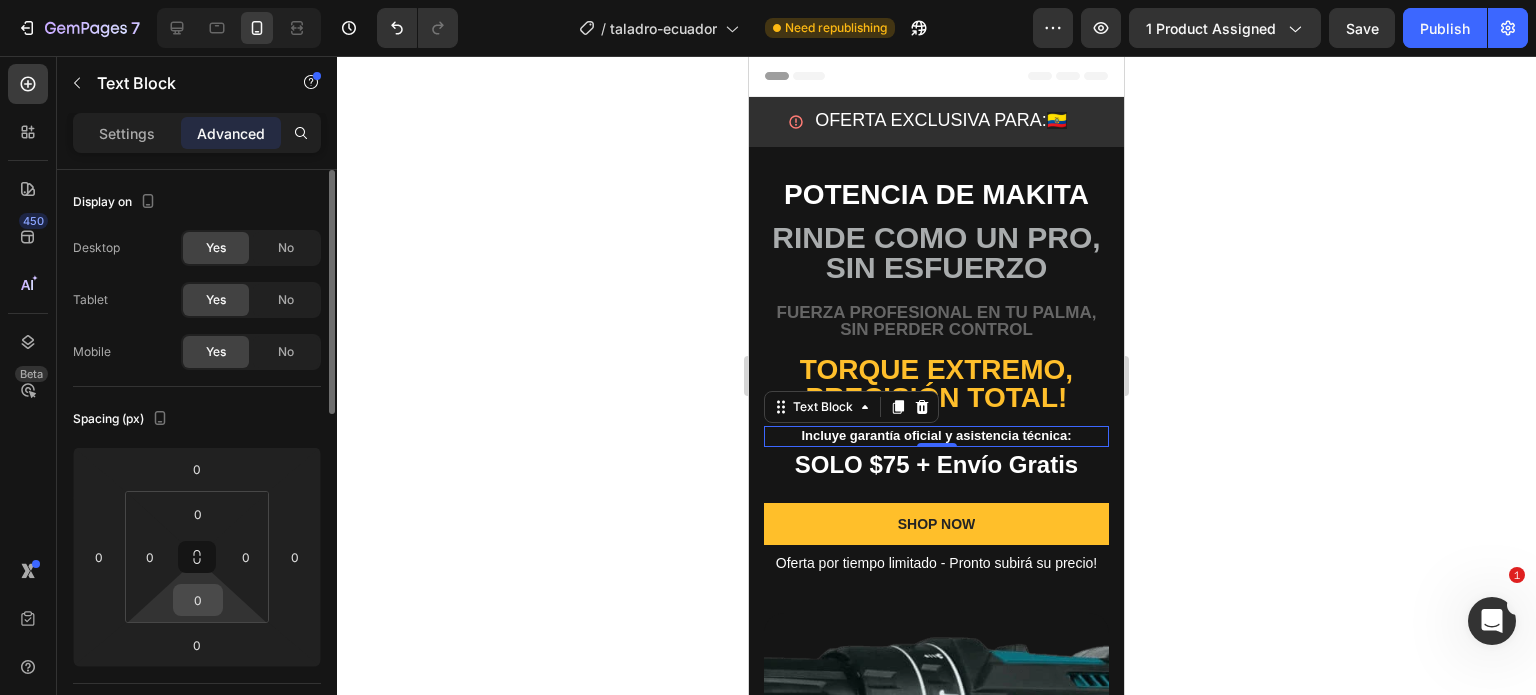 click on "0" at bounding box center [198, 600] 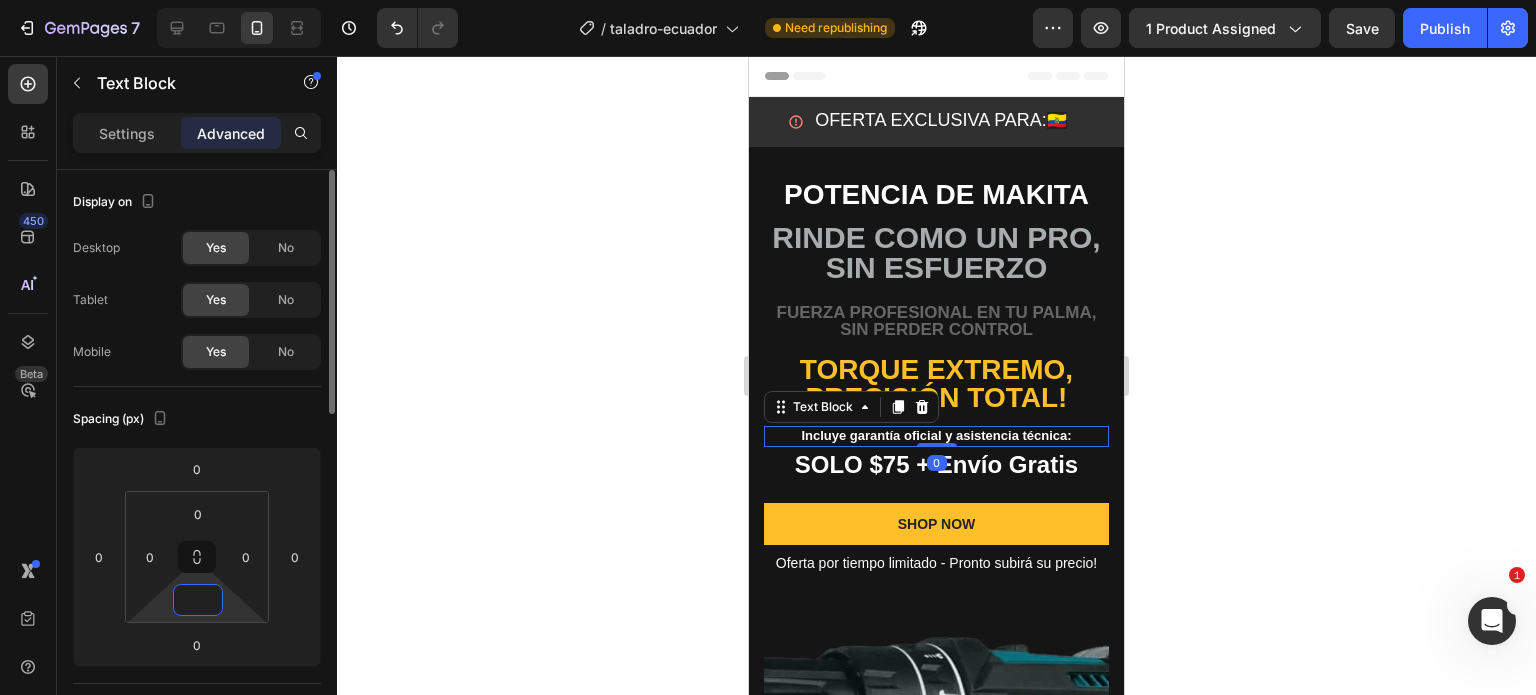 type on "1" 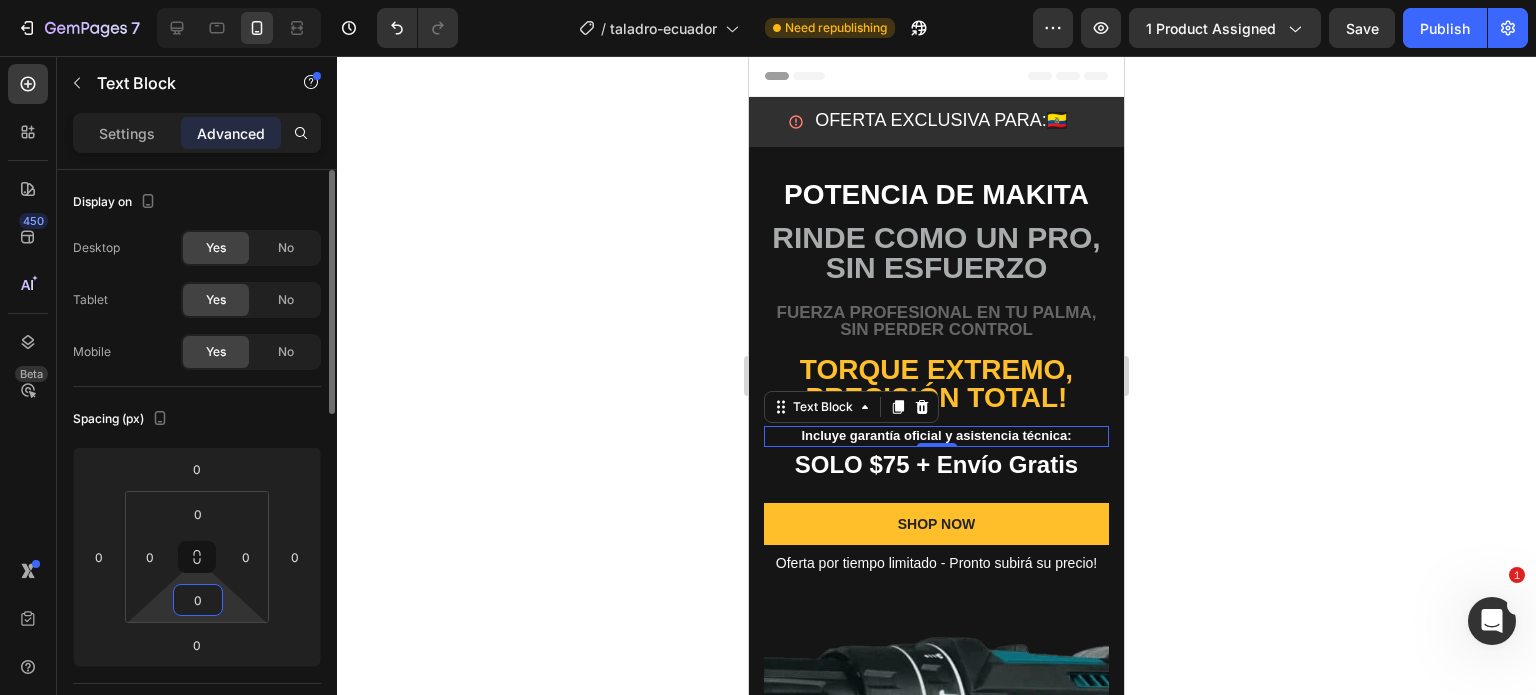 type on "02" 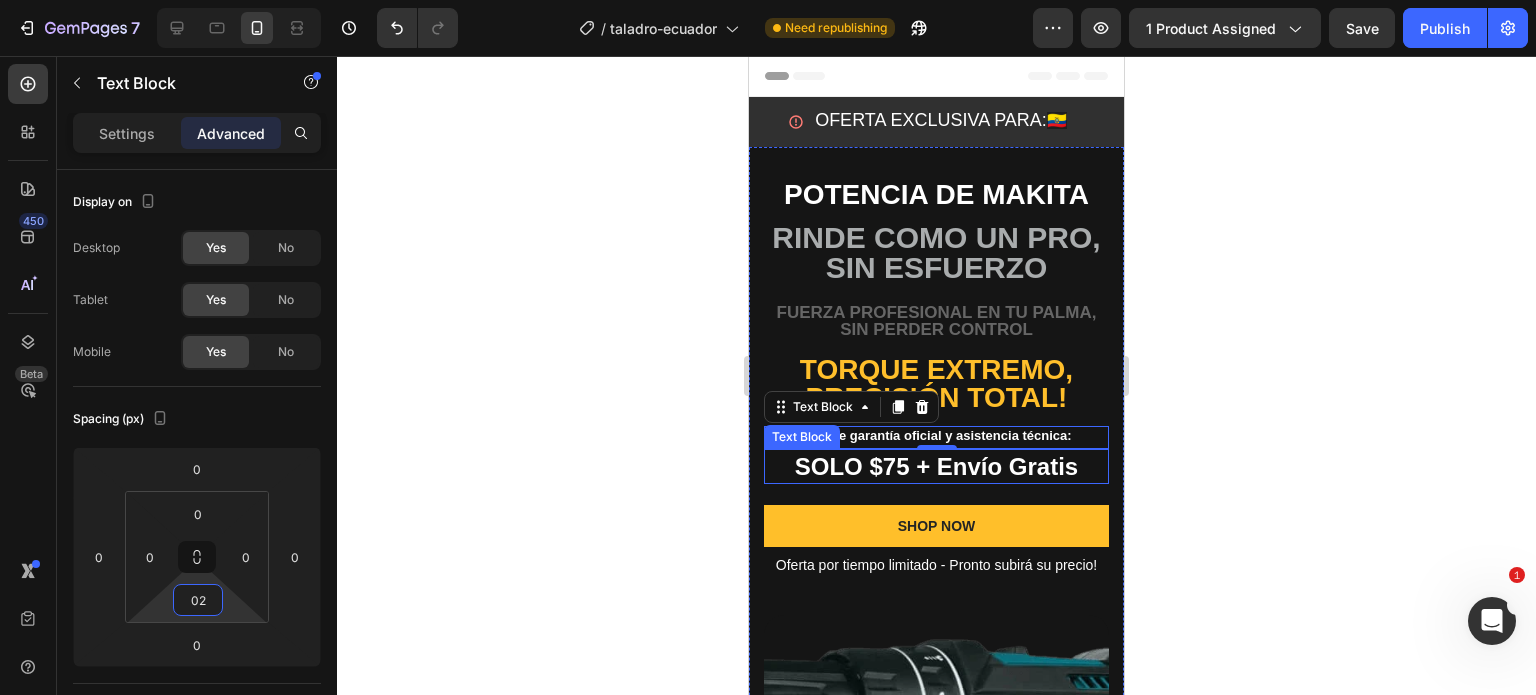 click on "SOLO $75 + Envío Gratis" at bounding box center (936, 466) 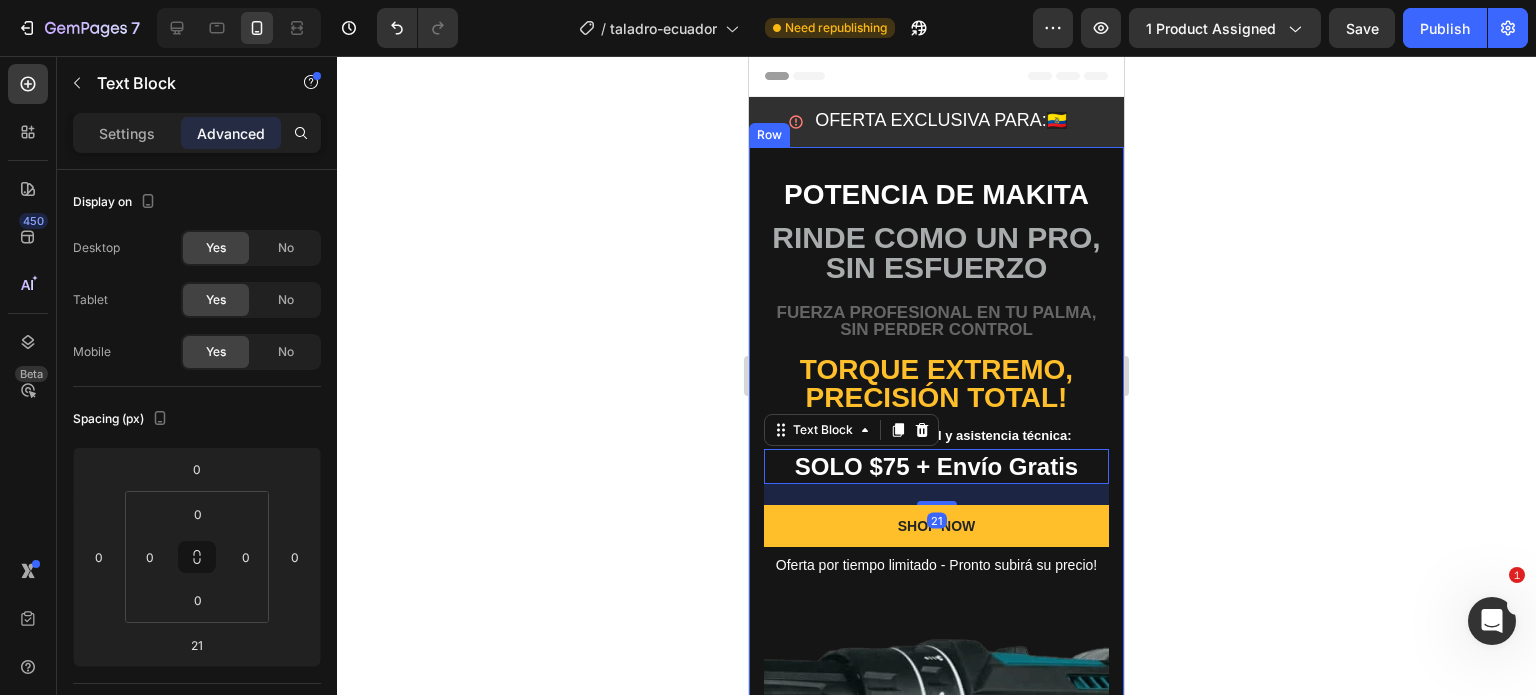 click 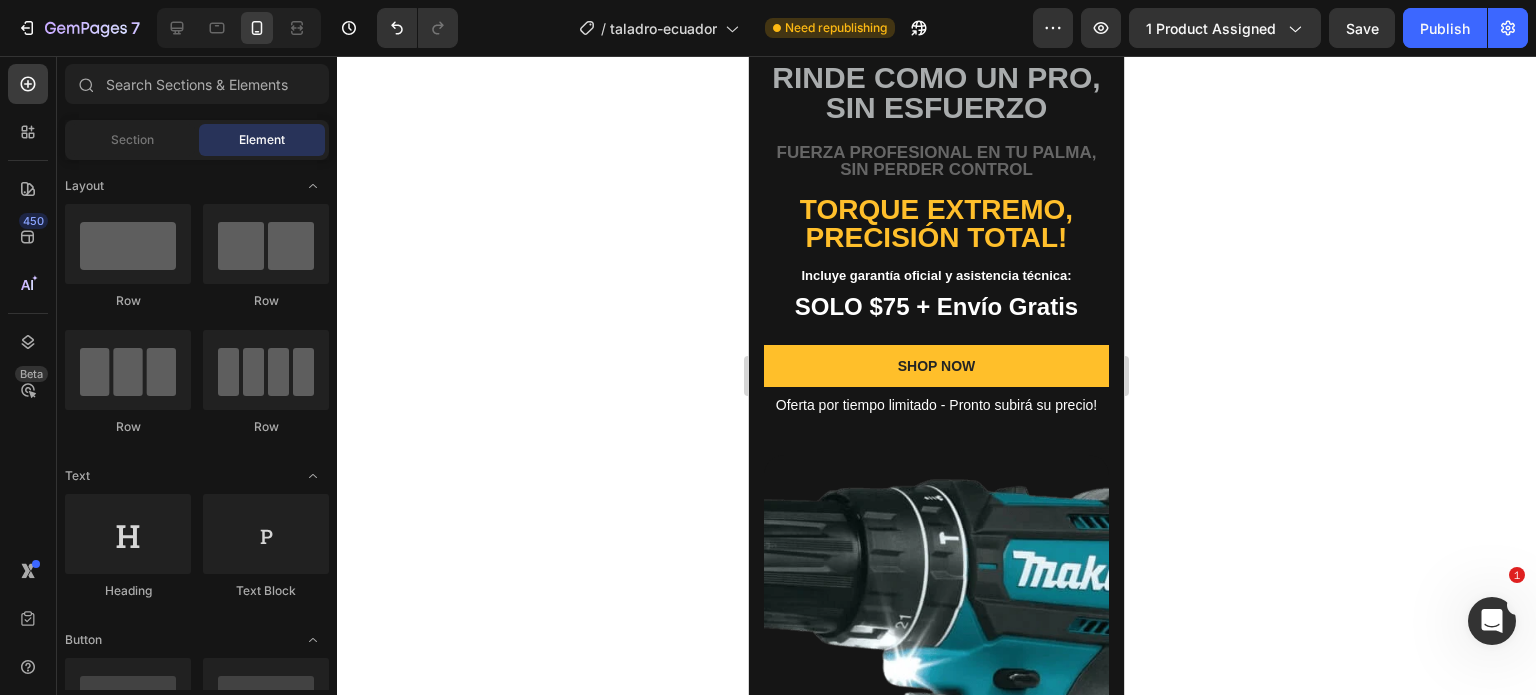 scroll, scrollTop: 52, scrollLeft: 0, axis: vertical 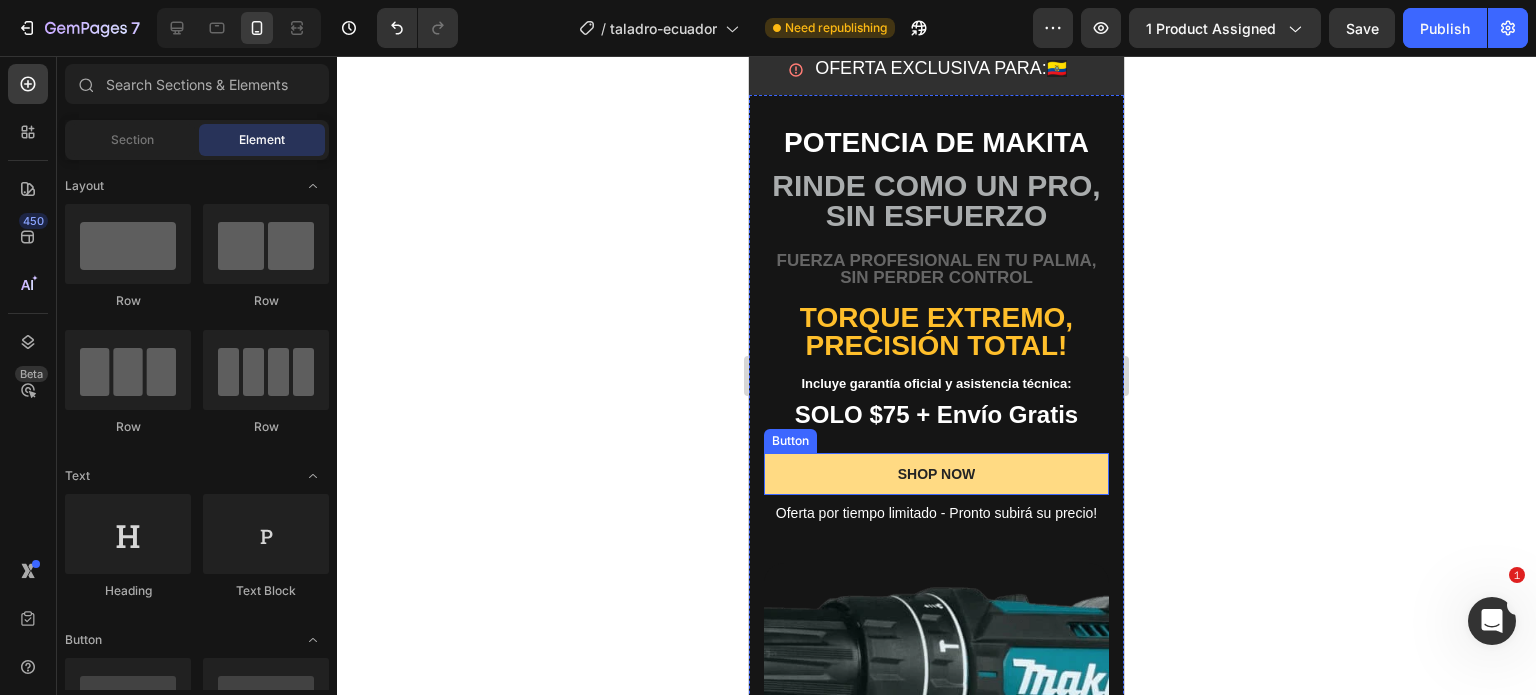 click on "SHOP NOW" at bounding box center (936, 474) 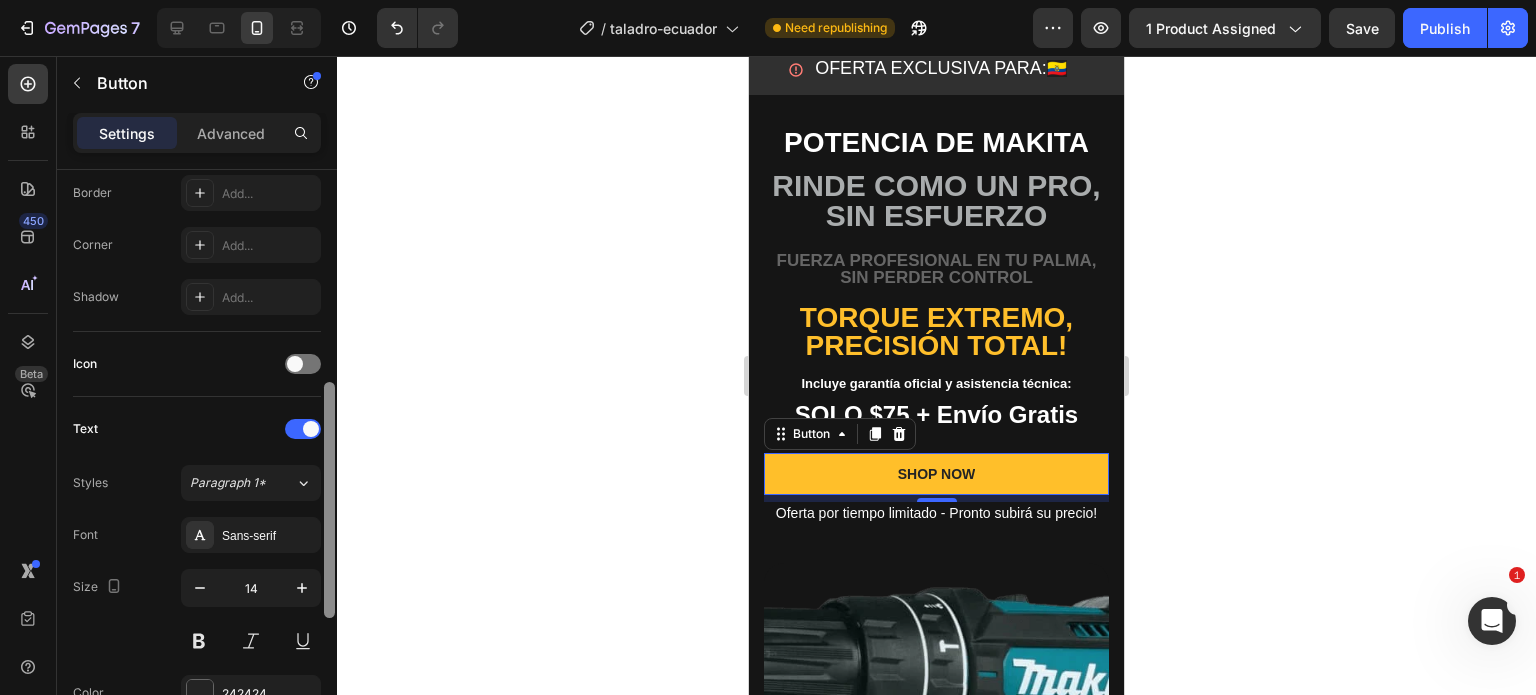 scroll, scrollTop: 427, scrollLeft: 0, axis: vertical 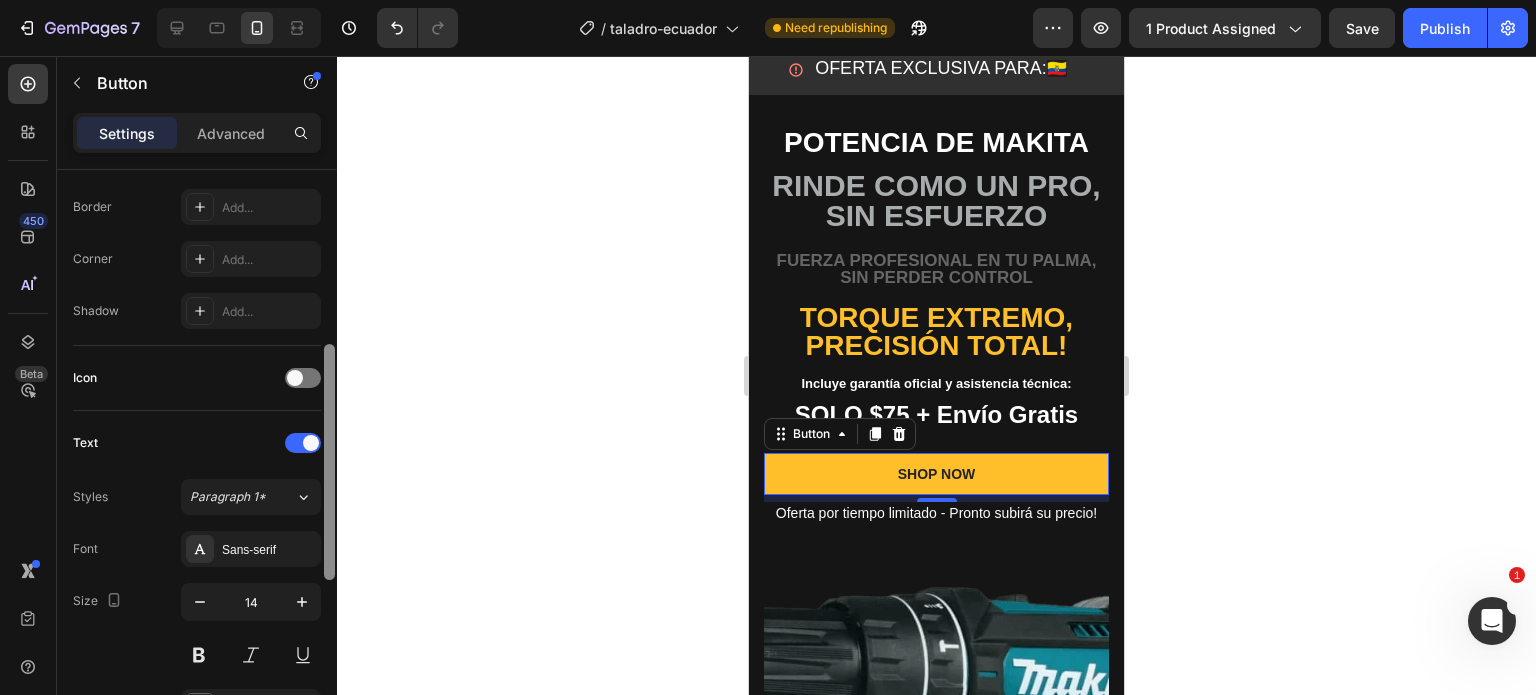 drag, startPoint x: 330, startPoint y: 311, endPoint x: 363, endPoint y: 485, distance: 177.10167 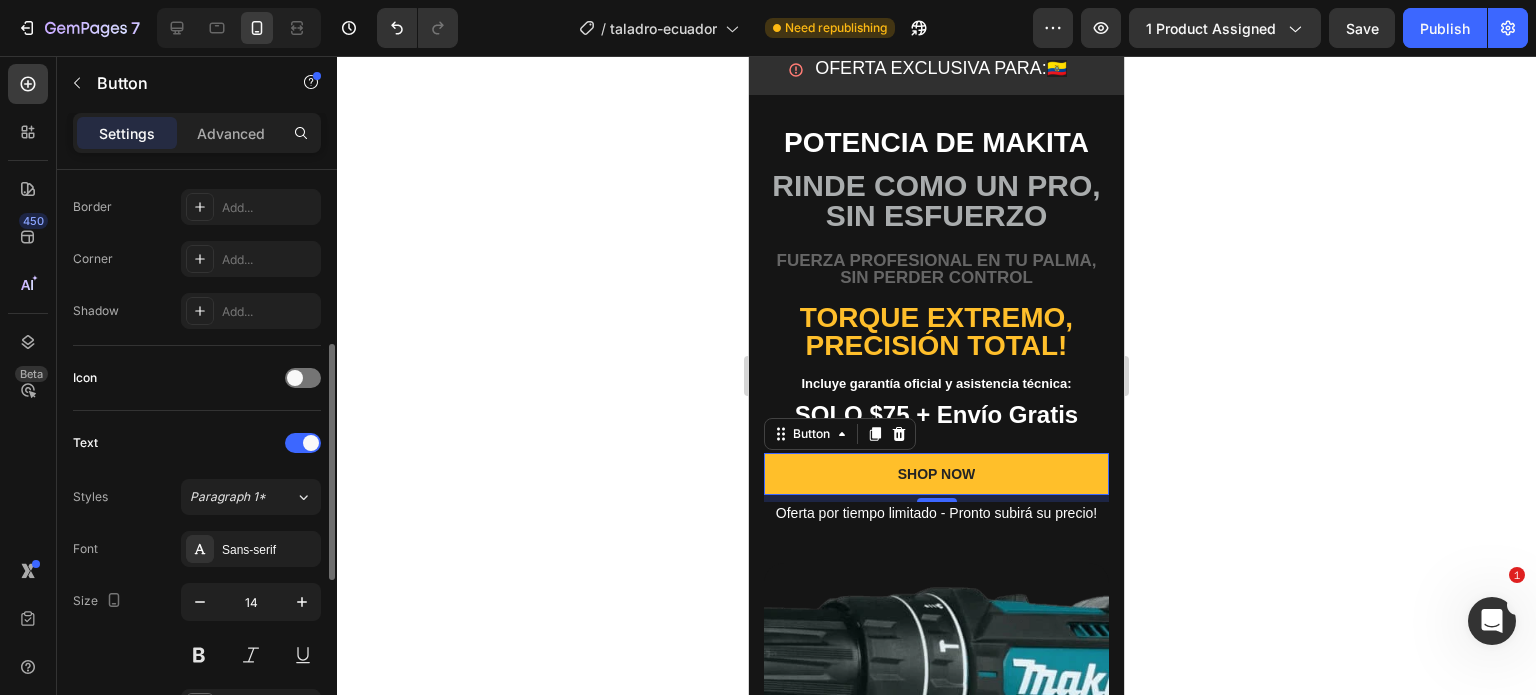 click 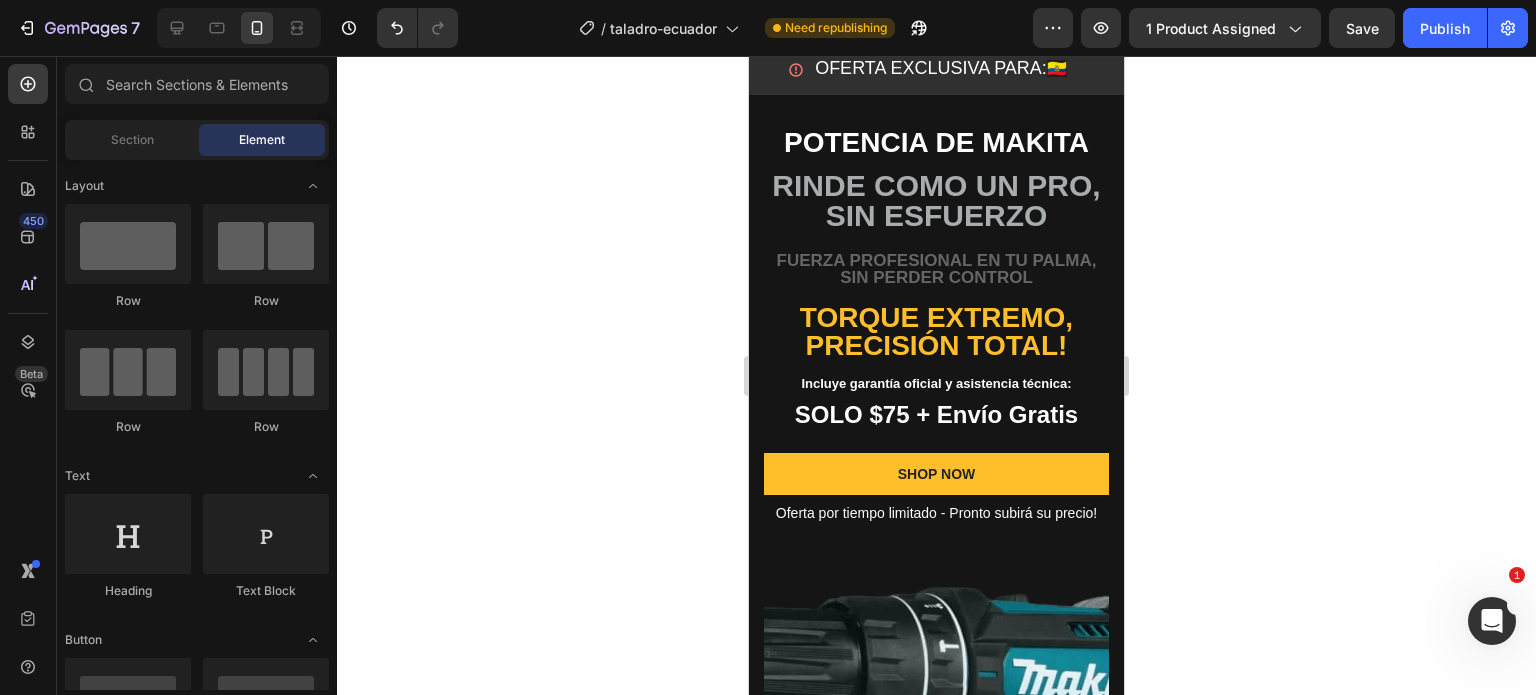 scroll, scrollTop: 0, scrollLeft: 0, axis: both 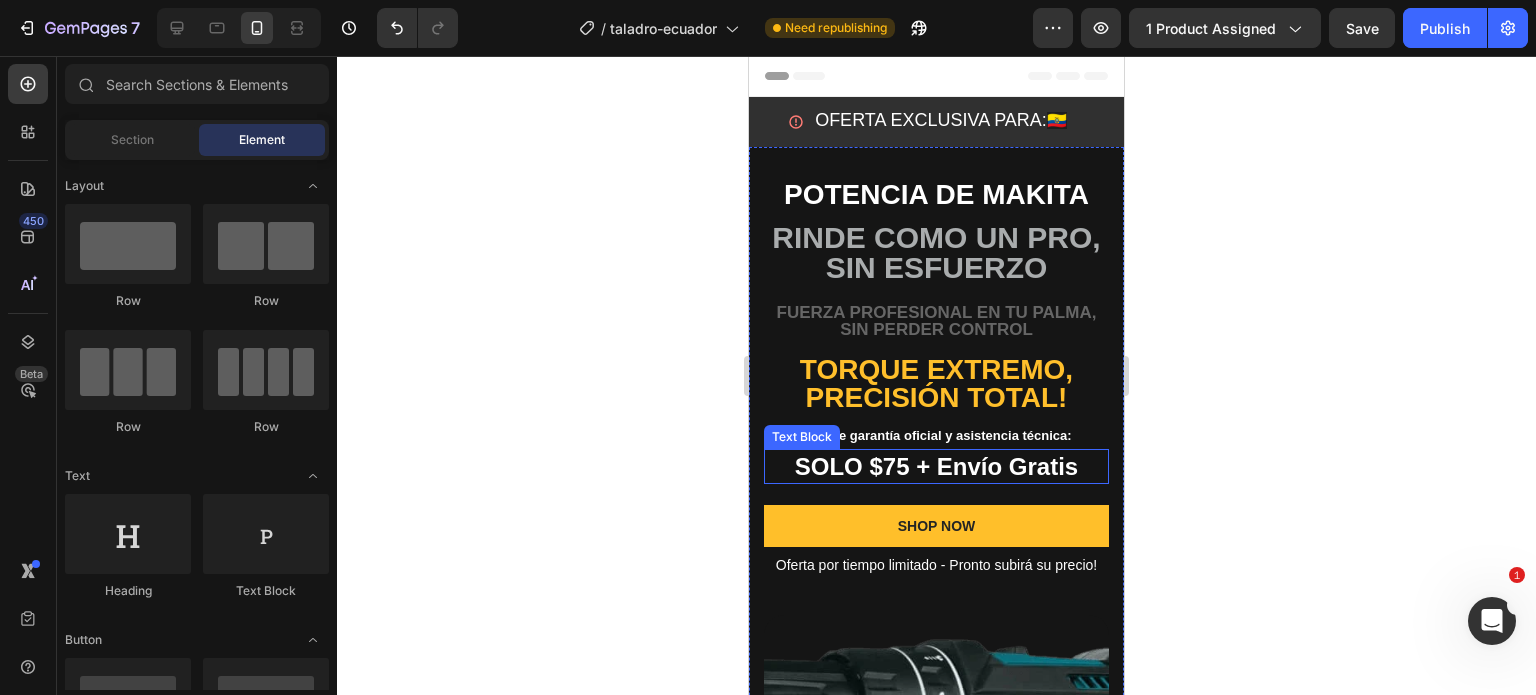 click on "SOLO $75 + Envío Gratis" at bounding box center [936, 466] 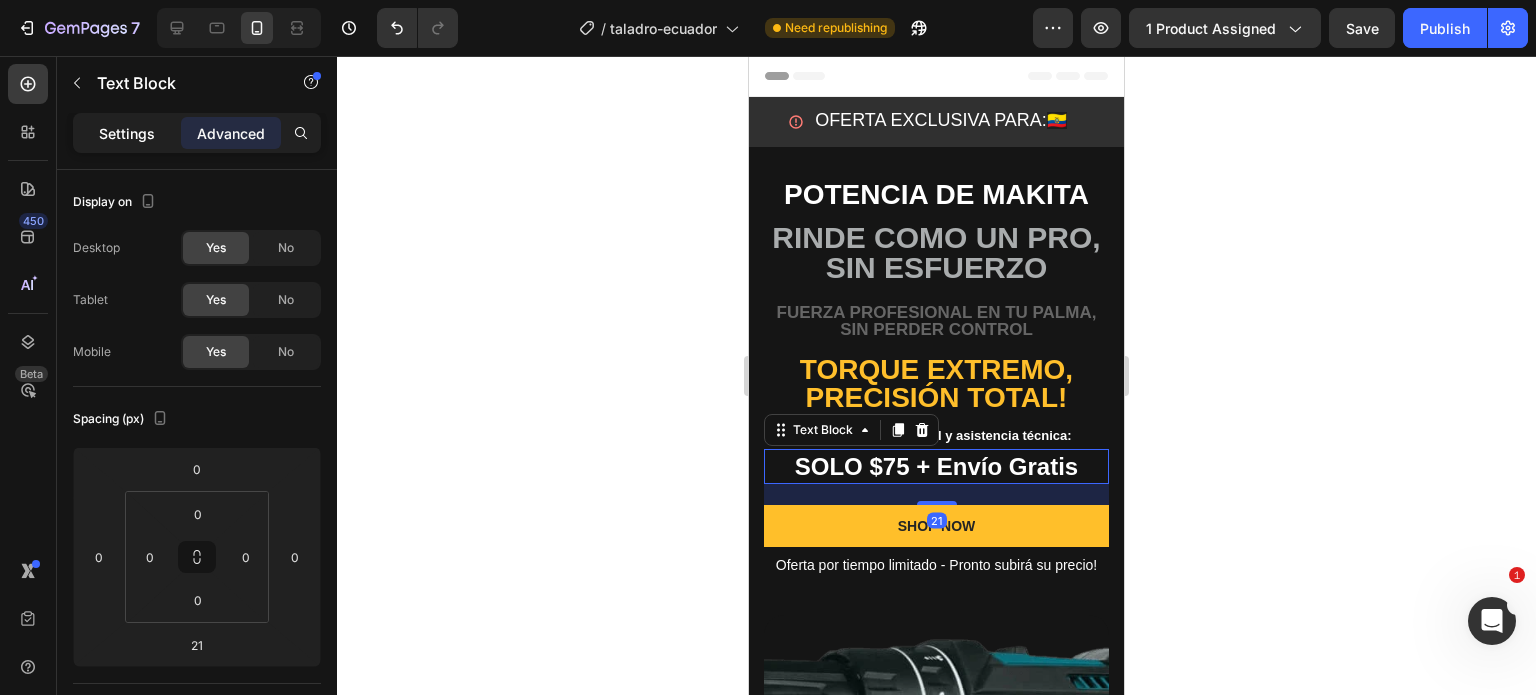 click on "Settings" 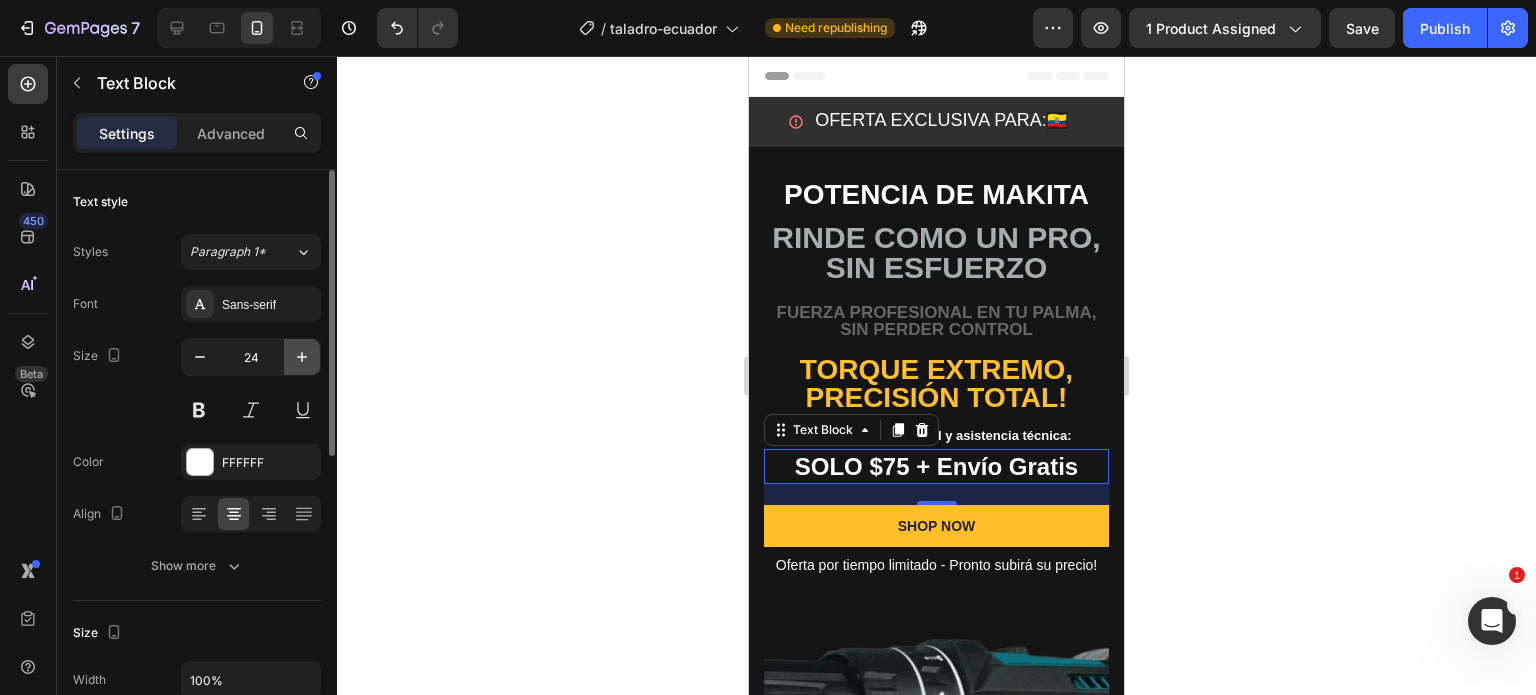 click 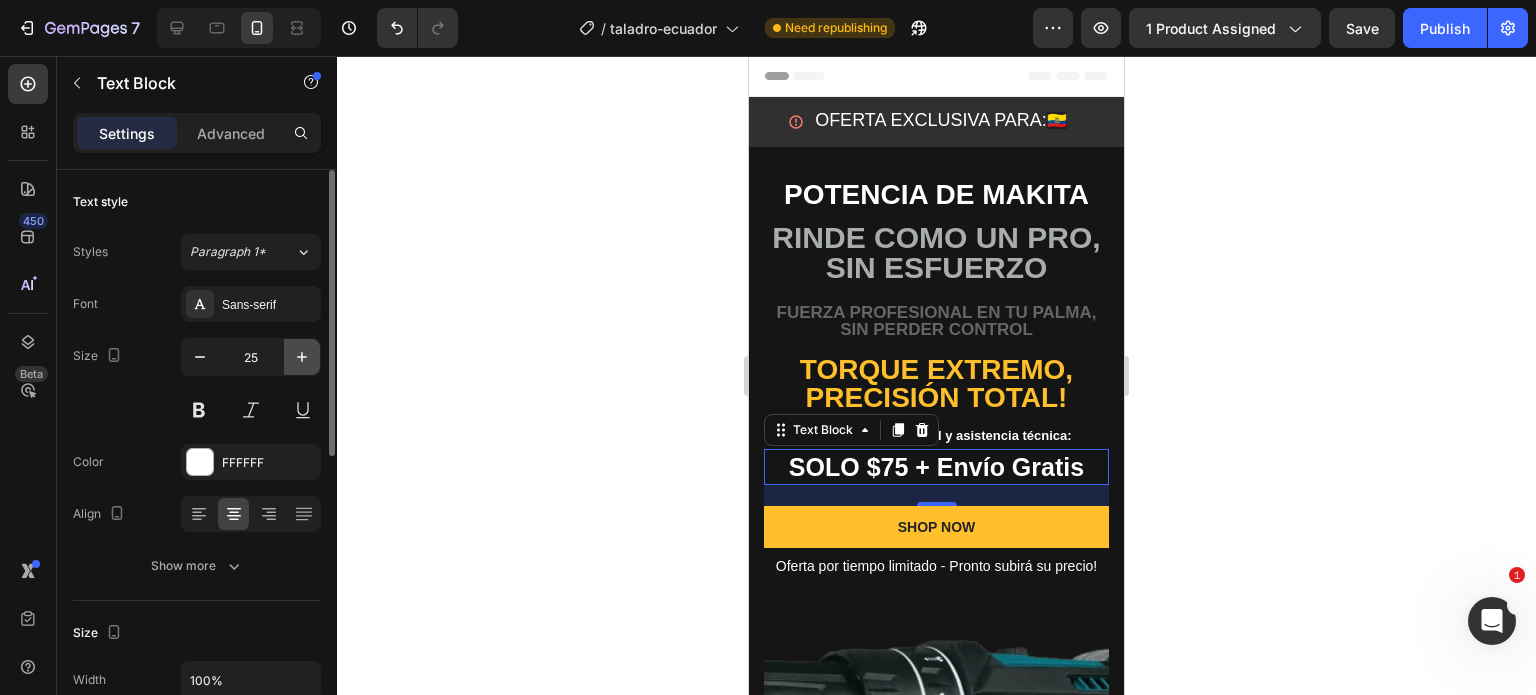 click 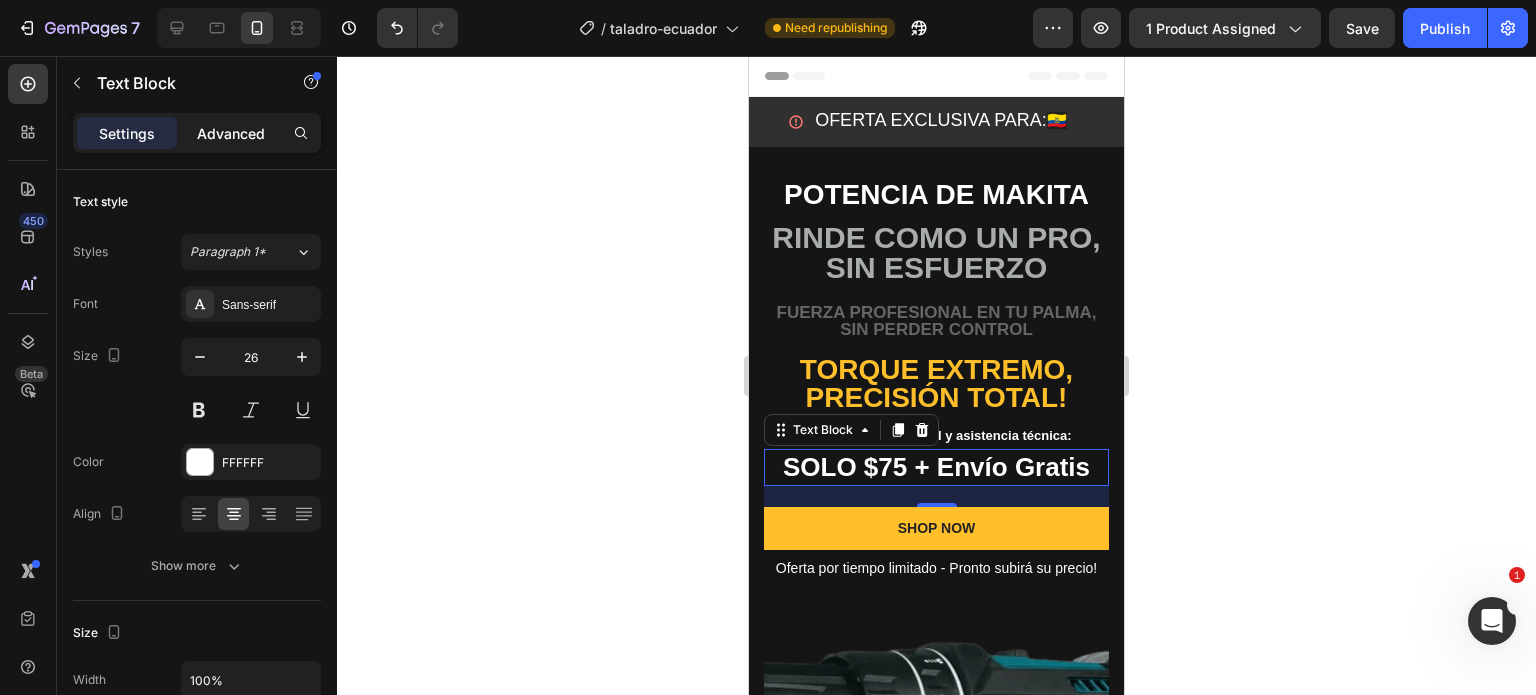 click on "Advanced" at bounding box center (231, 133) 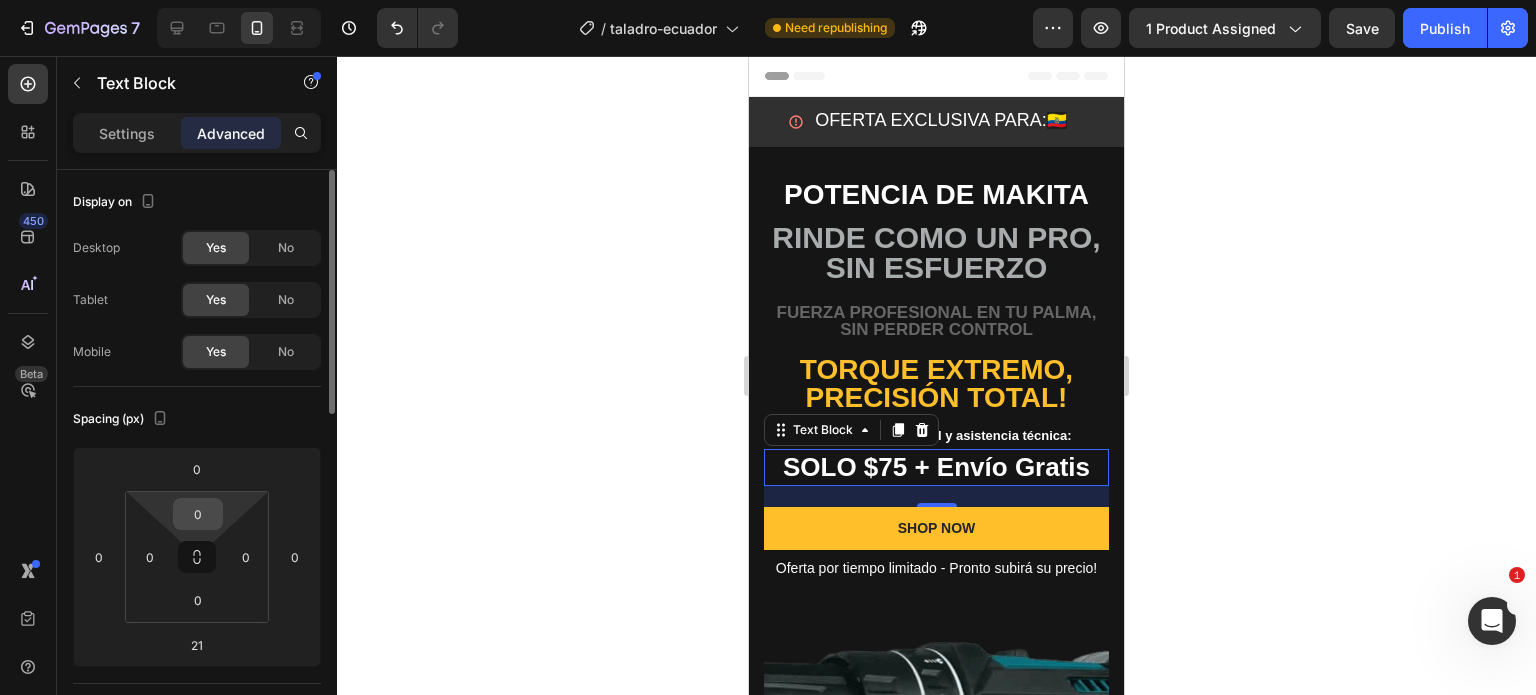 click on "0" at bounding box center [198, 514] 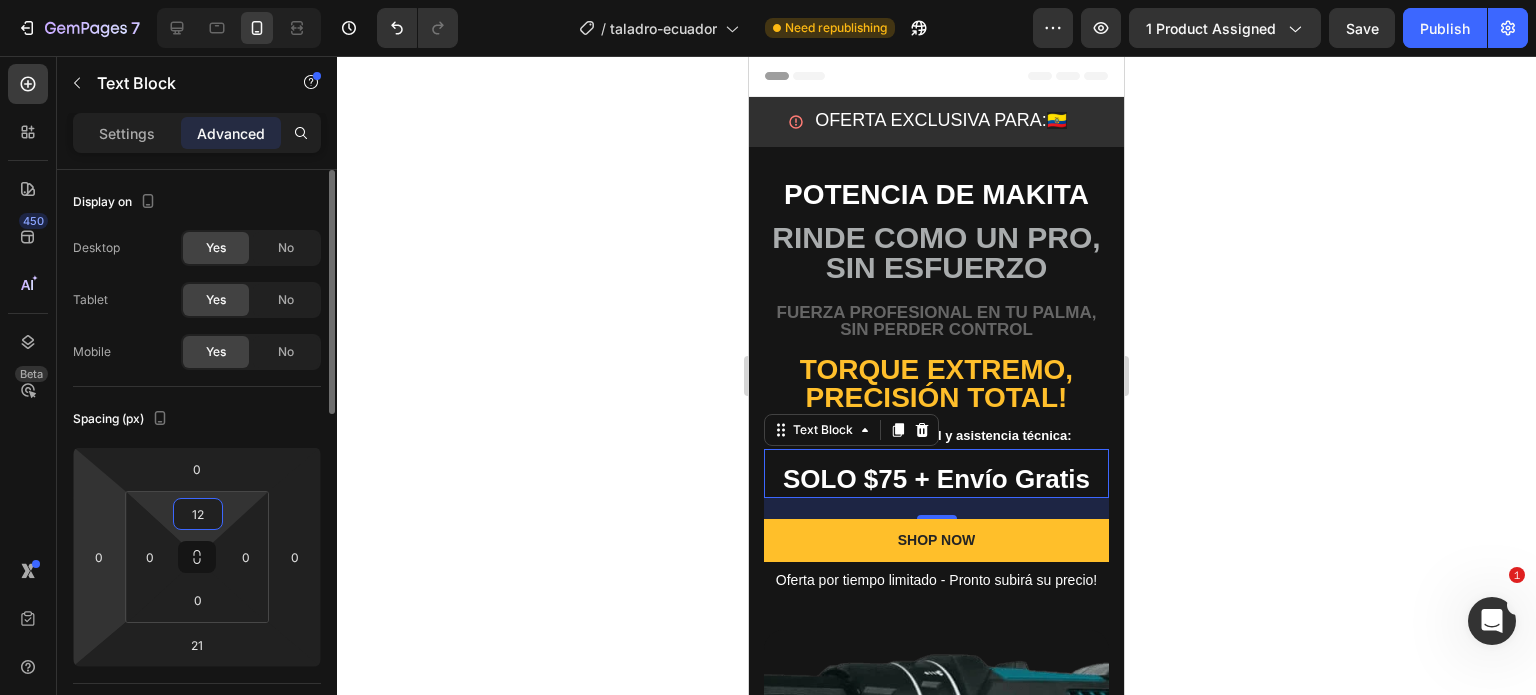 type on "1" 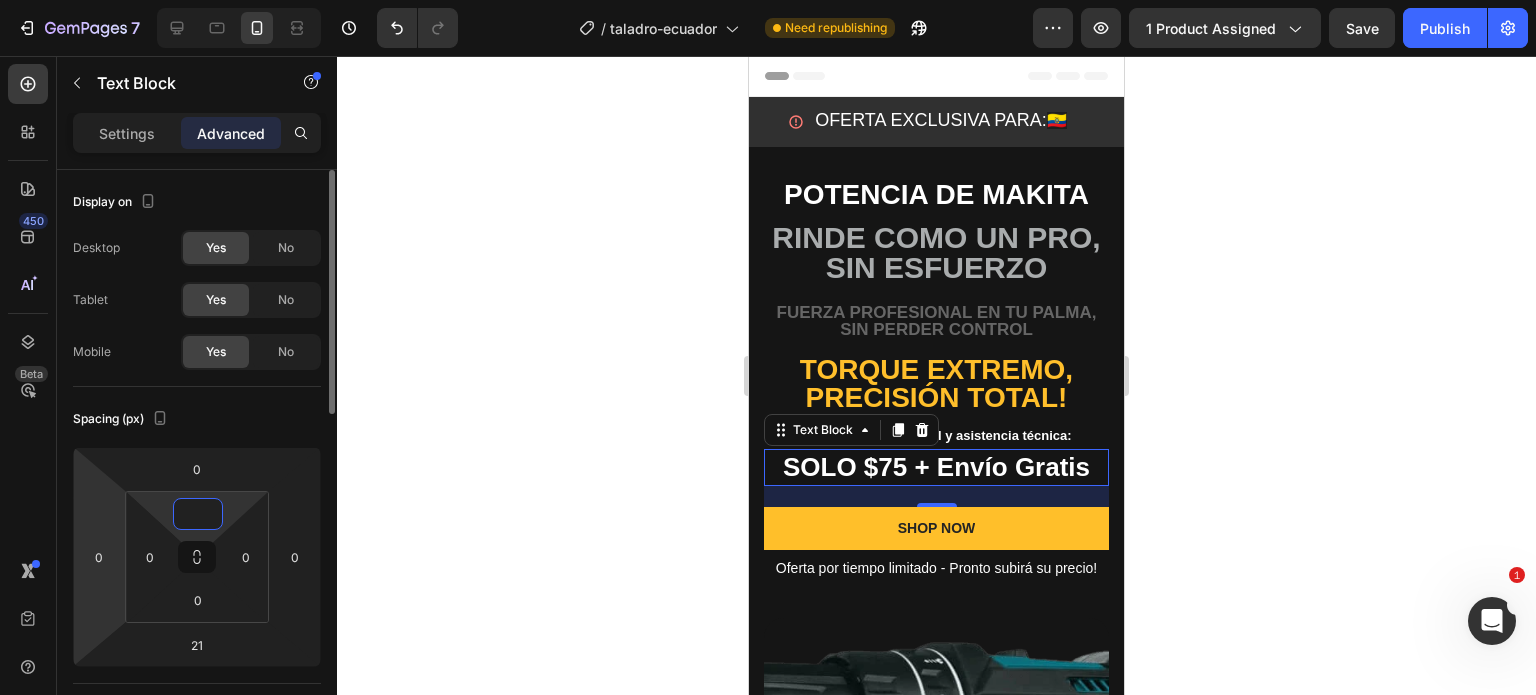 type on "2" 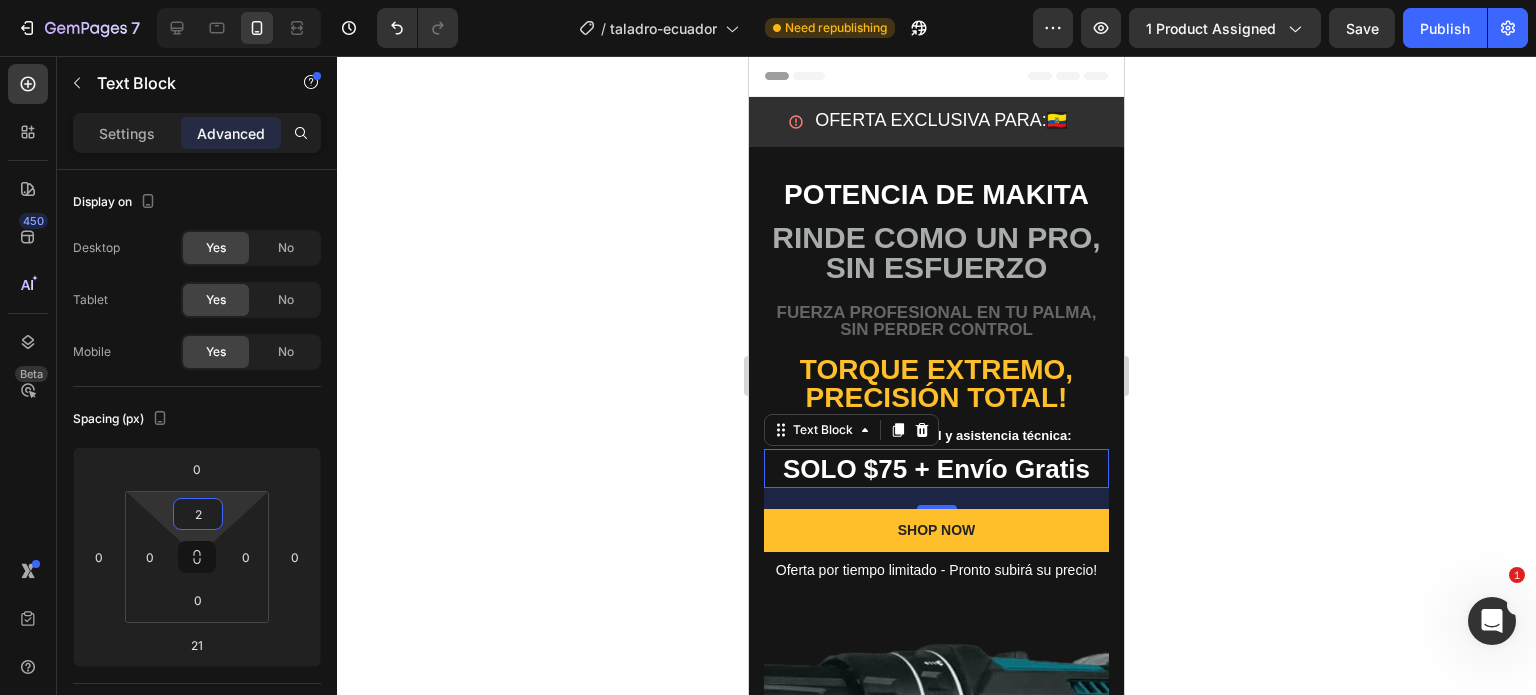 click 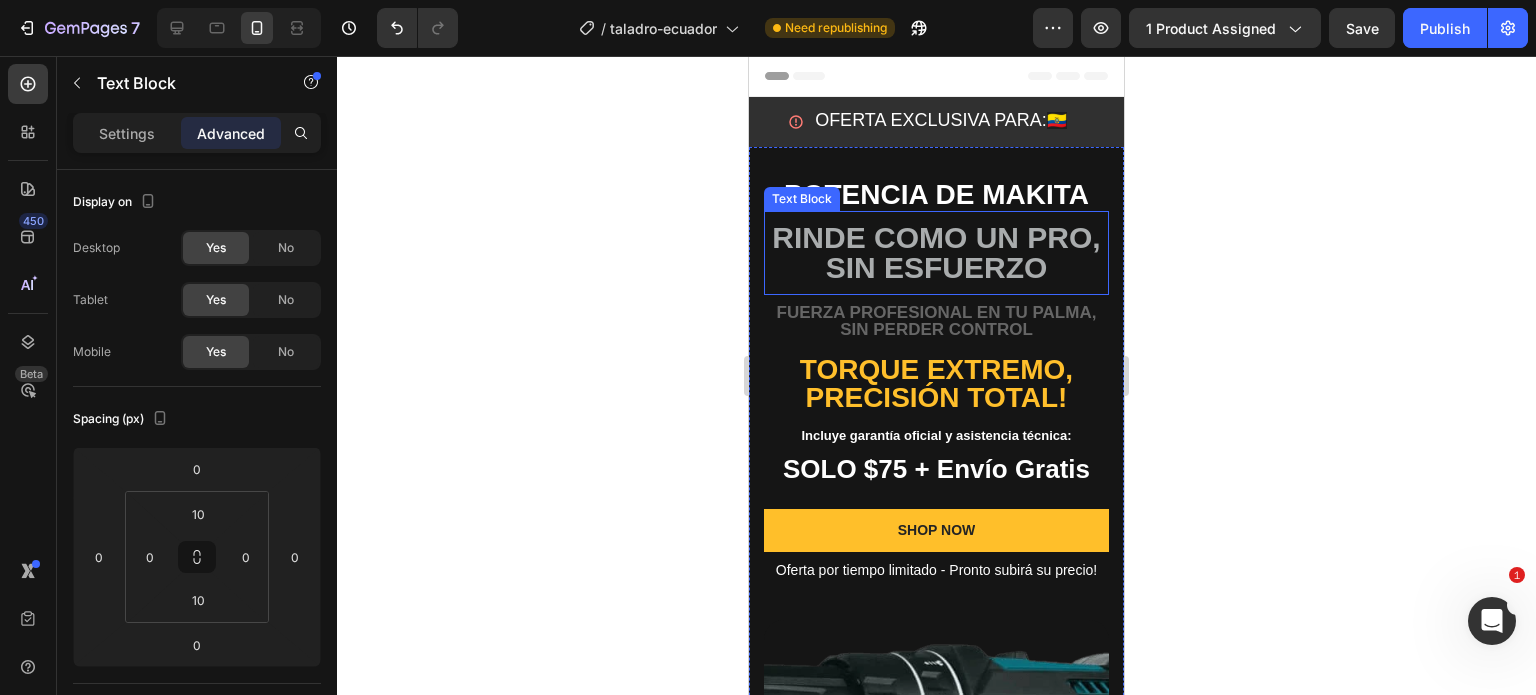 click on "Rinde como un PRO, sin esfuerzo" at bounding box center [936, 253] 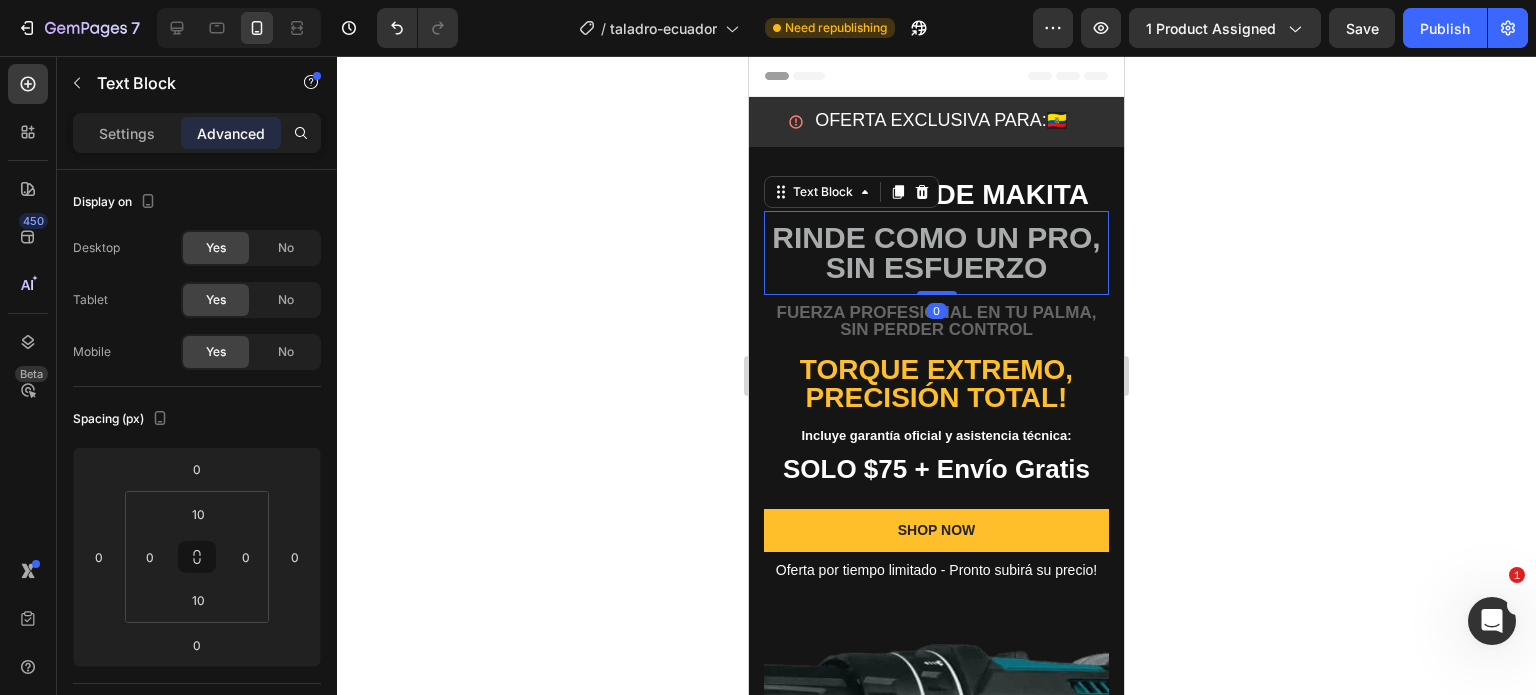 click 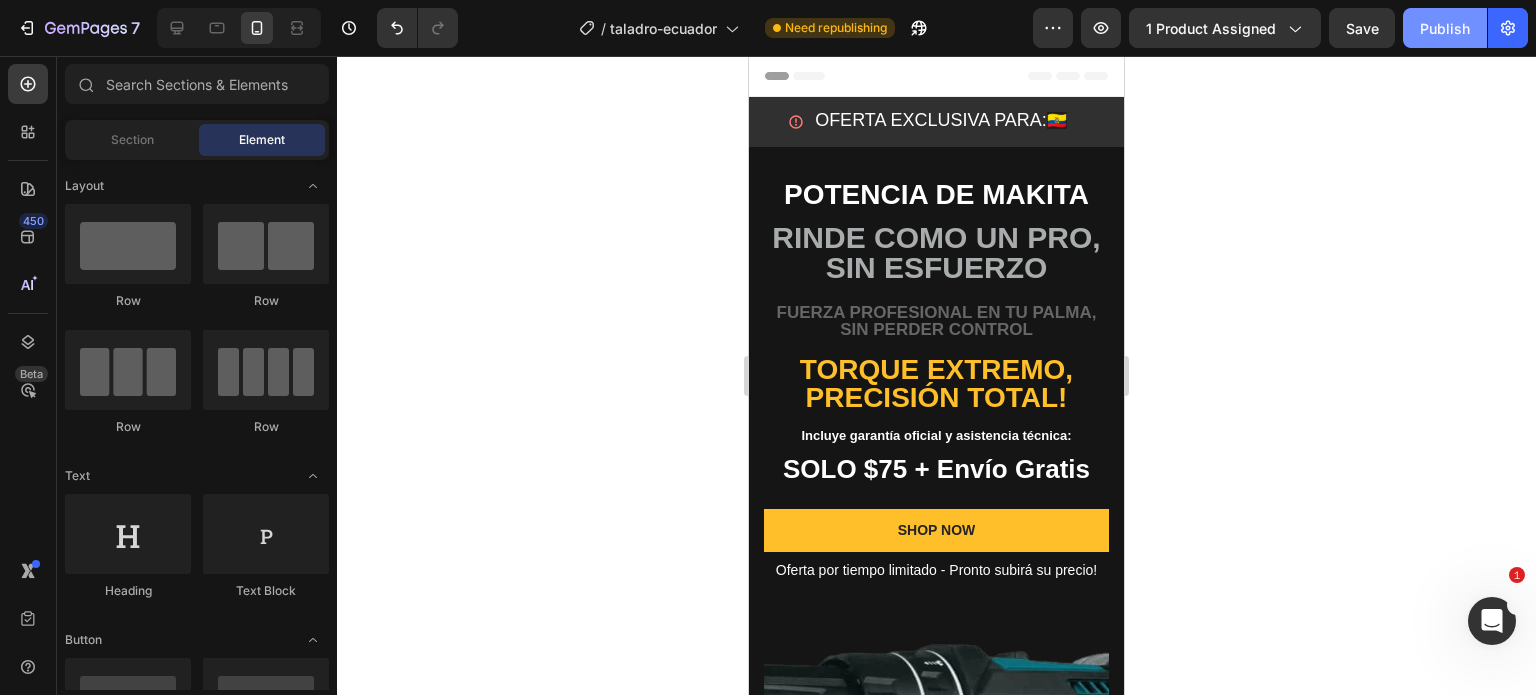 click on "Publish" at bounding box center (1445, 28) 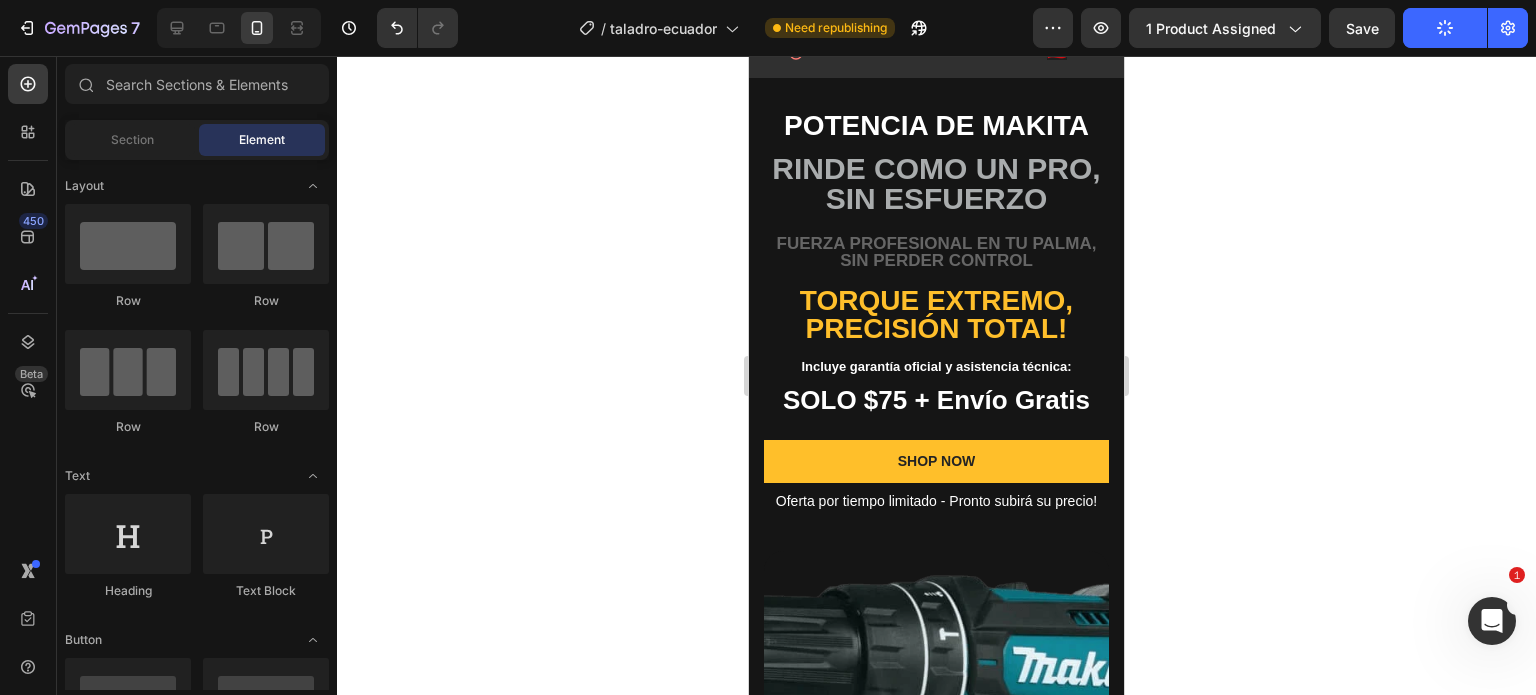 scroll, scrollTop: 62, scrollLeft: 0, axis: vertical 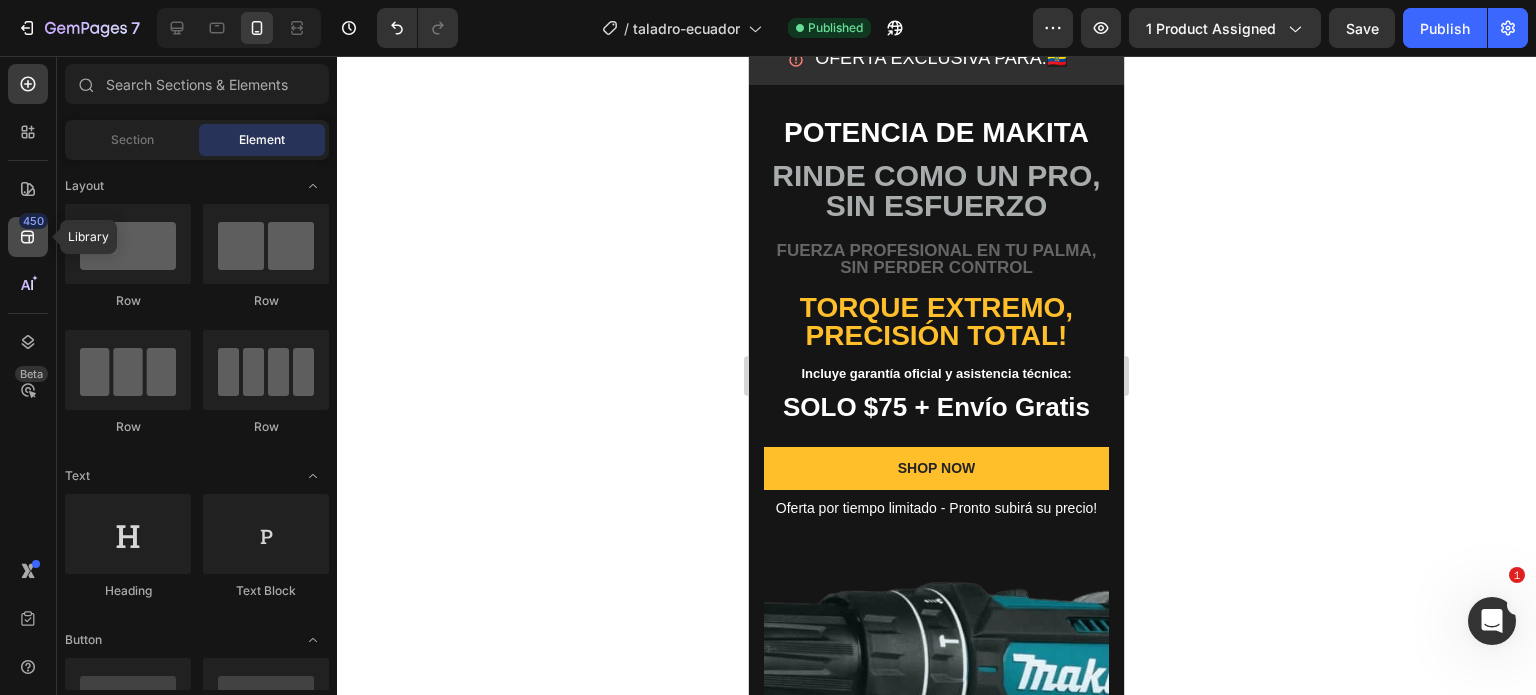 click 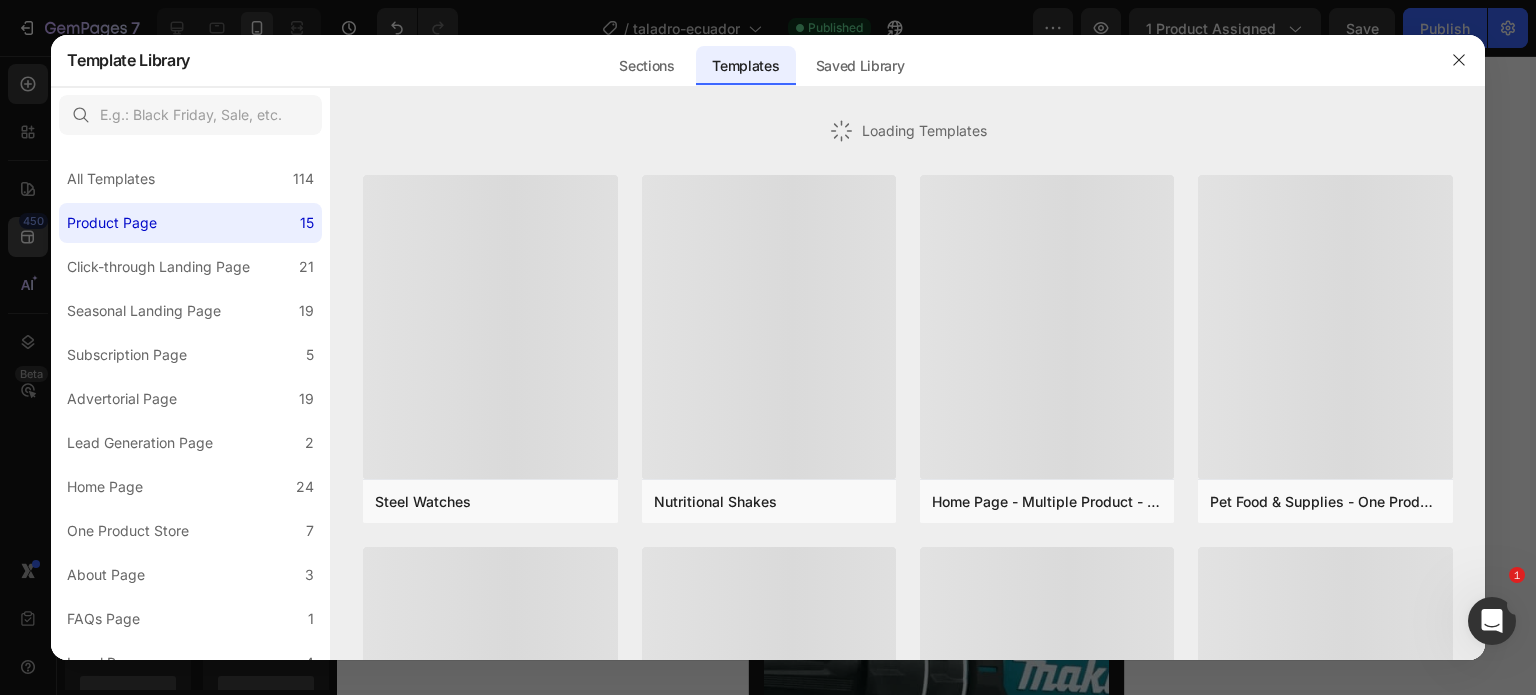 click at bounding box center [768, 347] 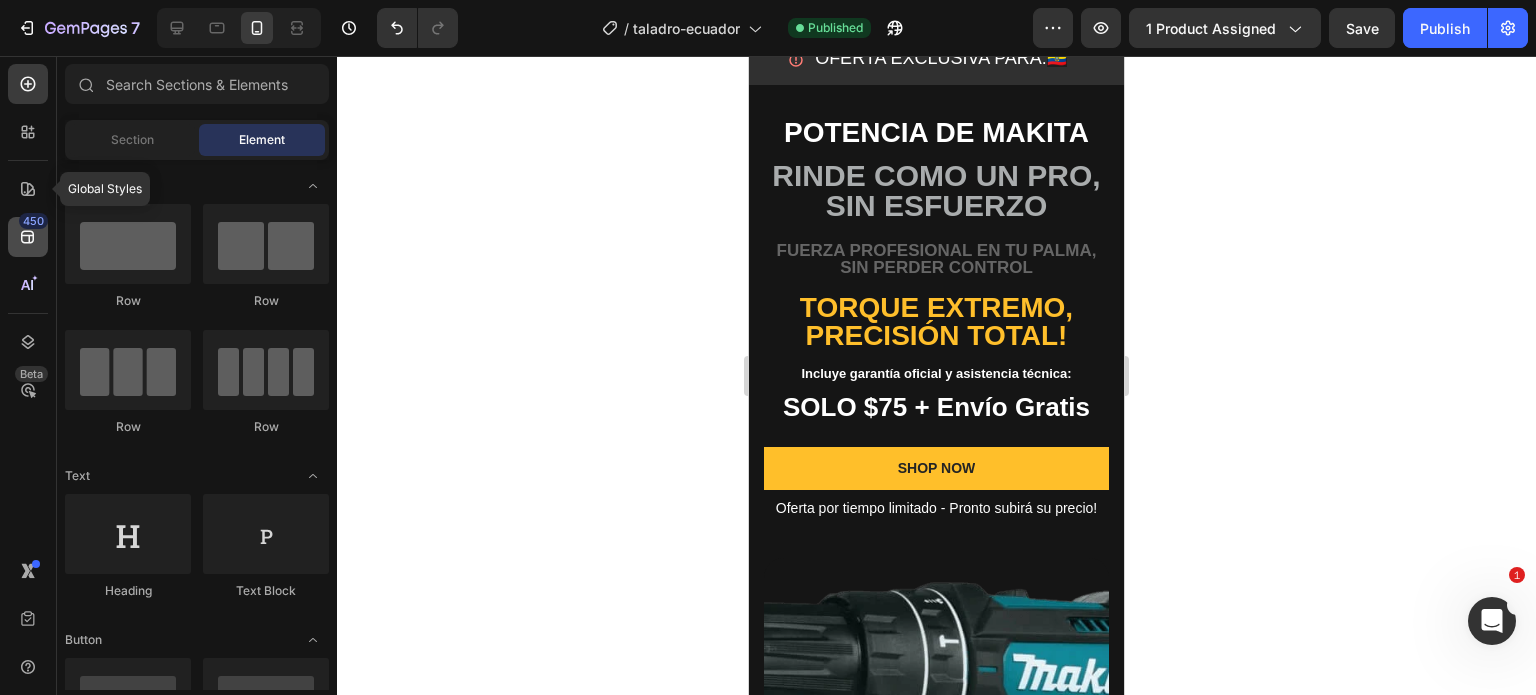 click 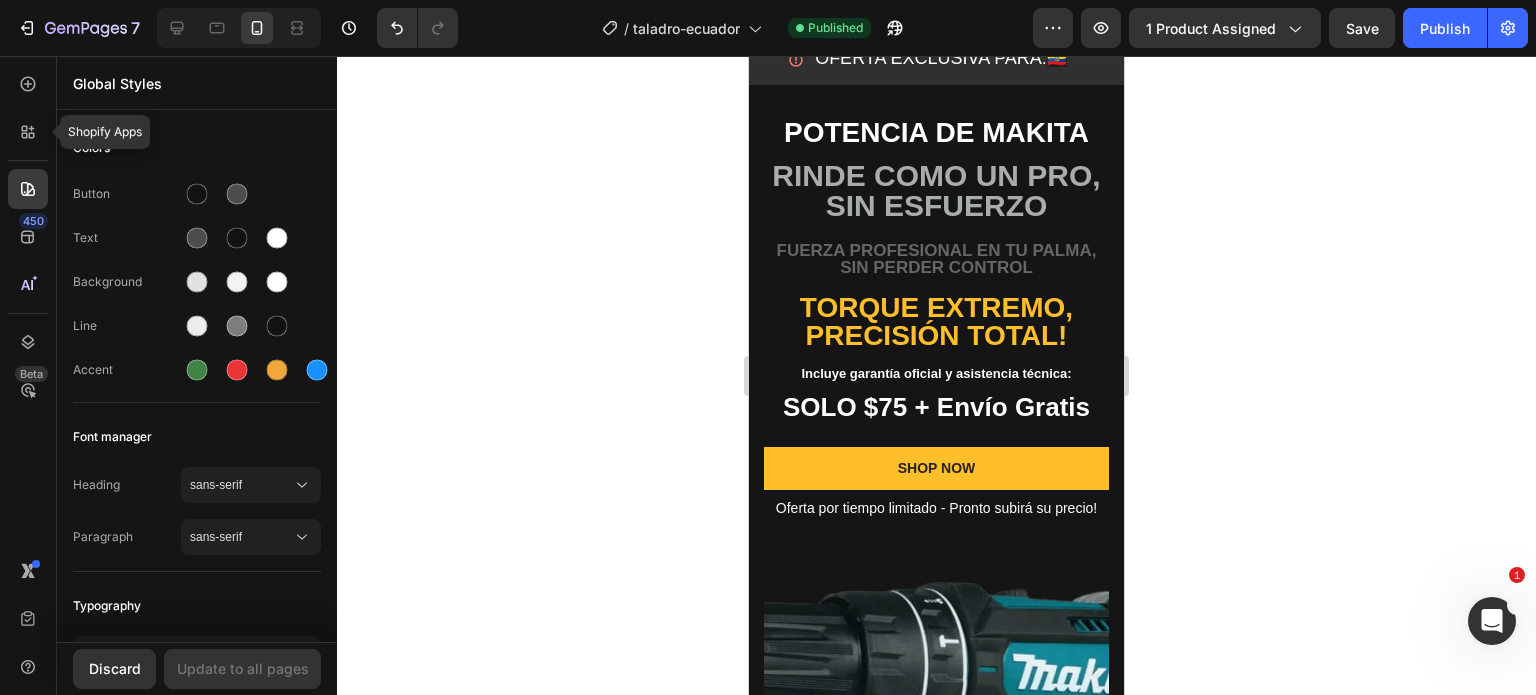 click 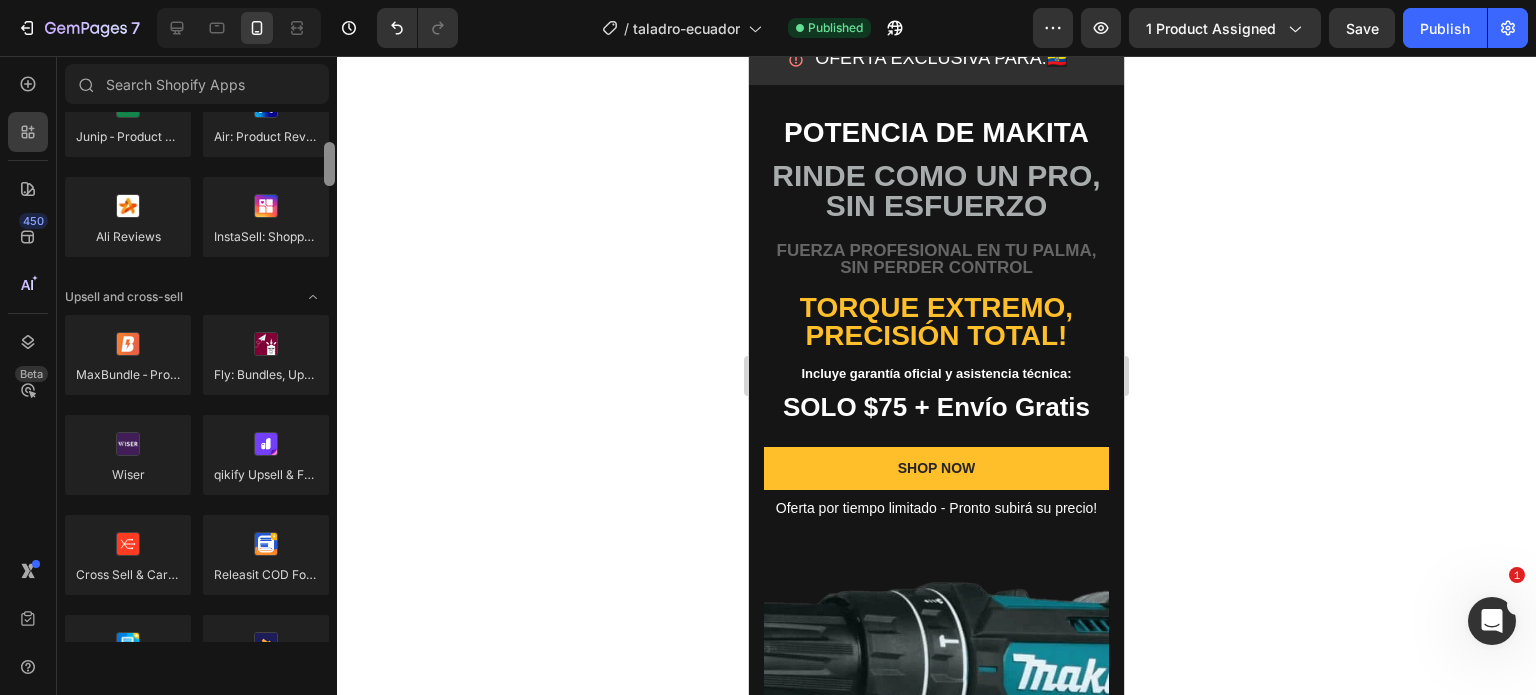 scroll, scrollTop: 739, scrollLeft: 0, axis: vertical 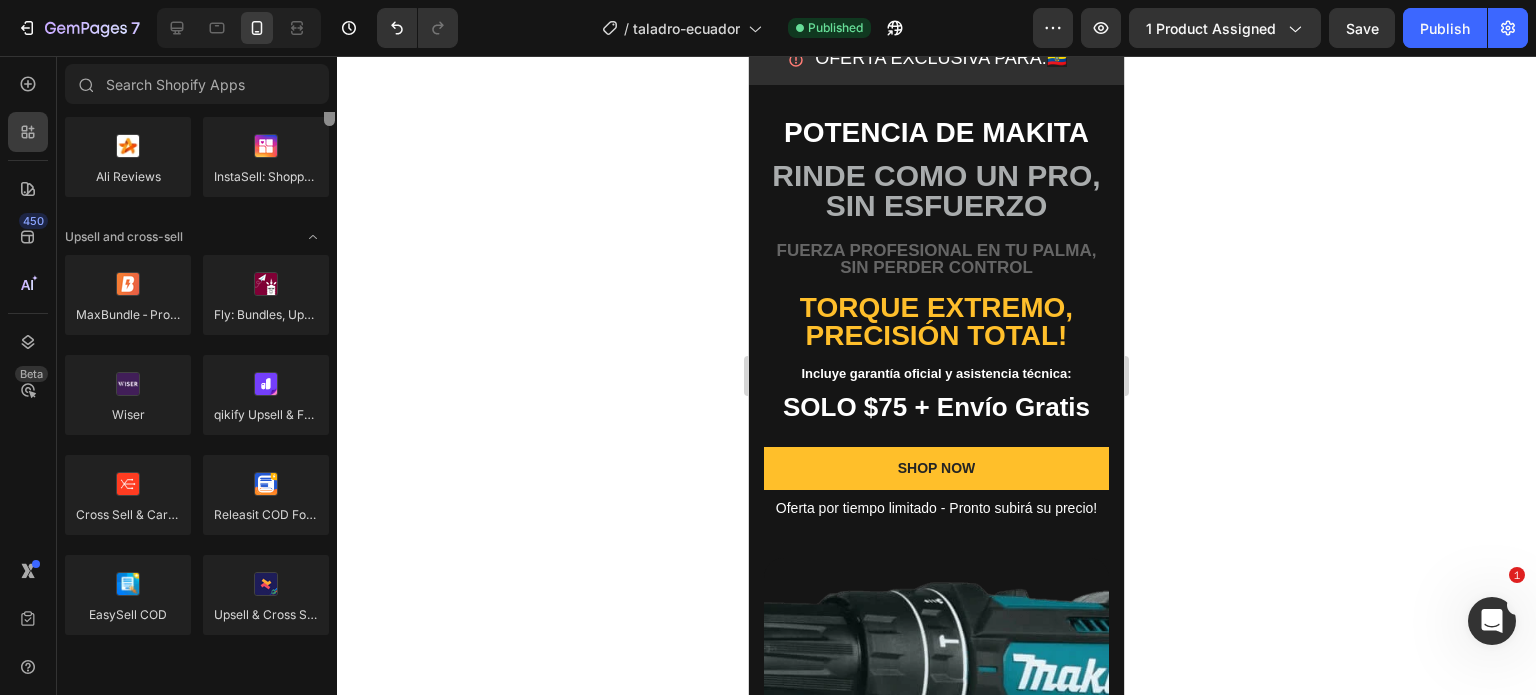 drag, startPoint x: 332, startPoint y: 146, endPoint x: 350, endPoint y: 208, distance: 64.56005 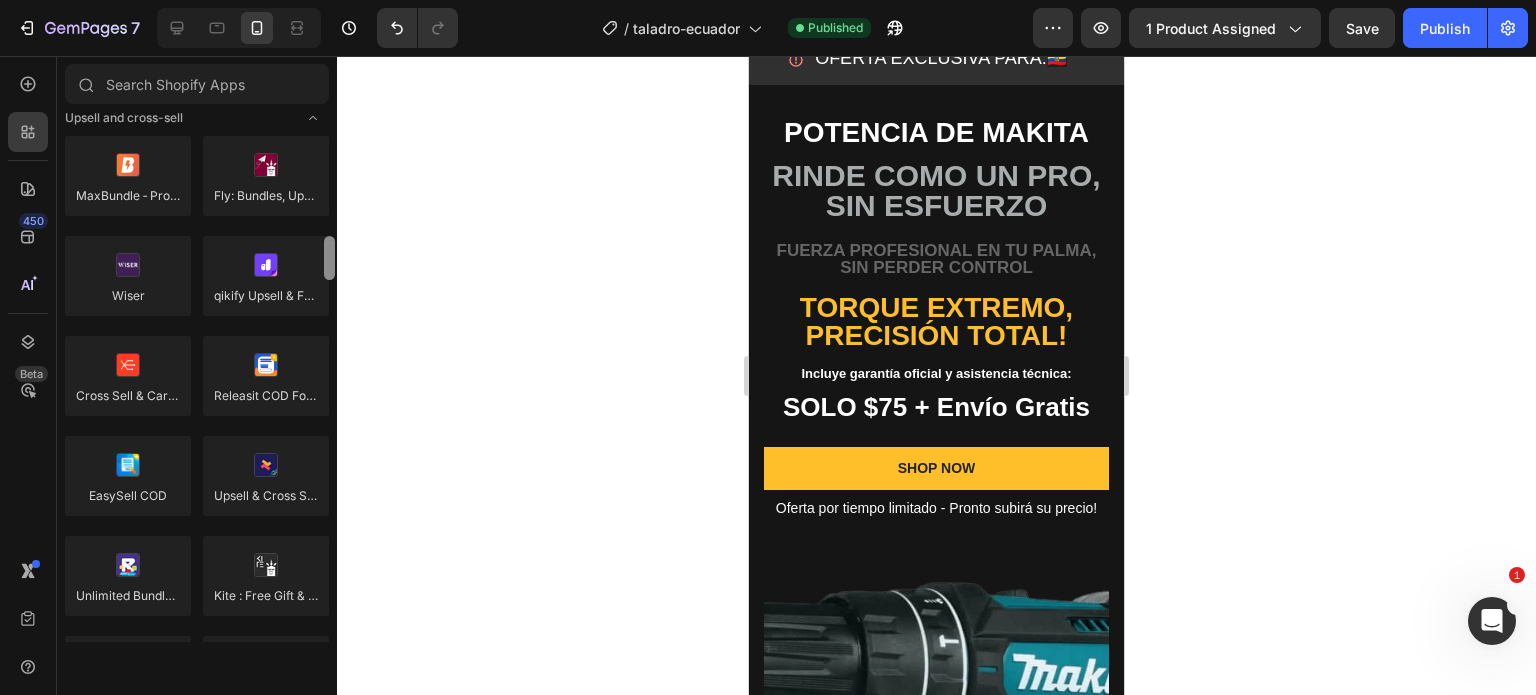 scroll, scrollTop: 906, scrollLeft: 0, axis: vertical 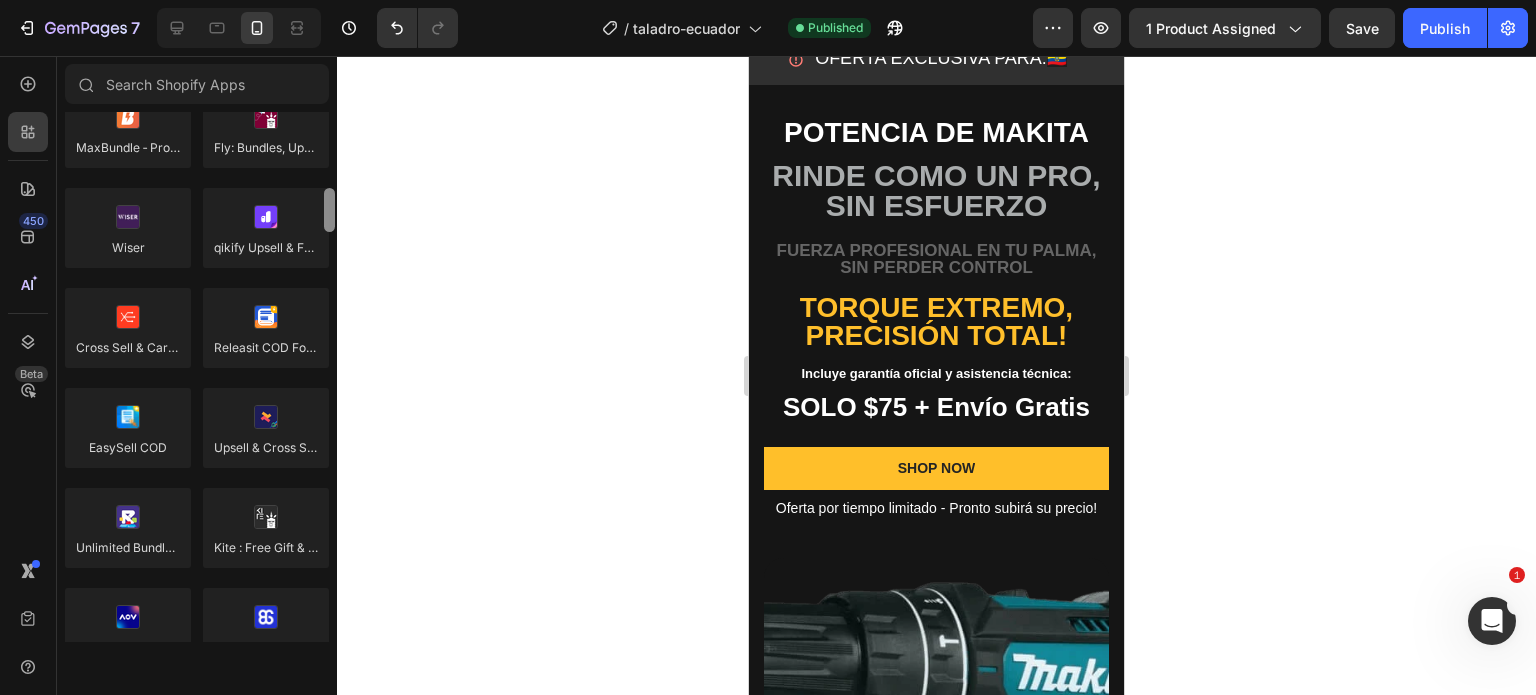 drag, startPoint x: 328, startPoint y: 195, endPoint x: 330, endPoint y: 209, distance: 14.142136 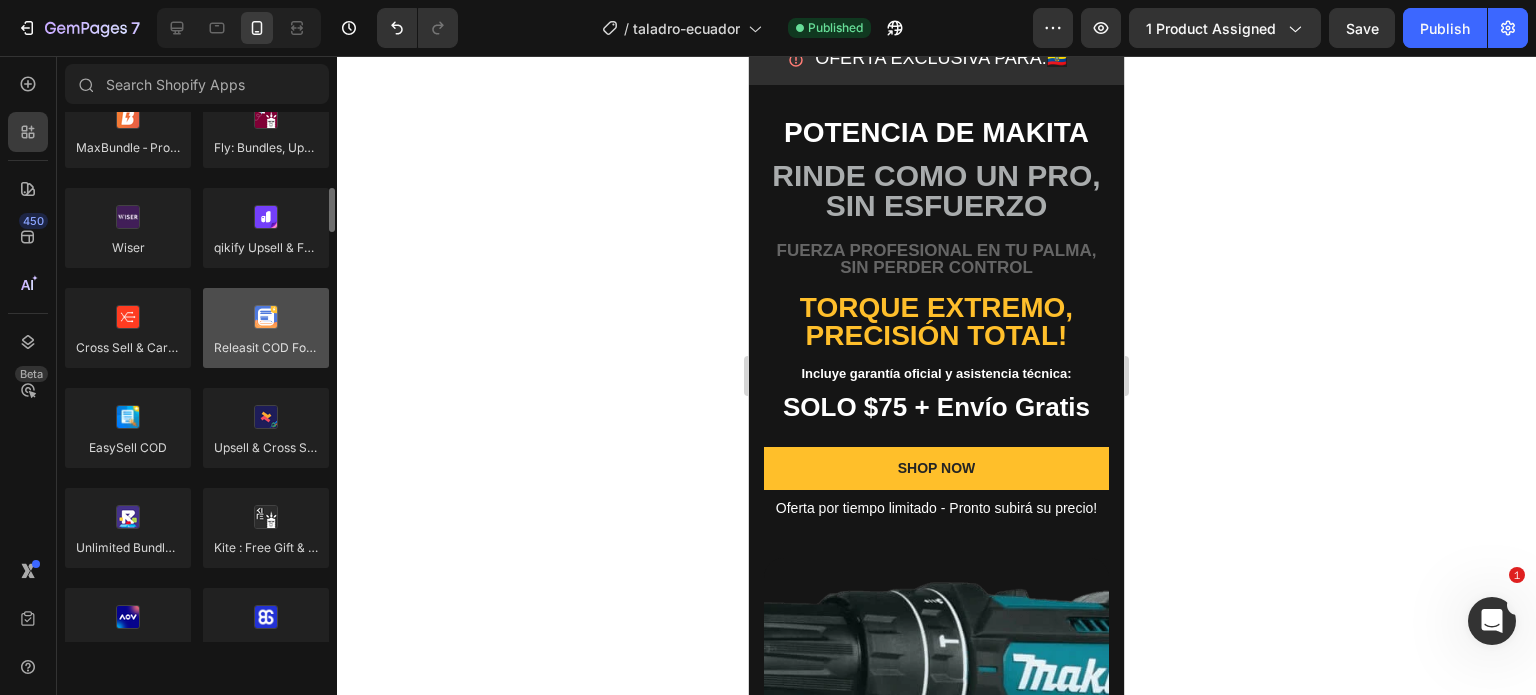 click at bounding box center (266, 328) 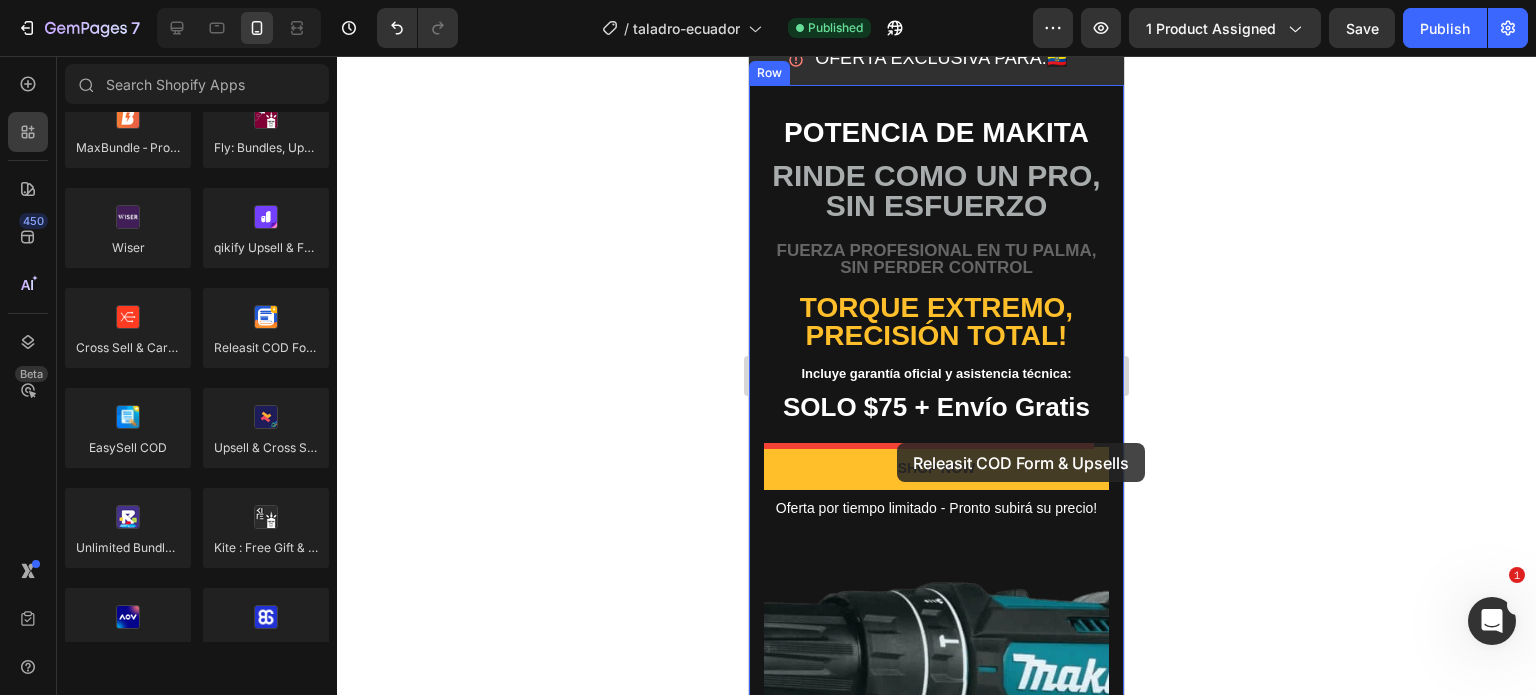 drag, startPoint x: 1405, startPoint y: 447, endPoint x: 897, endPoint y: 443, distance: 508.01575 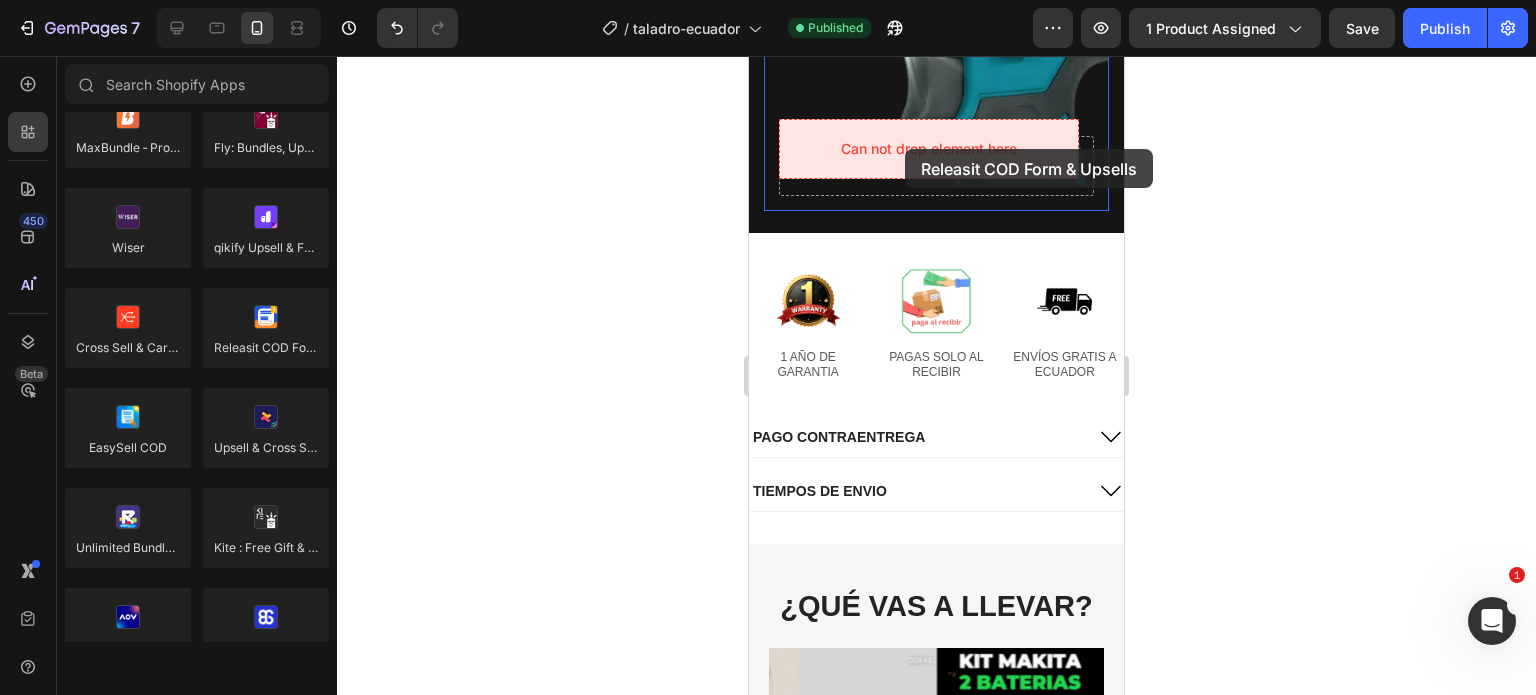 scroll, scrollTop: 792, scrollLeft: 0, axis: vertical 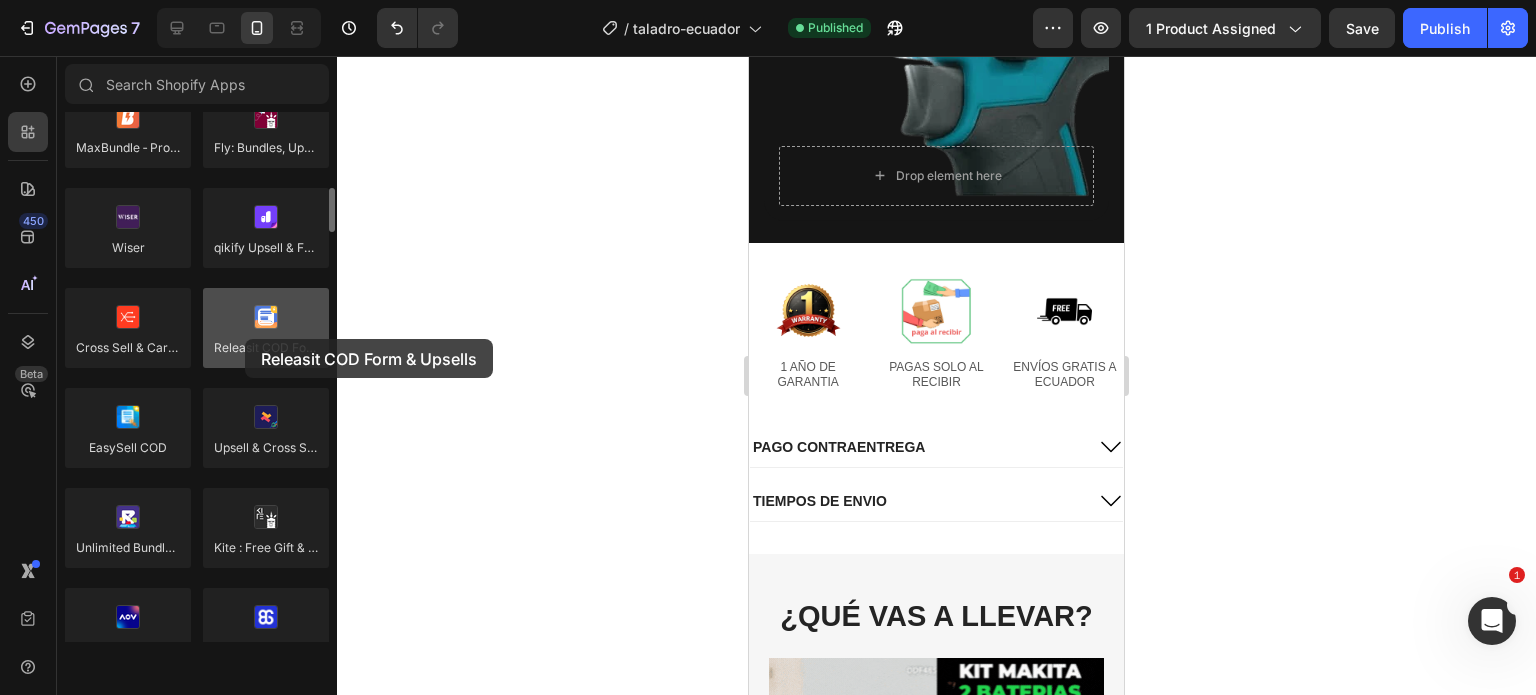 drag, startPoint x: 680, startPoint y: 393, endPoint x: 209, endPoint y: 334, distance: 474.68094 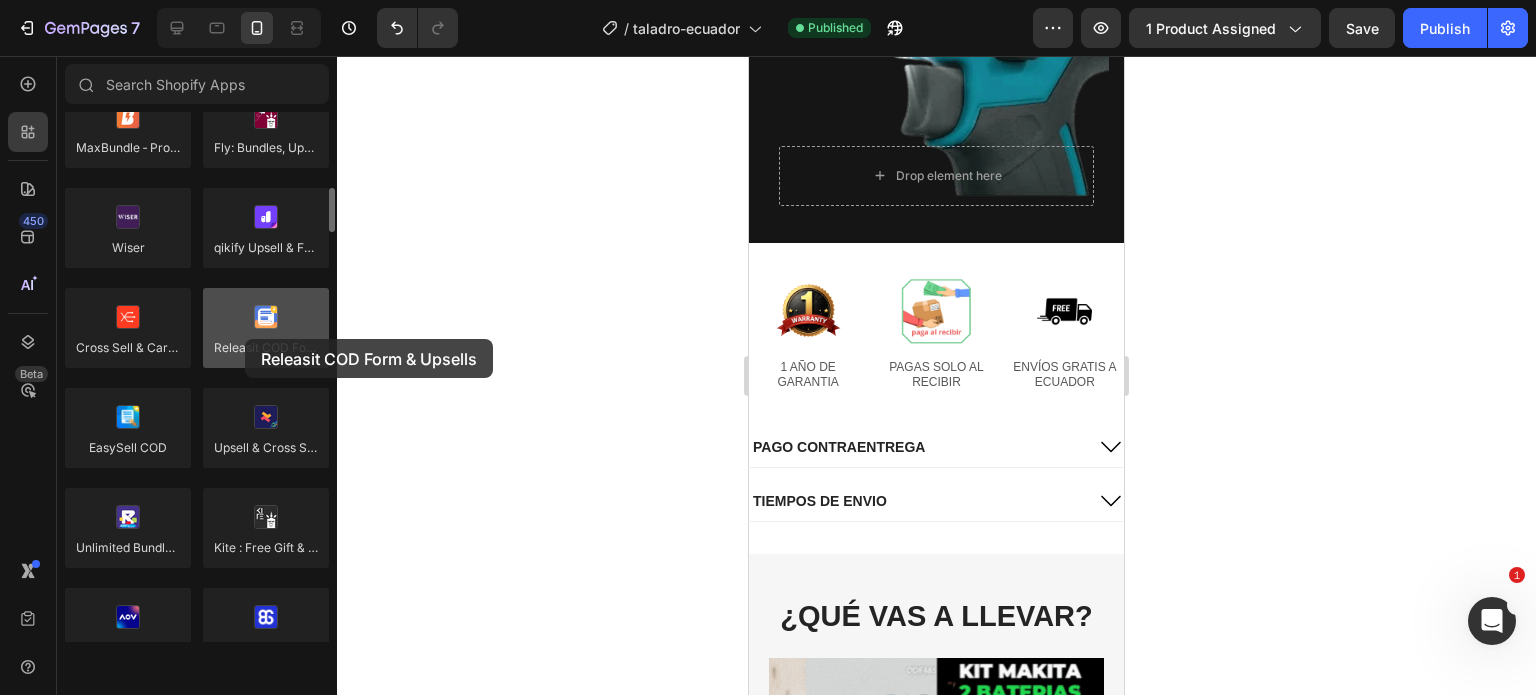 click at bounding box center (266, 328) 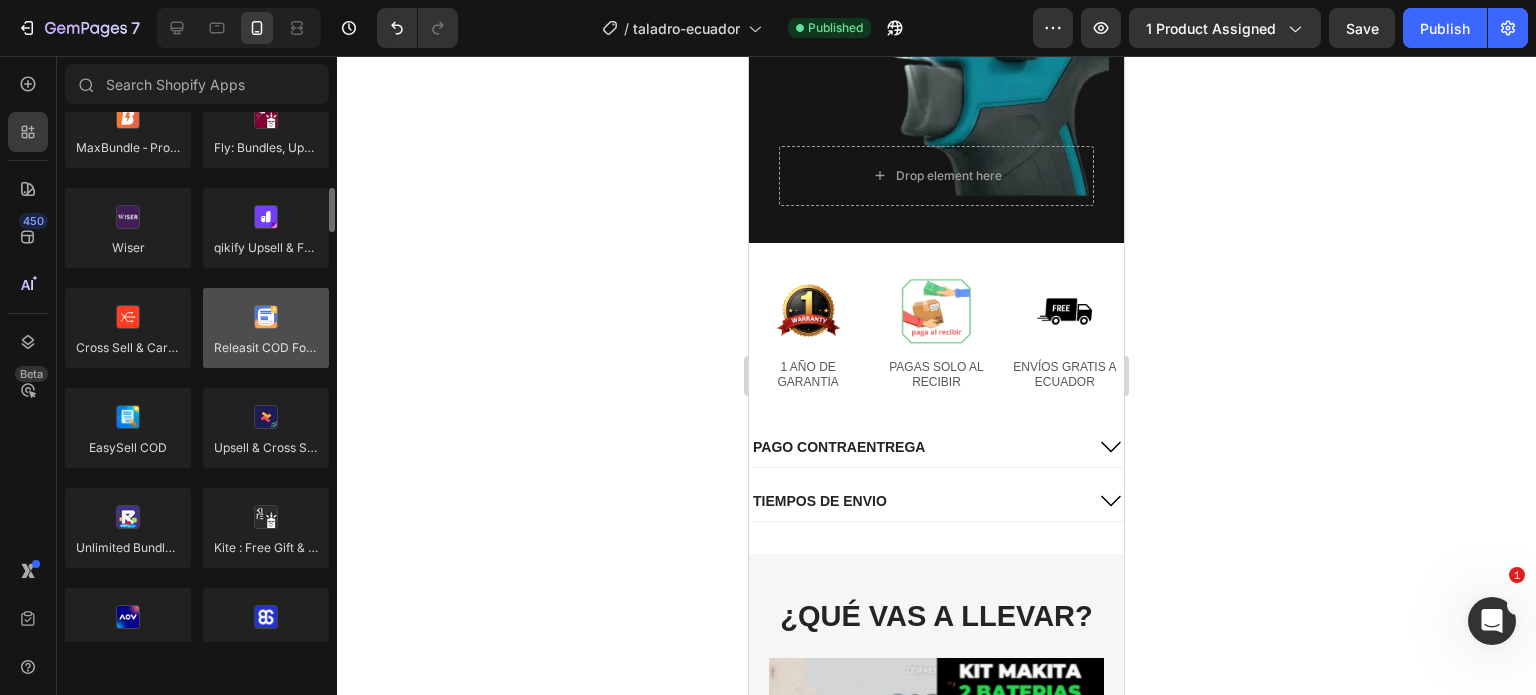 click at bounding box center (266, 328) 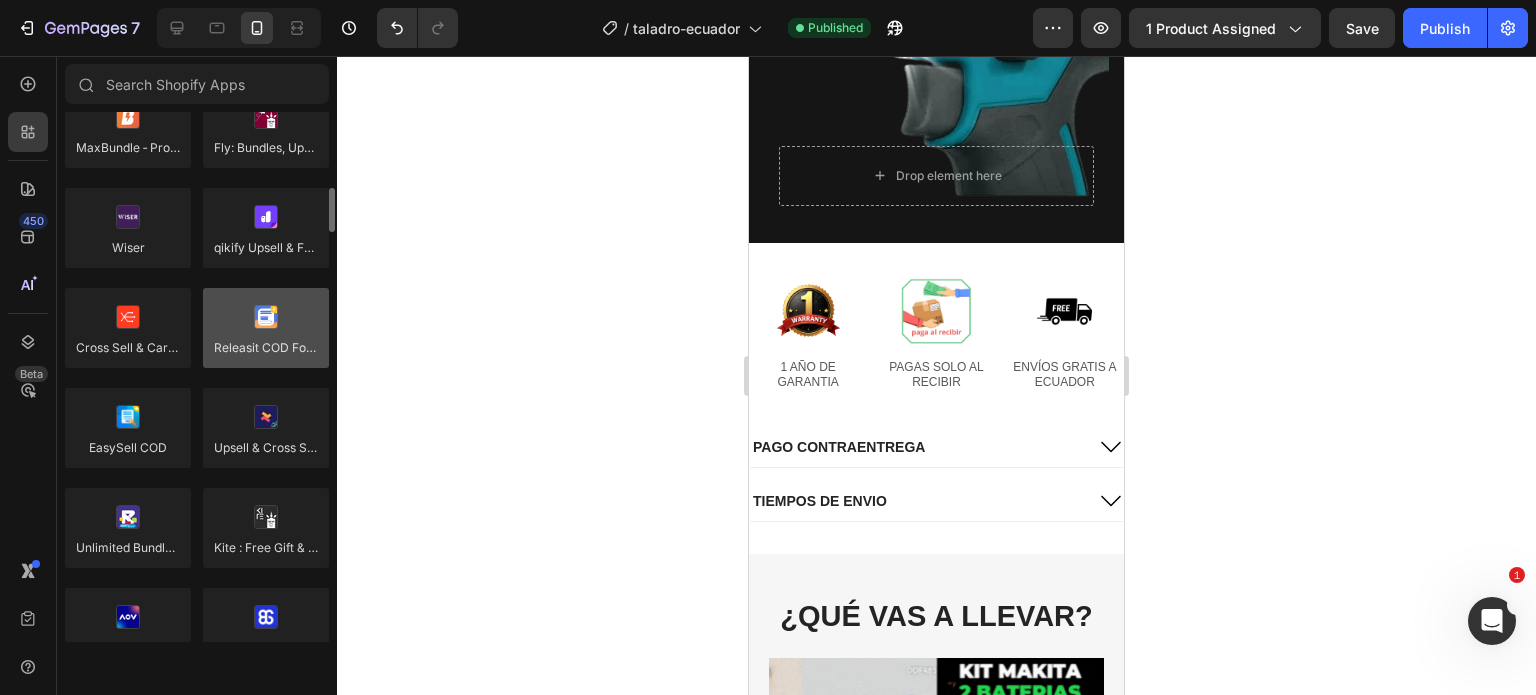 click at bounding box center (266, 328) 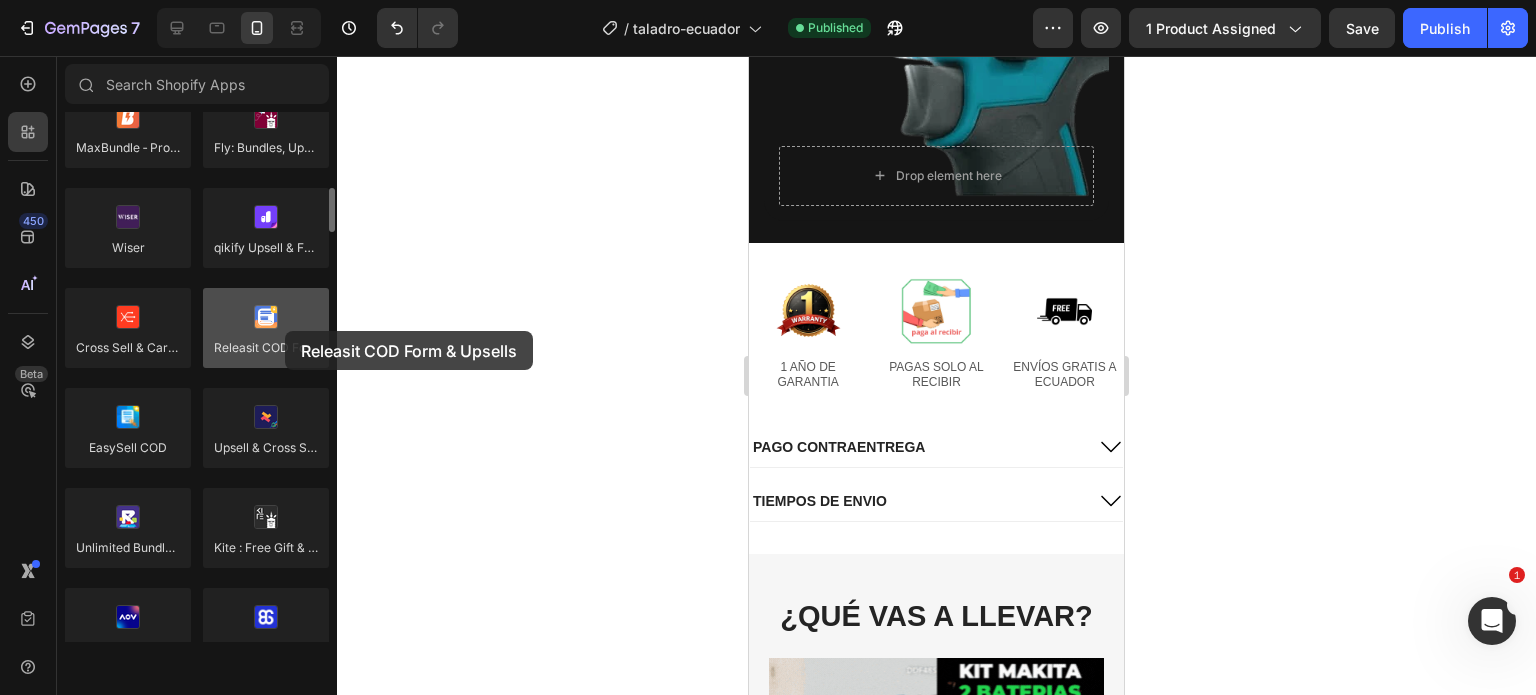 click at bounding box center [266, 328] 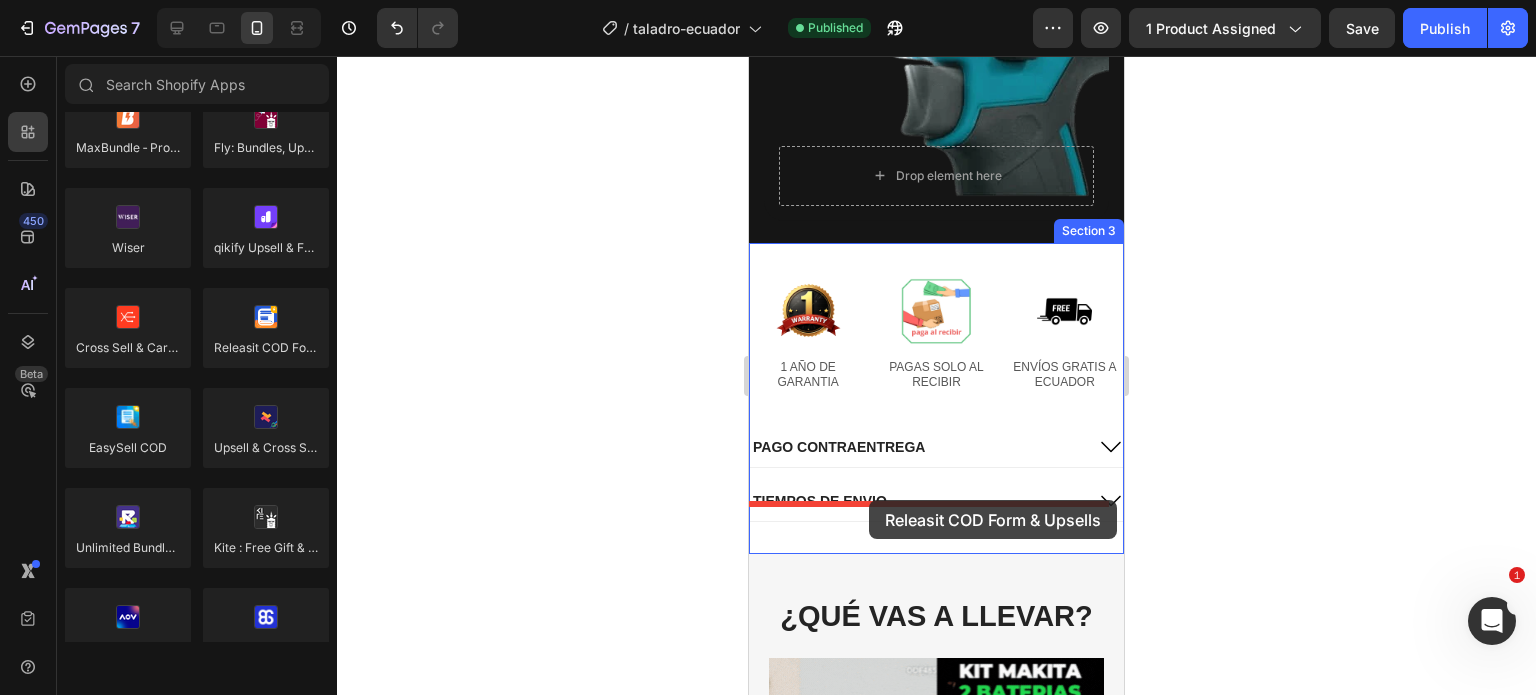 drag, startPoint x: 1034, startPoint y: 387, endPoint x: 872, endPoint y: 495, distance: 194.69977 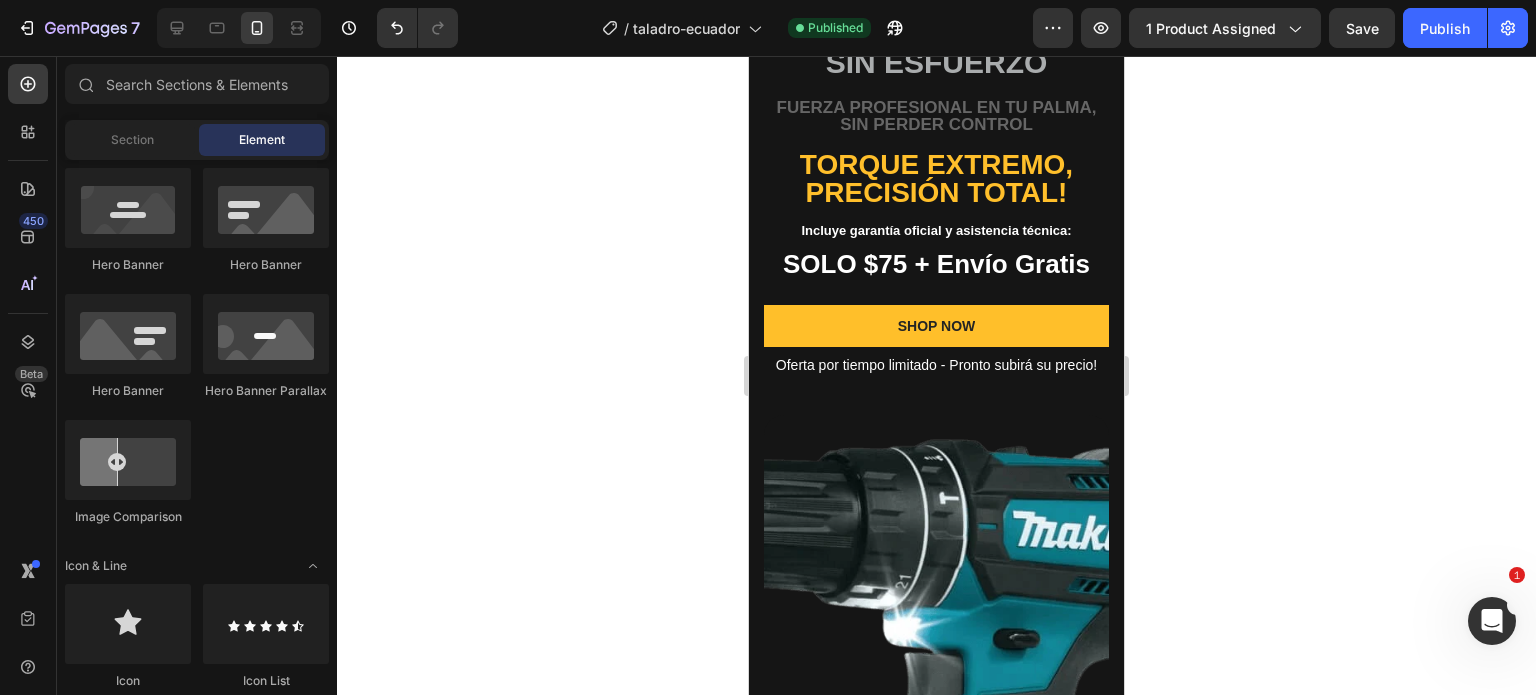 scroll, scrollTop: 90, scrollLeft: 0, axis: vertical 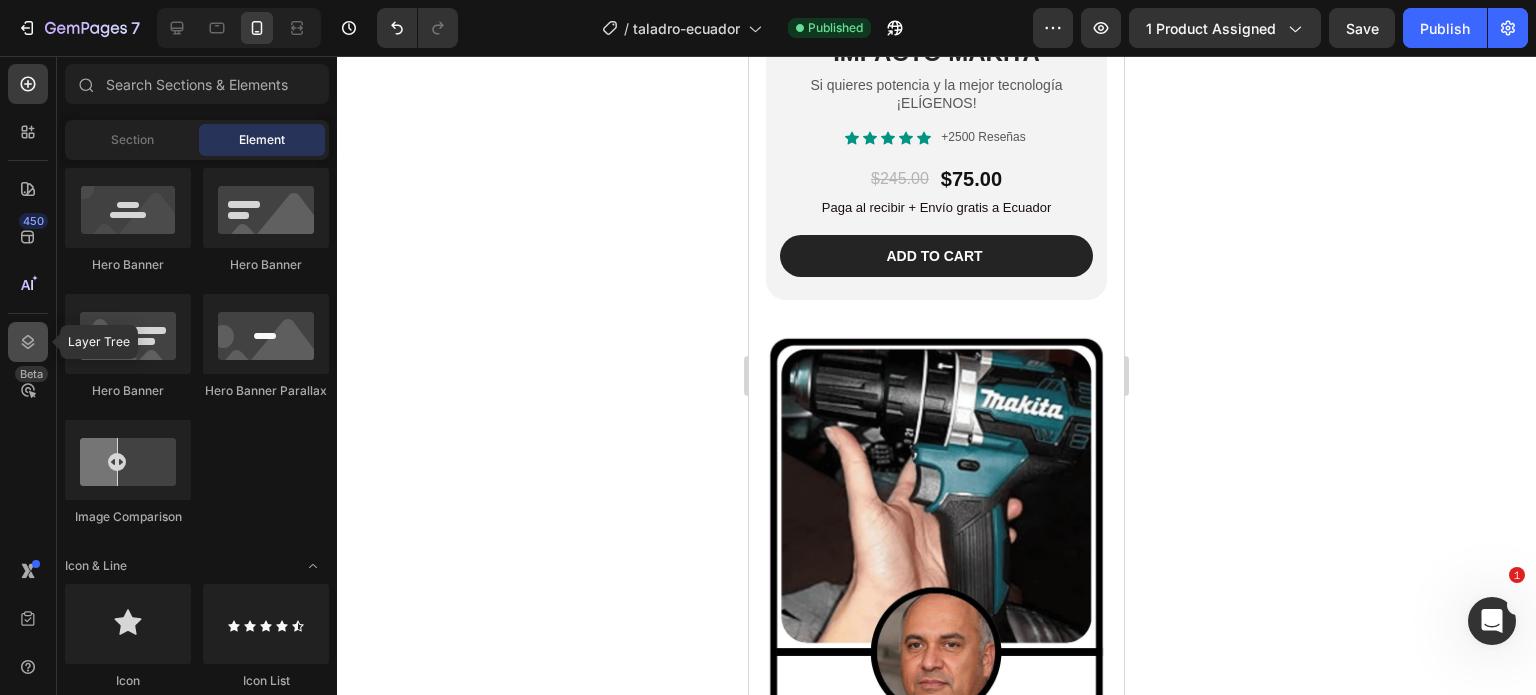 click 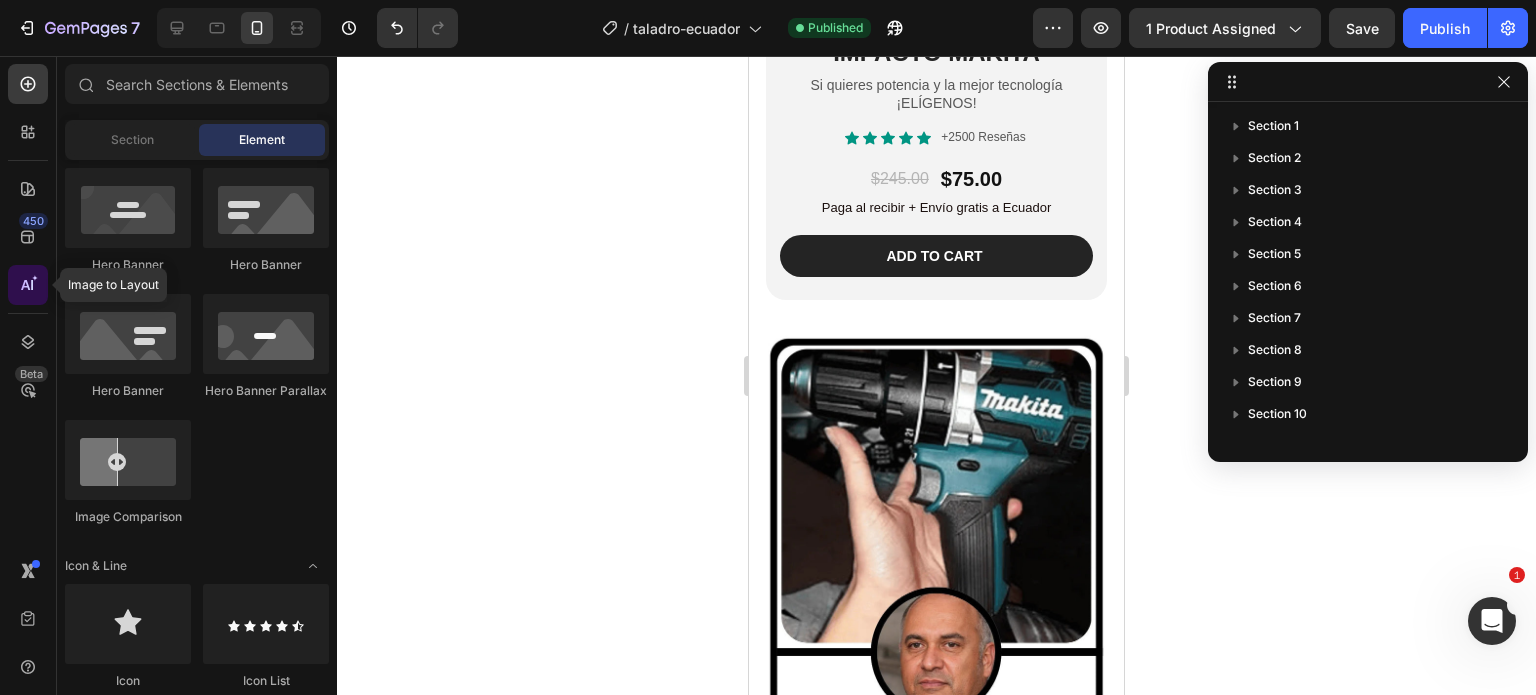 click 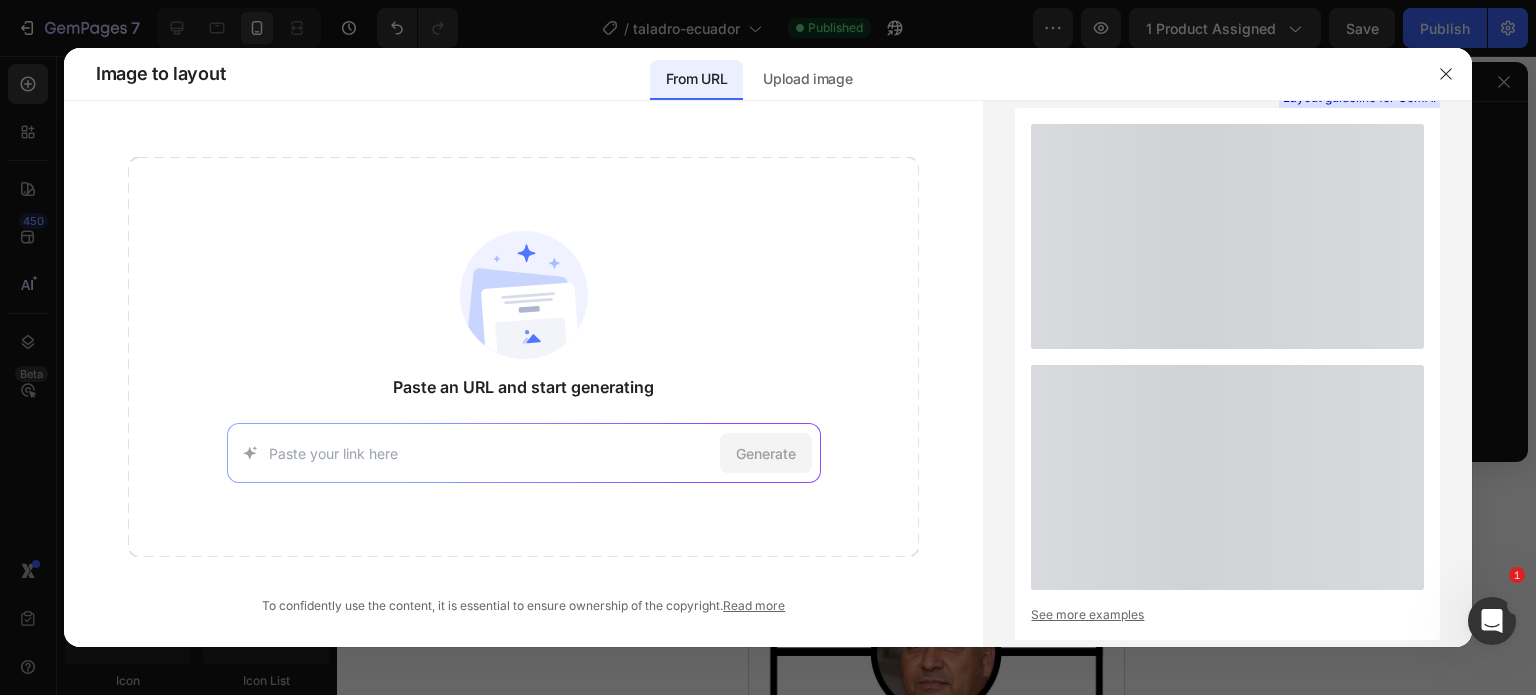 click at bounding box center (768, 347) 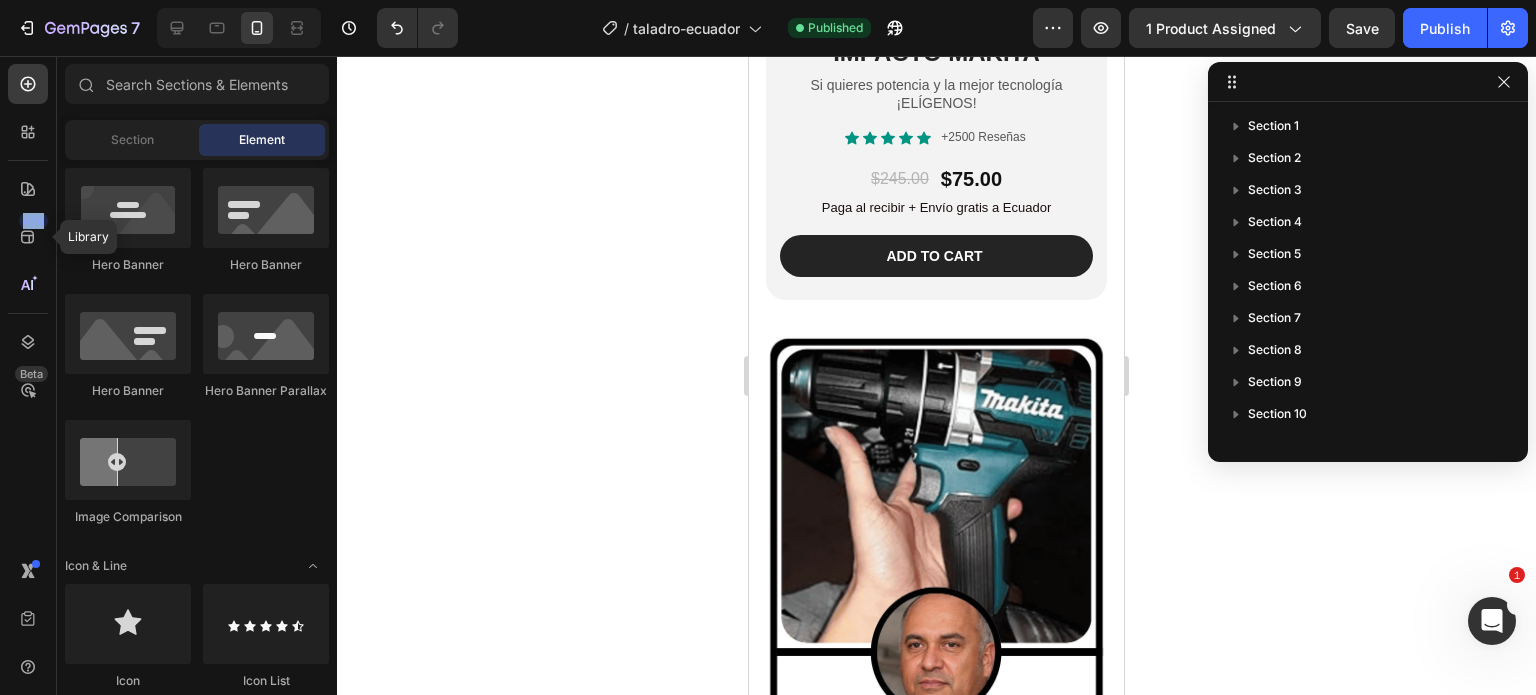 click 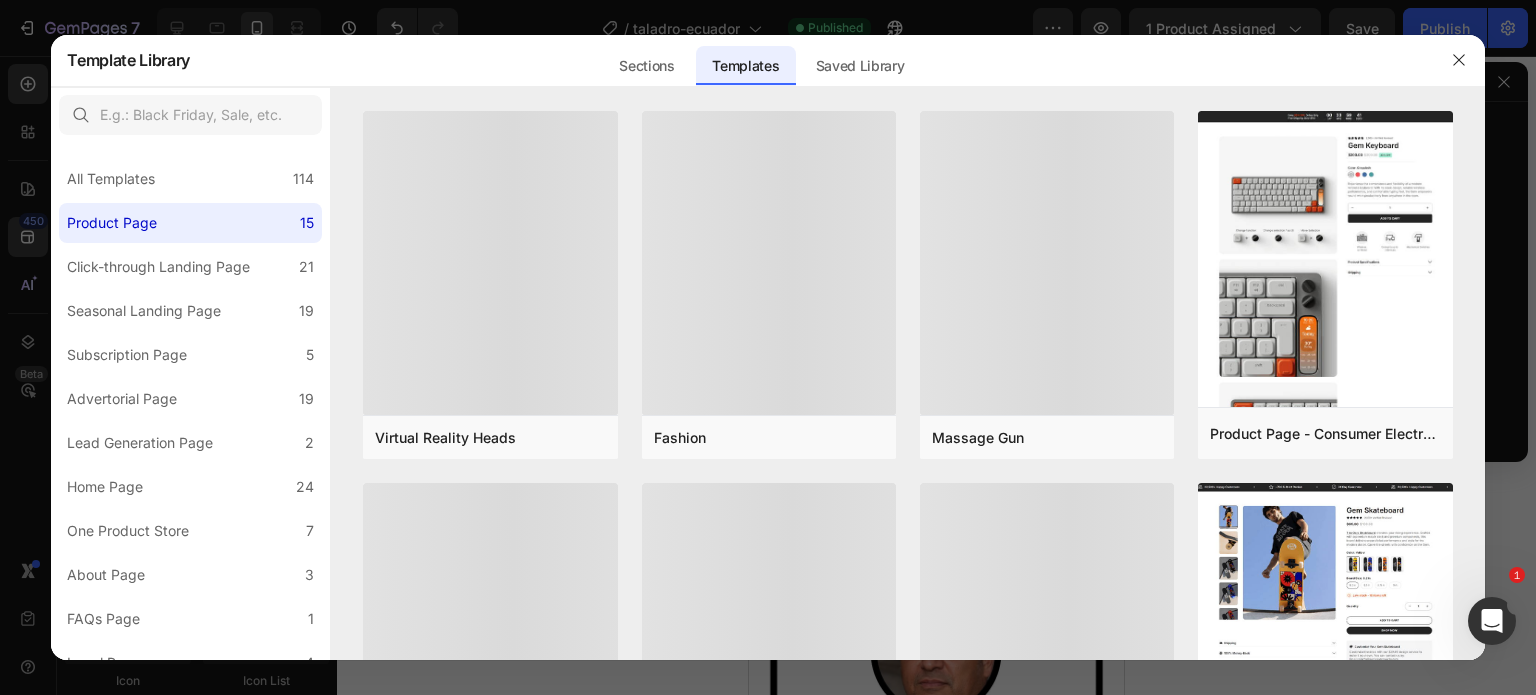 click at bounding box center [768, 347] 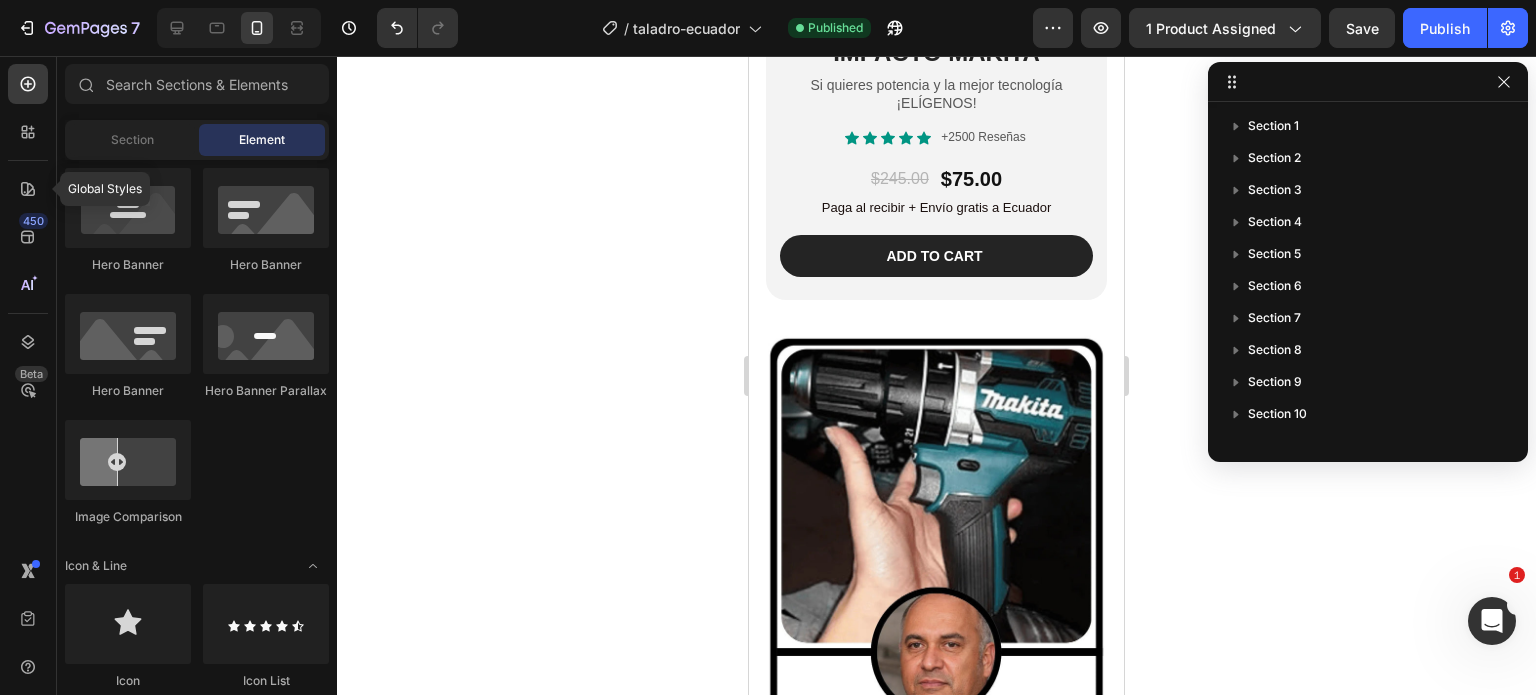 click 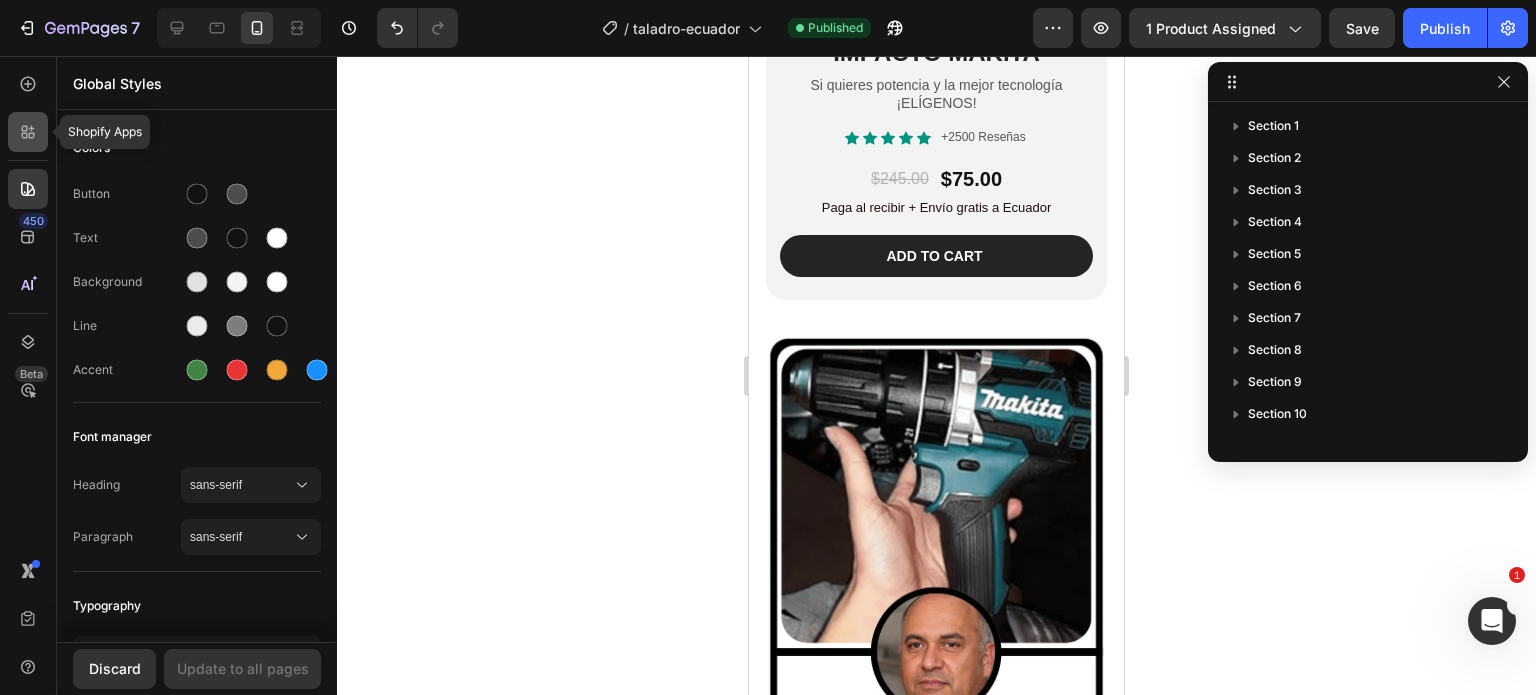 click 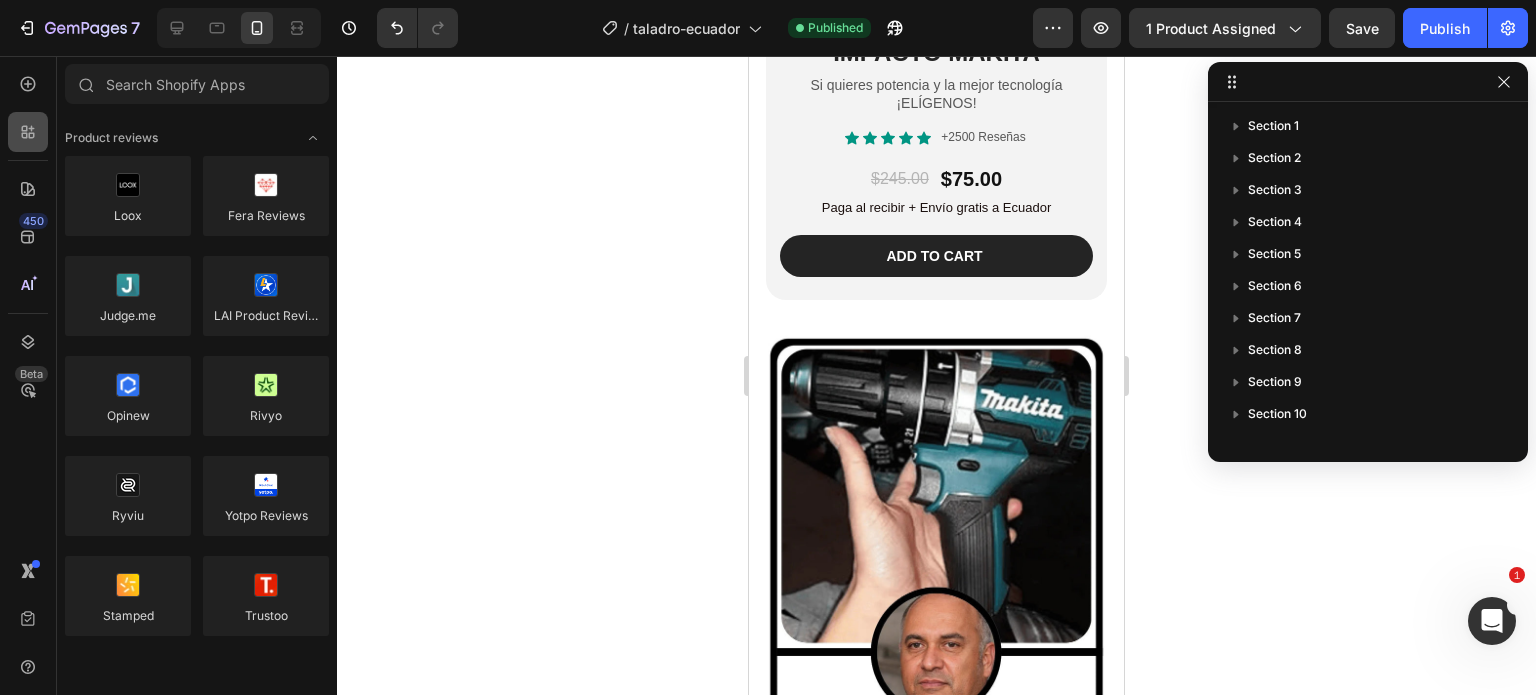 scroll, scrollTop: 906, scrollLeft: 0, axis: vertical 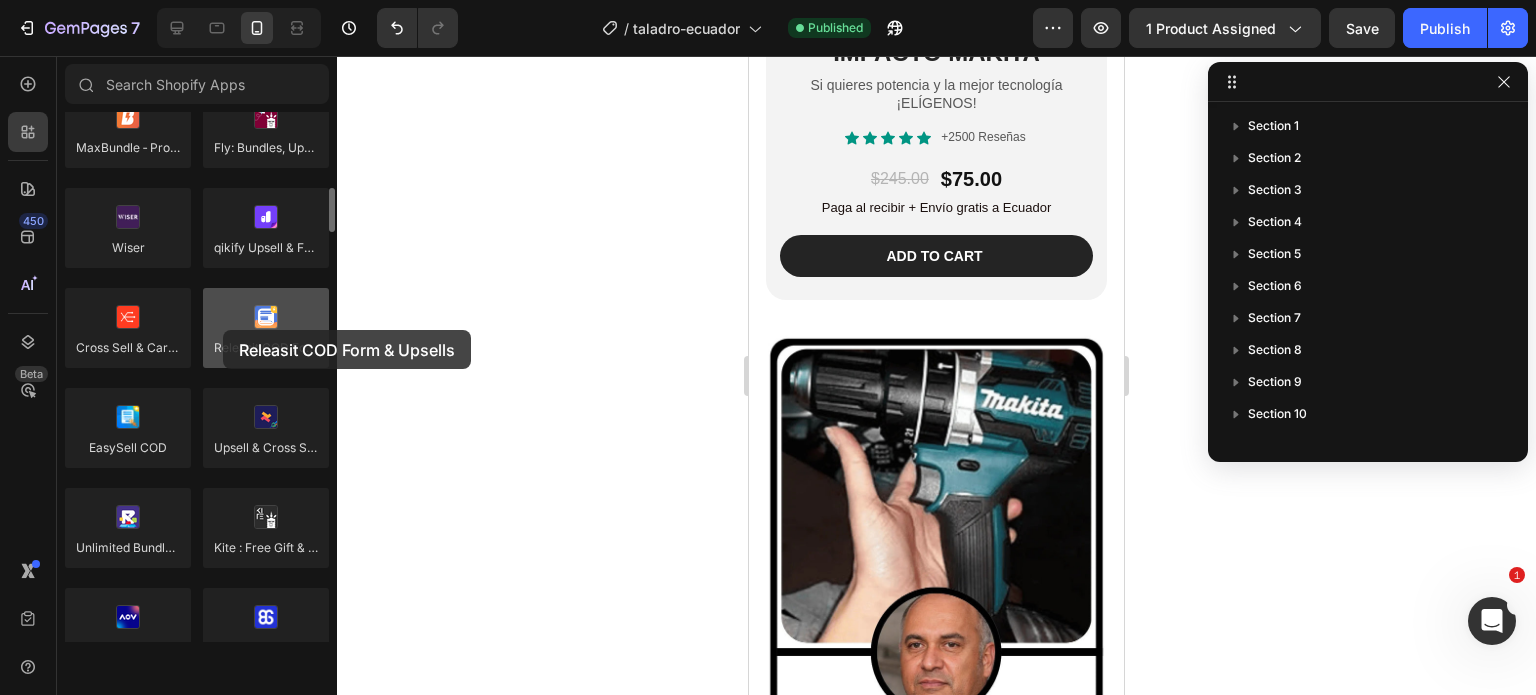drag, startPoint x: 586, startPoint y: 419, endPoint x: 227, endPoint y: 326, distance: 370.85037 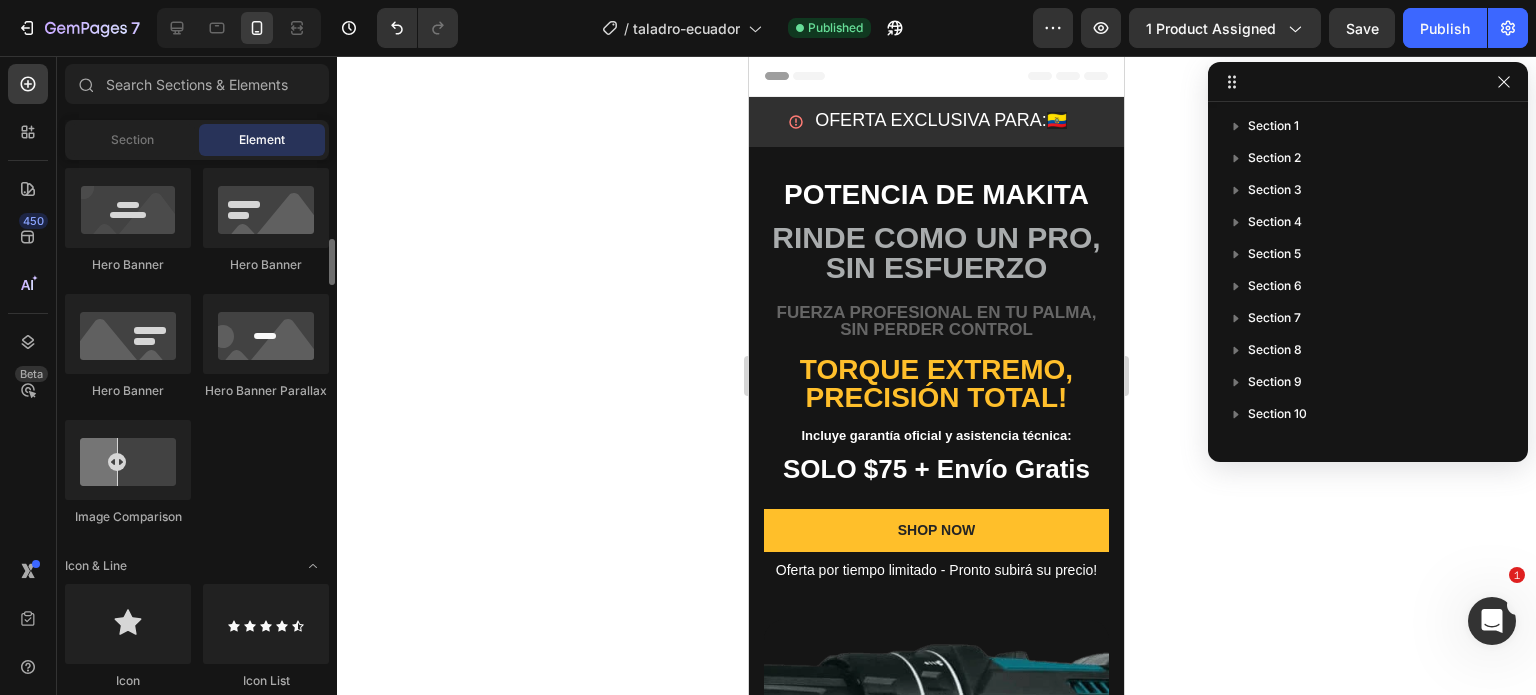scroll, scrollTop: 47, scrollLeft: 0, axis: vertical 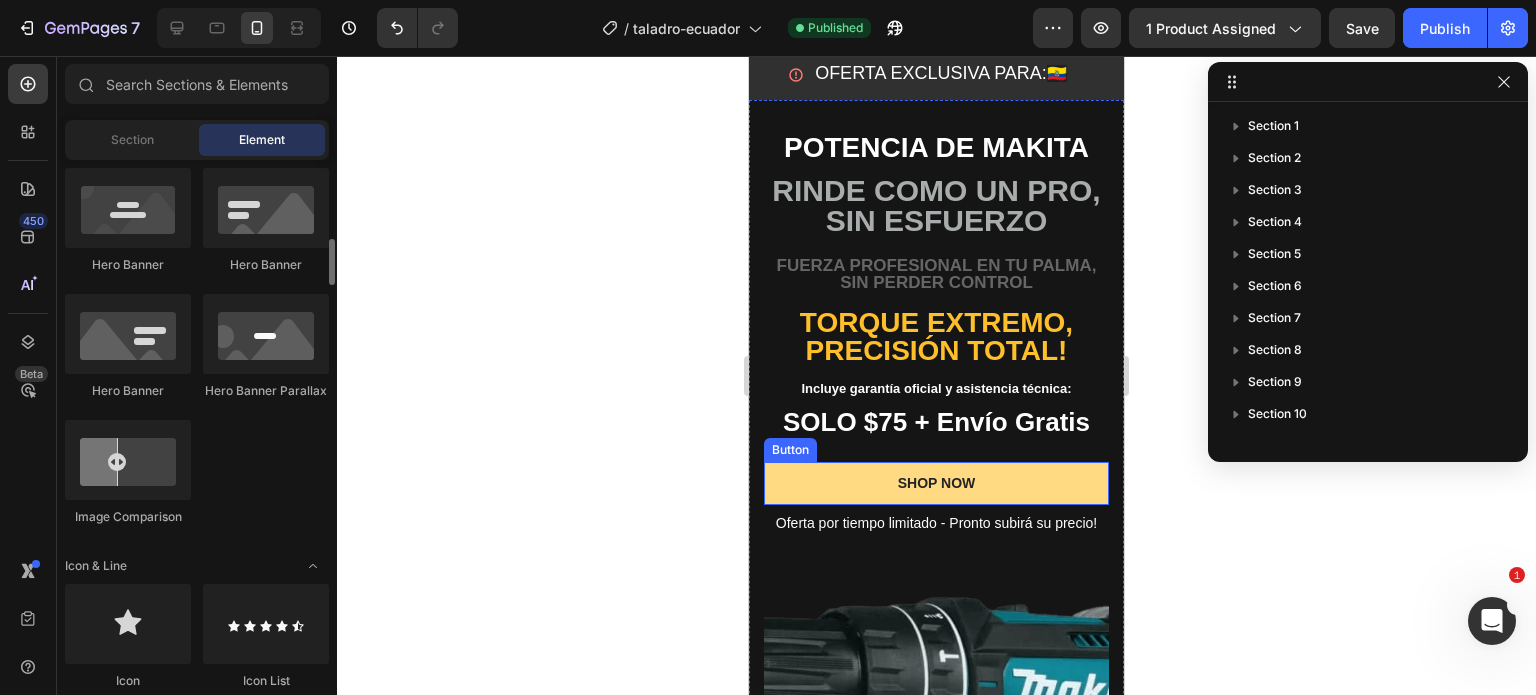 click on "SHOP NOW" at bounding box center [936, 483] 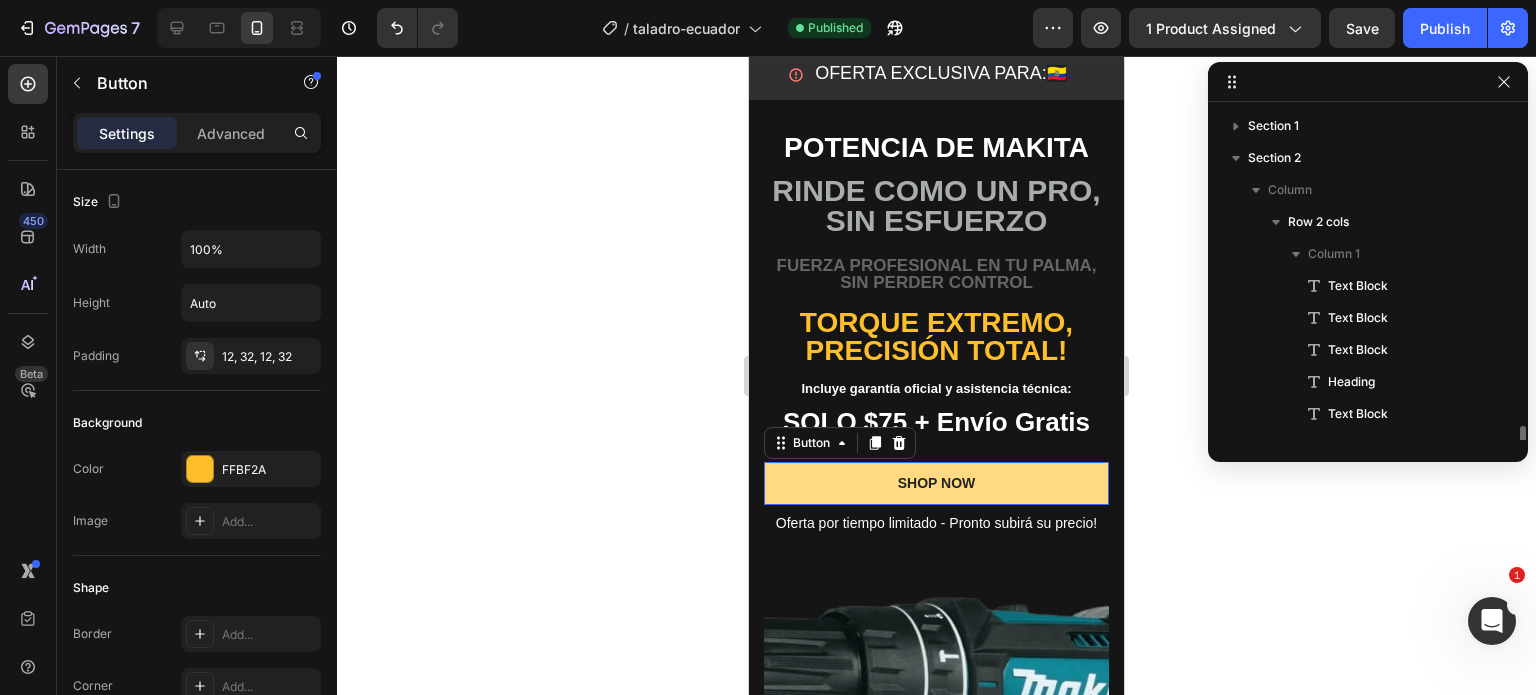 scroll, scrollTop: 218, scrollLeft: 0, axis: vertical 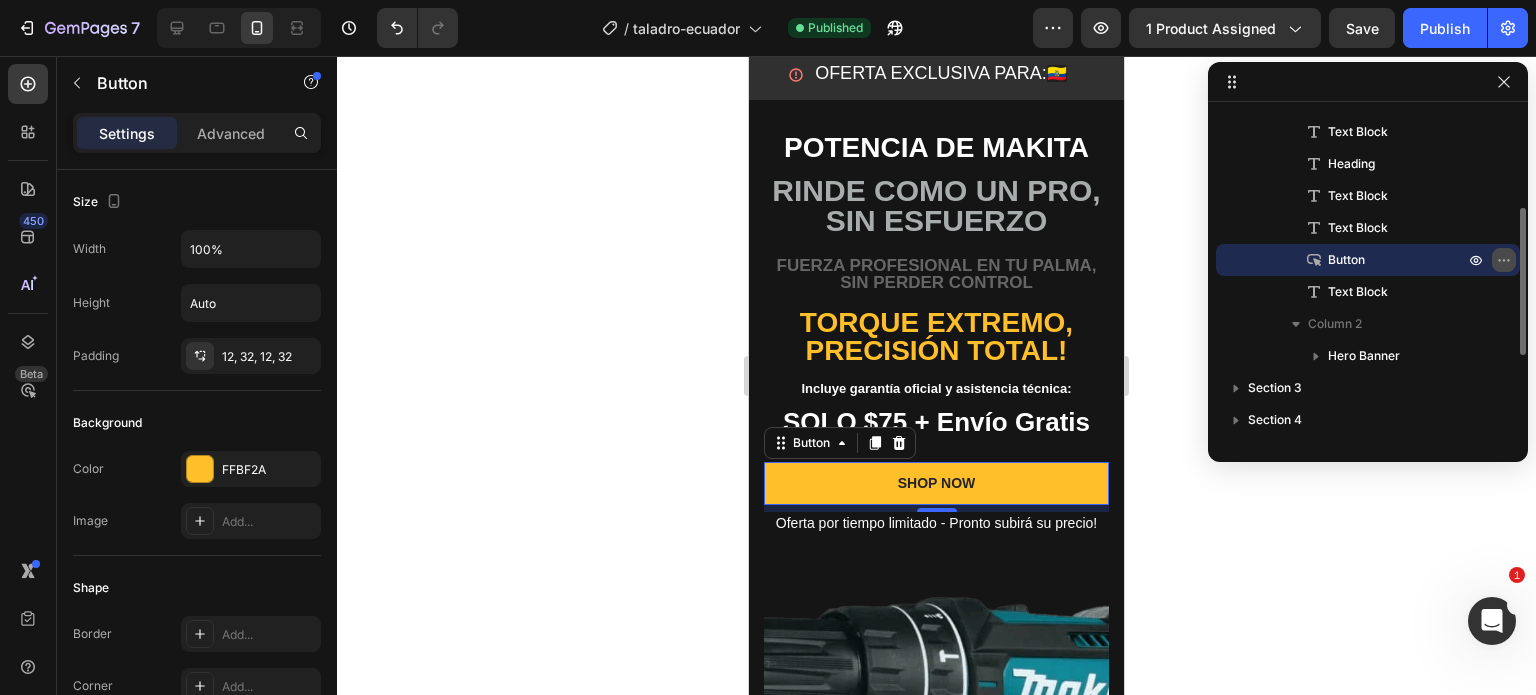 click 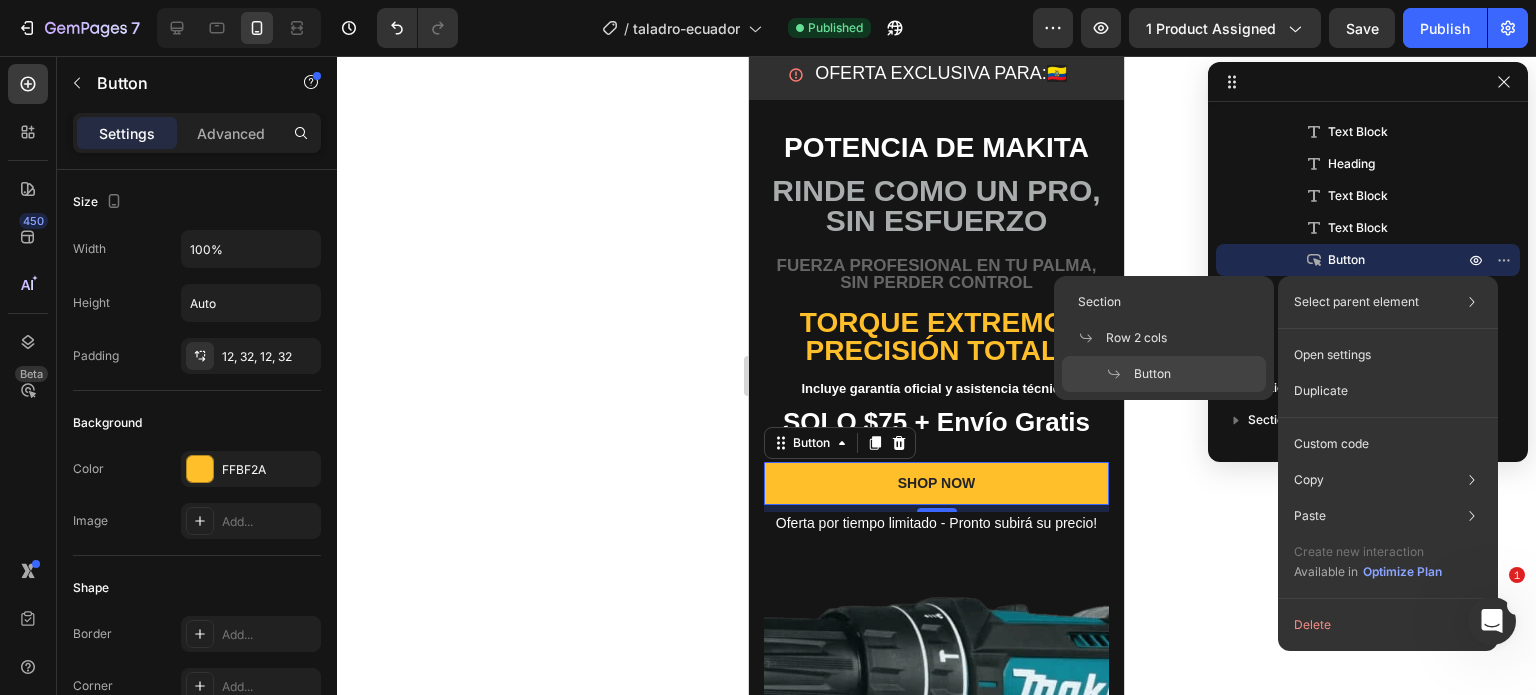 click on "Select parent element" at bounding box center (1356, 302) 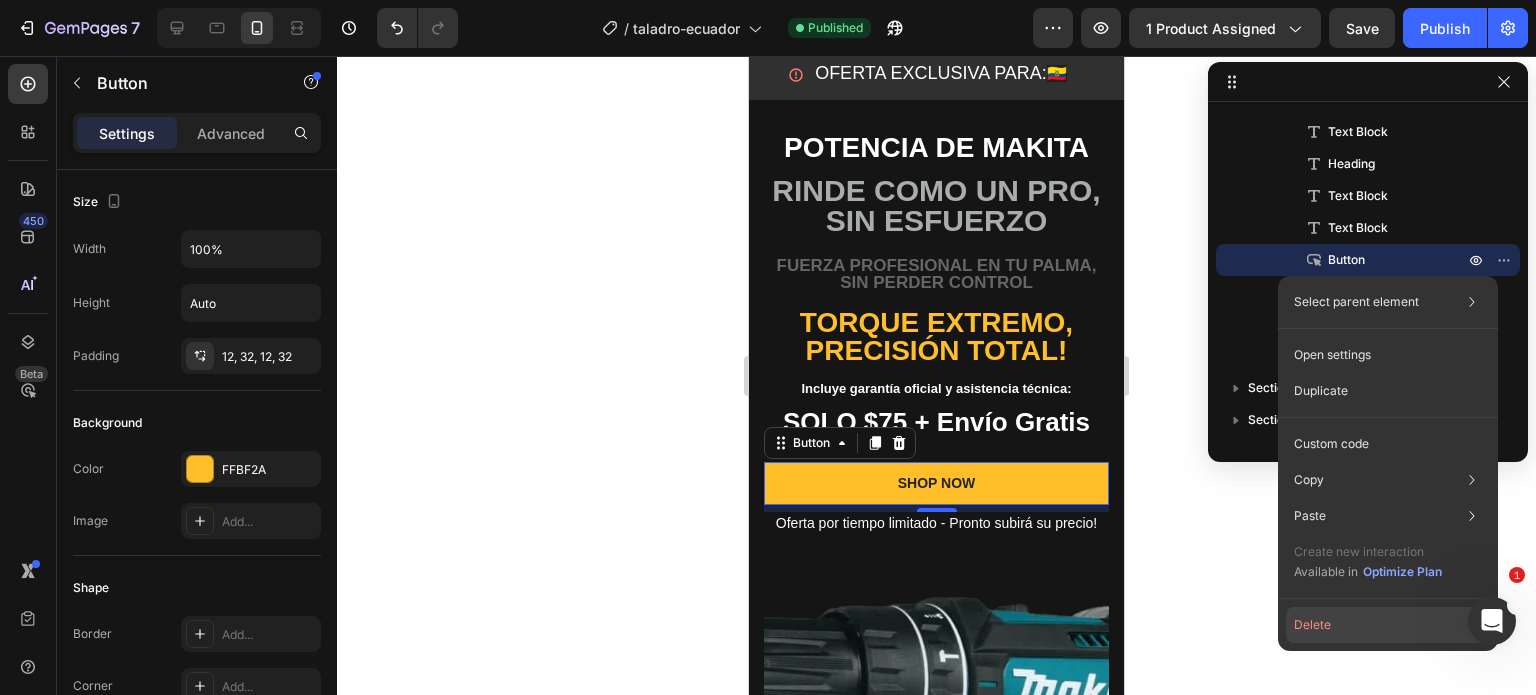 click on "Delete" 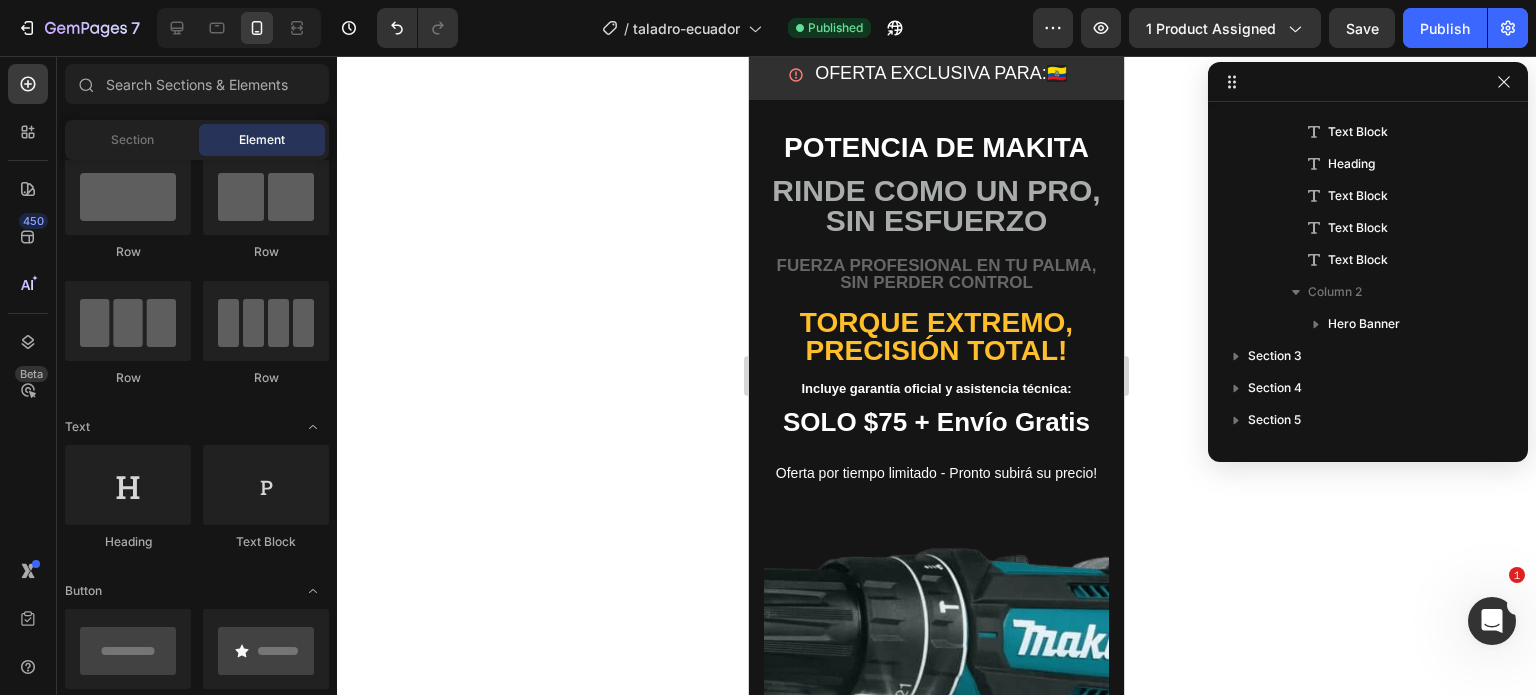 scroll, scrollTop: 0, scrollLeft: 0, axis: both 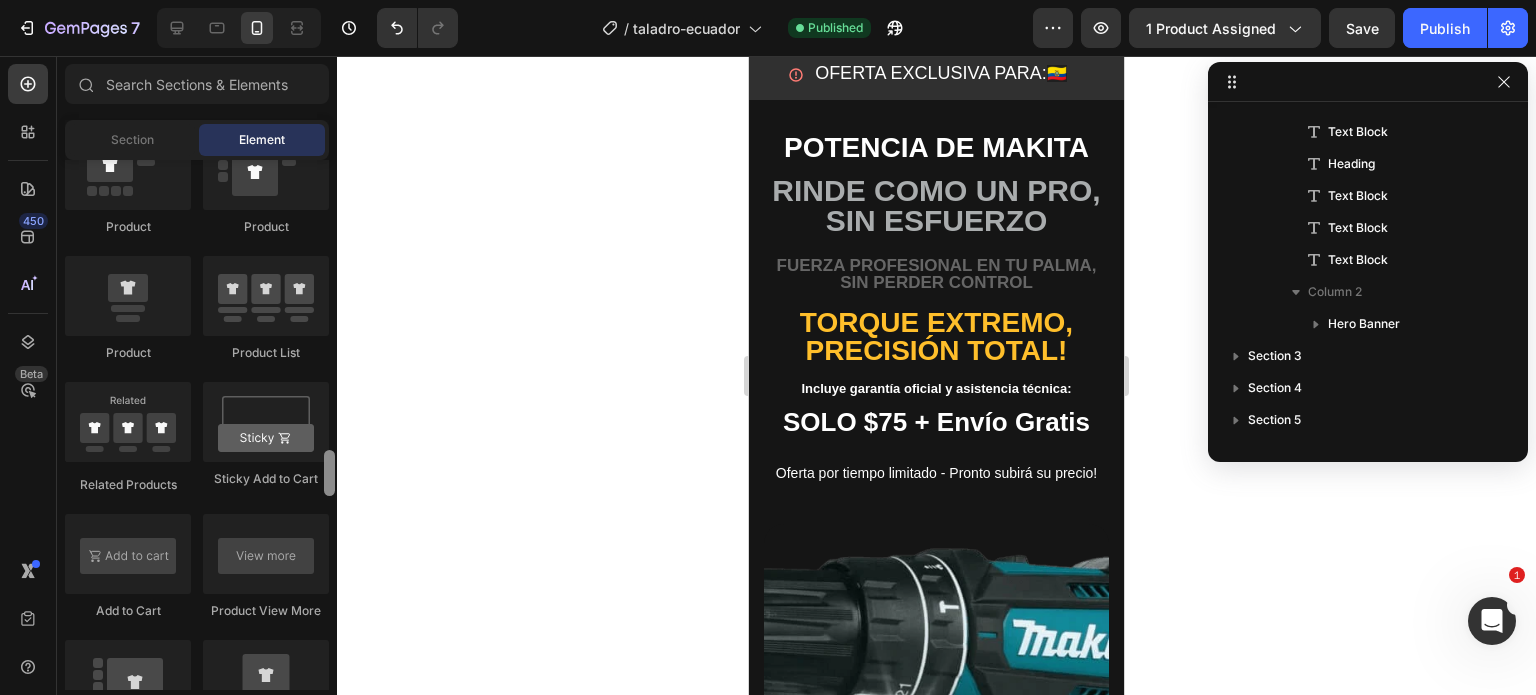 drag, startPoint x: 328, startPoint y: 258, endPoint x: 328, endPoint y: 407, distance: 149 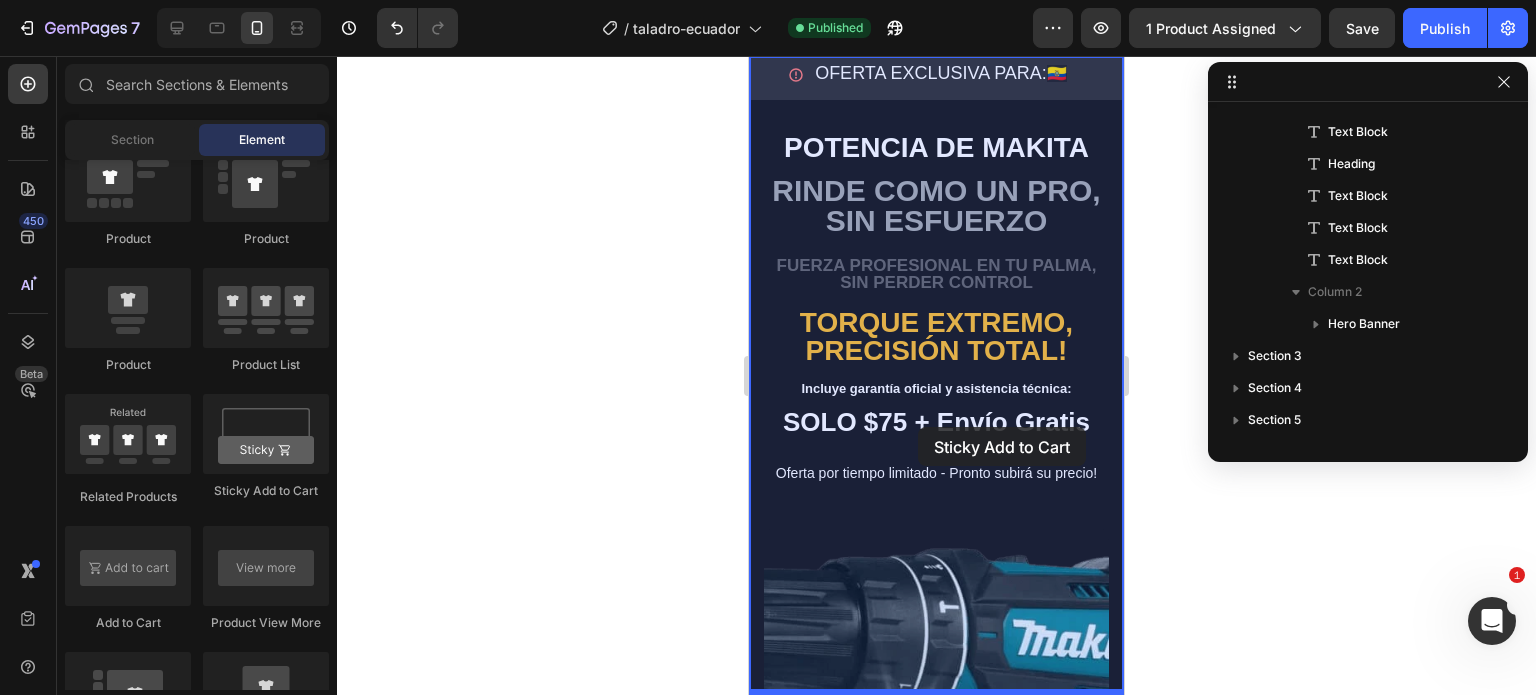 drag, startPoint x: 1045, startPoint y: 489, endPoint x: 918, endPoint y: 427, distance: 141.32587 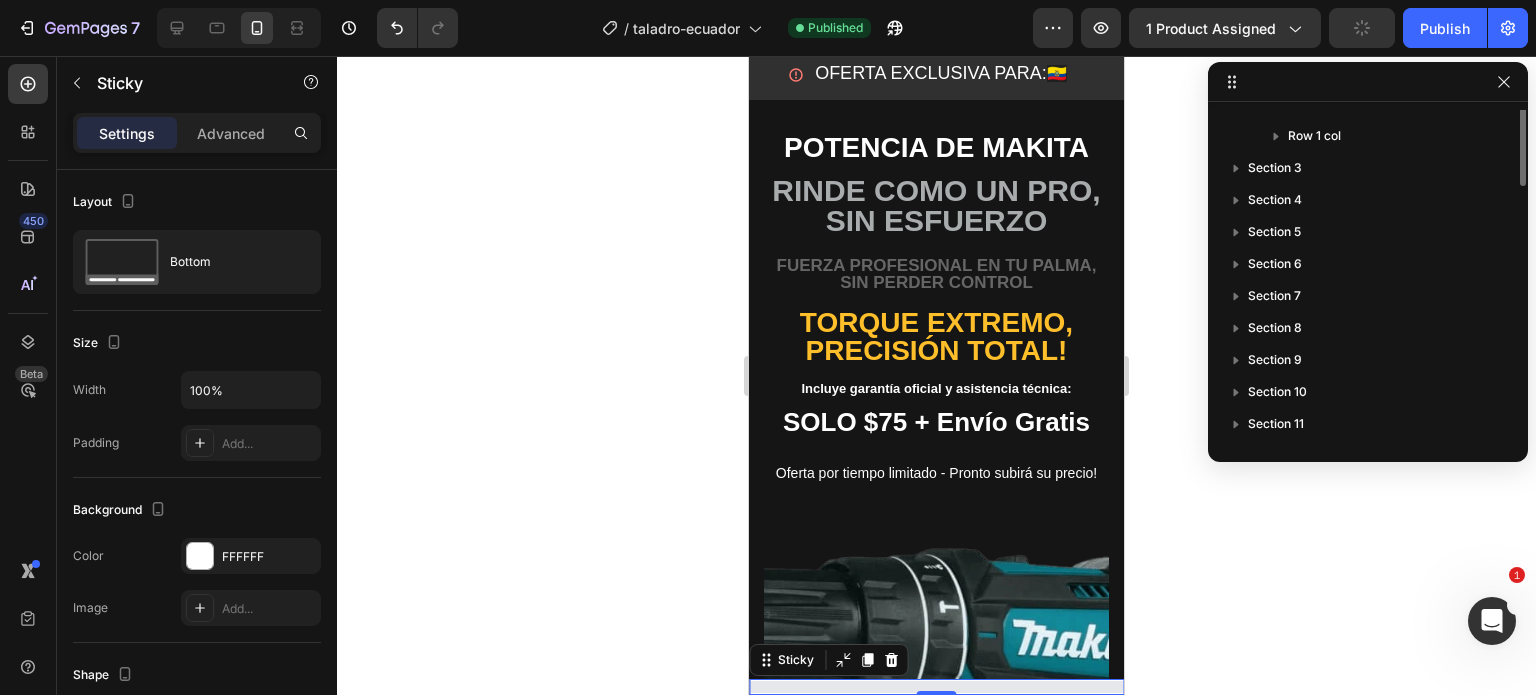 scroll, scrollTop: 0, scrollLeft: 0, axis: both 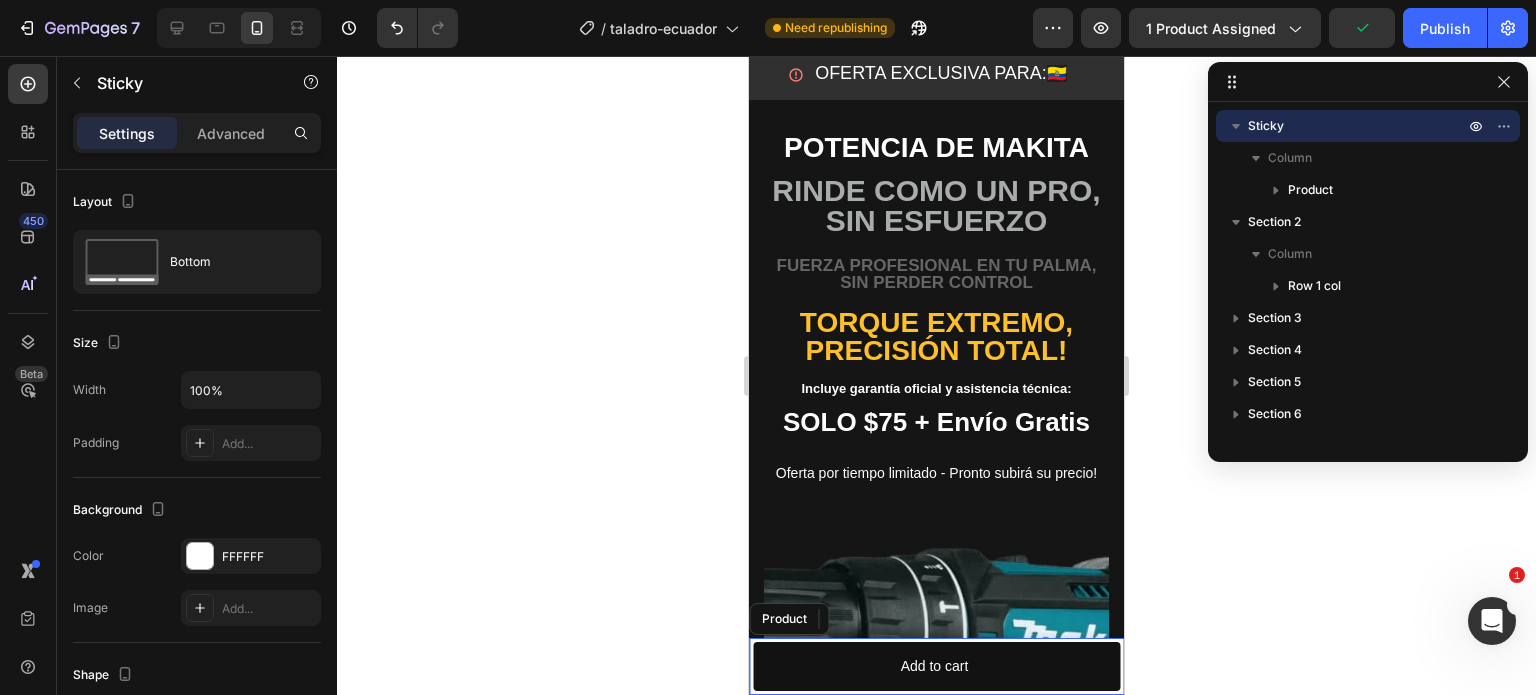 click 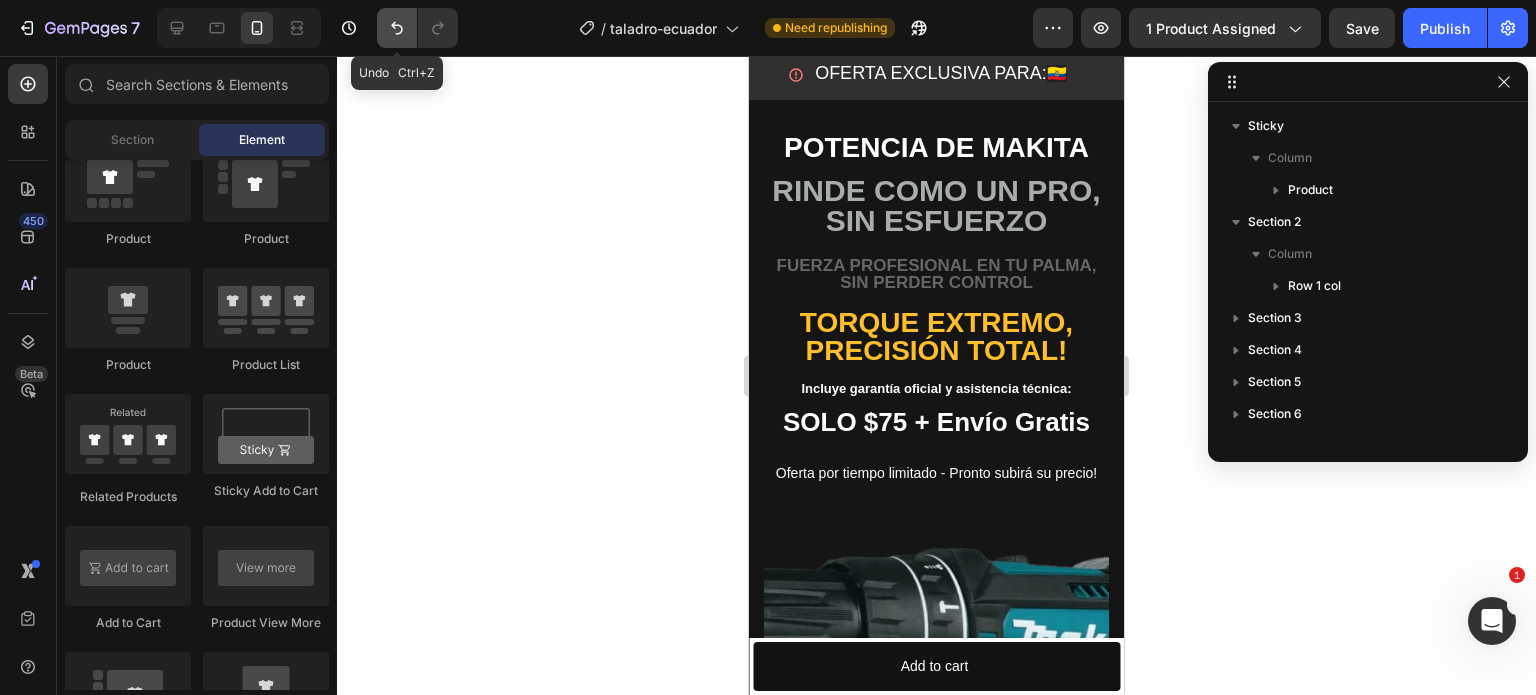 click 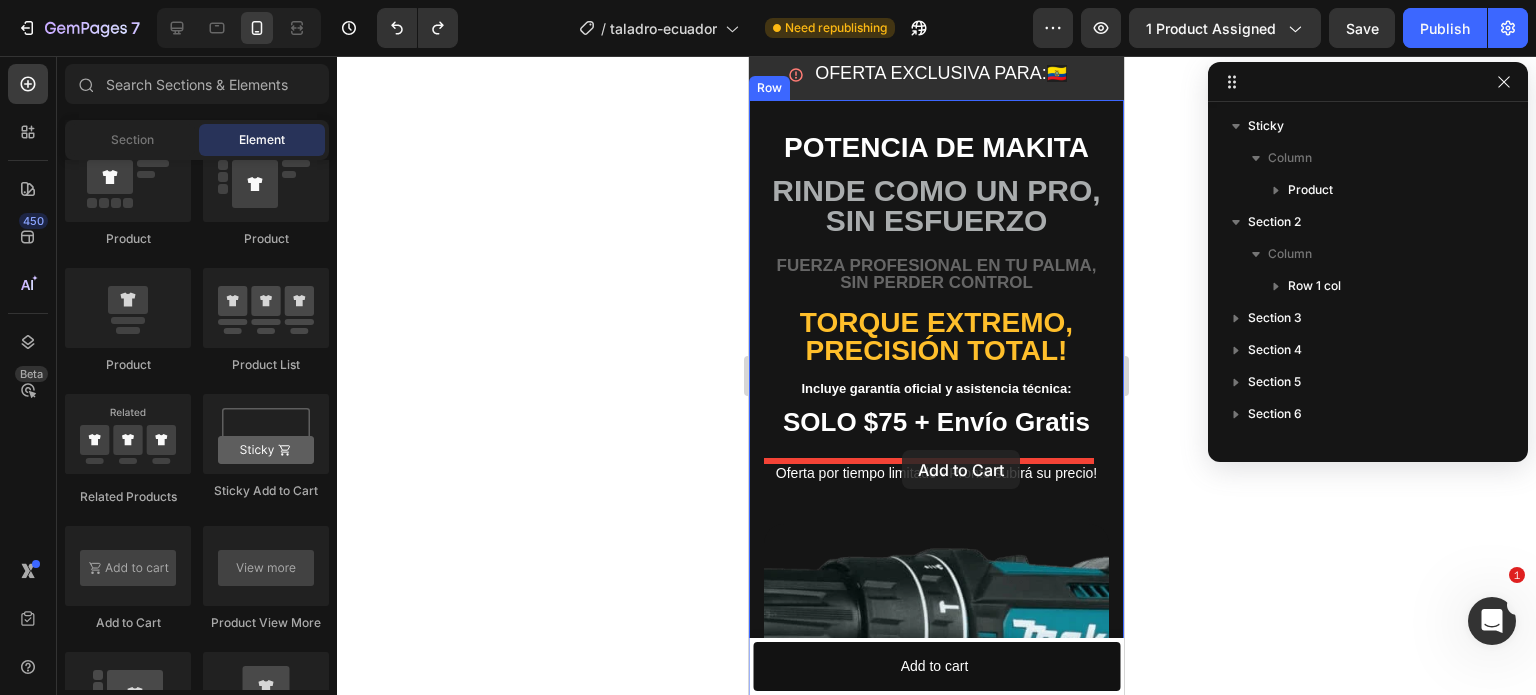 drag, startPoint x: 1487, startPoint y: 584, endPoint x: 902, endPoint y: 450, distance: 600.1508 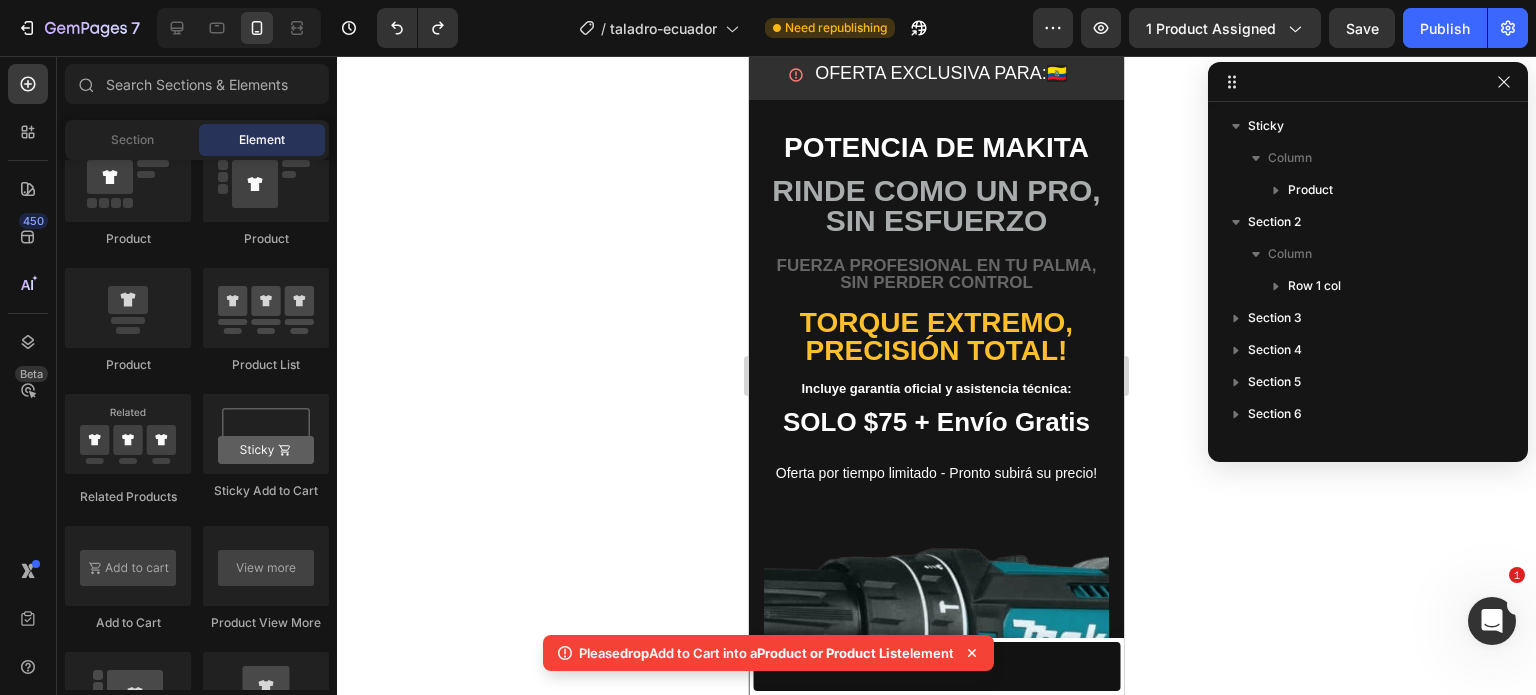 click 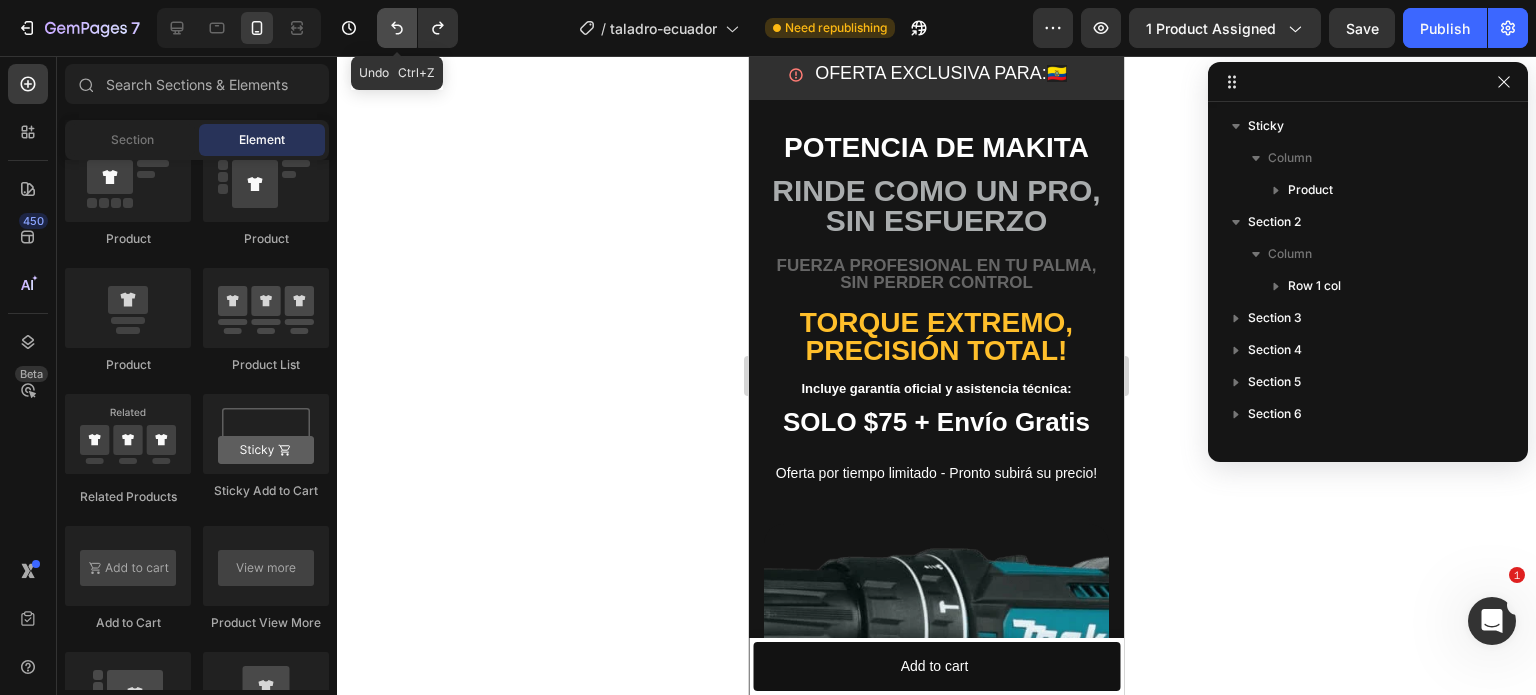 click 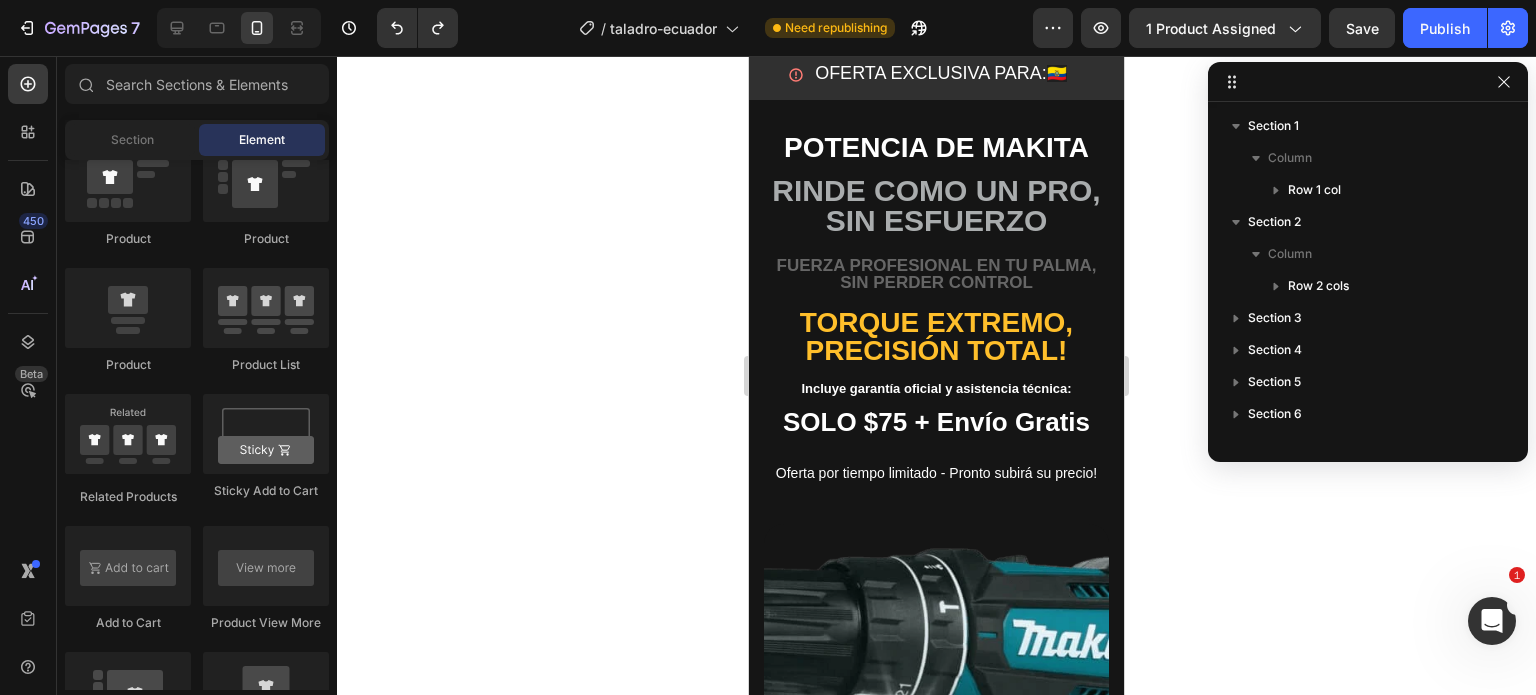 drag, startPoint x: 1492, startPoint y: 606, endPoint x: 1485, endPoint y: 622, distance: 17.464249 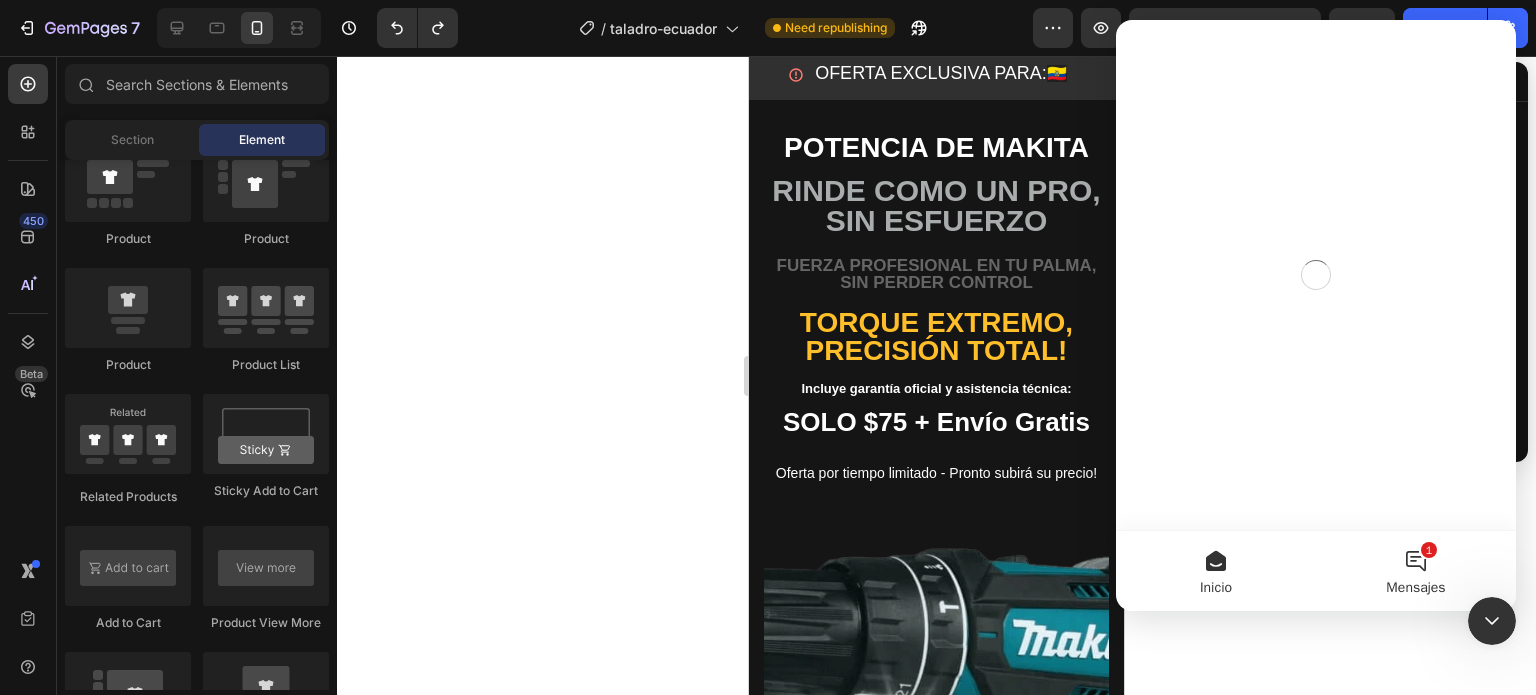 scroll, scrollTop: 0, scrollLeft: 0, axis: both 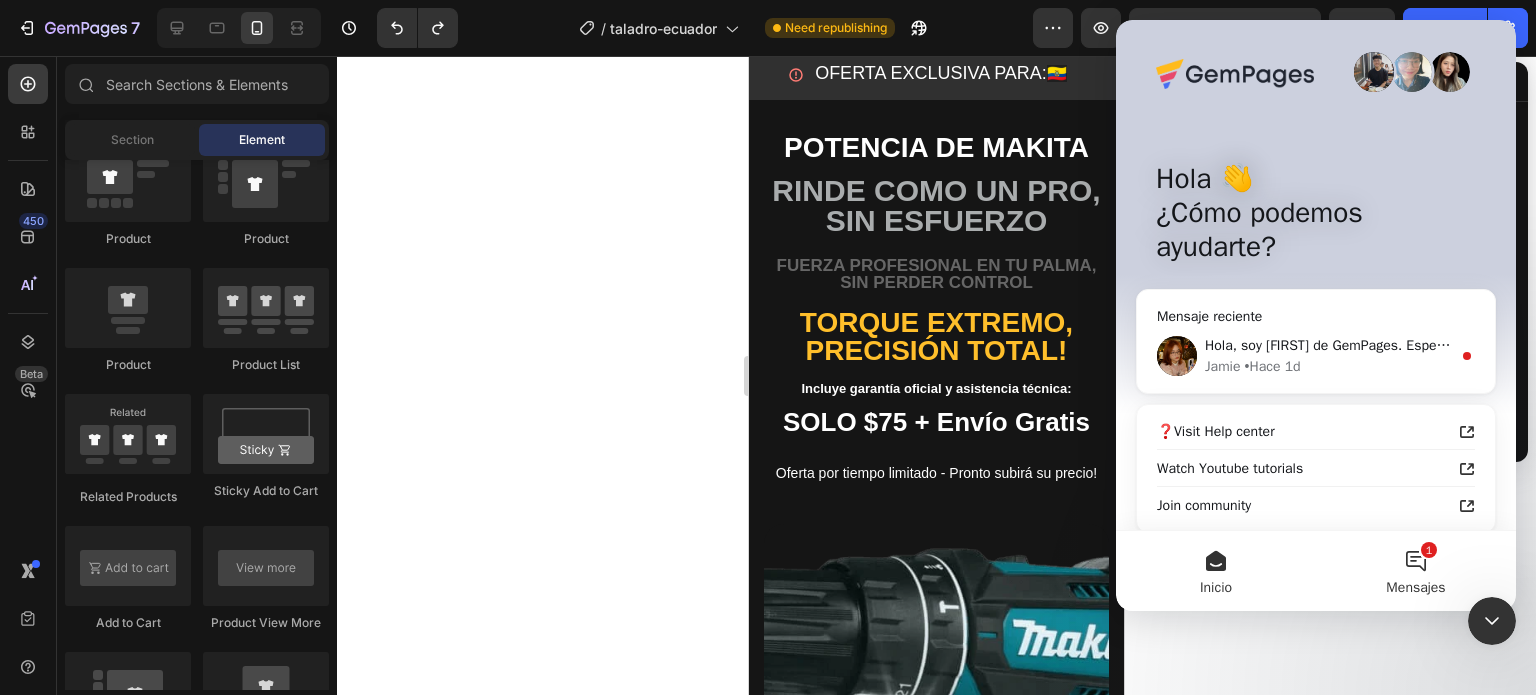 click on "1 Mensajes" at bounding box center [1416, 571] 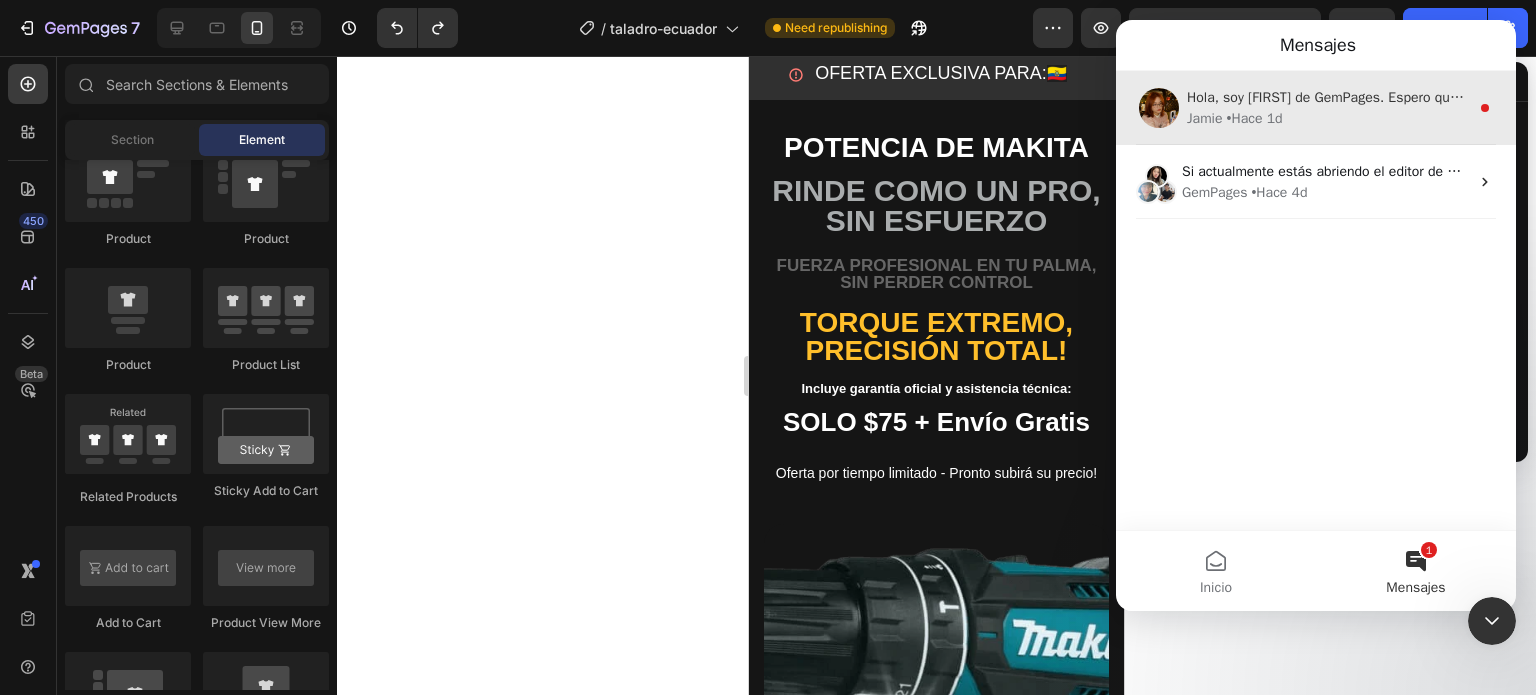 click on "•  Hace 1d" at bounding box center (1255, 118) 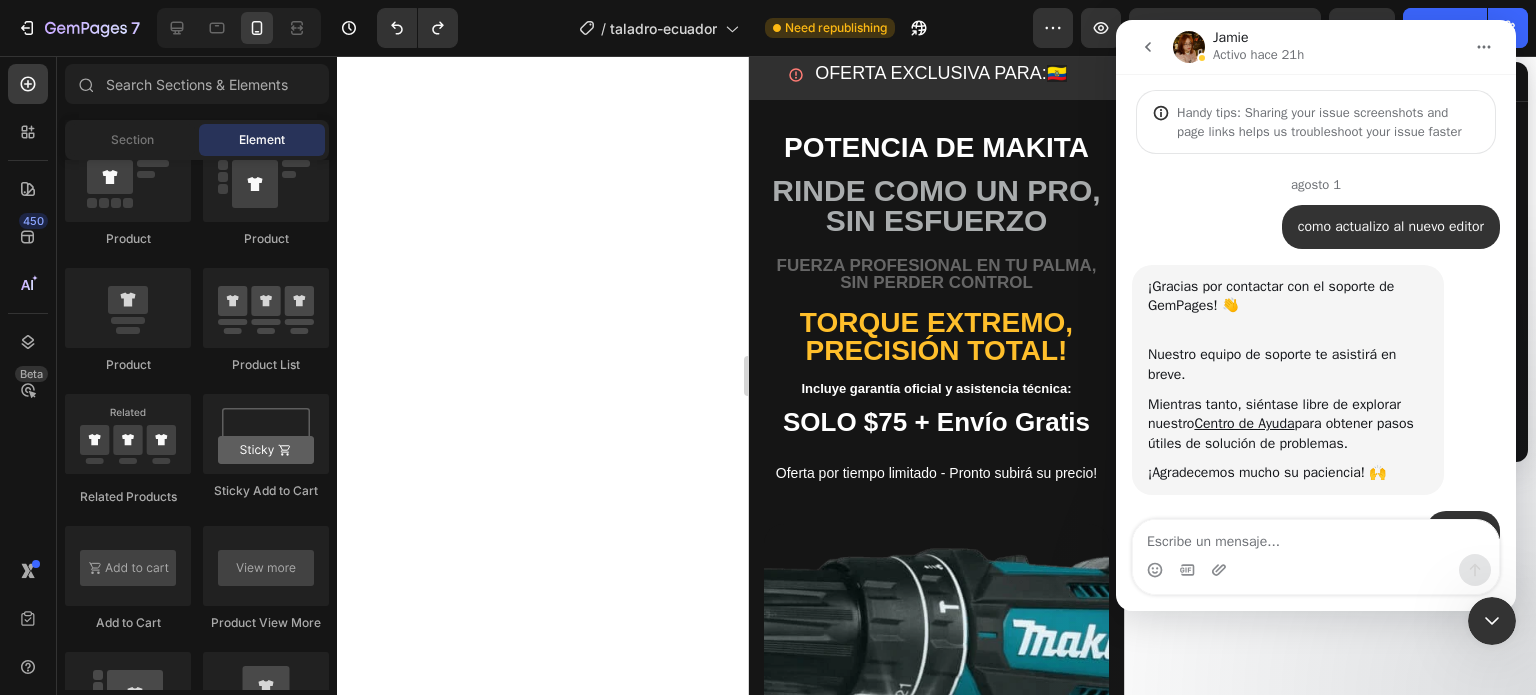 scroll, scrollTop: 2, scrollLeft: 0, axis: vertical 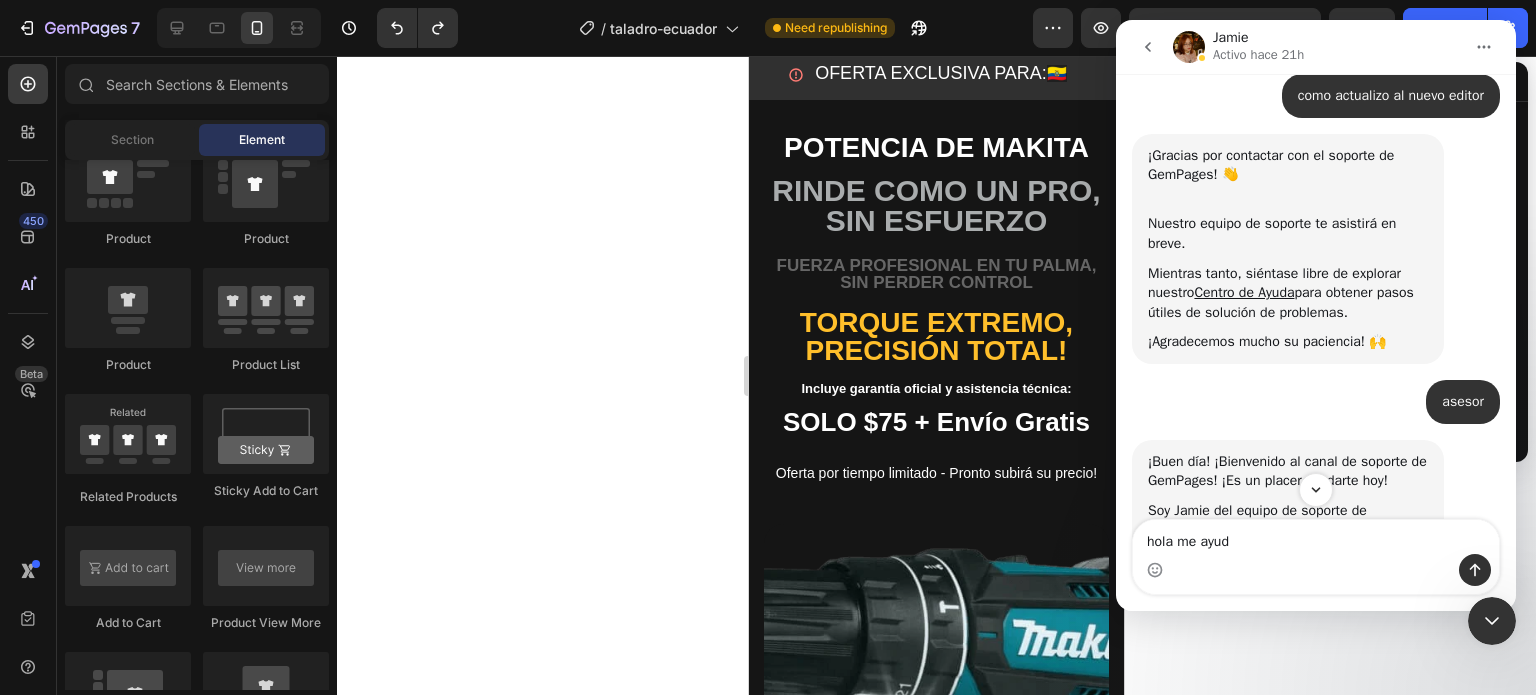 type on "hola me ayuda" 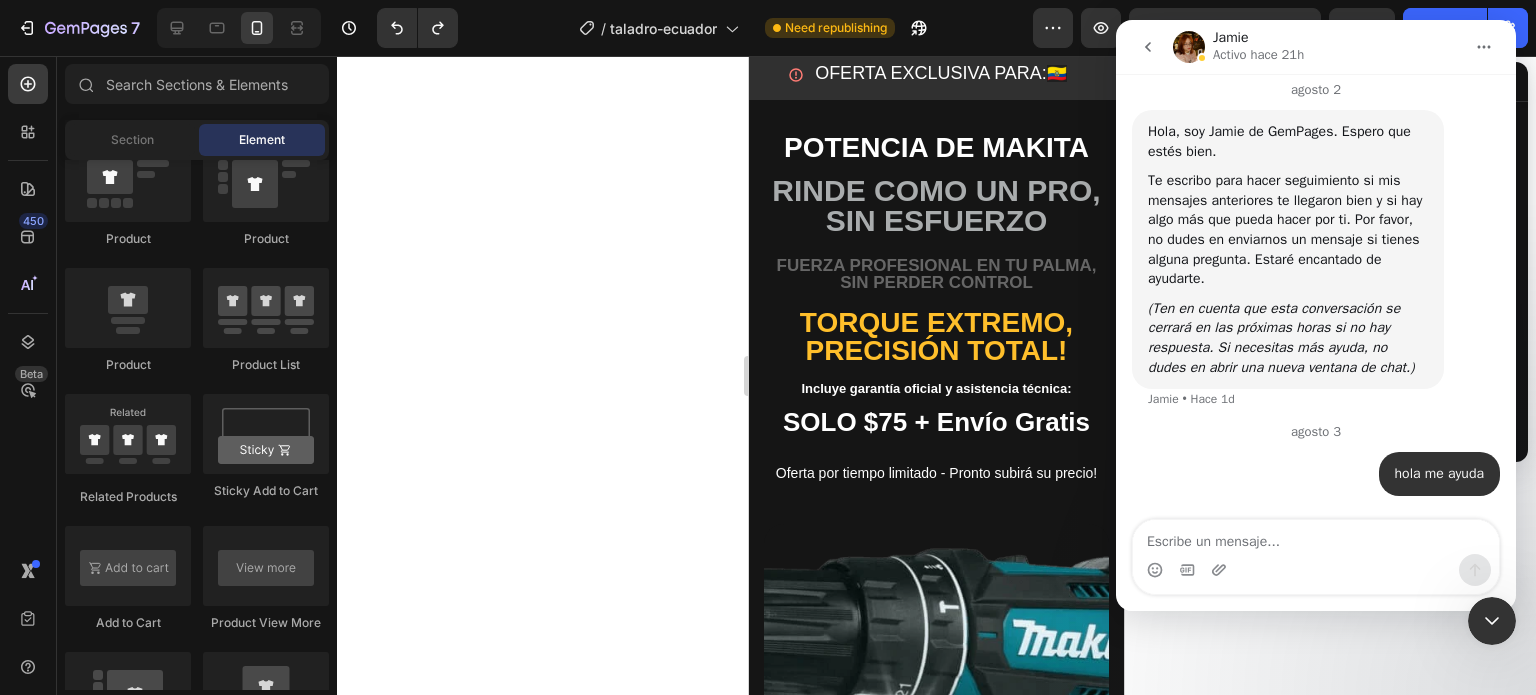 scroll, scrollTop: 1107, scrollLeft: 0, axis: vertical 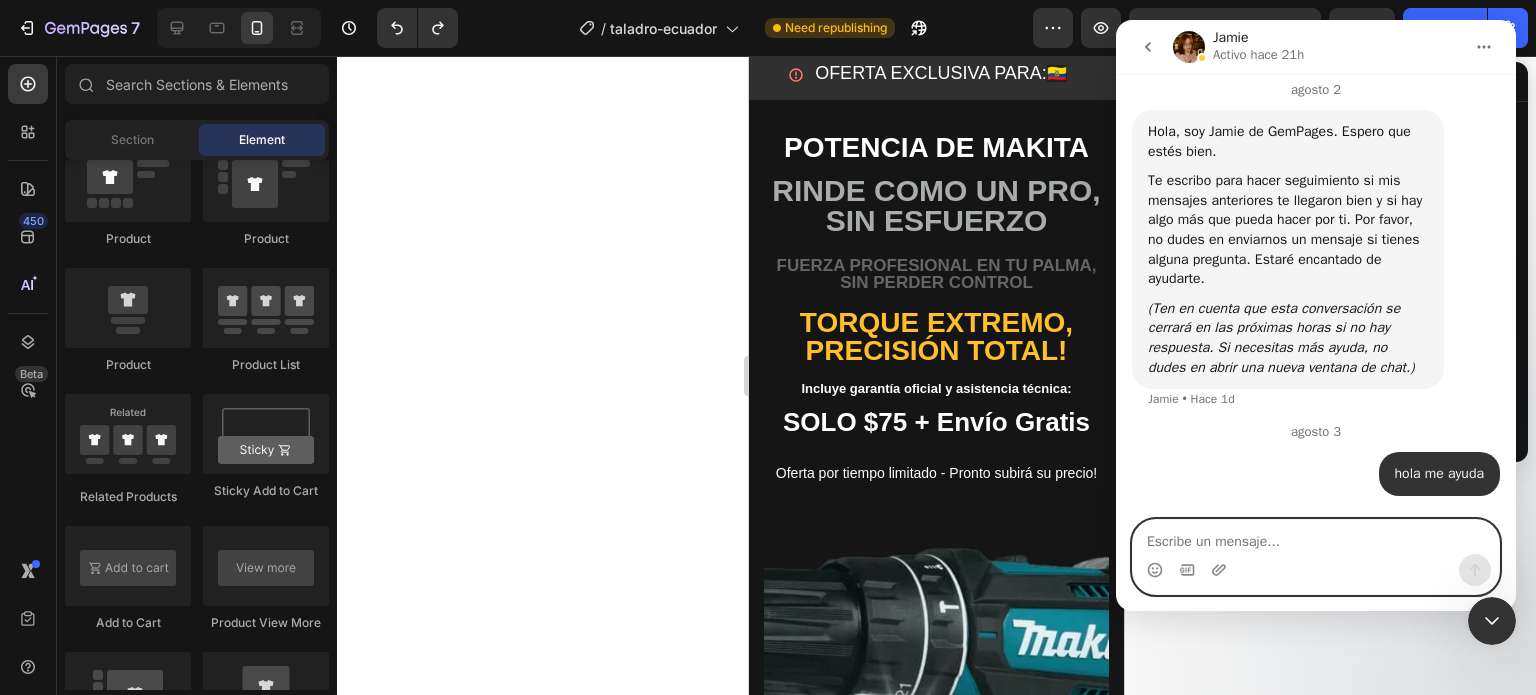 click at bounding box center [1316, 537] 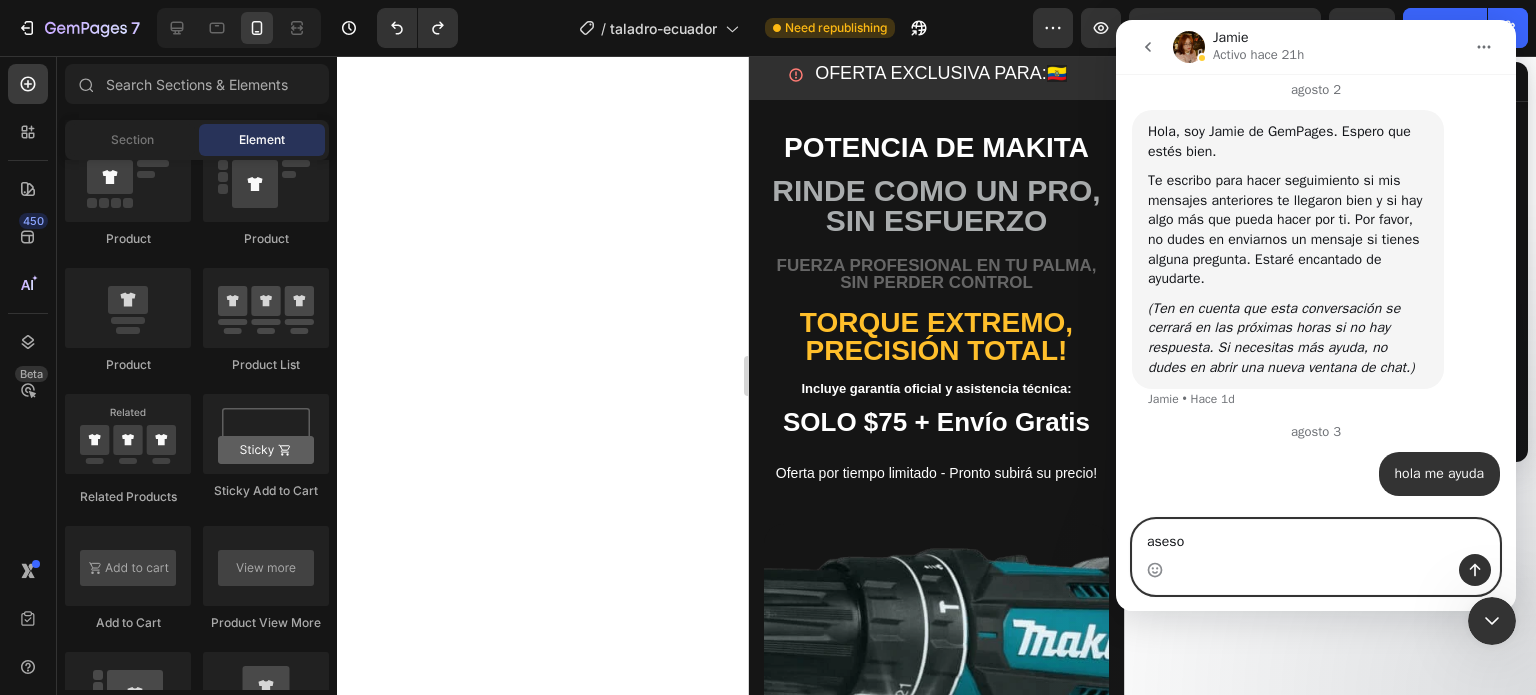 type on "asesor" 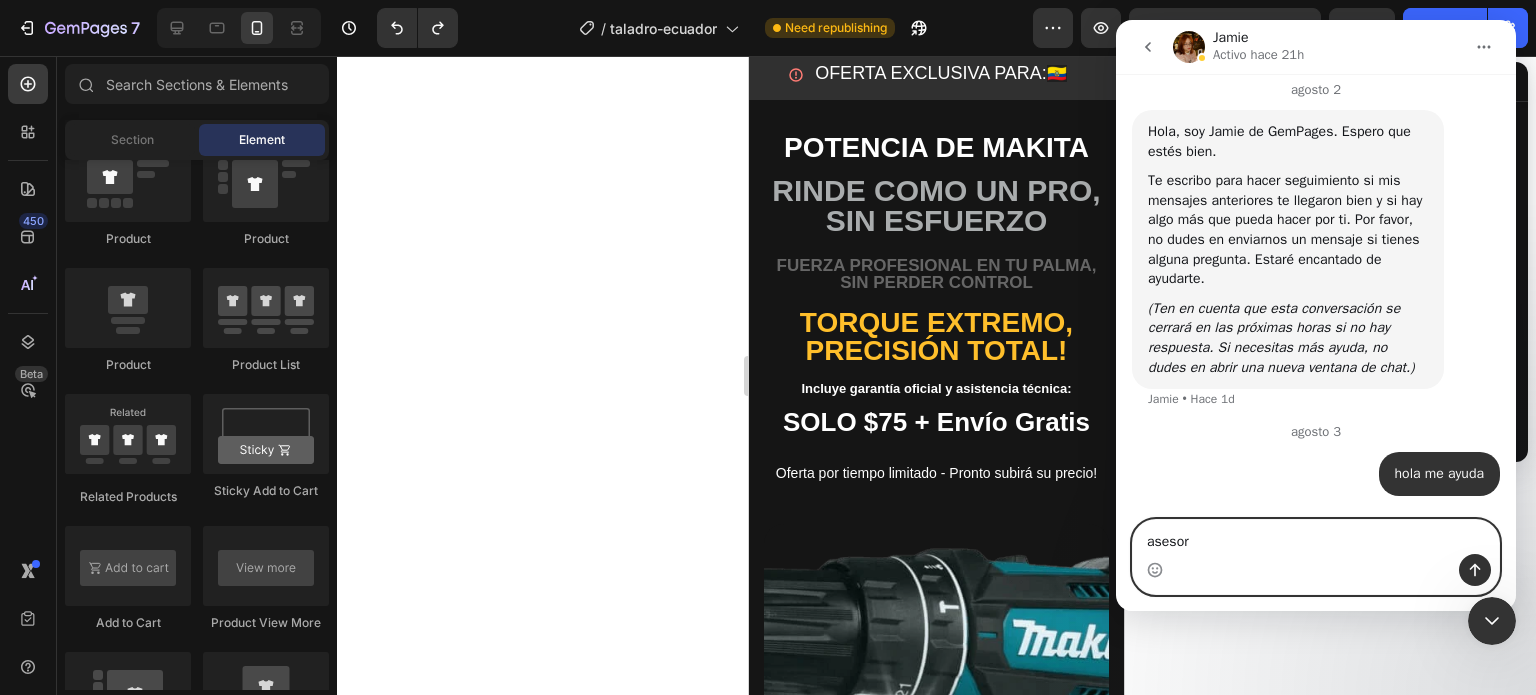 type 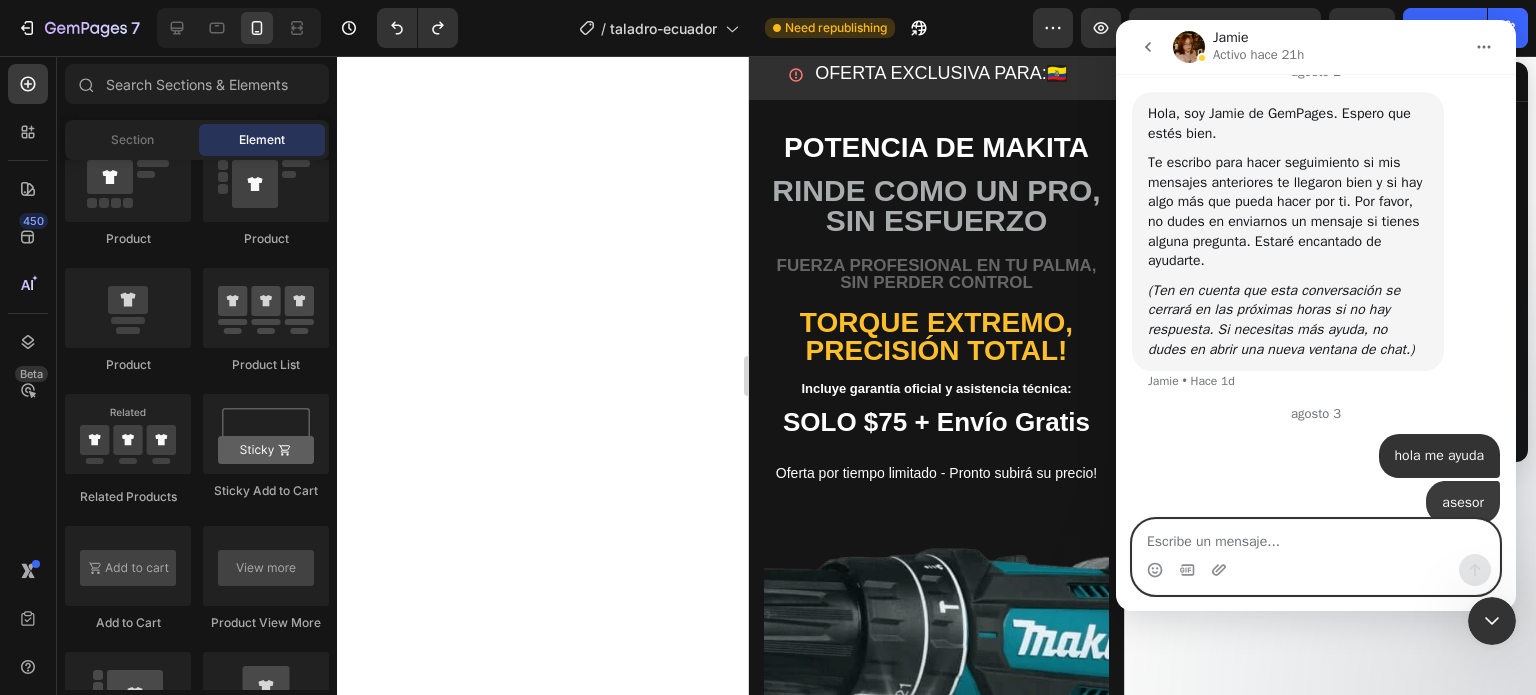 scroll, scrollTop: 1152, scrollLeft: 0, axis: vertical 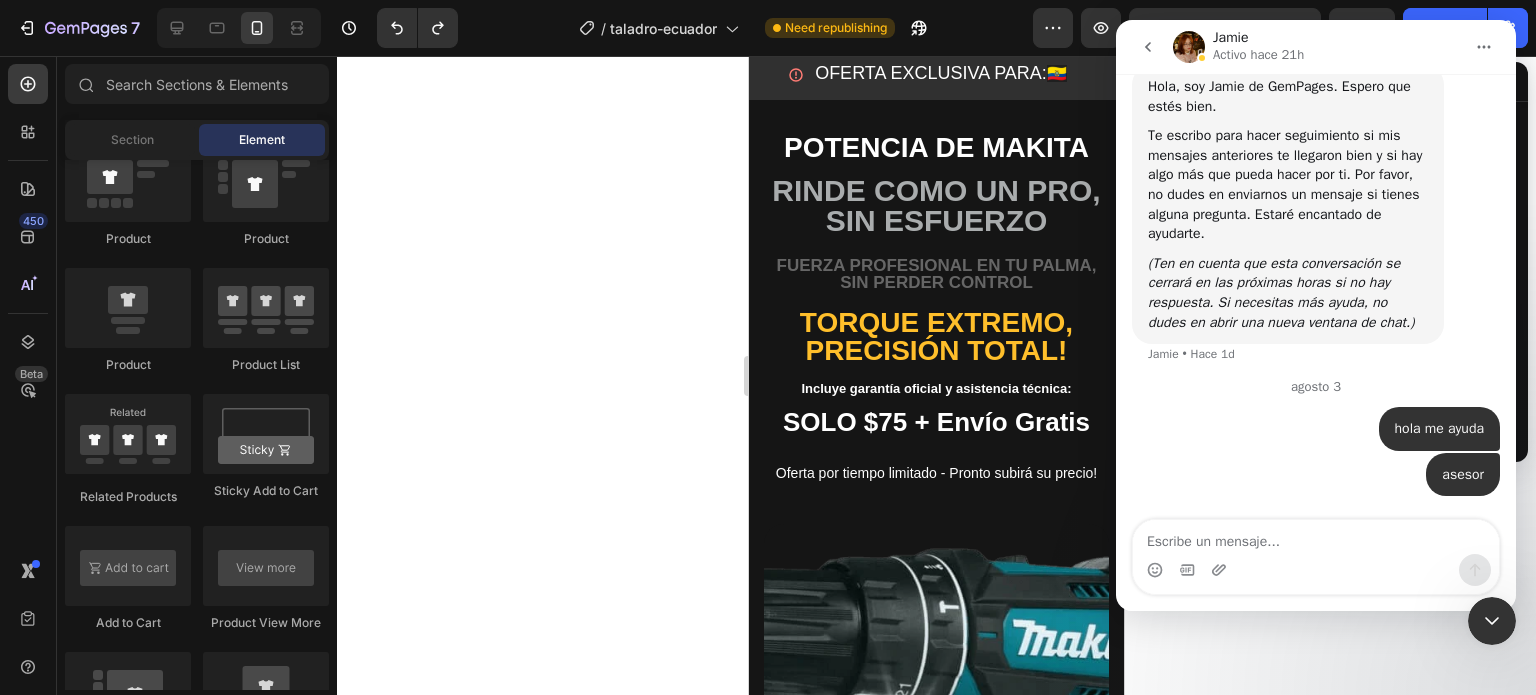 drag, startPoint x: 1480, startPoint y: 618, endPoint x: 2856, endPoint y: 1283, distance: 1528.2673 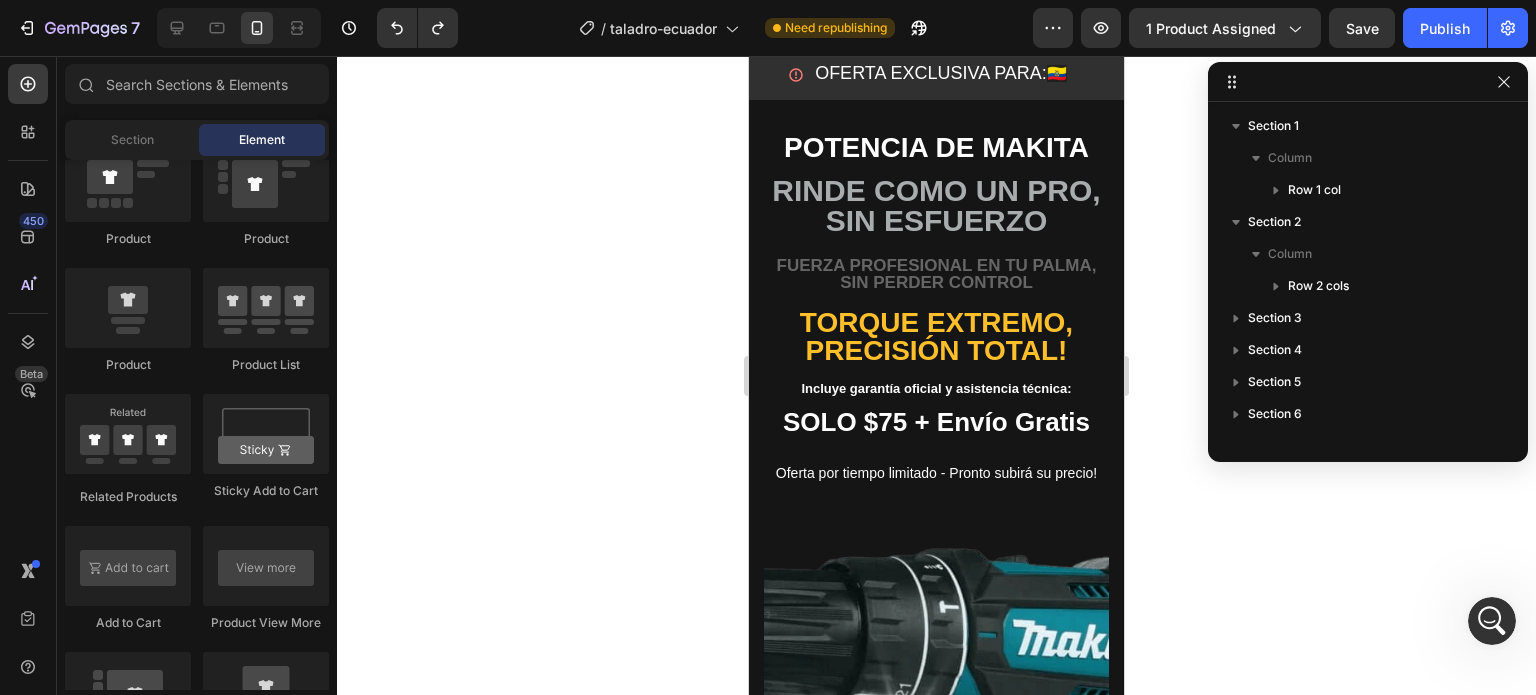scroll, scrollTop: 0, scrollLeft: 0, axis: both 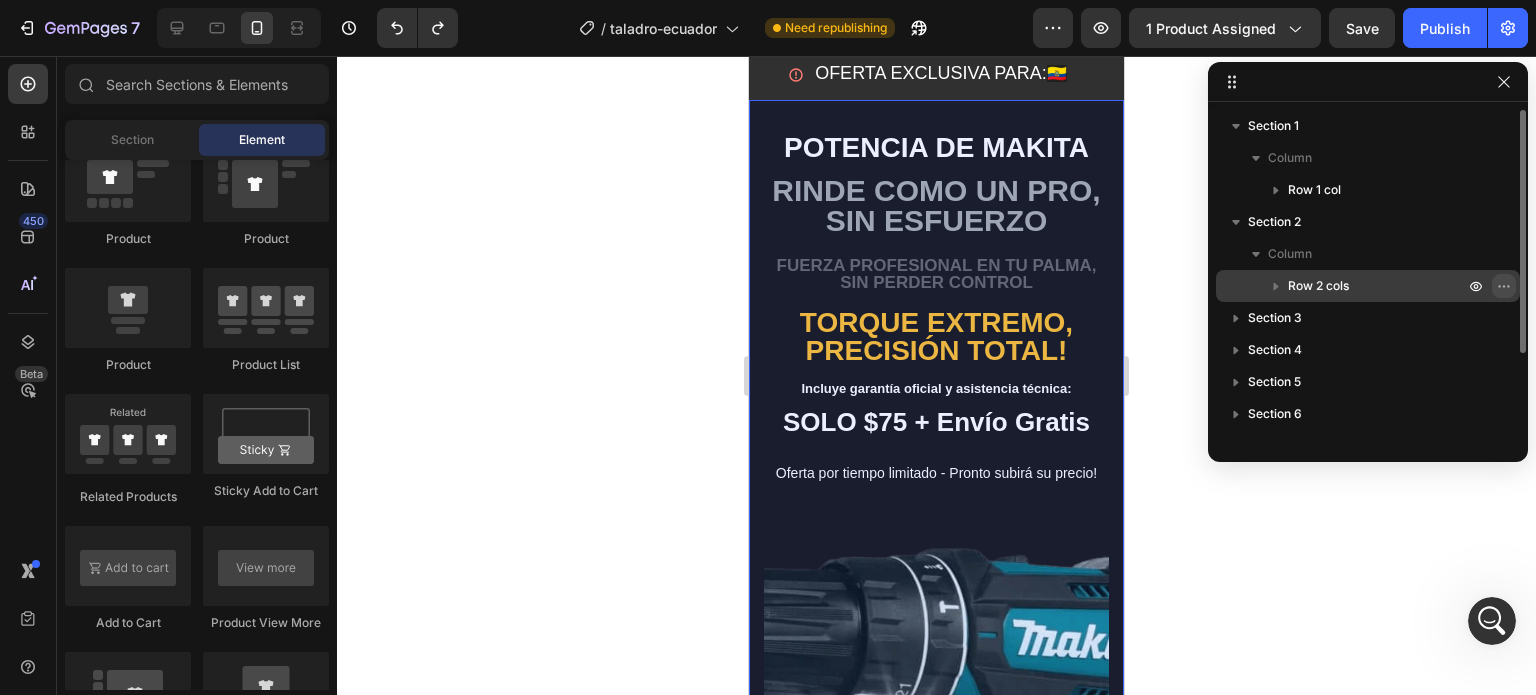 click 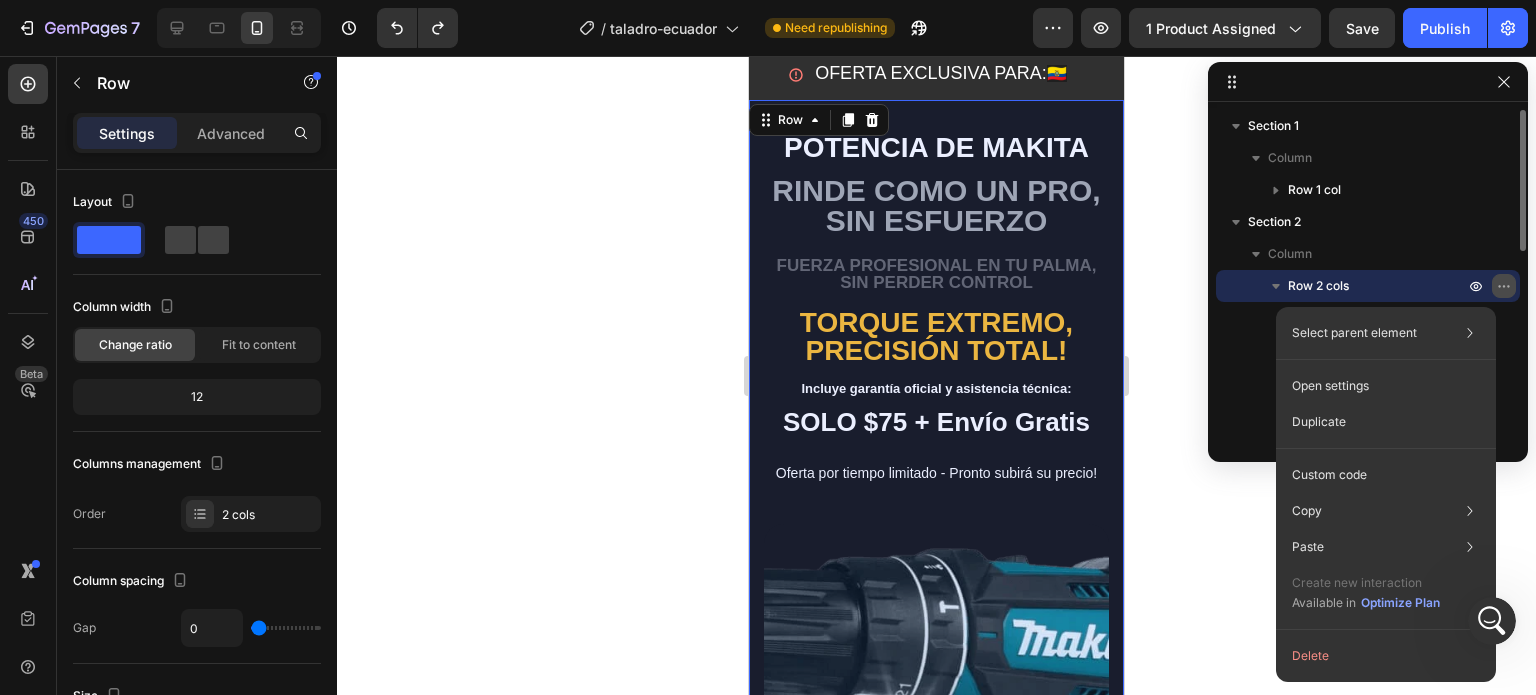 click 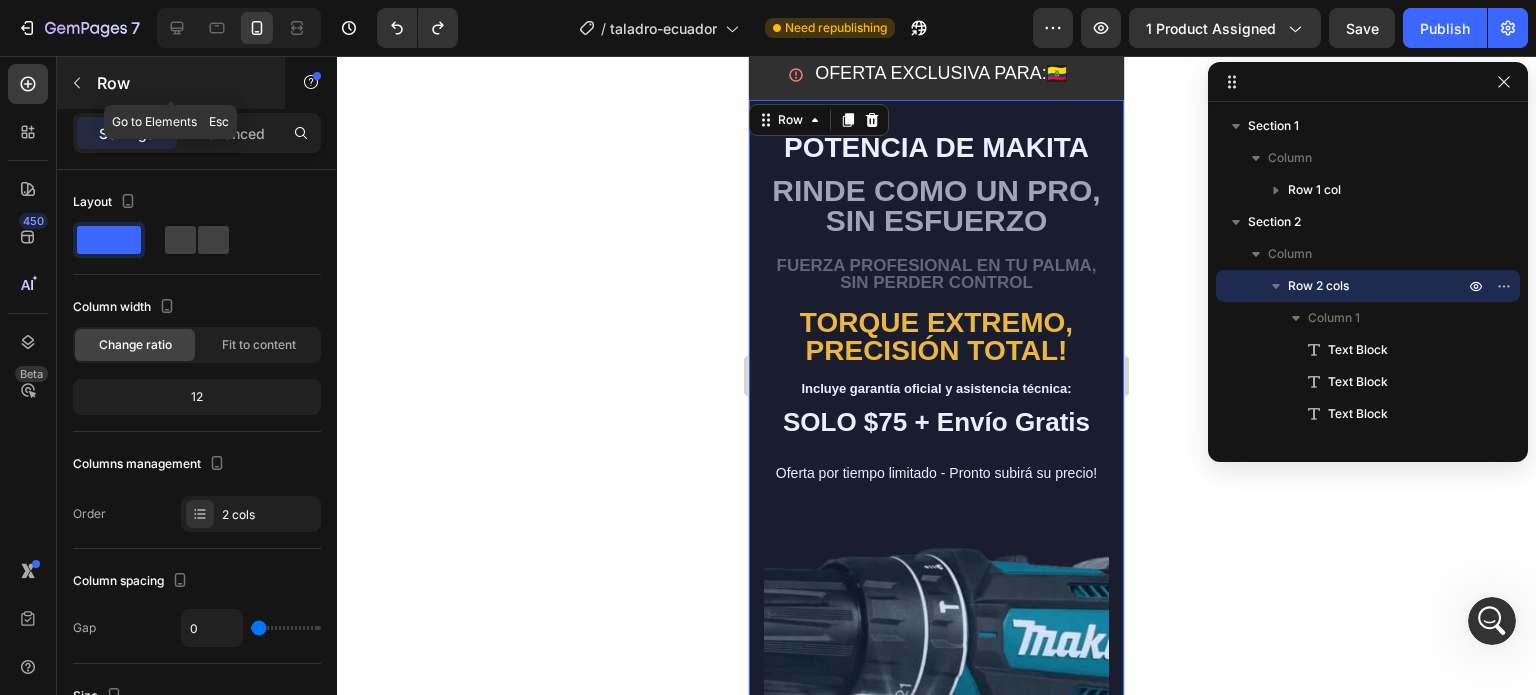 click at bounding box center (77, 83) 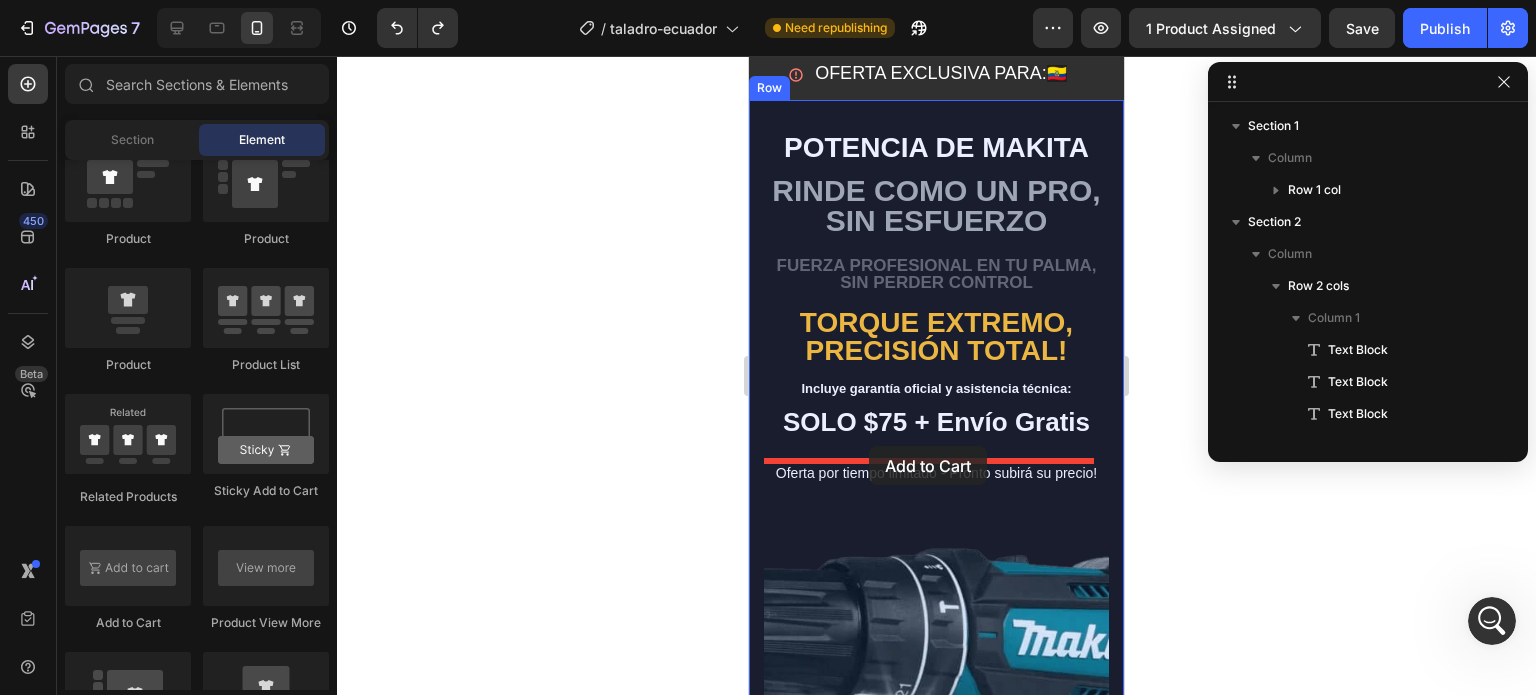 drag, startPoint x: 855, startPoint y: 599, endPoint x: 866, endPoint y: 448, distance: 151.40013 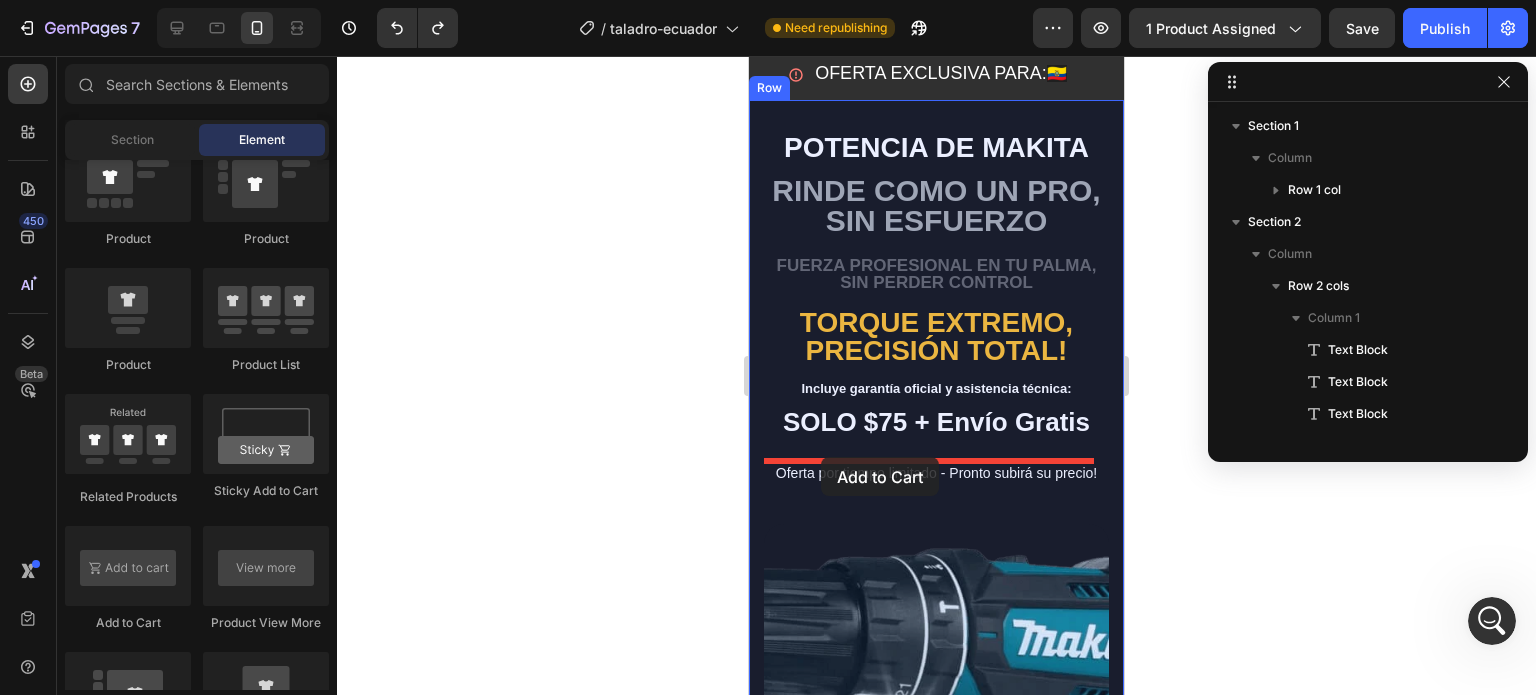 drag, startPoint x: 913, startPoint y: 634, endPoint x: 835, endPoint y: 449, distance: 200.77101 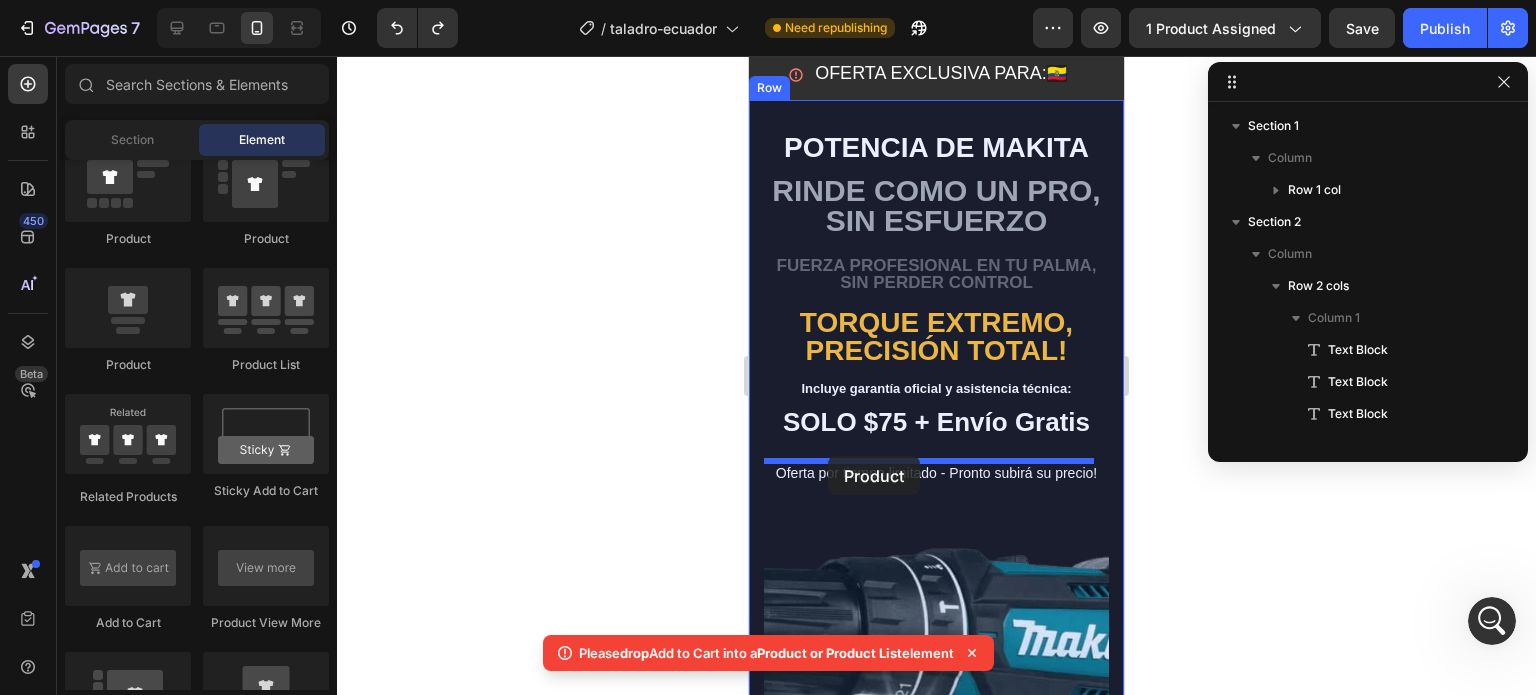 drag, startPoint x: 1413, startPoint y: 458, endPoint x: 1896, endPoint y: 585, distance: 499.41766 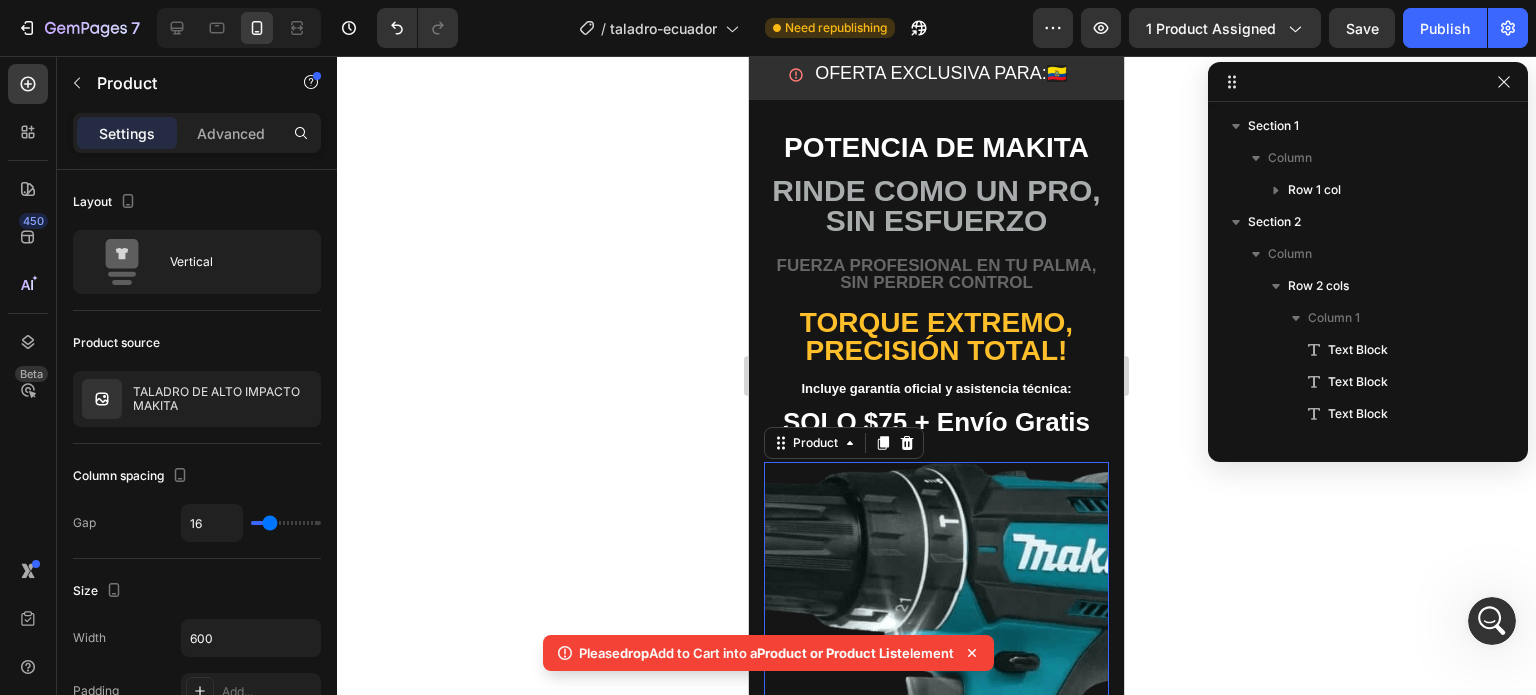 scroll, scrollTop: 282, scrollLeft: 0, axis: vertical 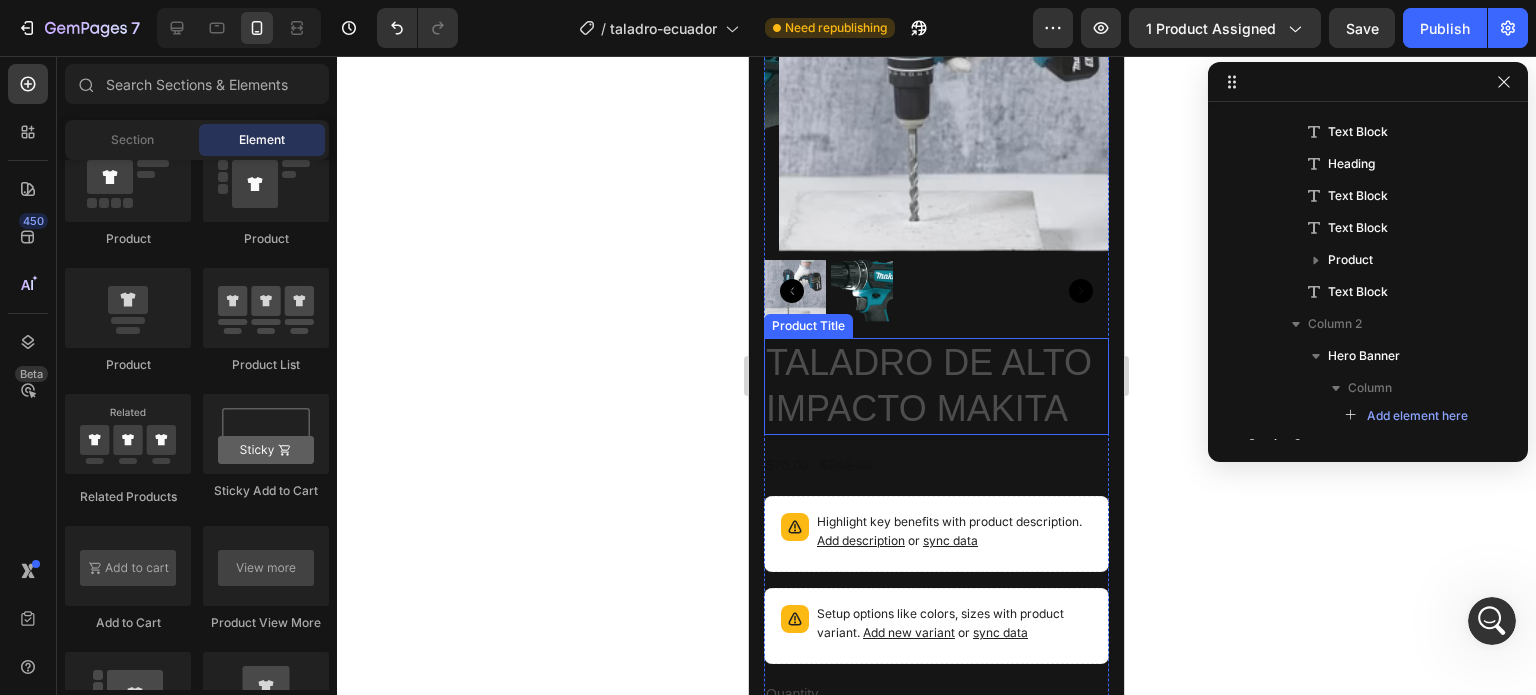 click on "TALADRO DE ALTO IMPACTO MAKITA" at bounding box center (936, 387) 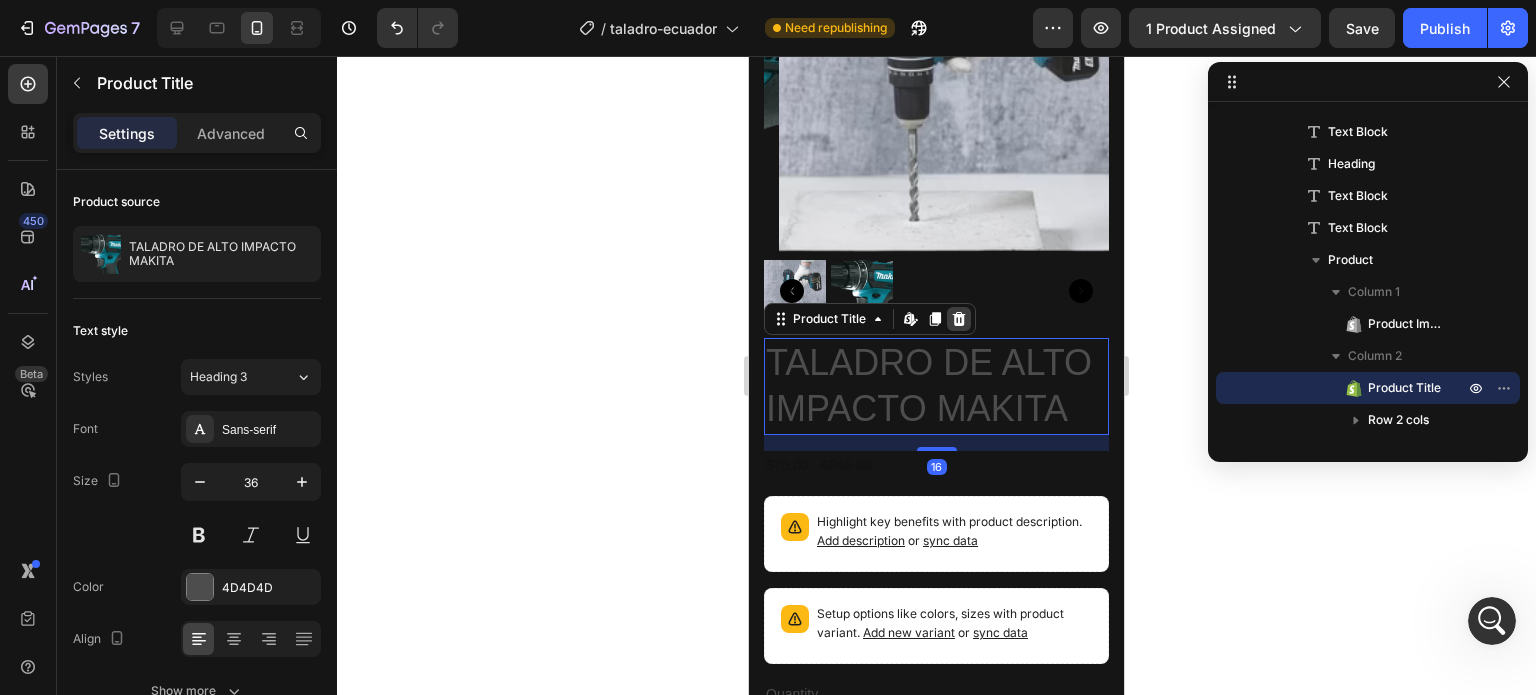 click 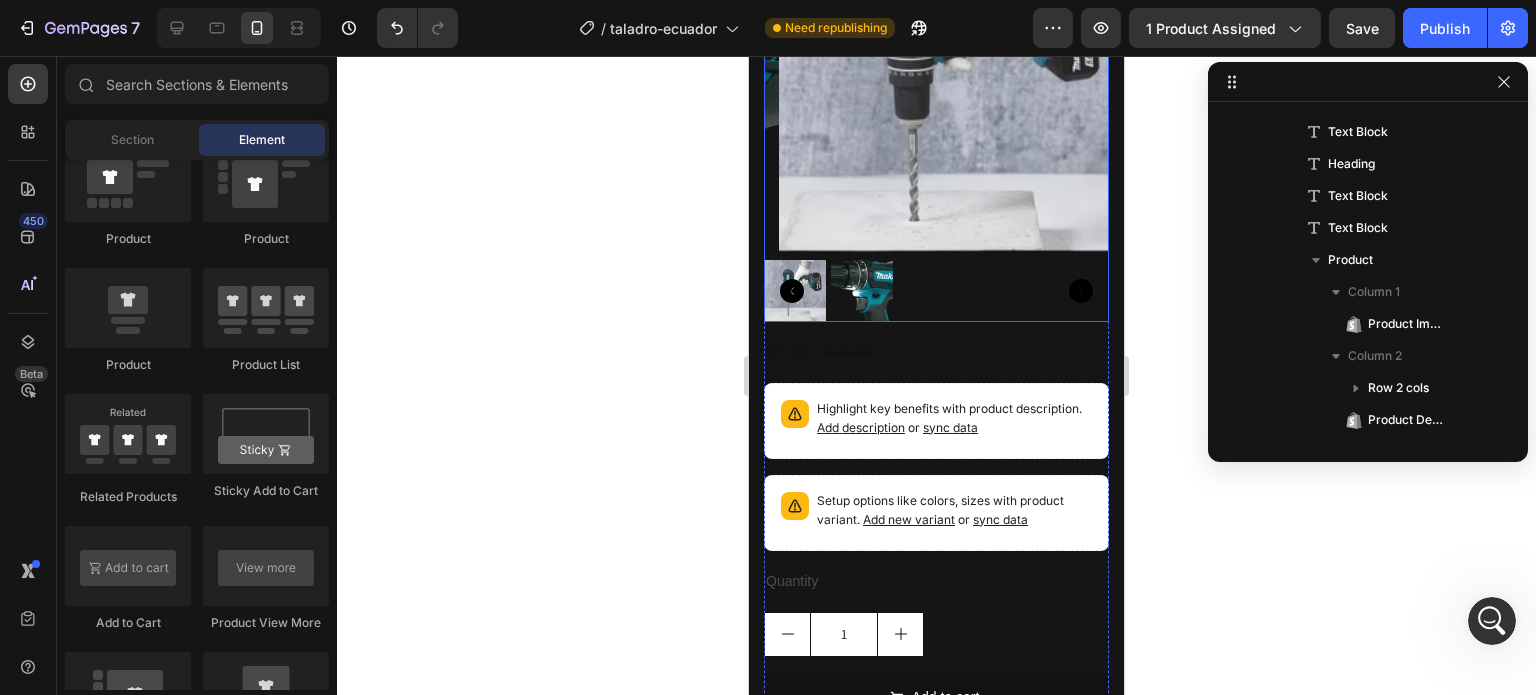 click at bounding box center [936, 291] 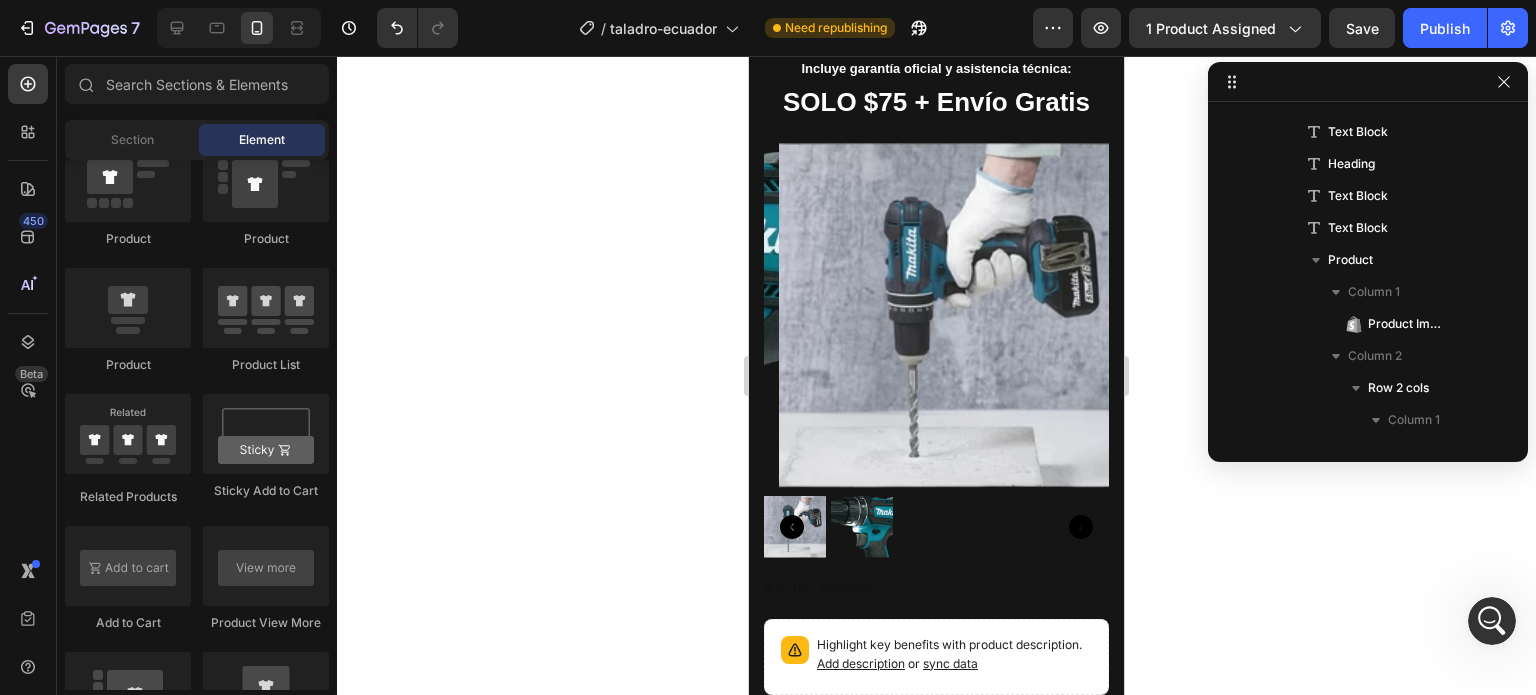 scroll, scrollTop: 320, scrollLeft: 0, axis: vertical 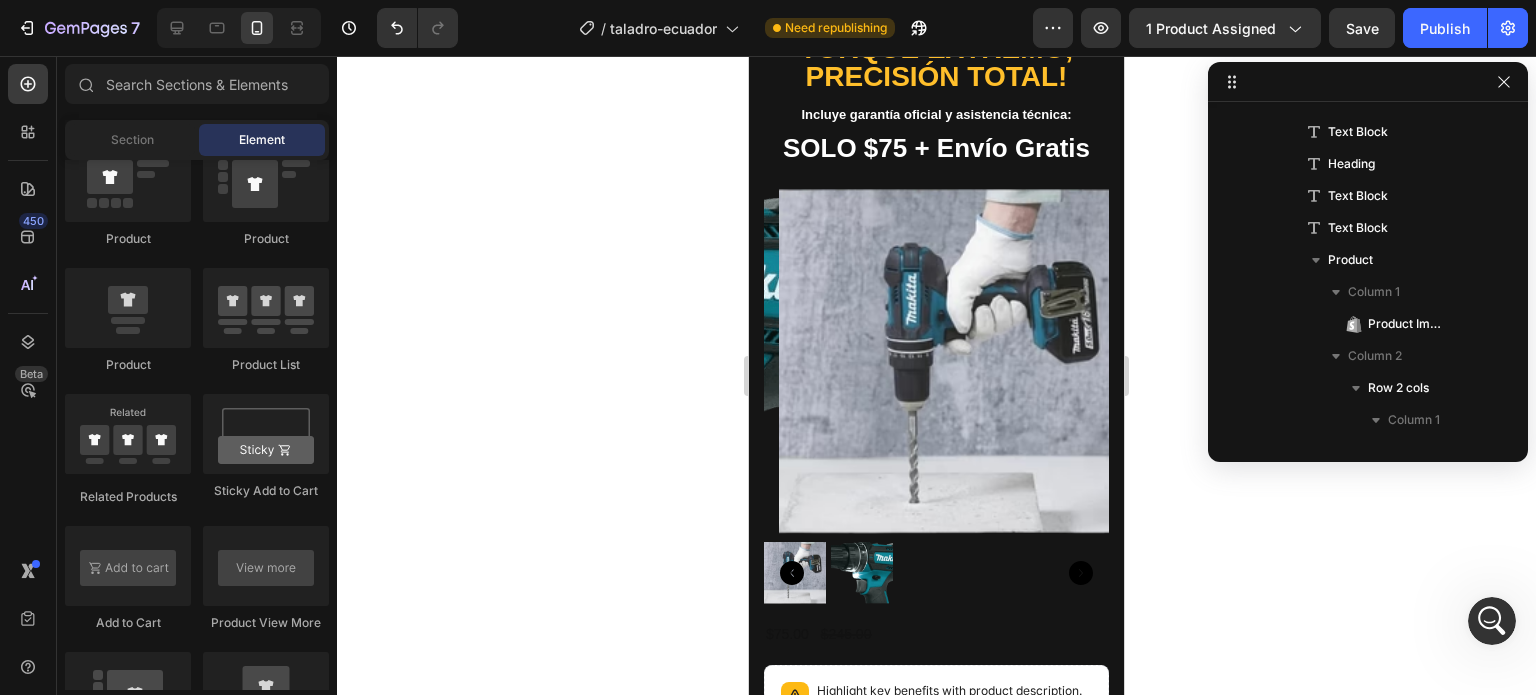click at bounding box center [951, 361] 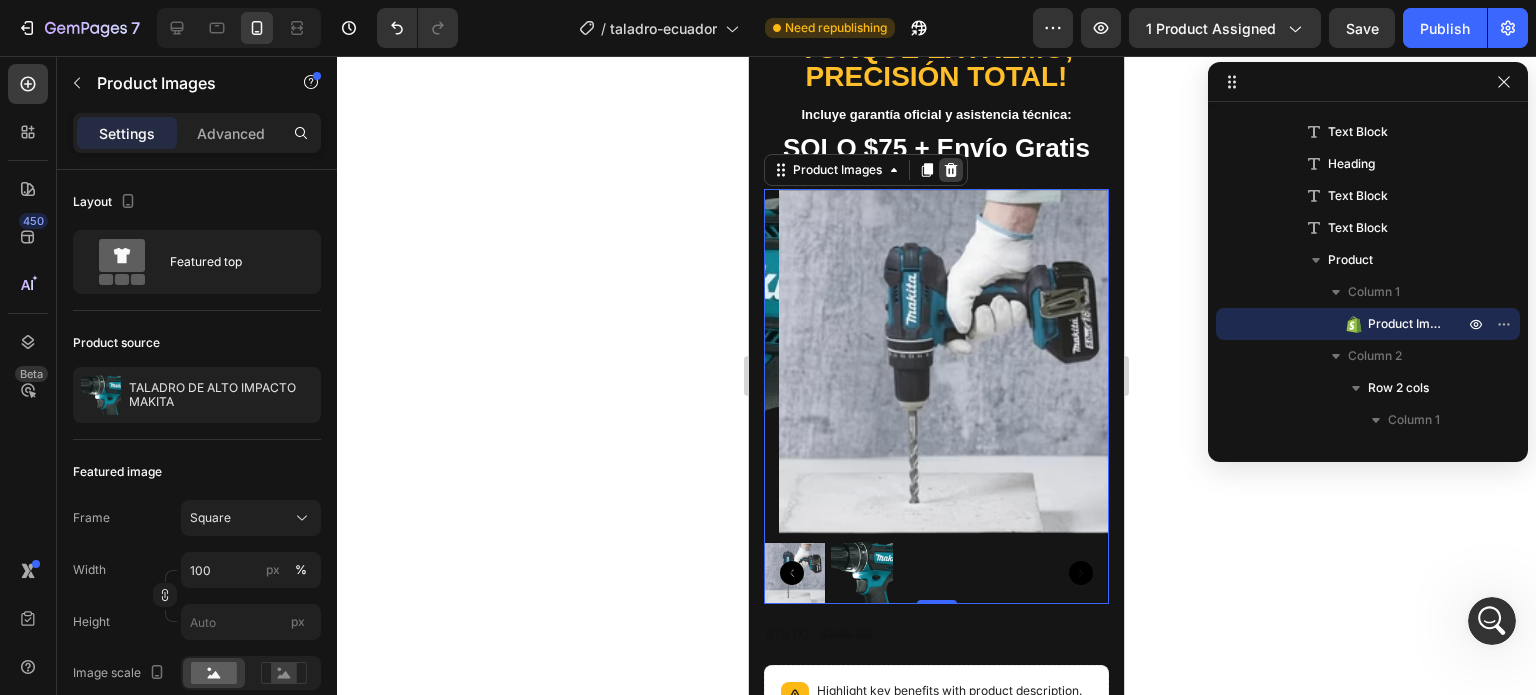 click 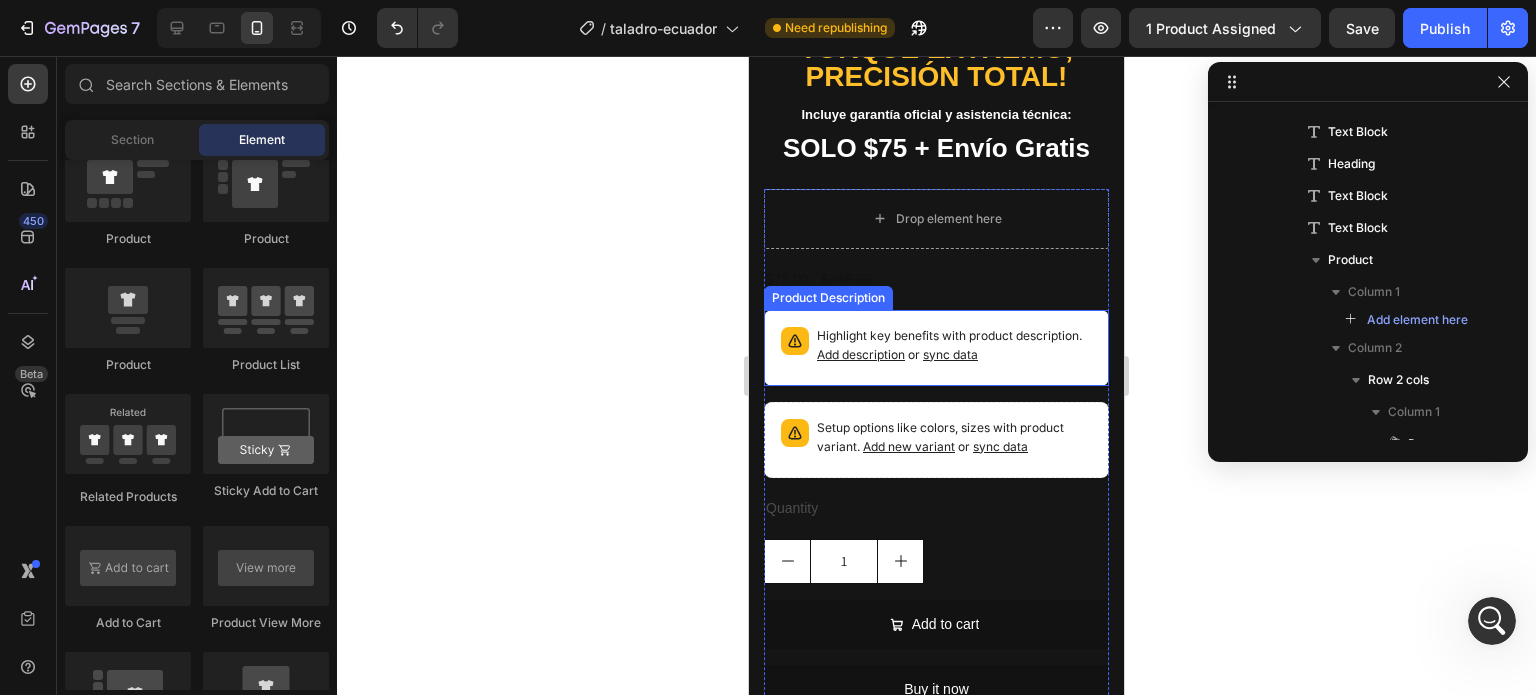 click on "Highlight key benefits with product description.       Add description   or   sync data" at bounding box center [954, 346] 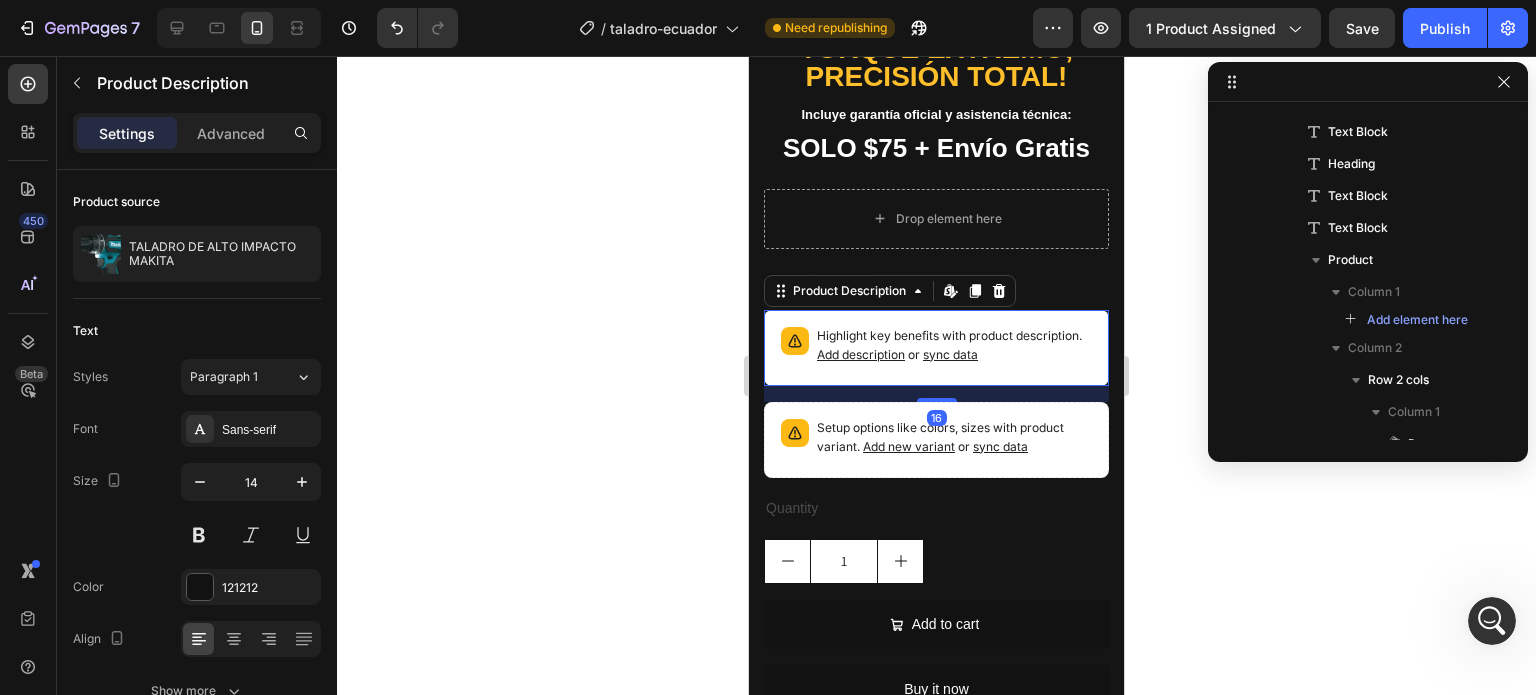 scroll, scrollTop: 562, scrollLeft: 0, axis: vertical 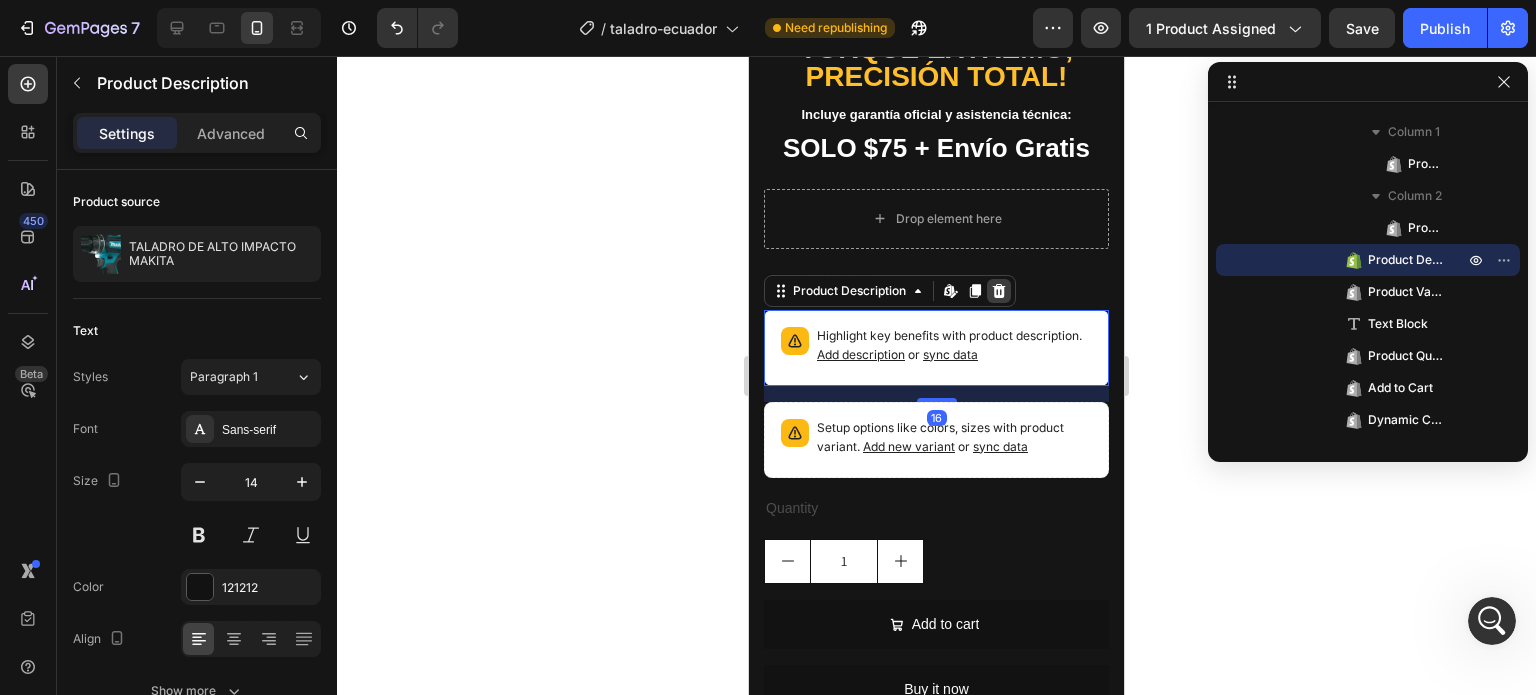 click 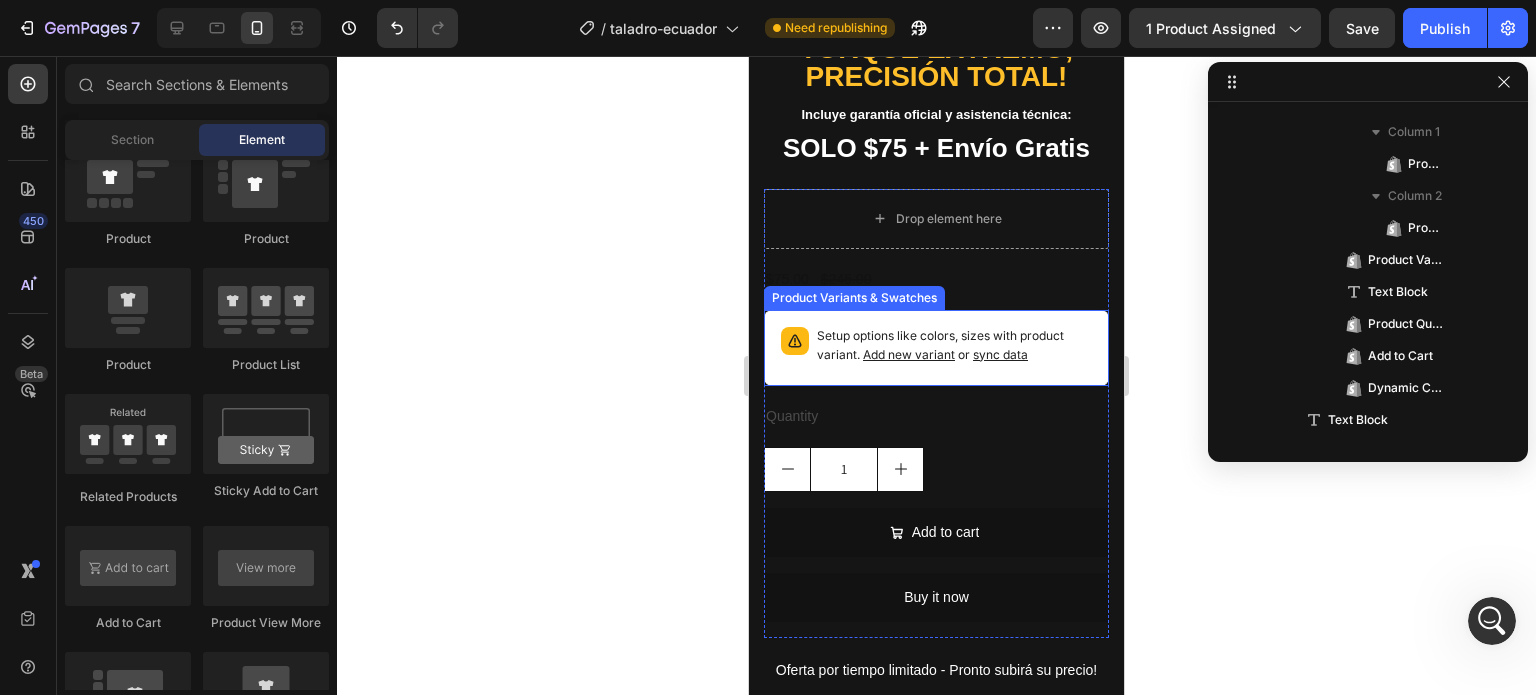 click on "Setup options like colors, sizes with product variant.       Add new variant   or   sync data" at bounding box center [954, 346] 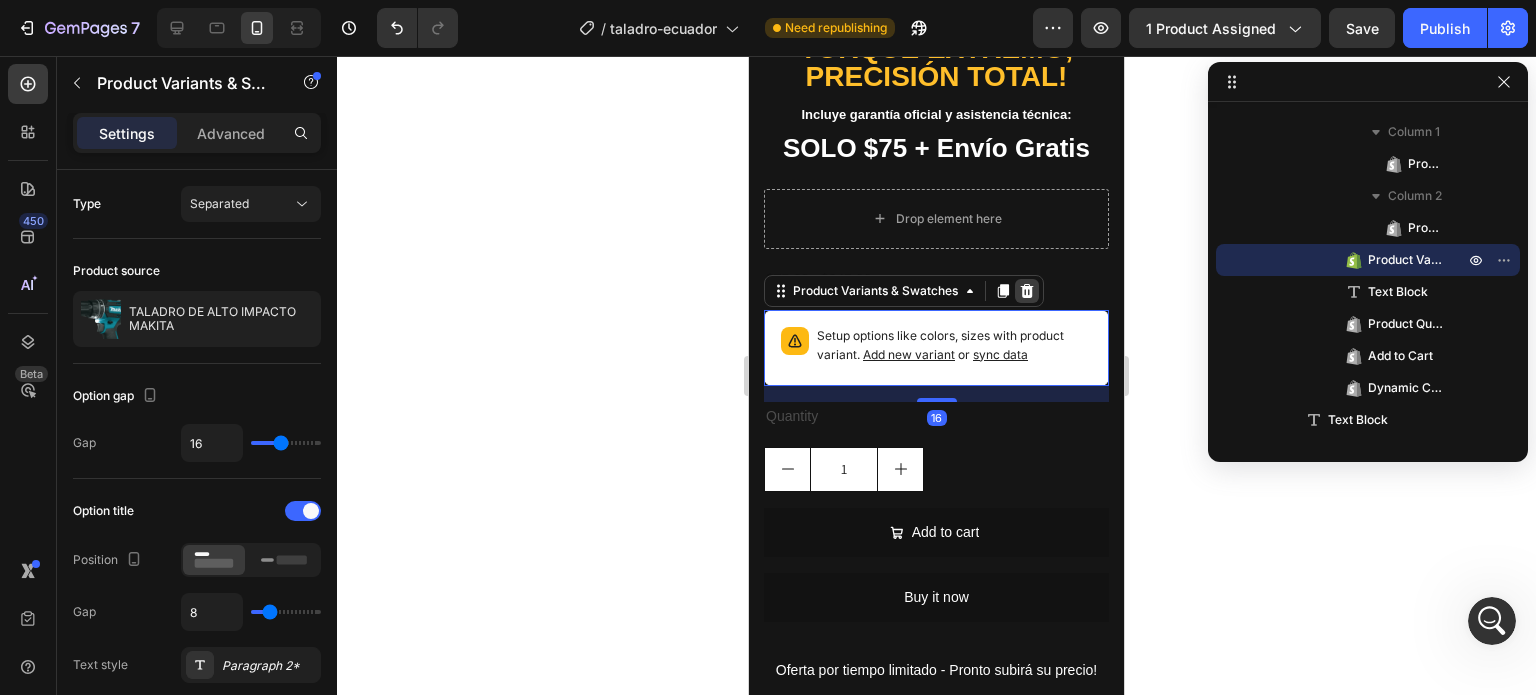 click 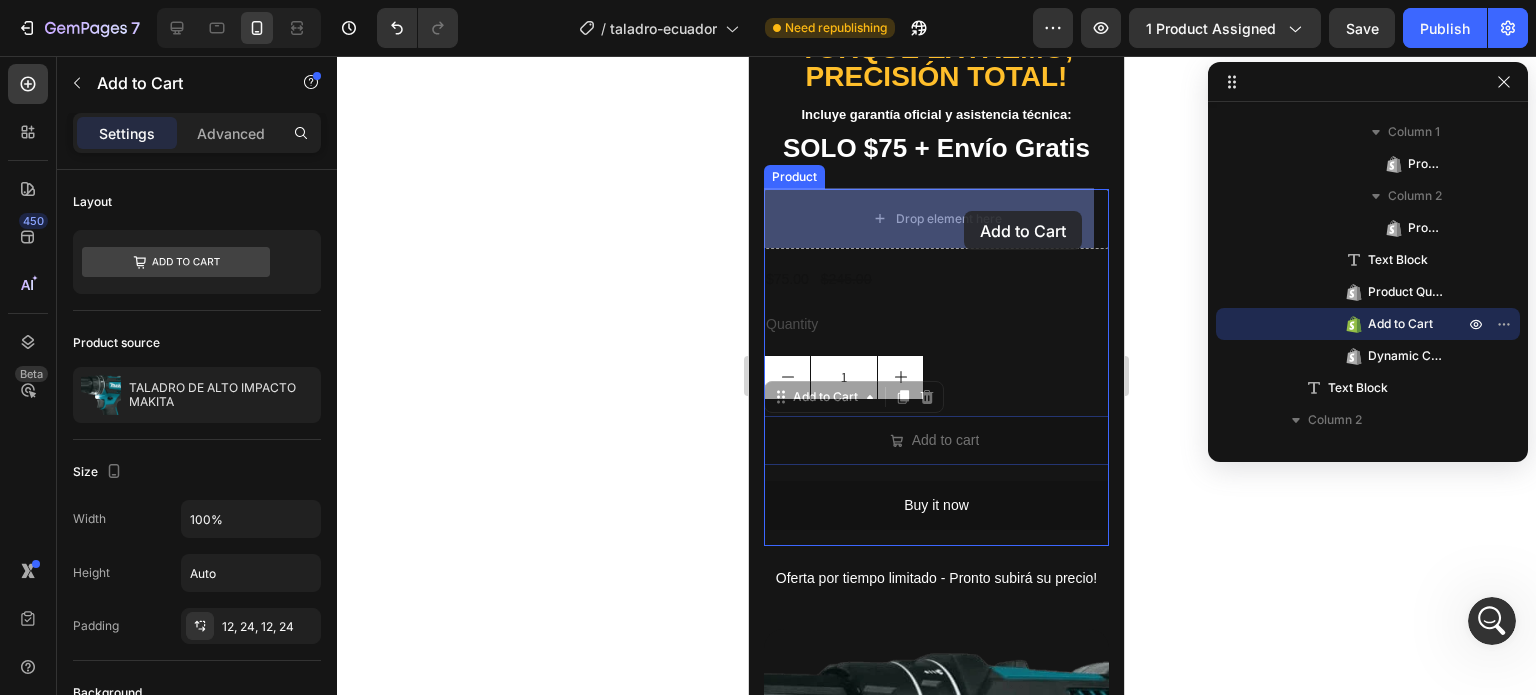 drag, startPoint x: 912, startPoint y: 431, endPoint x: 964, endPoint y: 211, distance: 226.06194 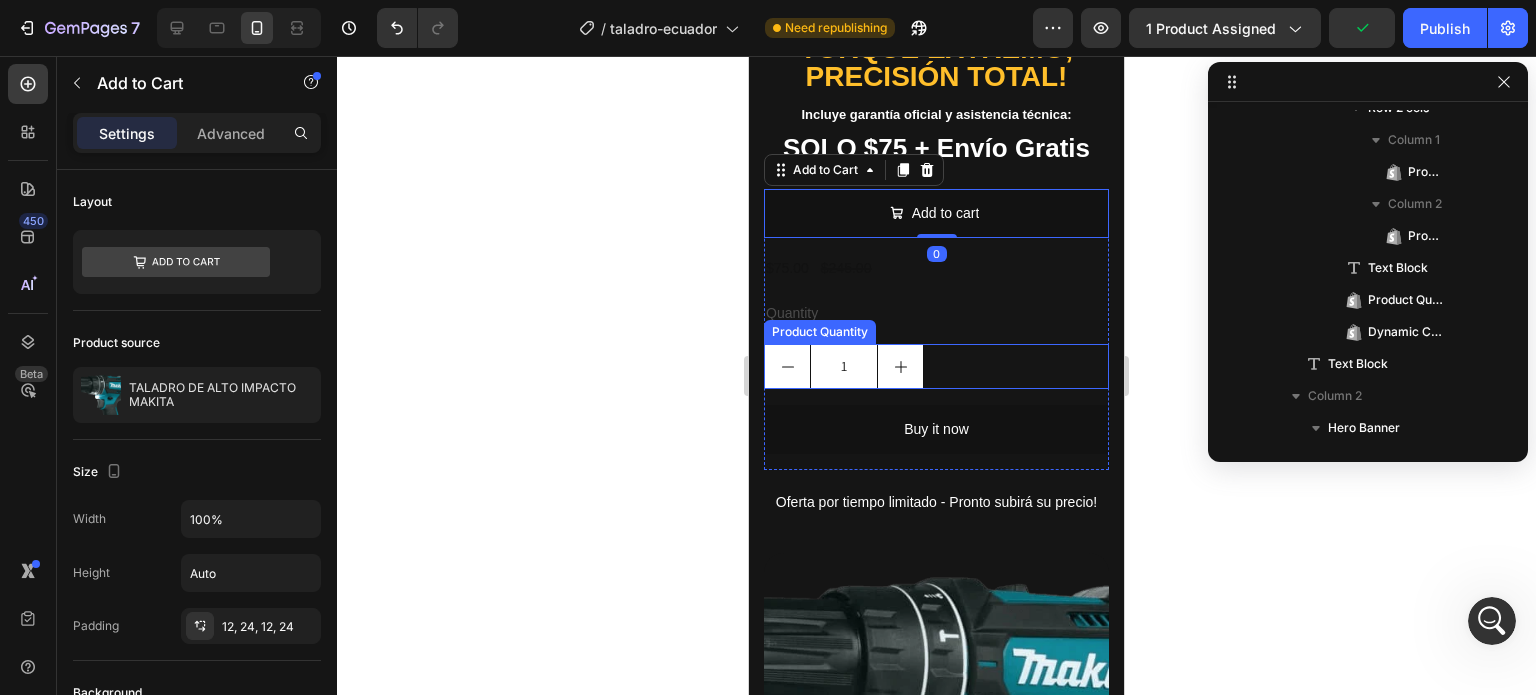 click on "1" at bounding box center [936, 366] 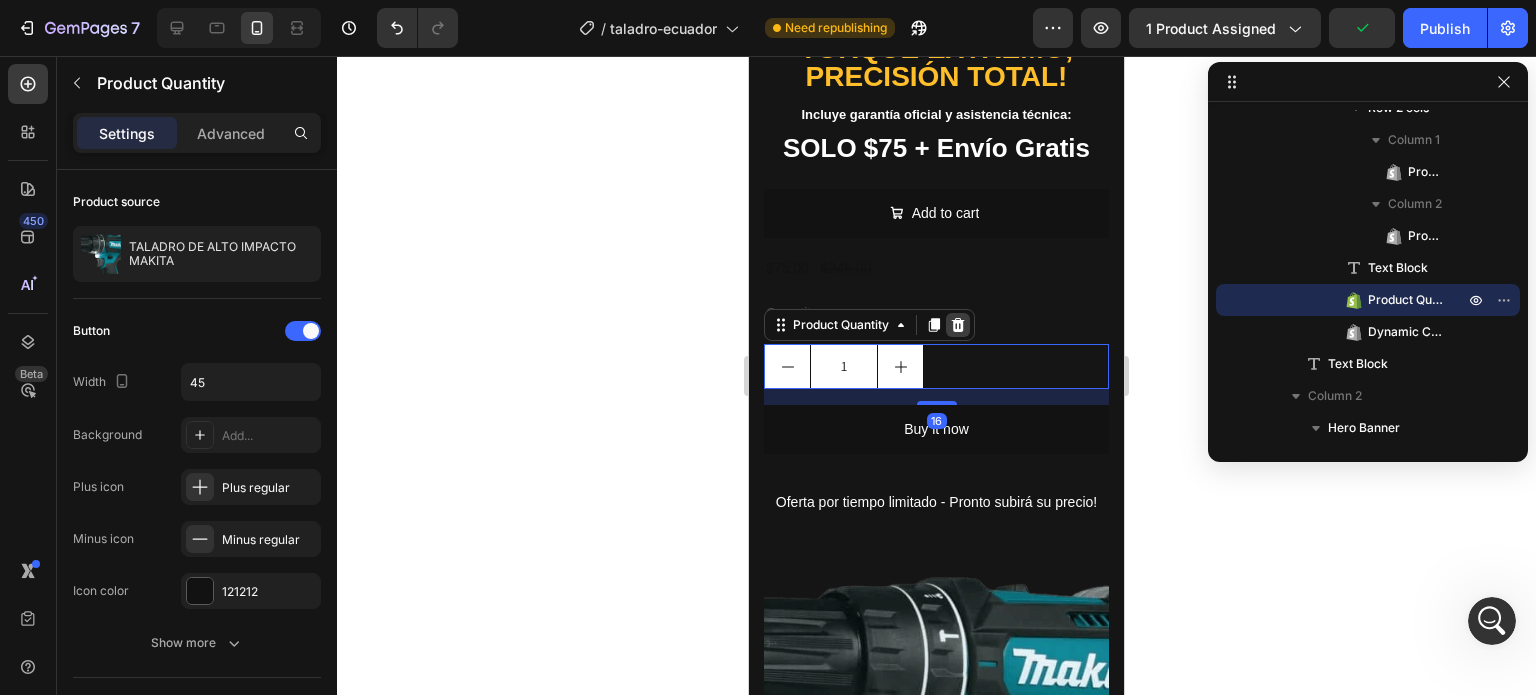 click 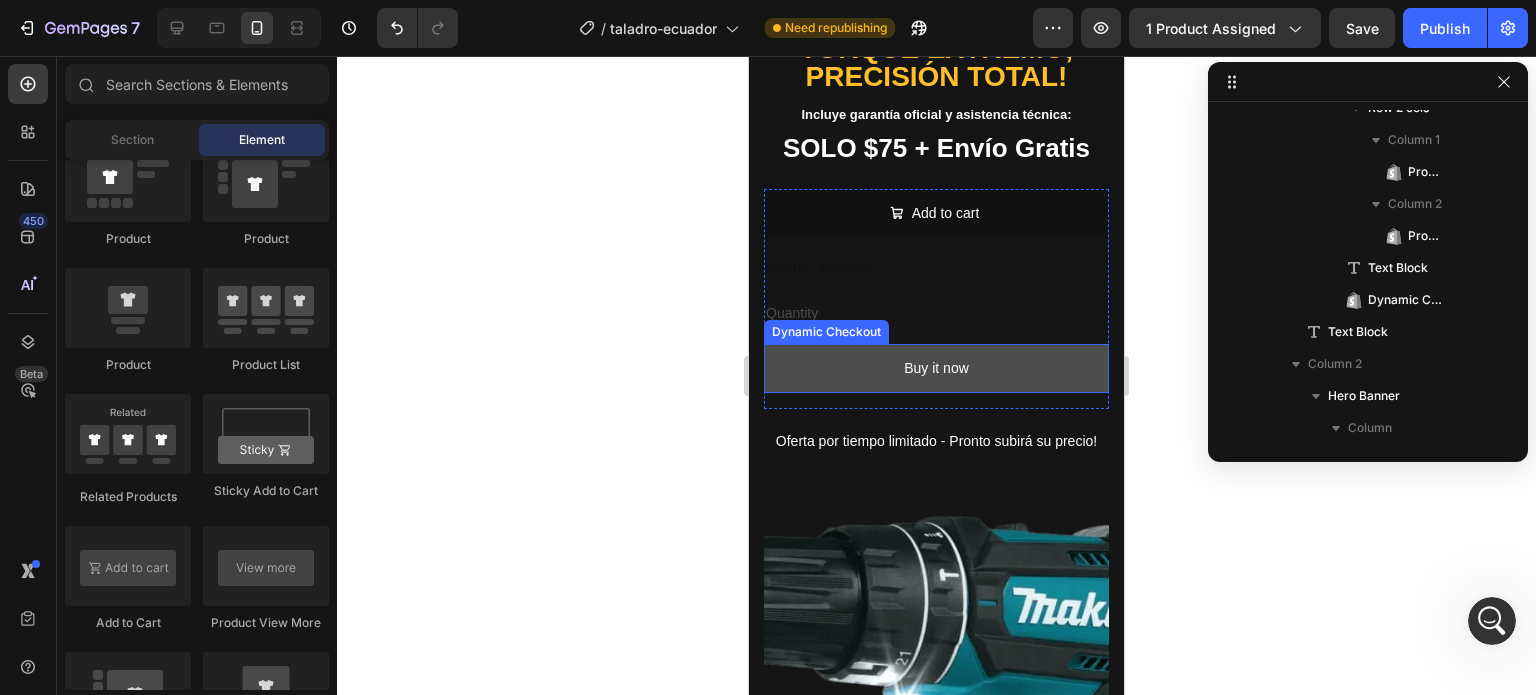 click on "Buy it now" at bounding box center (936, 368) 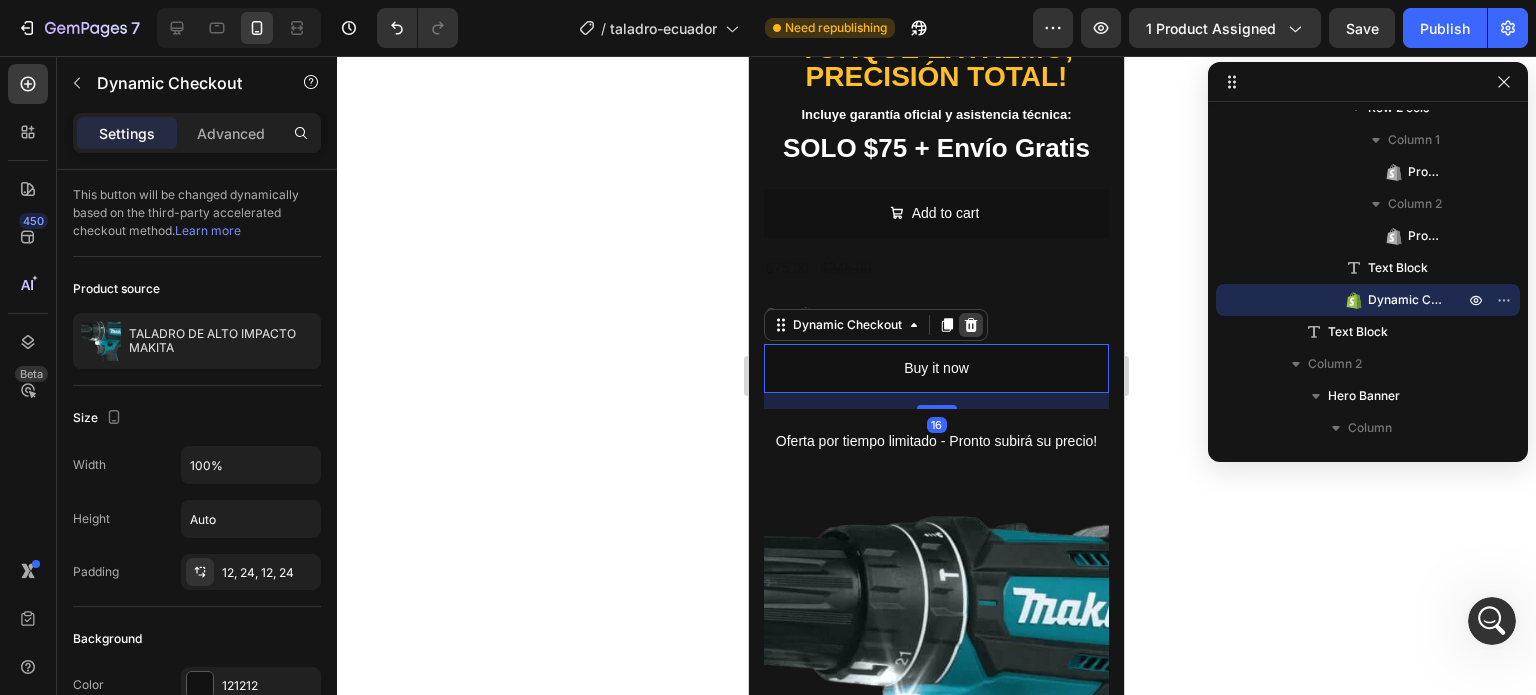 click 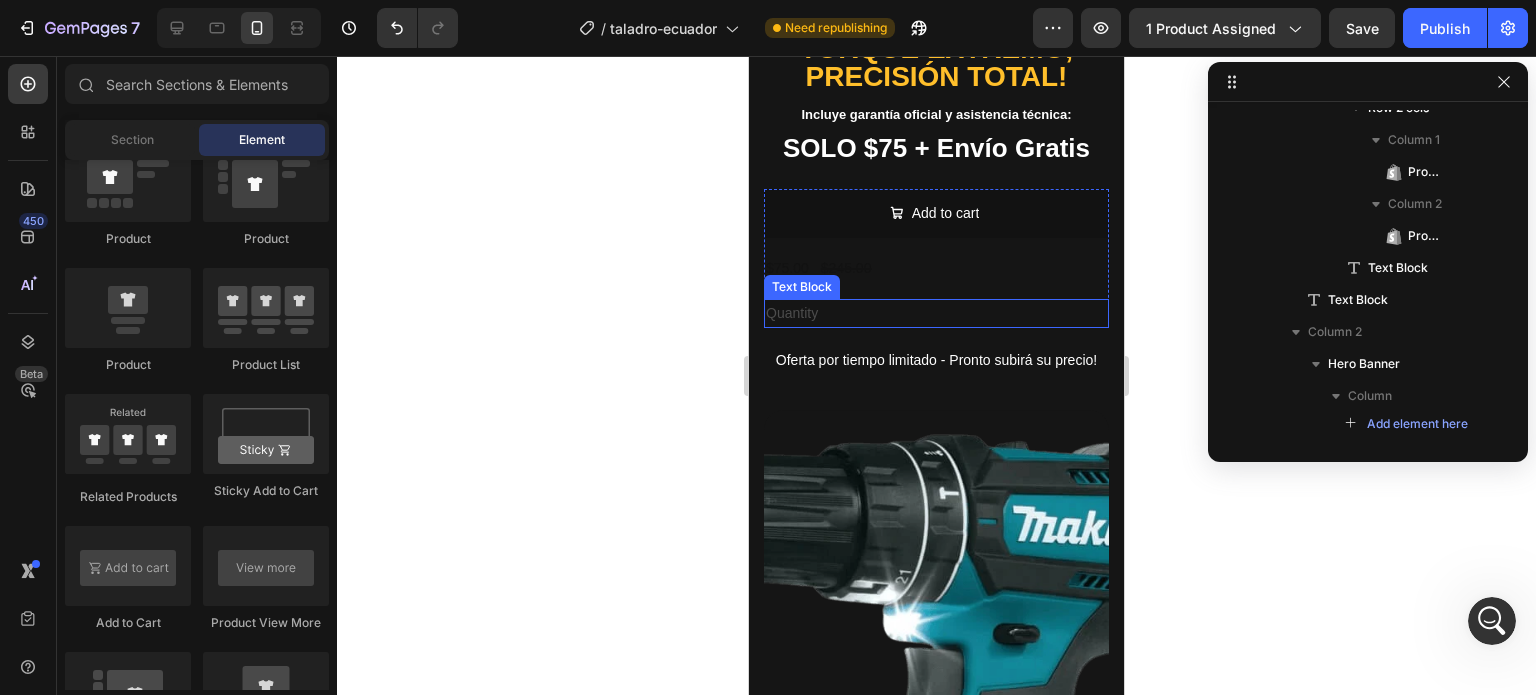 click on "Quantity" at bounding box center [936, 313] 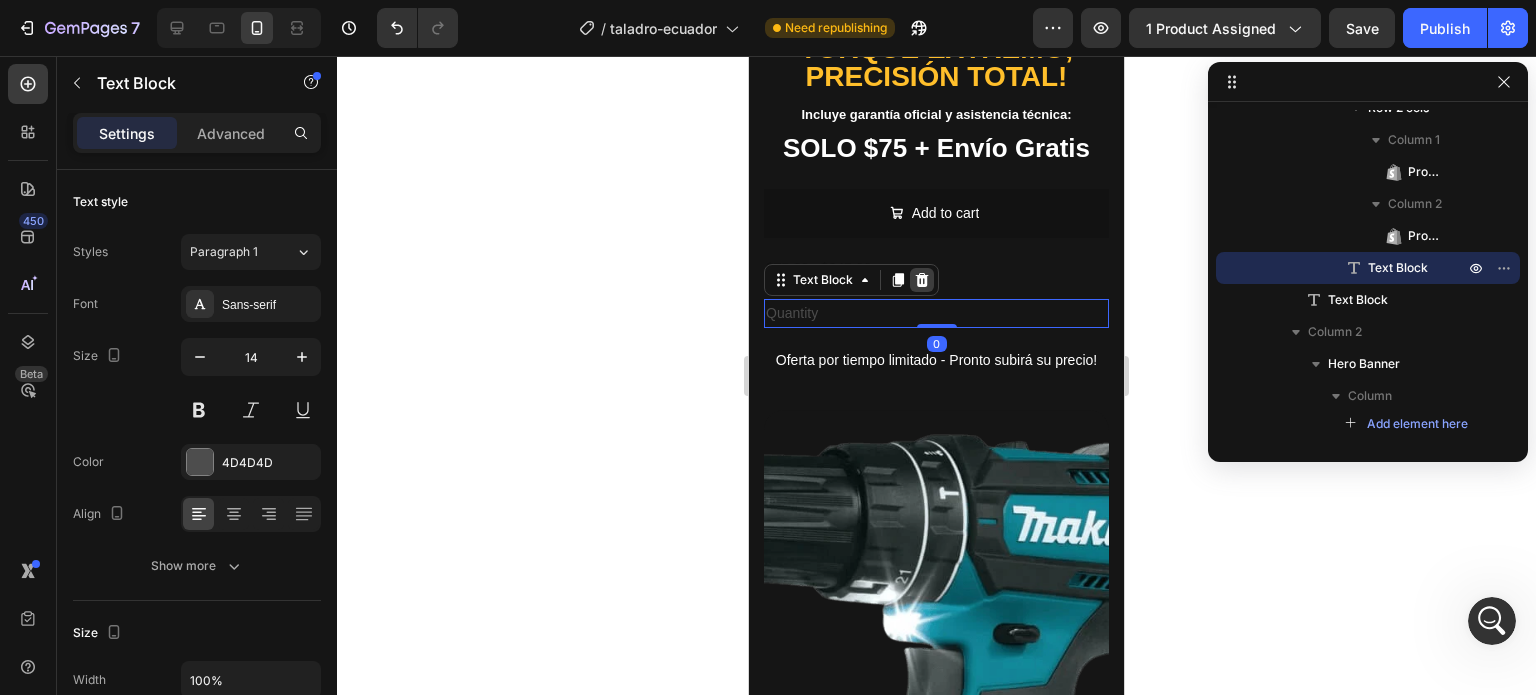 click 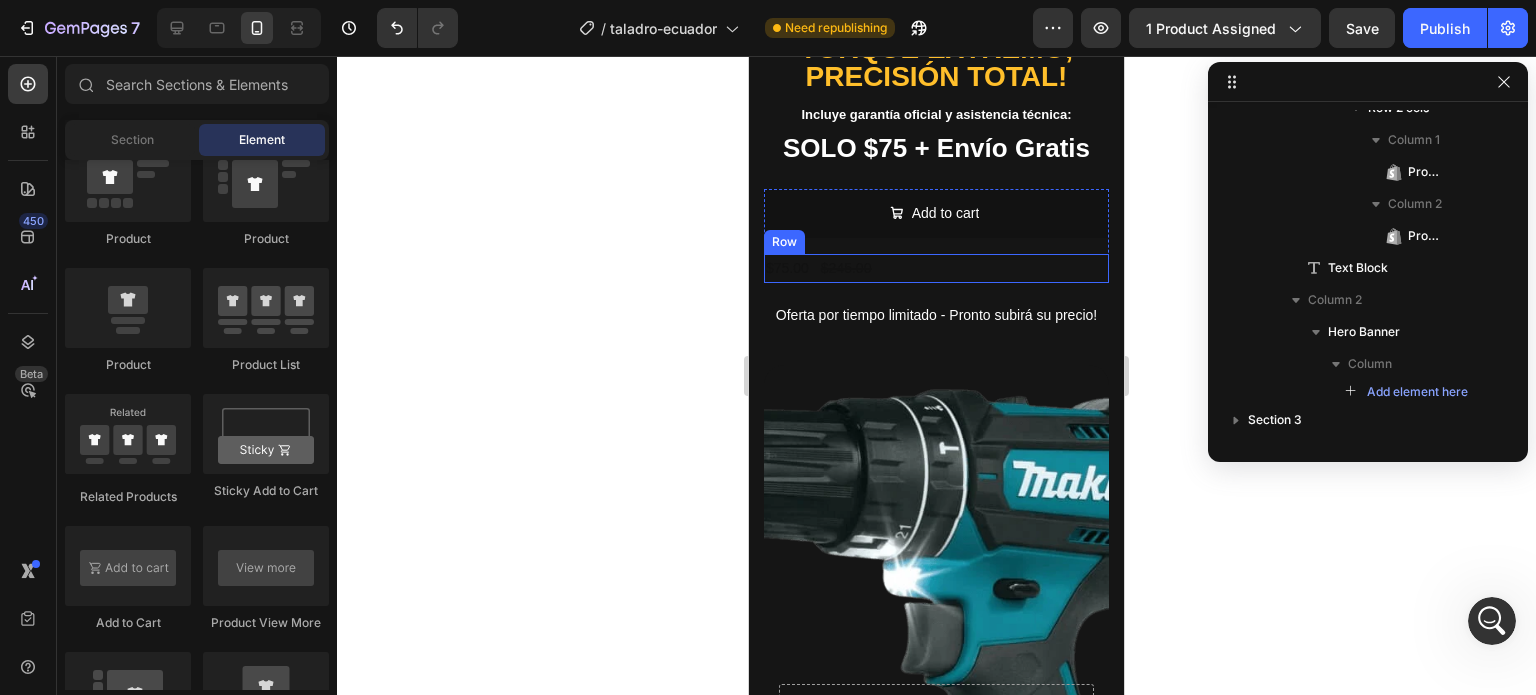 click on "$75.00 Product Price Product Price $245.00 Product Price Product Price Row" at bounding box center [936, 268] 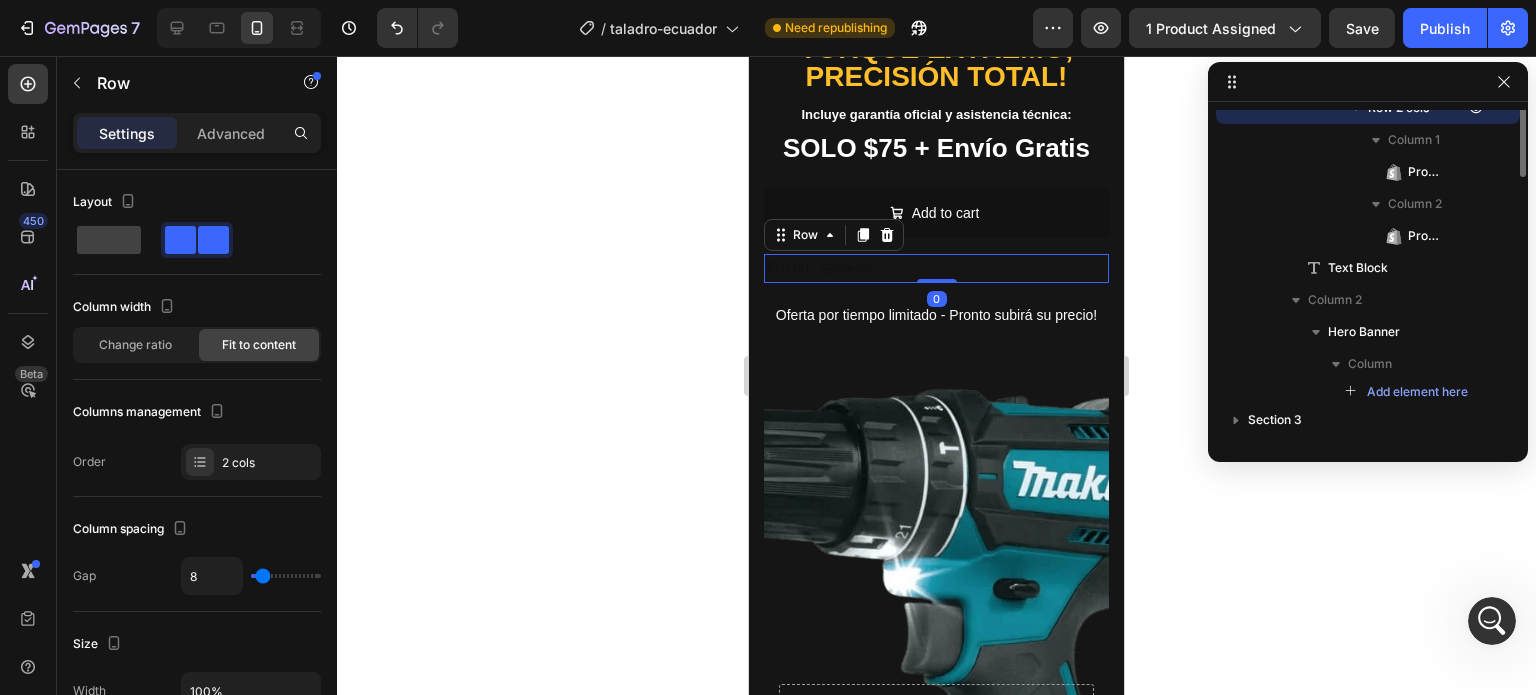 scroll, scrollTop: 410, scrollLeft: 0, axis: vertical 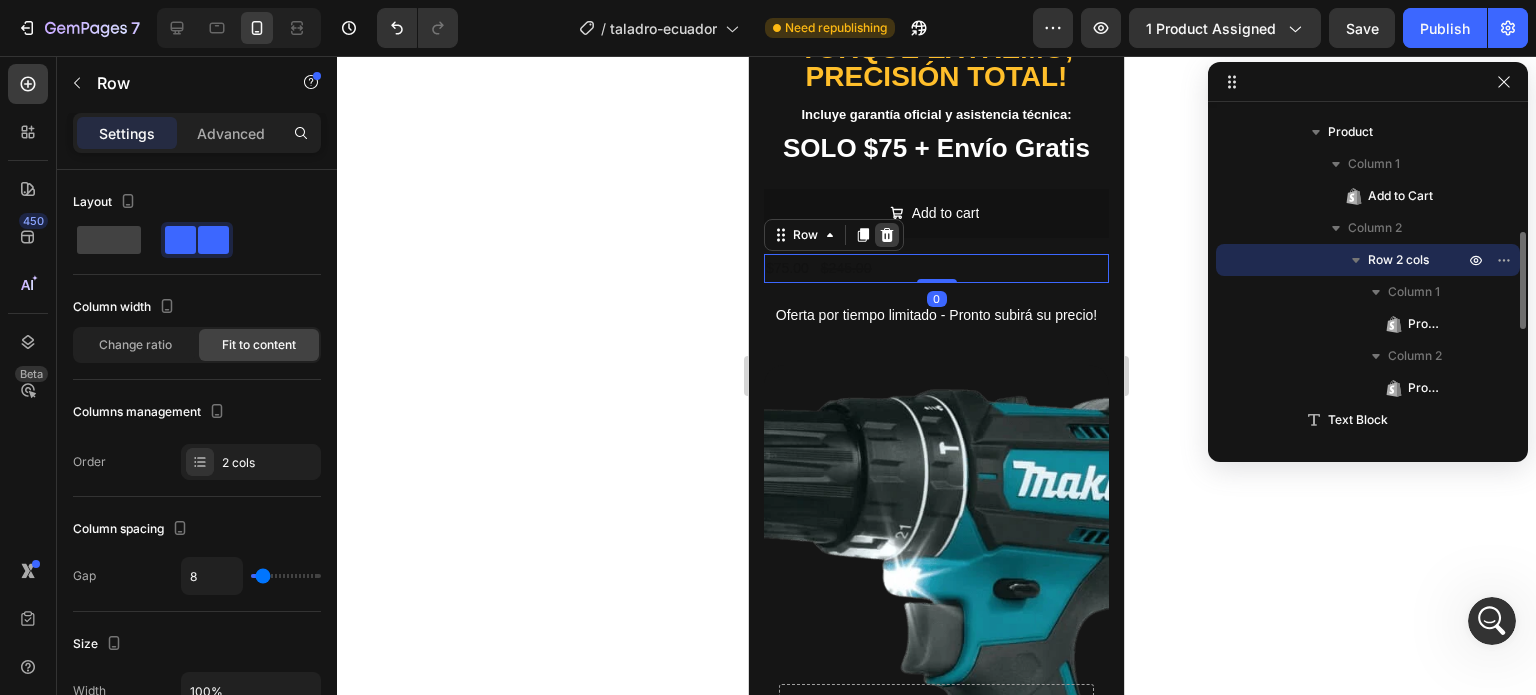 click 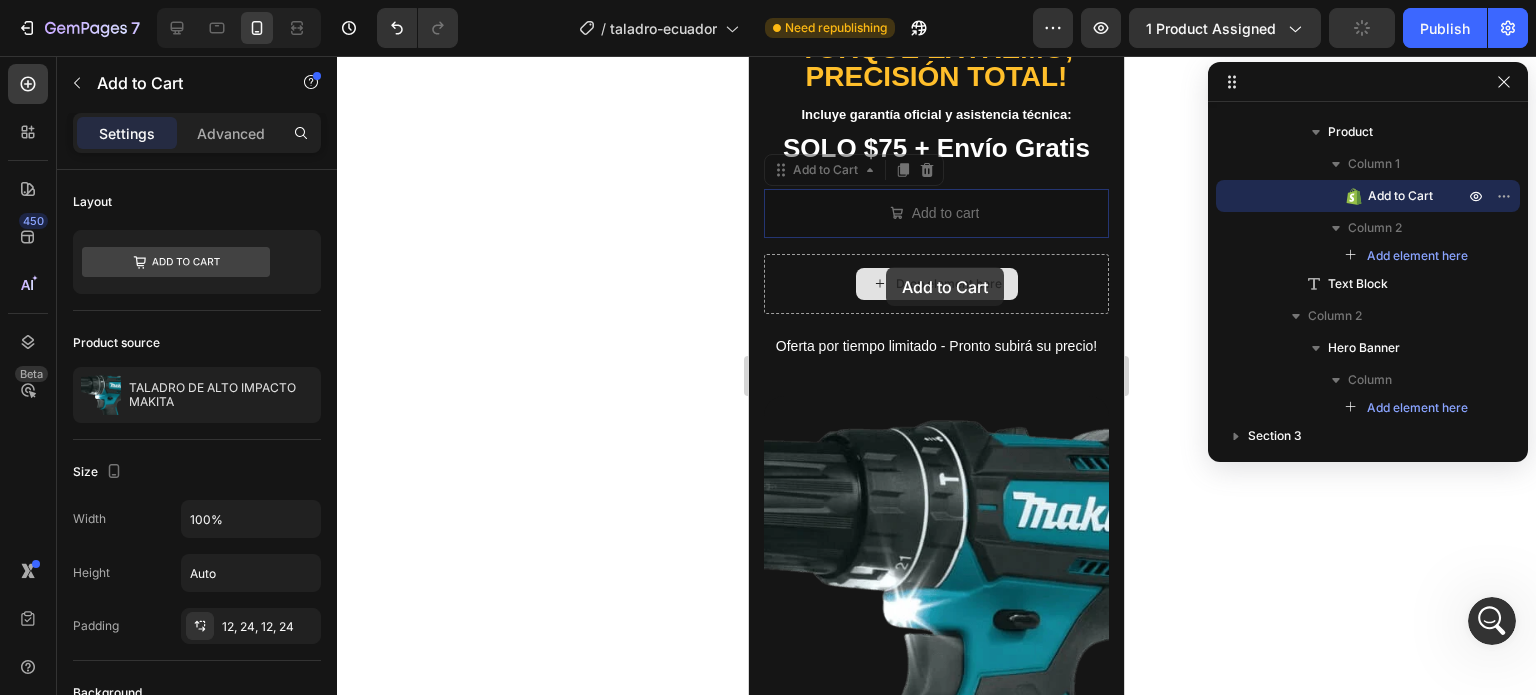 drag, startPoint x: 901, startPoint y: 213, endPoint x: 883, endPoint y: 271, distance: 60.728905 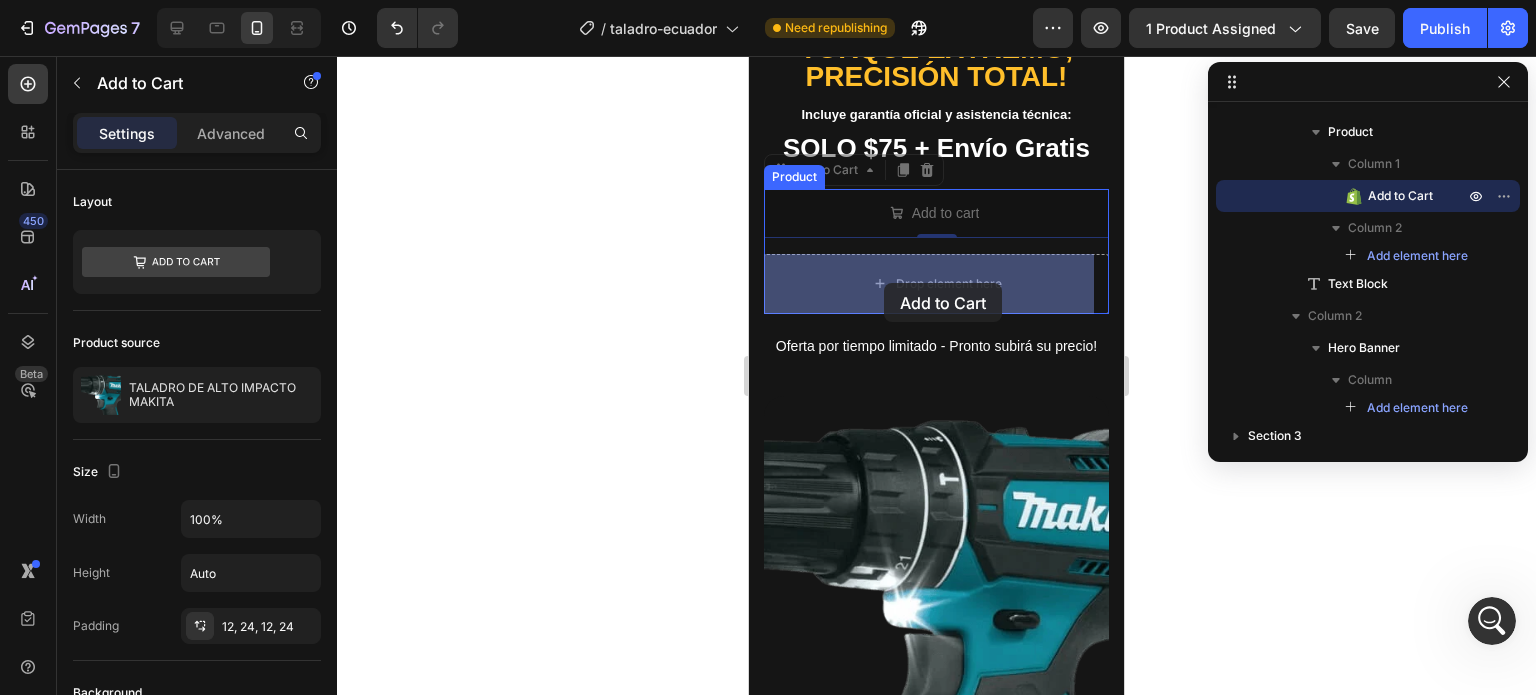 drag, startPoint x: 897, startPoint y: 200, endPoint x: 884, endPoint y: 283, distance: 84.0119 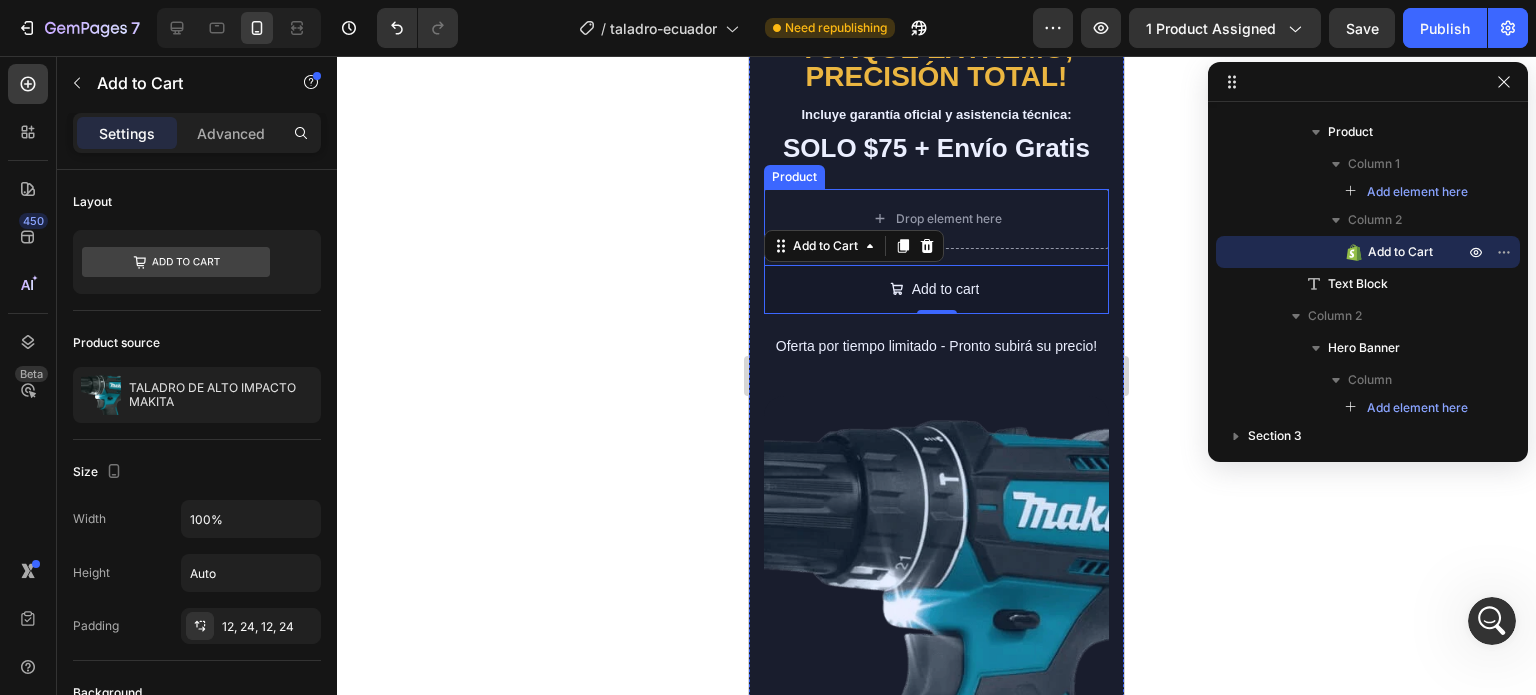 click on "Drop element here
Add to cart Add to Cart   0 Product" at bounding box center [936, 251] 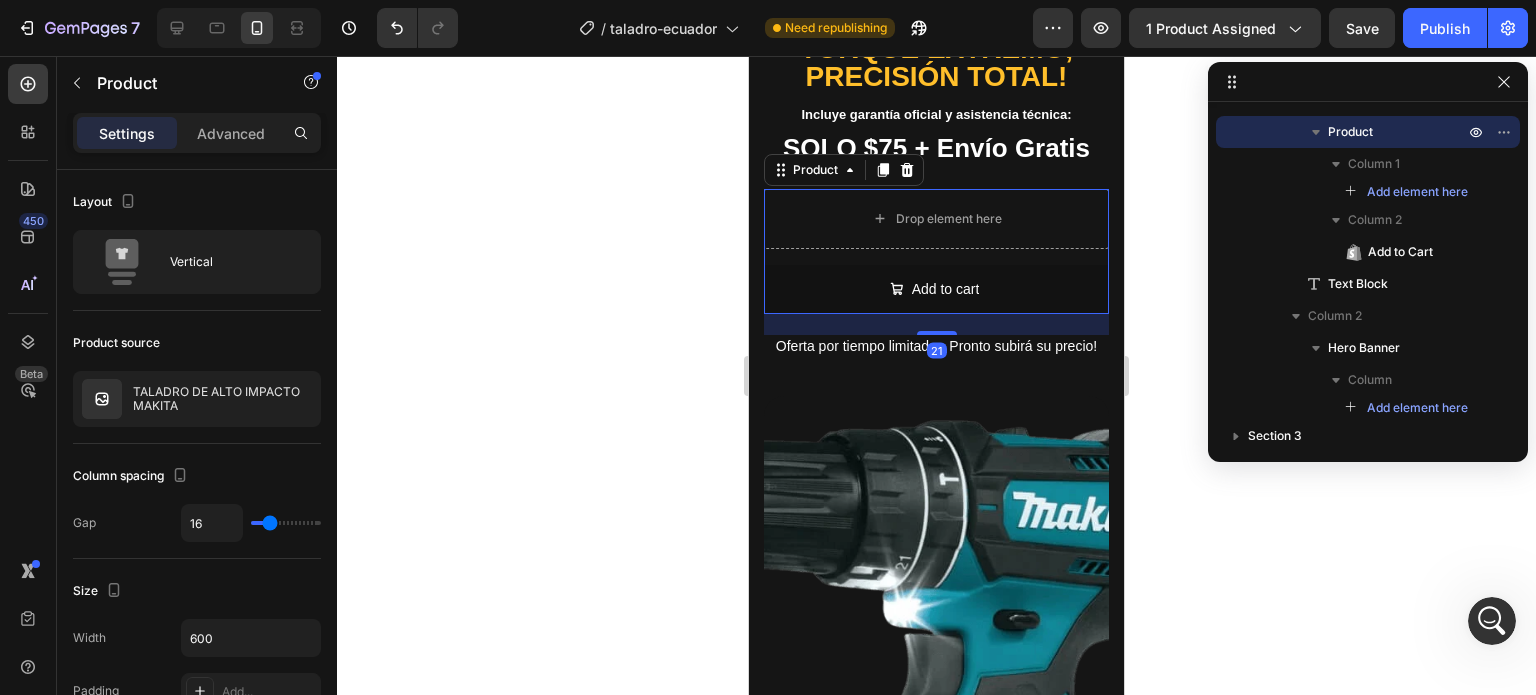scroll, scrollTop: 582, scrollLeft: 0, axis: vertical 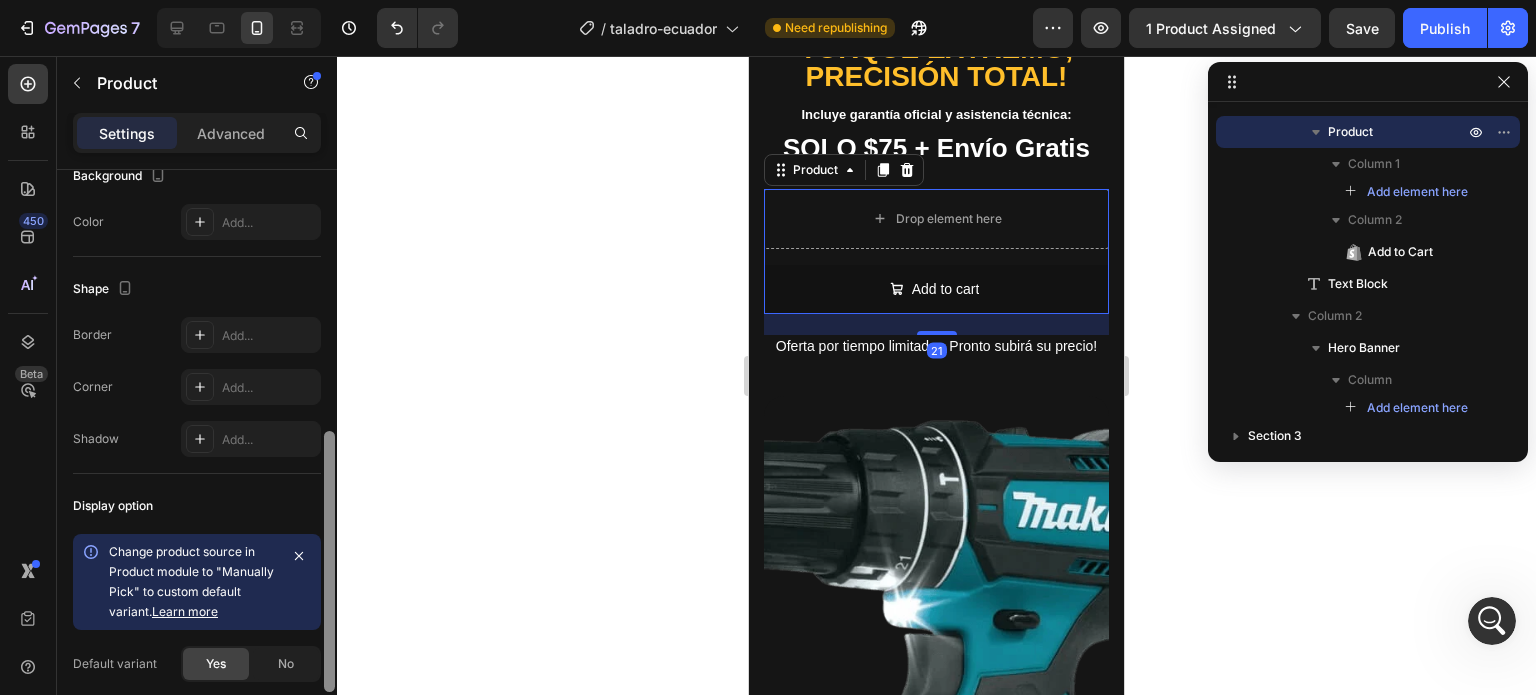 drag, startPoint x: 323, startPoint y: 238, endPoint x: 328, endPoint y: 215, distance: 23.537205 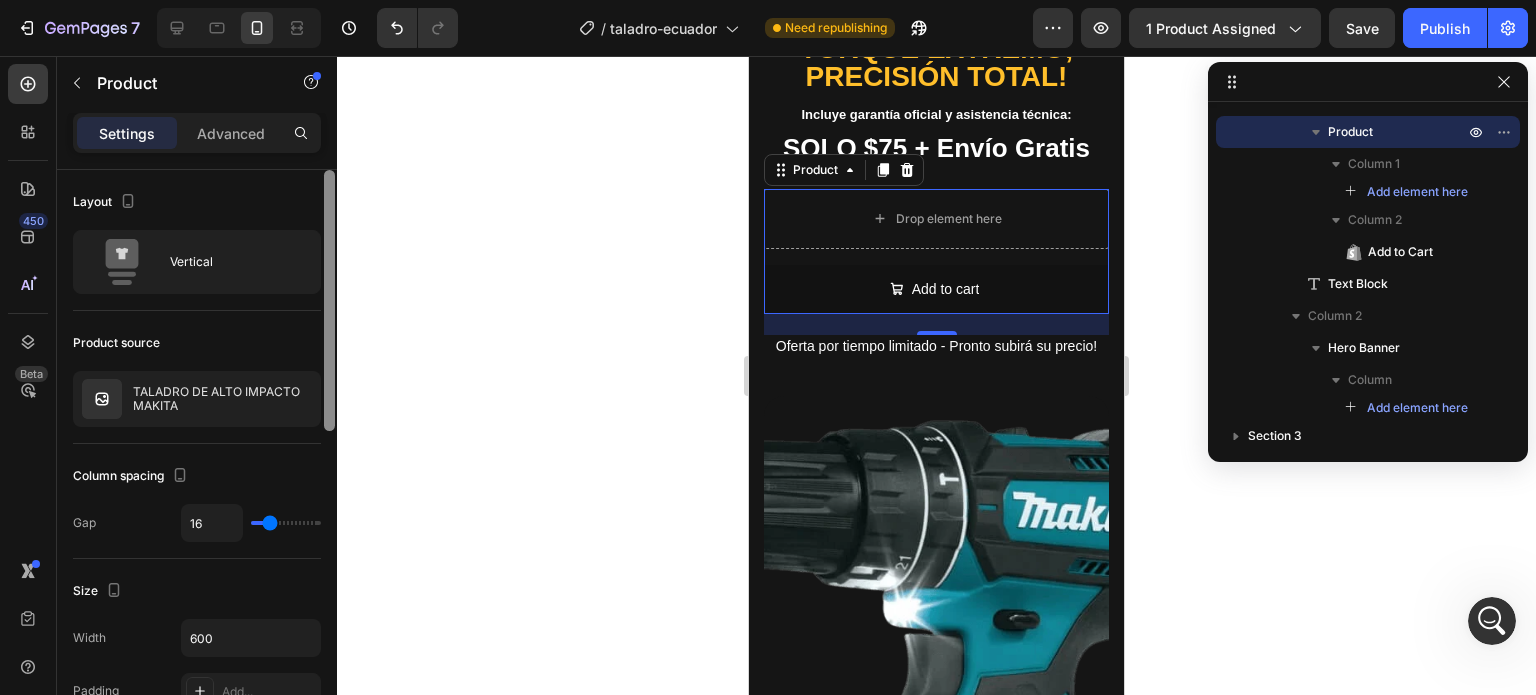 click at bounding box center (329, 461) 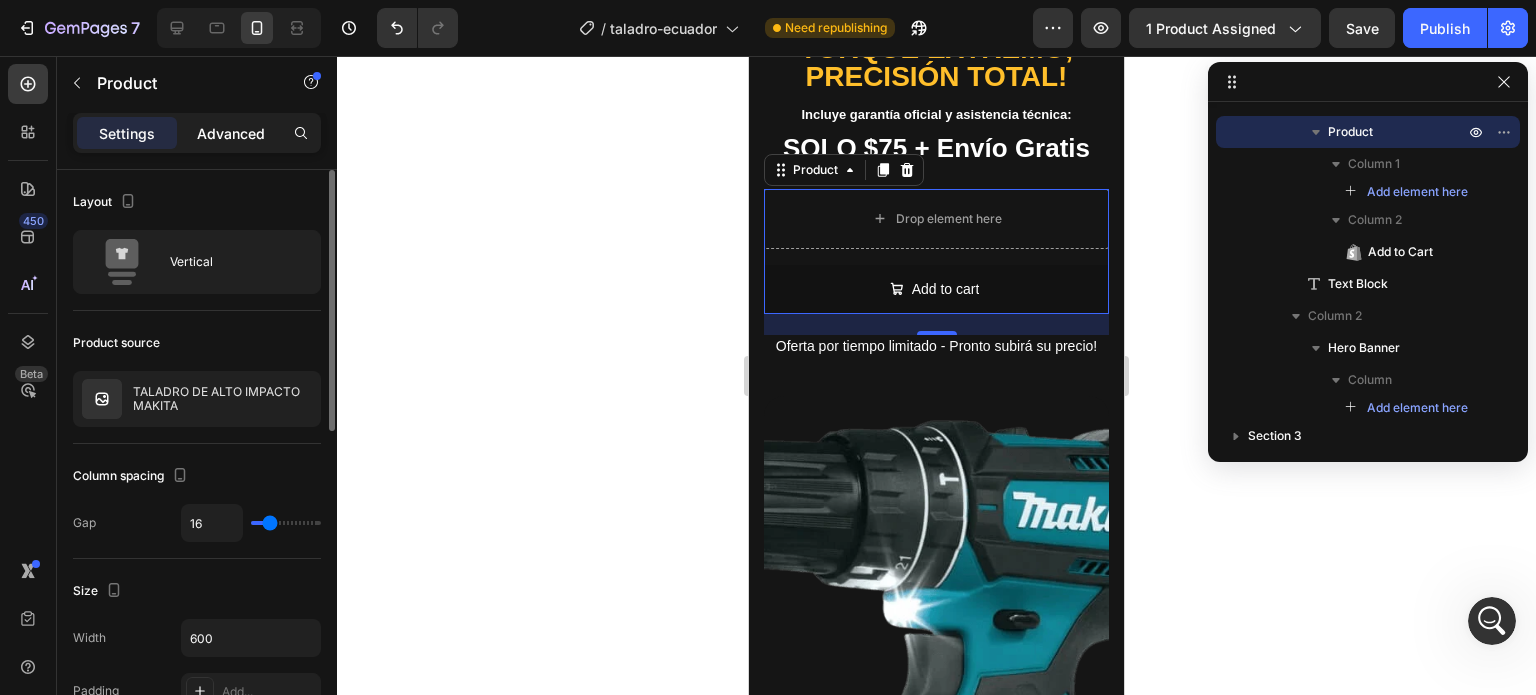 click on "Advanced" at bounding box center [231, 133] 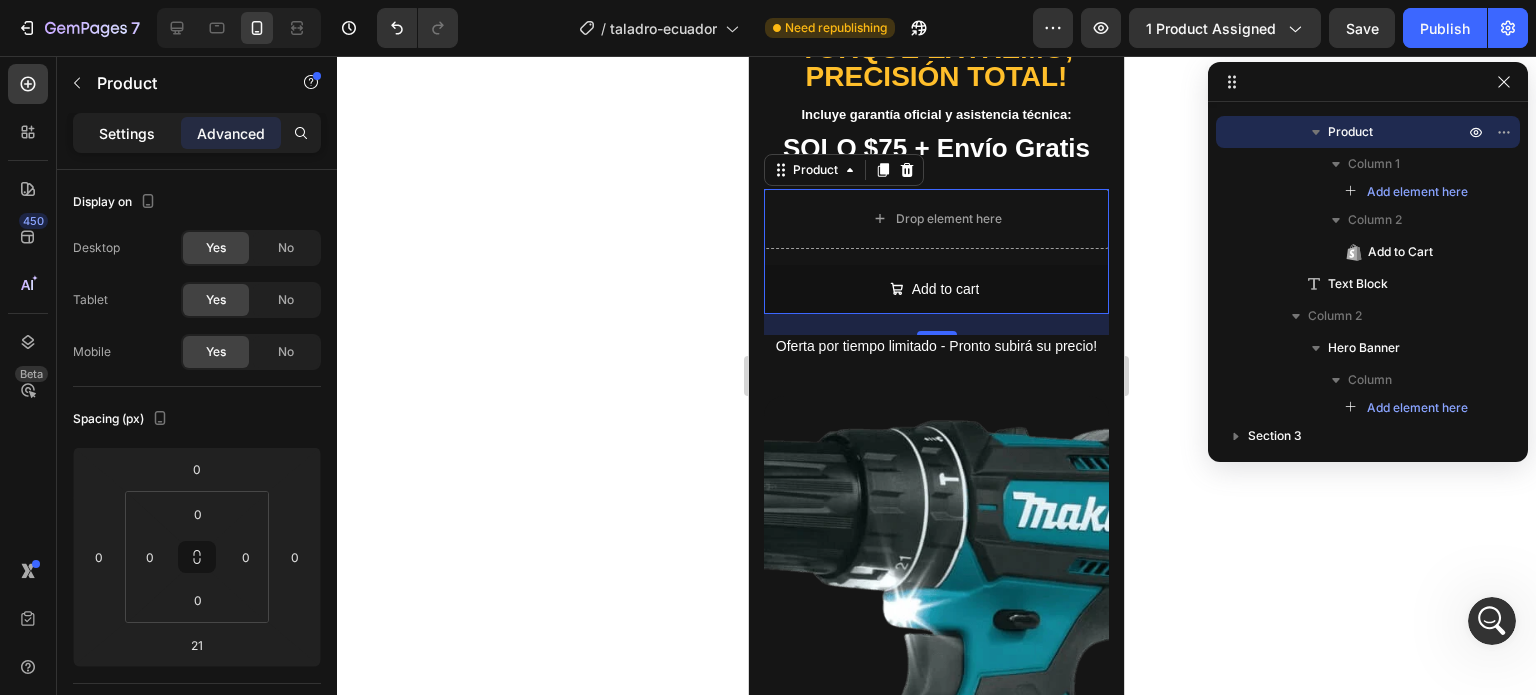 click on "Settings" at bounding box center (127, 133) 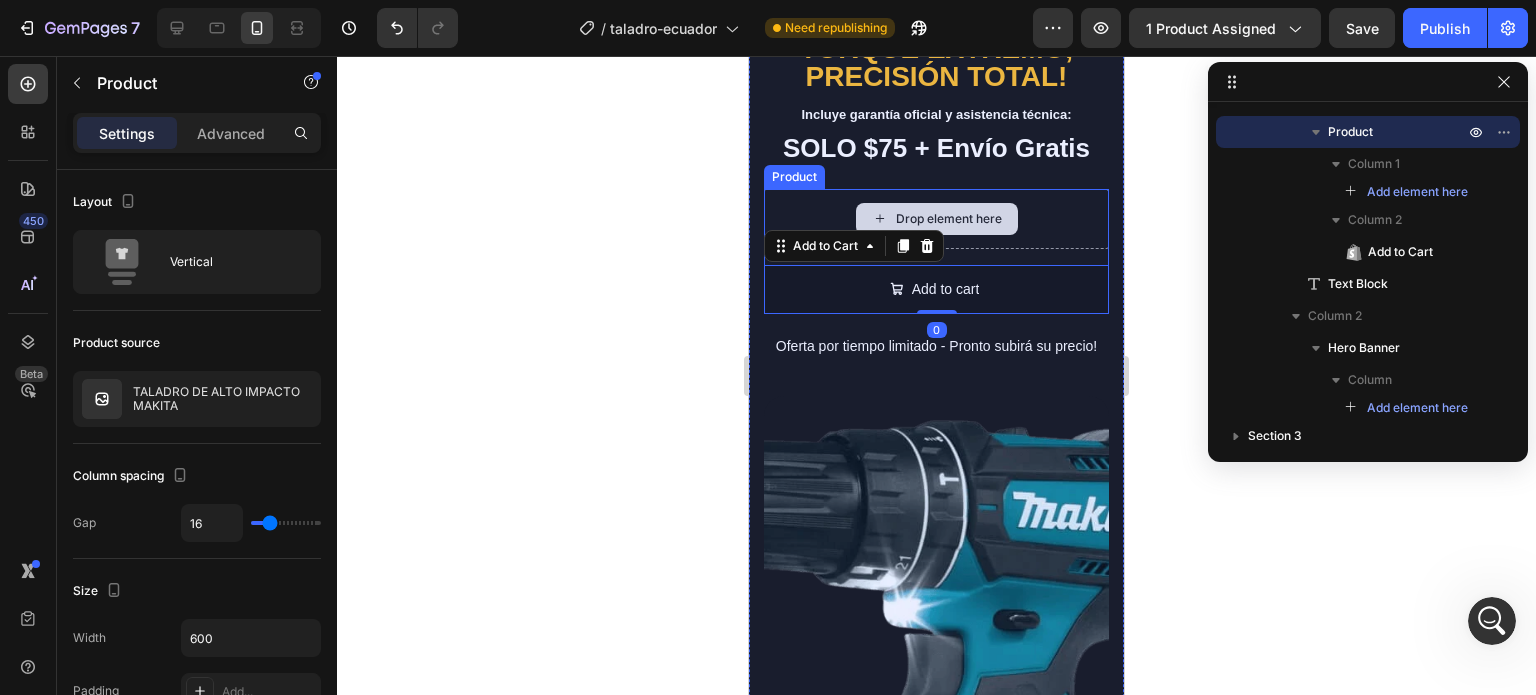 drag, startPoint x: 890, startPoint y: 295, endPoint x: 901, endPoint y: 207, distance: 88.68484 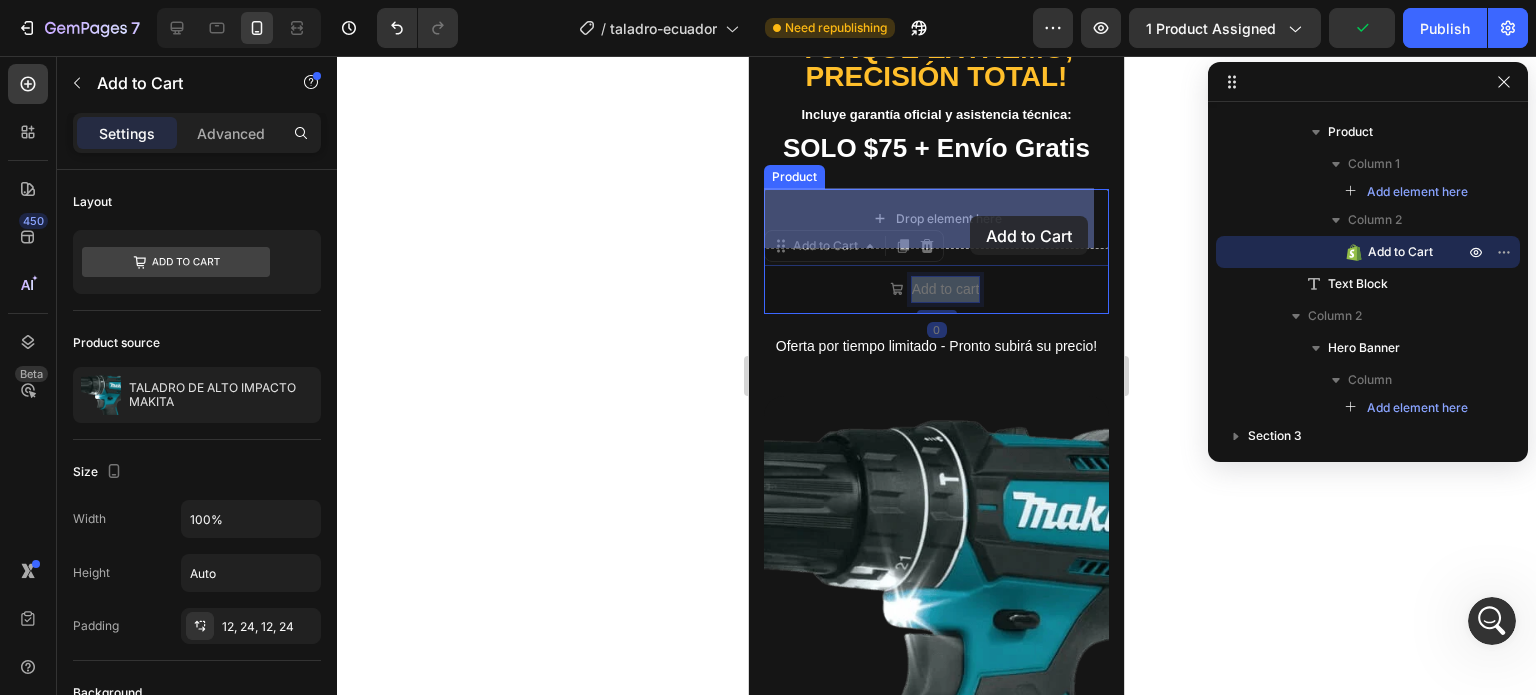 drag, startPoint x: 958, startPoint y: 280, endPoint x: 970, endPoint y: 216, distance: 65.11528 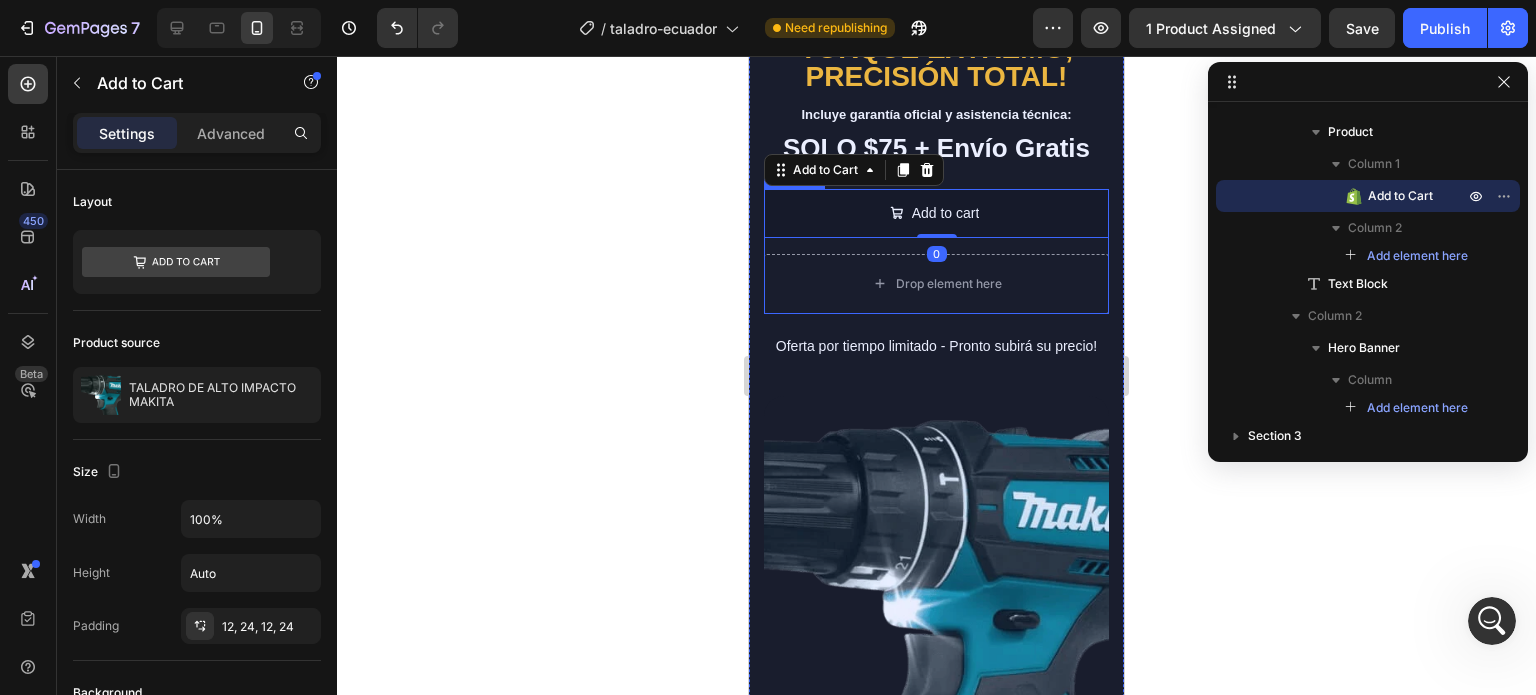 click 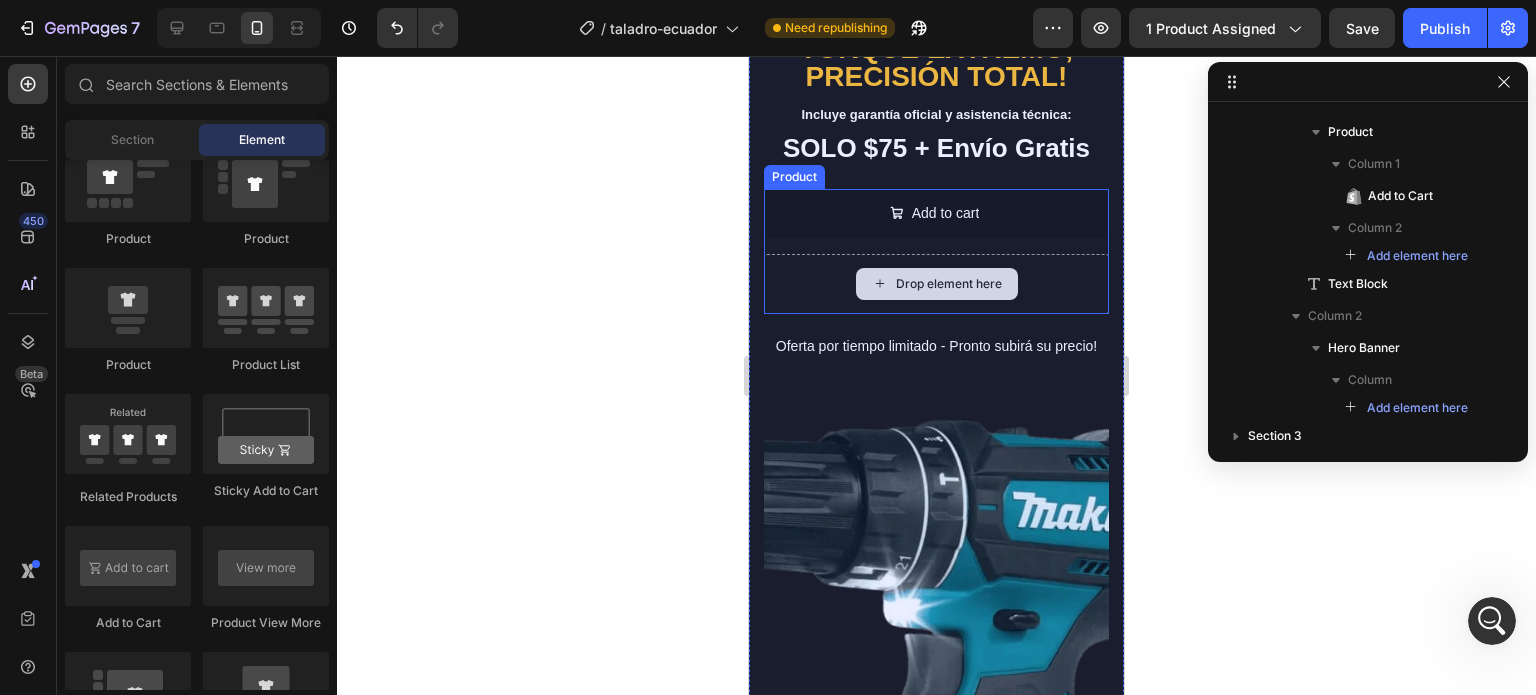 click 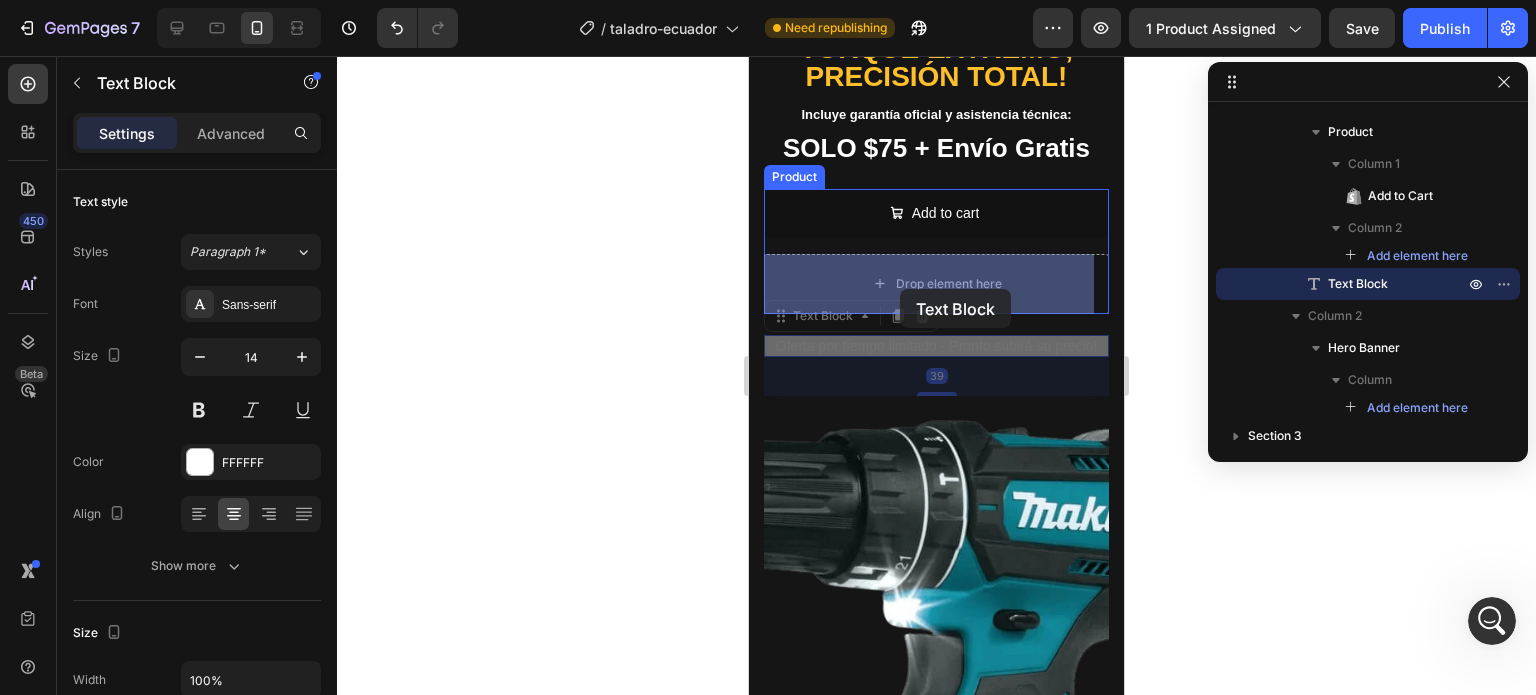 drag, startPoint x: 824, startPoint y: 341, endPoint x: 900, endPoint y: 288, distance: 92.65527 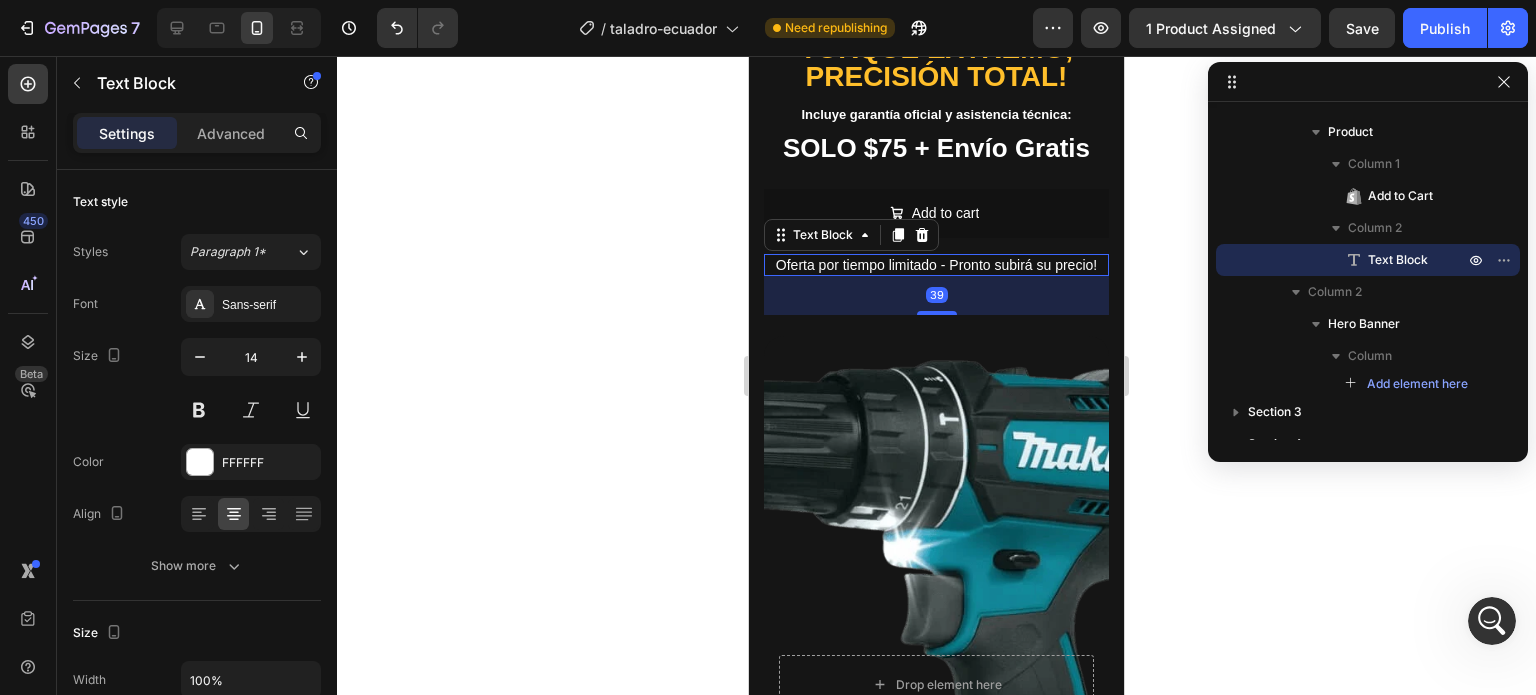 click 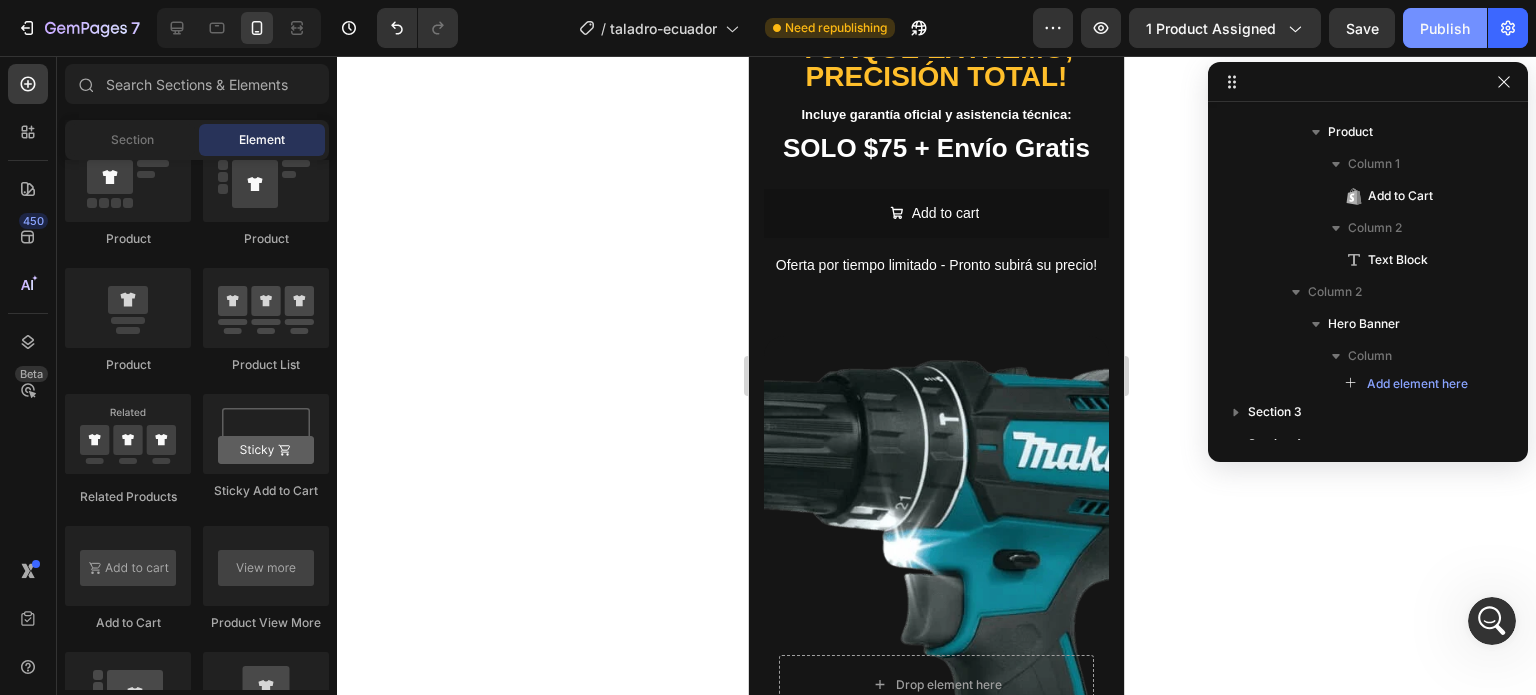 click on "Publish" at bounding box center (1445, 28) 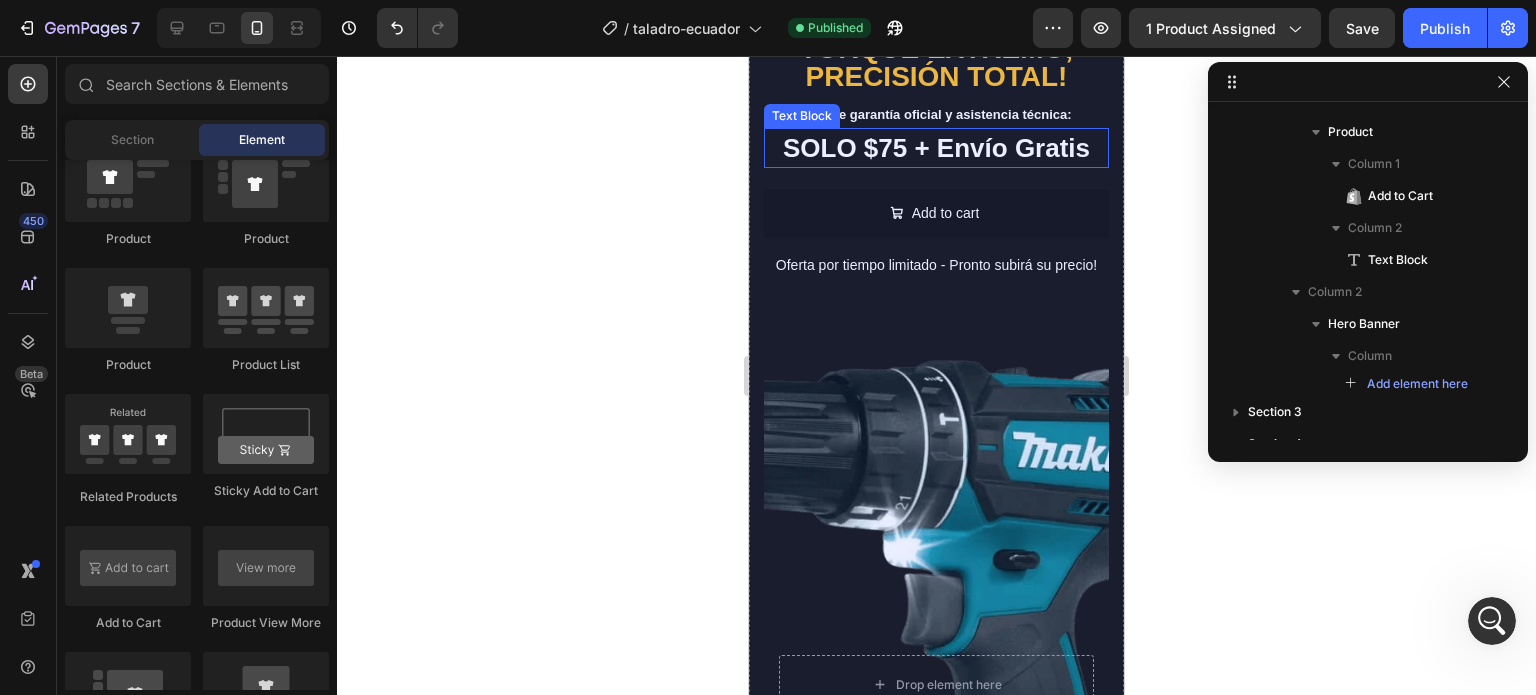 click on "SOLO $75 + Envío Gratis" at bounding box center (936, 149) 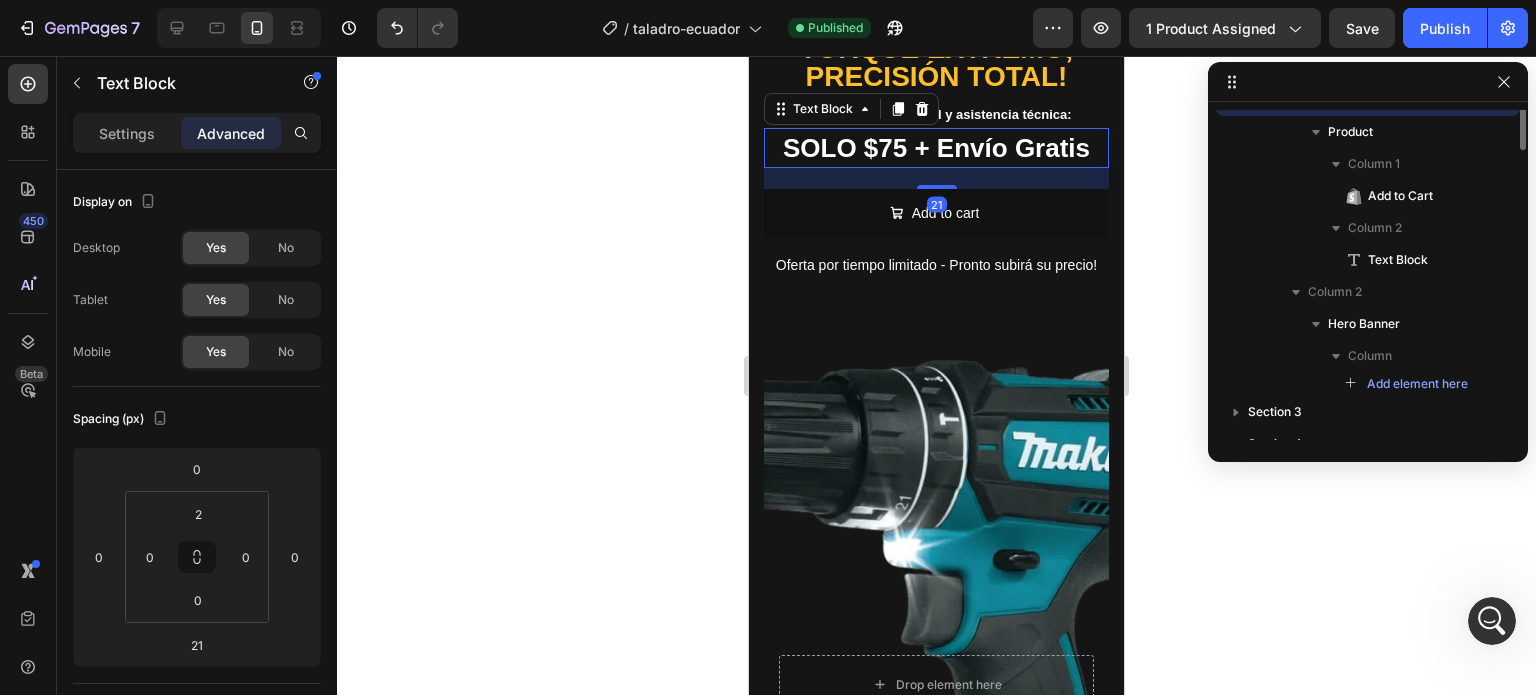 scroll, scrollTop: 250, scrollLeft: 0, axis: vertical 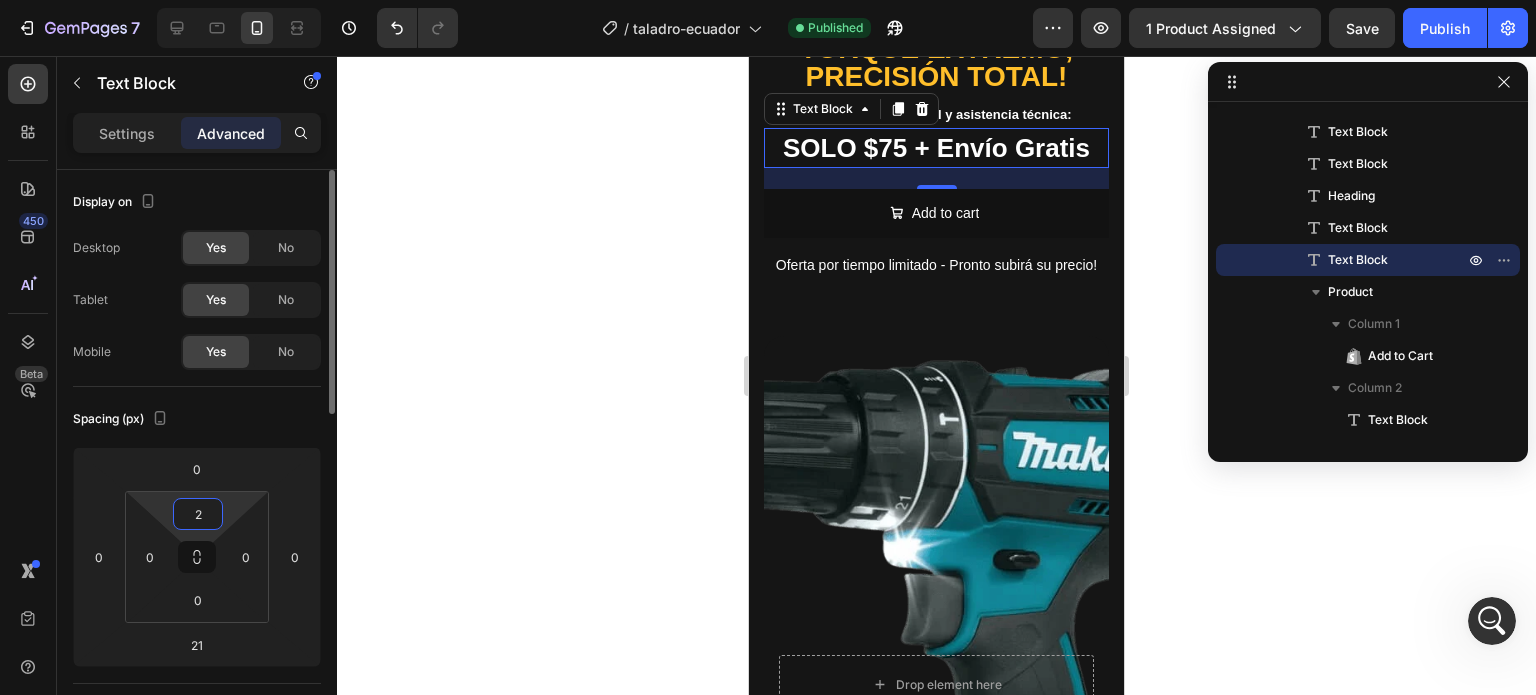 click on "2" at bounding box center [198, 514] 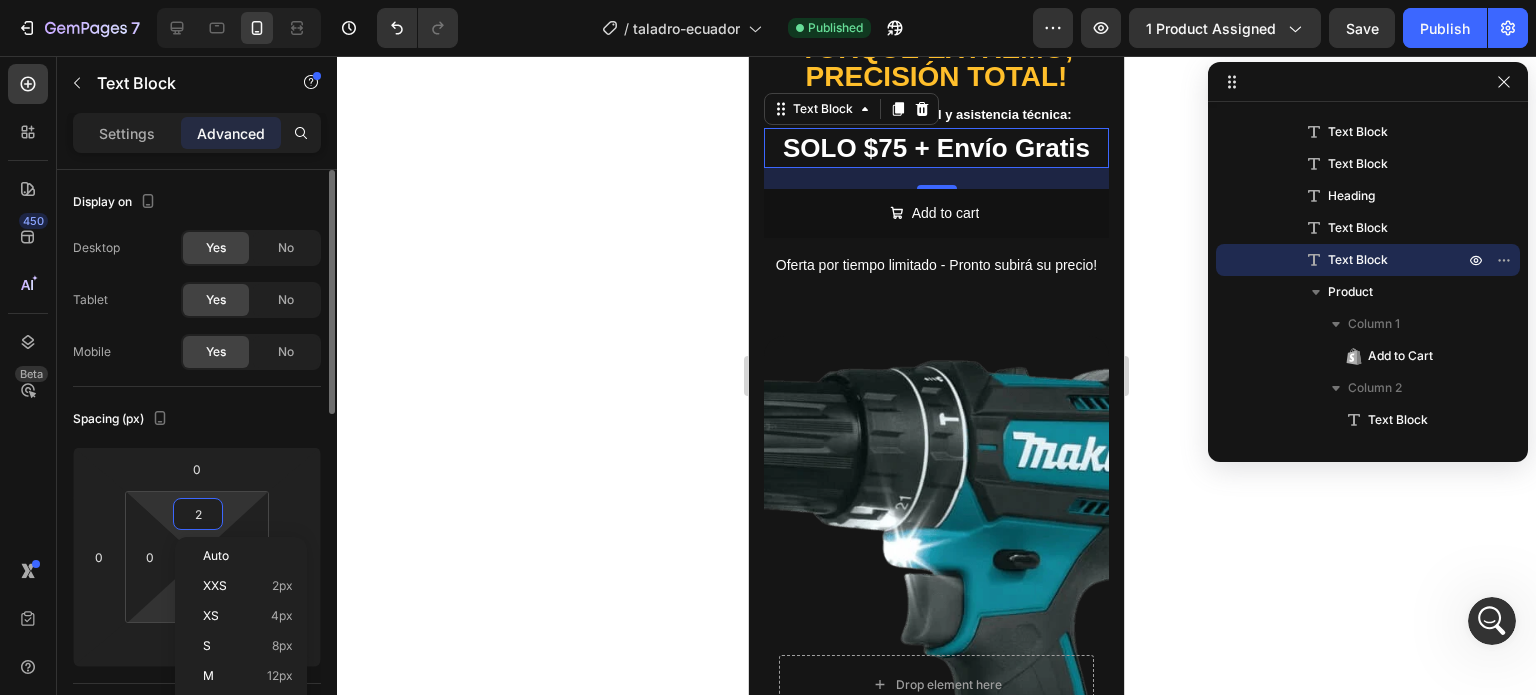 click on "7   /  taladro-ecuador Published Preview 1 product assigned  Save   Publish  450 Beta Sections(18) Elements(84) Section Element Hero Section Product Detail Brands Trusted Badges Guarantee Product Breakdown How to use Testimonials Compare Bundle FAQs Social Proof Brand Story Product List Collection Blog List Contact Sticky Add to Cart Custom Footer Browse Library 450 Layout
Row
Row
Row
Row Text
Heading
Text Block Button
Button
Button Media
Image
Image
Video" at bounding box center [768, 0] 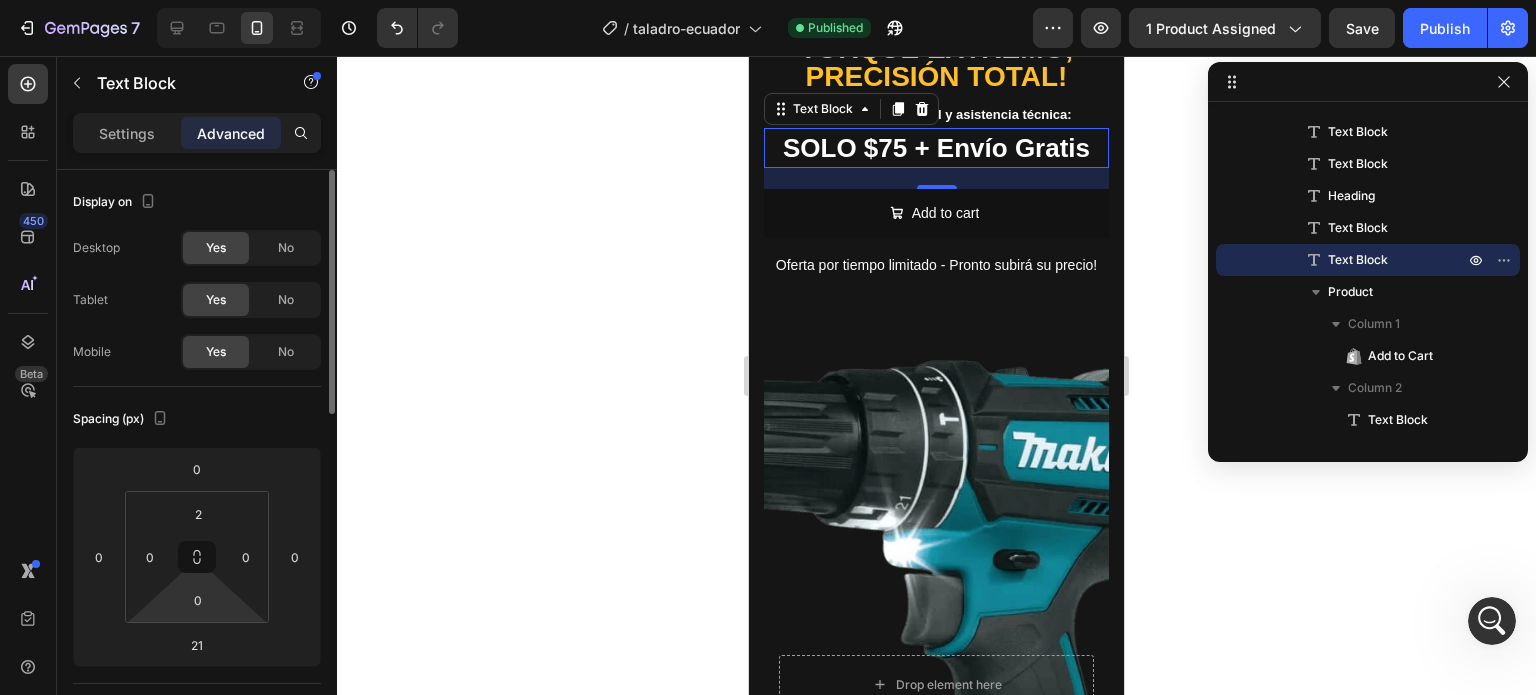 click on "7   /  taladro-ecuador Published Preview 1 product assigned  Save   Publish  450 Beta Sections(18) Elements(84) Section Element Hero Section Product Detail Brands Trusted Badges Guarantee Product Breakdown How to use Testimonials Compare Bundle FAQs Social Proof Brand Story Product List Collection Blog List Contact Sticky Add to Cart Custom Footer Browse Library 450 Layout
Row
Row
Row
Row Text
Heading
Text Block Button
Button
Button Media
Image
Image
Video" at bounding box center (768, 0) 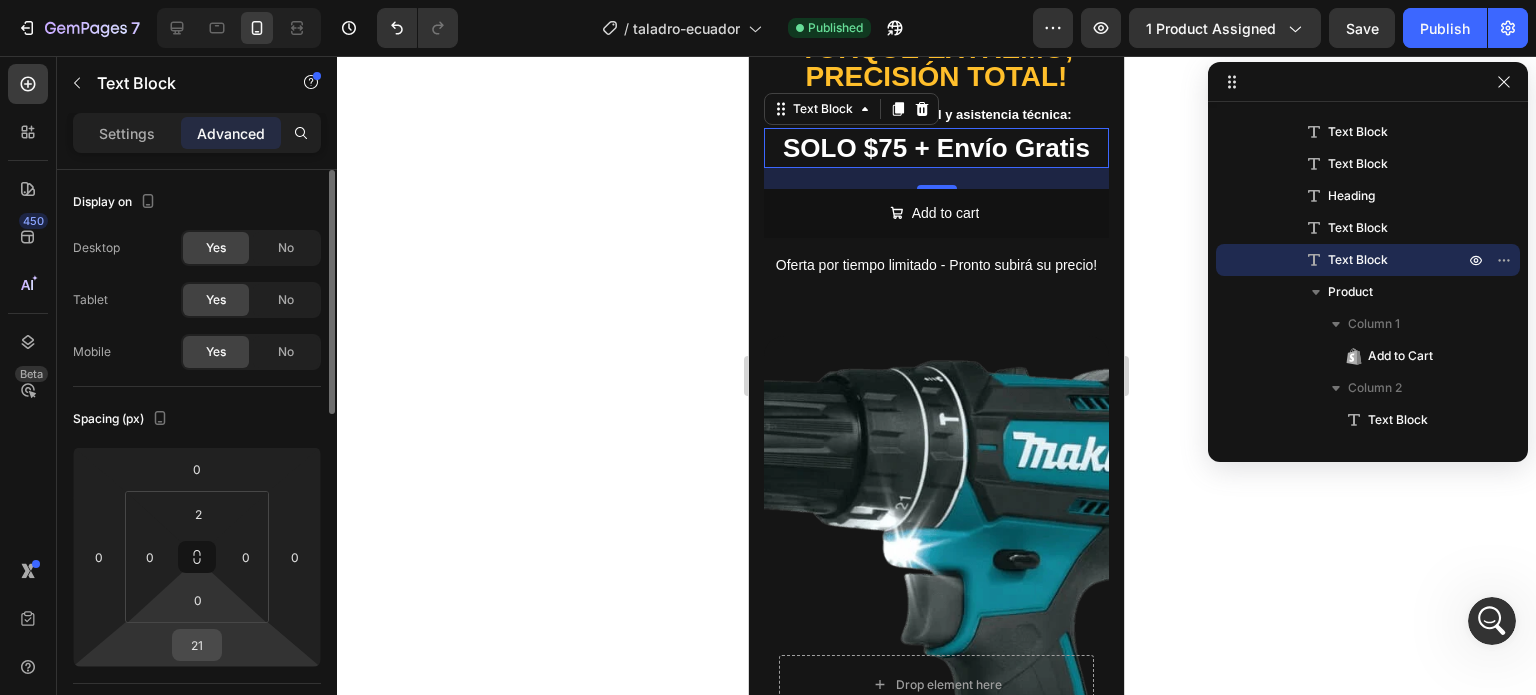 click on "21" at bounding box center [197, 645] 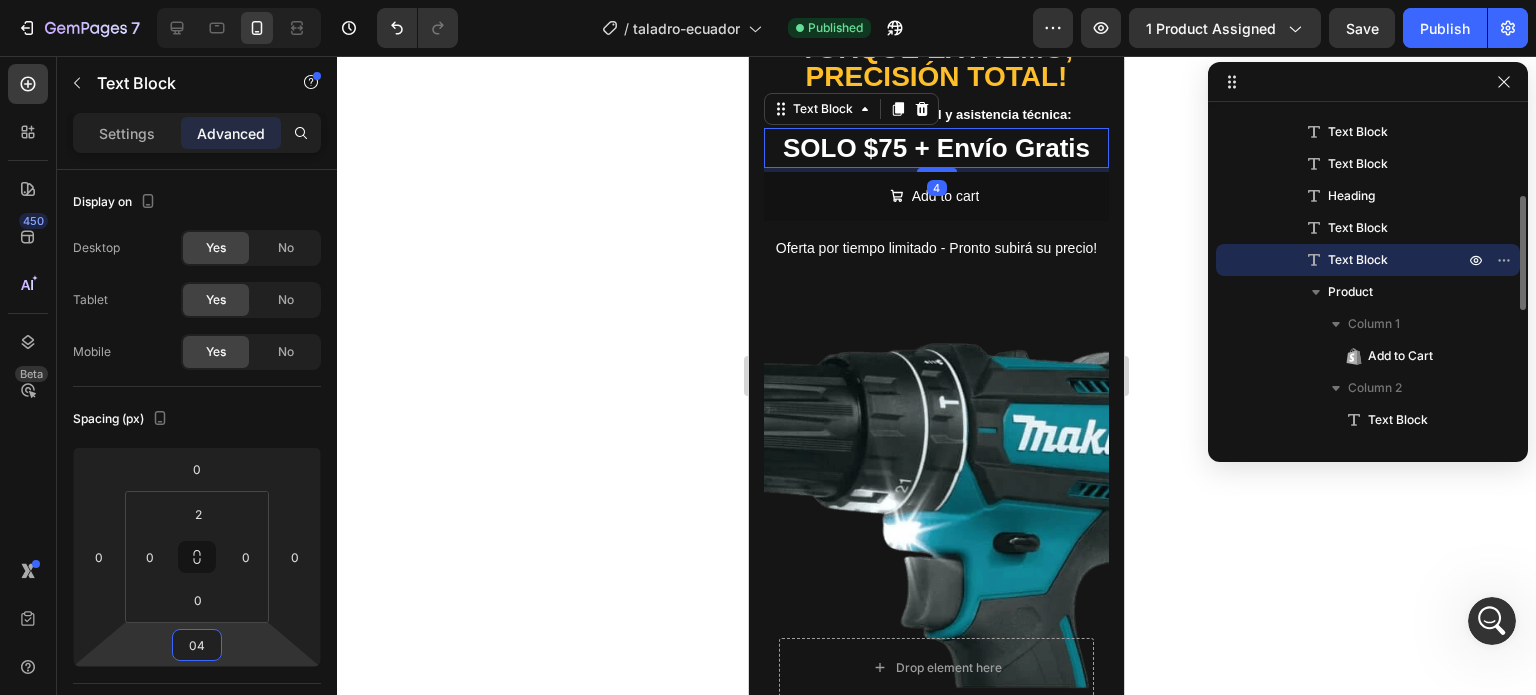 type on "4" 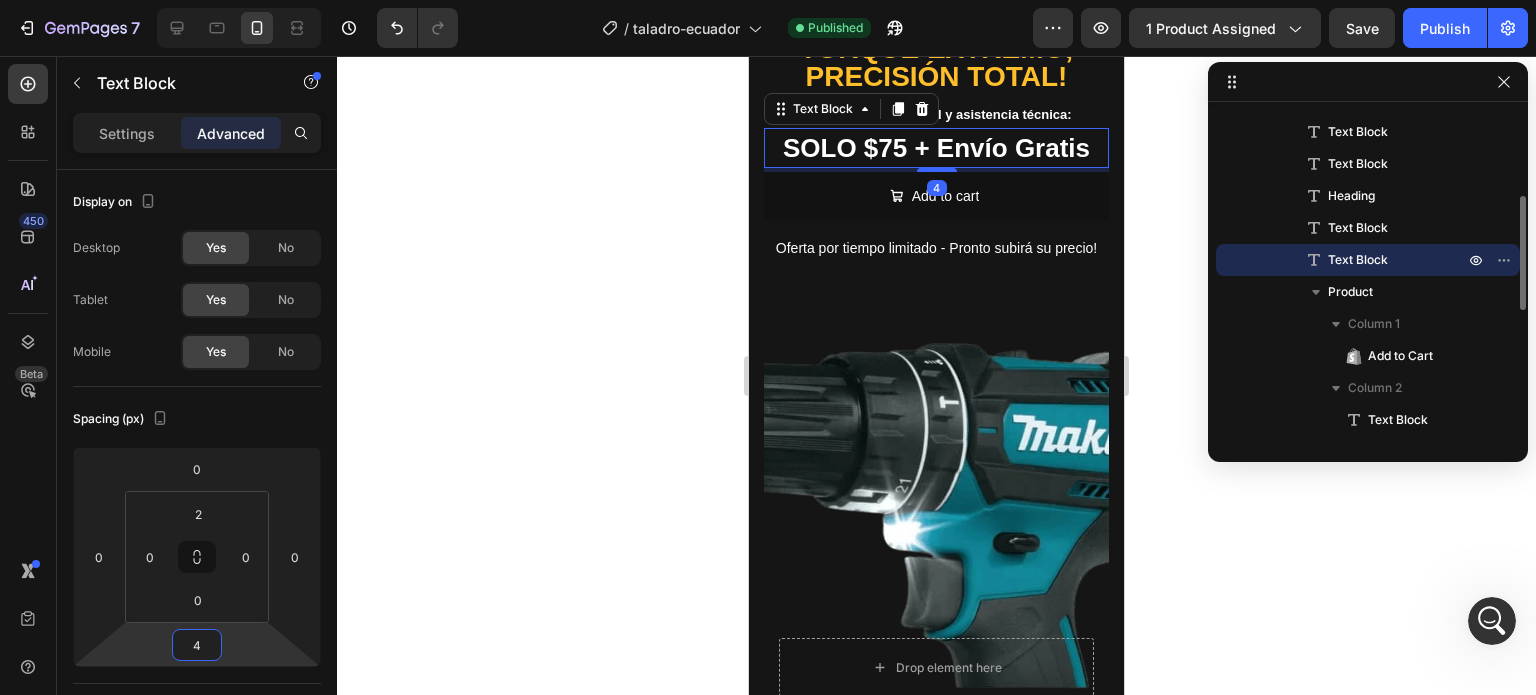 click on "Publish" 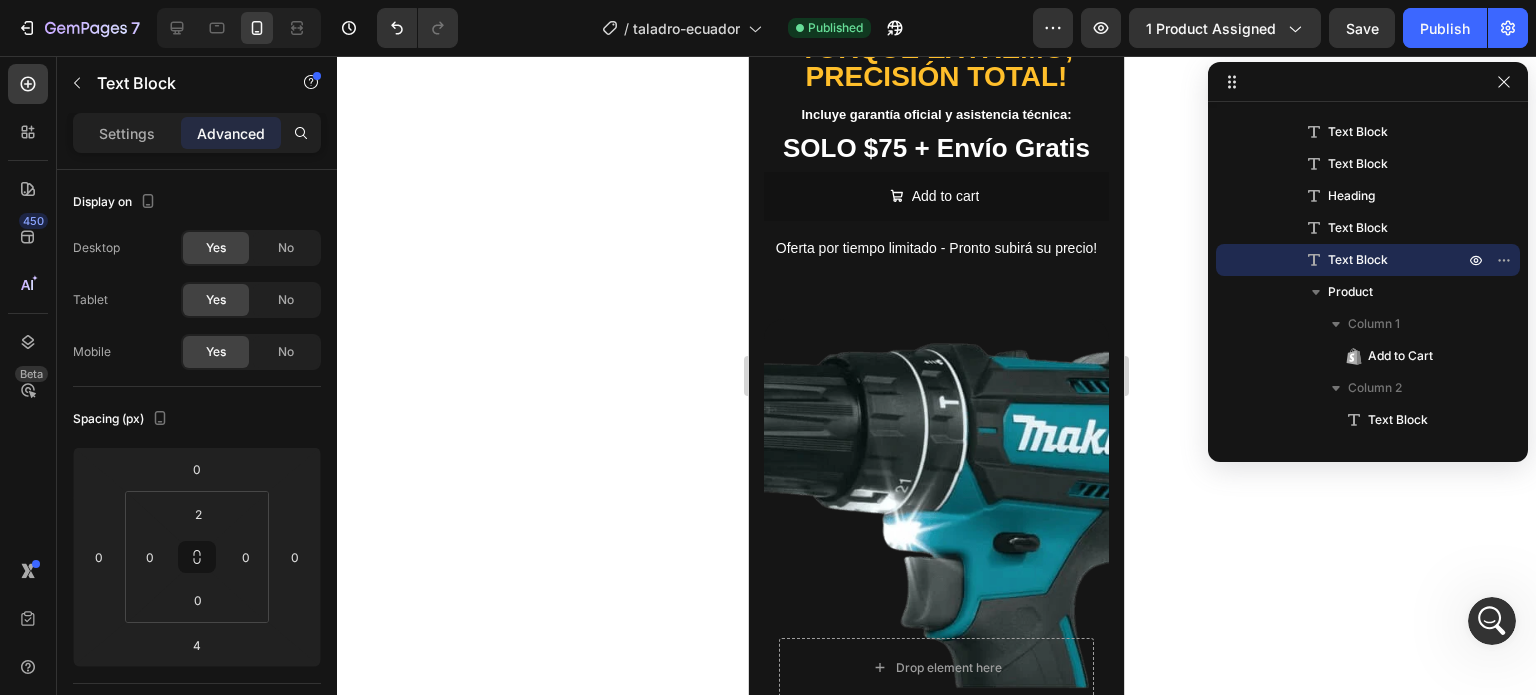 scroll, scrollTop: 2231, scrollLeft: 0, axis: vertical 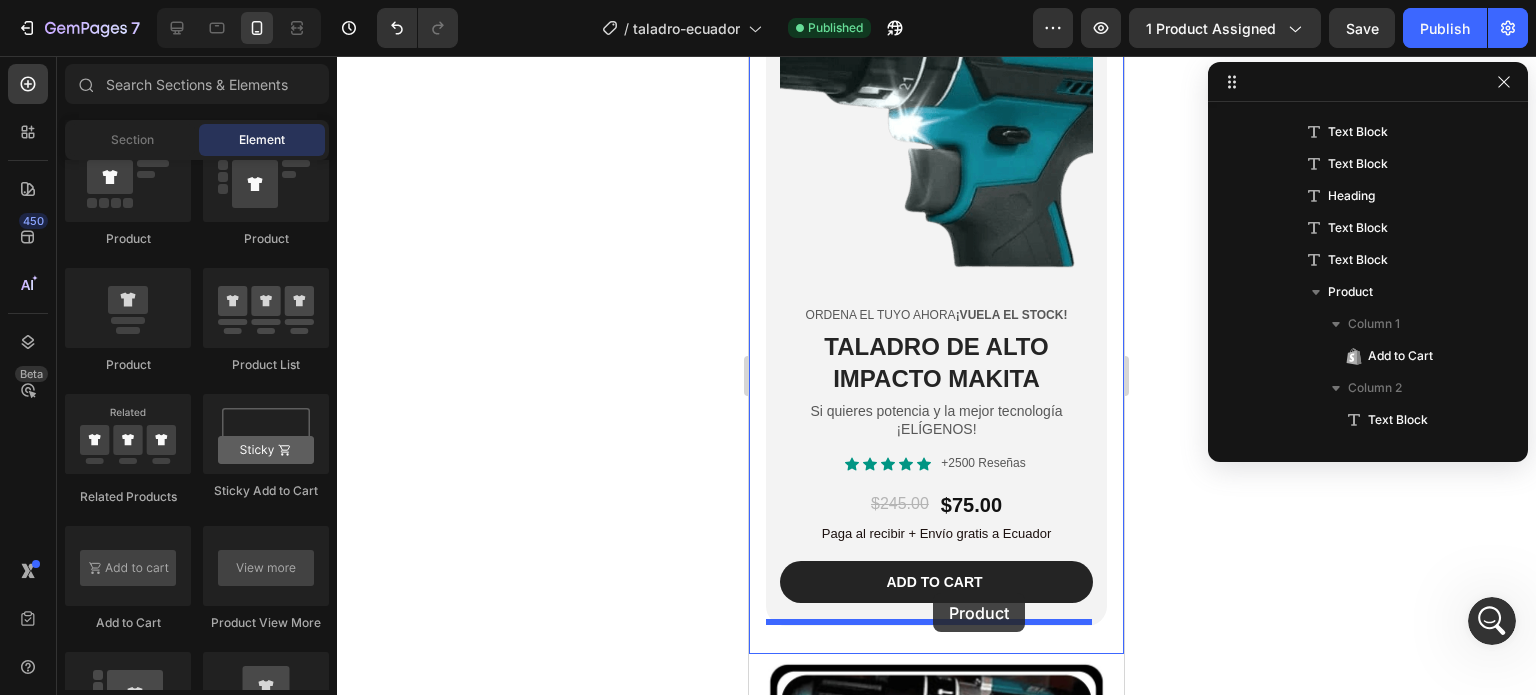 drag, startPoint x: 867, startPoint y: 382, endPoint x: 1111, endPoint y: 329, distance: 249.6898 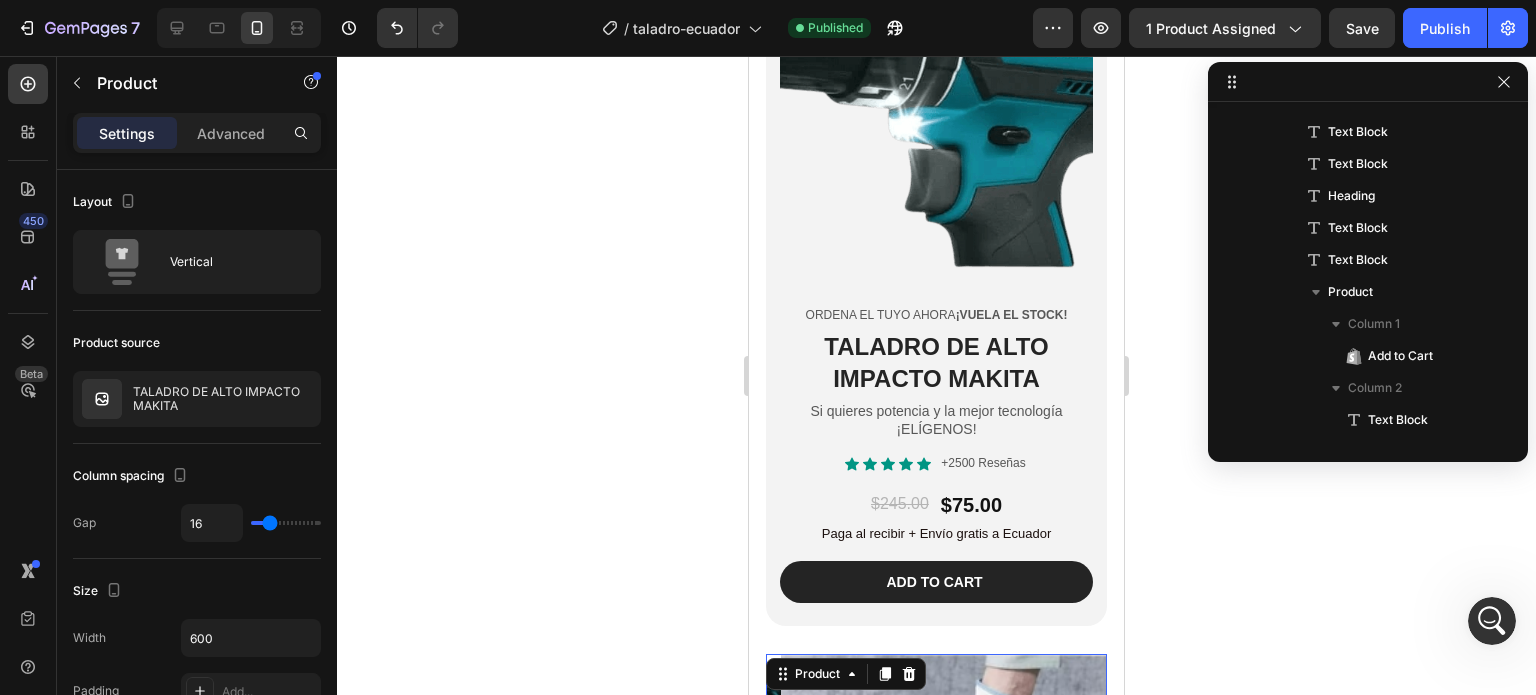 scroll, scrollTop: 973, scrollLeft: 0, axis: vertical 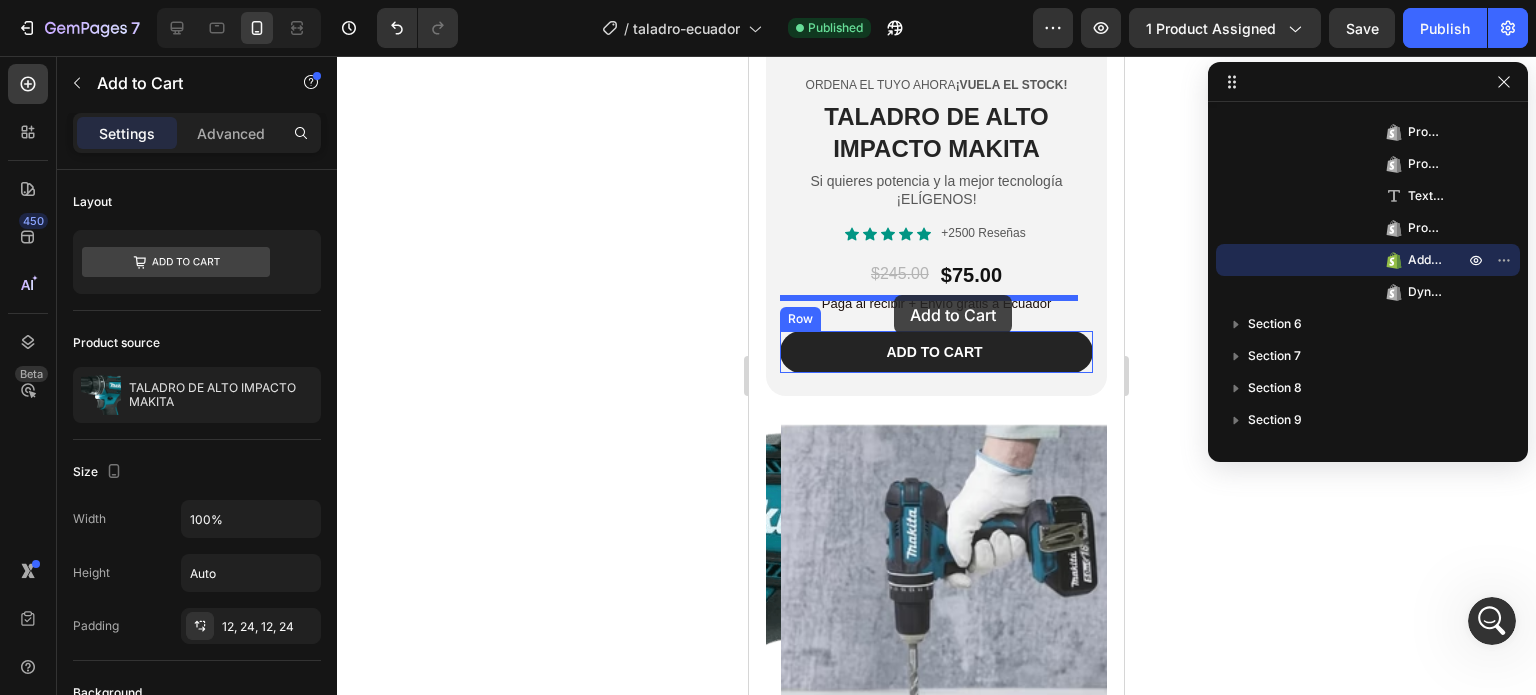 drag, startPoint x: 885, startPoint y: 518, endPoint x: 894, endPoint y: 295, distance: 223.18153 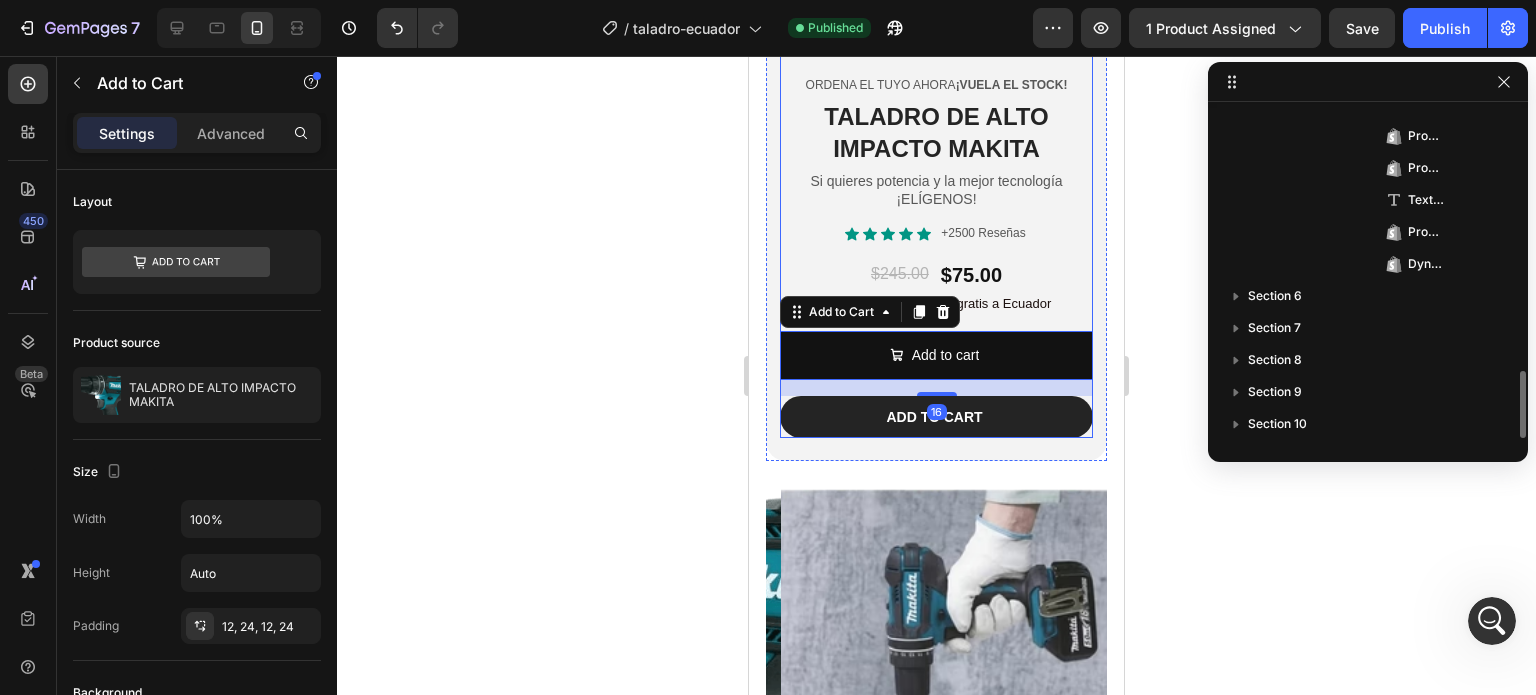 scroll, scrollTop: 1293, scrollLeft: 0, axis: vertical 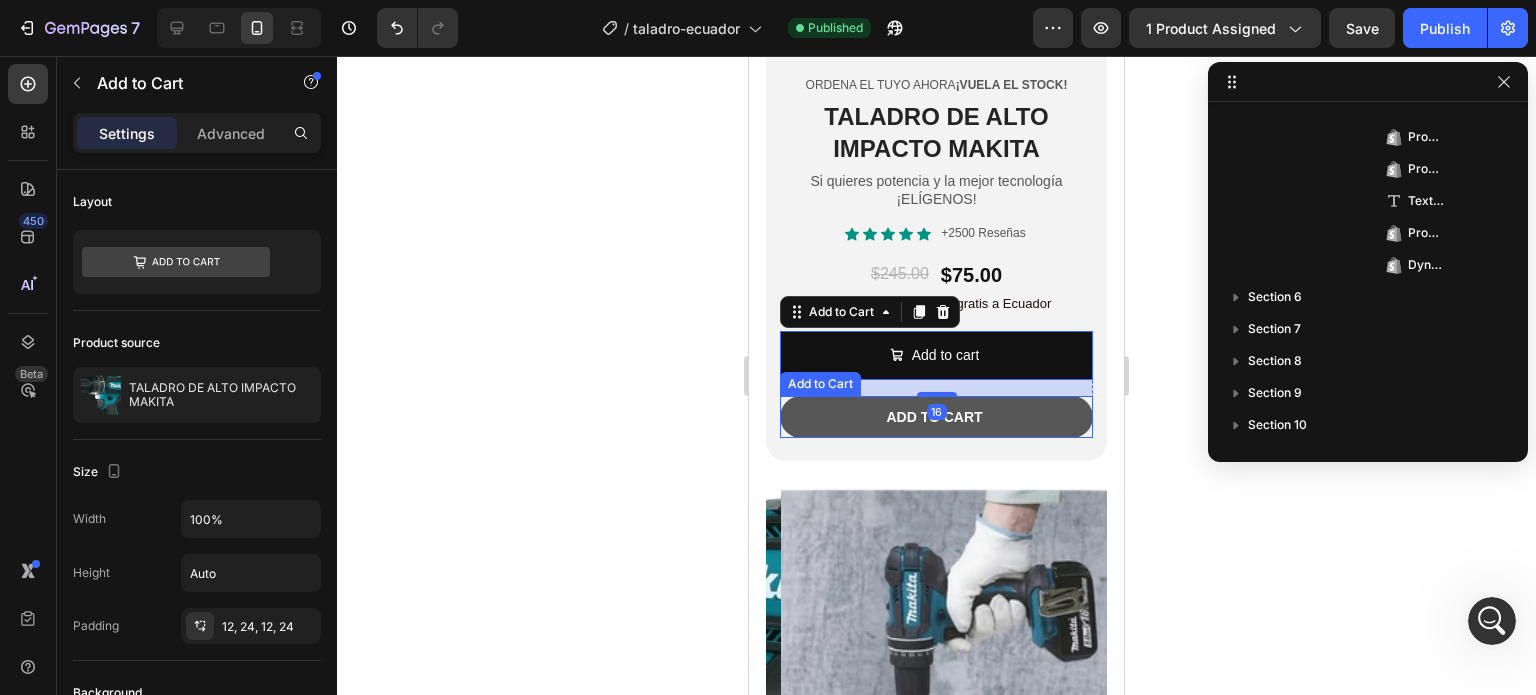 click on "Add to cart" at bounding box center (936, 417) 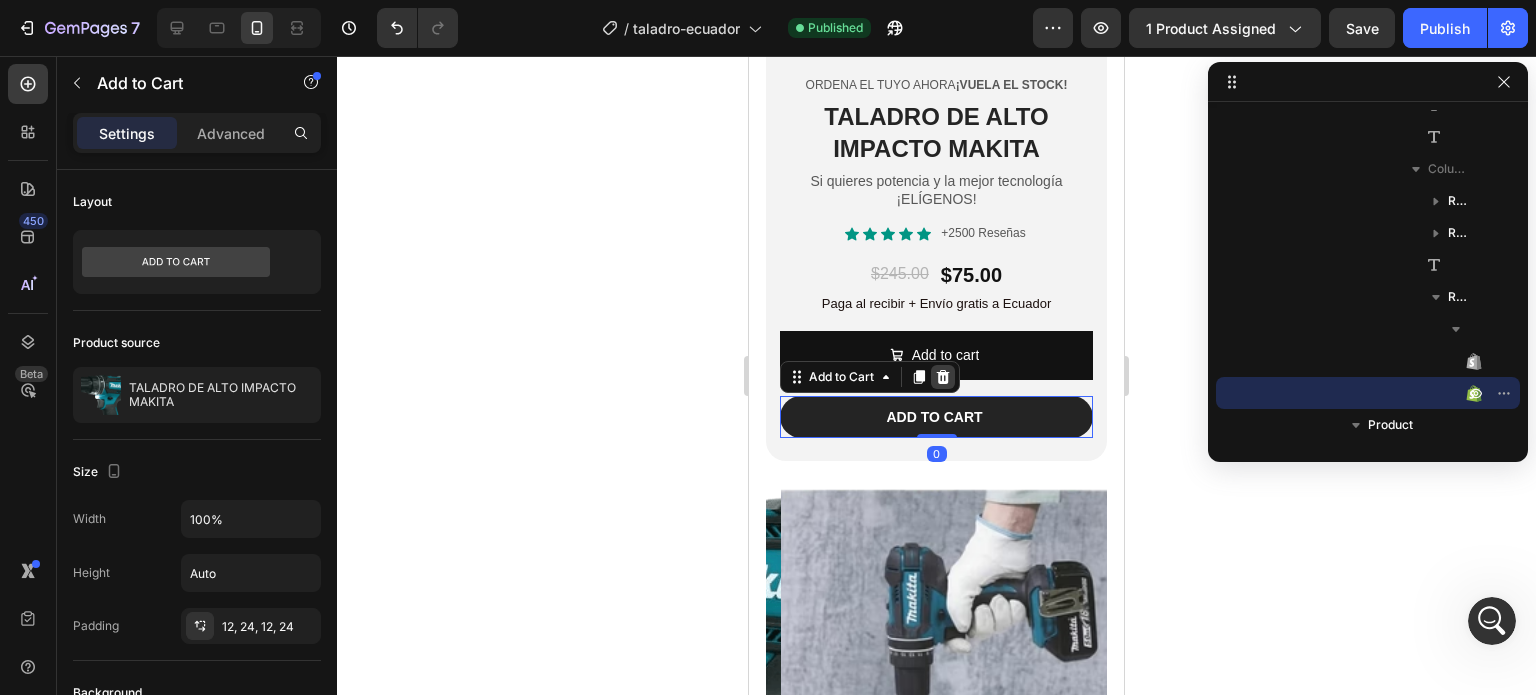 click 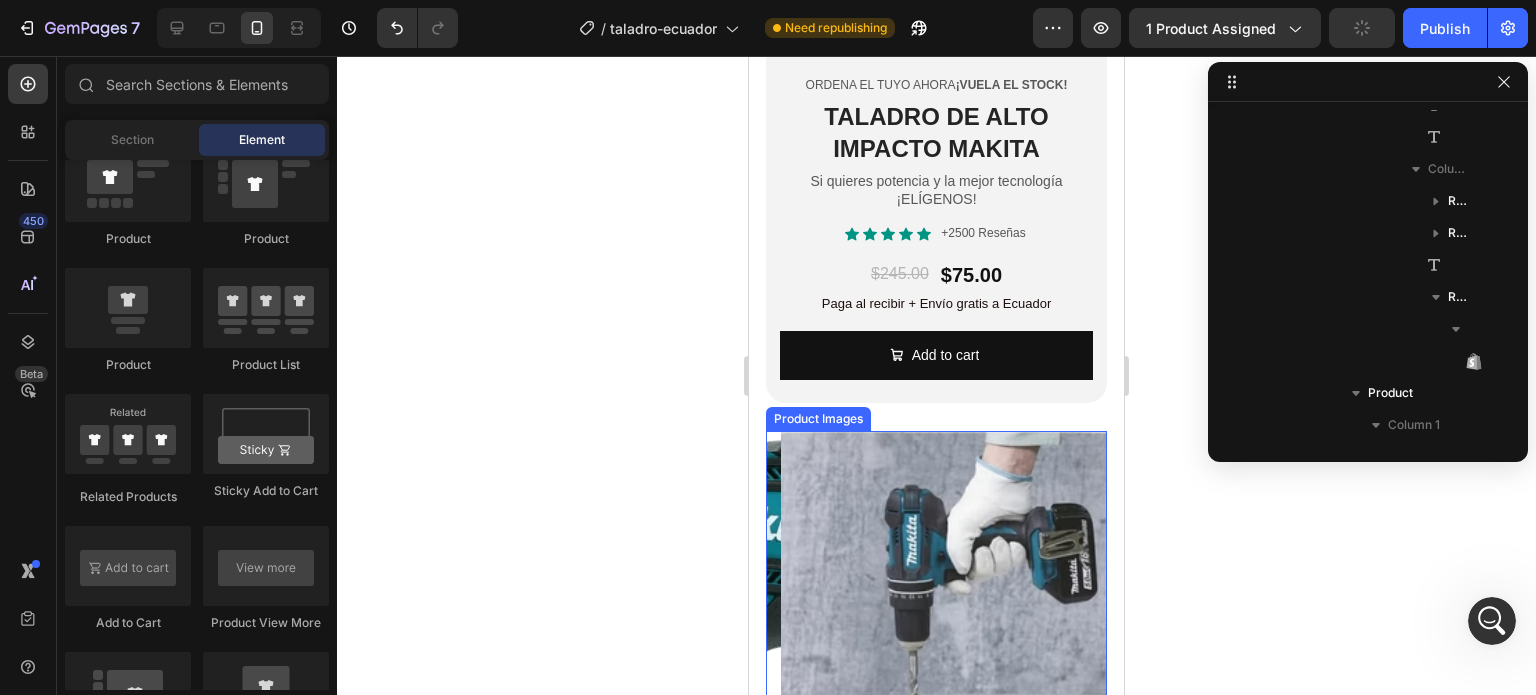 click at bounding box center [951, 601] 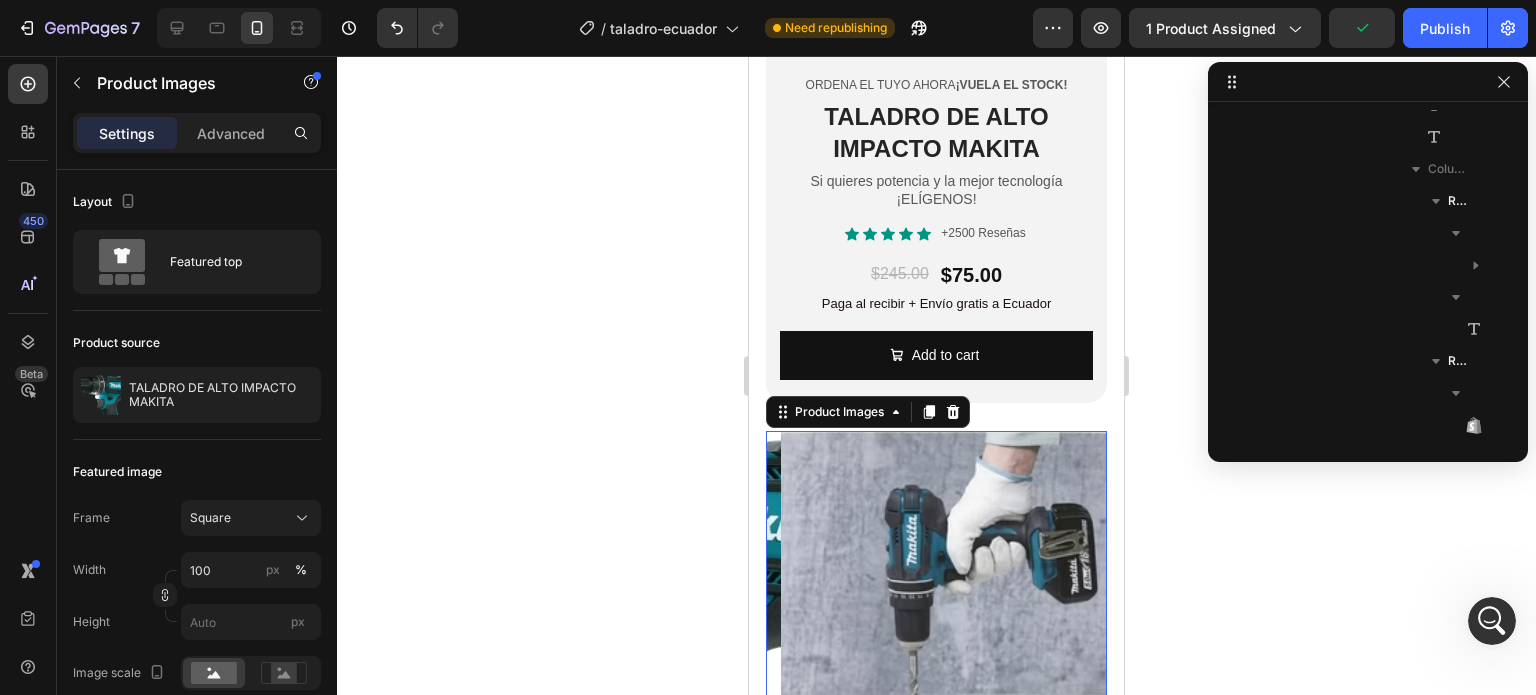 scroll, scrollTop: 1746, scrollLeft: 0, axis: vertical 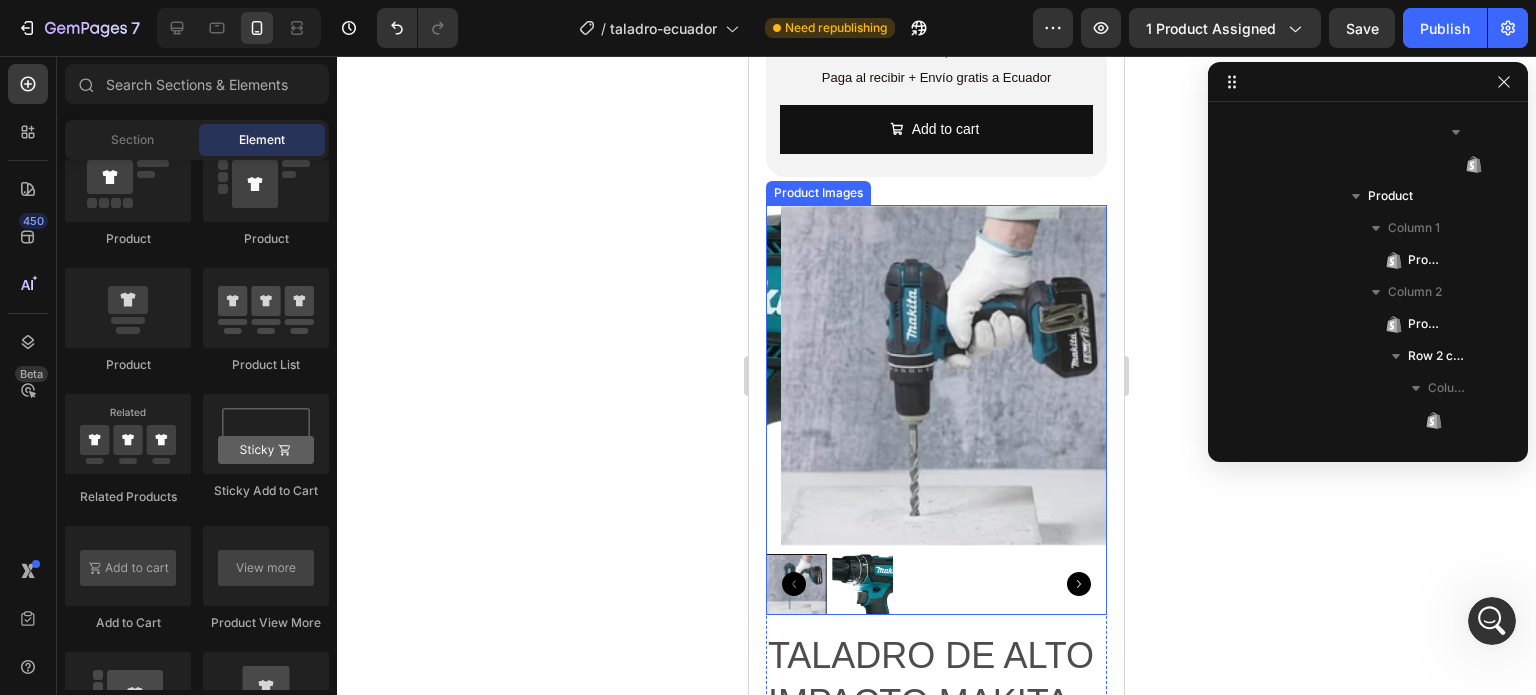 click at bounding box center [951, 375] 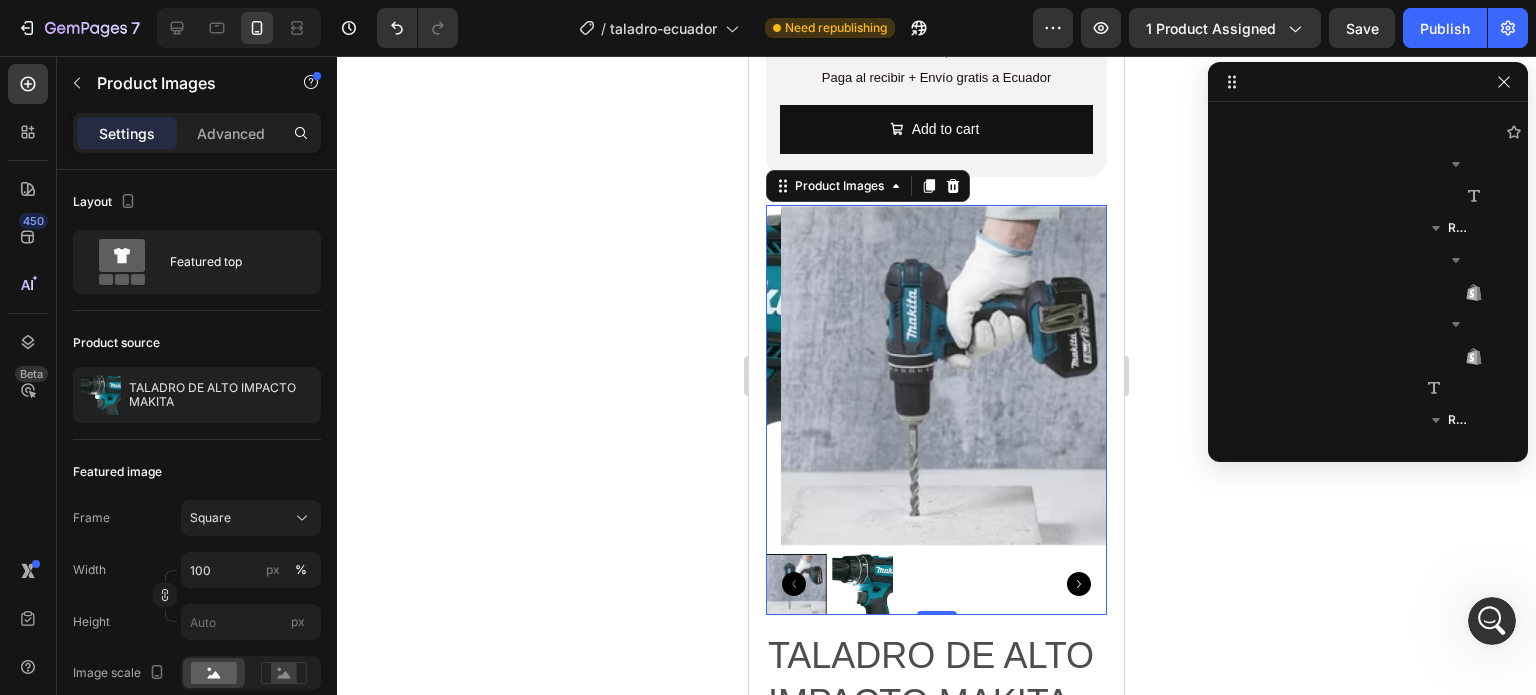 scroll, scrollTop: 2066, scrollLeft: 0, axis: vertical 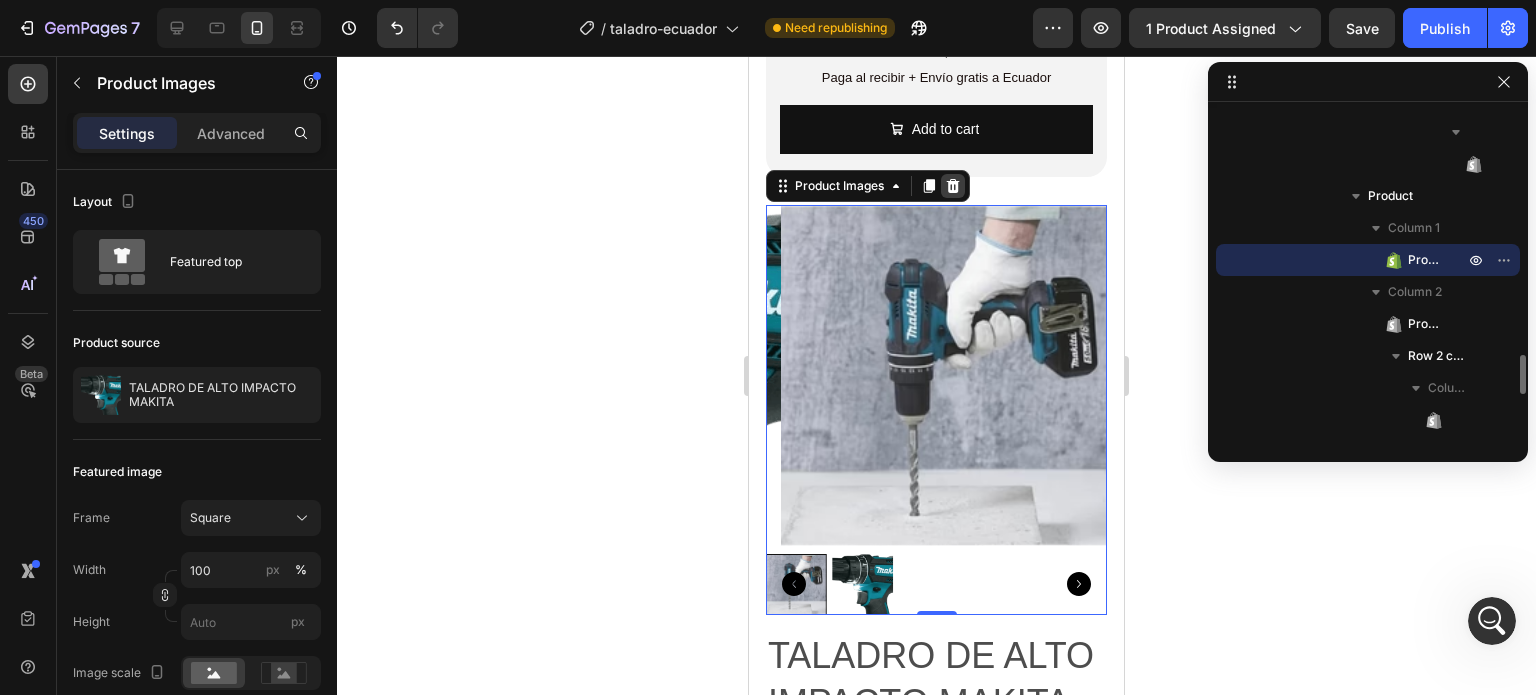 click at bounding box center [953, 186] 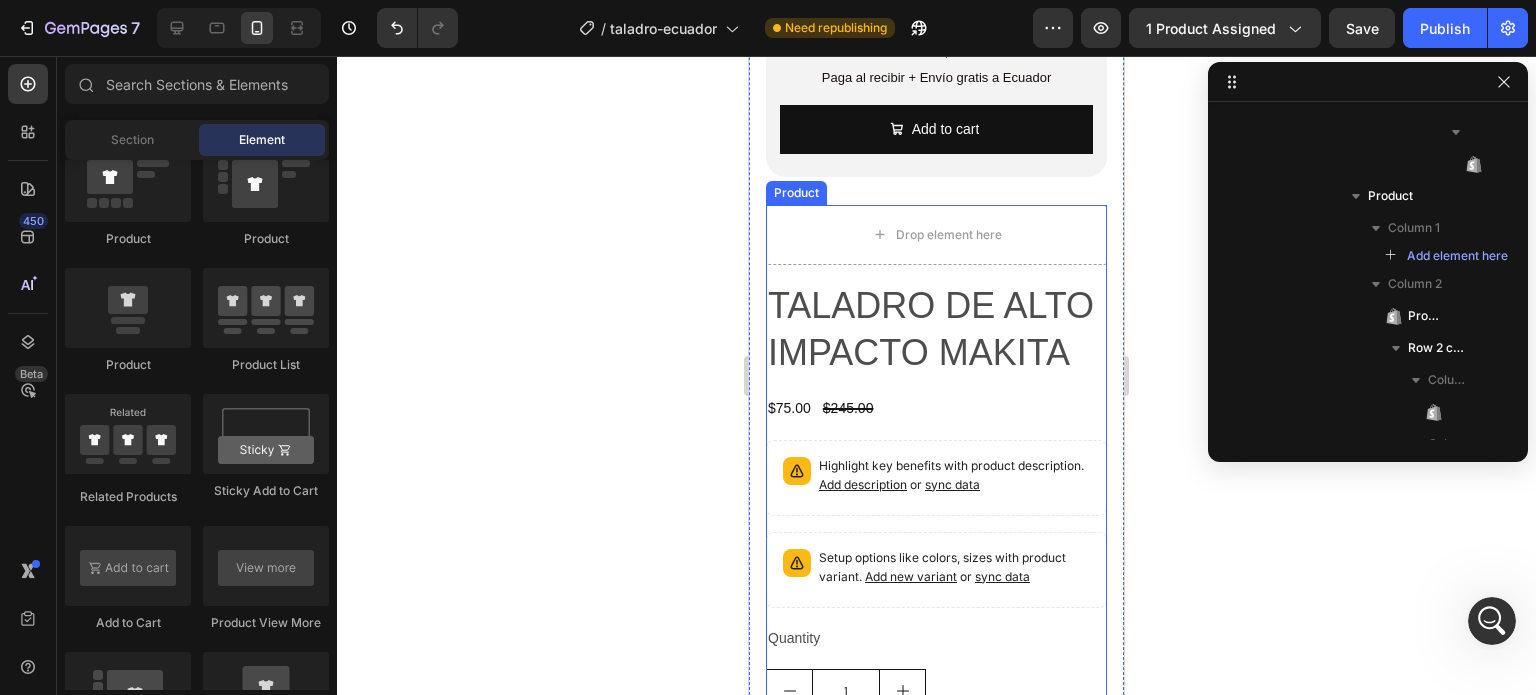 click on "Drop element here TALADRO DE ALTO IMPACTO MAKITA Product Title $75.00 Product Price Product Price $245.00 Product Price Product Price Row Highlight key benefits with product description.       Add description   or   sync data Product Description Setup options like colors, sizes with product variant.       Add new variant   or   sync data Product Variants & Swatches Quantity Text Block
1
Product Quantity Buy it now Dynamic Checkout Product" at bounding box center [936, 500] 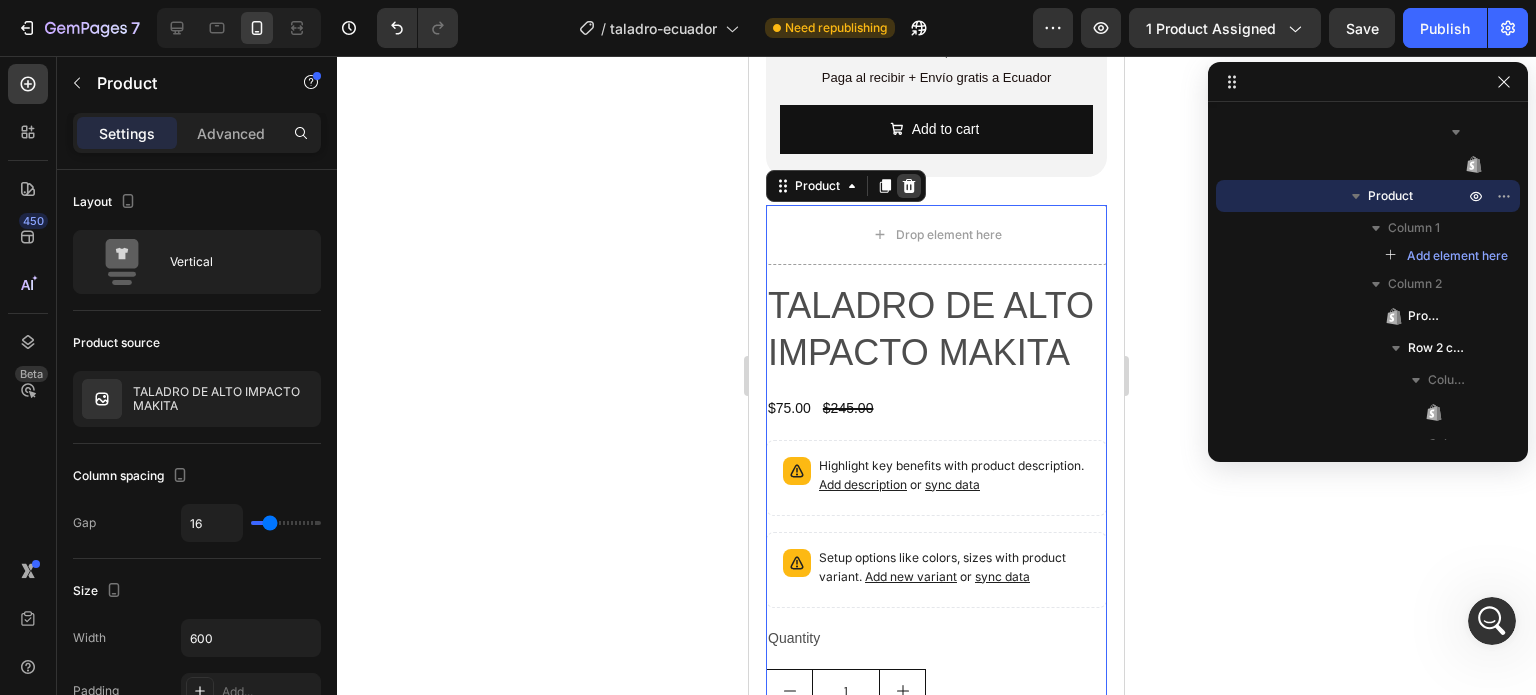 click 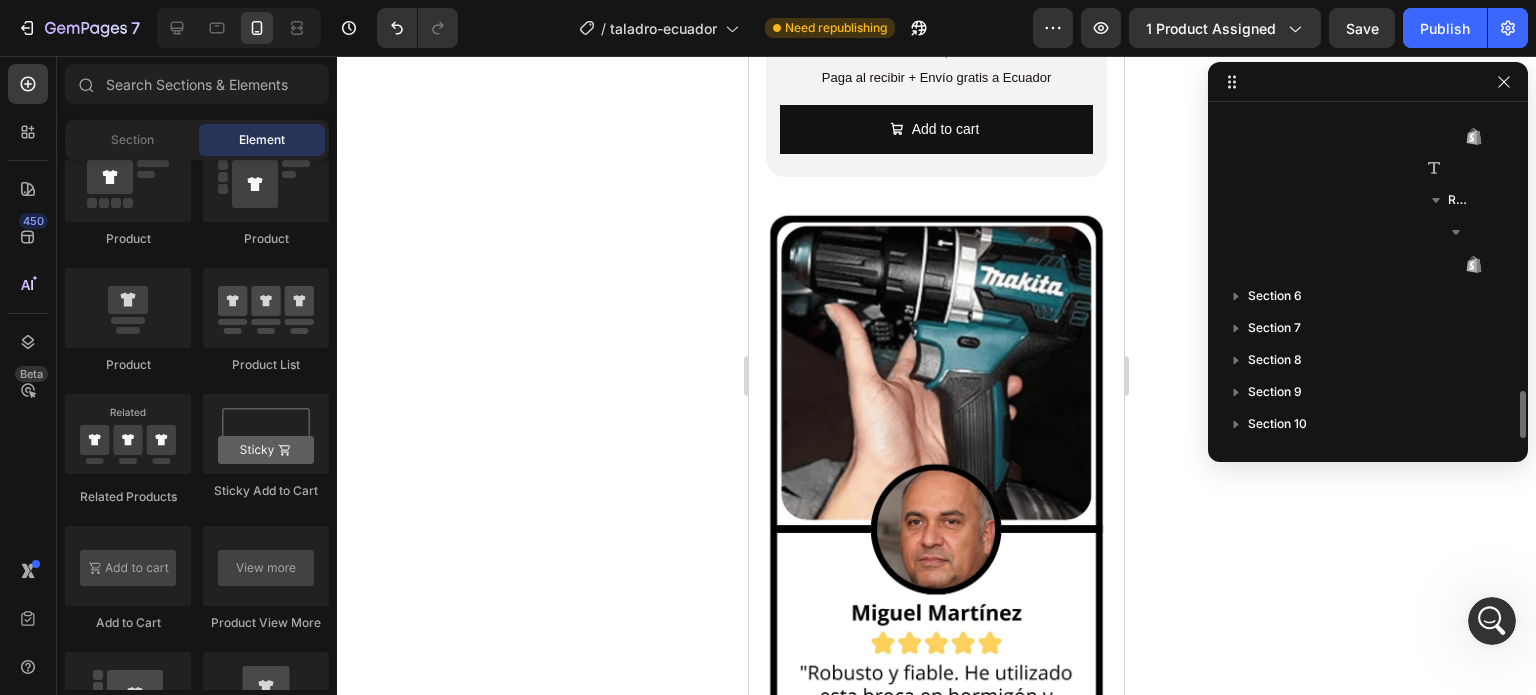 scroll, scrollTop: 1965, scrollLeft: 0, axis: vertical 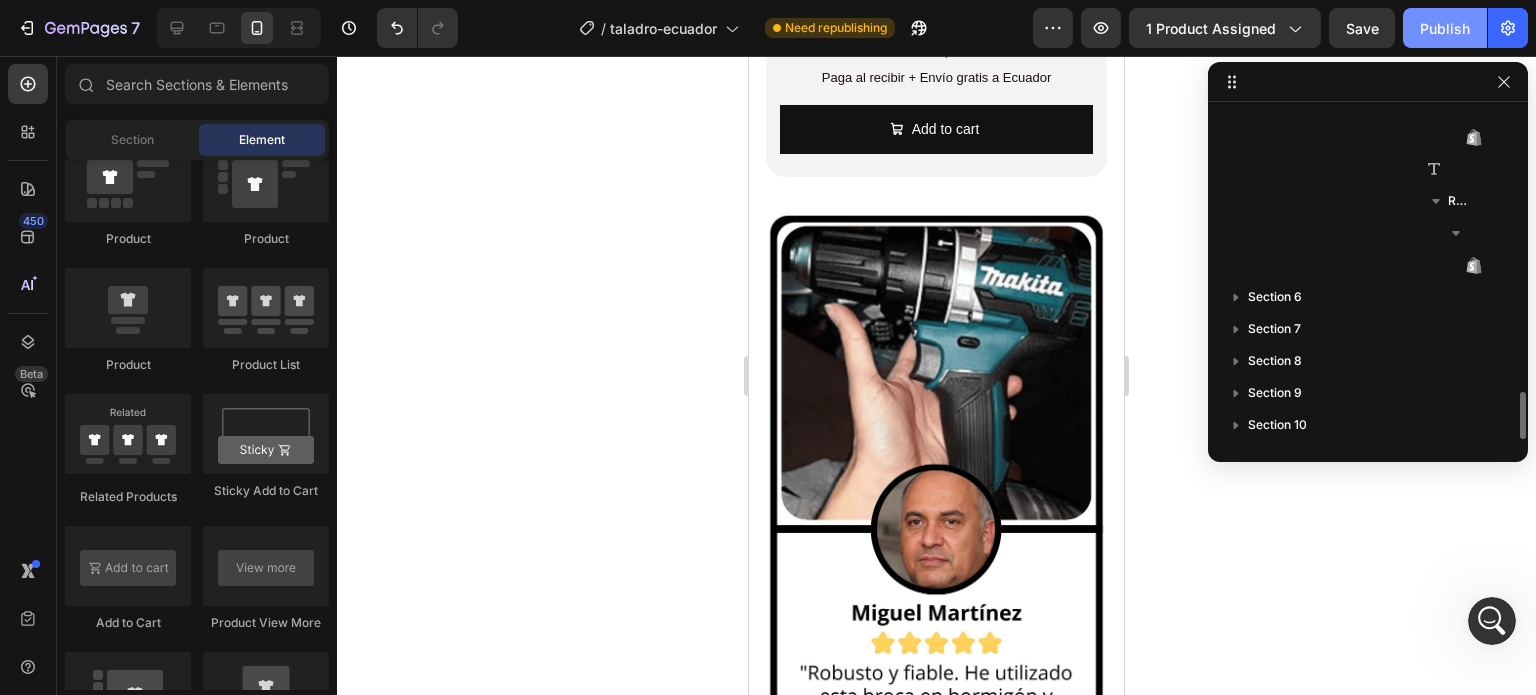 click on "Publish" at bounding box center (1445, 28) 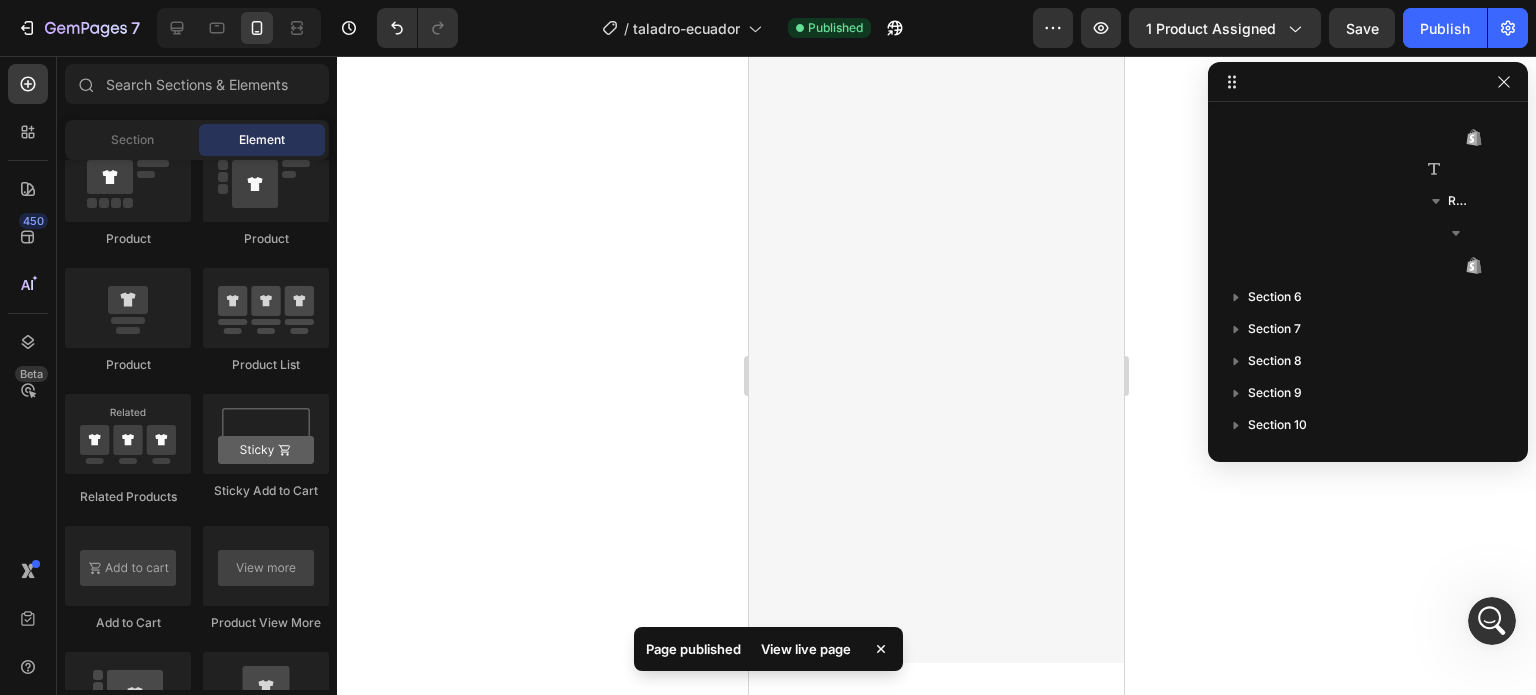 scroll, scrollTop: 0, scrollLeft: 0, axis: both 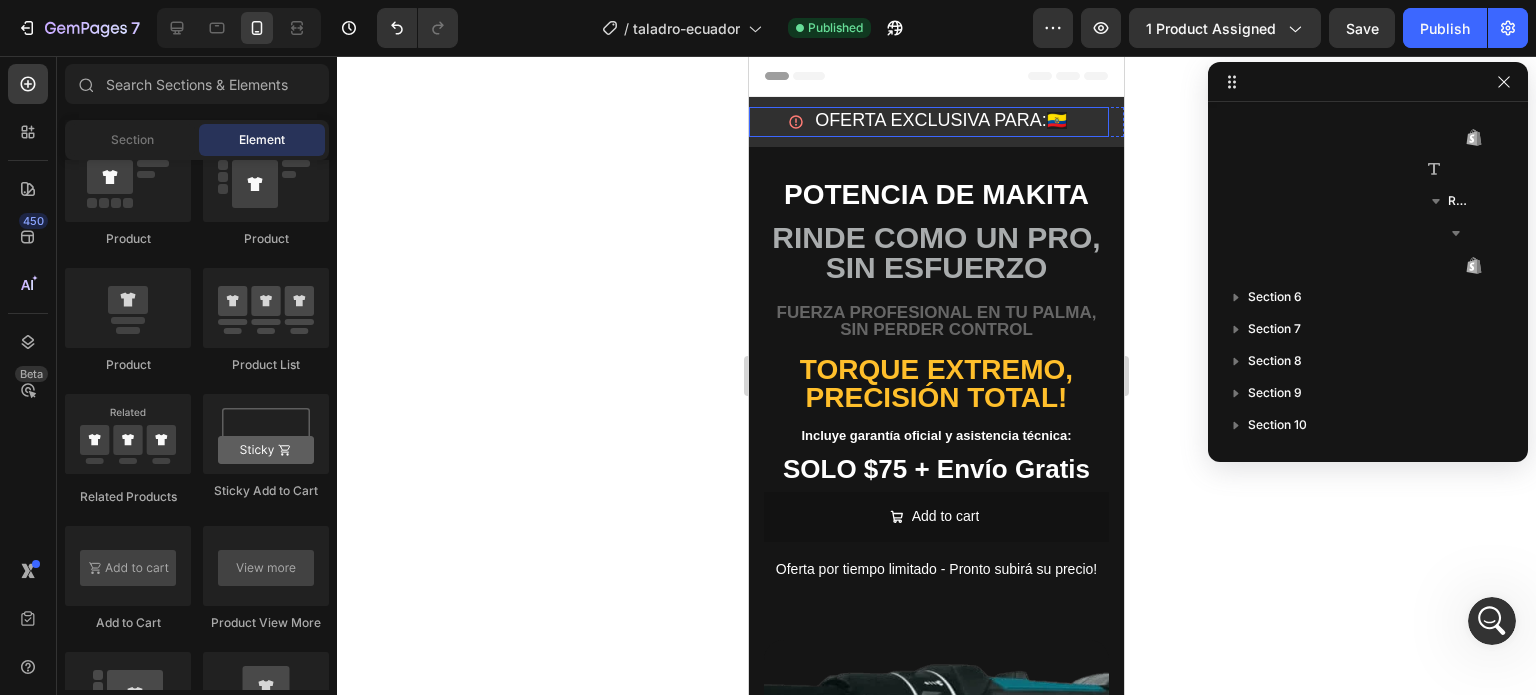 click on "OFERTA EXCLUSIVA PARA:  🇪🇨 Item List
FREE Shipping all days Item List
60-Day Easy Returns and Exchanges Item List Carousel Row" at bounding box center [936, 122] 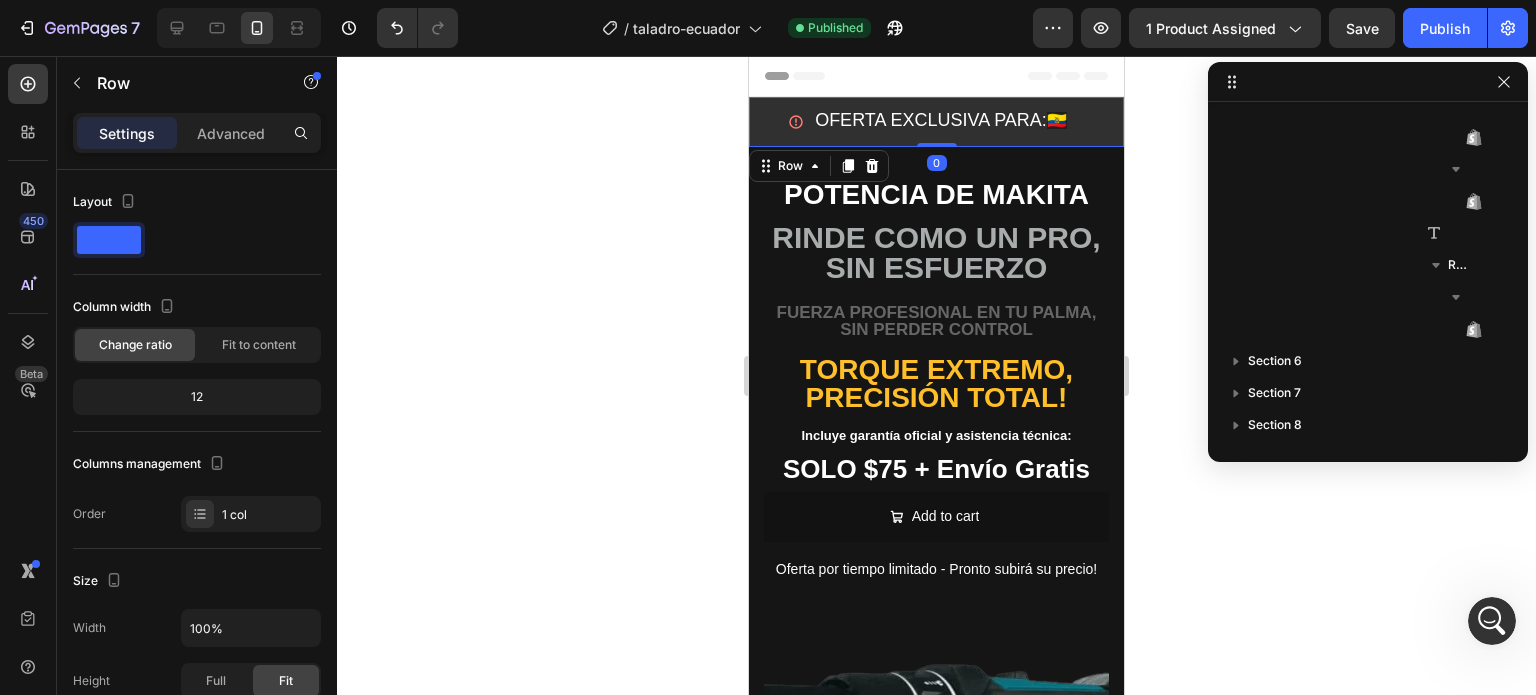 scroll, scrollTop: 0, scrollLeft: 0, axis: both 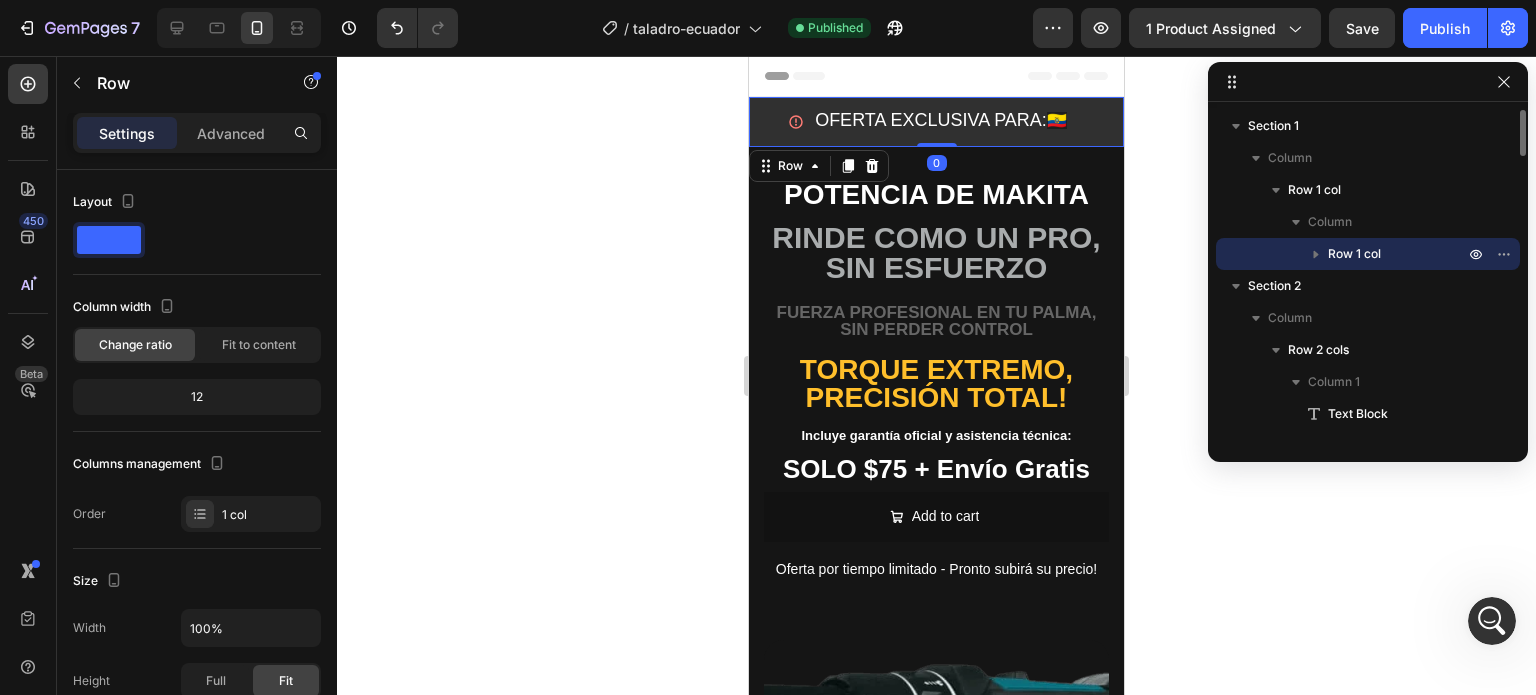 click on "OFERTA EXCLUSIVA PARA:  🇪🇨 Item List
FREE Shipping all days Item List
60-Day Easy Returns and Exchanges Item List Carousel Row   0" at bounding box center [936, 122] 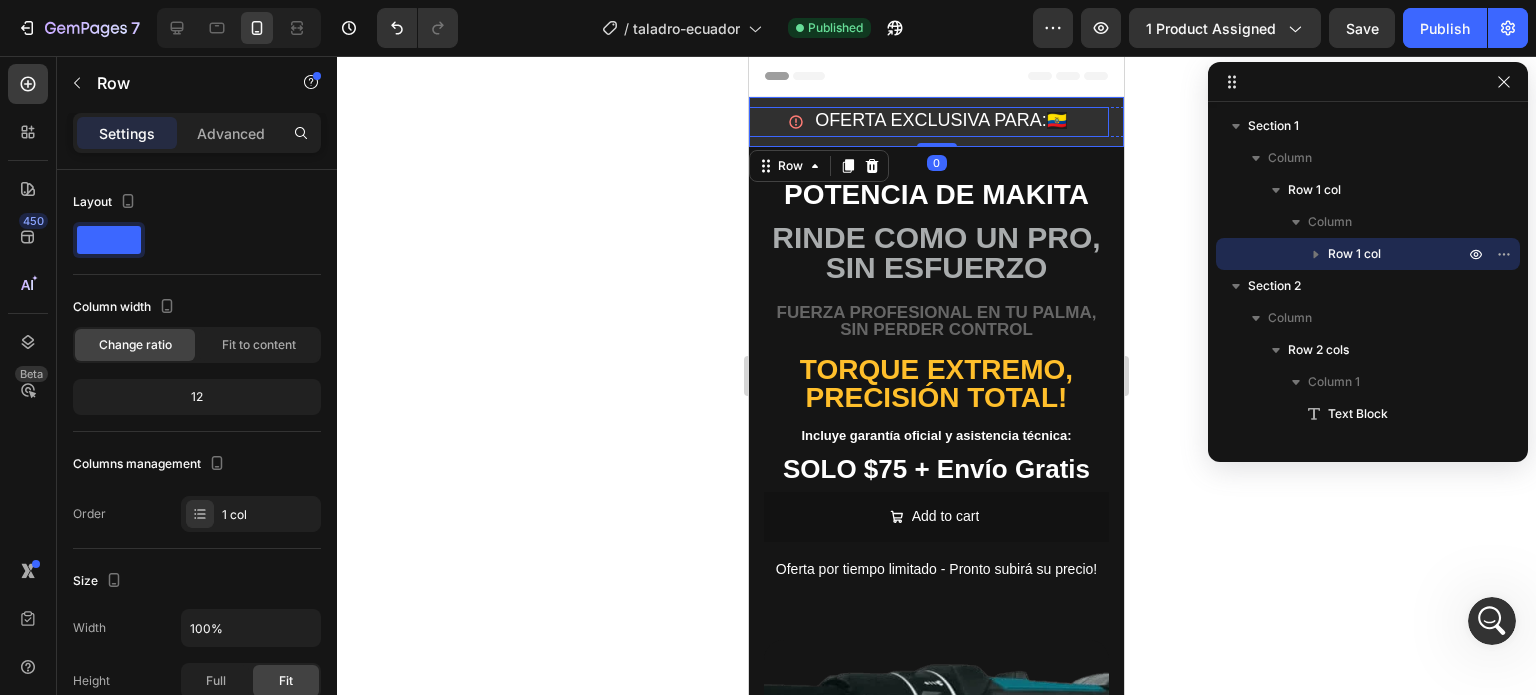 click on "OFERTA EXCLUSIVA PARA:  🇪🇨" at bounding box center (929, 122) 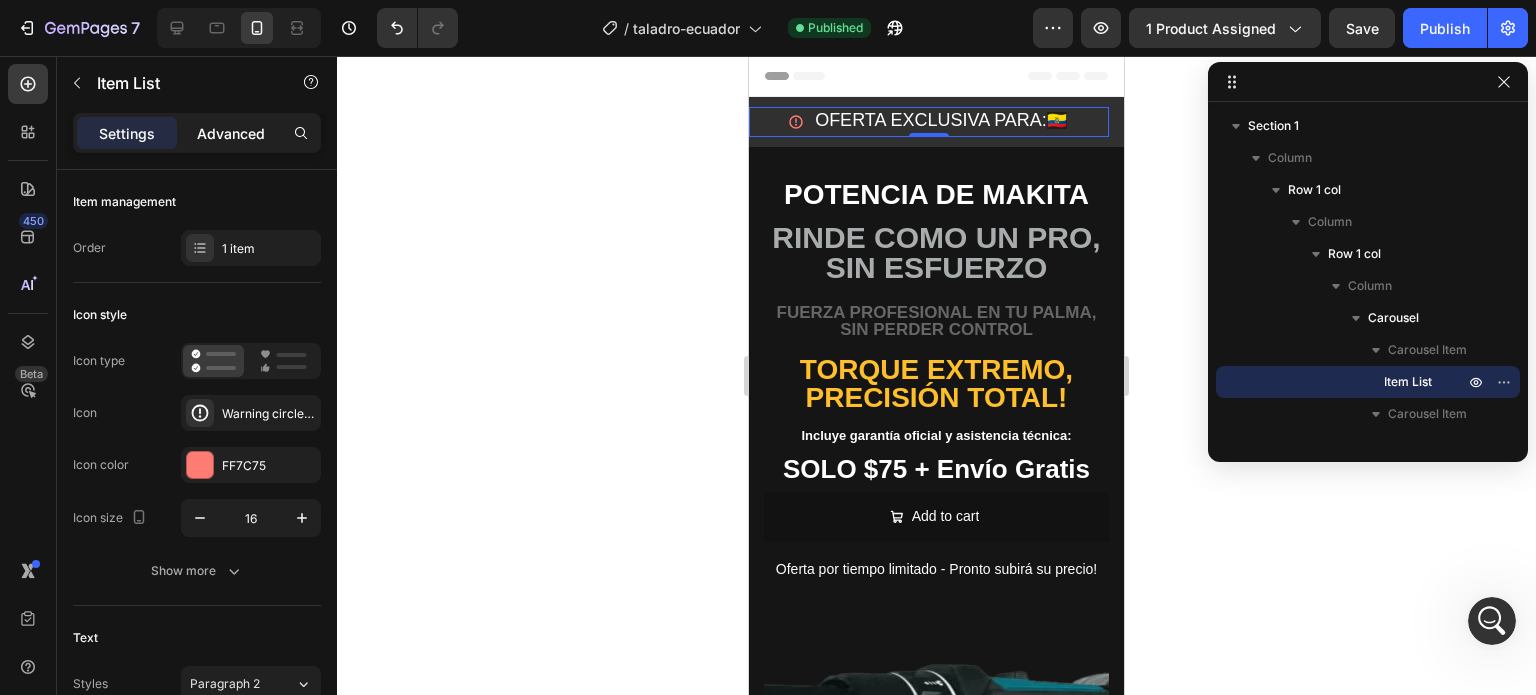 click on "Advanced" at bounding box center [231, 133] 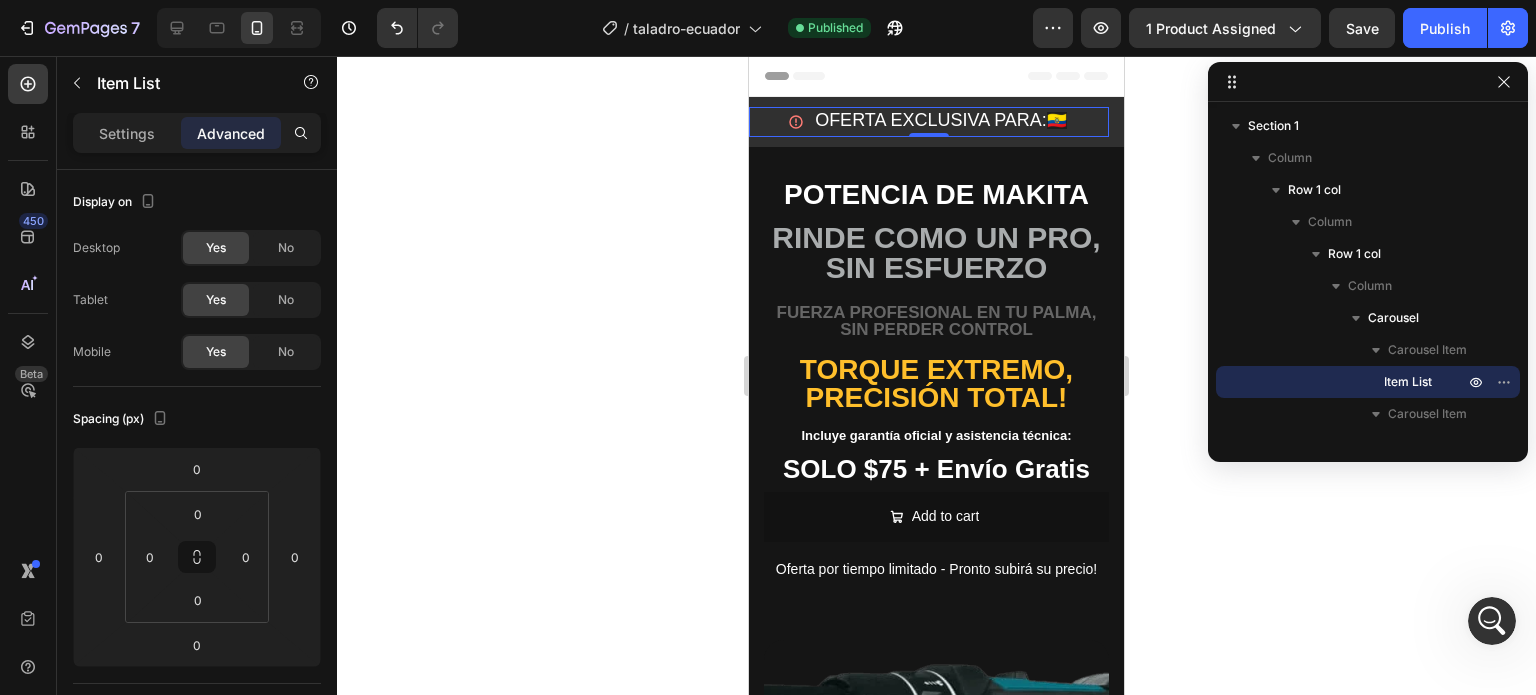 click 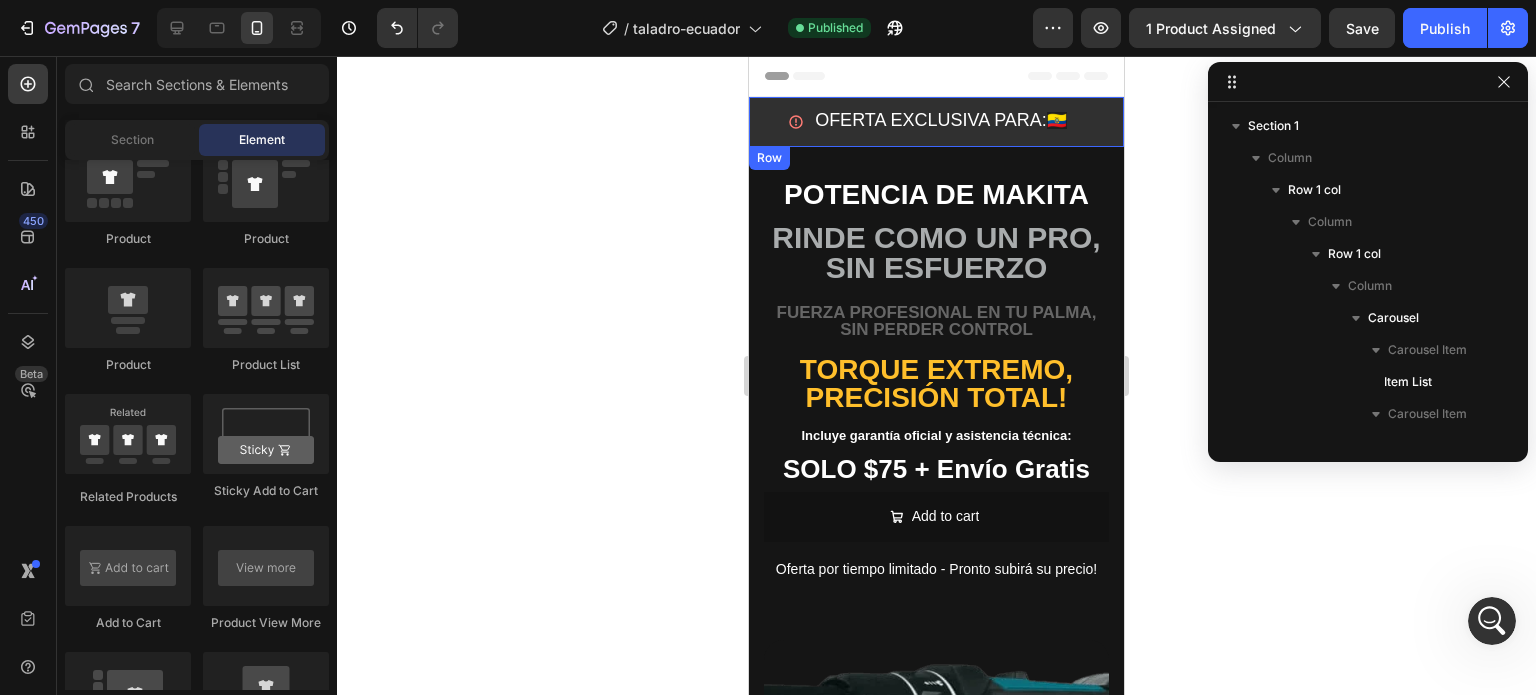 click on "OFERTA EXCLUSIVA PARA:  🇪🇨 Item List
FREE Shipping all days Item List
60-Day Easy Returns and Exchanges Item List Carousel Row" at bounding box center [936, 122] 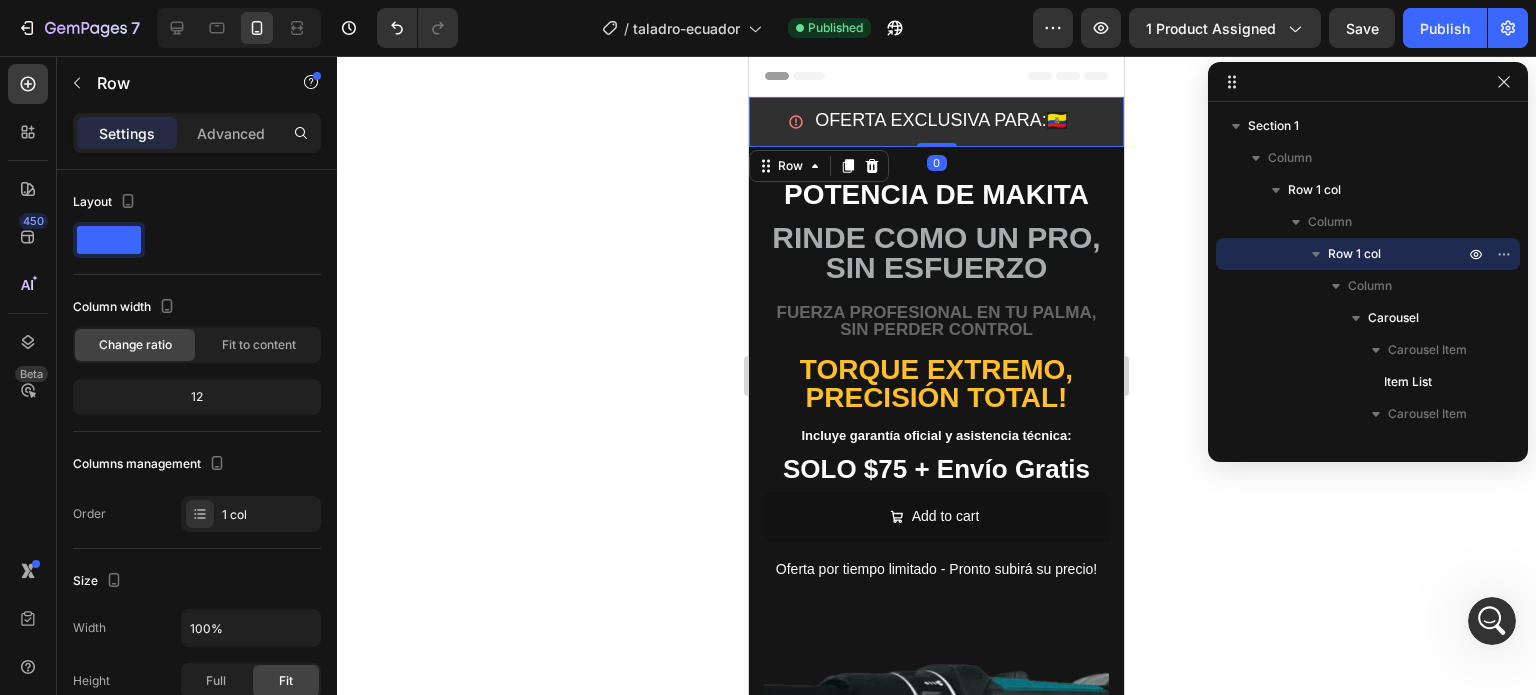 click on "OFERTA EXCLUSIVA PARA:  🇪🇨 Item List
FREE Shipping all days Item List
60-Day Easy Returns and Exchanges Item List Carousel Row   0" at bounding box center (936, 122) 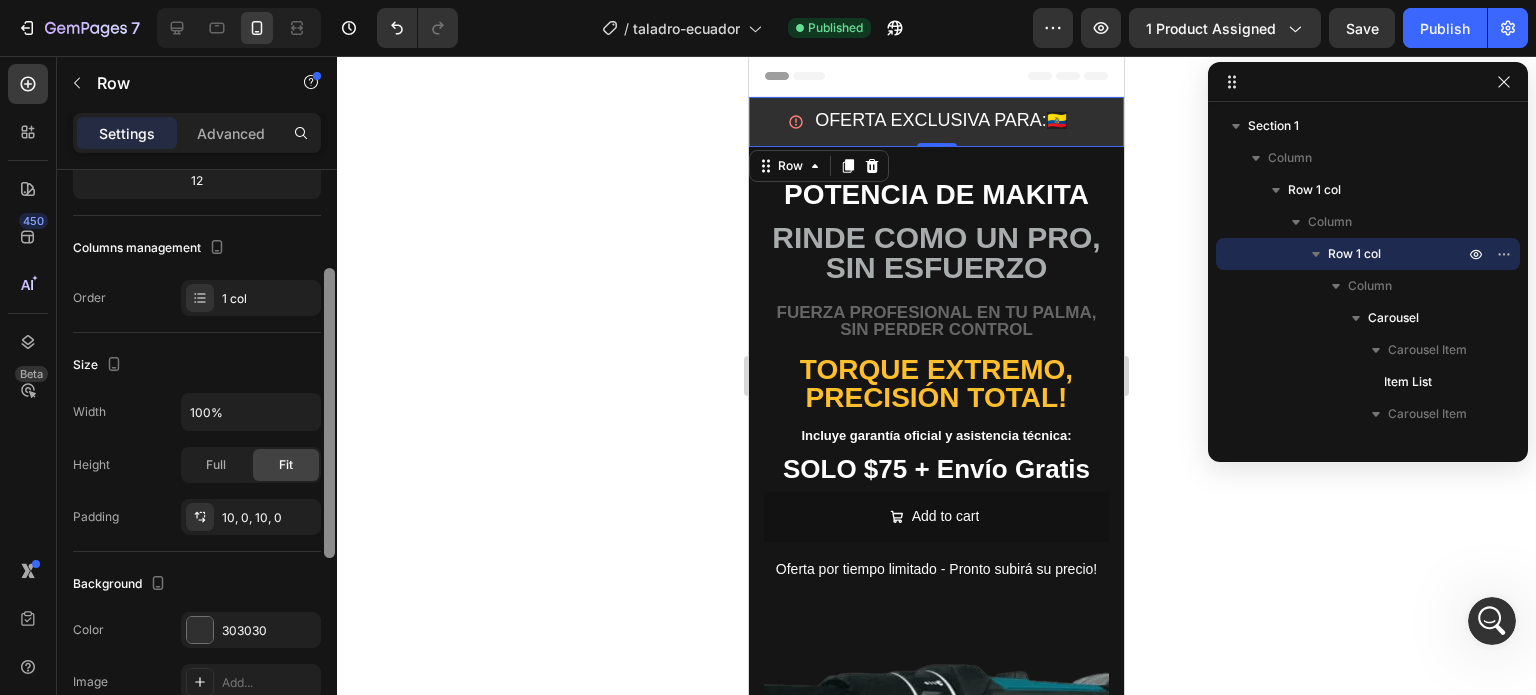 scroll, scrollTop: 170, scrollLeft: 0, axis: vertical 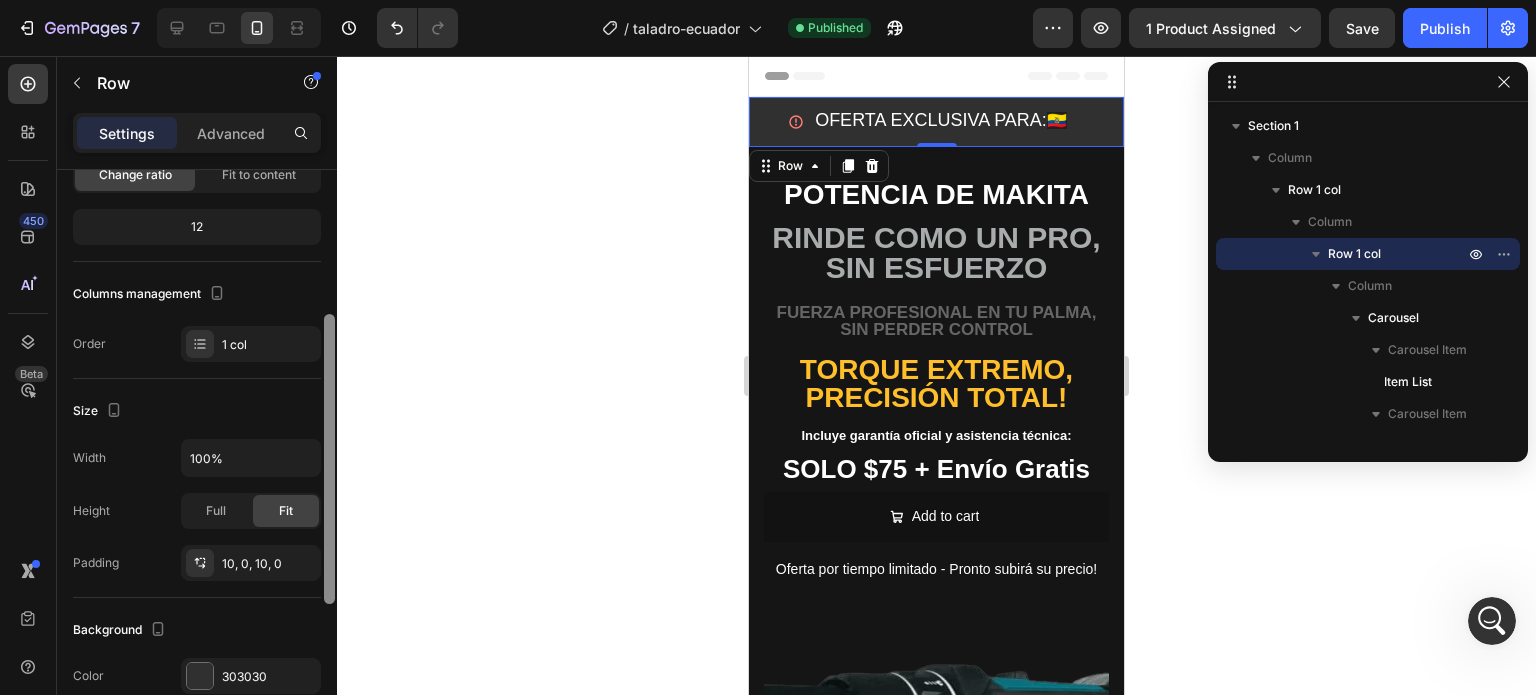 drag, startPoint x: 339, startPoint y: 263, endPoint x: 374, endPoint y: 134, distance: 133.66376 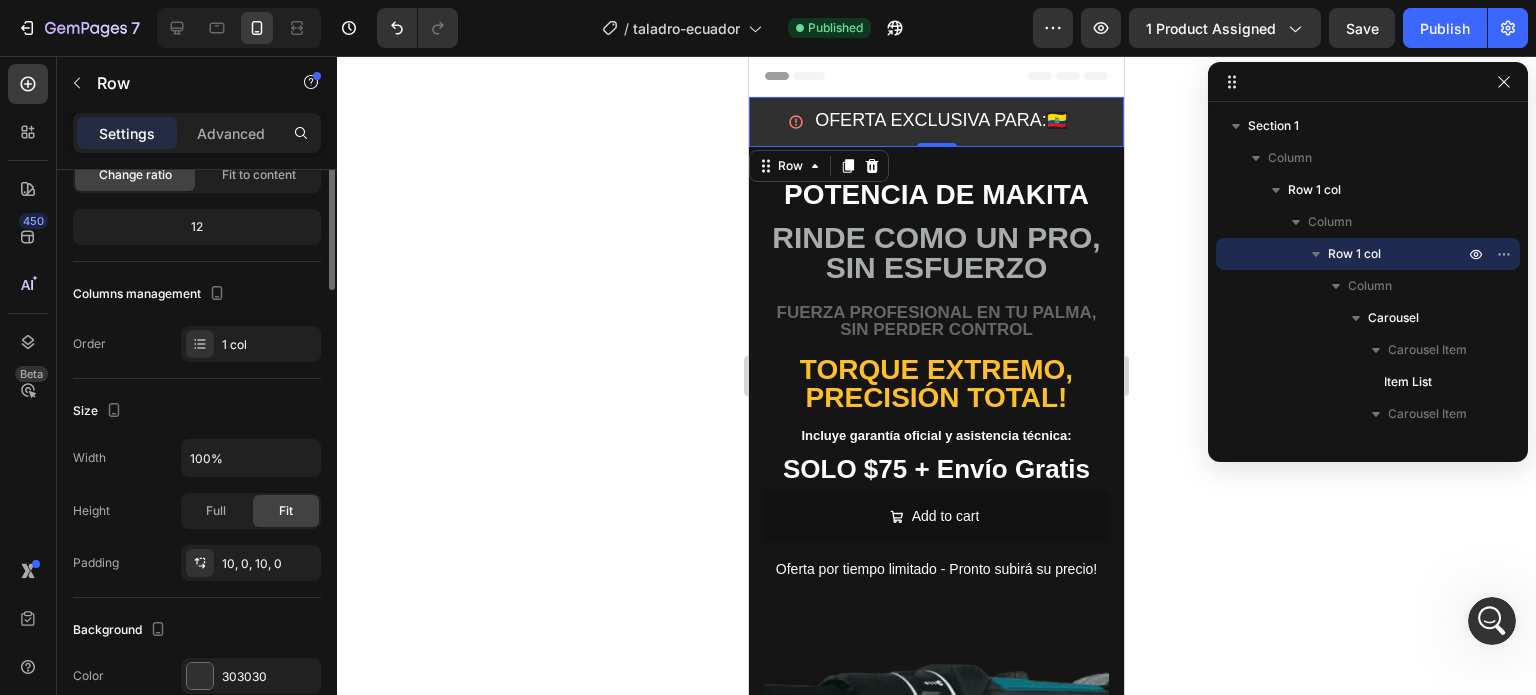 scroll, scrollTop: 0, scrollLeft: 0, axis: both 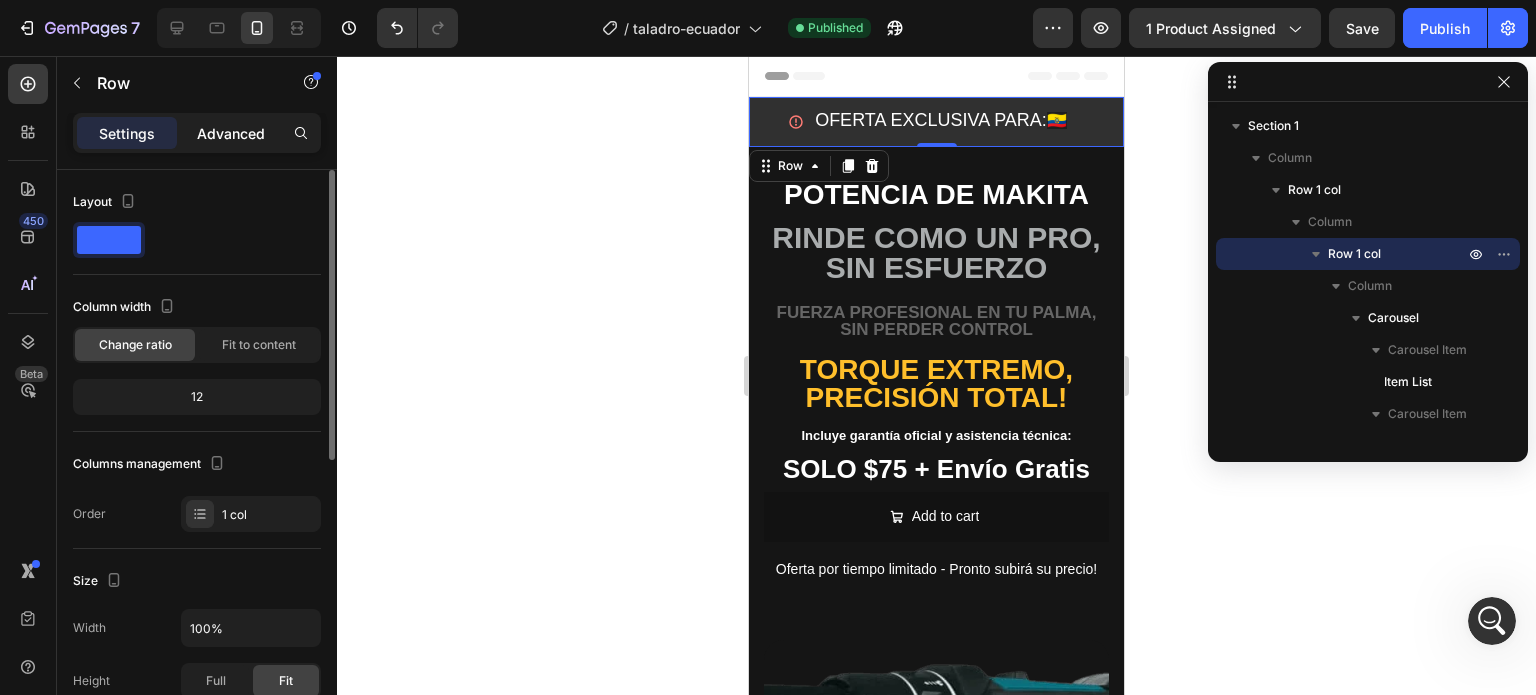 click on "Advanced" at bounding box center (231, 133) 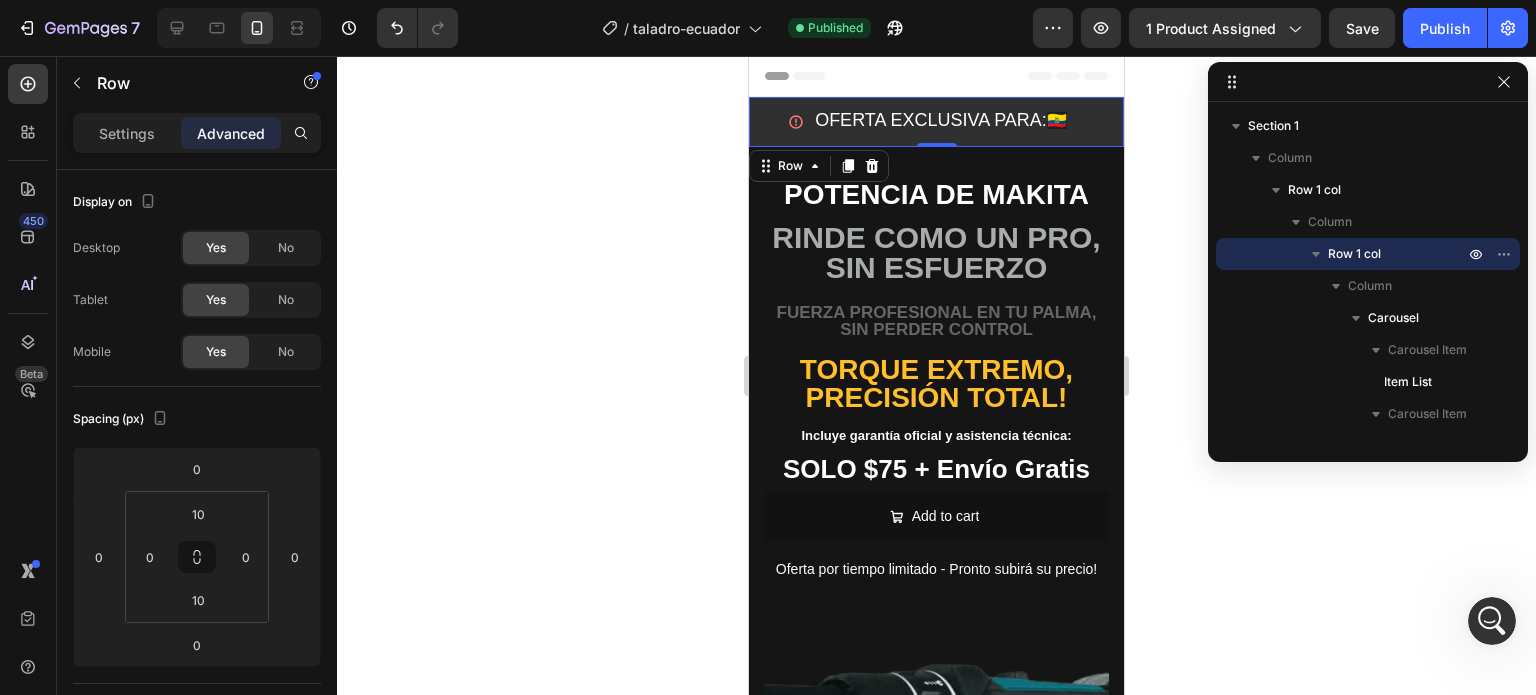 click 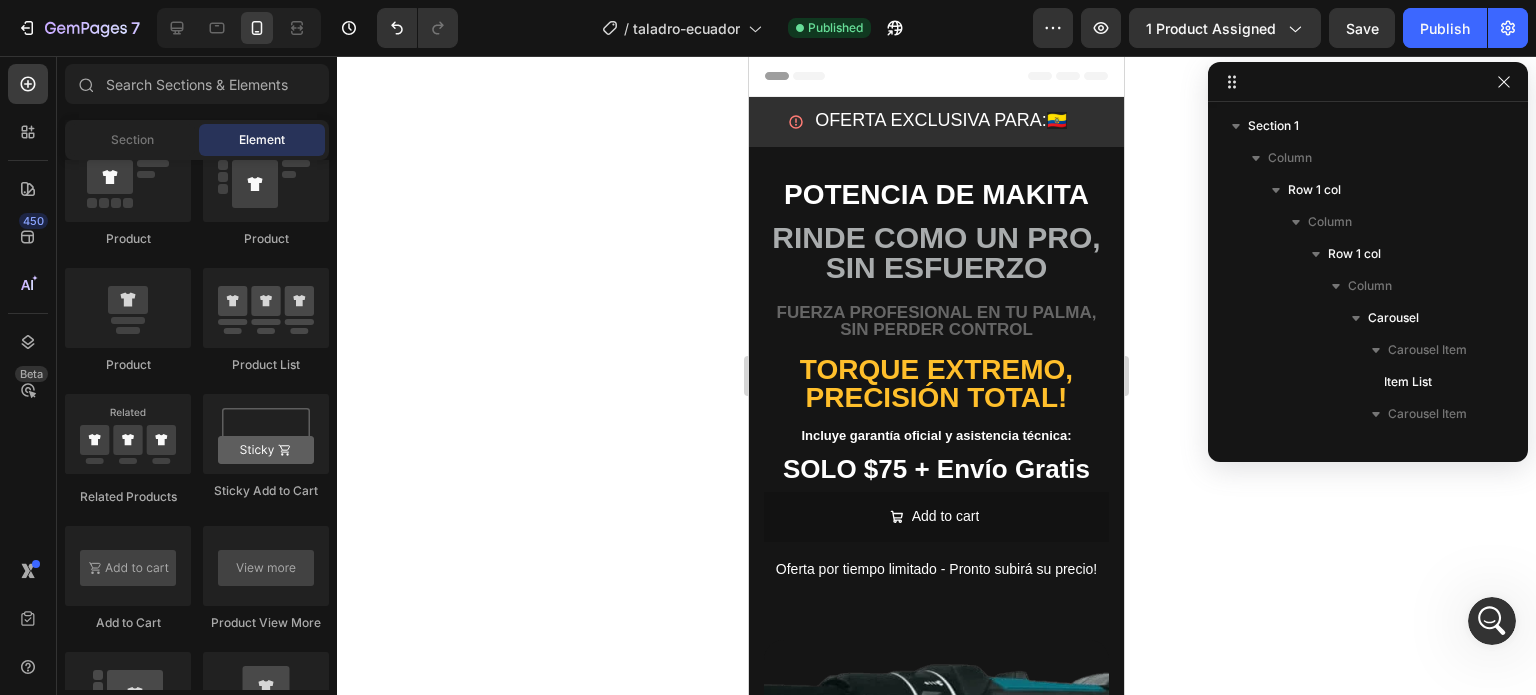 click on "OFERTA EXCLUSIVA PARA:  🇪🇨" at bounding box center (941, 122) 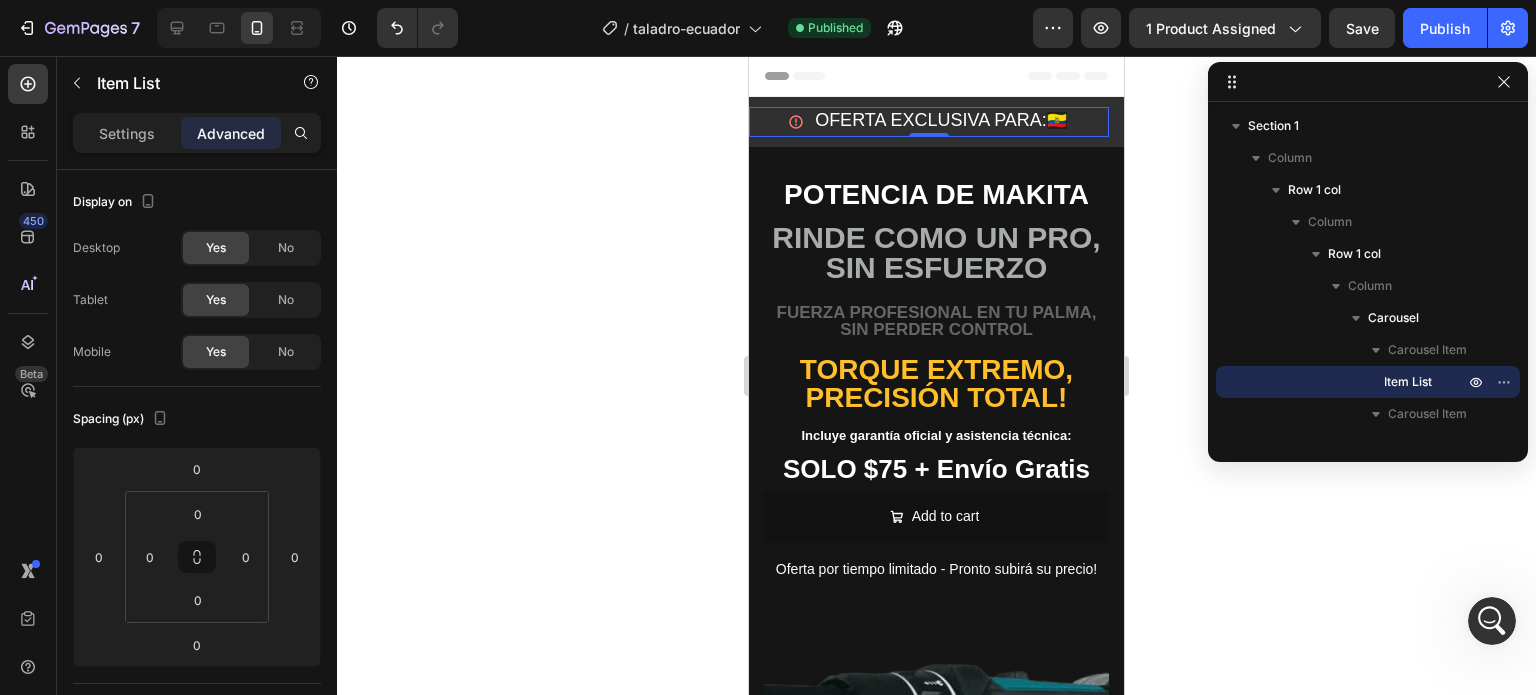 click on "OFERTA EXCLUSIVA PARA:  🇪🇨" at bounding box center [929, 122] 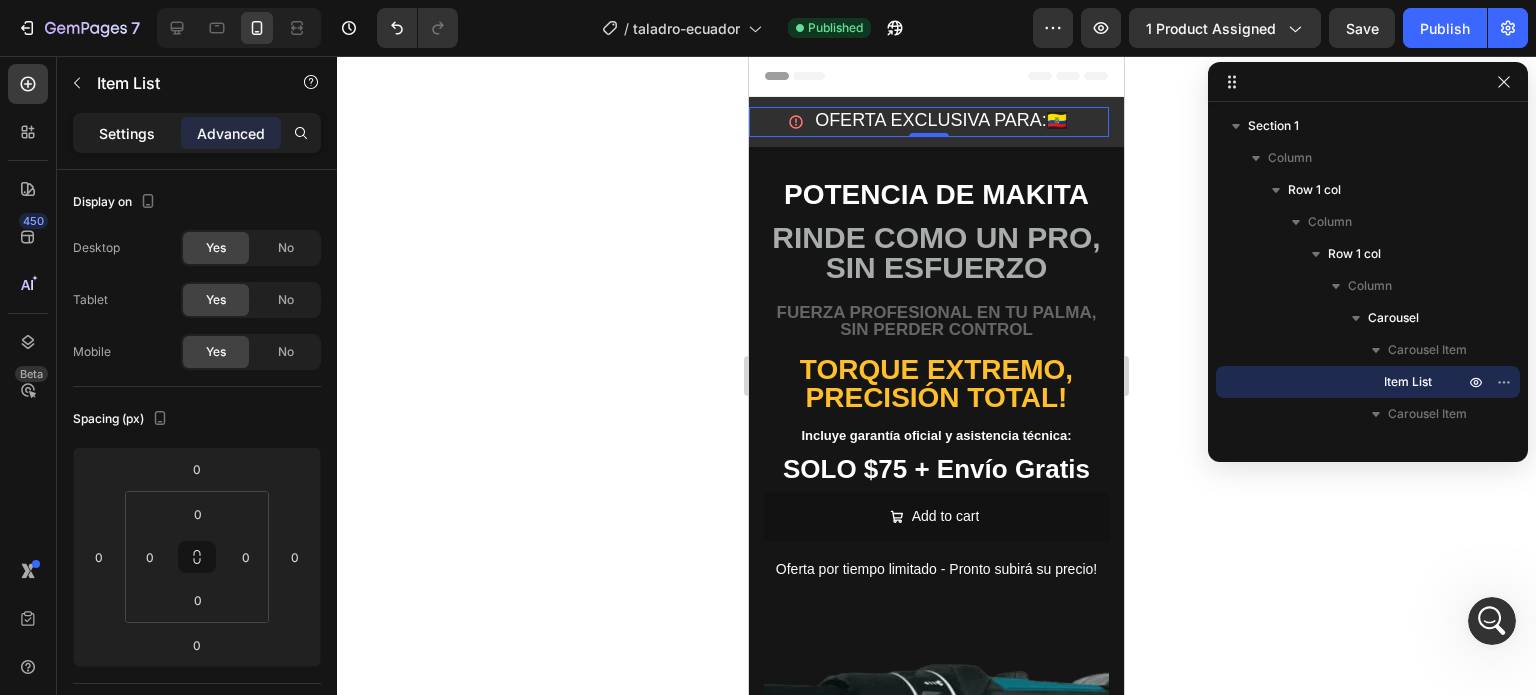 click on "Settings" at bounding box center (127, 133) 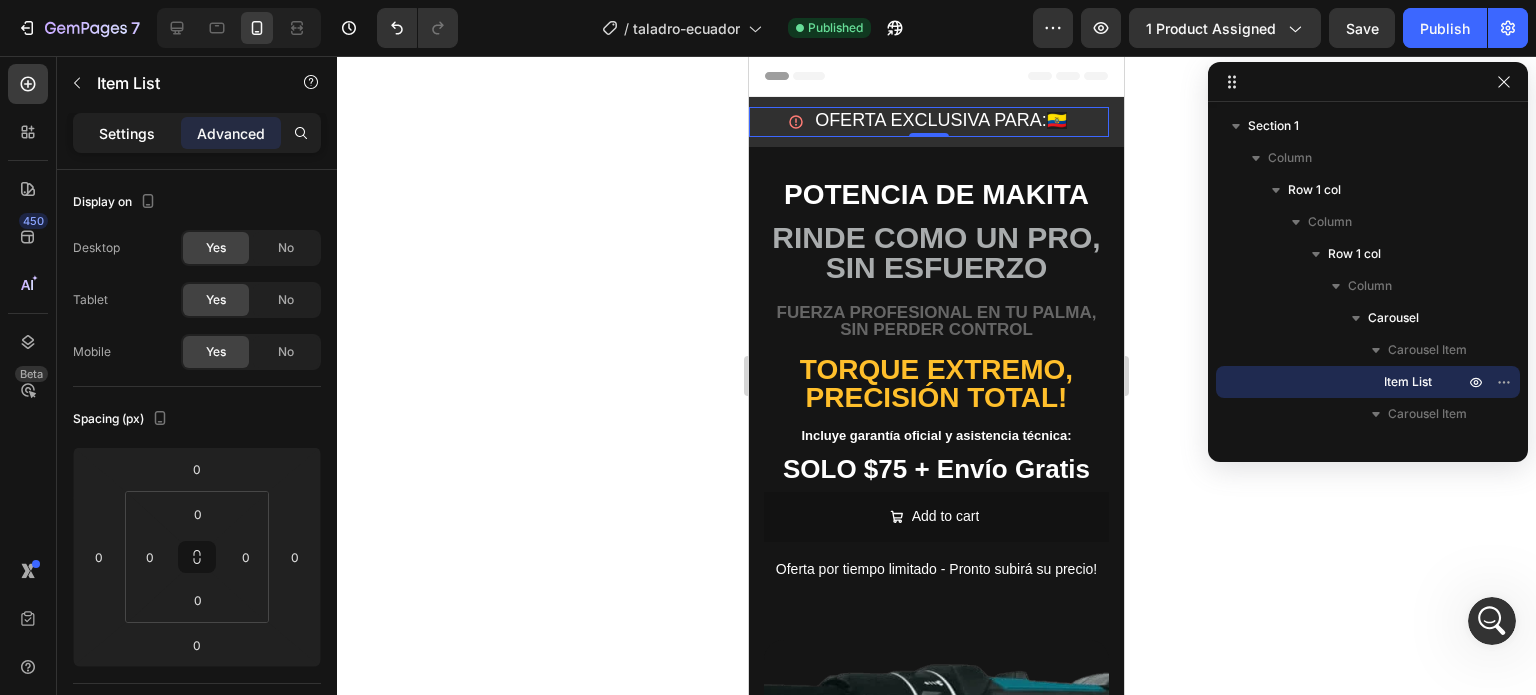 type on "8" 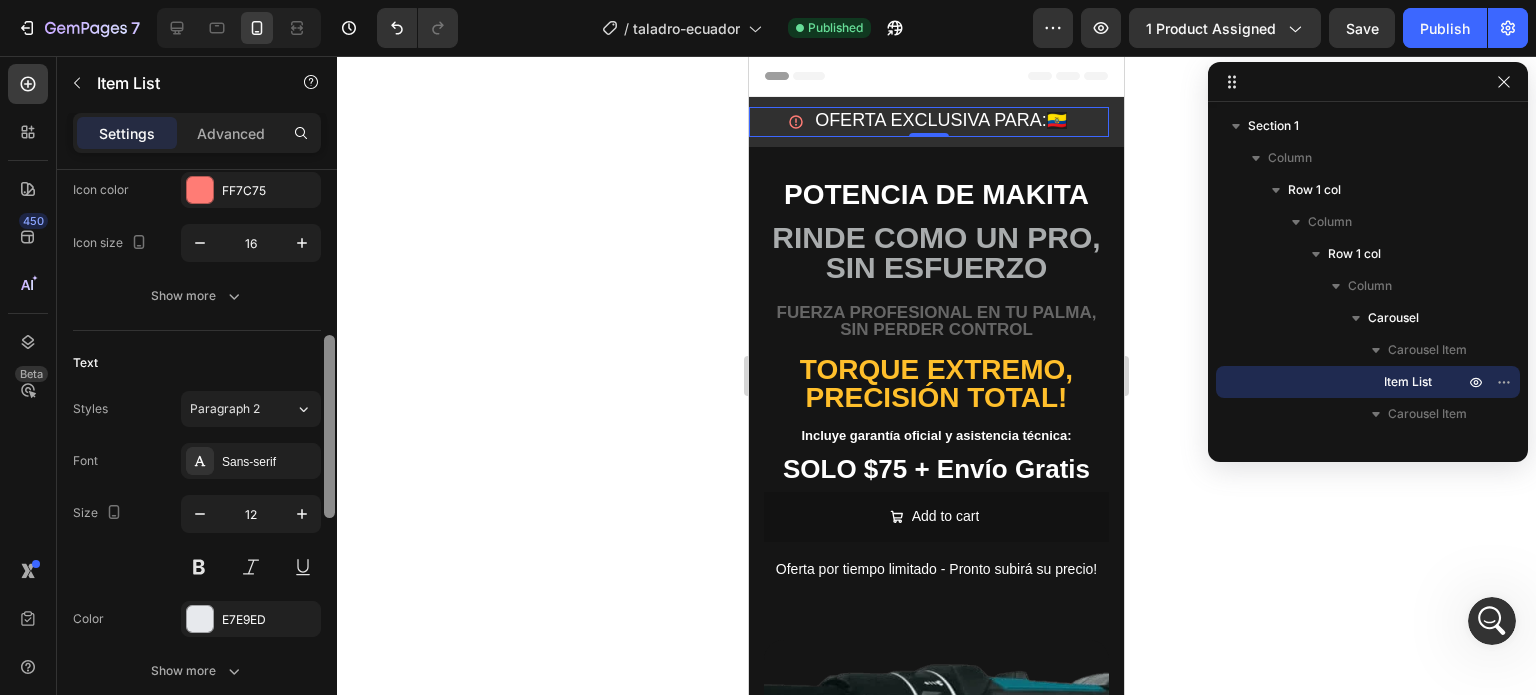 scroll, scrollTop: 356, scrollLeft: 0, axis: vertical 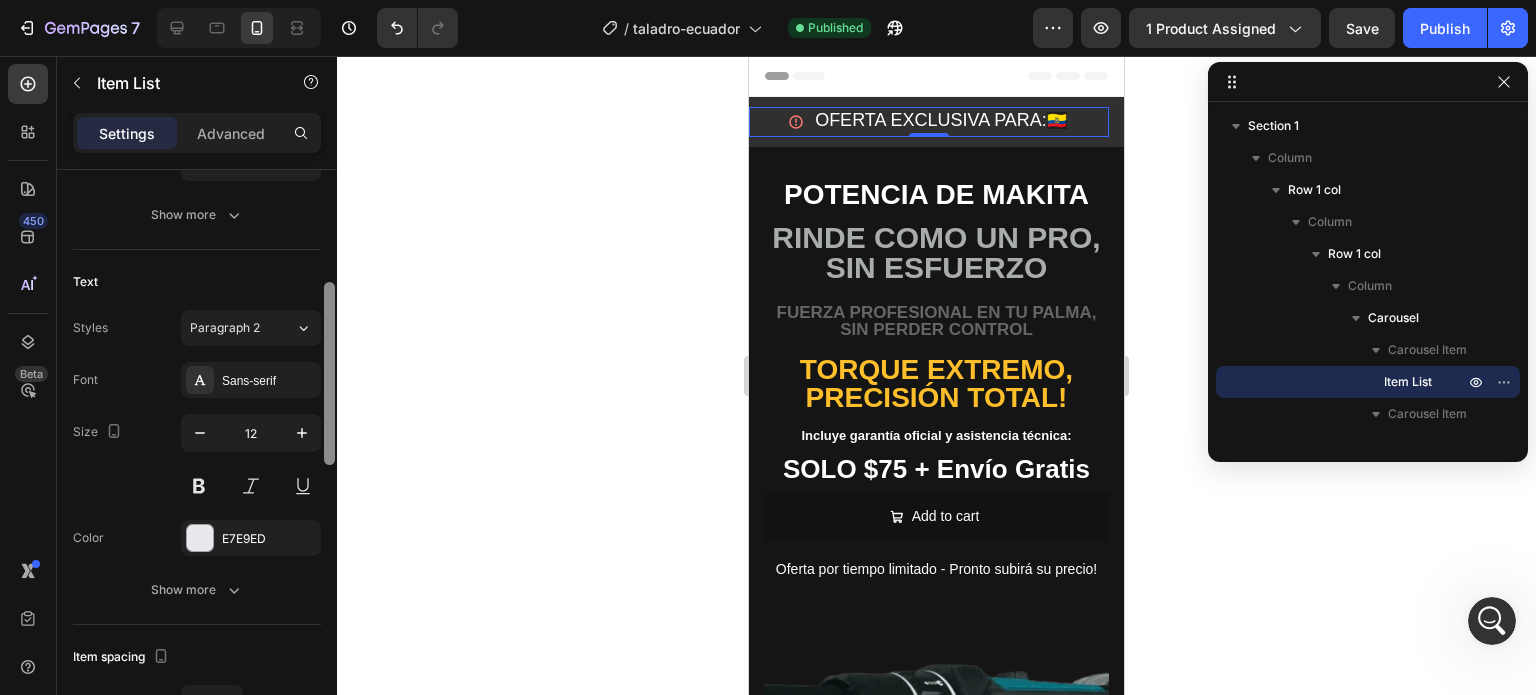 drag, startPoint x: 330, startPoint y: 274, endPoint x: 336, endPoint y: 387, distance: 113.15918 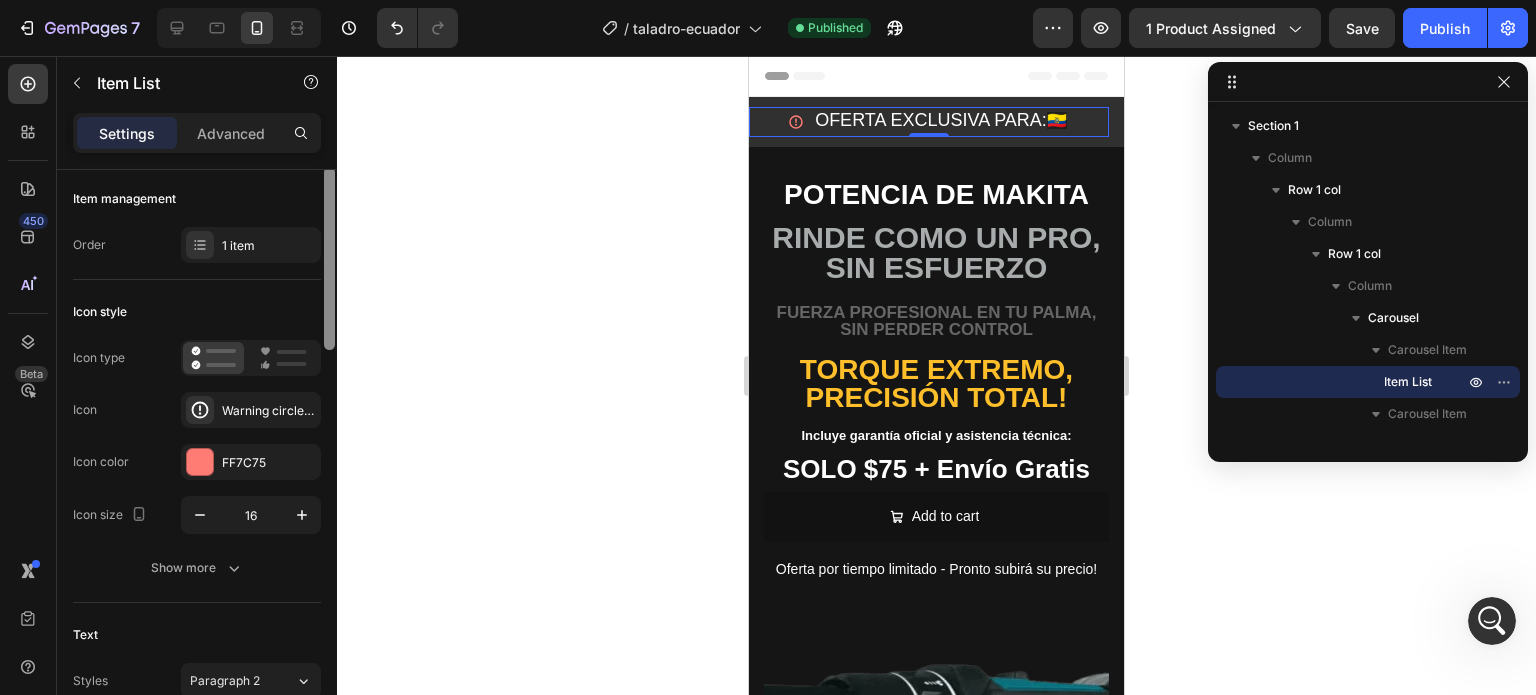 scroll, scrollTop: 0, scrollLeft: 0, axis: both 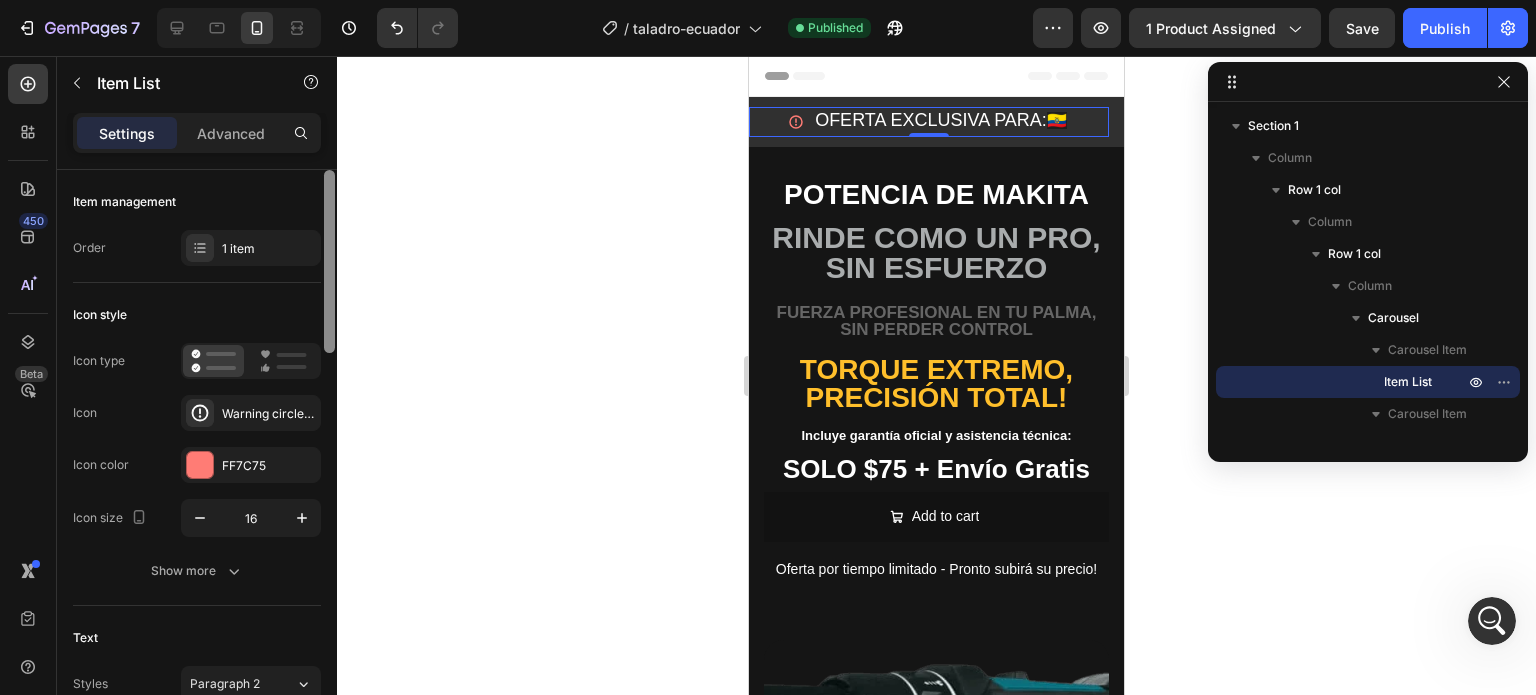 drag, startPoint x: 331, startPoint y: 402, endPoint x: 588, endPoint y: 235, distance: 306.49307 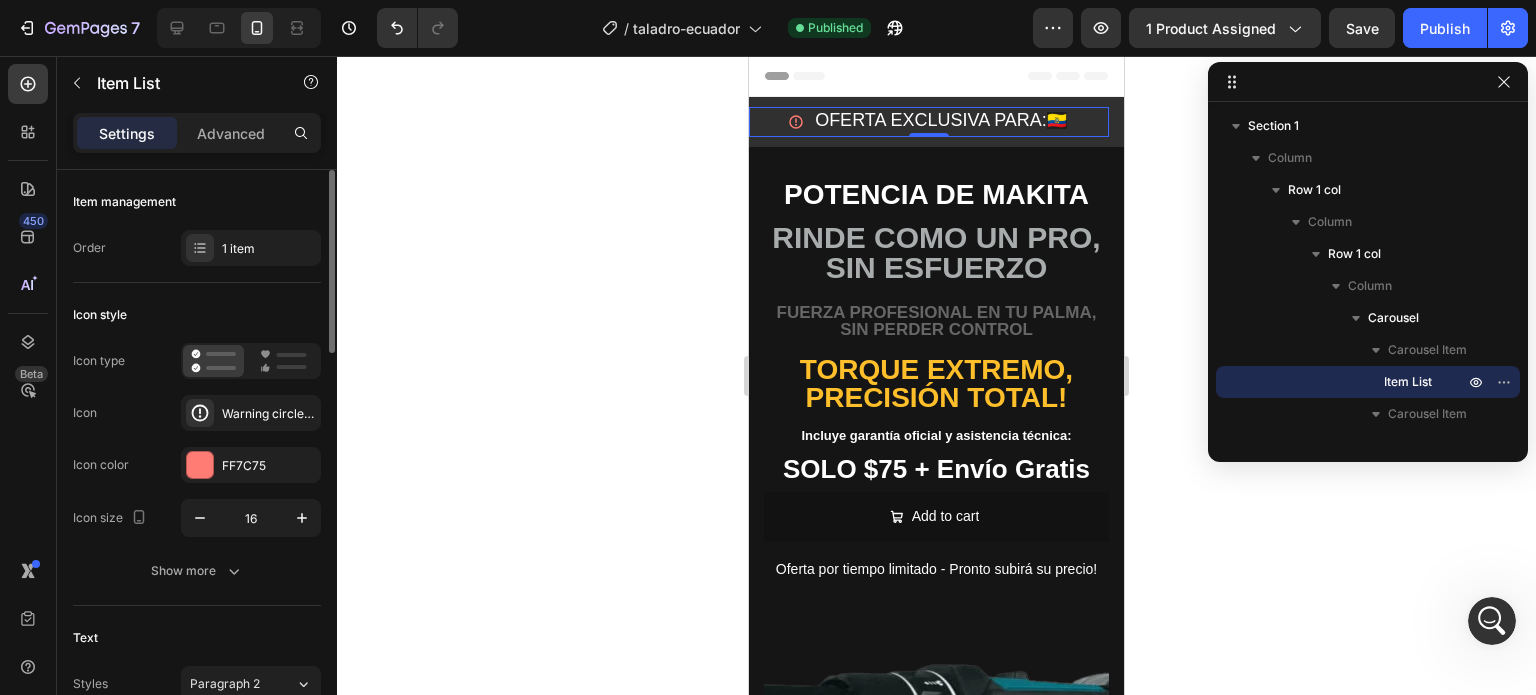 click 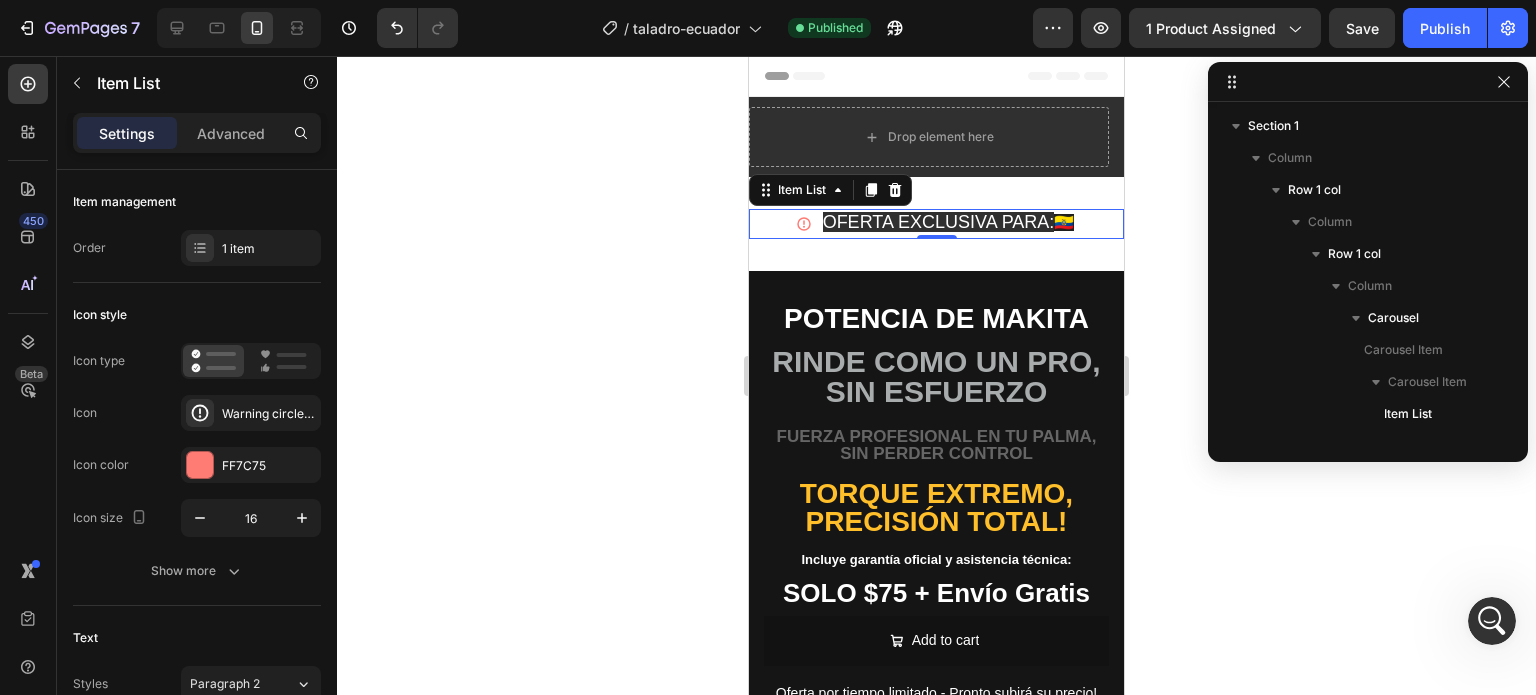 click 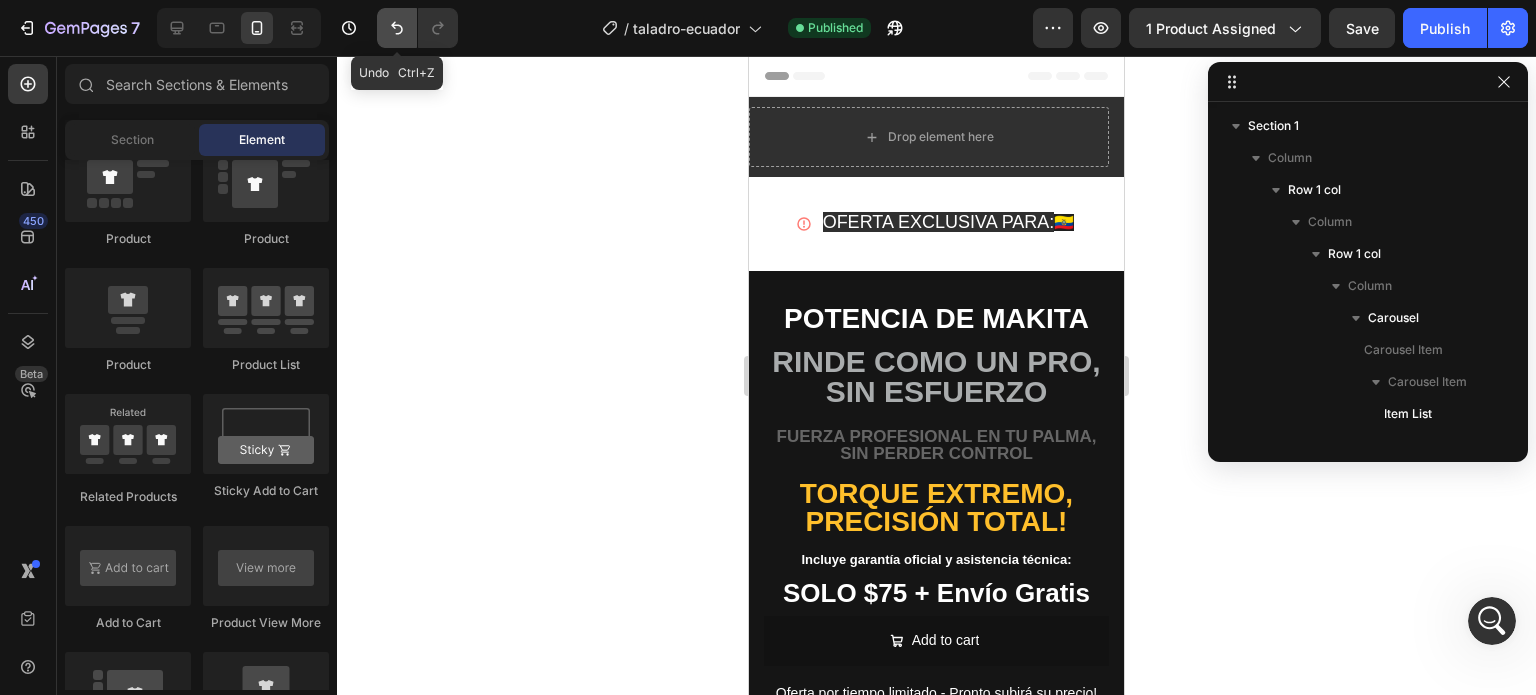 click 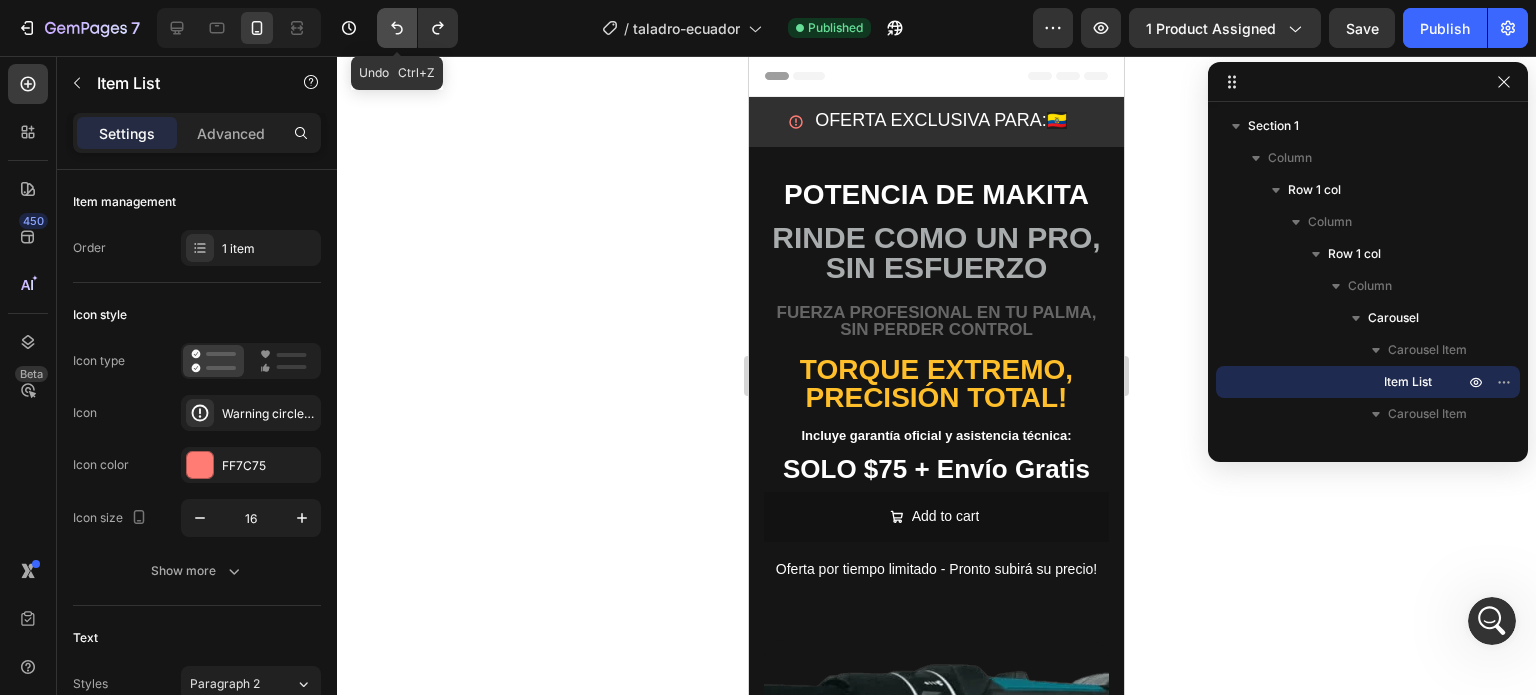 click 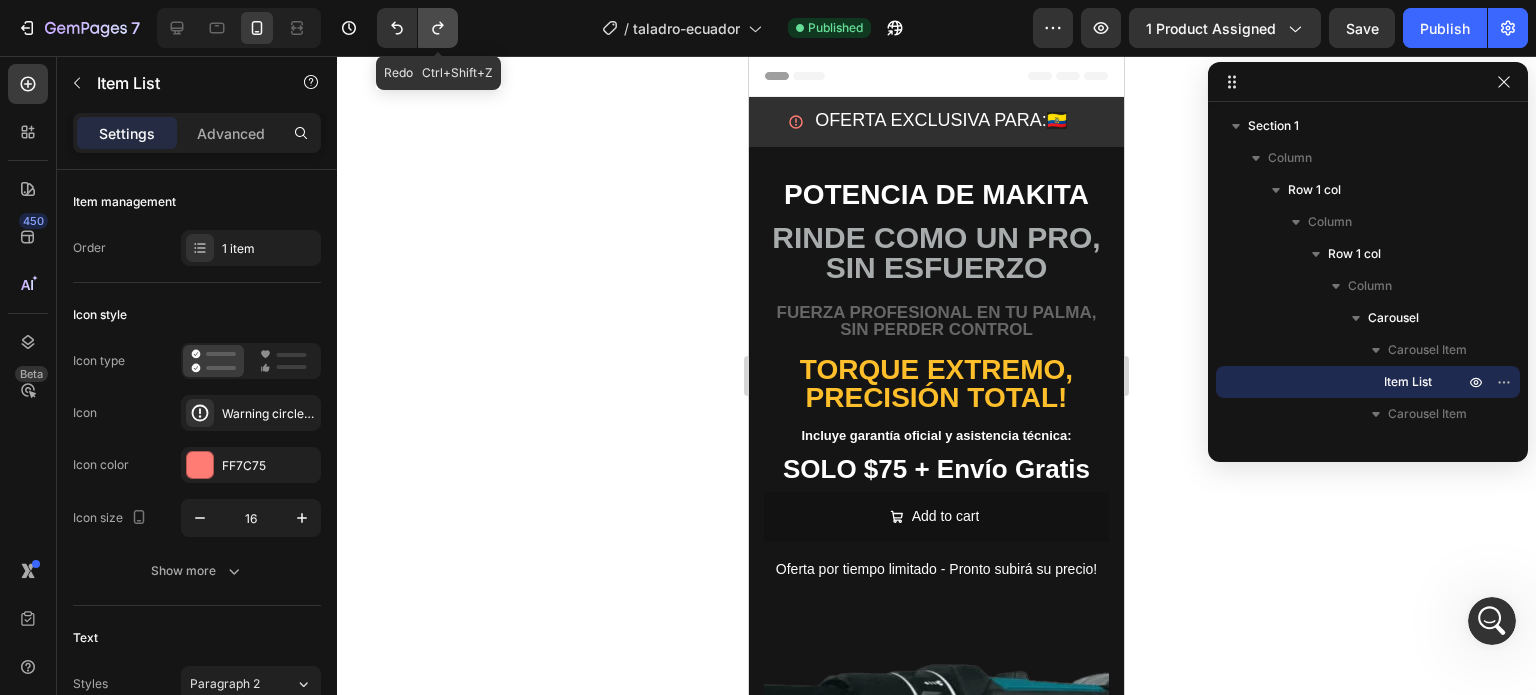 click 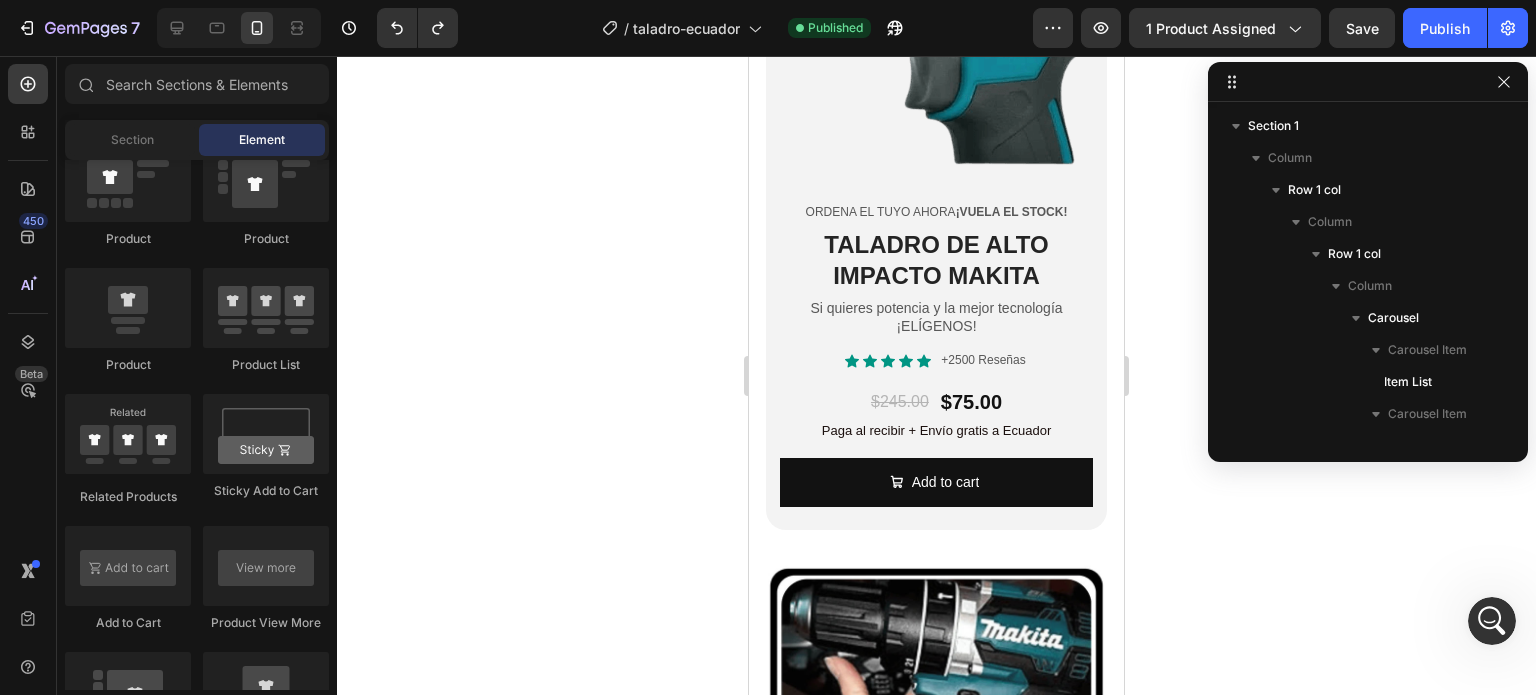 scroll, scrollTop: 2175, scrollLeft: 0, axis: vertical 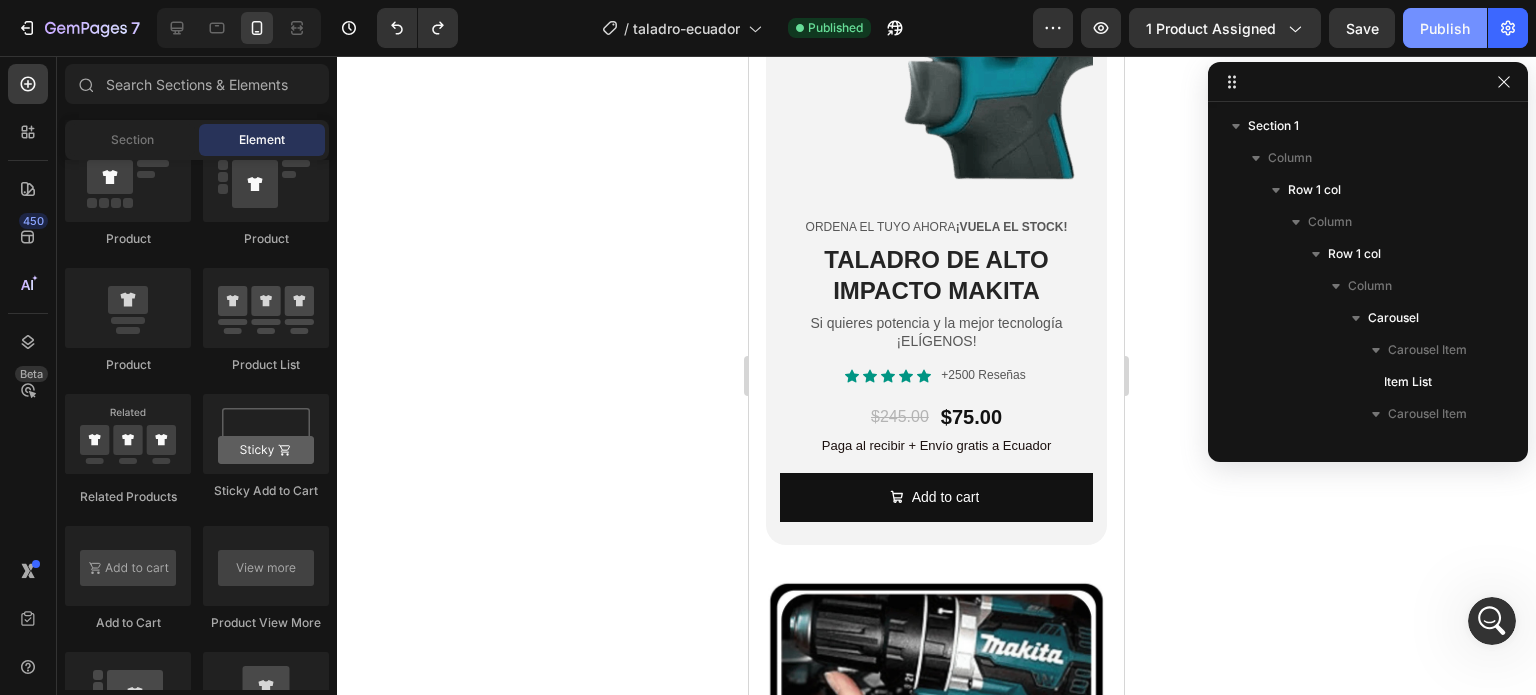 click on "Publish" at bounding box center (1445, 28) 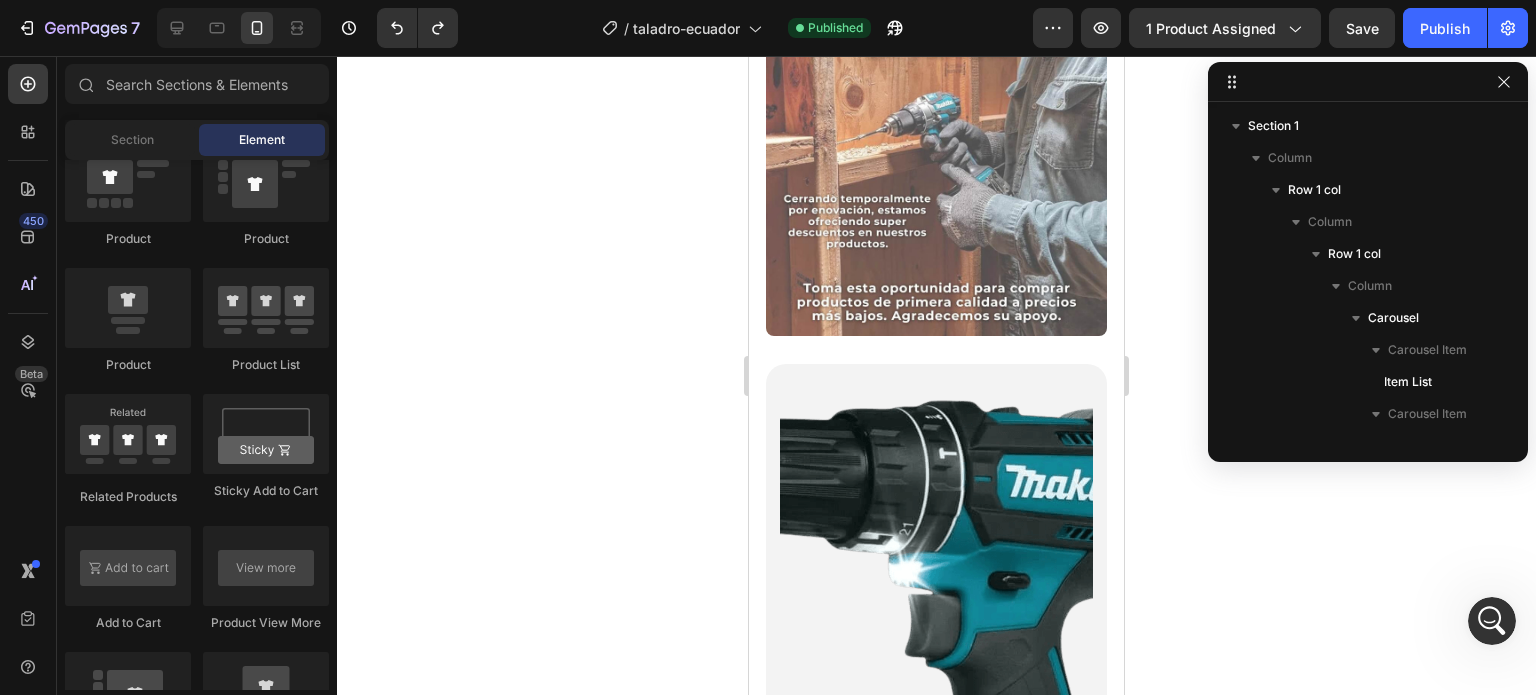 drag, startPoint x: 1113, startPoint y: 323, endPoint x: 1881, endPoint y: 59, distance: 812.10834 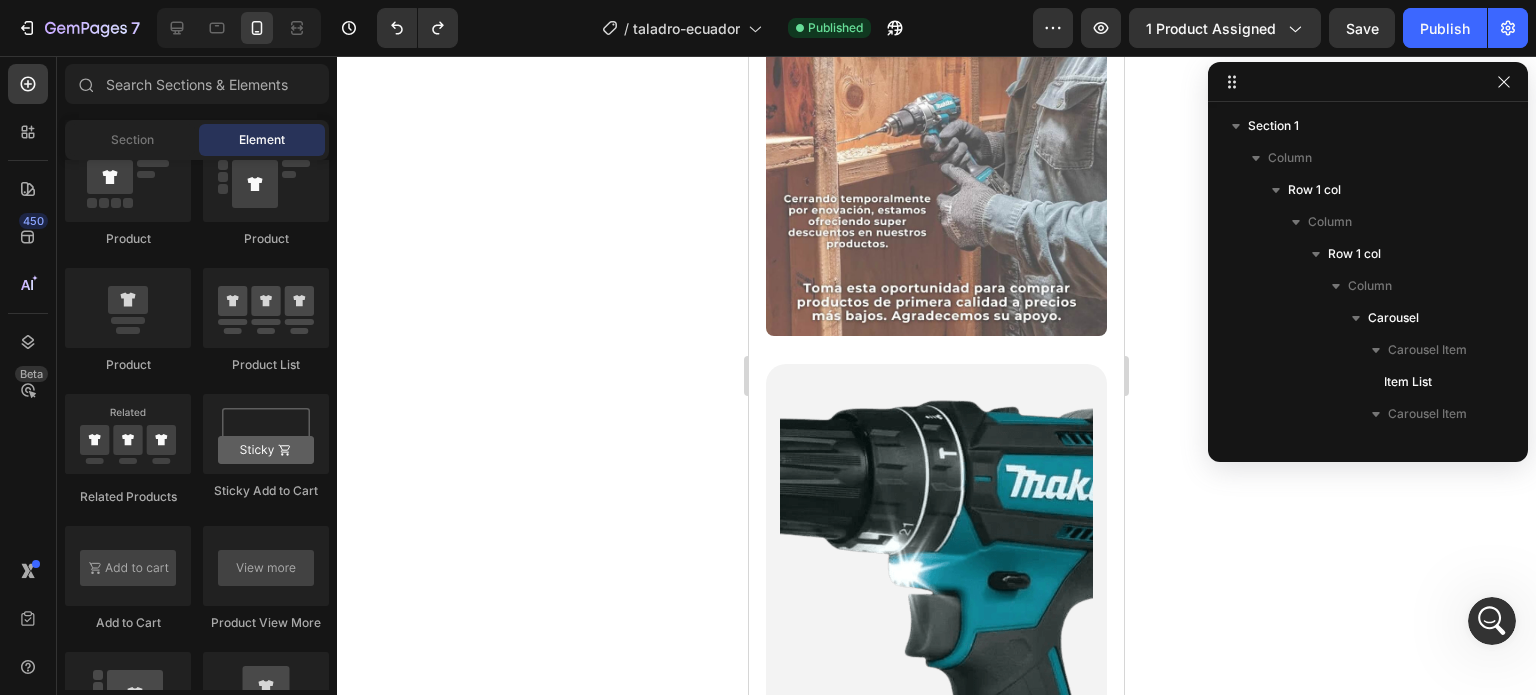 scroll, scrollTop: 0, scrollLeft: 0, axis: both 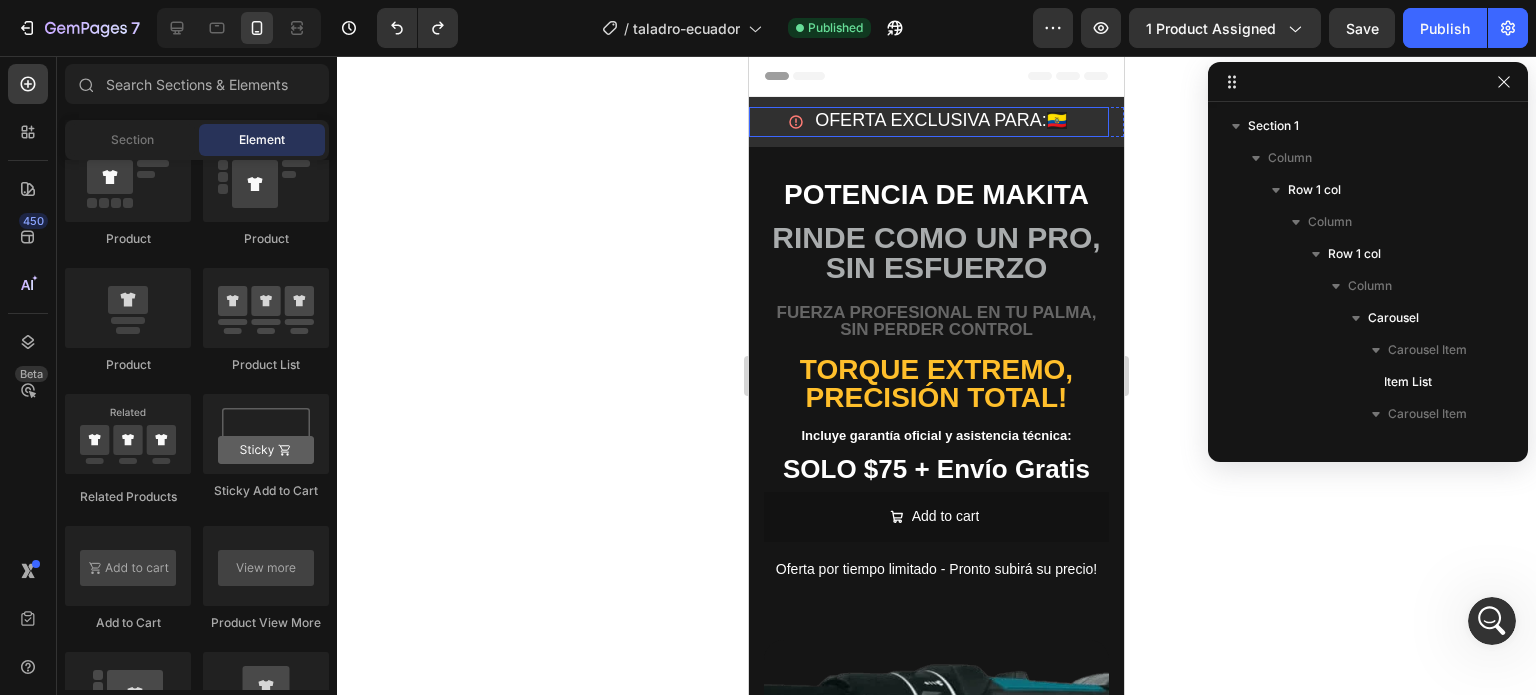 click on "OFERTA EXCLUSIVA PARA:  🇪🇨" at bounding box center (929, 122) 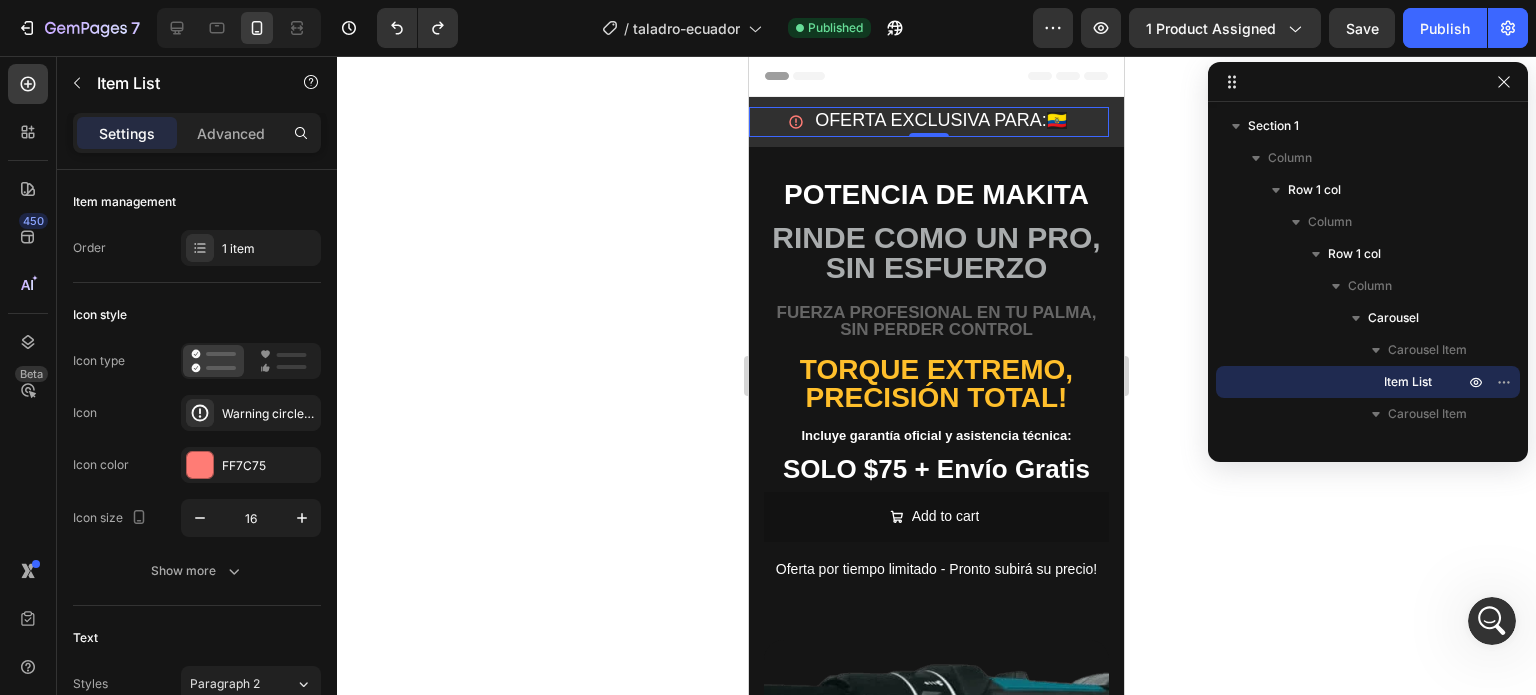 click on "OFERTA EXCLUSIVA PARA:  🇪🇨" at bounding box center (929, 122) 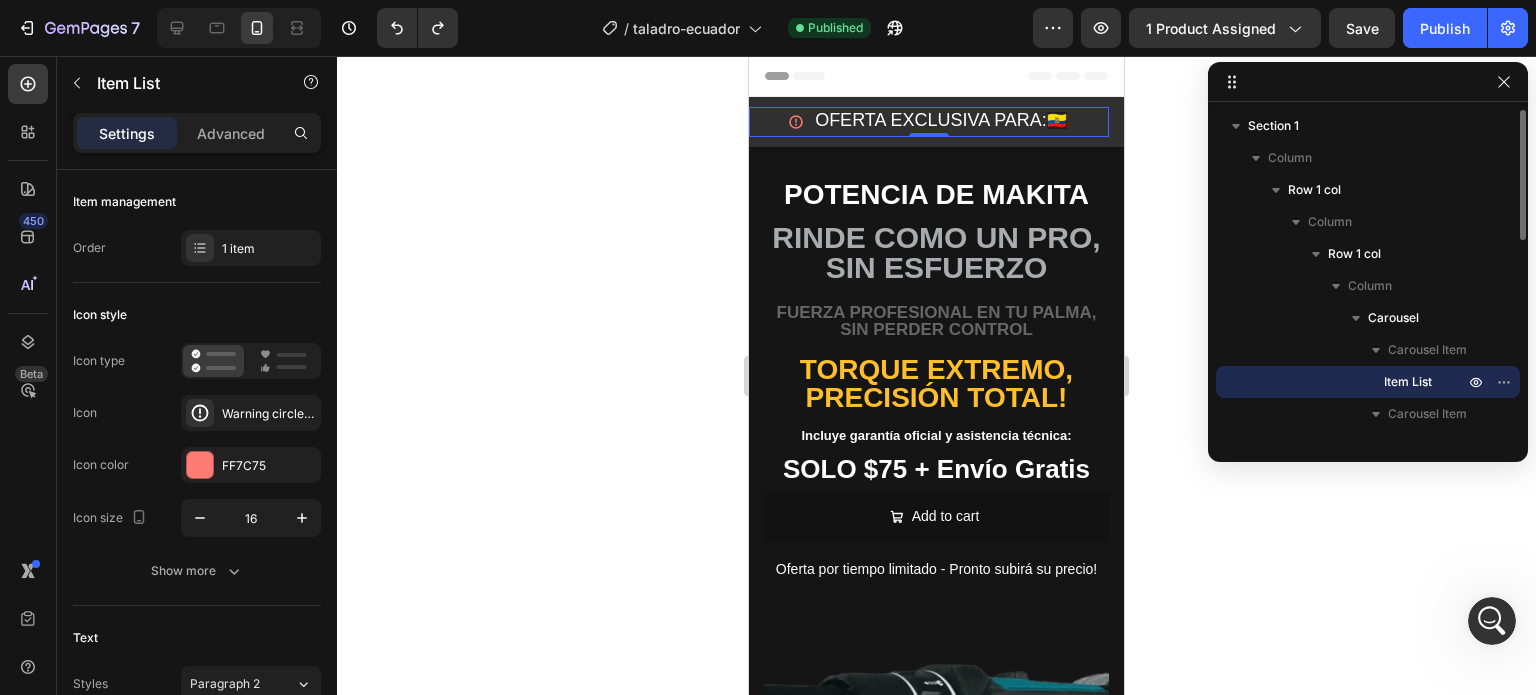 click on "Item List" at bounding box center [1408, 382] 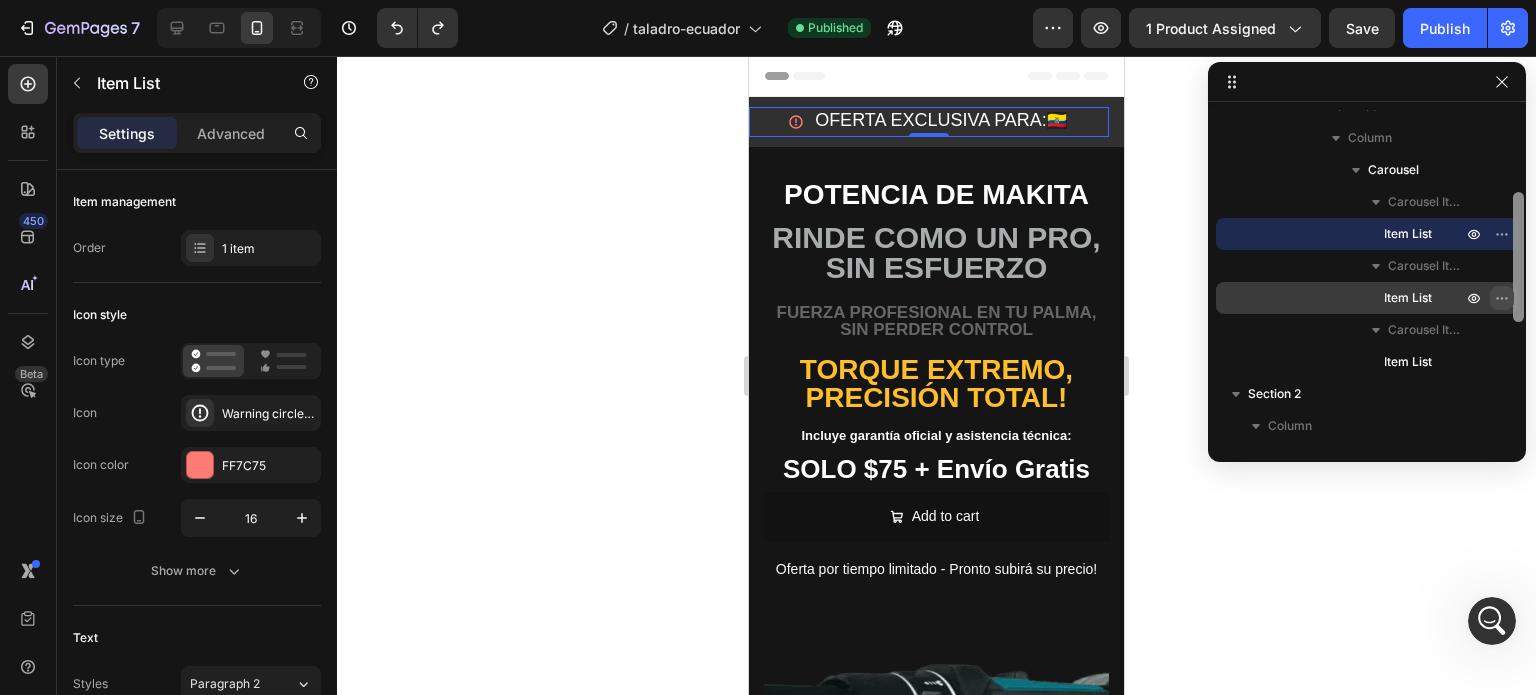 scroll, scrollTop: 168, scrollLeft: 0, axis: vertical 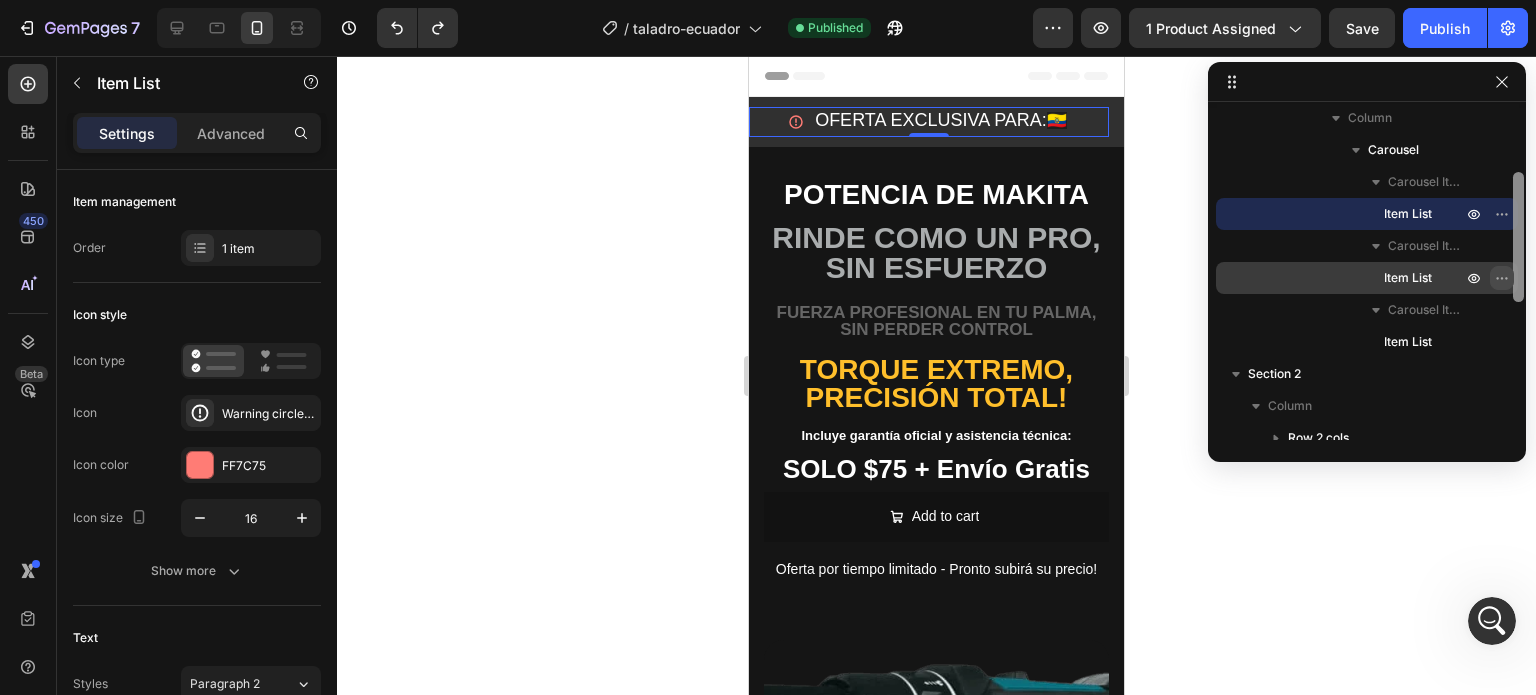 drag, startPoint x: 1518, startPoint y: 219, endPoint x: 1509, endPoint y: 286, distance: 67.601776 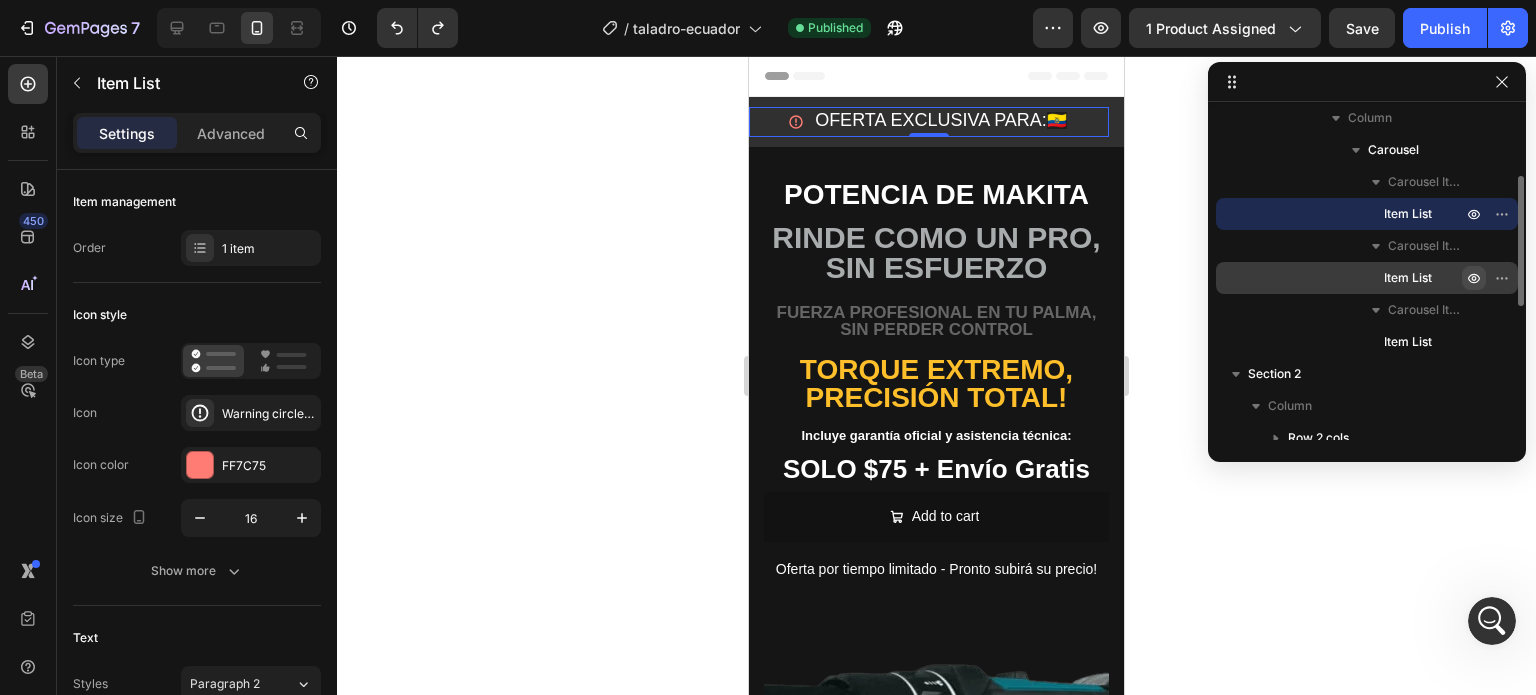click 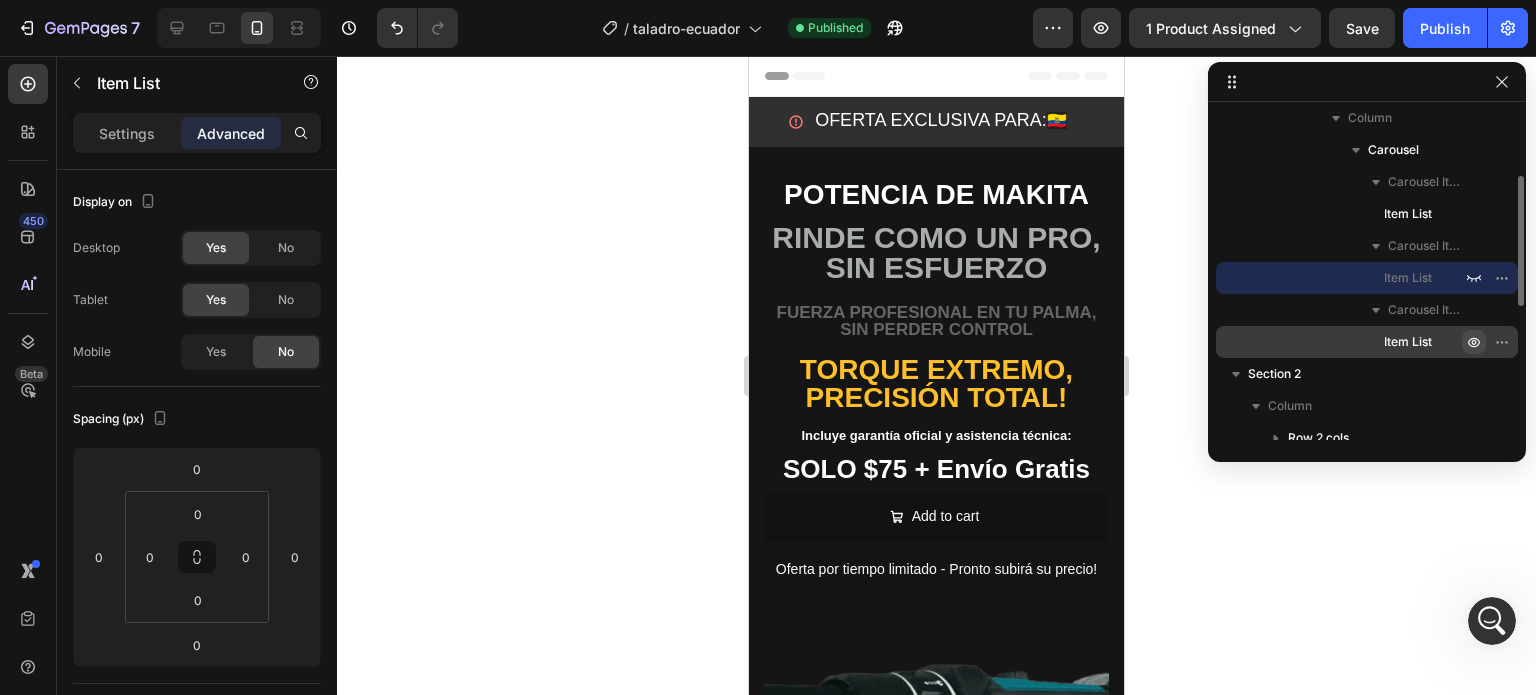 click 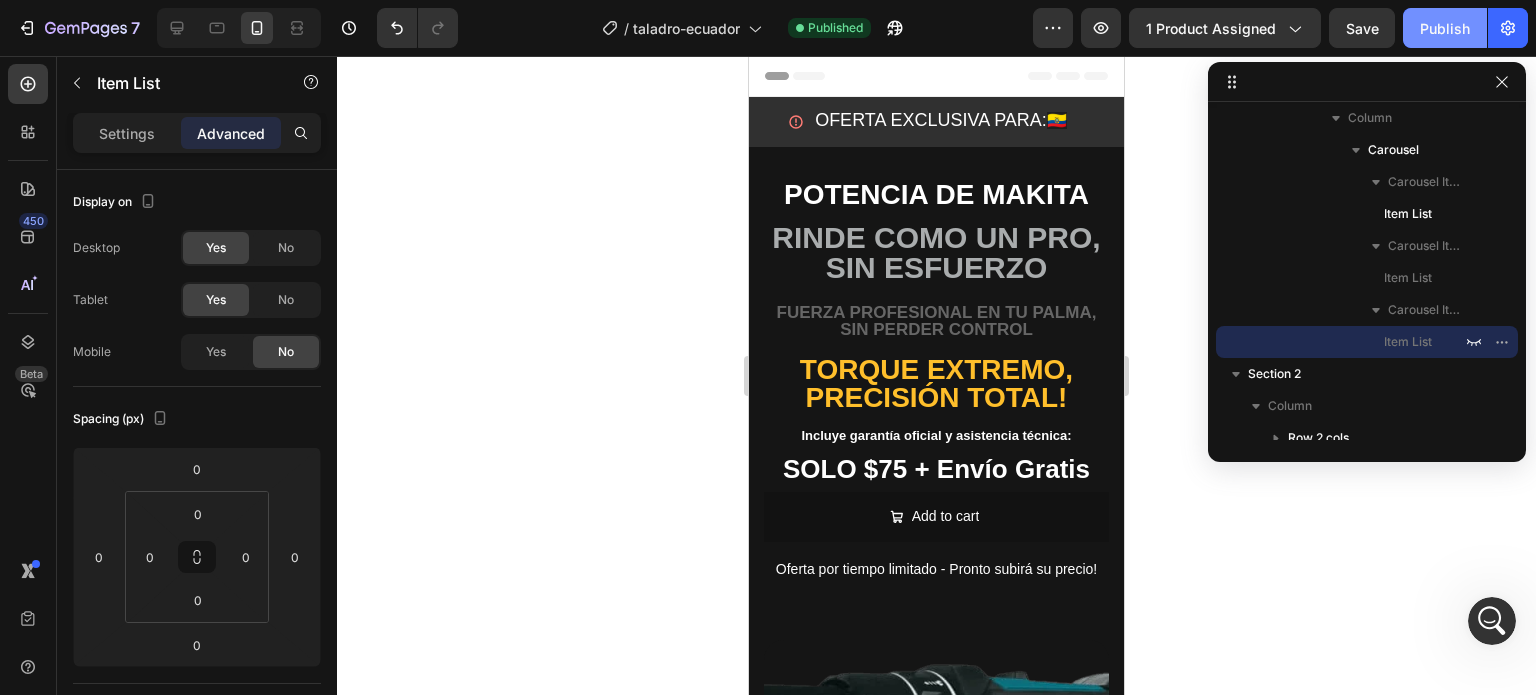 click on "Publish" at bounding box center (1445, 28) 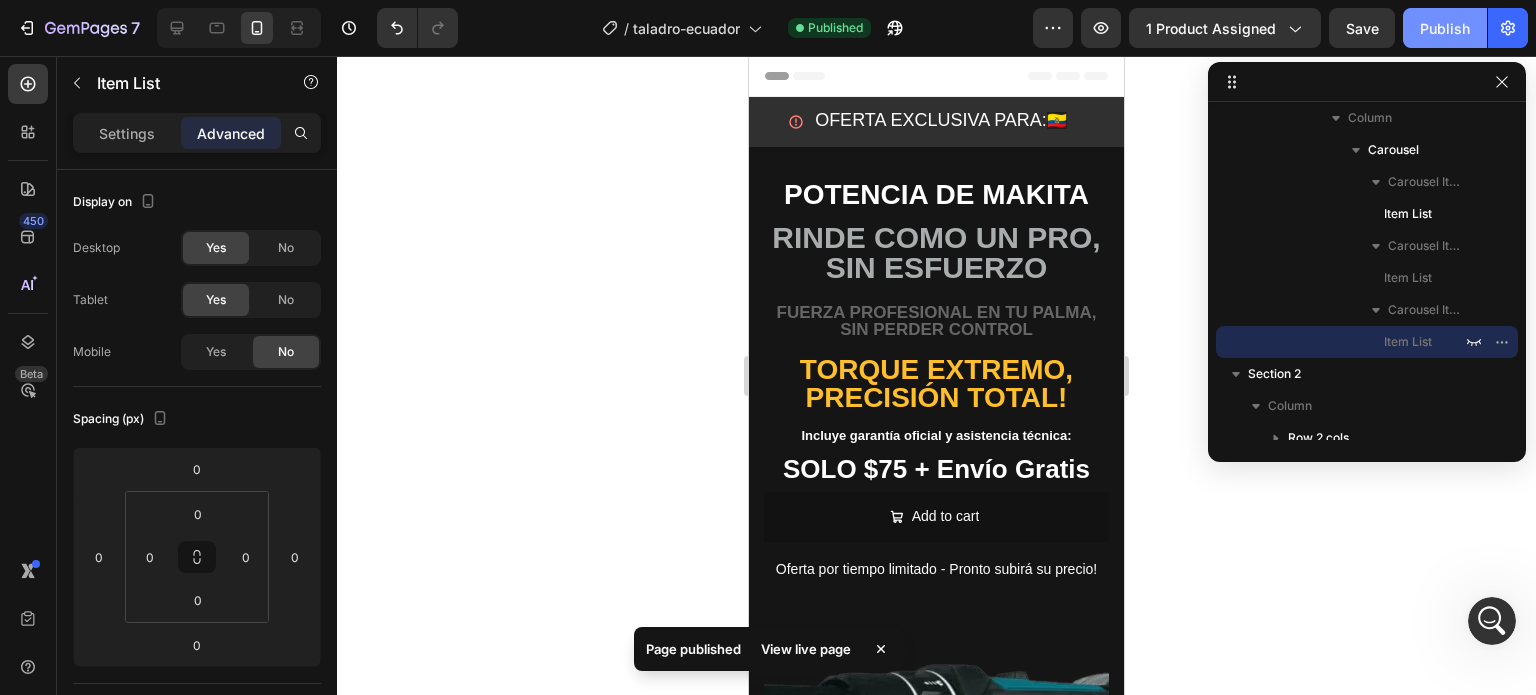 click on "Publish" at bounding box center (1445, 28) 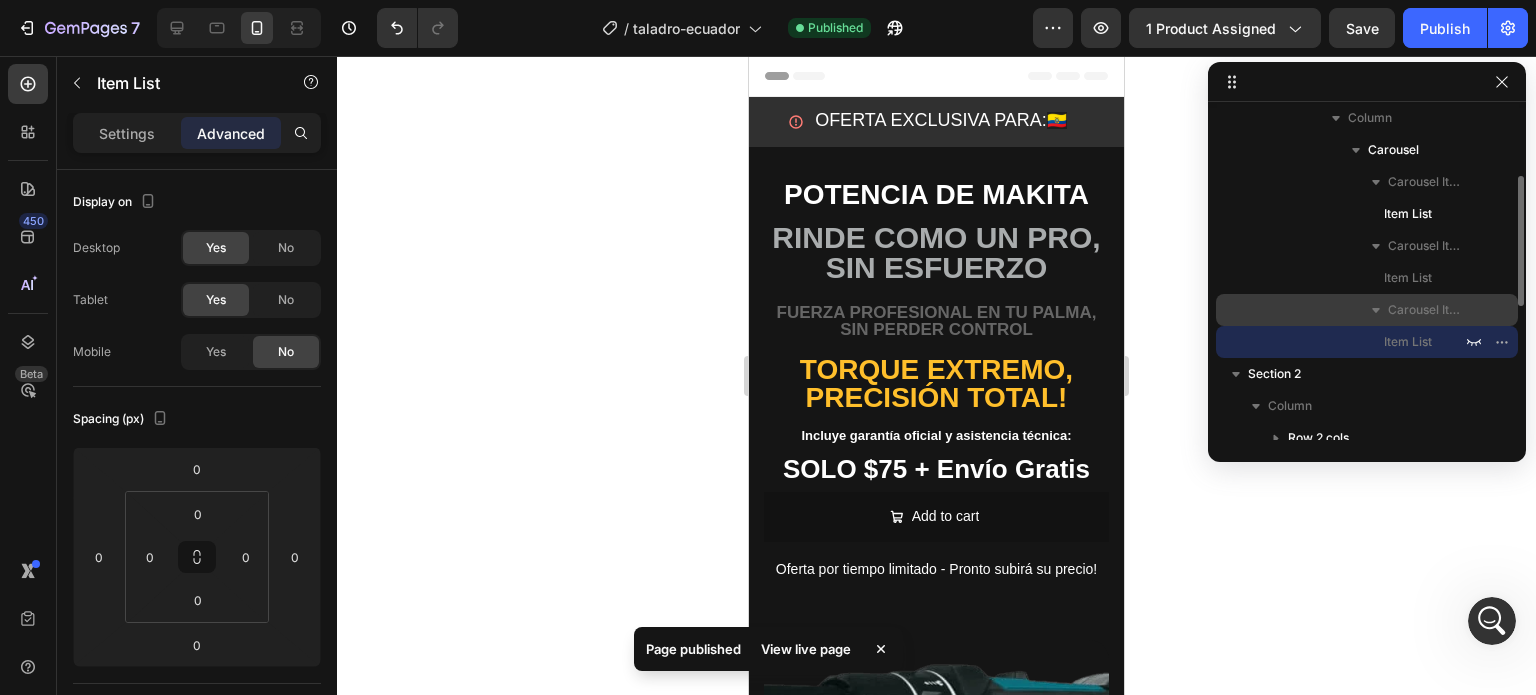 click 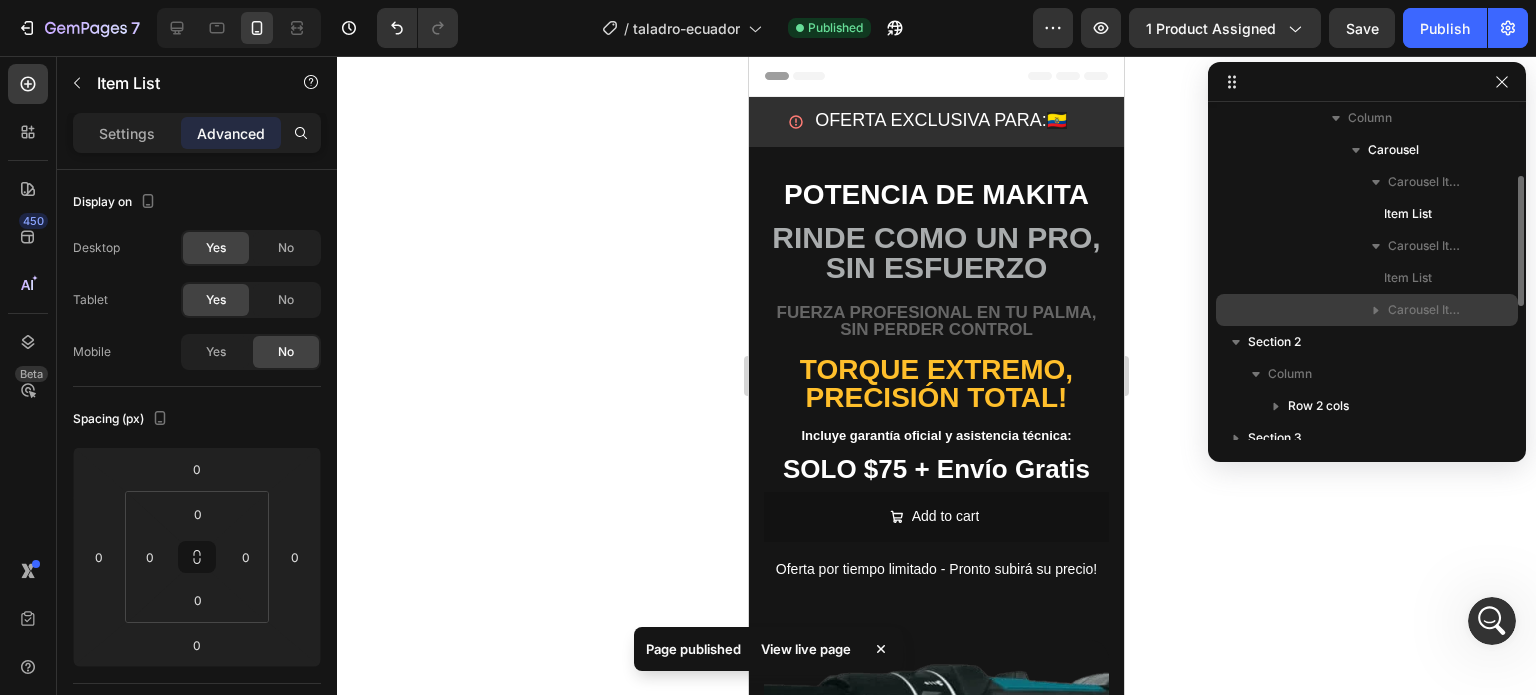 click 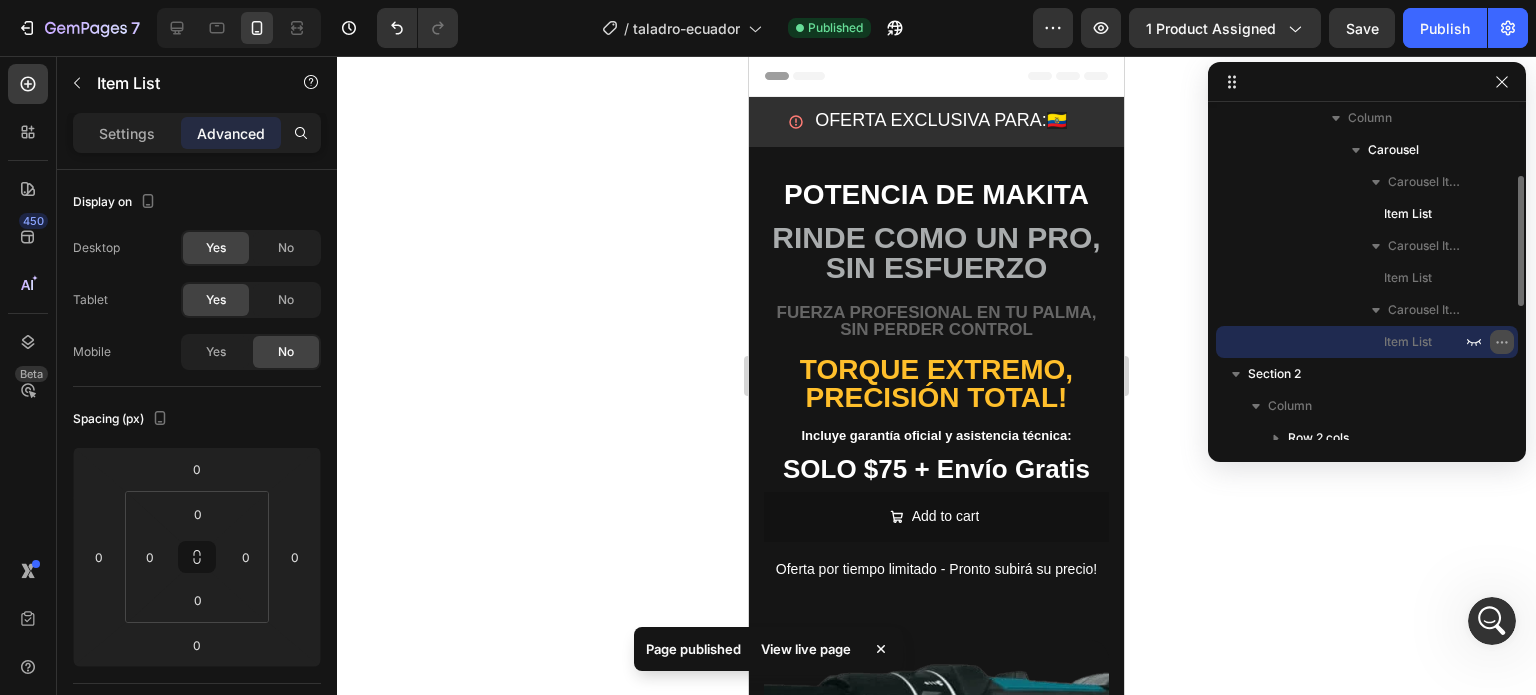 click 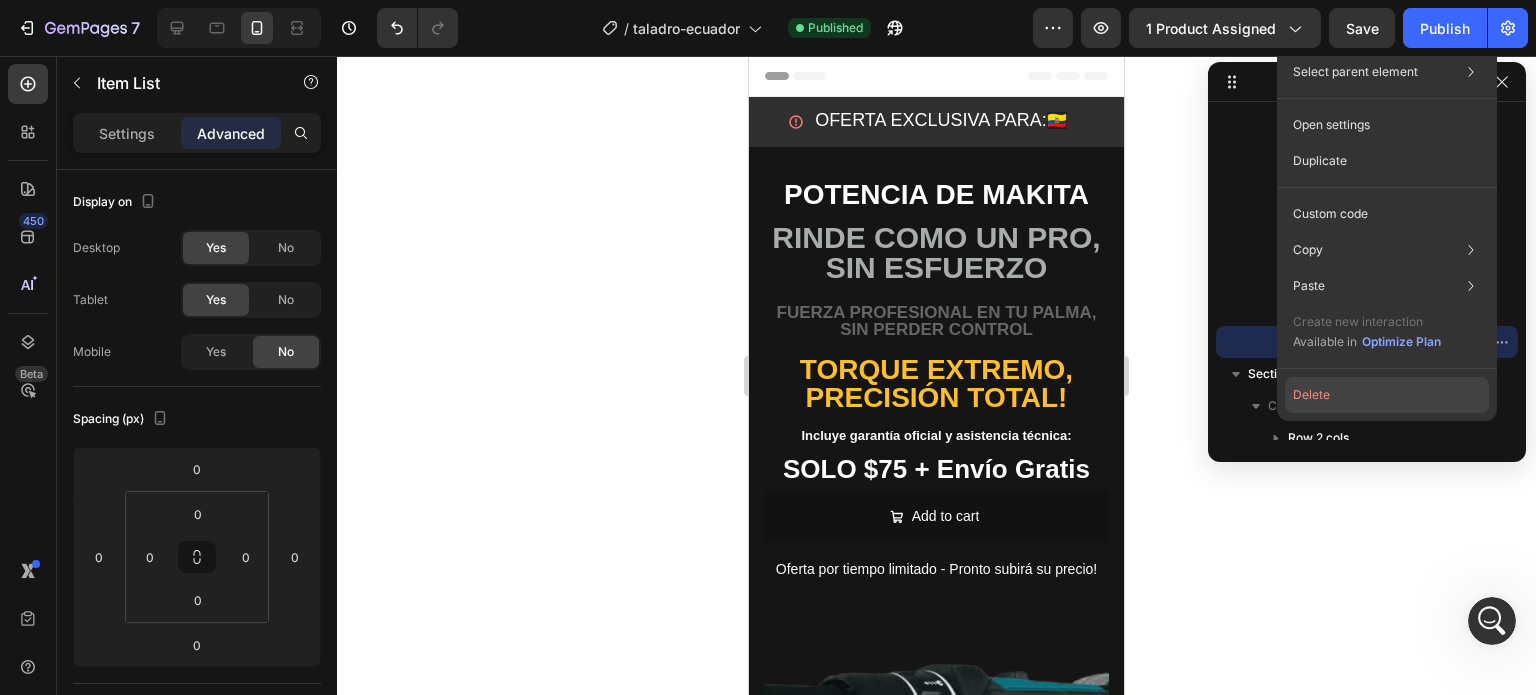 click on "Delete" 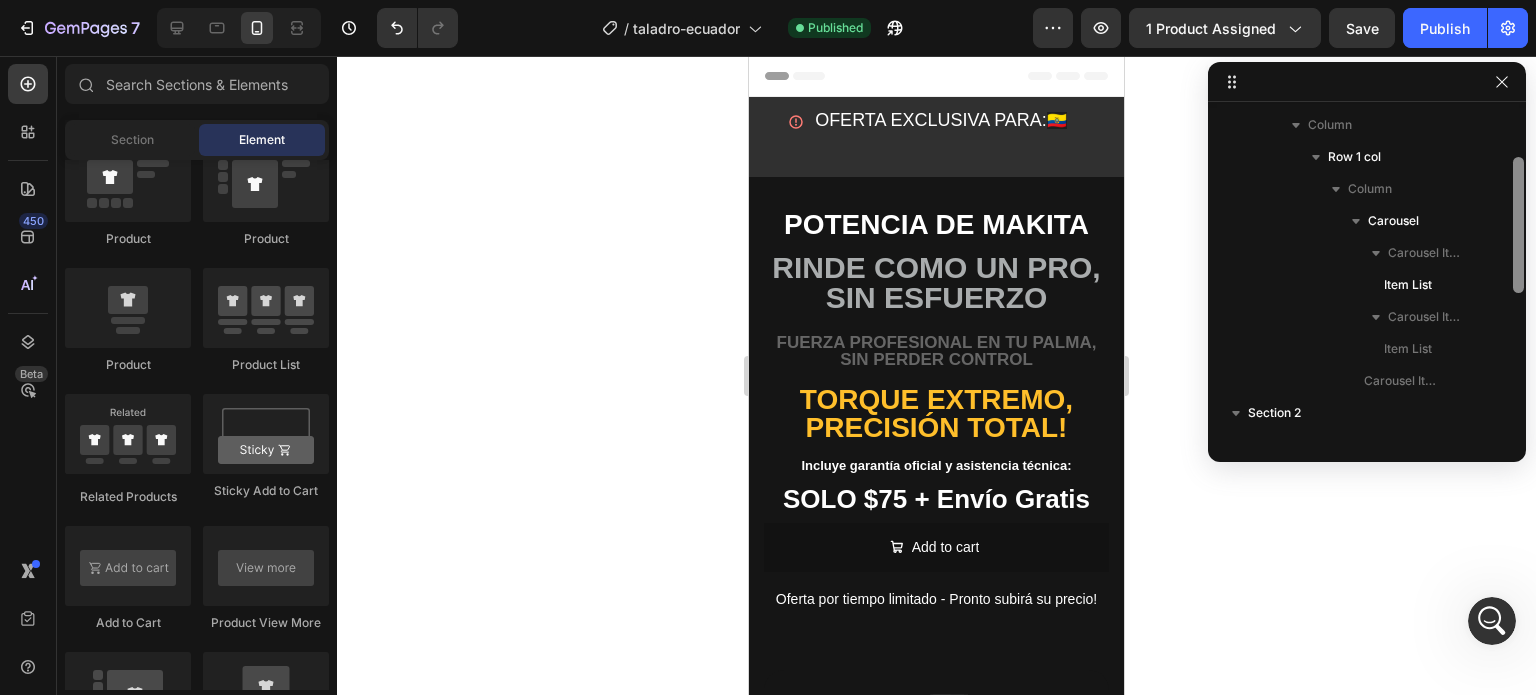 drag, startPoint x: 1517, startPoint y: 234, endPoint x: 1517, endPoint y: 203, distance: 31 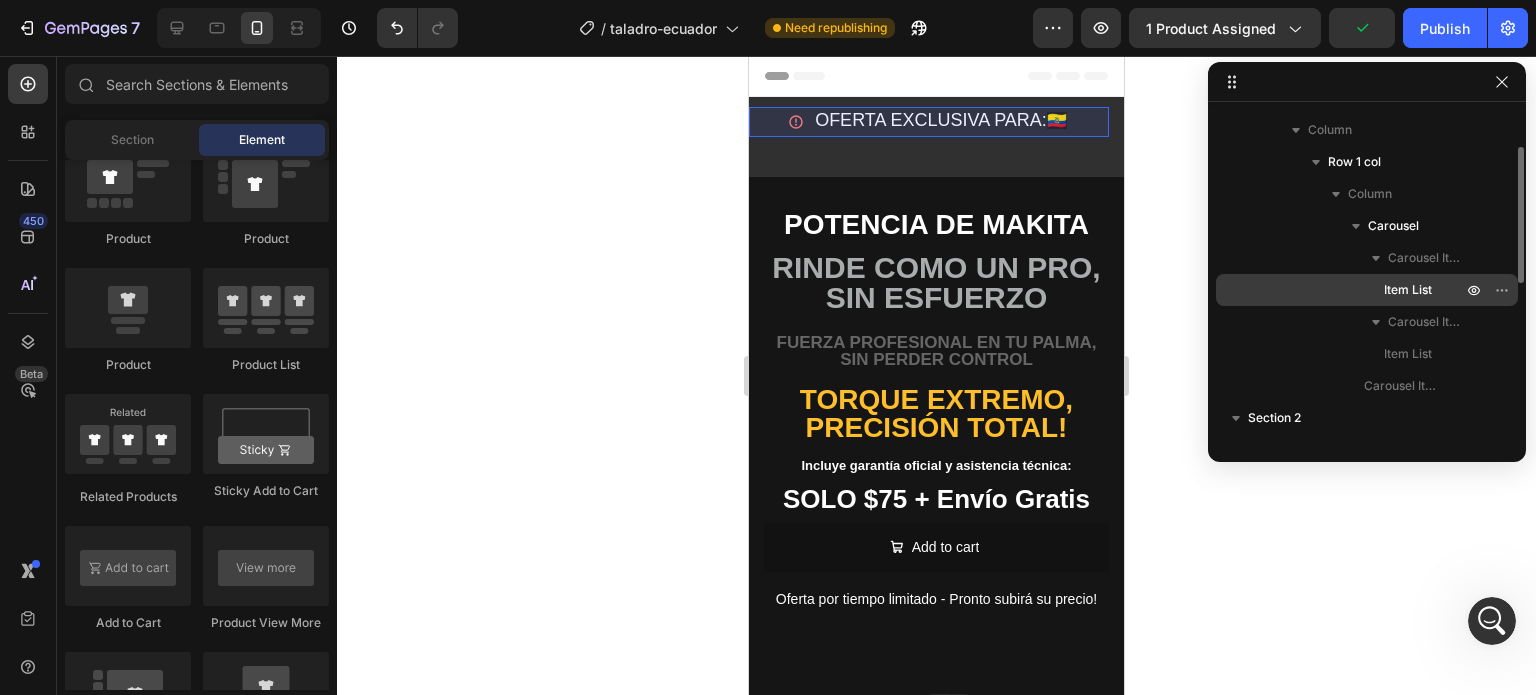 drag, startPoint x: 1400, startPoint y: 287, endPoint x: 1389, endPoint y: 292, distance: 12.083046 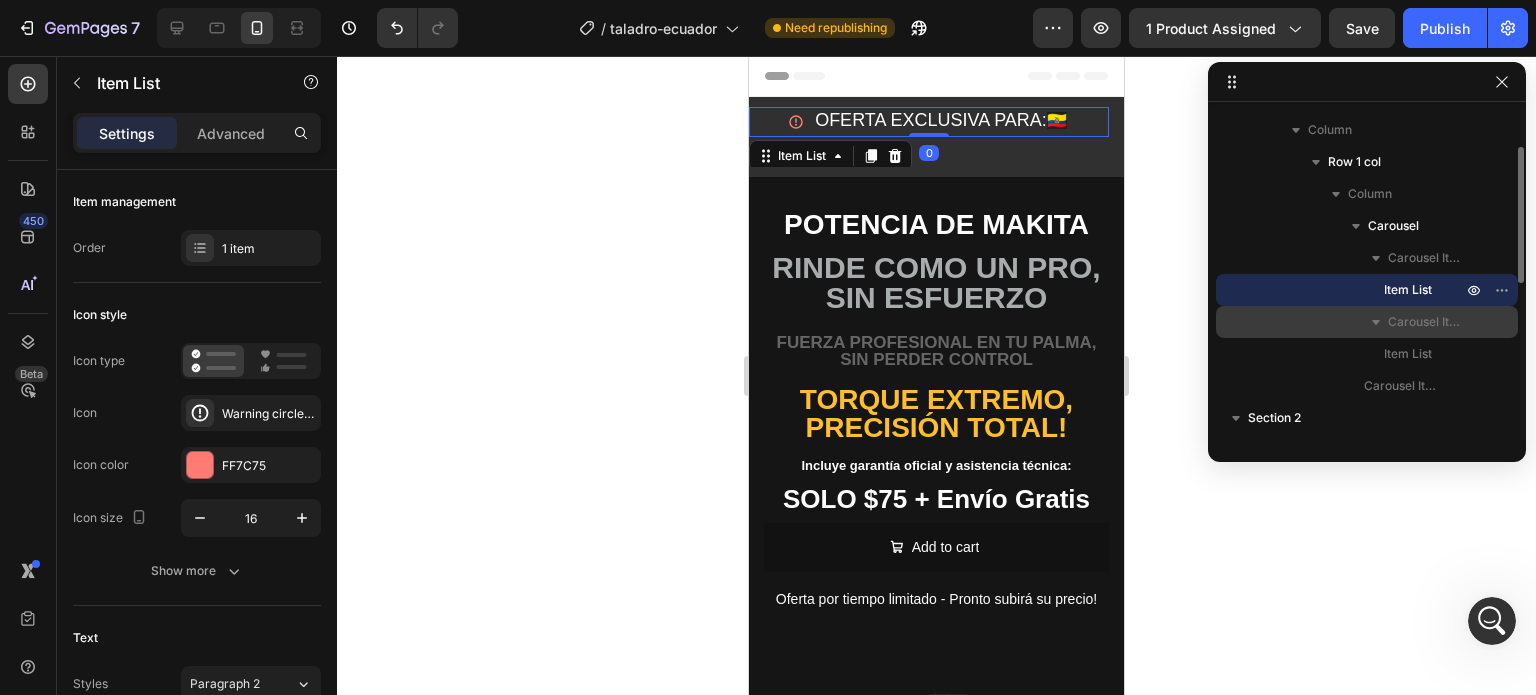 drag, startPoint x: 1372, startPoint y: 291, endPoint x: 1470, endPoint y: 333, distance: 106.62083 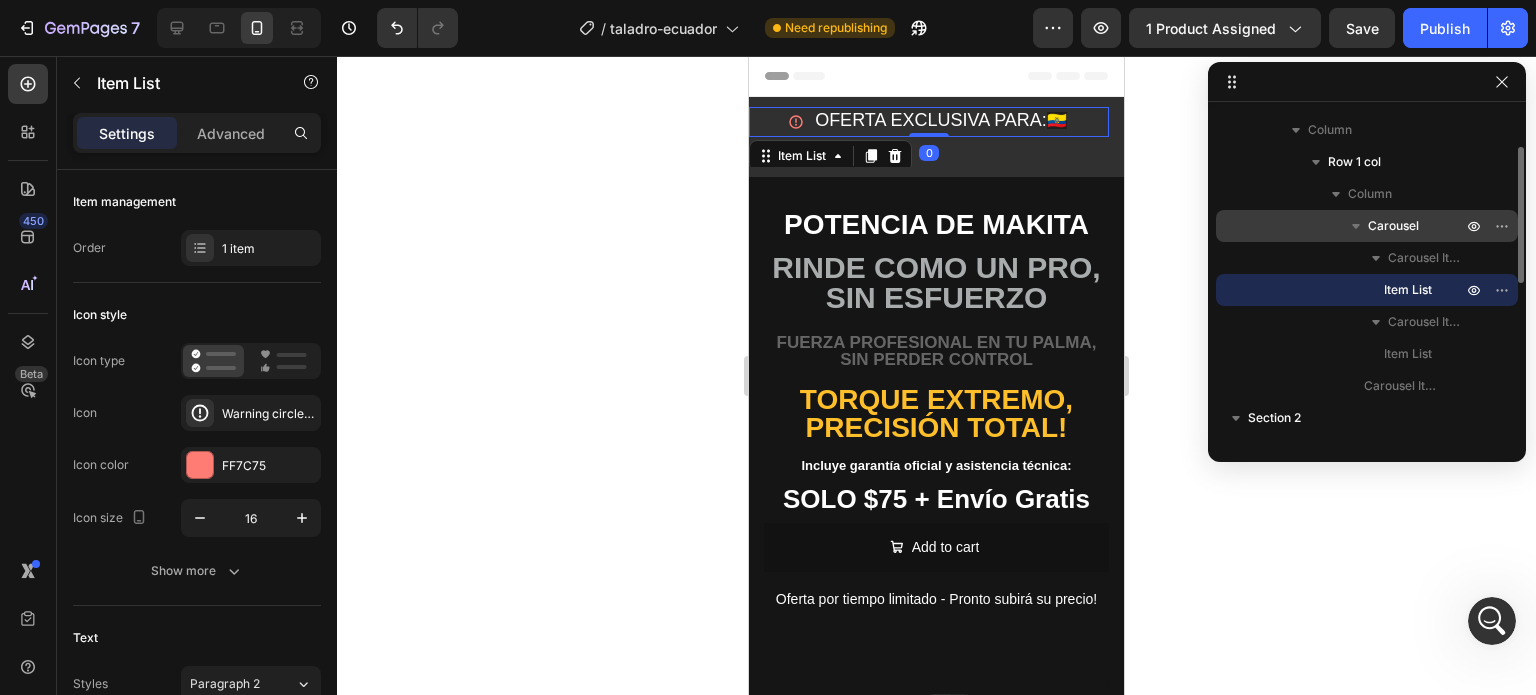 click on "Carousel" at bounding box center [1393, 226] 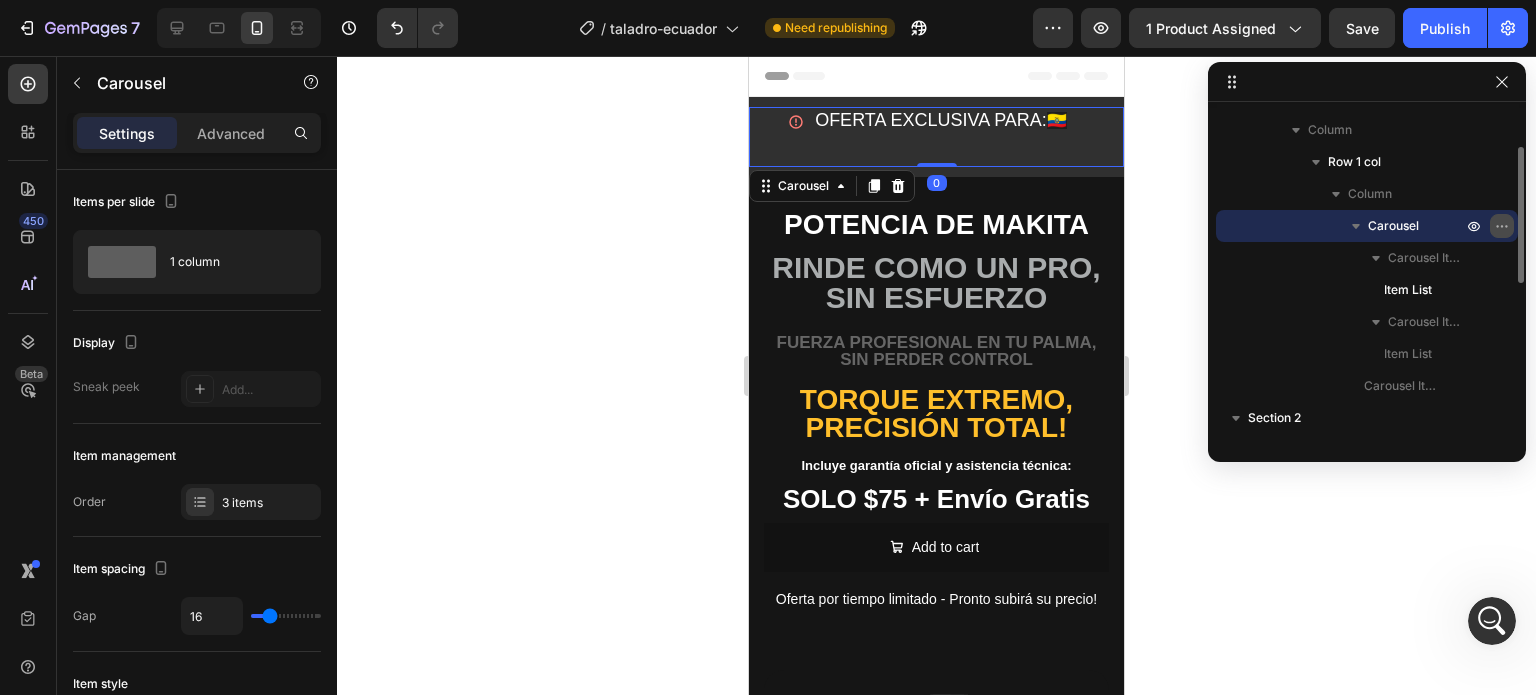 click 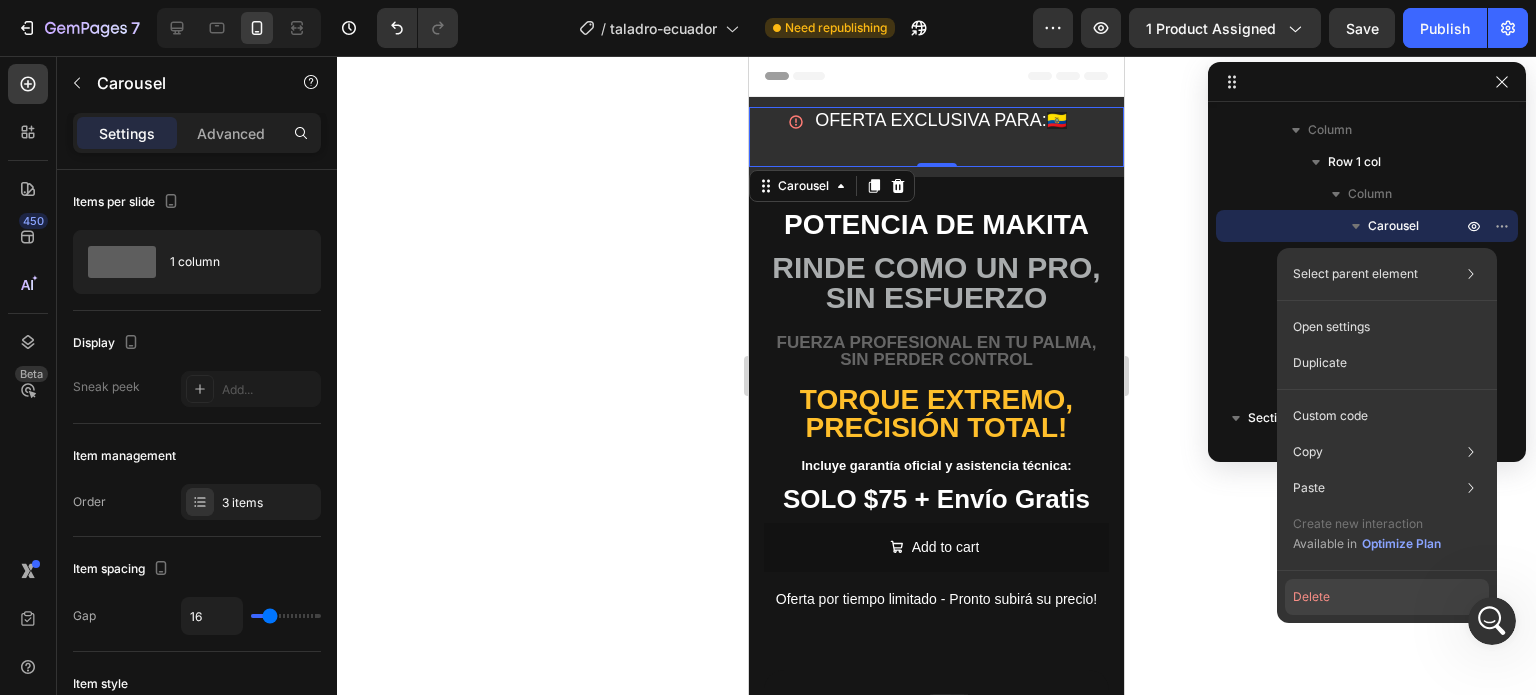 click on "Delete" 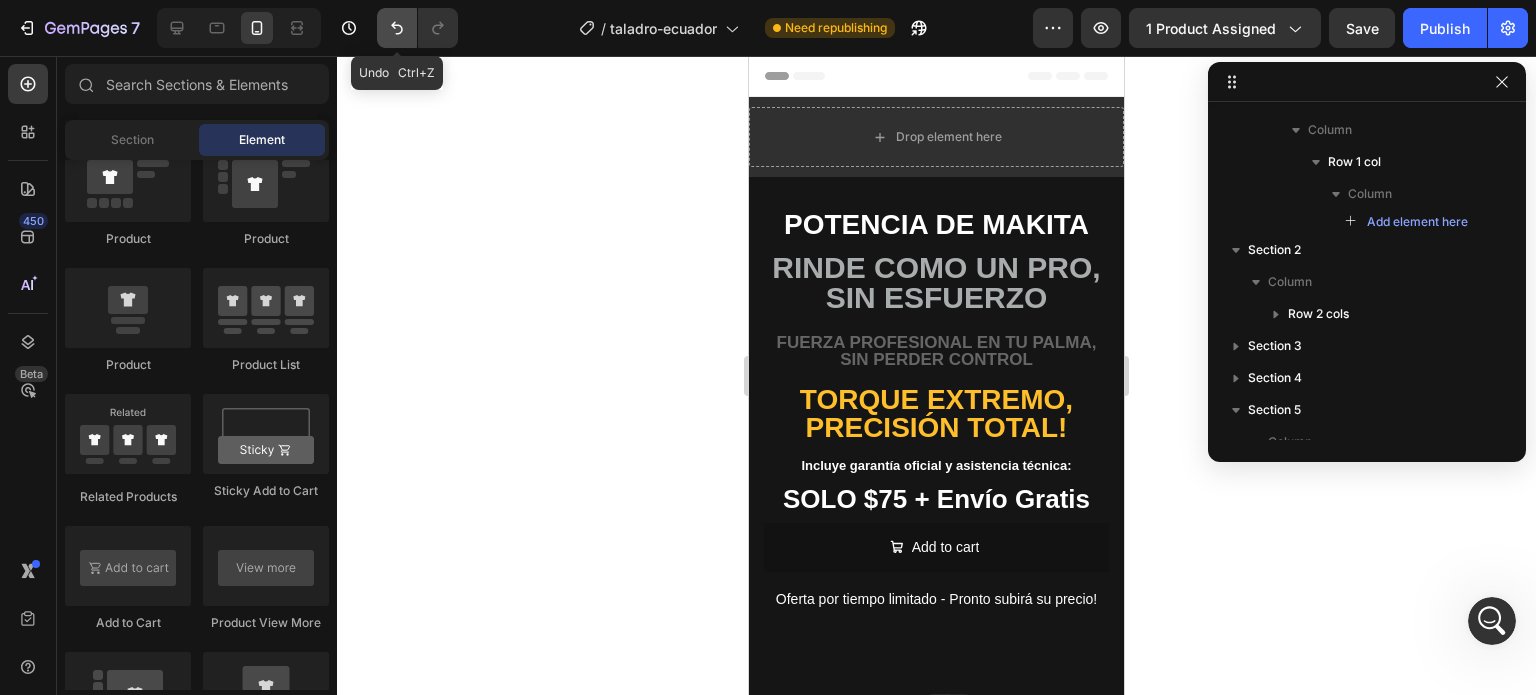 click 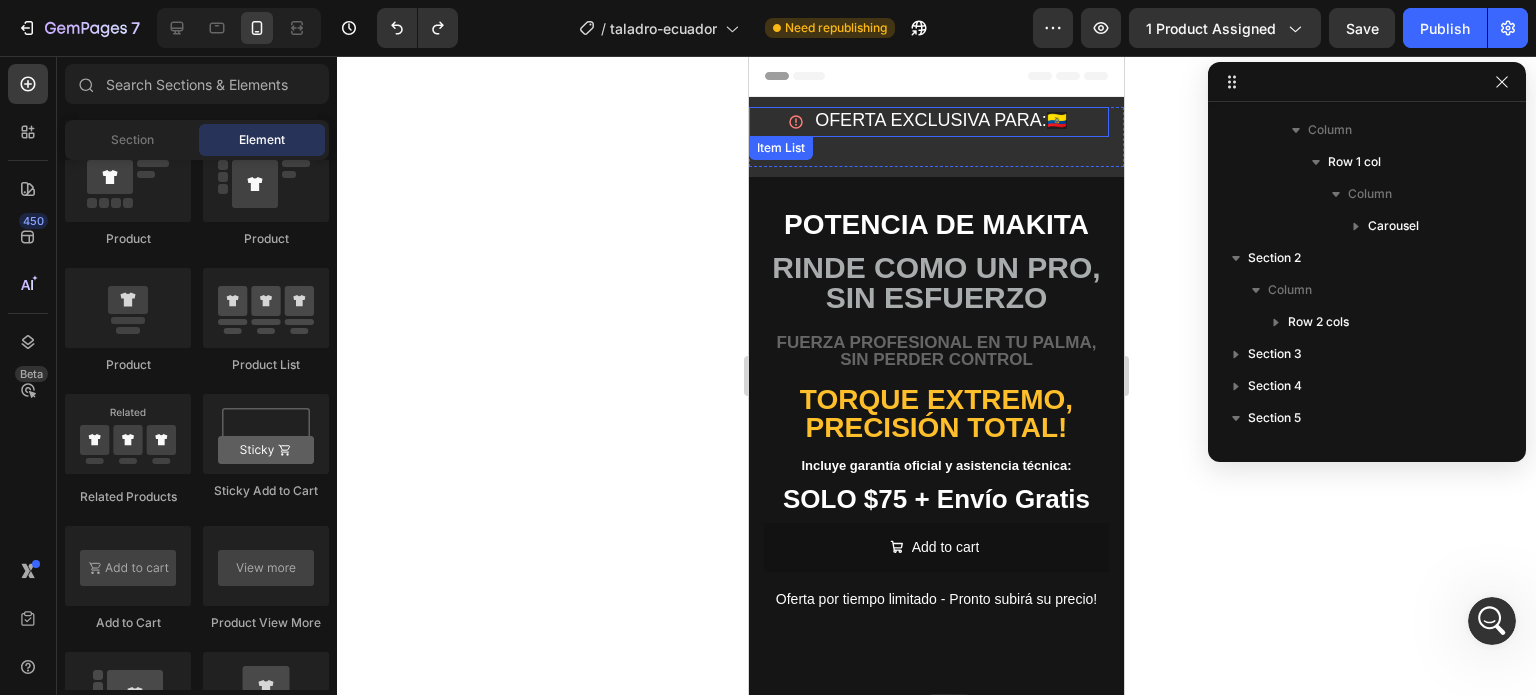 click on "OFERTA EXCLUSIVA PARA:" at bounding box center [931, 120] 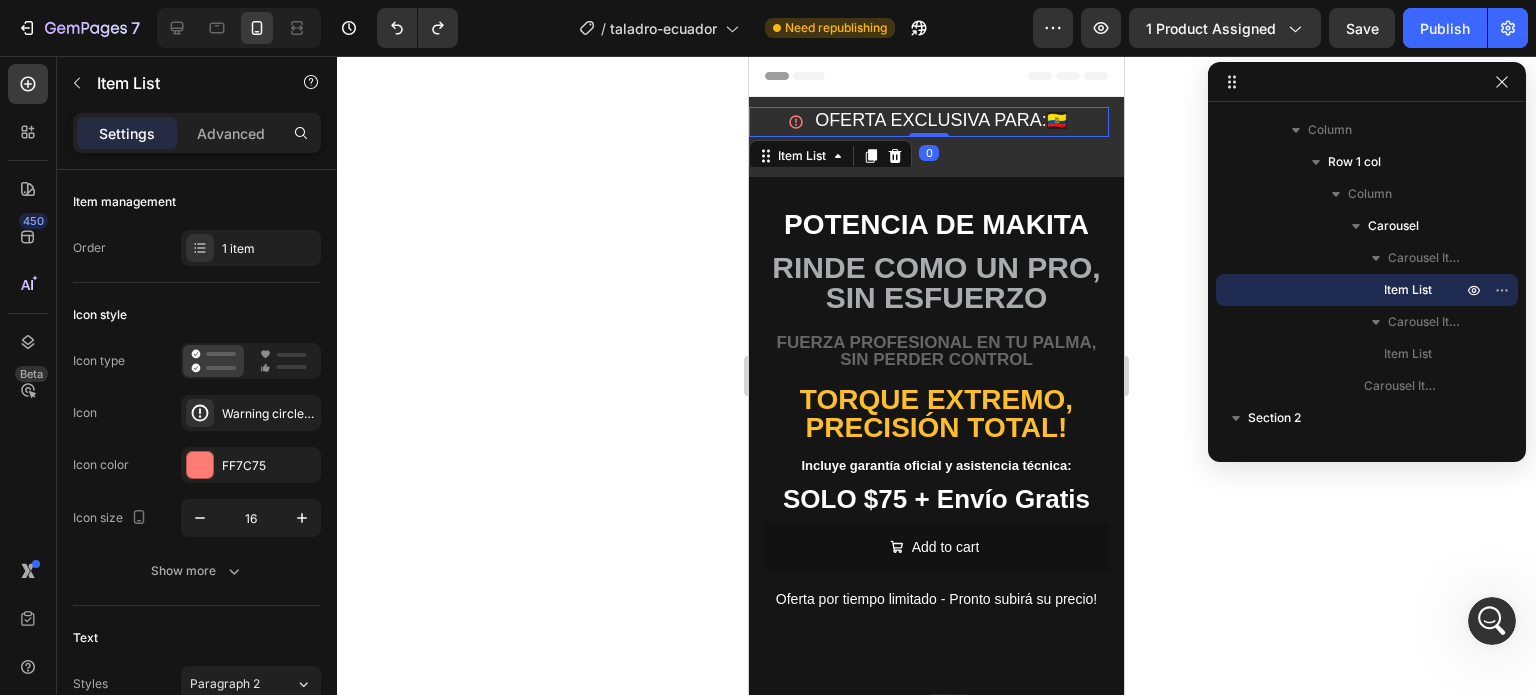 click 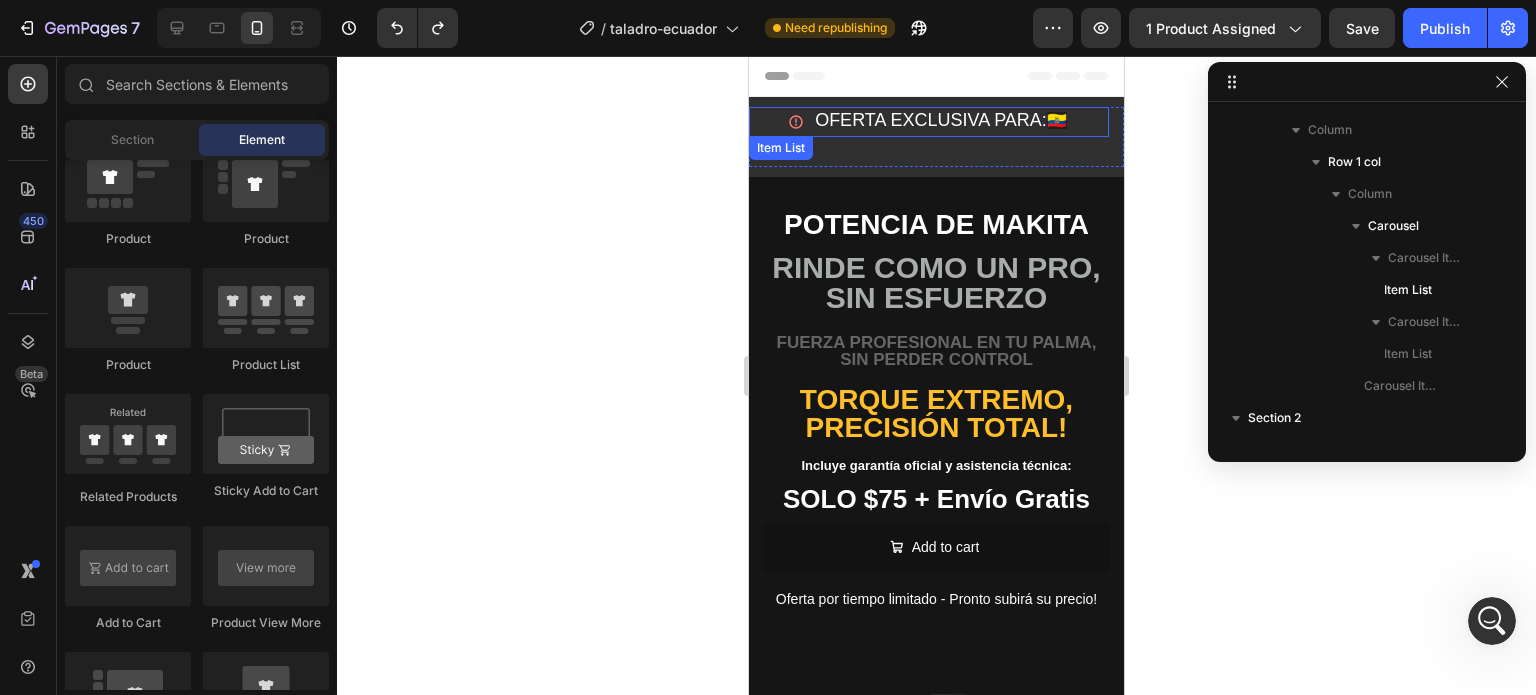 click on "OFERTA EXCLUSIVA PARA:" at bounding box center [931, 120] 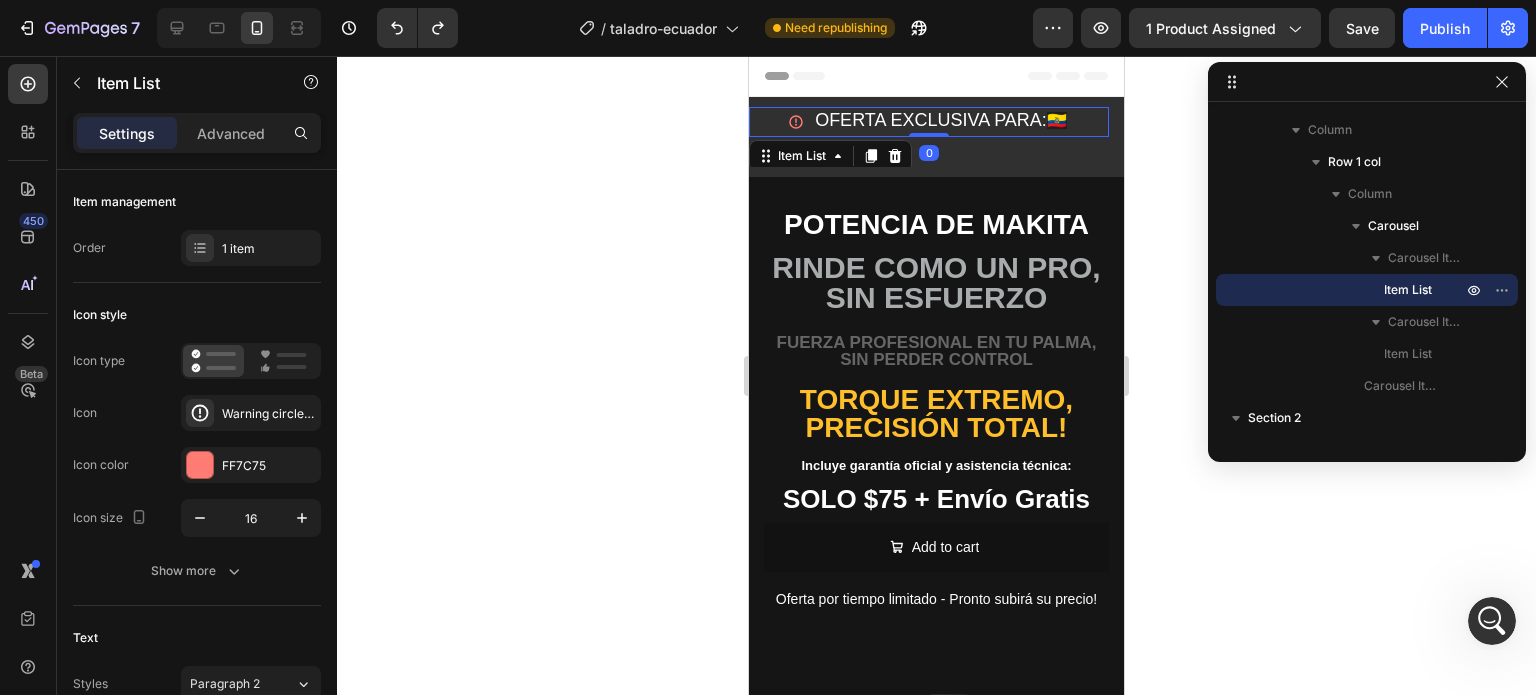 click on "OFERTA EXCLUSIVA PARA:" at bounding box center (931, 120) 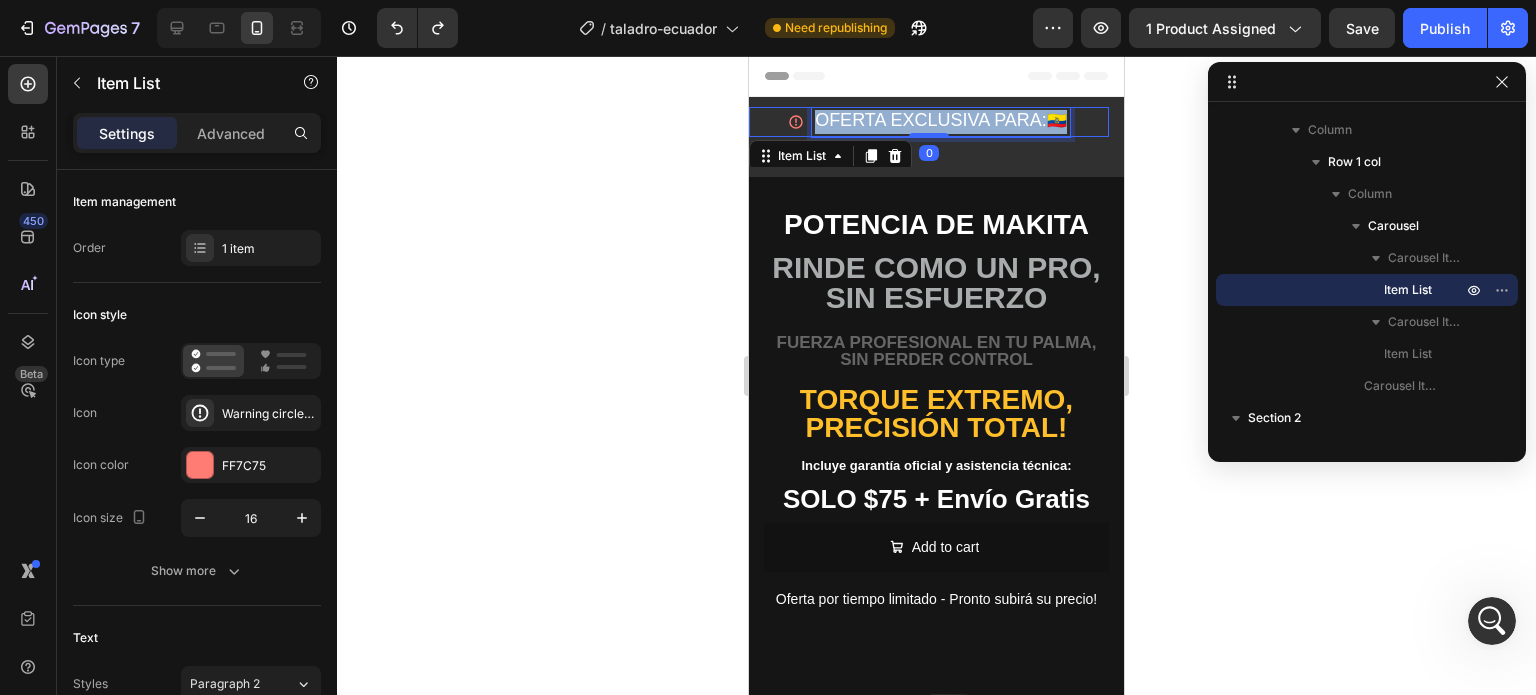 click on "OFERTA EXCLUSIVA PARA:" at bounding box center (931, 120) 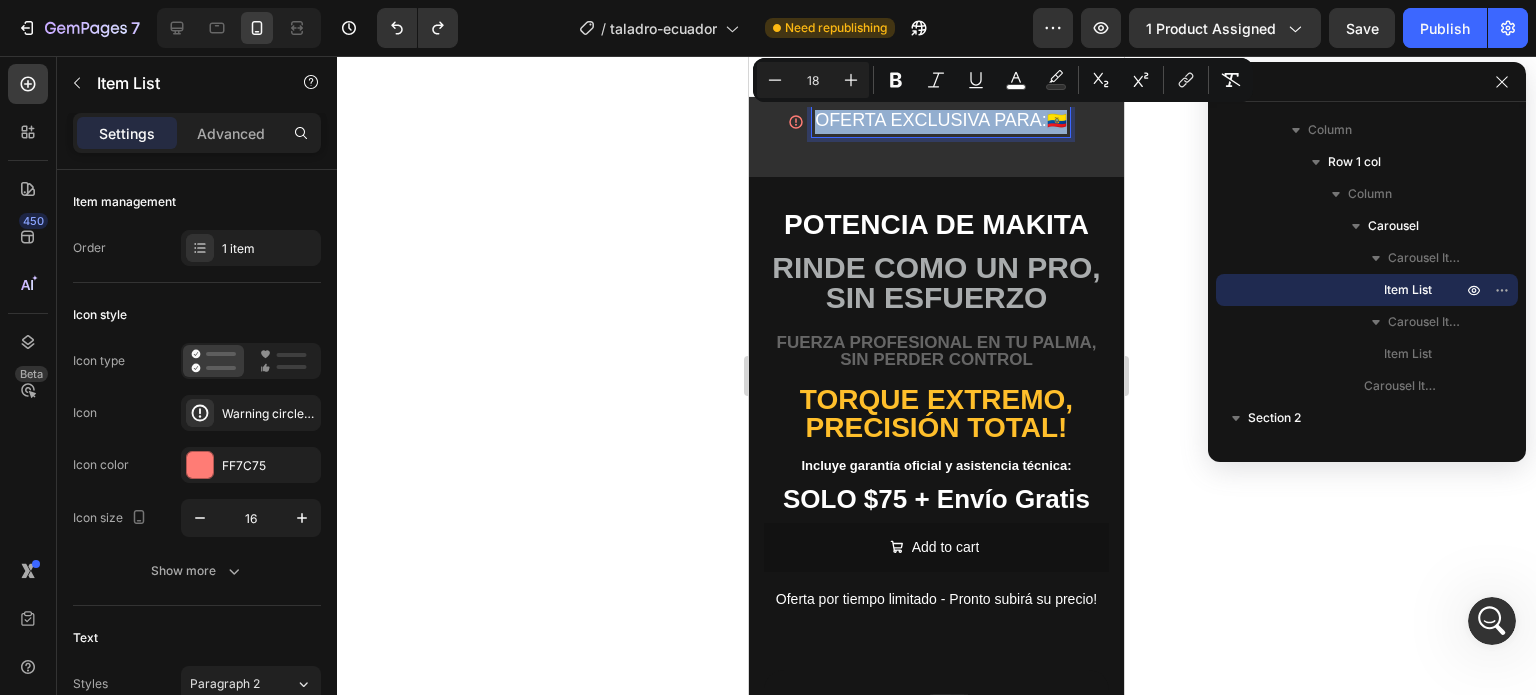 click on "OFERTA EXCLUSIVA PARA:" at bounding box center [931, 120] 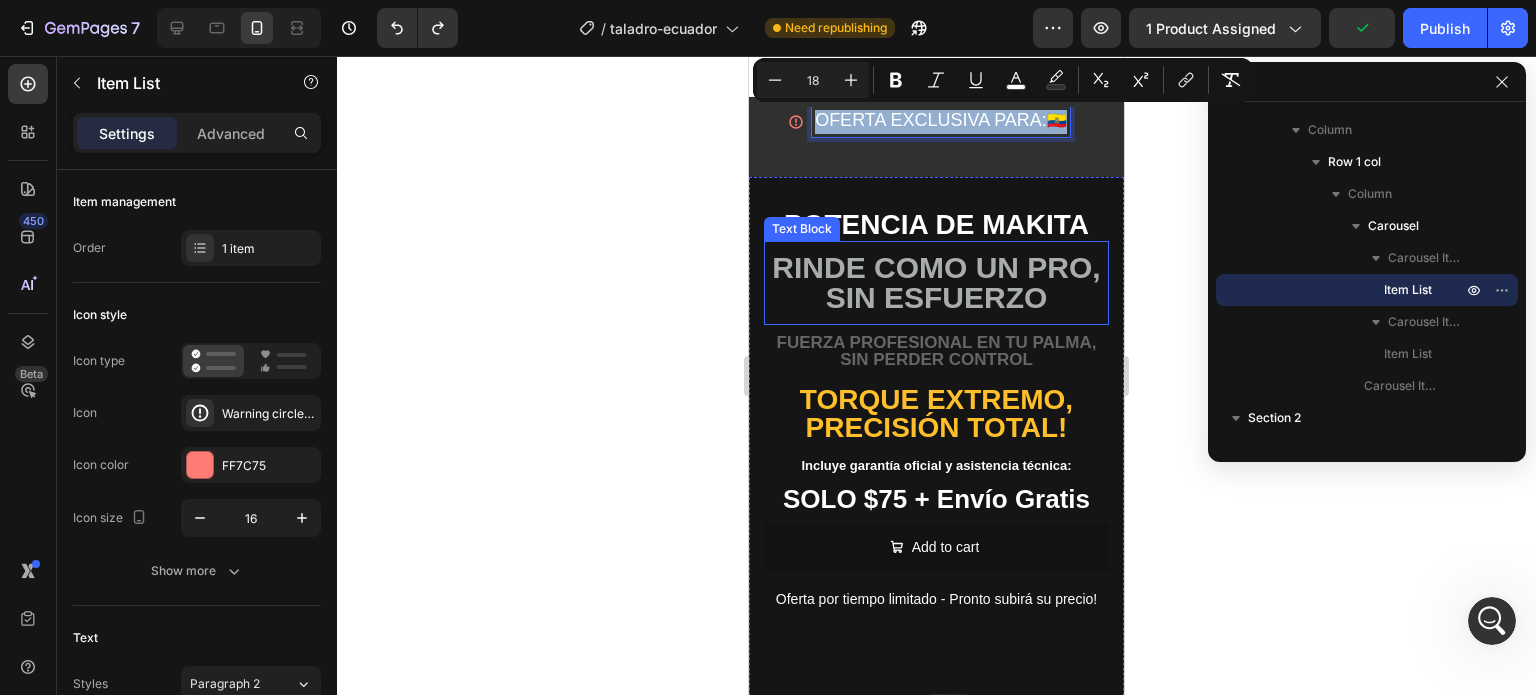 copy on "OFERTA EXCLUSIVA PARA:  🇪🇨" 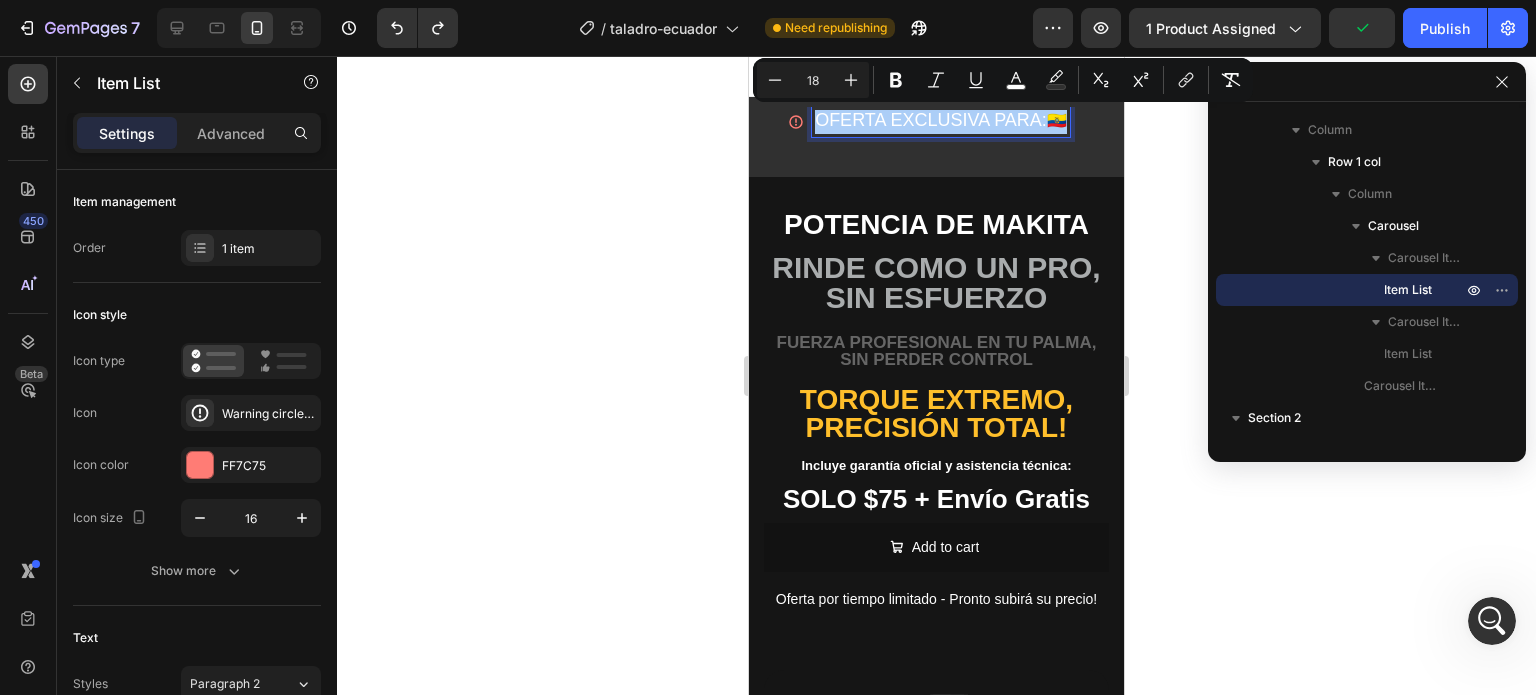 click 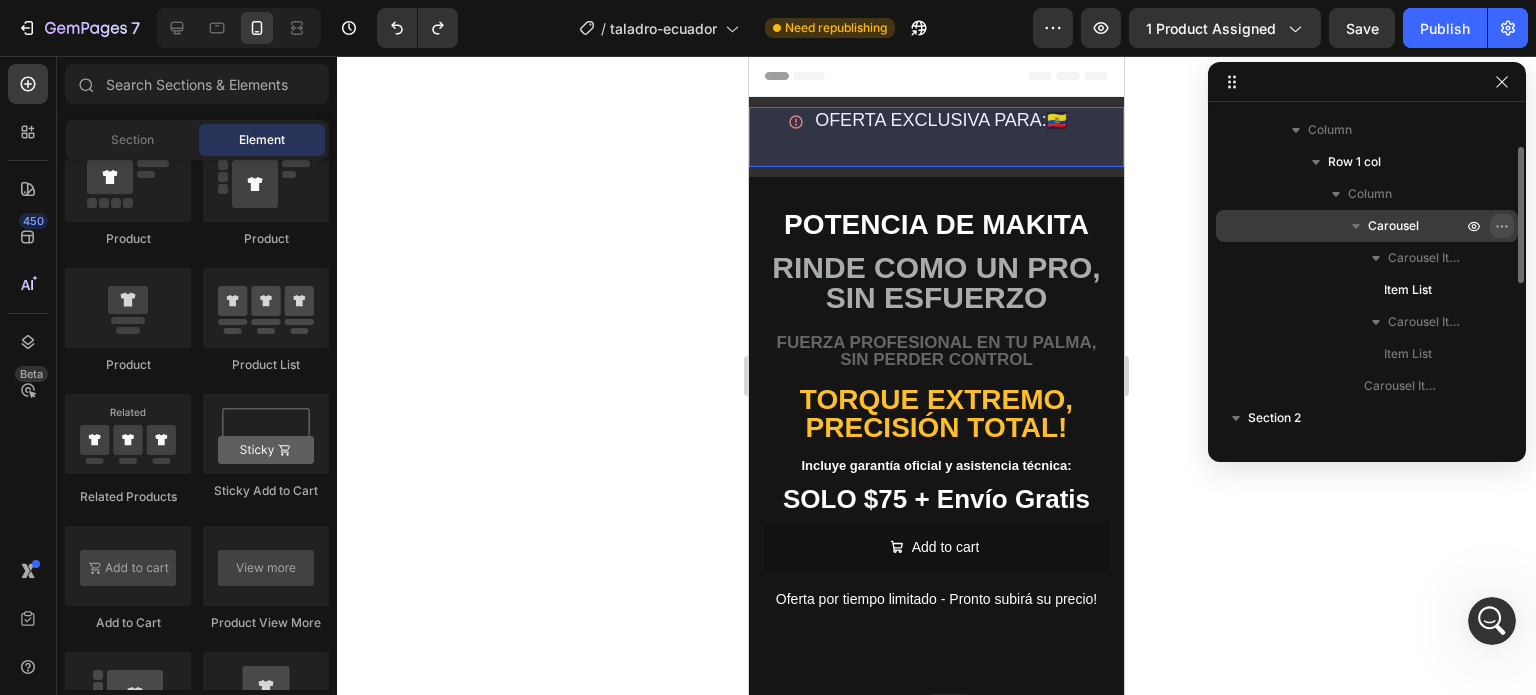 drag, startPoint x: 1476, startPoint y: 230, endPoint x: 1490, endPoint y: 228, distance: 14.142136 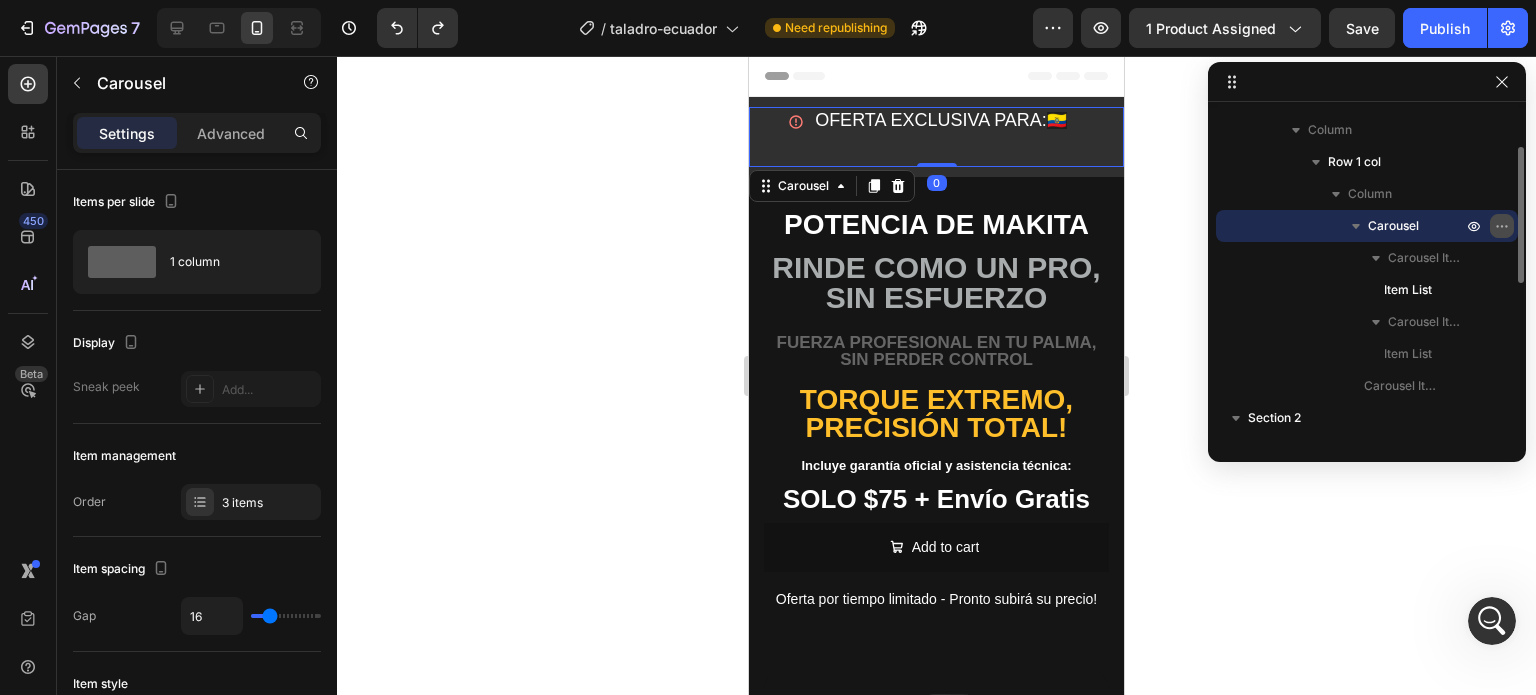 click 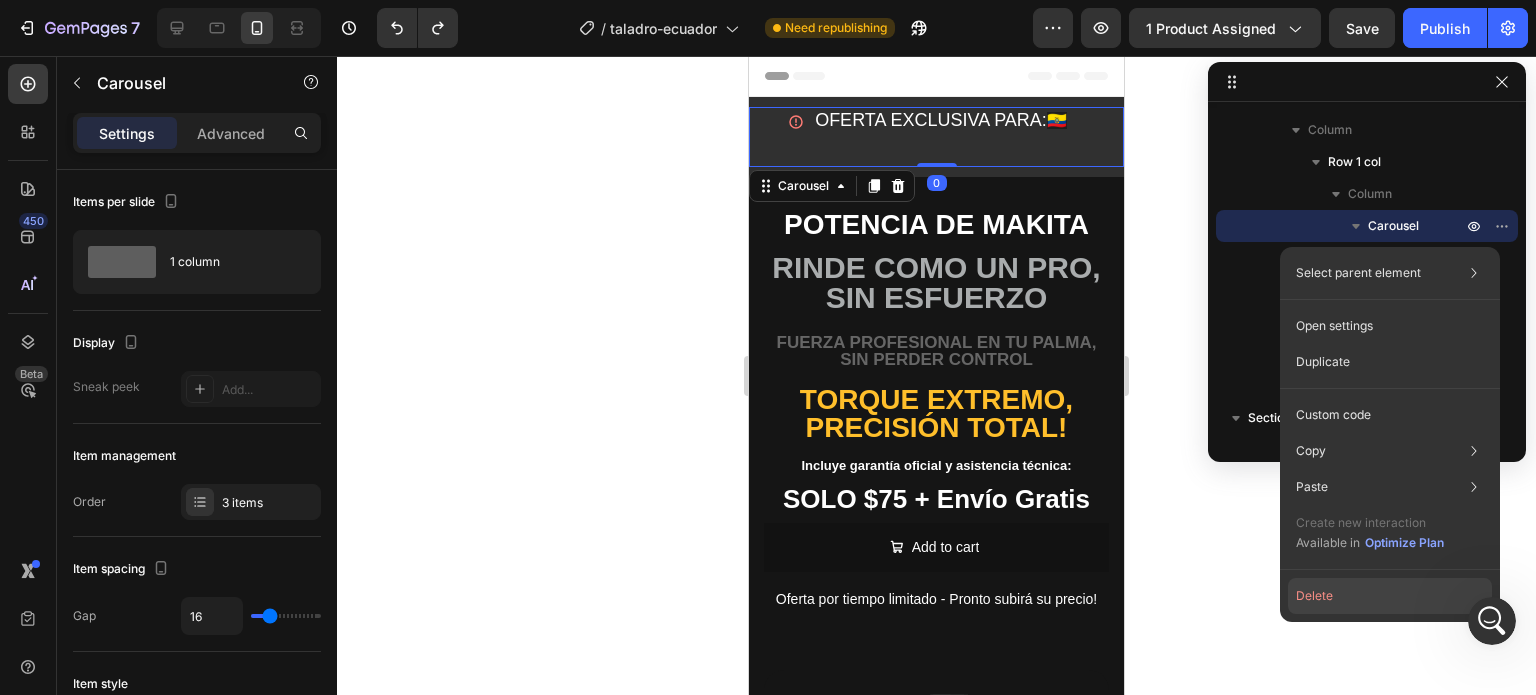 click on "Delete" 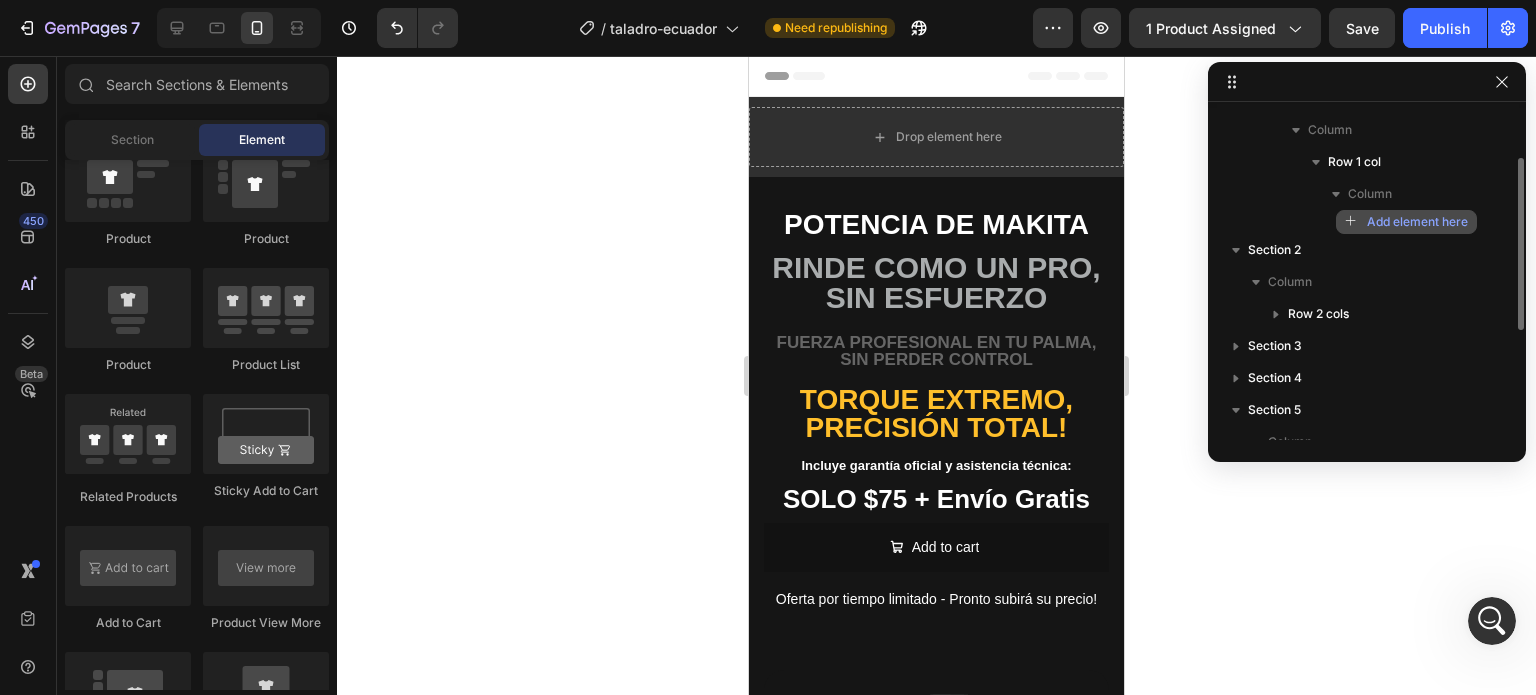 click 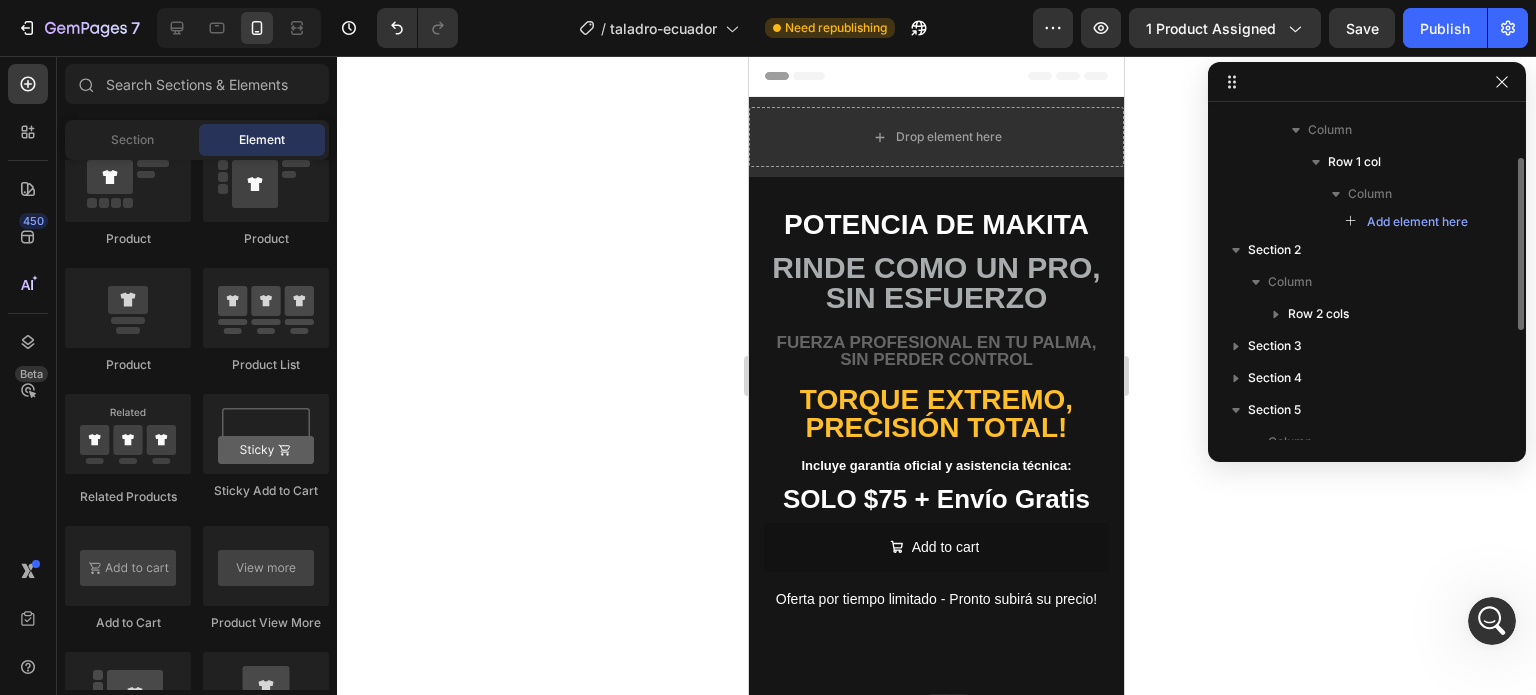 drag, startPoint x: 1365, startPoint y: 222, endPoint x: 1265, endPoint y: 215, distance: 100.2447 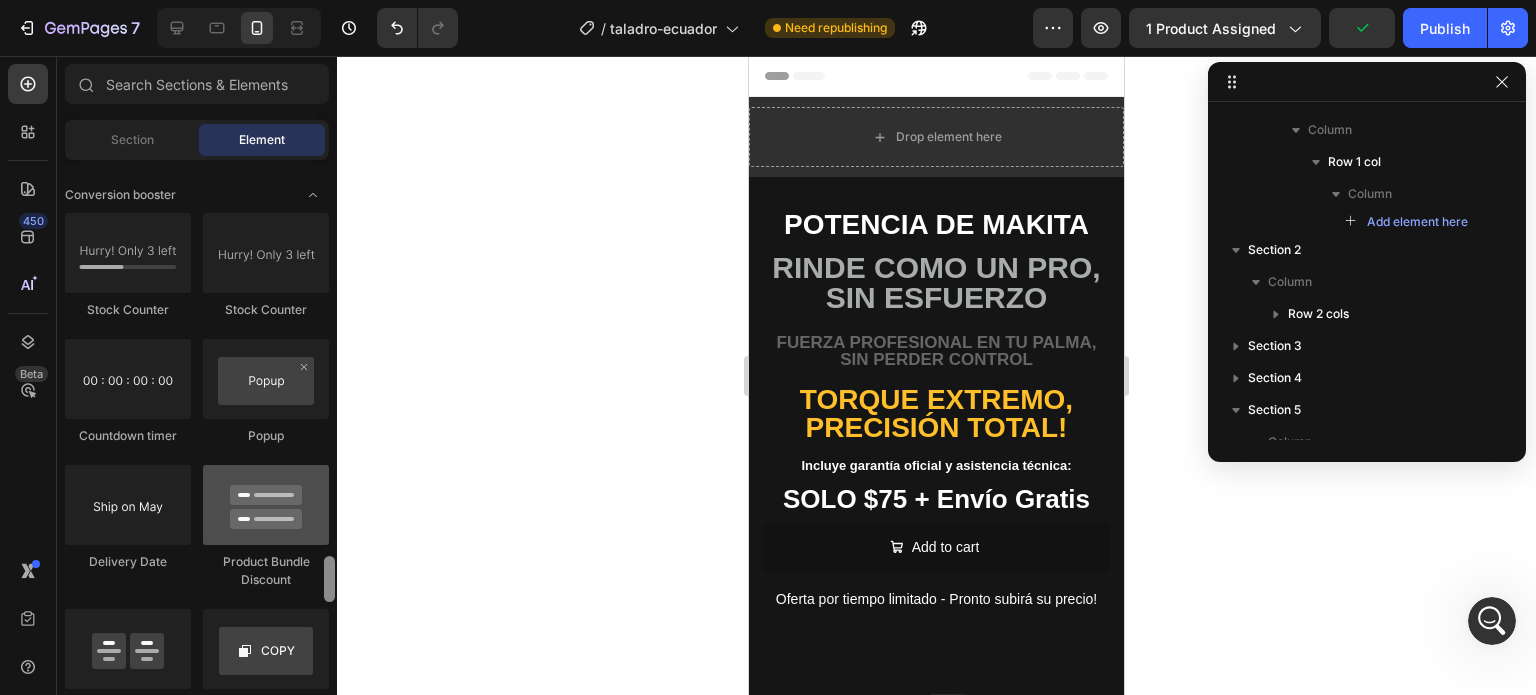 scroll, scrollTop: 4048, scrollLeft: 0, axis: vertical 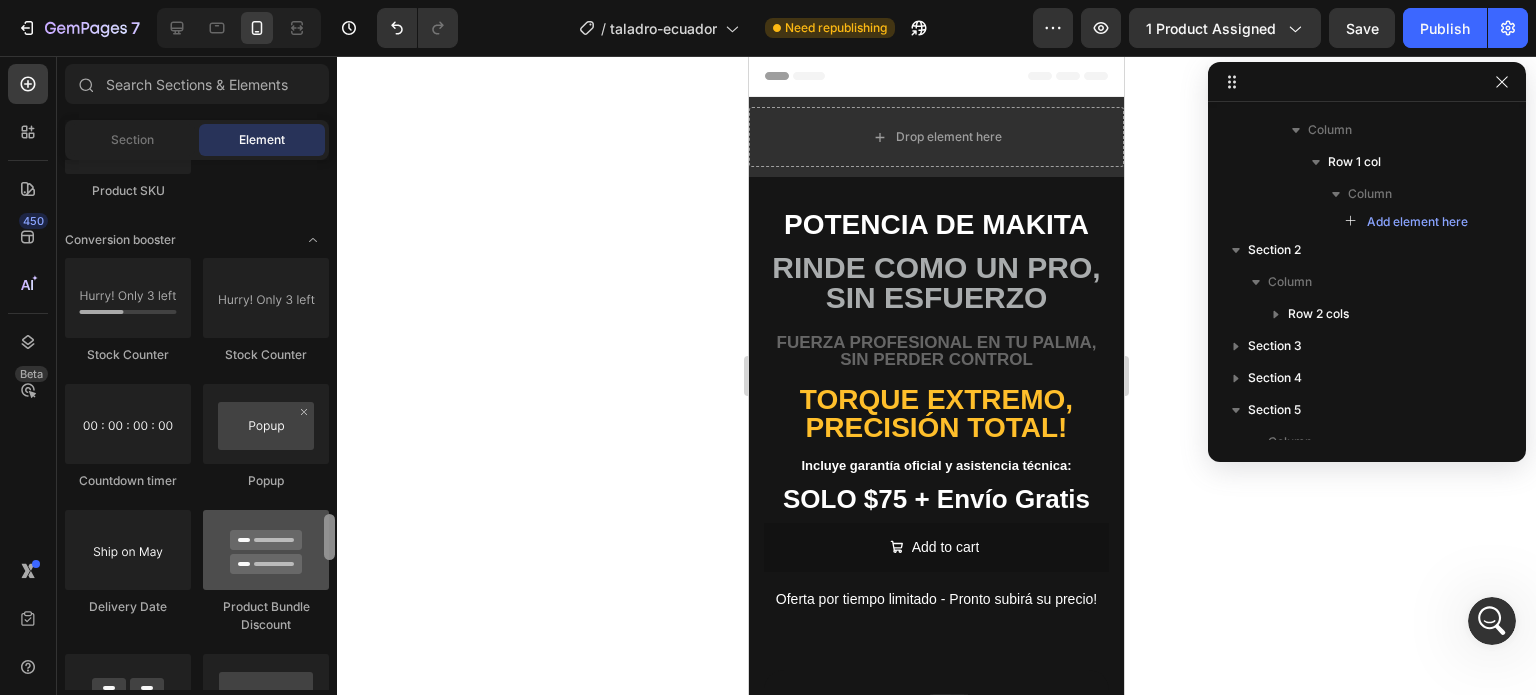 drag, startPoint x: 325, startPoint y: 429, endPoint x: 319, endPoint y: 554, distance: 125.14392 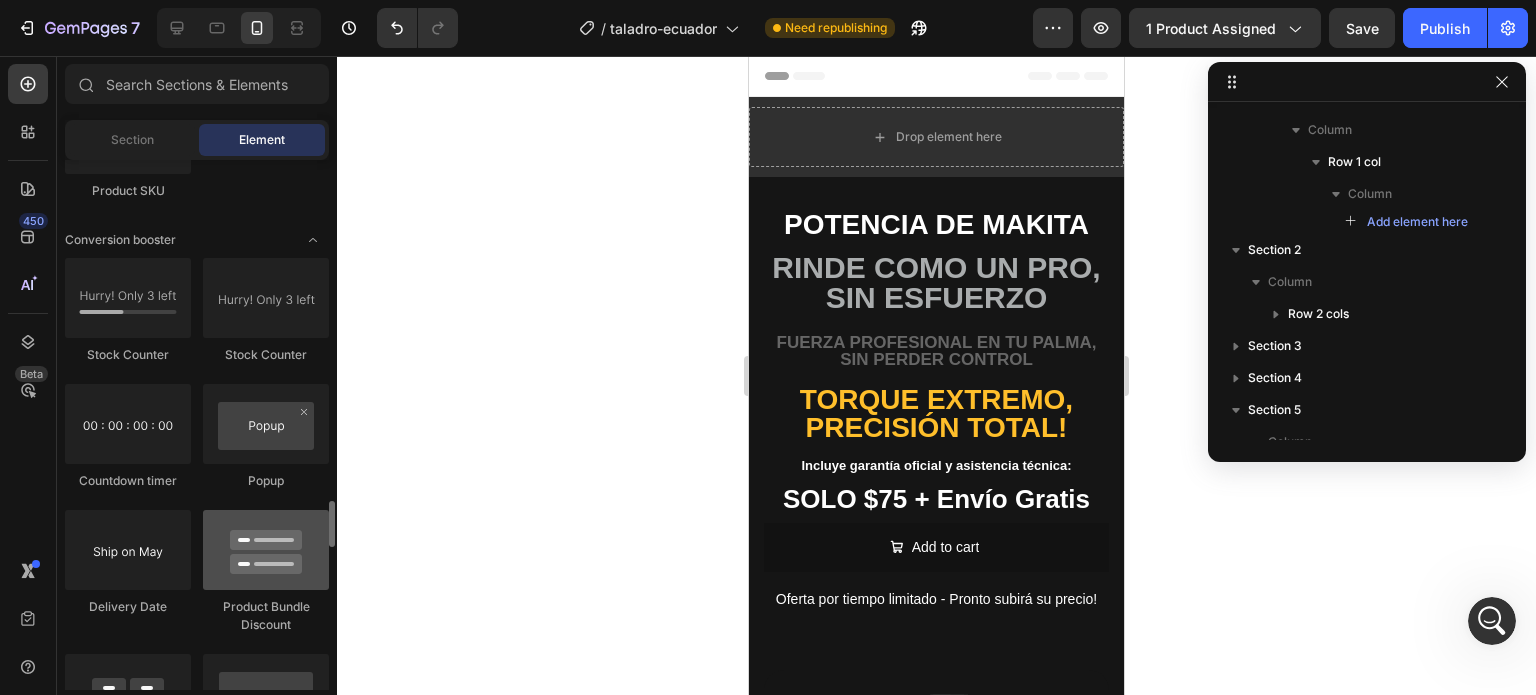 scroll, scrollTop: 4036, scrollLeft: 0, axis: vertical 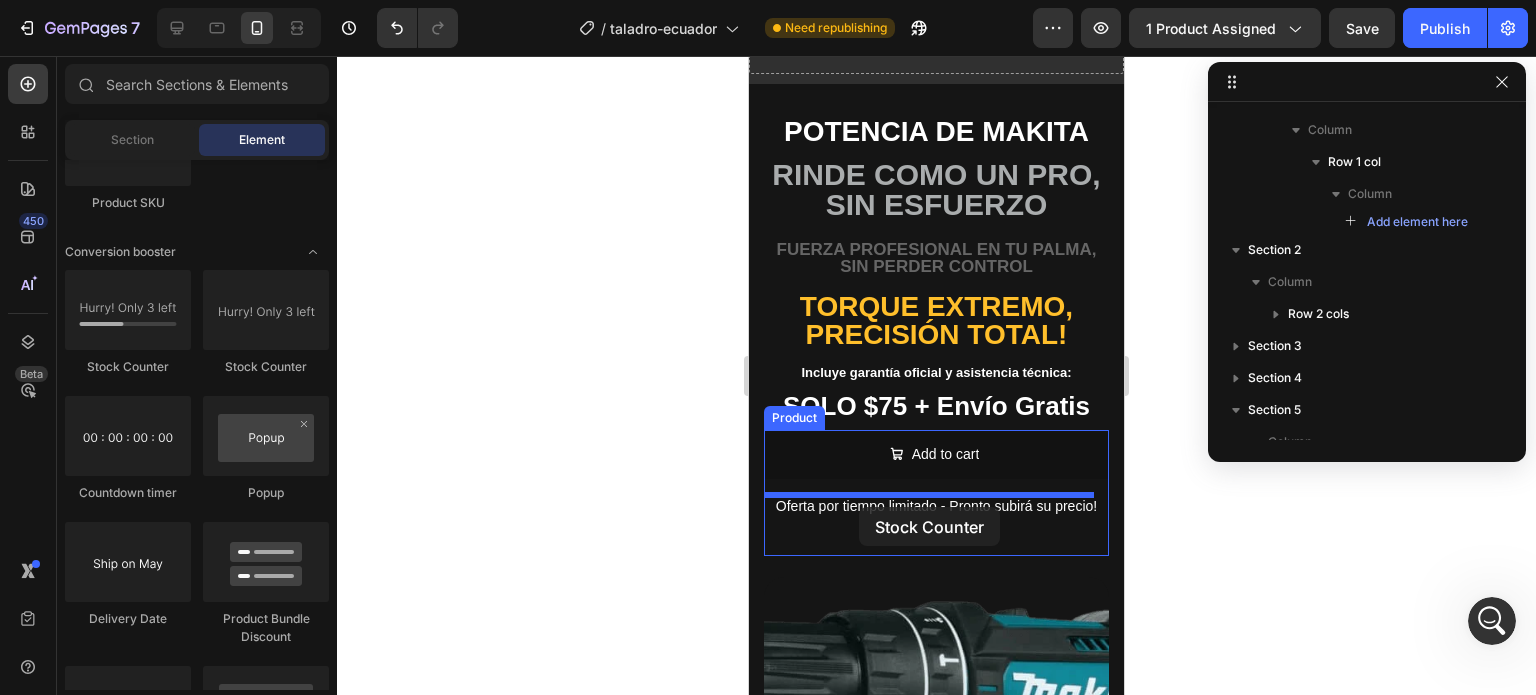 drag, startPoint x: 873, startPoint y: 355, endPoint x: 858, endPoint y: 507, distance: 152.73834 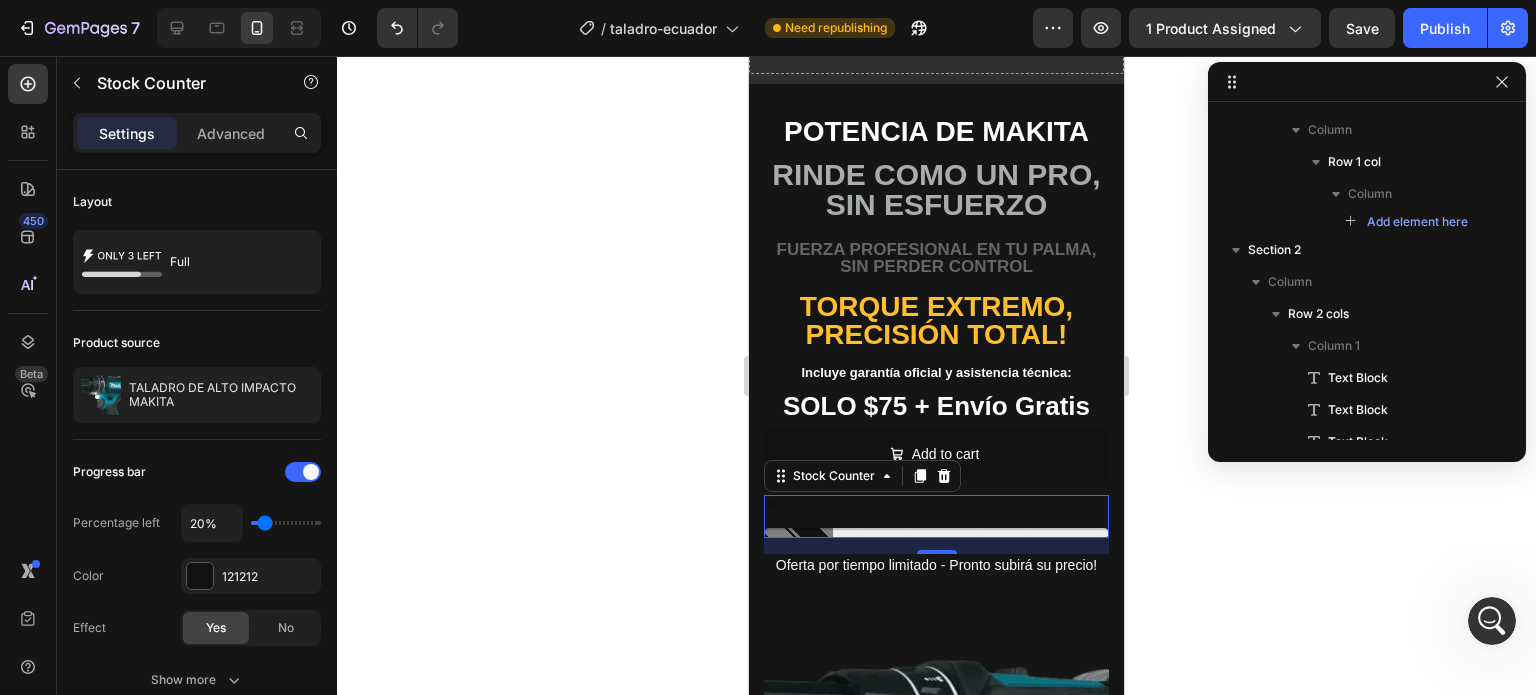 scroll, scrollTop: 530, scrollLeft: 0, axis: vertical 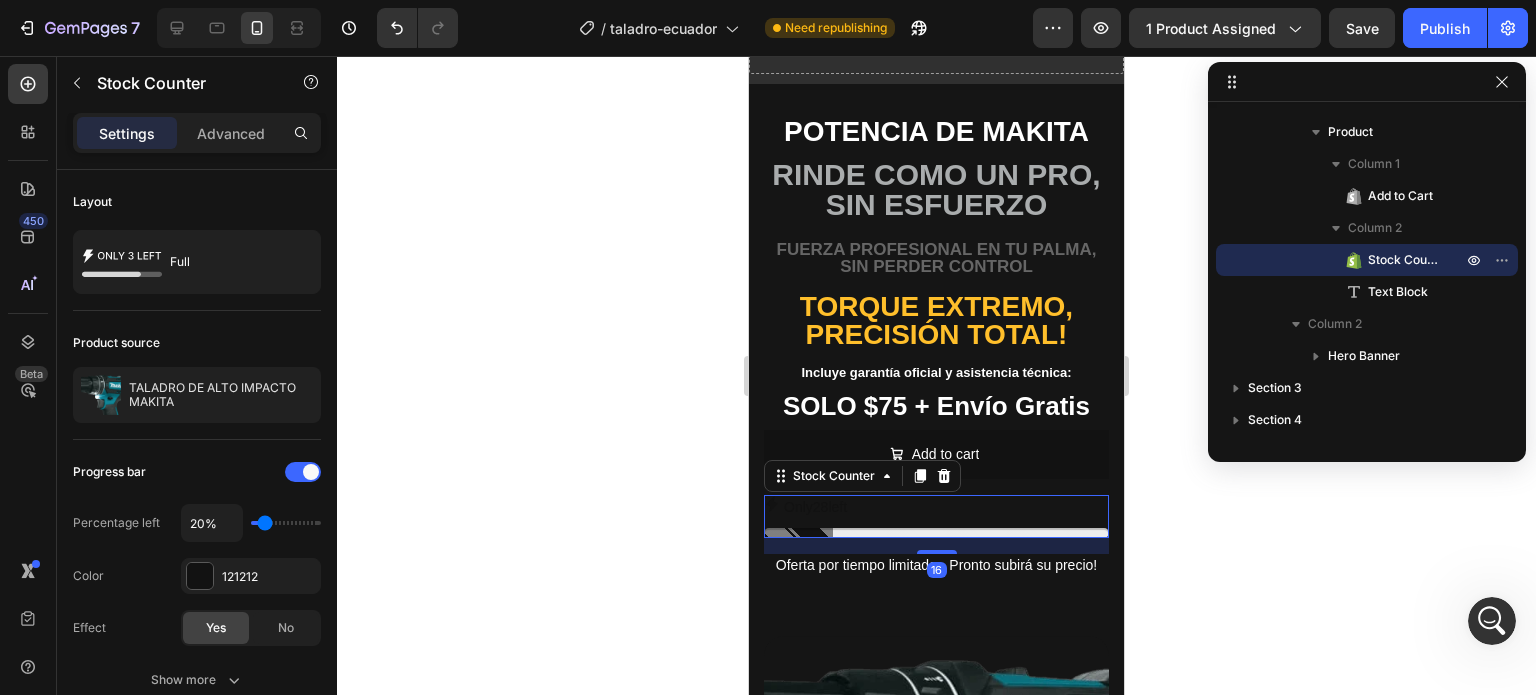 click 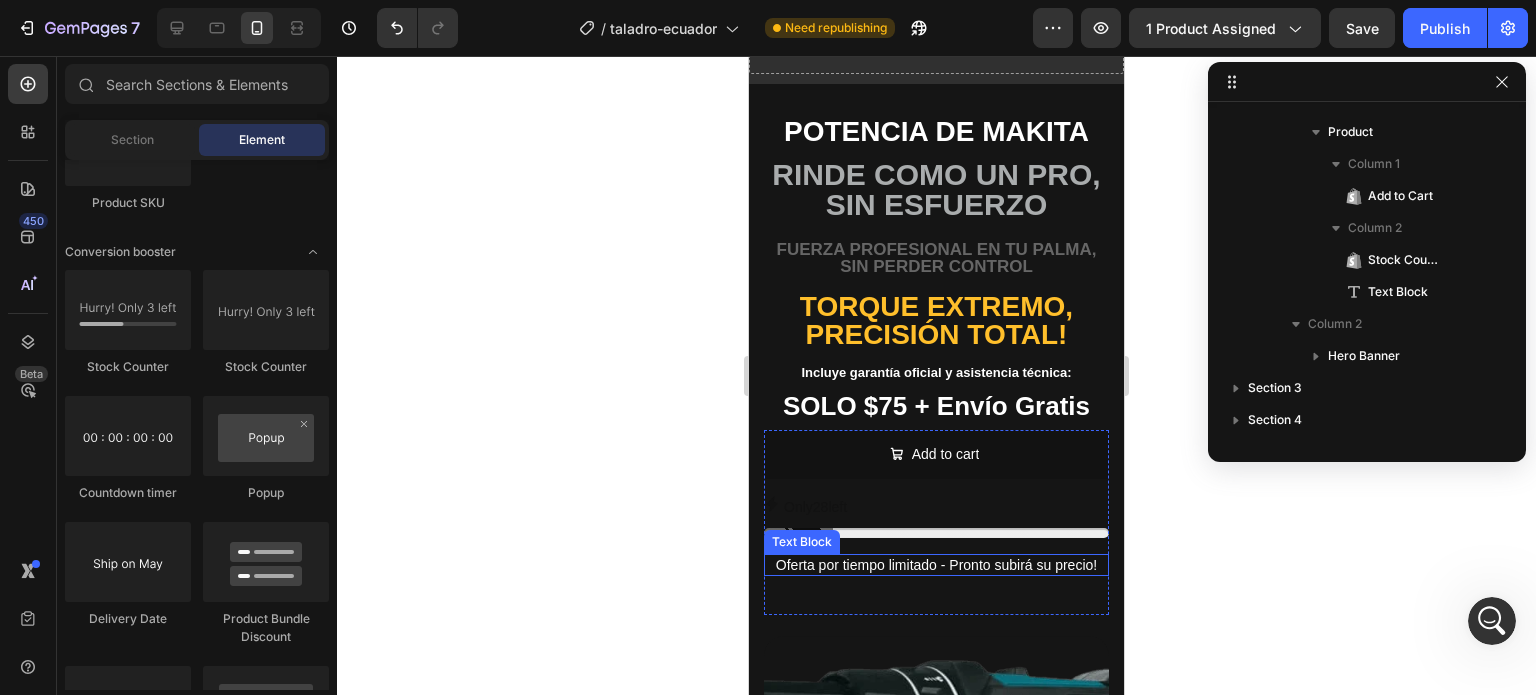 click on "Only  28  left" at bounding box center [936, 516] 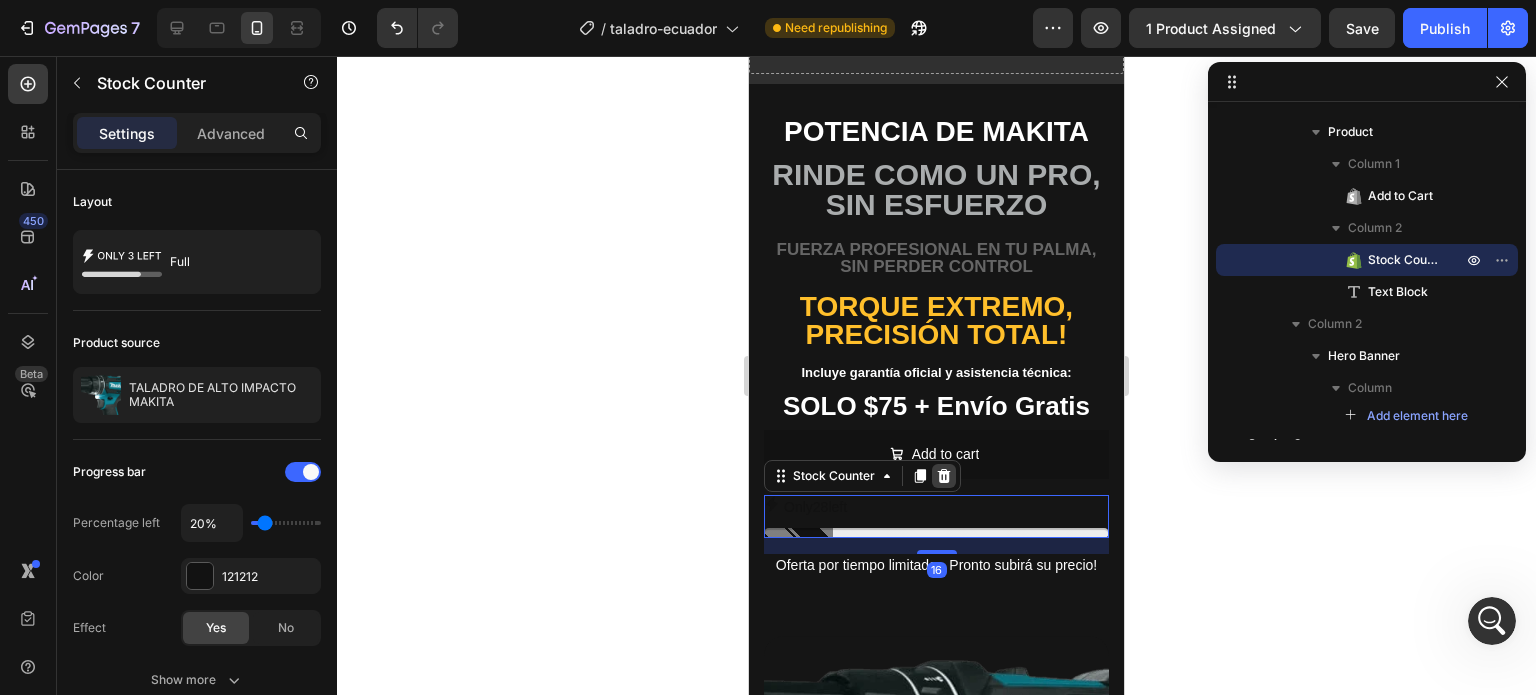 click 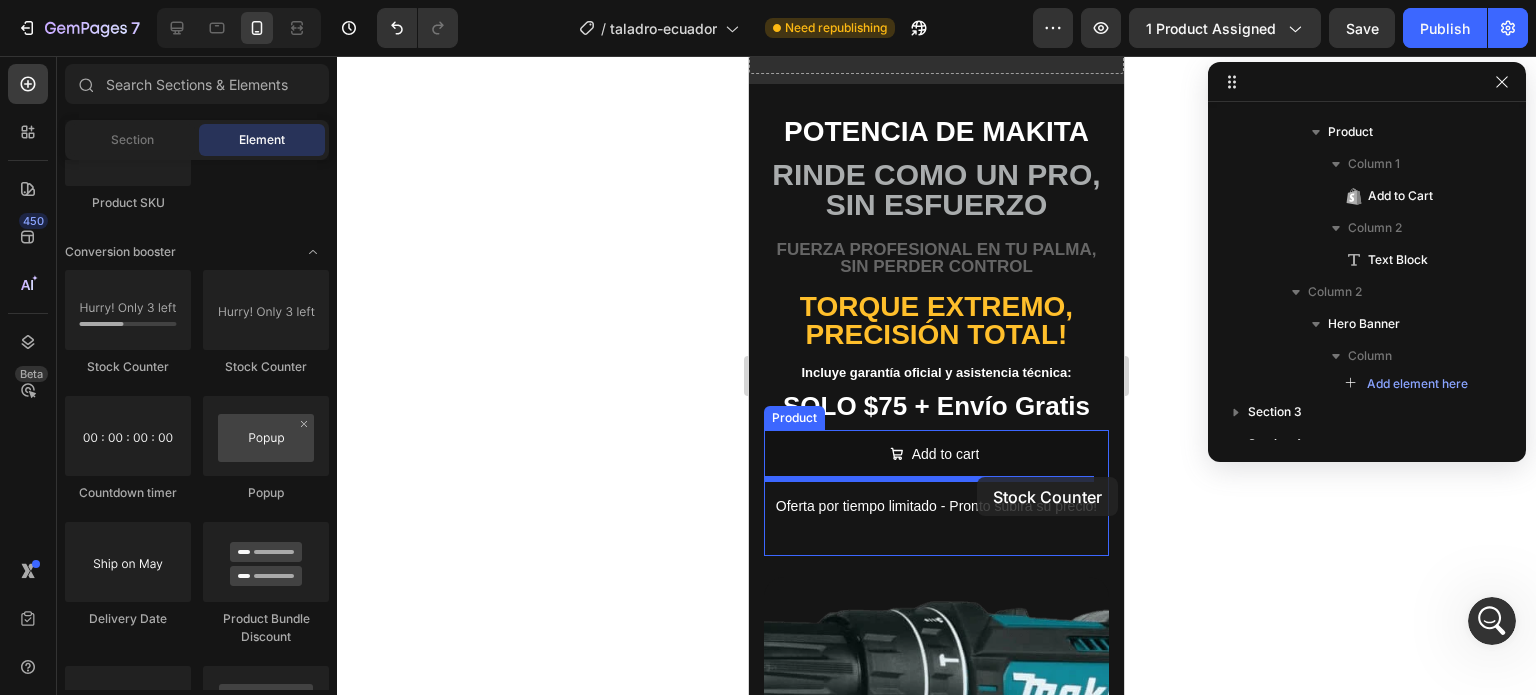 drag, startPoint x: 1007, startPoint y: 406, endPoint x: 976, endPoint y: 478, distance: 78.39005 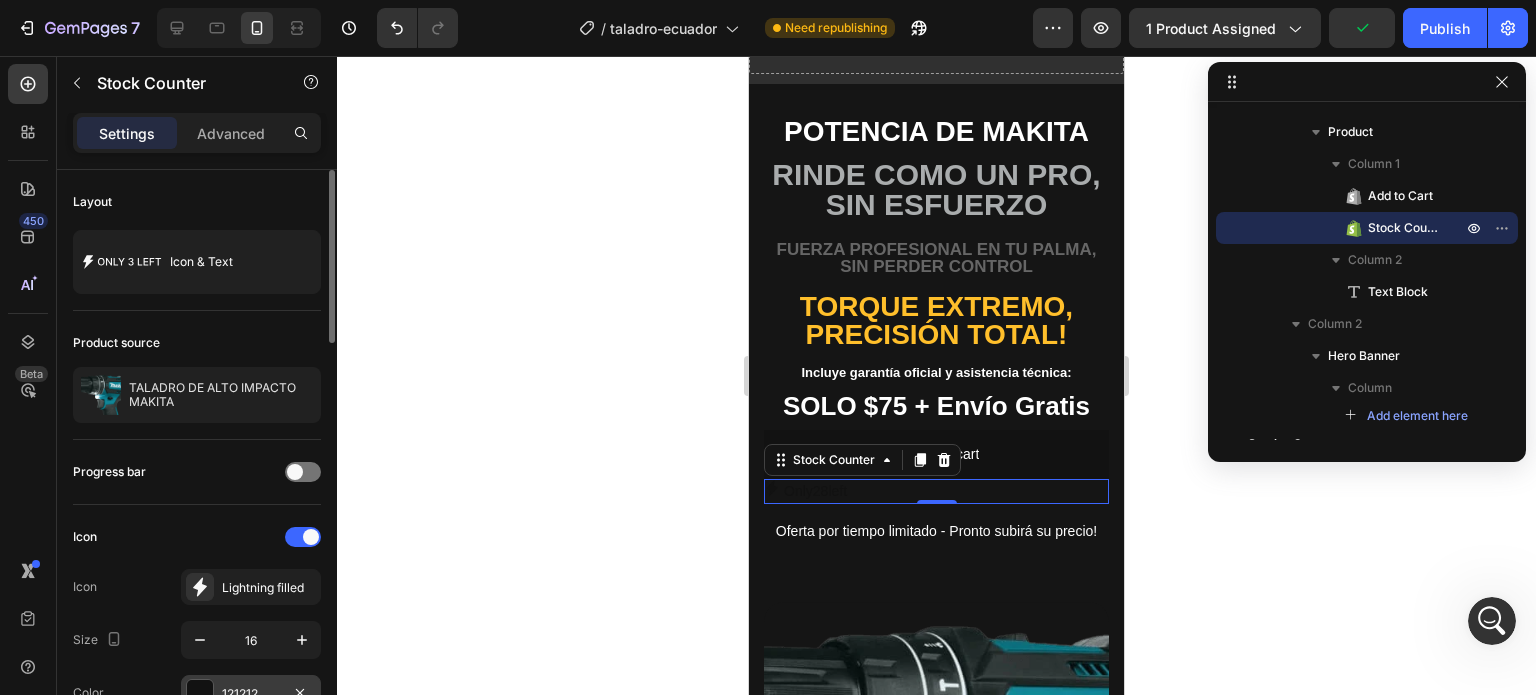 click on "121212" at bounding box center (251, 693) 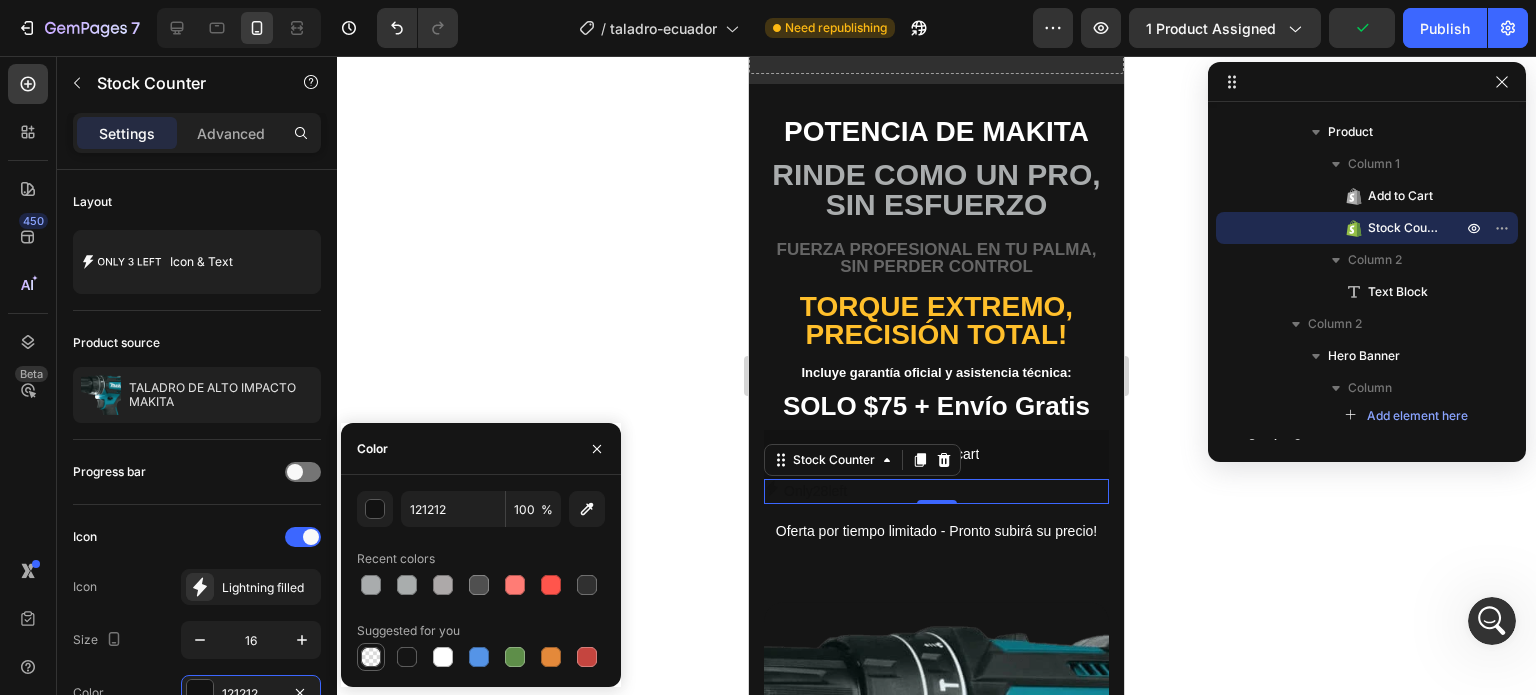 click at bounding box center [371, 657] 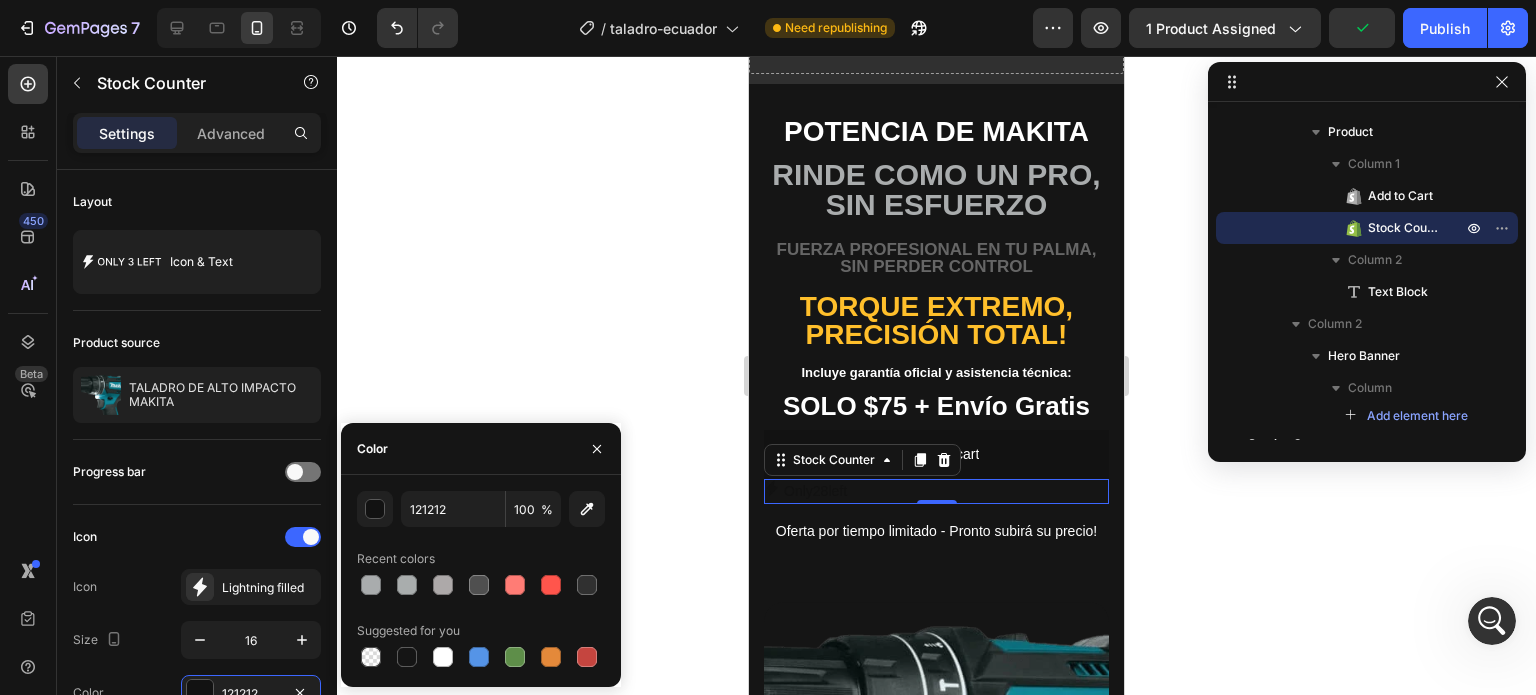 type on "000000" 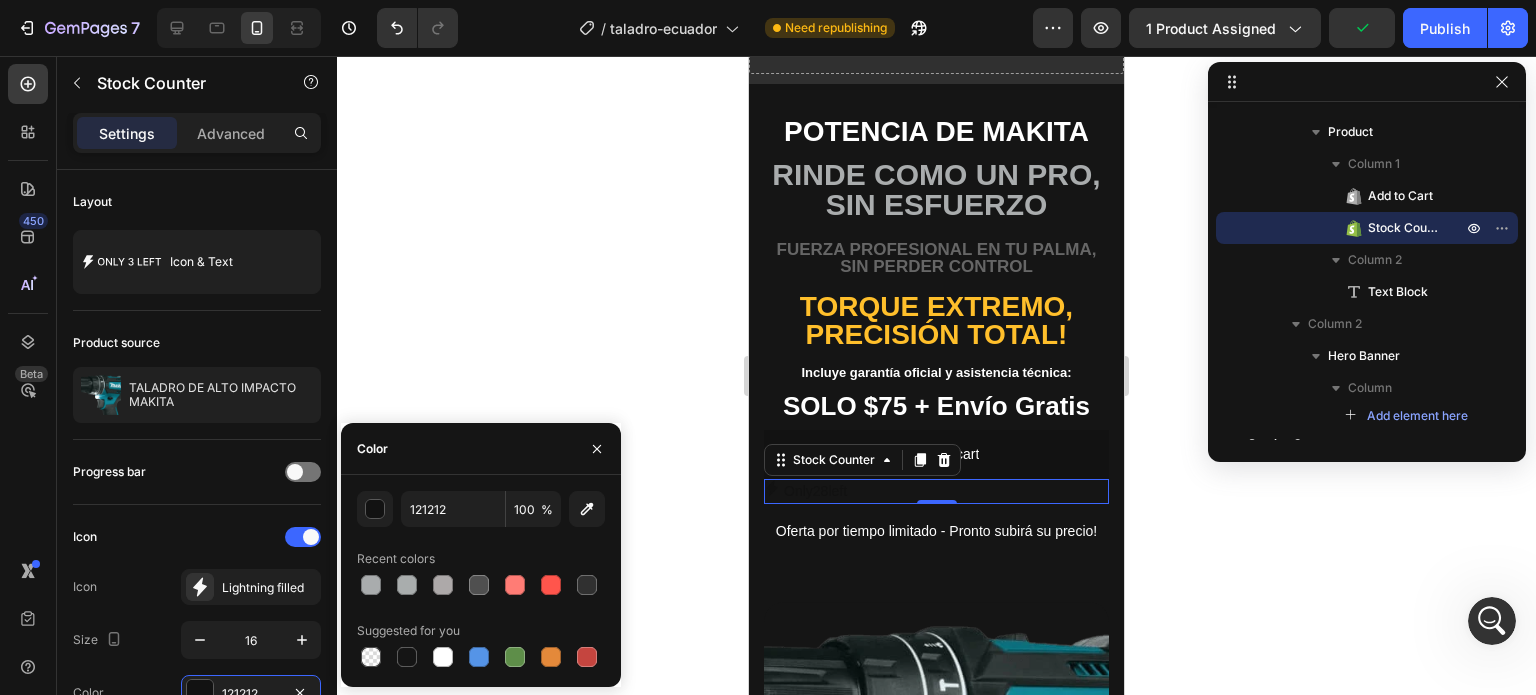 type on "0" 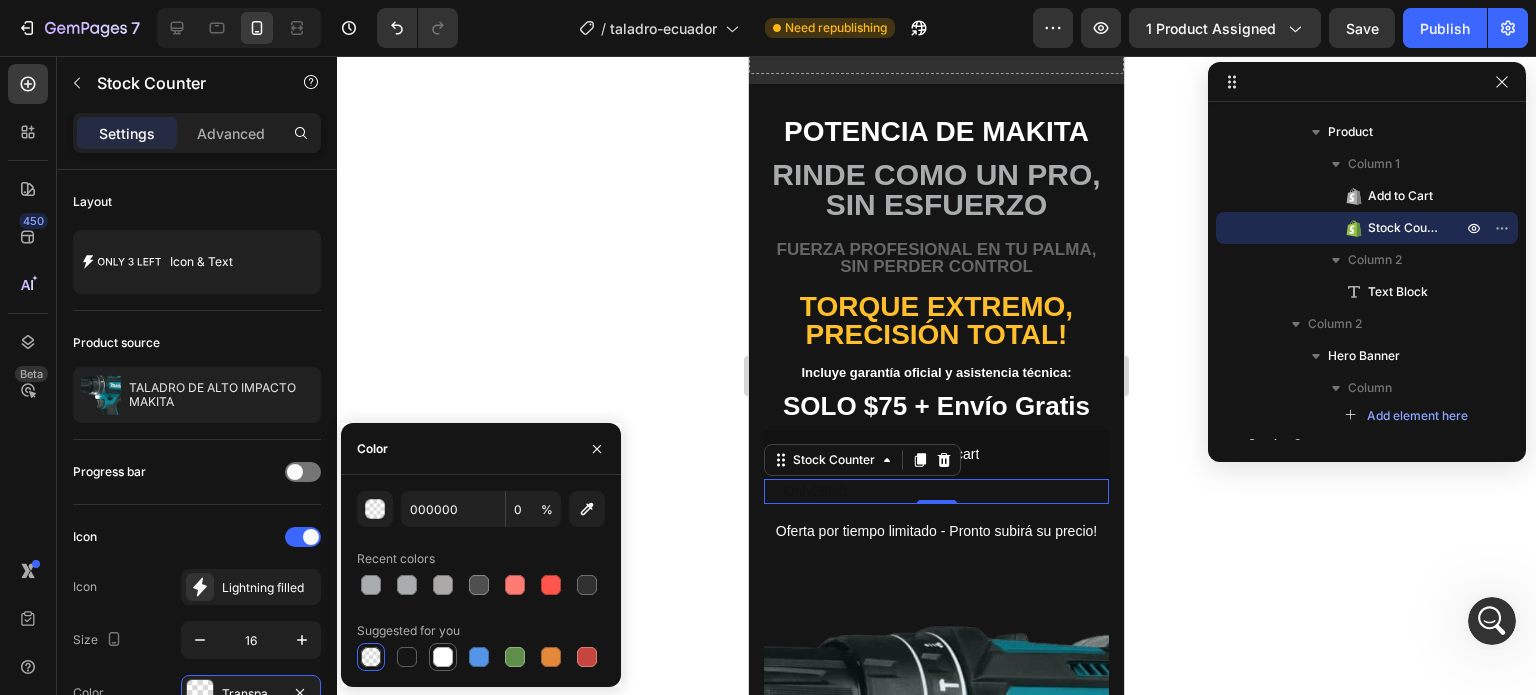 click at bounding box center (443, 657) 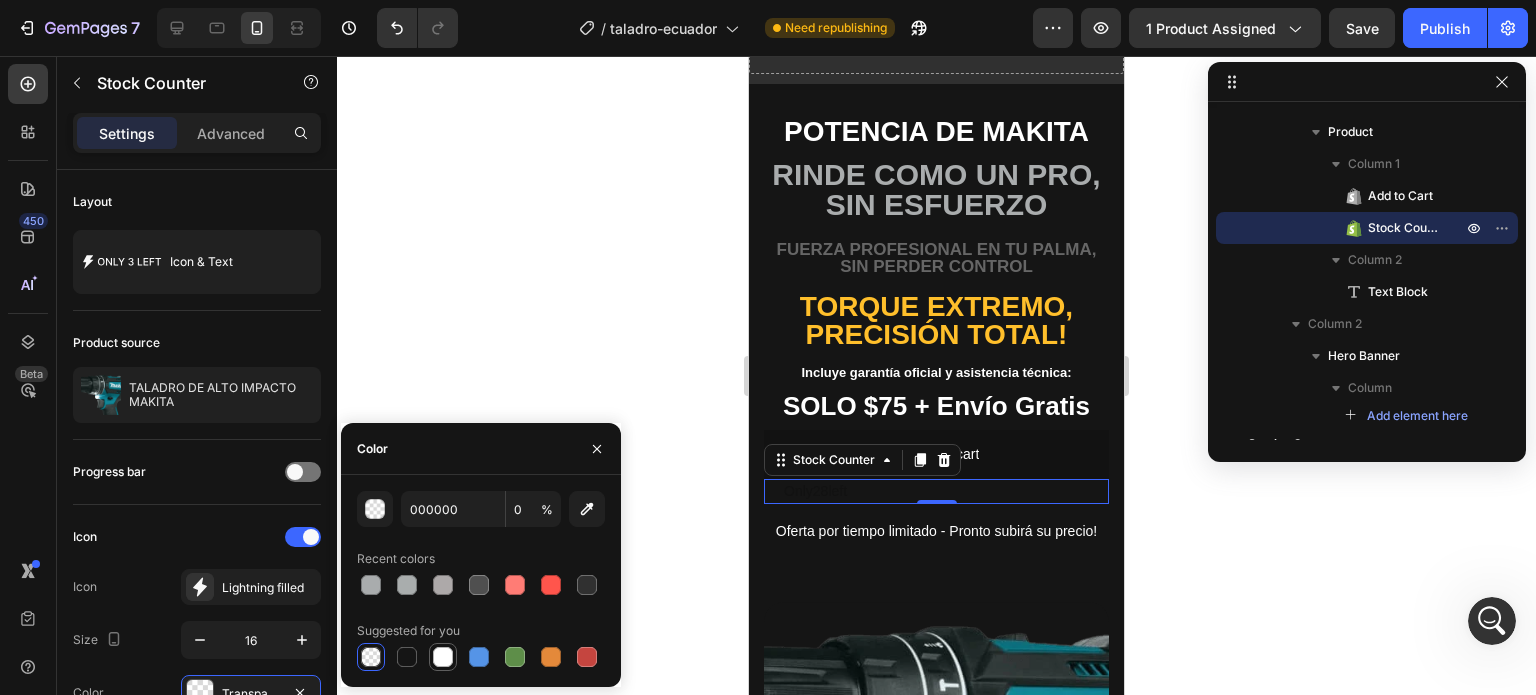 type on "FFFFFF" 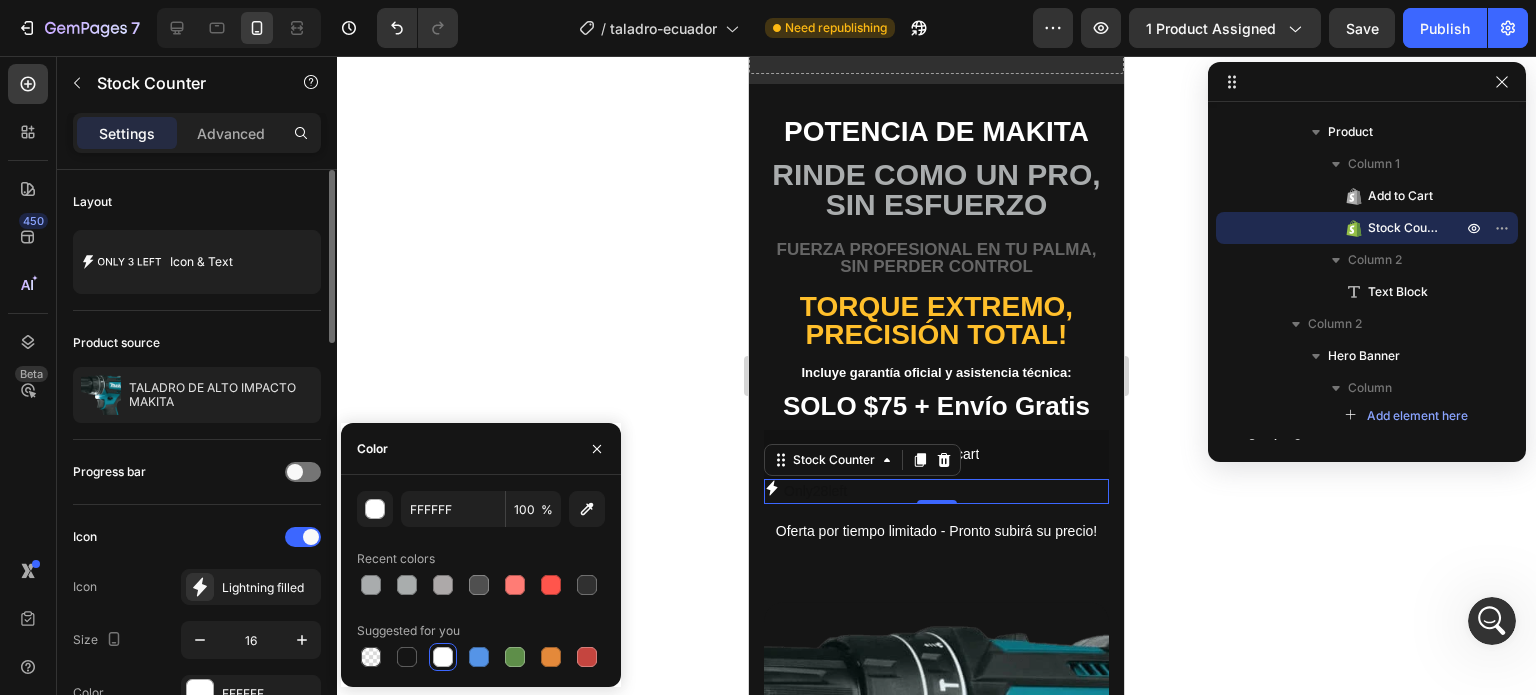 click on "Icon
Lightning filled" at bounding box center (197, 587) 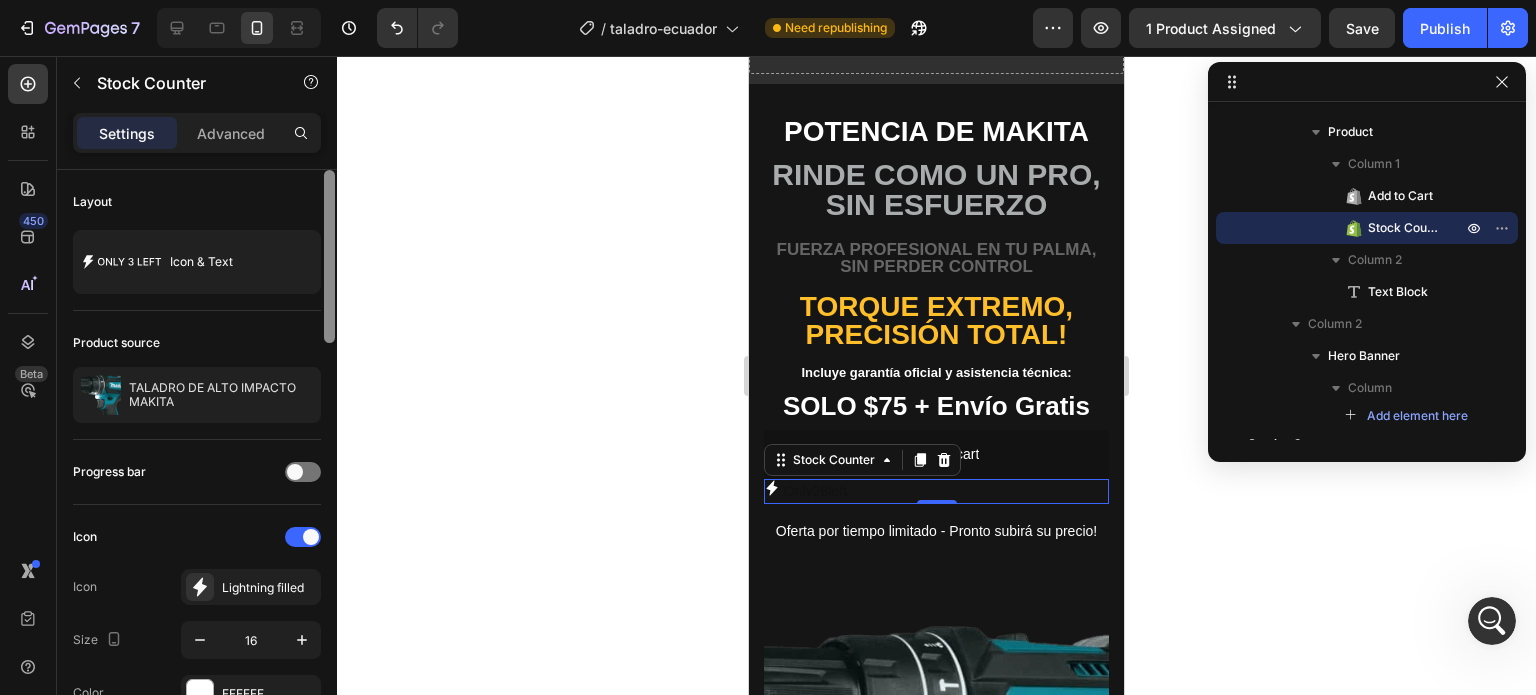 click on "Layout Icon & Text Product source TALADRO DE ALTO IMPACTO MAKITA Progress bar Icon Icon
Lightning filled Size 16 Color FFFFFF Position Left Right Size Width 100% Text Content Only %number% left Styles Paragraph 1 Font Sans-serif Size 14 Color 121212 Show more Out of stock state Action Show message Icon Package regular Content OUT OF STOCK Icon color DDDDDD Text color DDDDDD Message Sell when OOS Restock soon! PREORDER NOW Unlimited stock Hurry! LET BUY NOW Display option Display Always show Align Delete element" at bounding box center [197, 461] 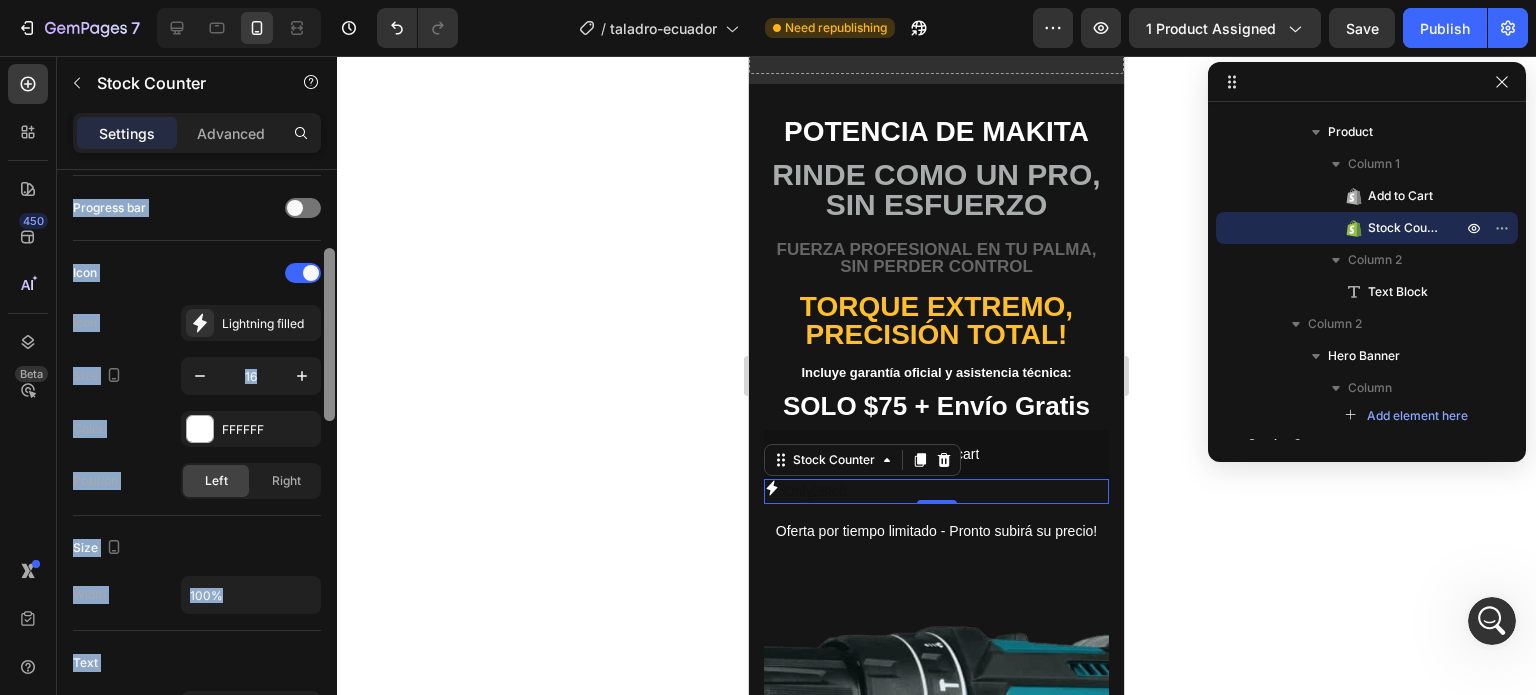 drag, startPoint x: 327, startPoint y: 276, endPoint x: 340, endPoint y: 351, distance: 76.11833 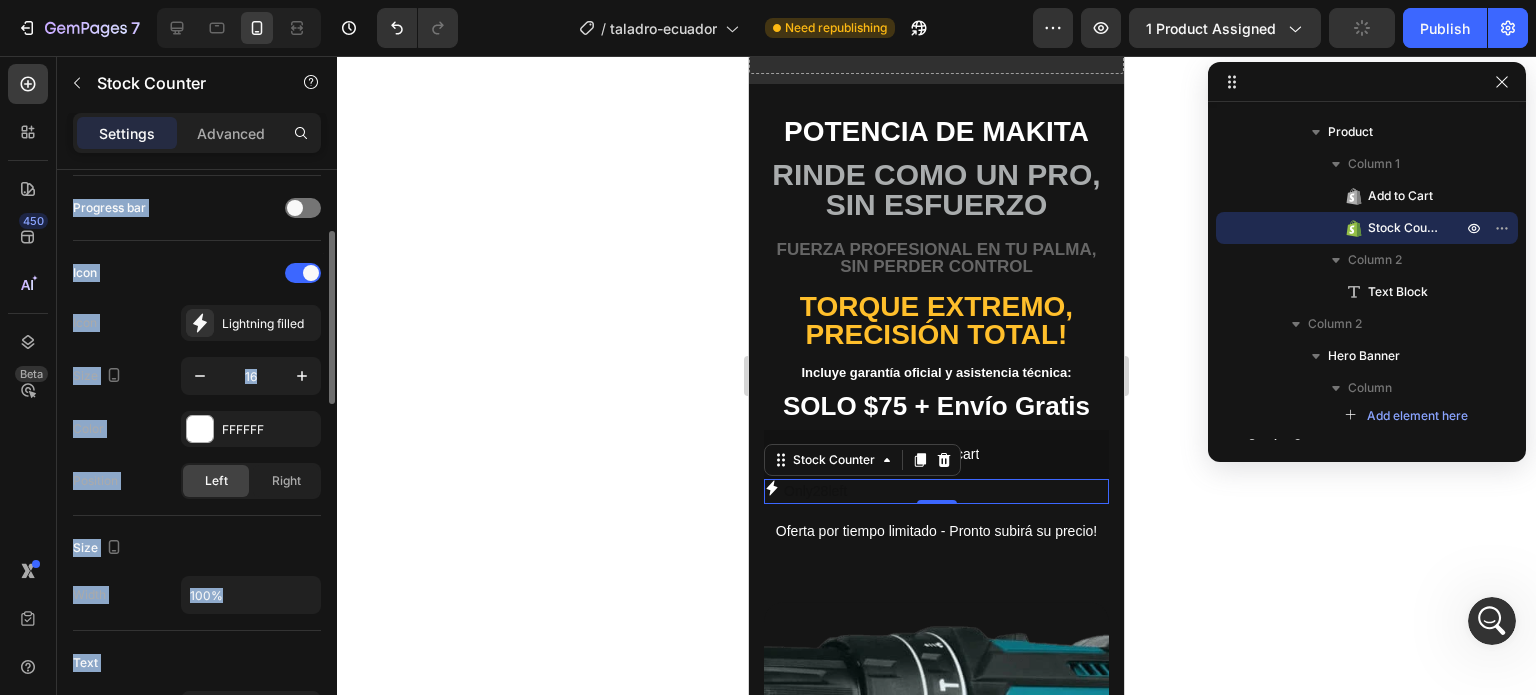 scroll, scrollTop: 251, scrollLeft: 0, axis: vertical 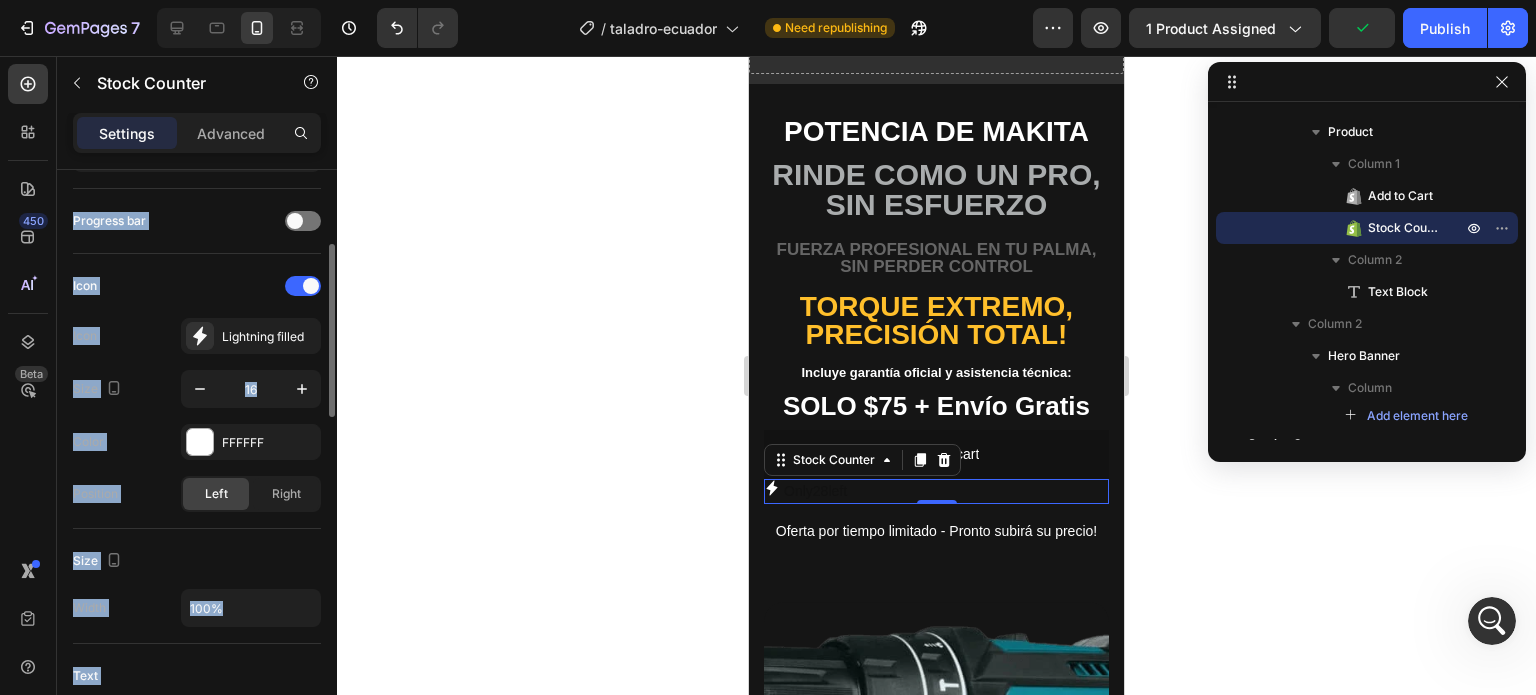 click on "Icon" at bounding box center [197, 286] 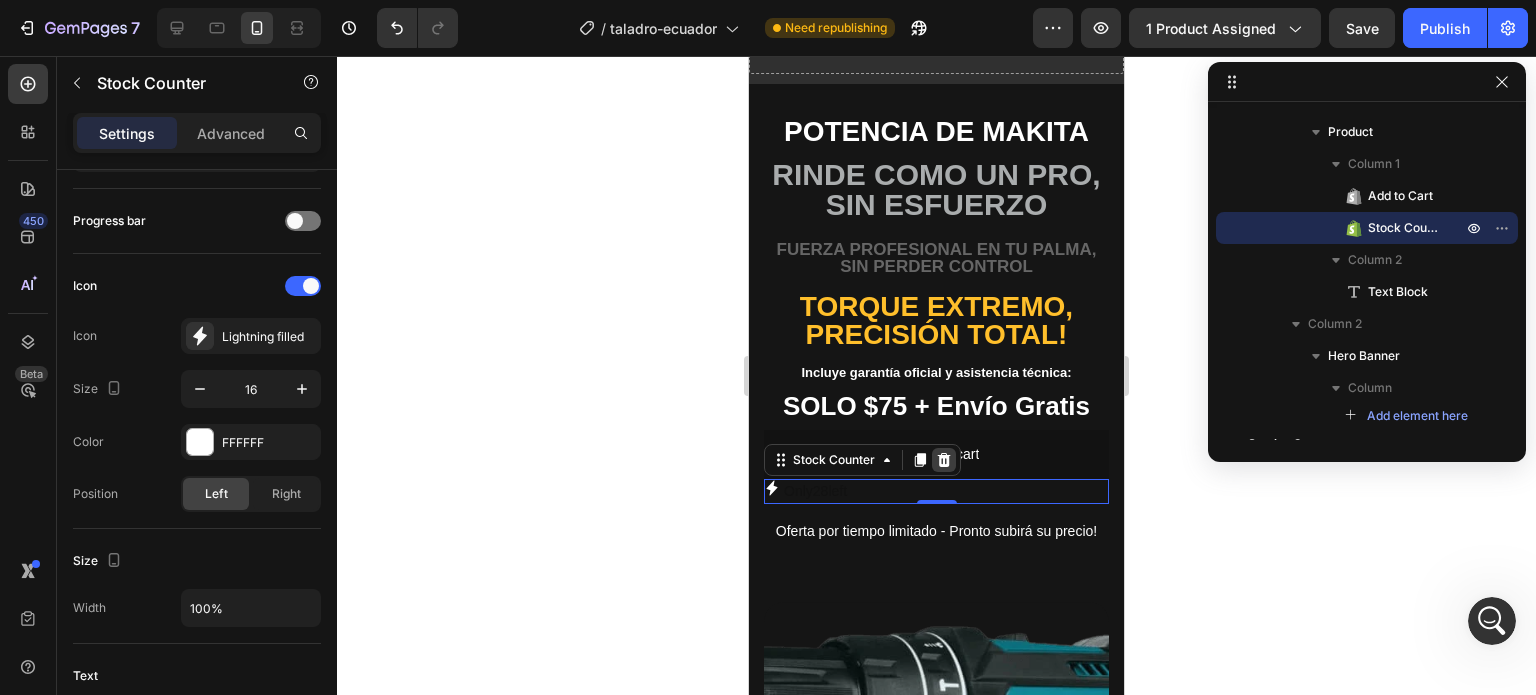 click at bounding box center (944, 460) 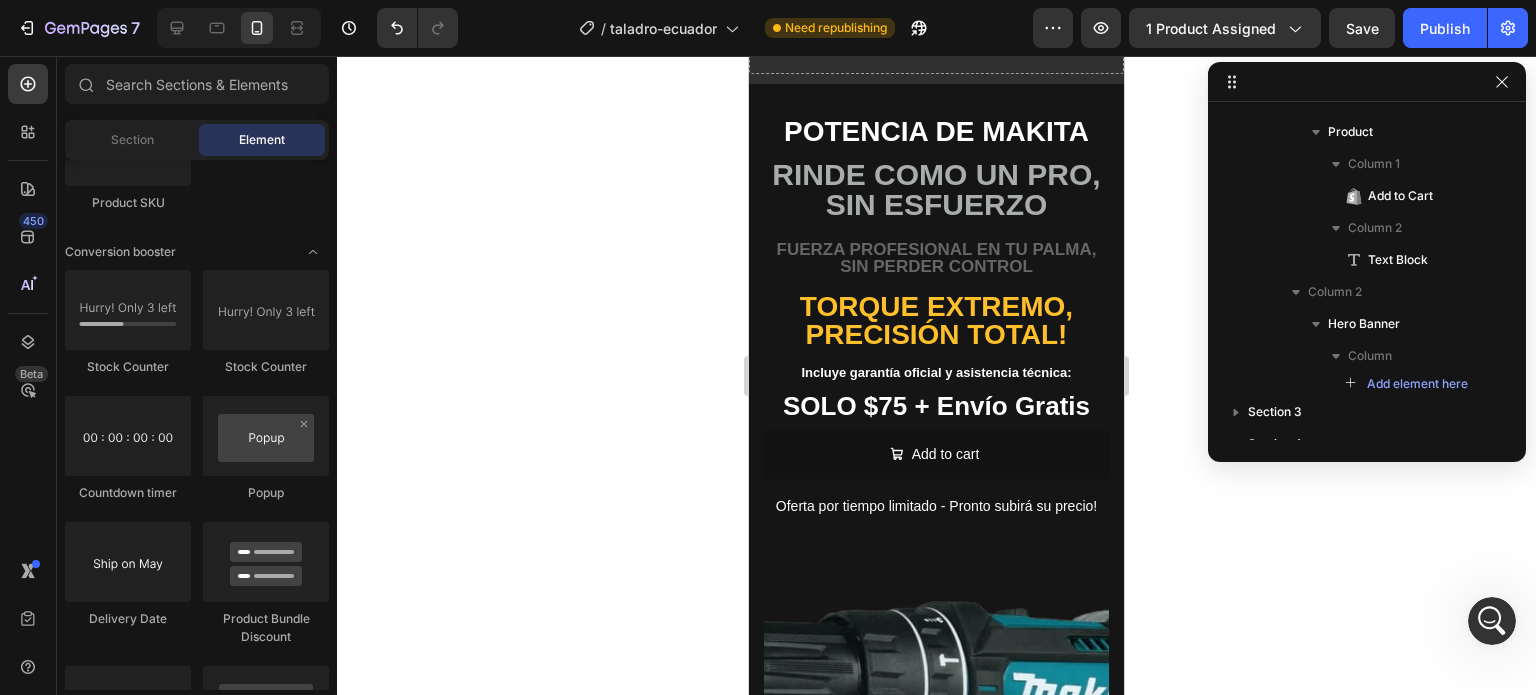 click on "Stock Counter
Stock Counter
Countdown timer
Popup
Delivery Date
Product Bundle Discount
Product Bundle Discount
Copy Coupon Code" 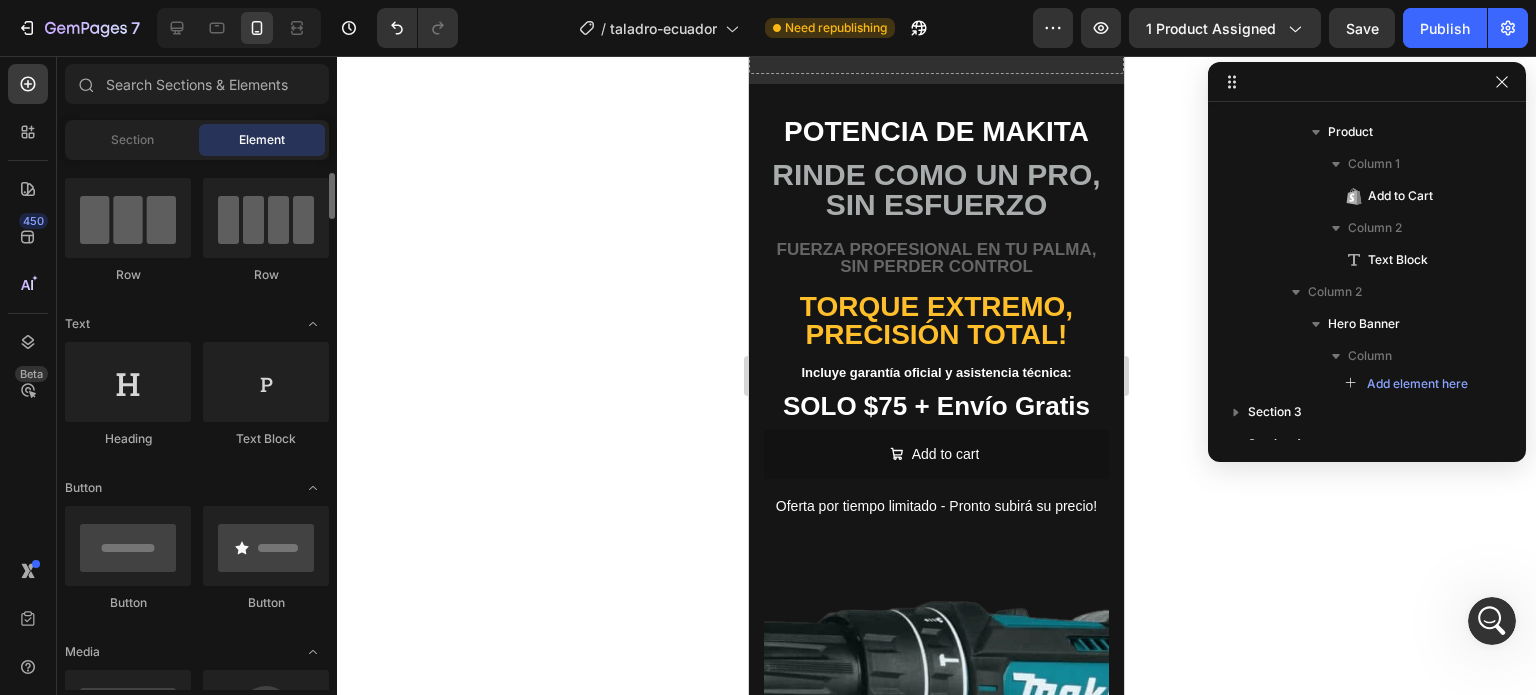 scroll, scrollTop: 182, scrollLeft: 0, axis: vertical 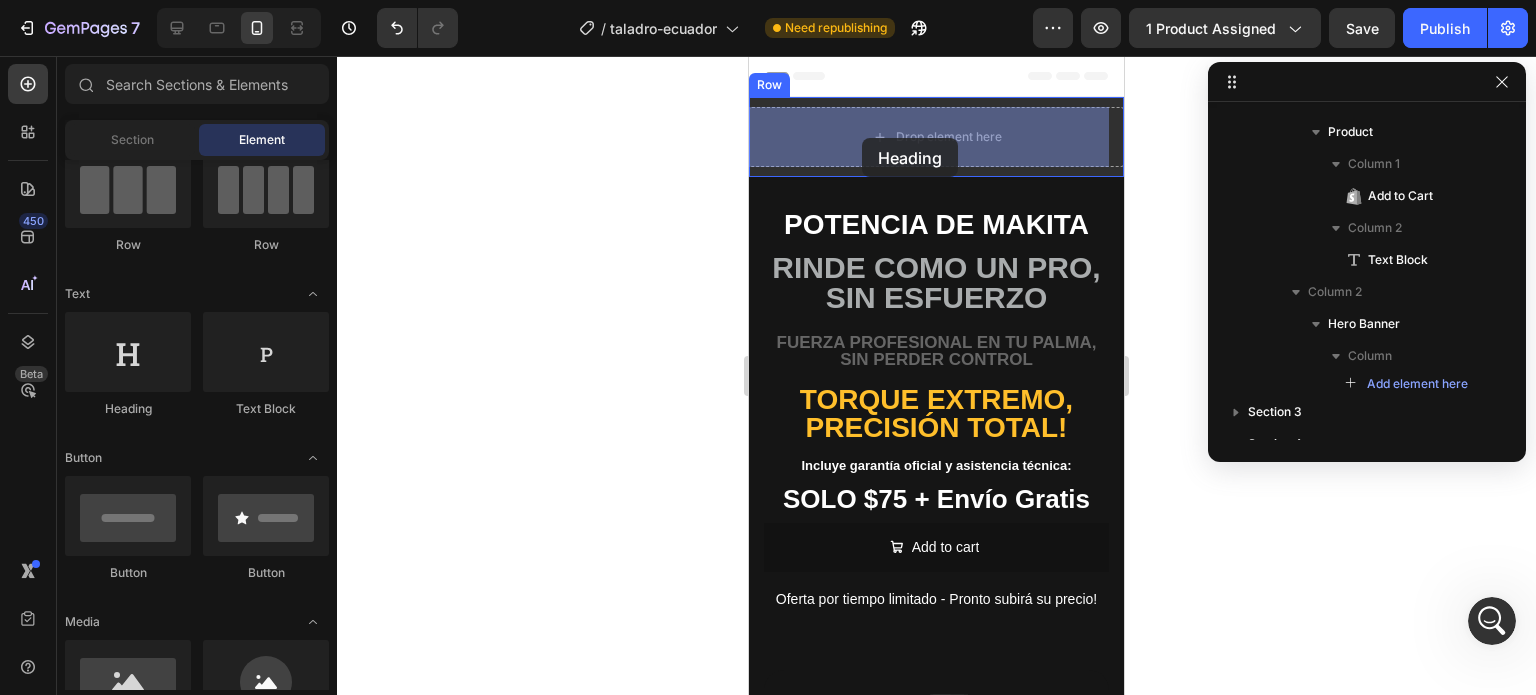 drag, startPoint x: 894, startPoint y: 419, endPoint x: 862, endPoint y: 138, distance: 282.8162 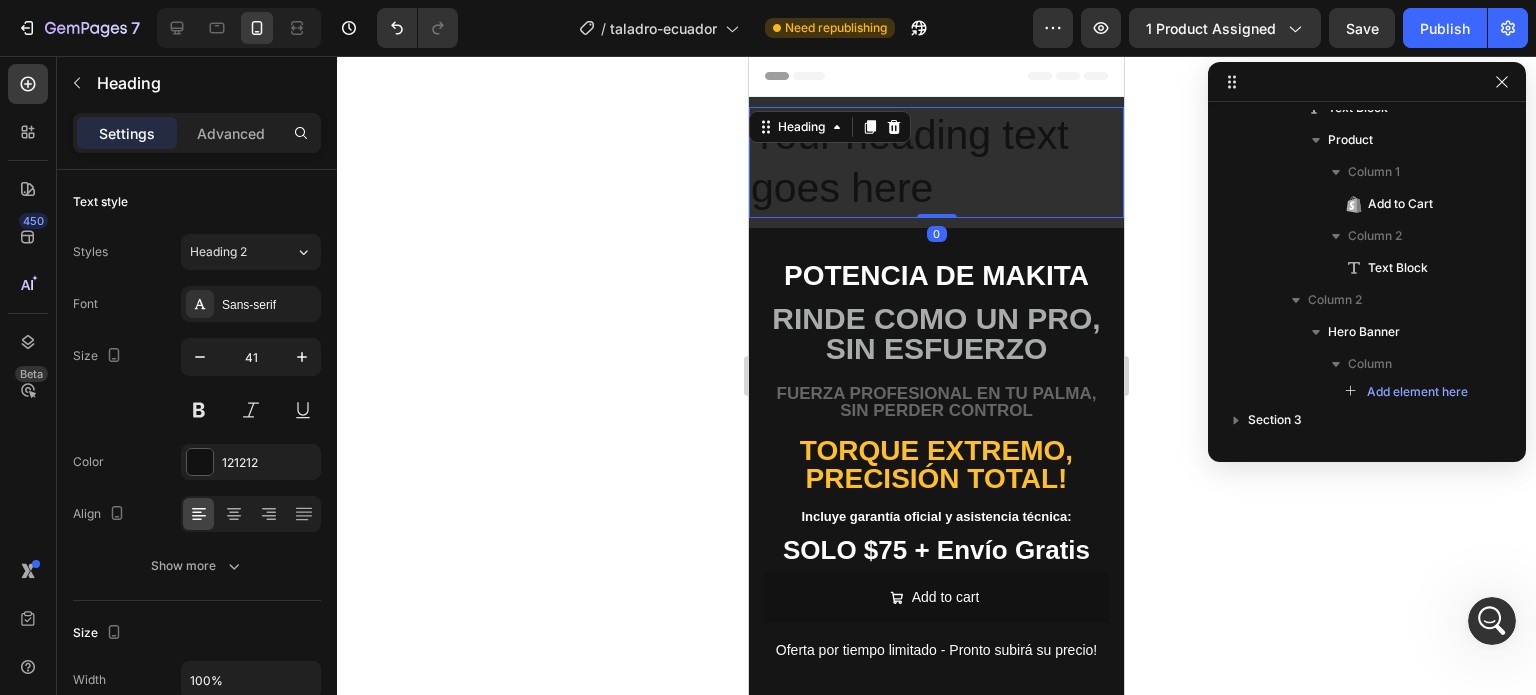 scroll, scrollTop: 58, scrollLeft: 0, axis: vertical 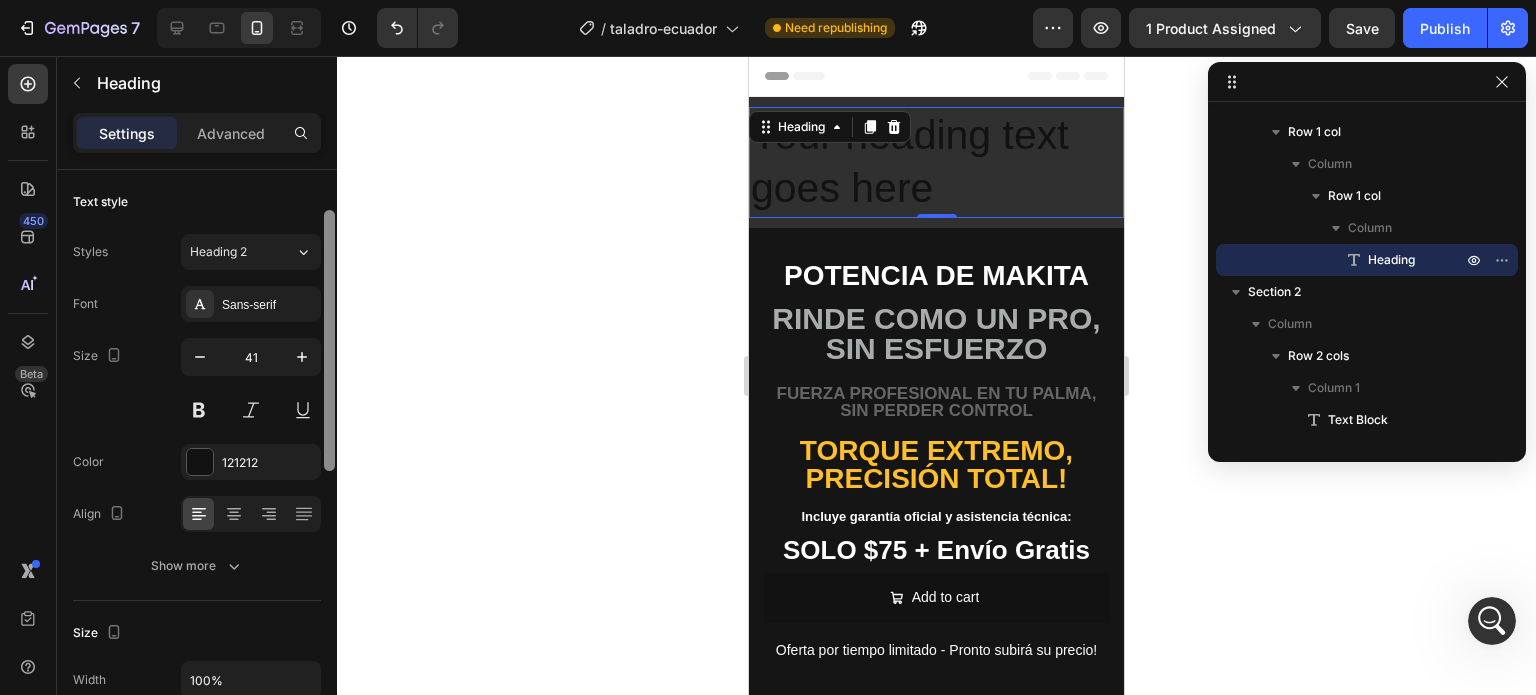 drag, startPoint x: 328, startPoint y: 243, endPoint x: 310, endPoint y: 165, distance: 80.04999 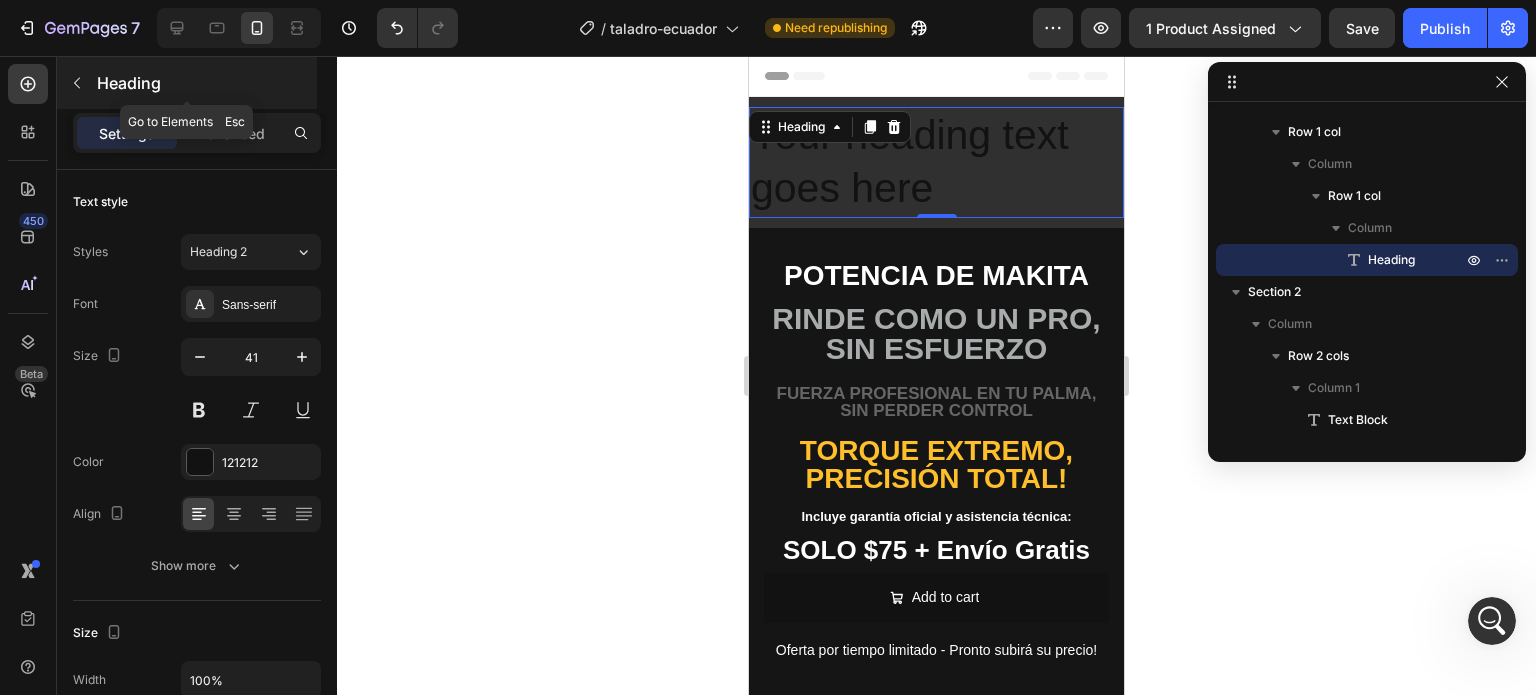 click 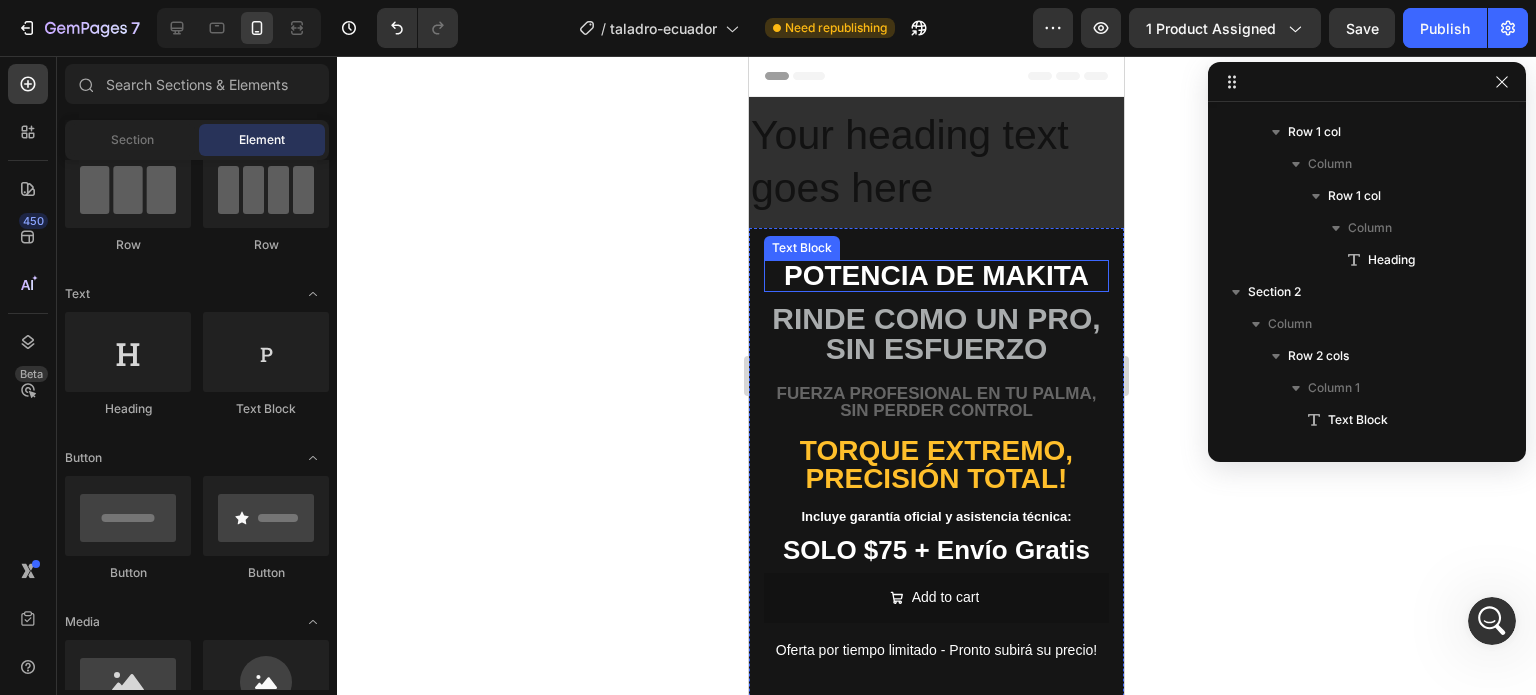 click on "Your heading text goes here" at bounding box center (936, 162) 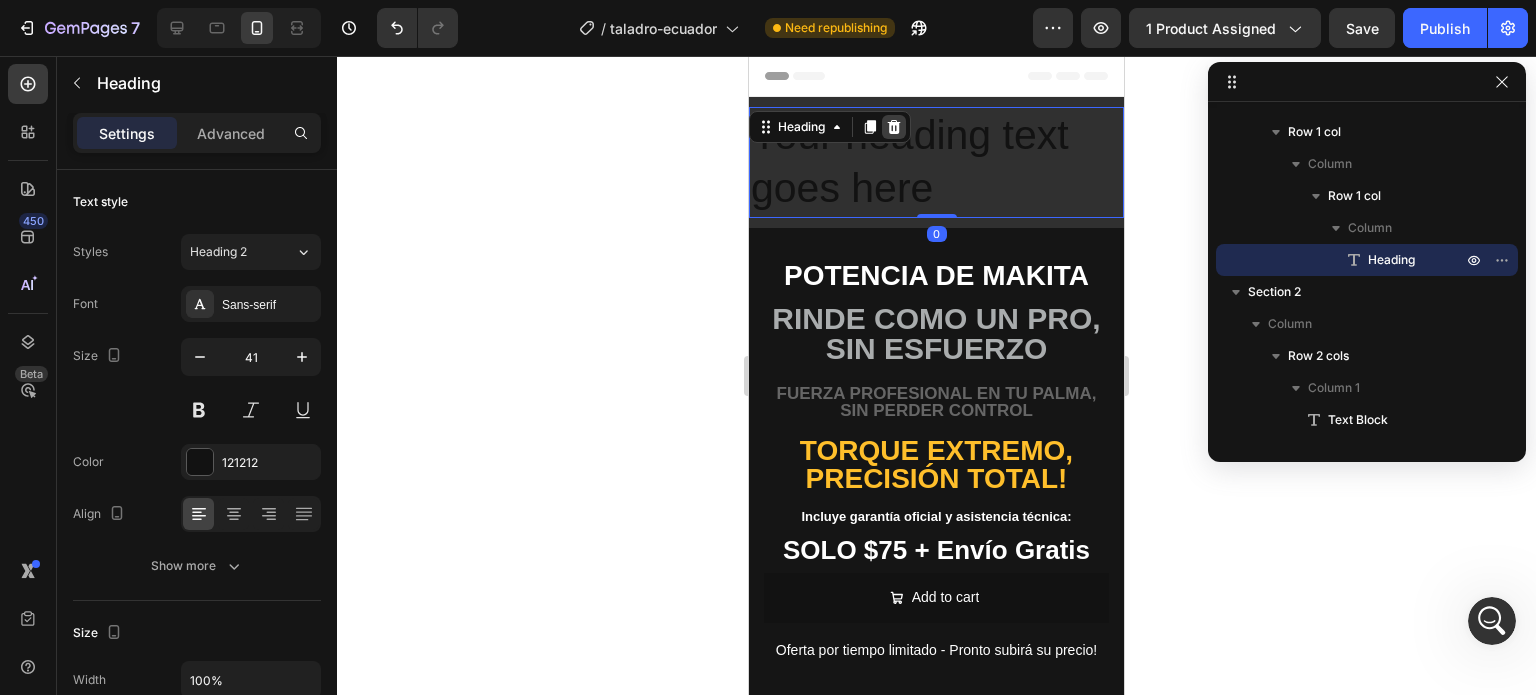 click 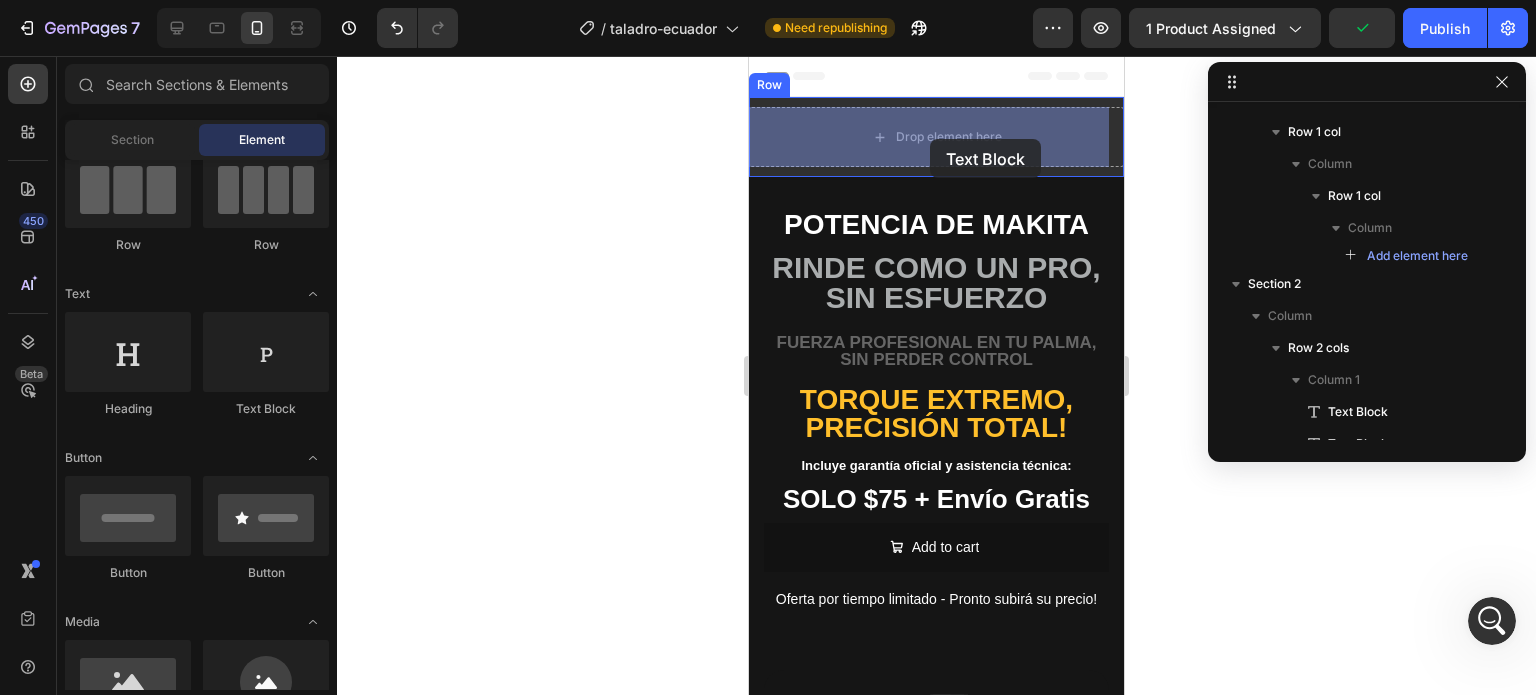 drag, startPoint x: 1402, startPoint y: 356, endPoint x: 929, endPoint y: 140, distance: 519.9856 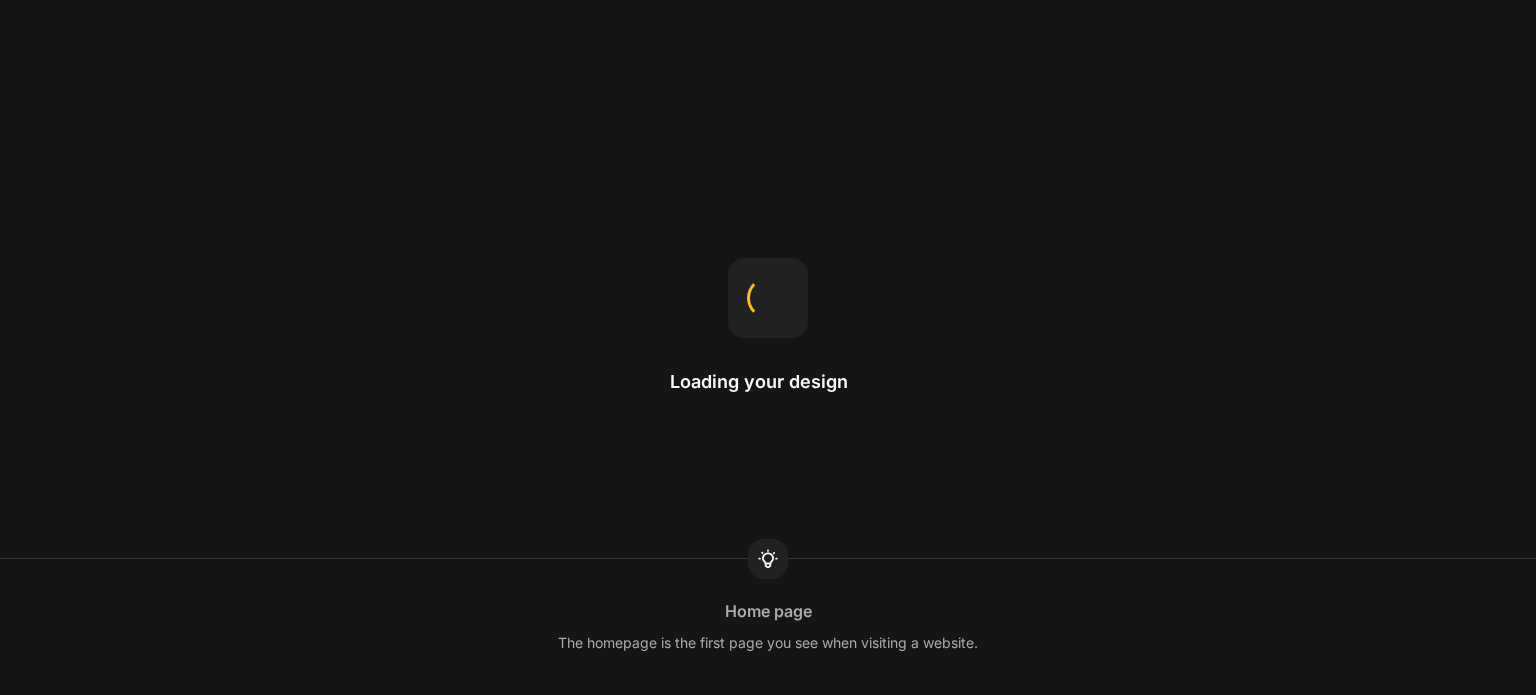 scroll, scrollTop: 0, scrollLeft: 0, axis: both 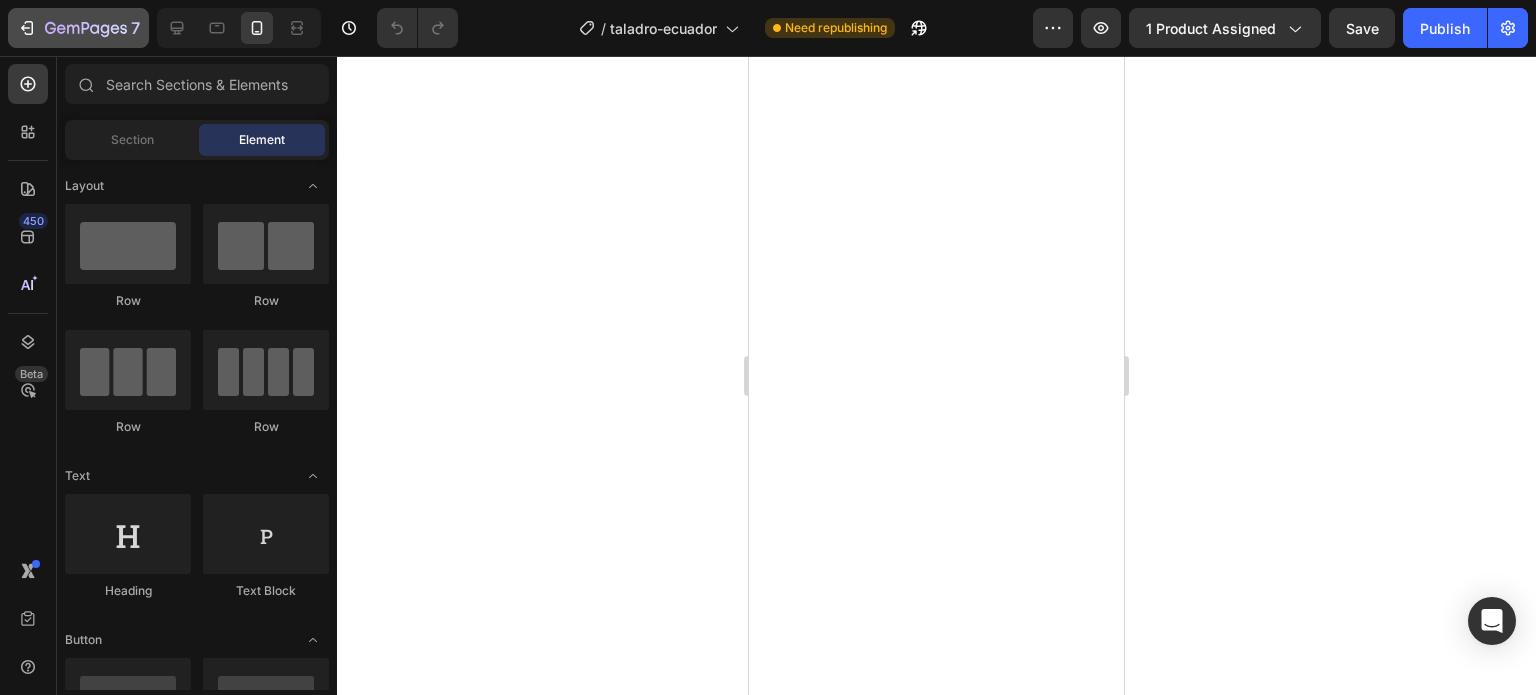 click on "7" 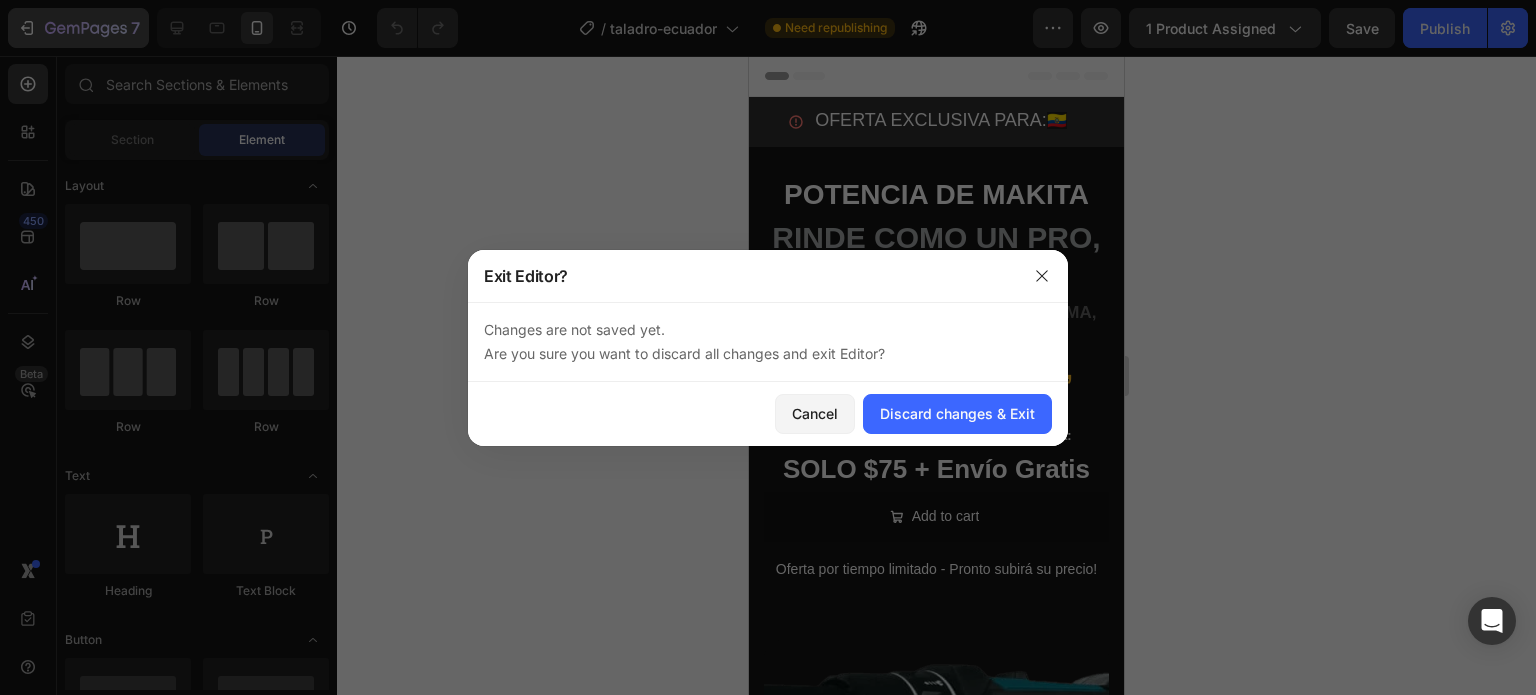 scroll, scrollTop: 0, scrollLeft: 0, axis: both 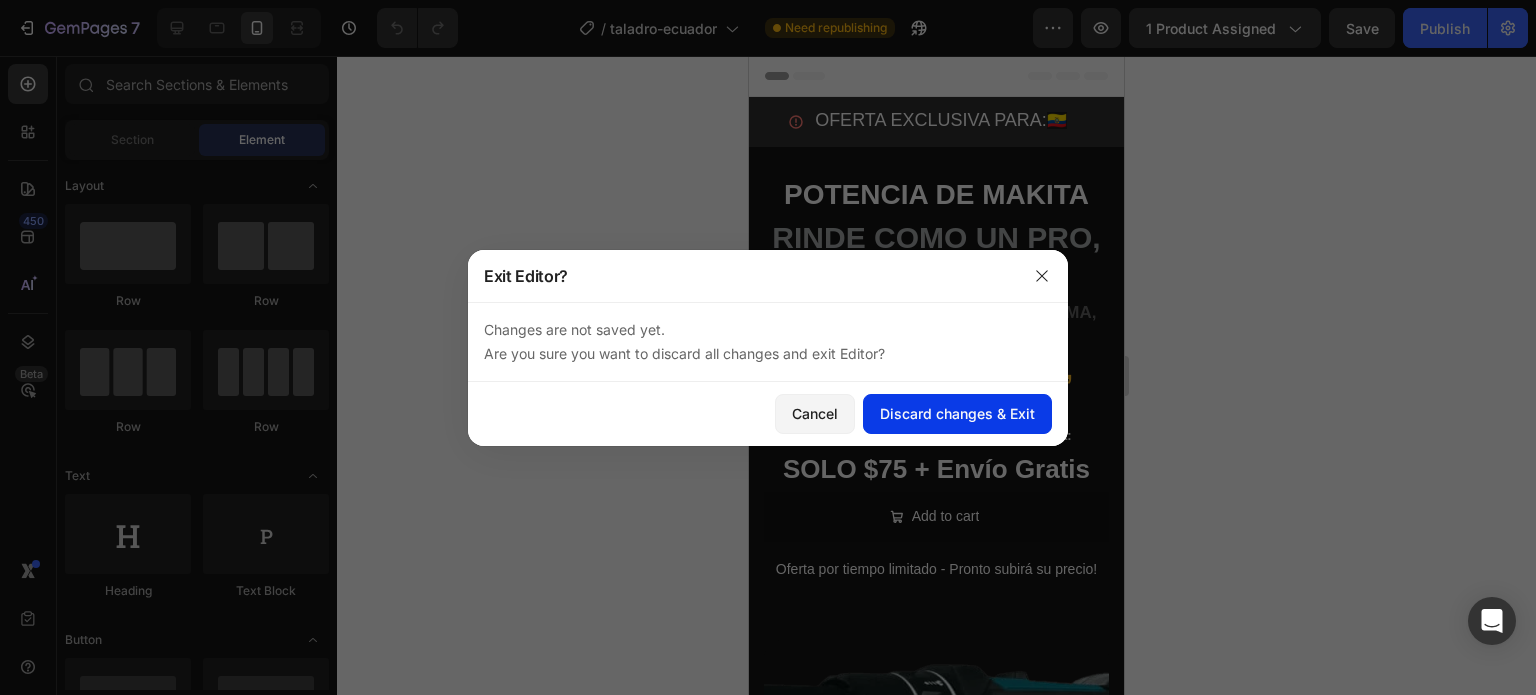 click on "Discard changes & Exit" at bounding box center (957, 413) 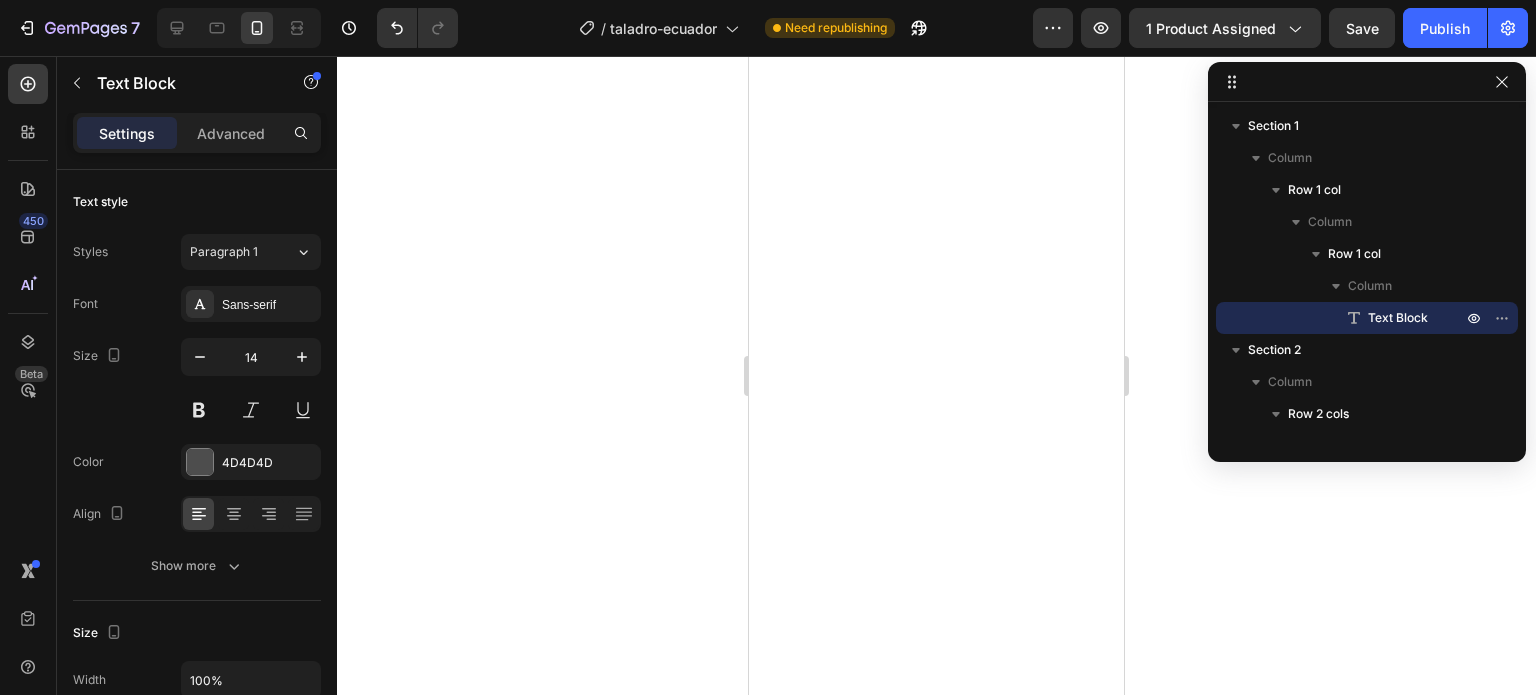 scroll, scrollTop: 0, scrollLeft: 0, axis: both 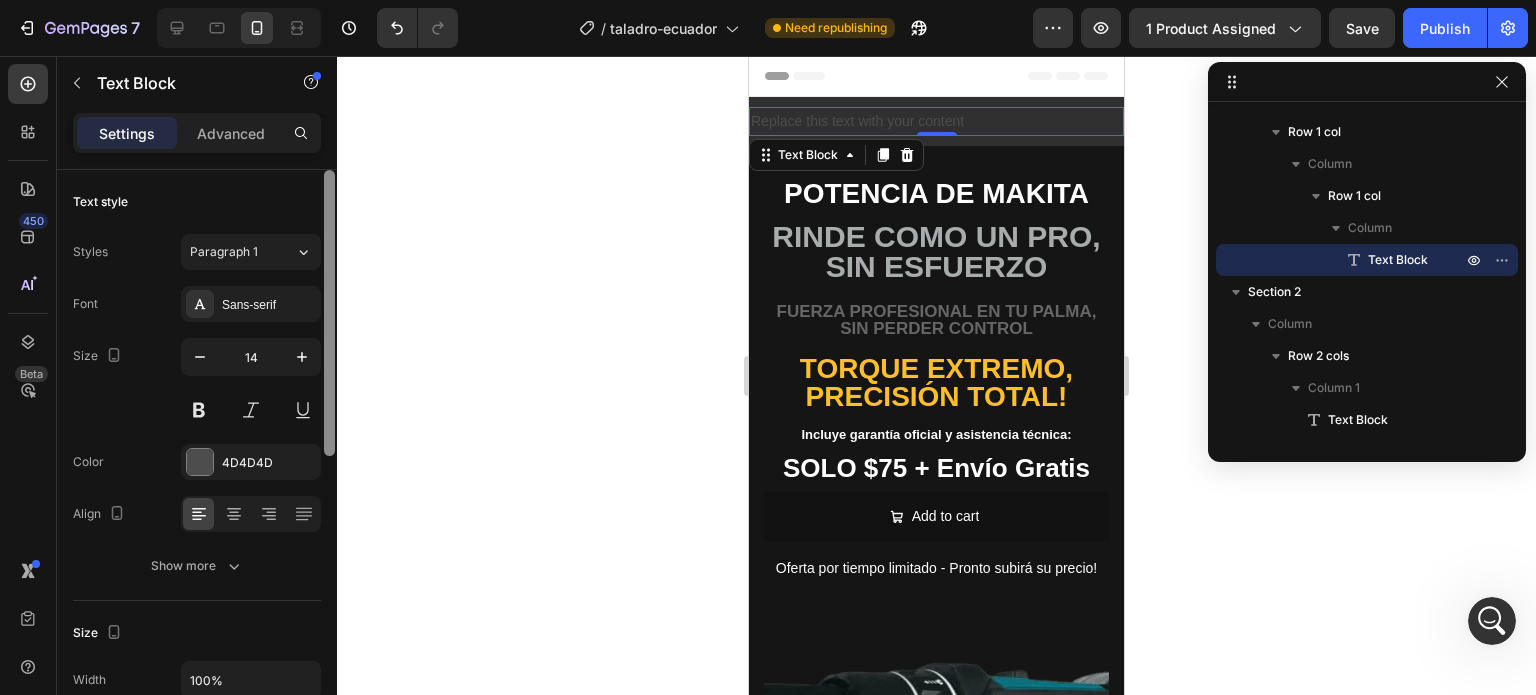 drag, startPoint x: 325, startPoint y: 307, endPoint x: 324, endPoint y: 227, distance: 80.00625 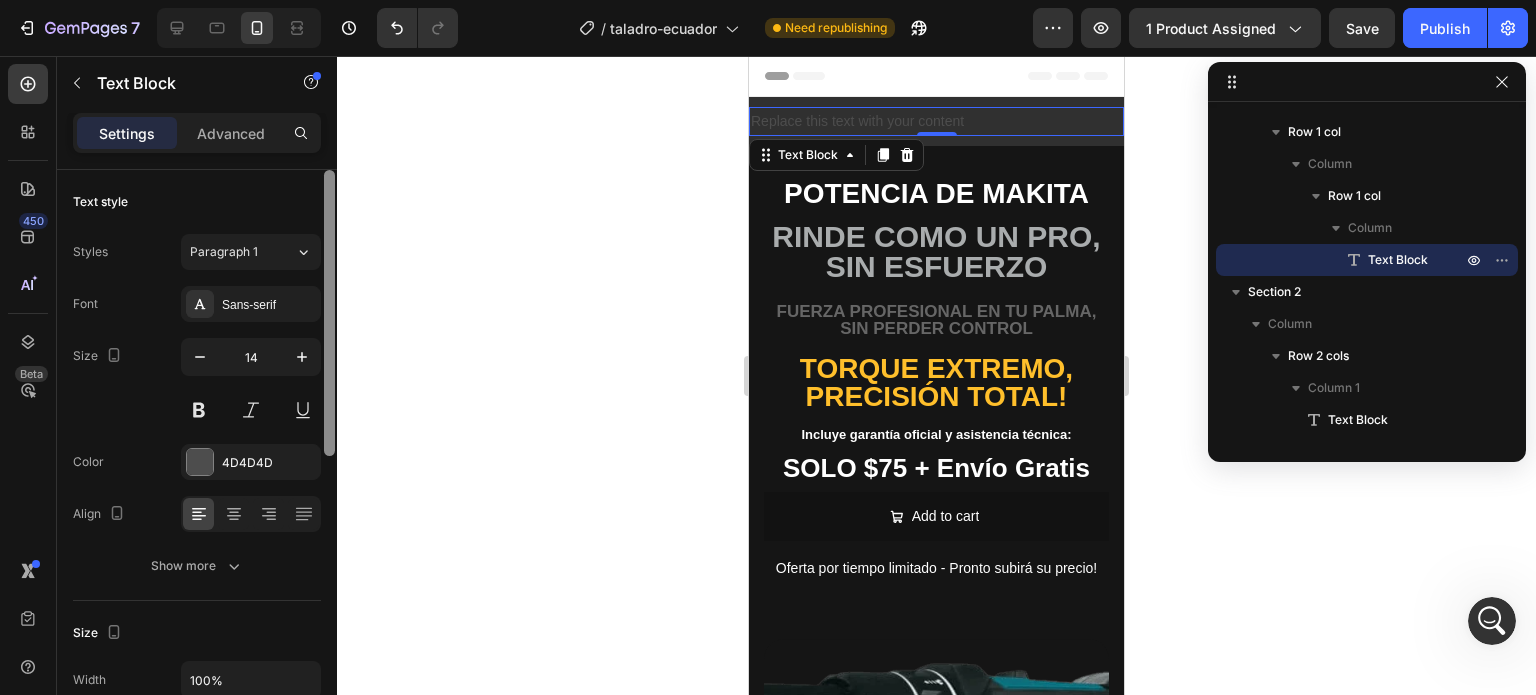 click at bounding box center (329, 313) 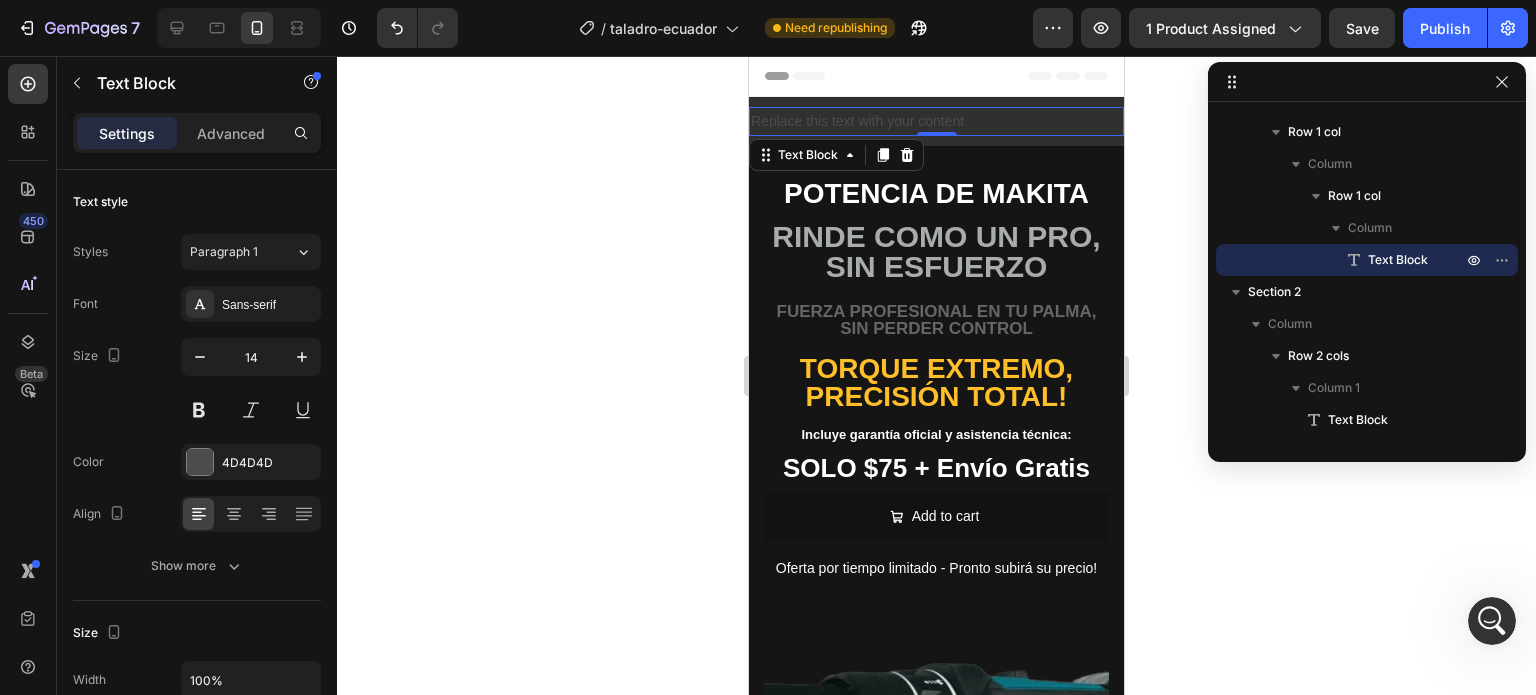 click 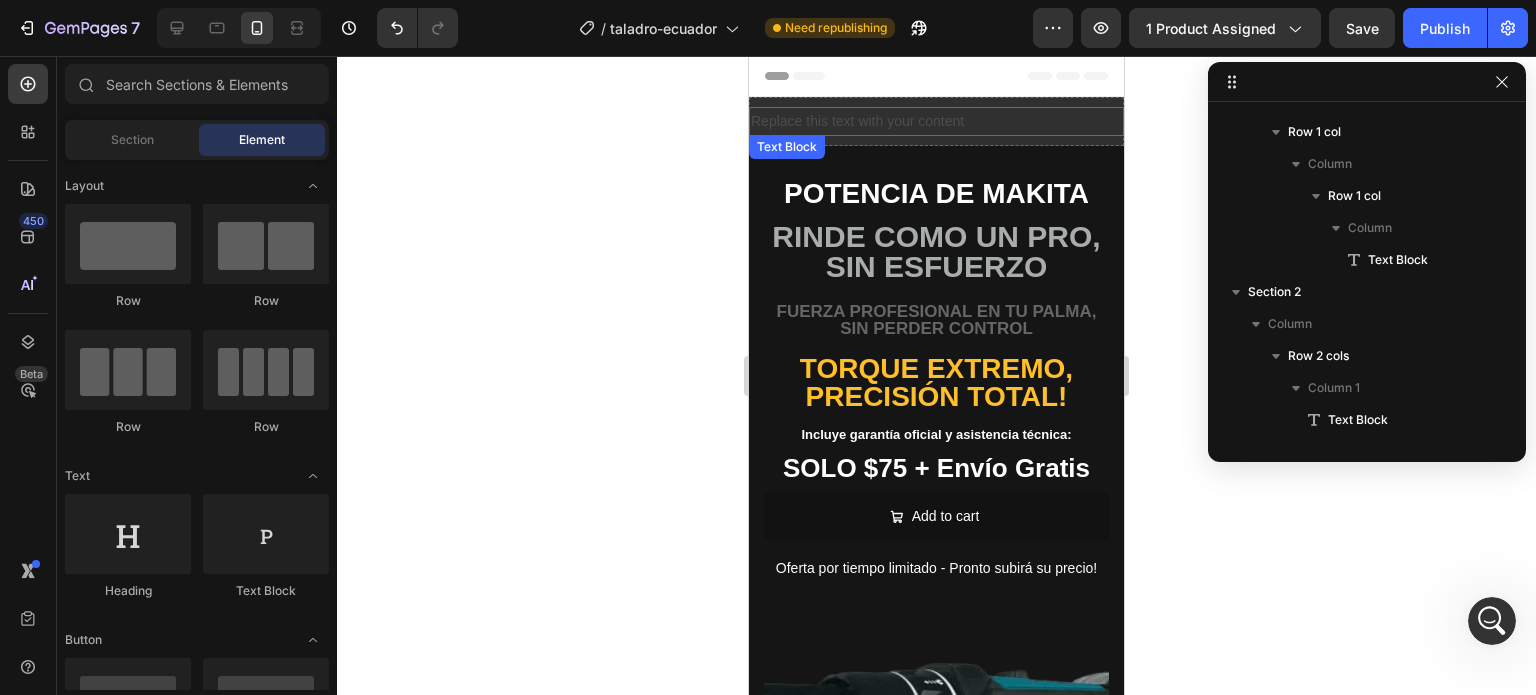click on "Replace this text with your content" at bounding box center (936, 121) 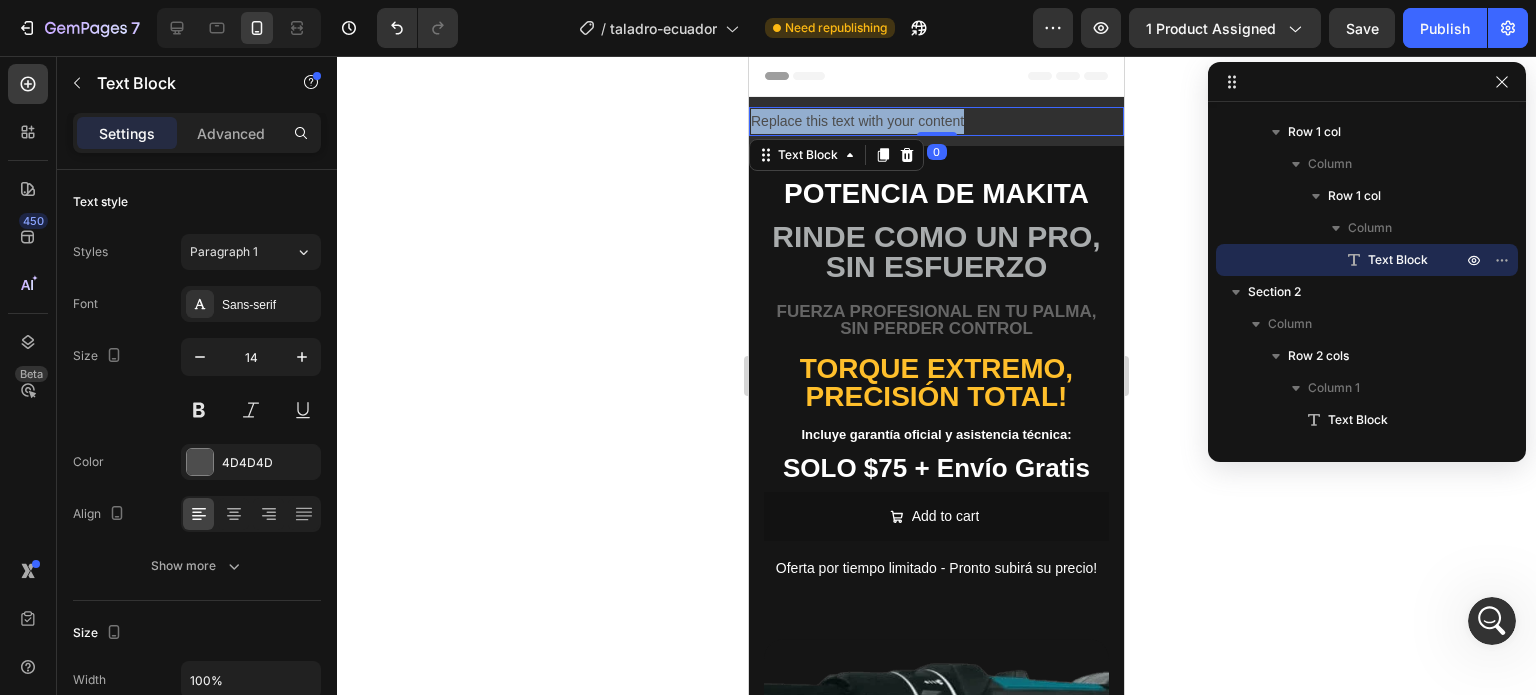 click on "Replace this text with your content" at bounding box center (936, 121) 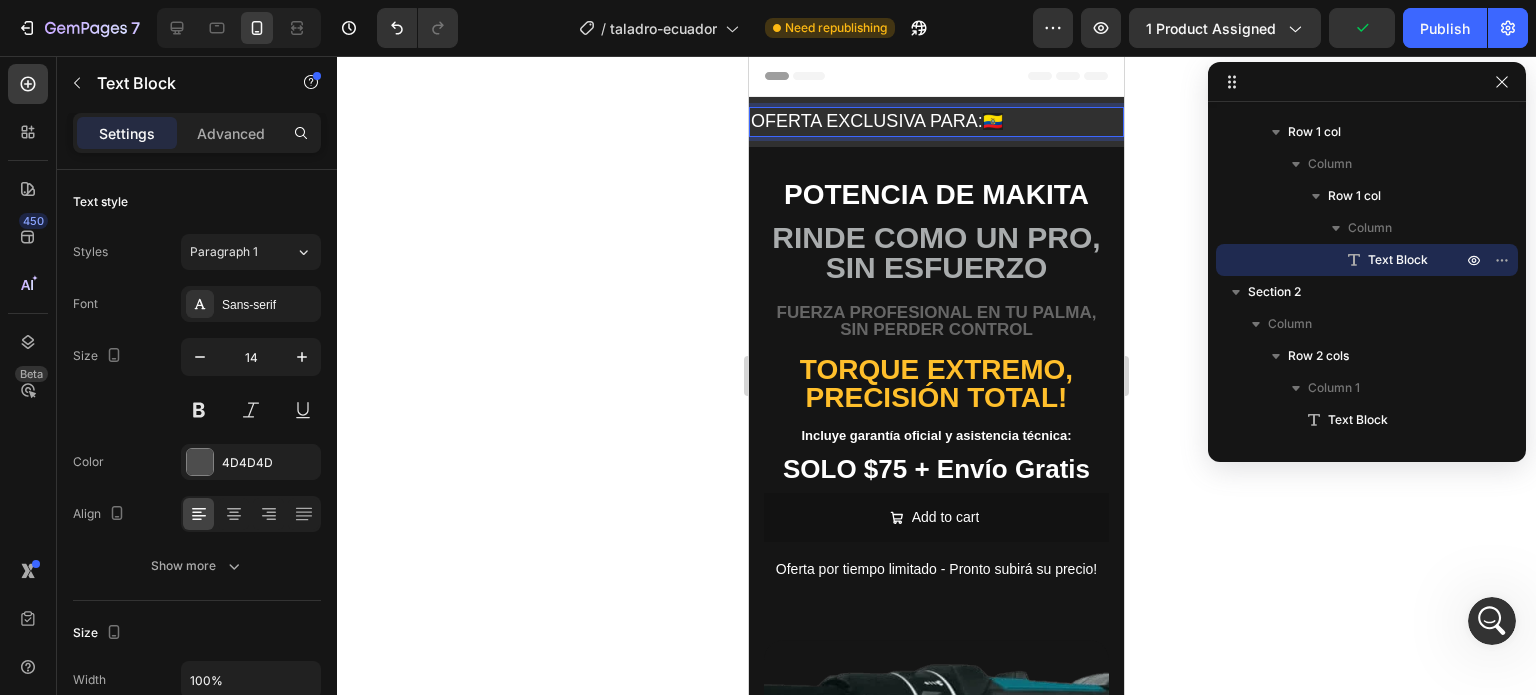 click 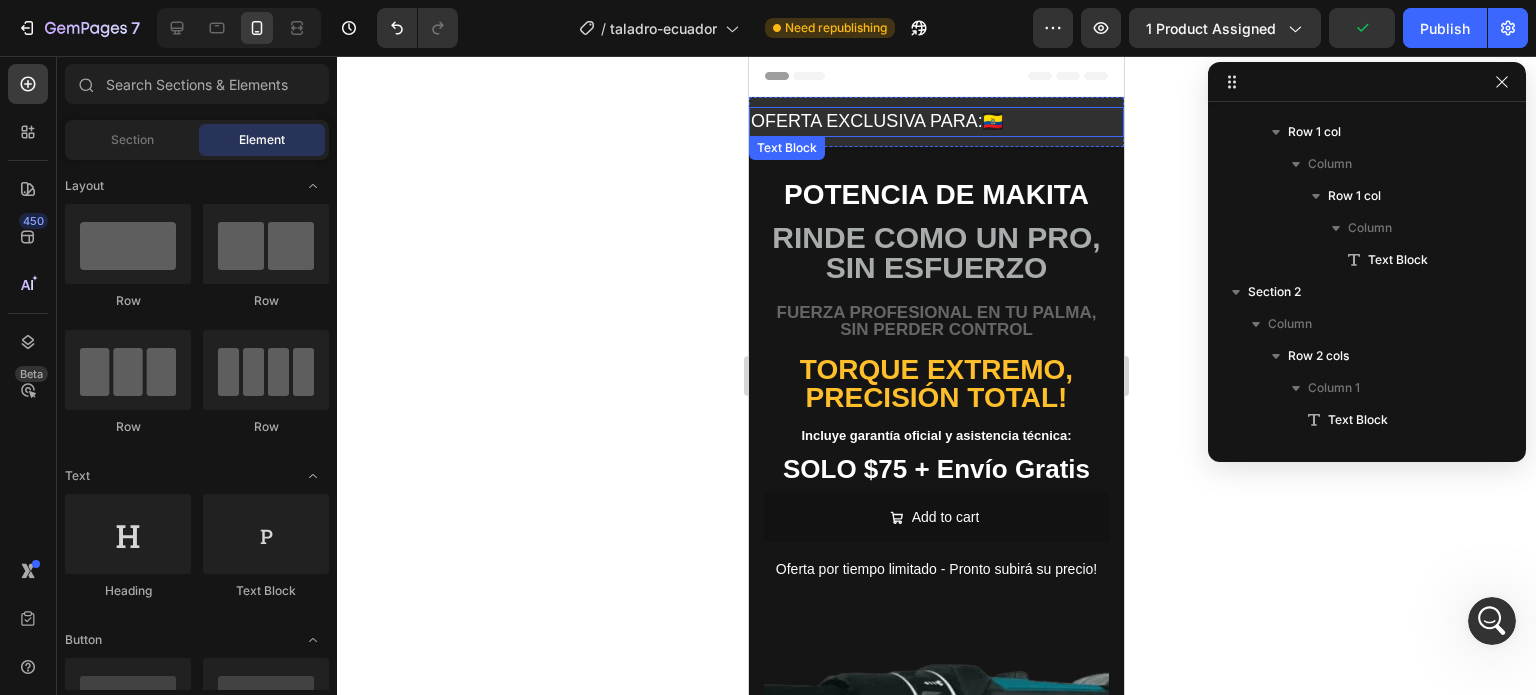 click on "OFERTA EXCLUSIVA PARA:" at bounding box center [867, 121] 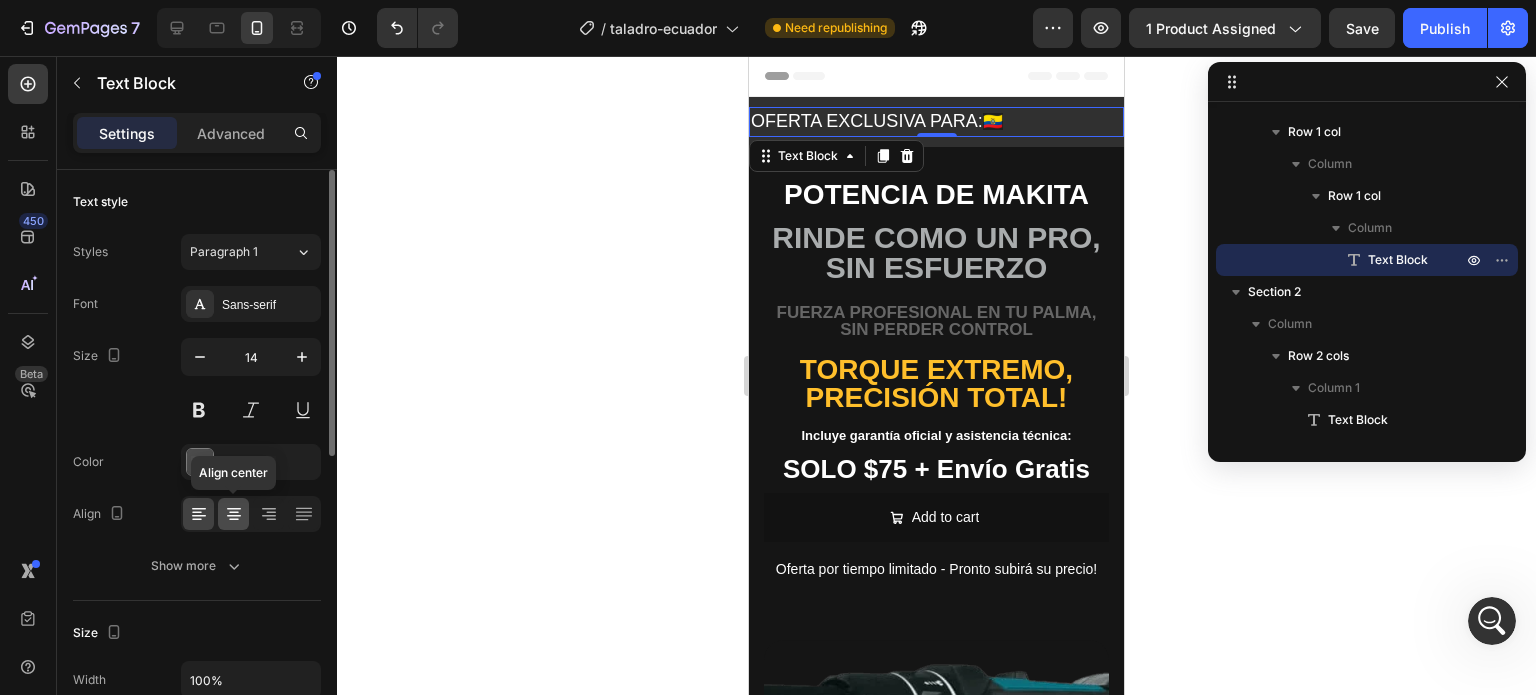 click 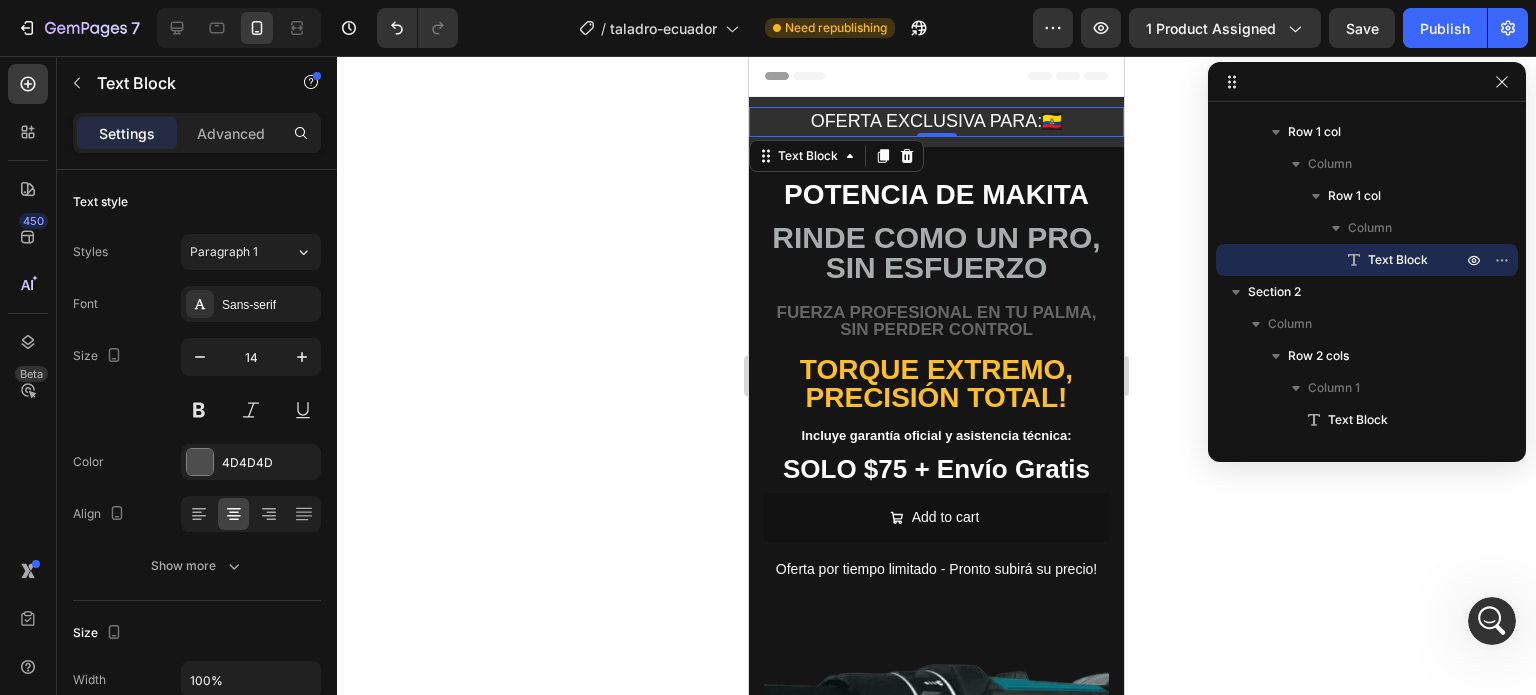 click 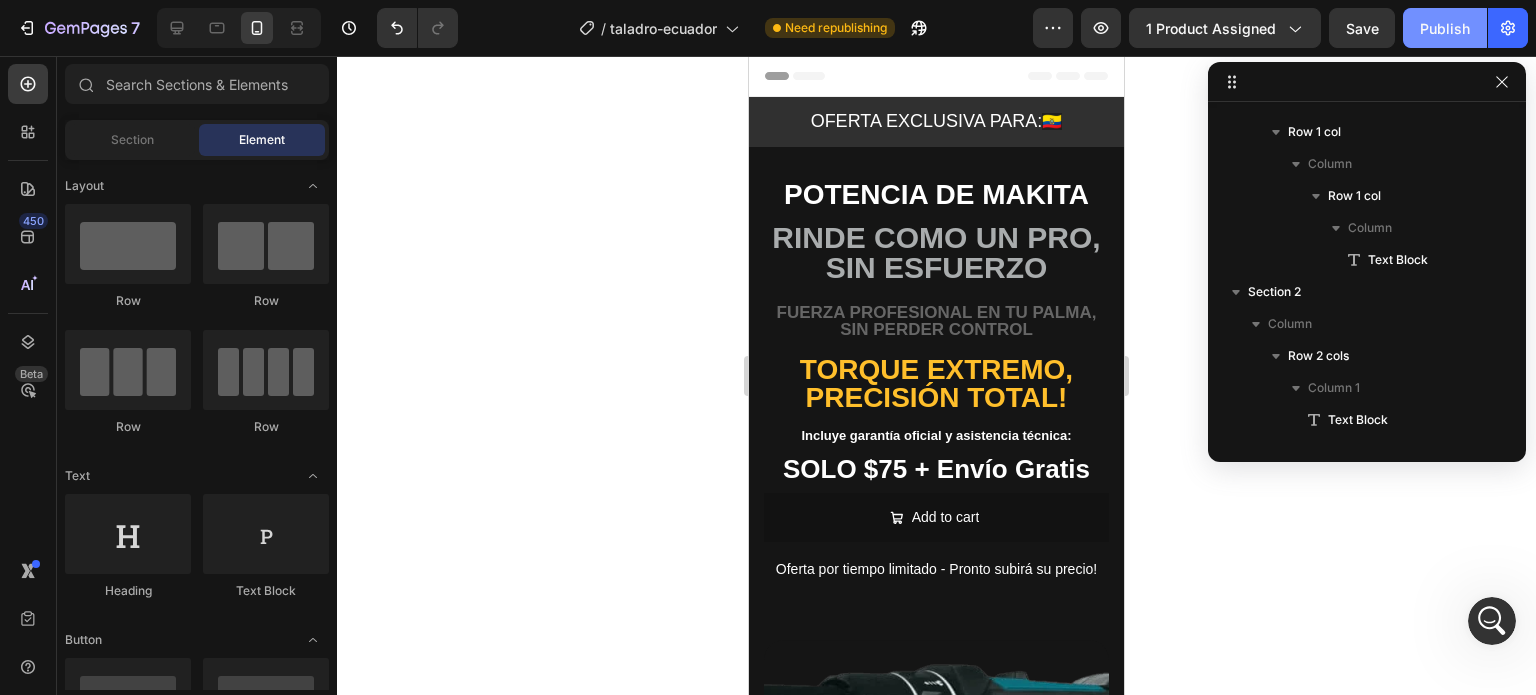 click on "Publish" at bounding box center [1445, 28] 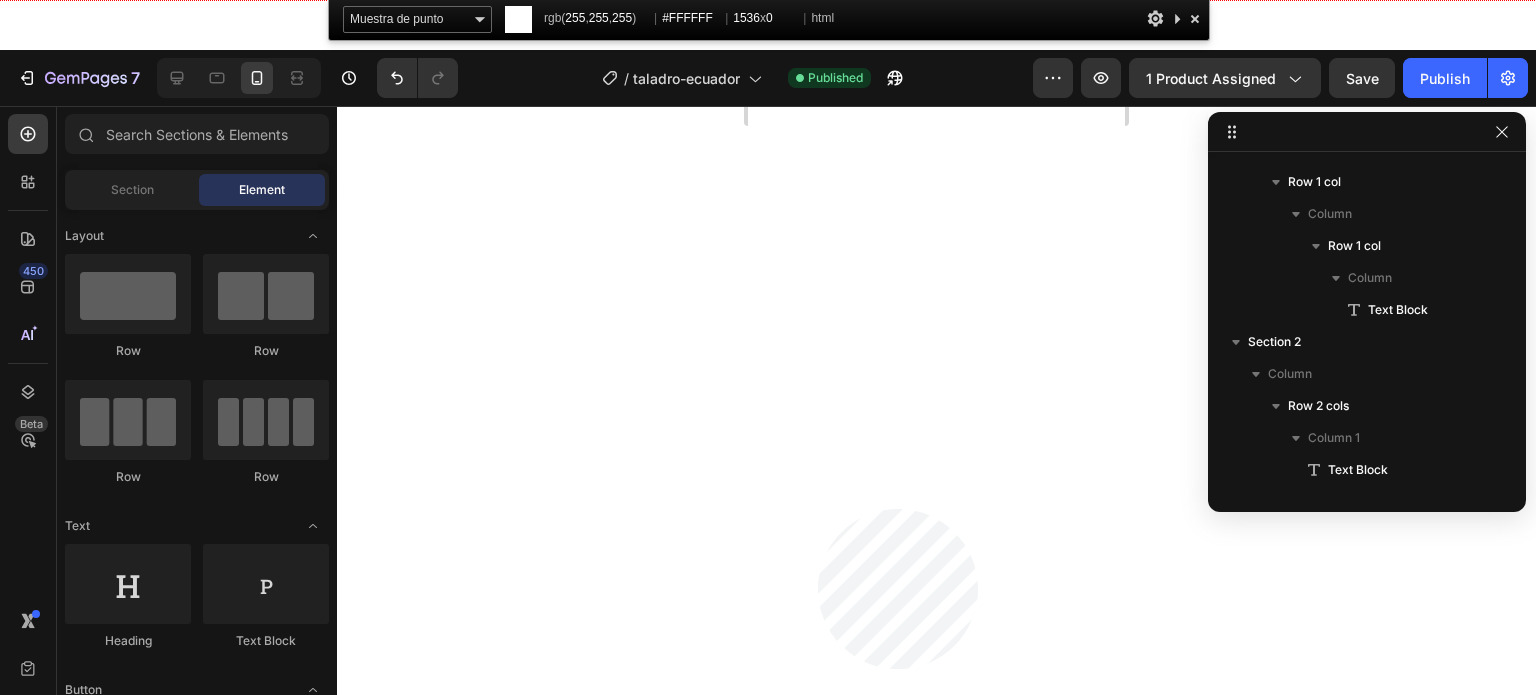 scroll, scrollTop: 1618, scrollLeft: 0, axis: vertical 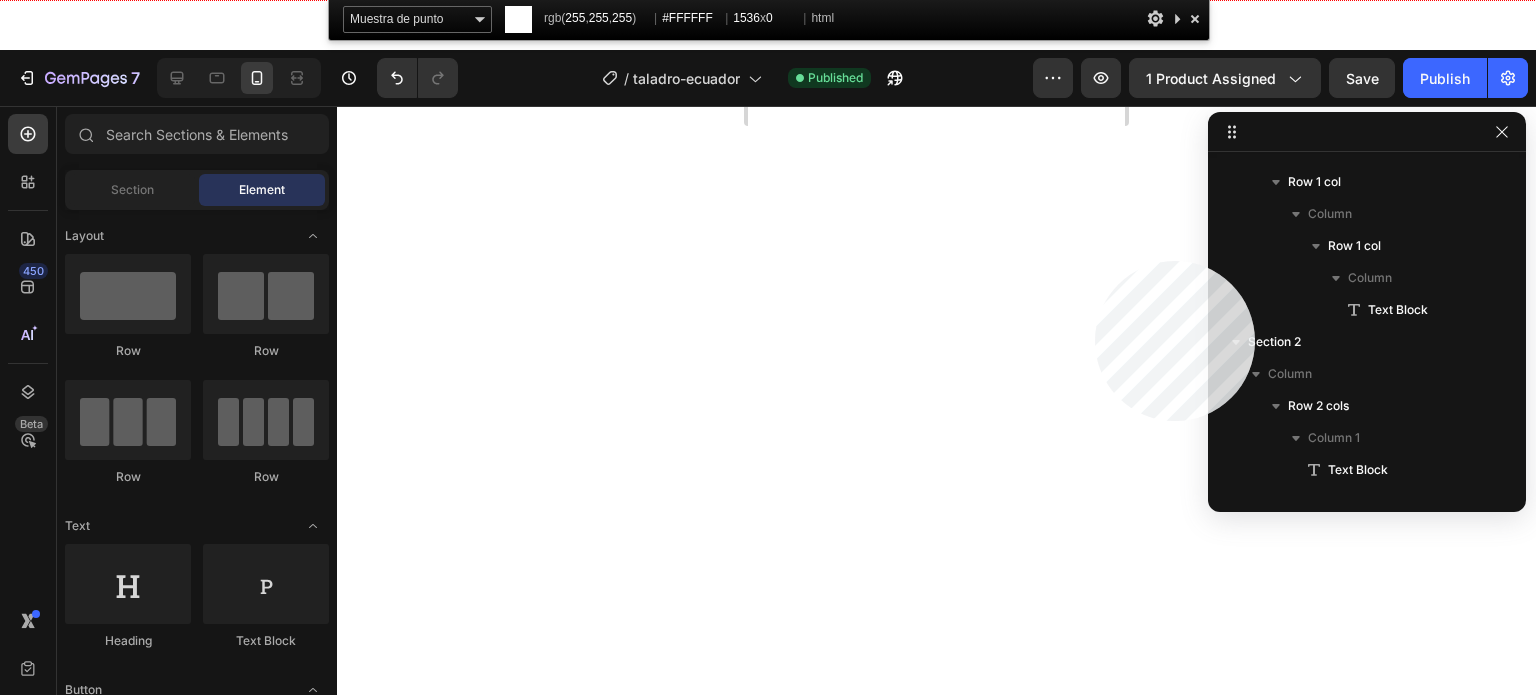 click on "7   /  taladro-ecuador Published Preview 1 product assigned  Save   Publish  450 Beta Sections(18) Elements(84) Section Element Hero Section Product Detail Brands Trusted Badges Guarantee Product Breakdown How to use Testimonials Compare Bundle FAQs Social Proof Brand Story Product List Collection Blog List Contact Sticky Add to Cart Custom Footer Browse Library 450 Layout
Row
Row
Row
Row Text
Heading
Text Block Button
Button
Button Media
Image
Image
Video" at bounding box center [768, 0] 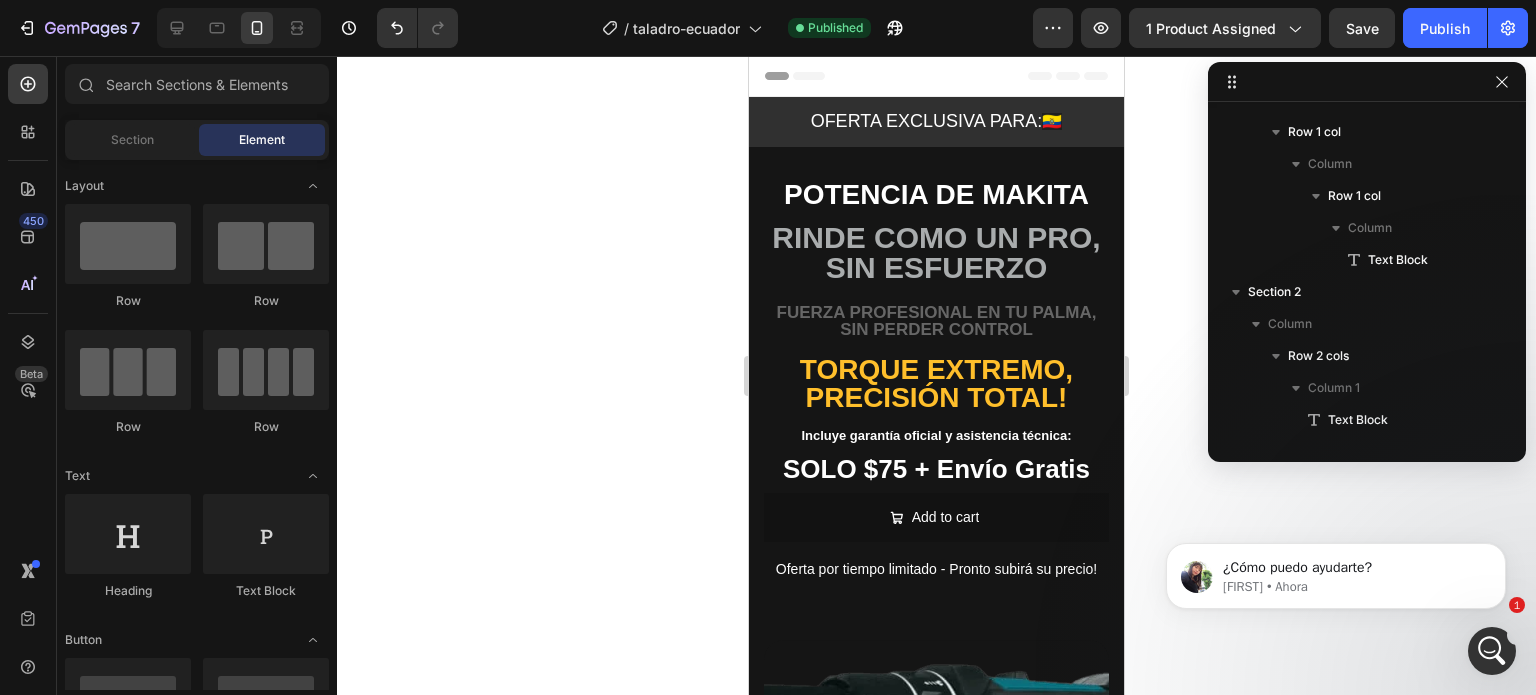 scroll, scrollTop: 1296, scrollLeft: 0, axis: vertical 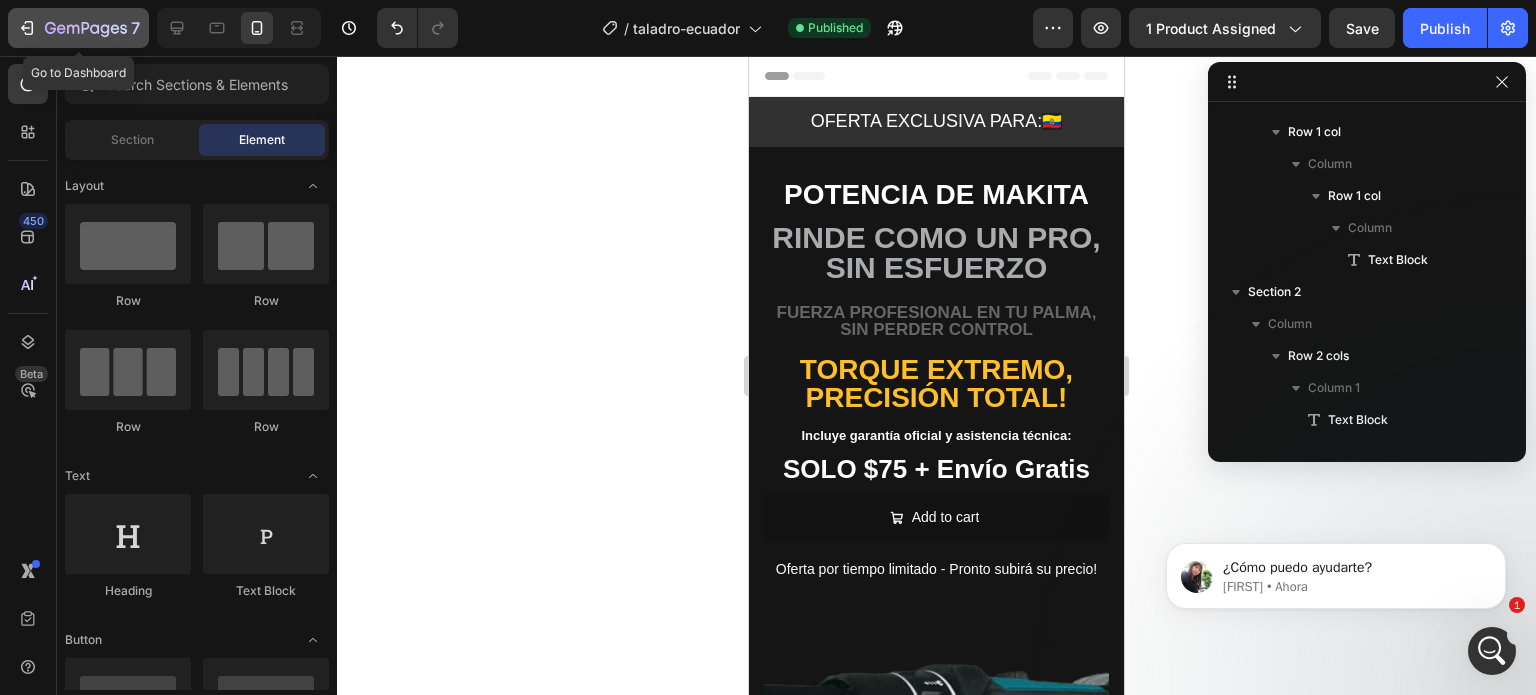 click on "7" at bounding box center [78, 28] 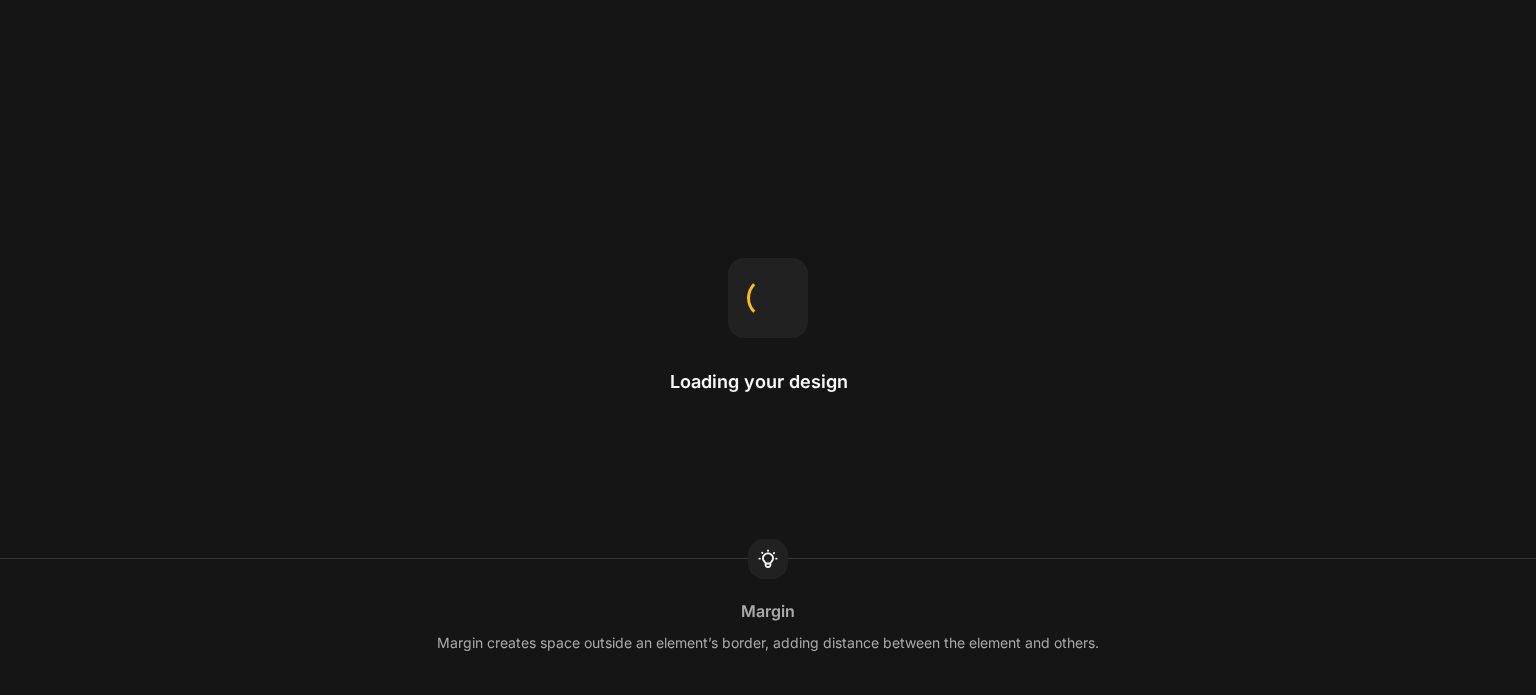 scroll, scrollTop: 0, scrollLeft: 0, axis: both 